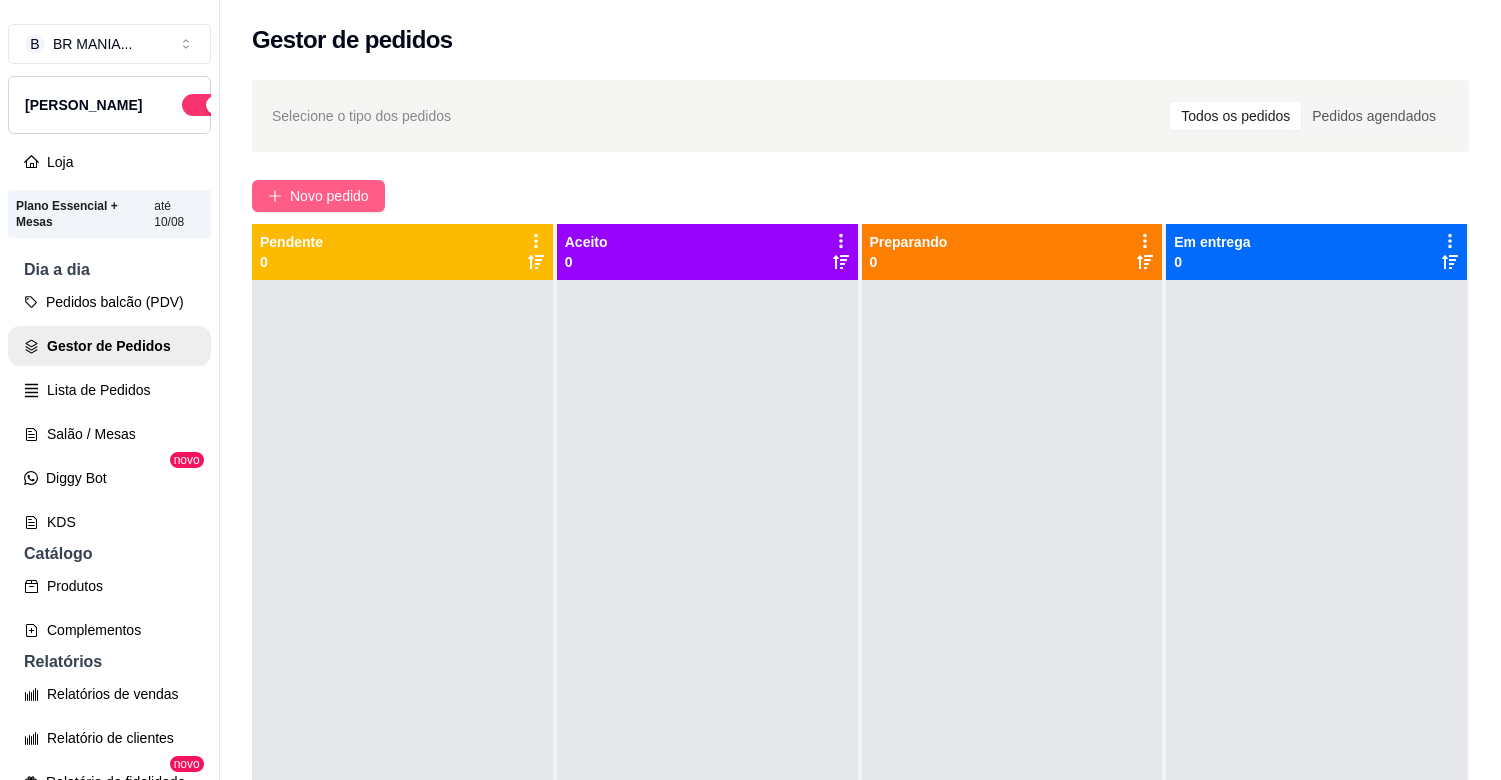 scroll, scrollTop: 0, scrollLeft: 0, axis: both 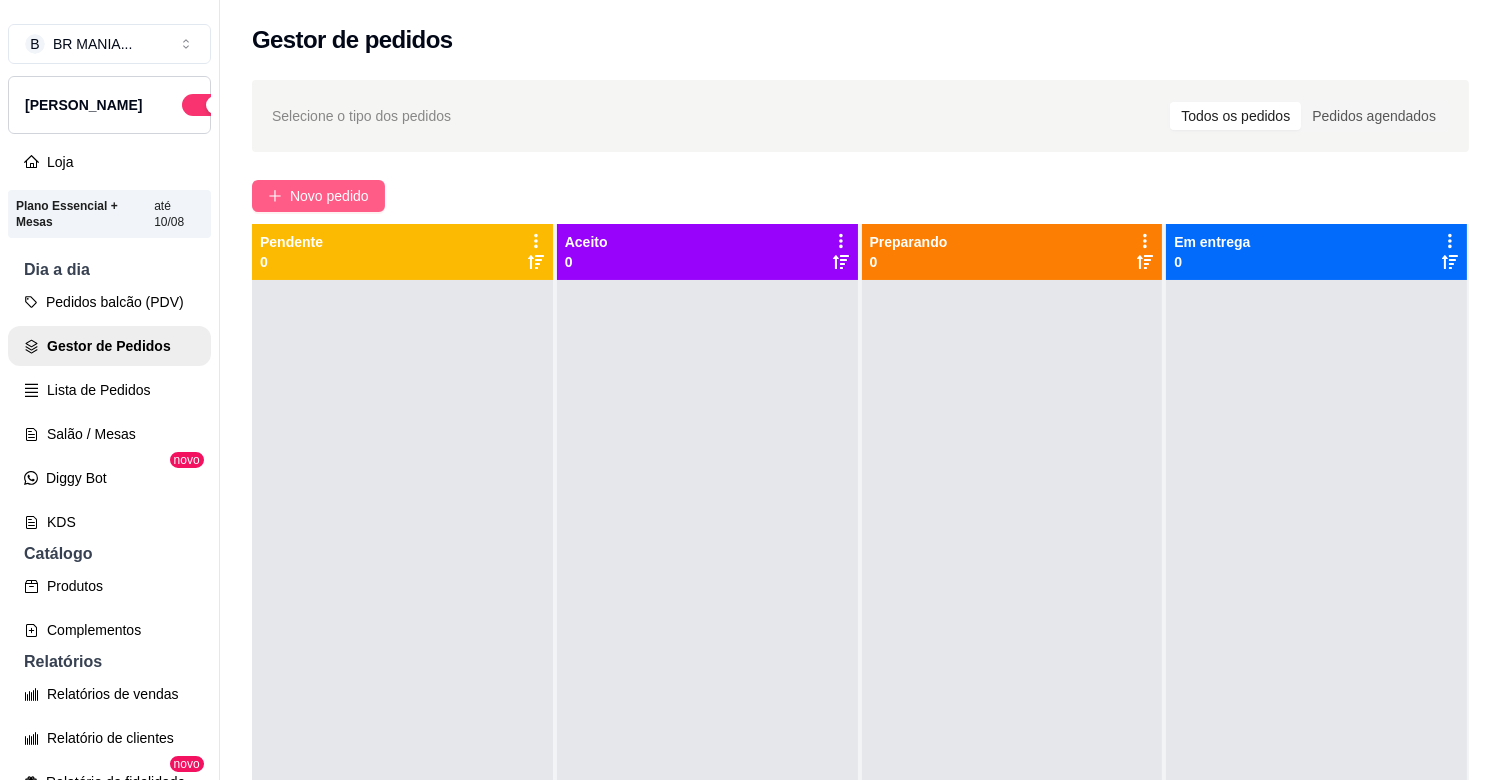 click on "Novo pedido" at bounding box center [329, 196] 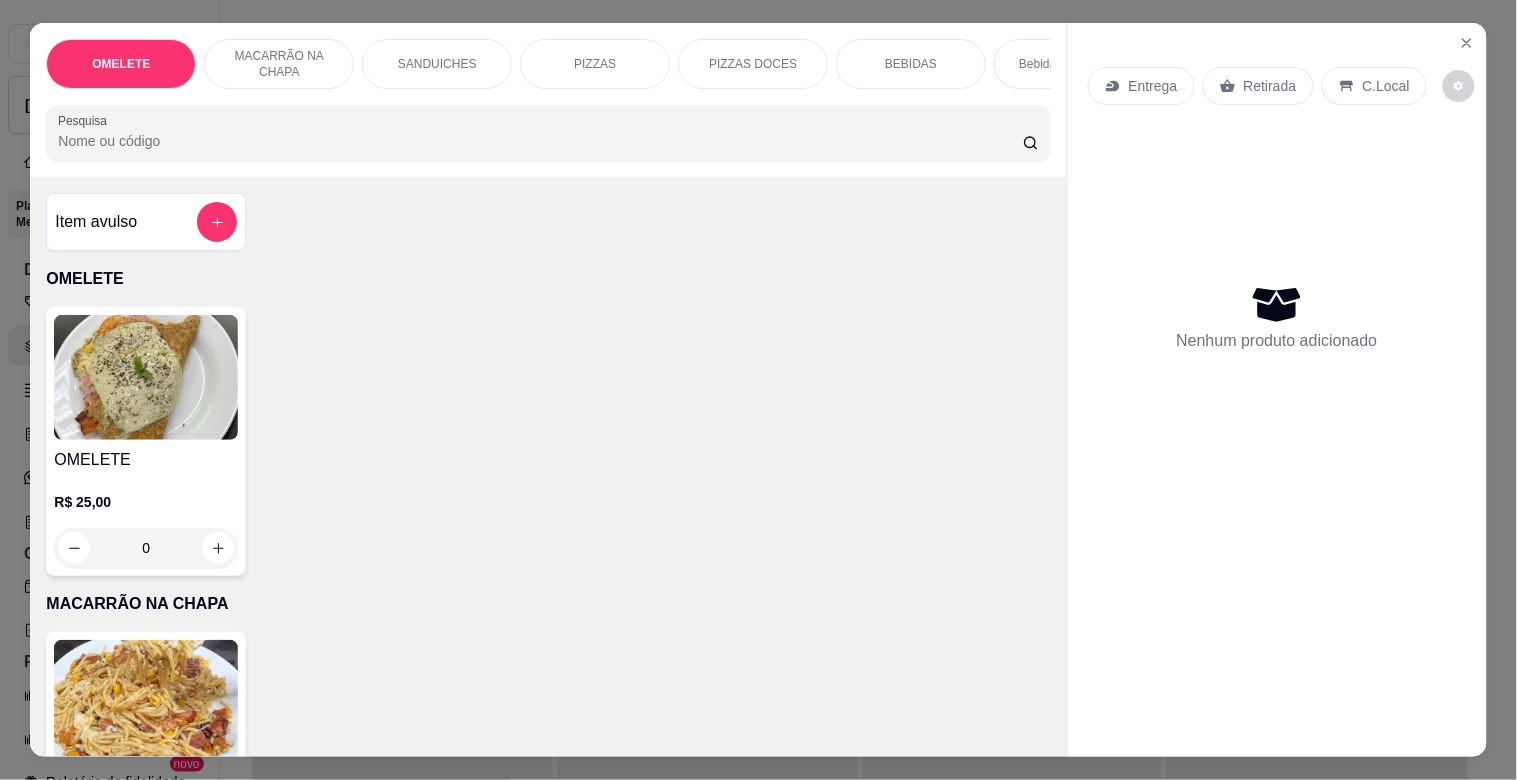 click on "Pesquisa" at bounding box center (540, 141) 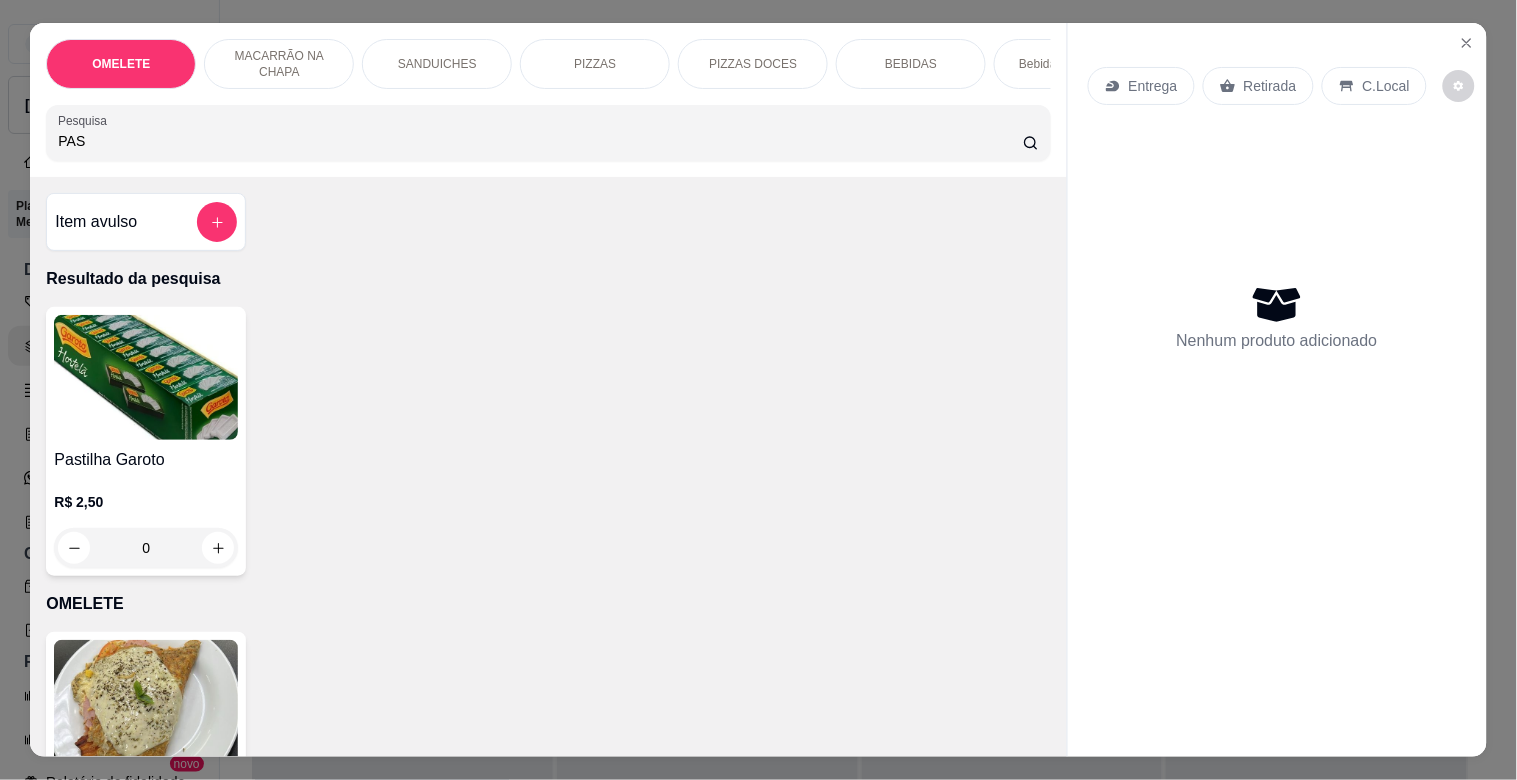 type on "PAS" 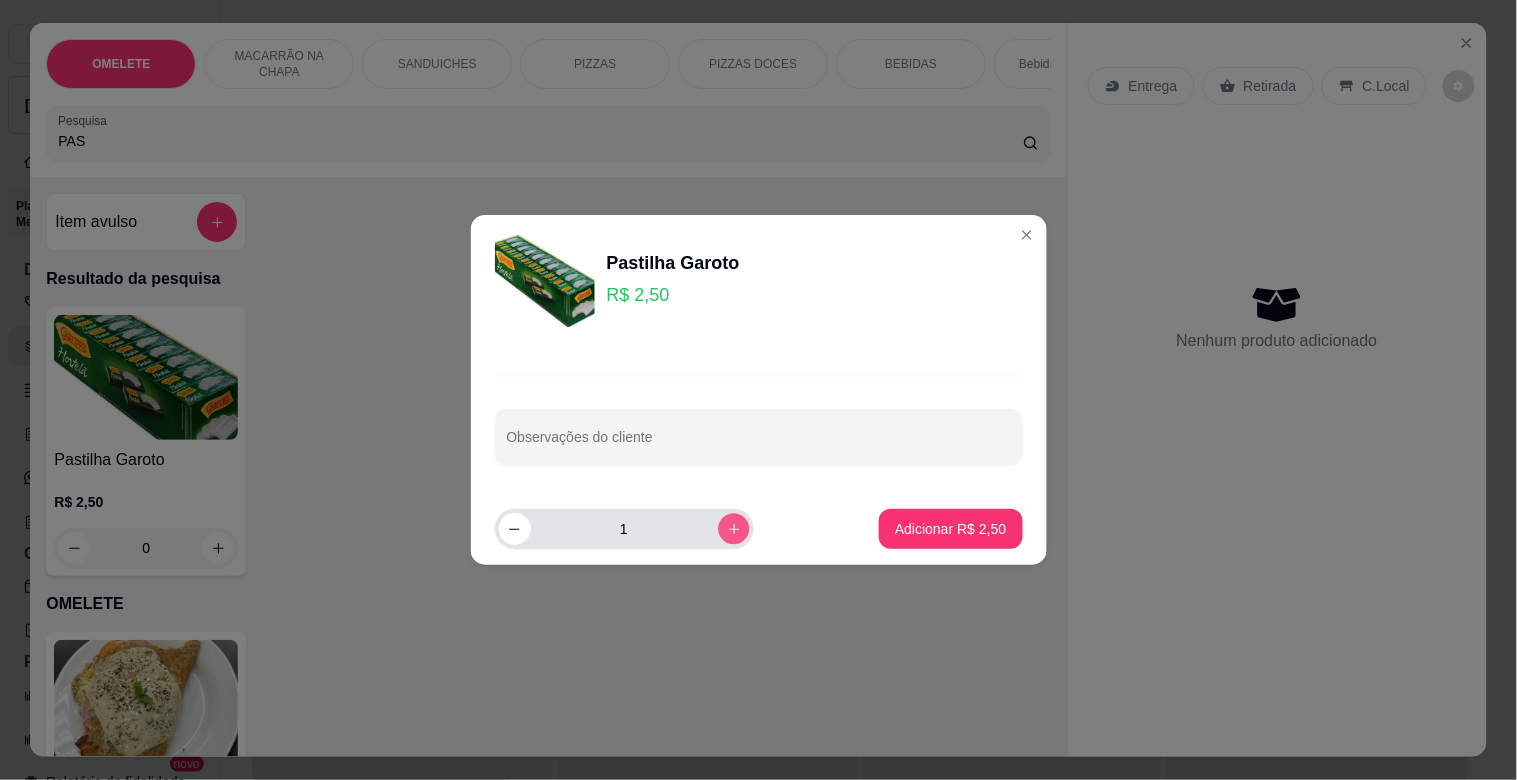 click 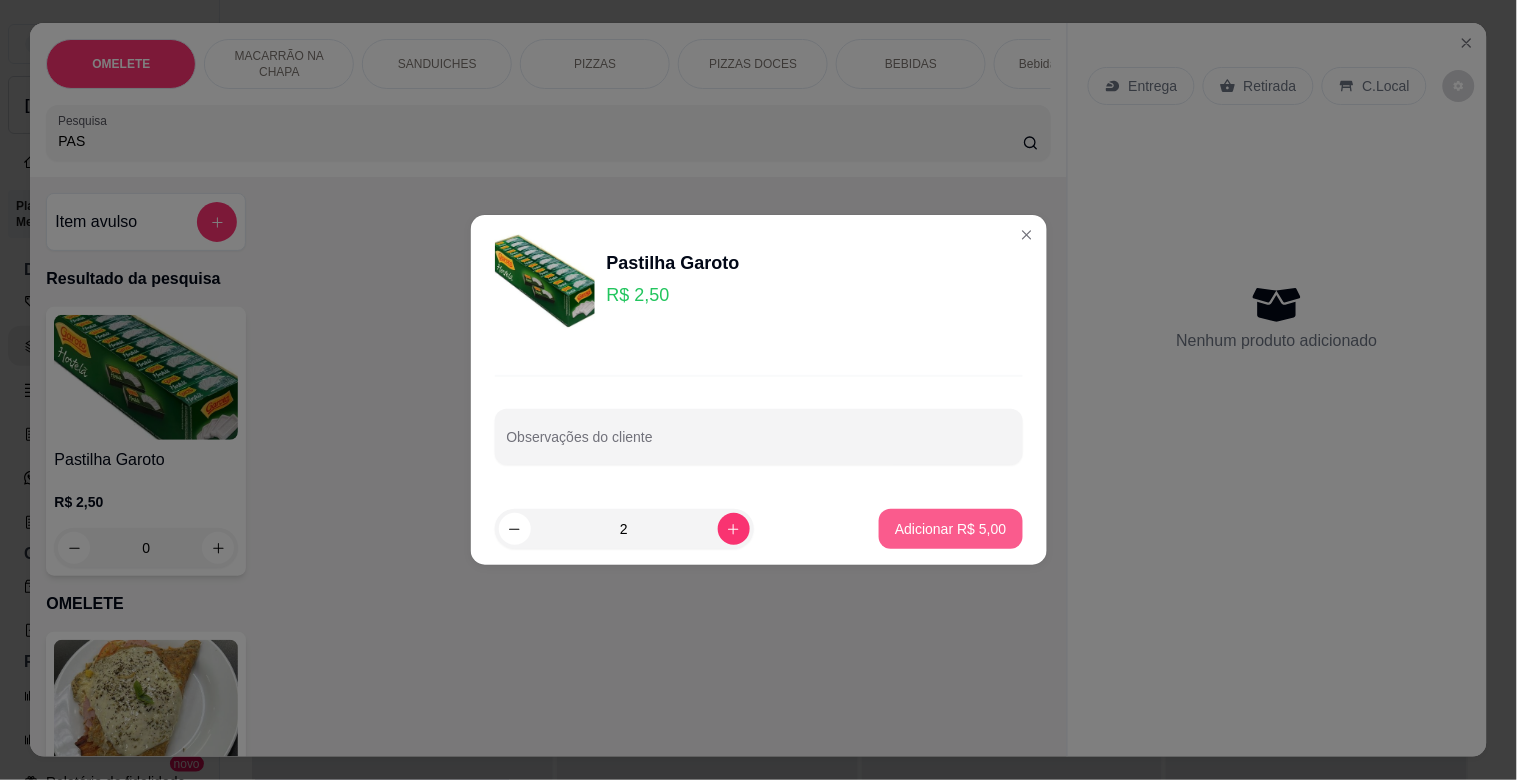 click on "Adicionar   R$ 5,00" at bounding box center [950, 529] 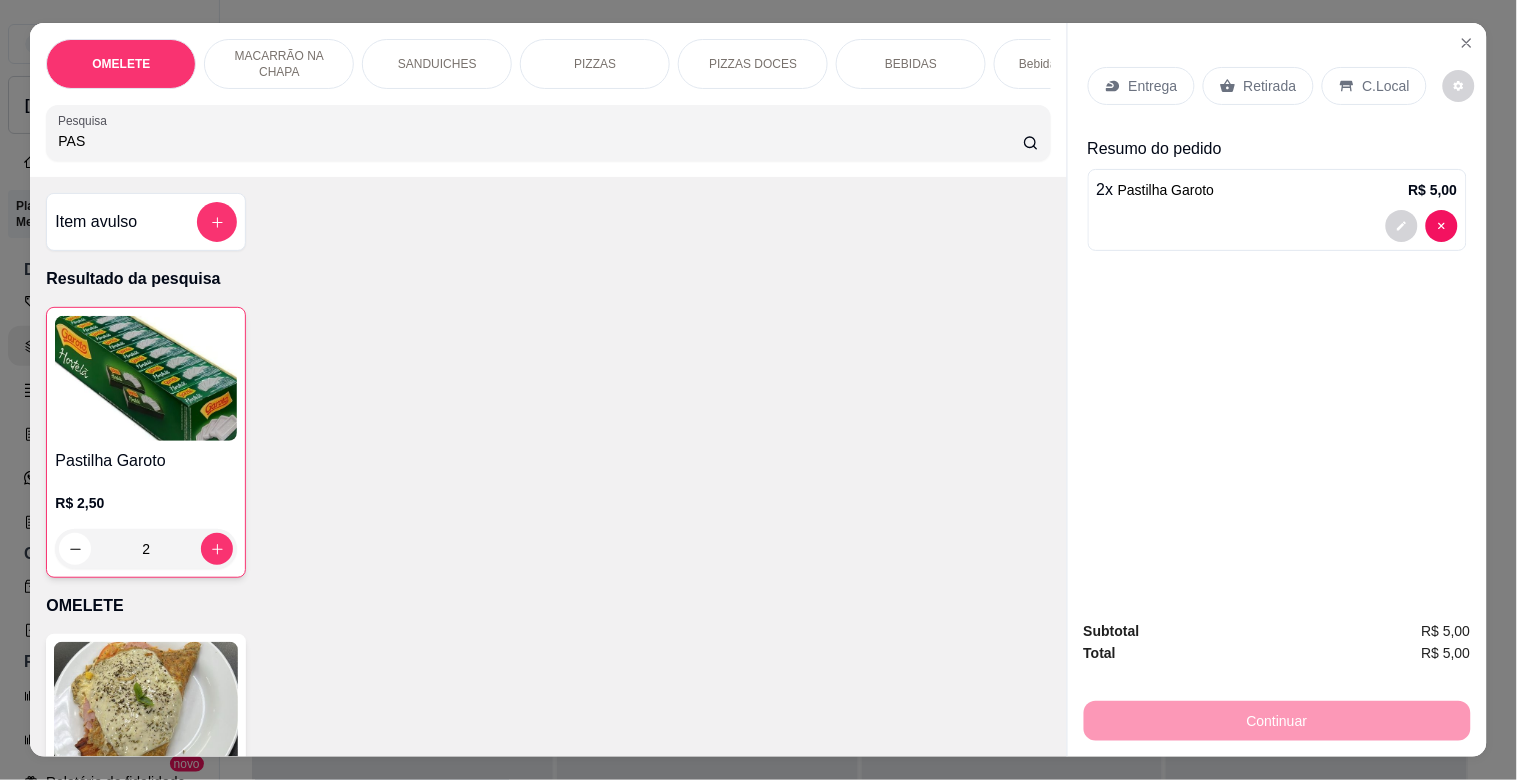 click on "Retirada" at bounding box center (1270, 86) 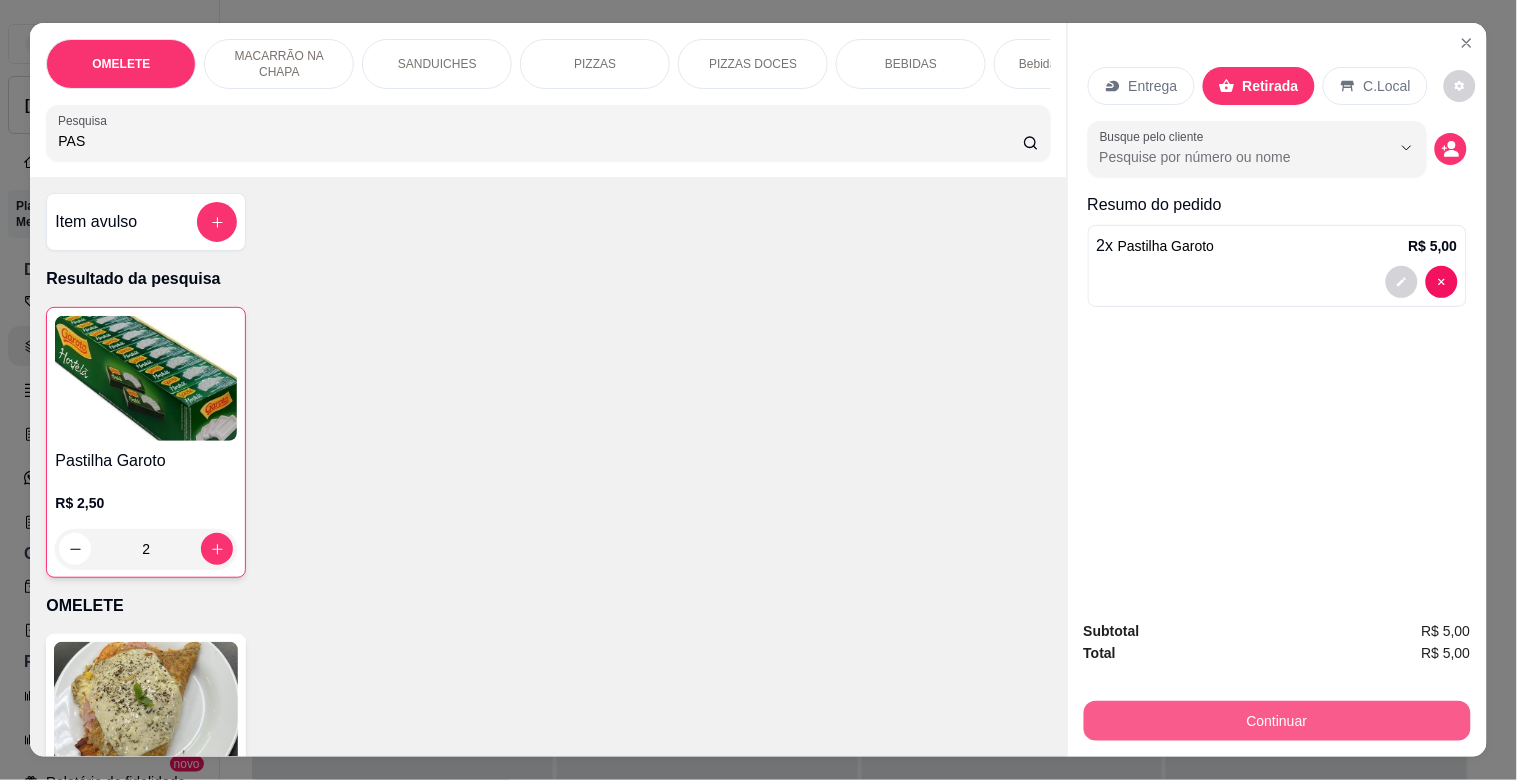 click on "Continuar" at bounding box center (1277, 721) 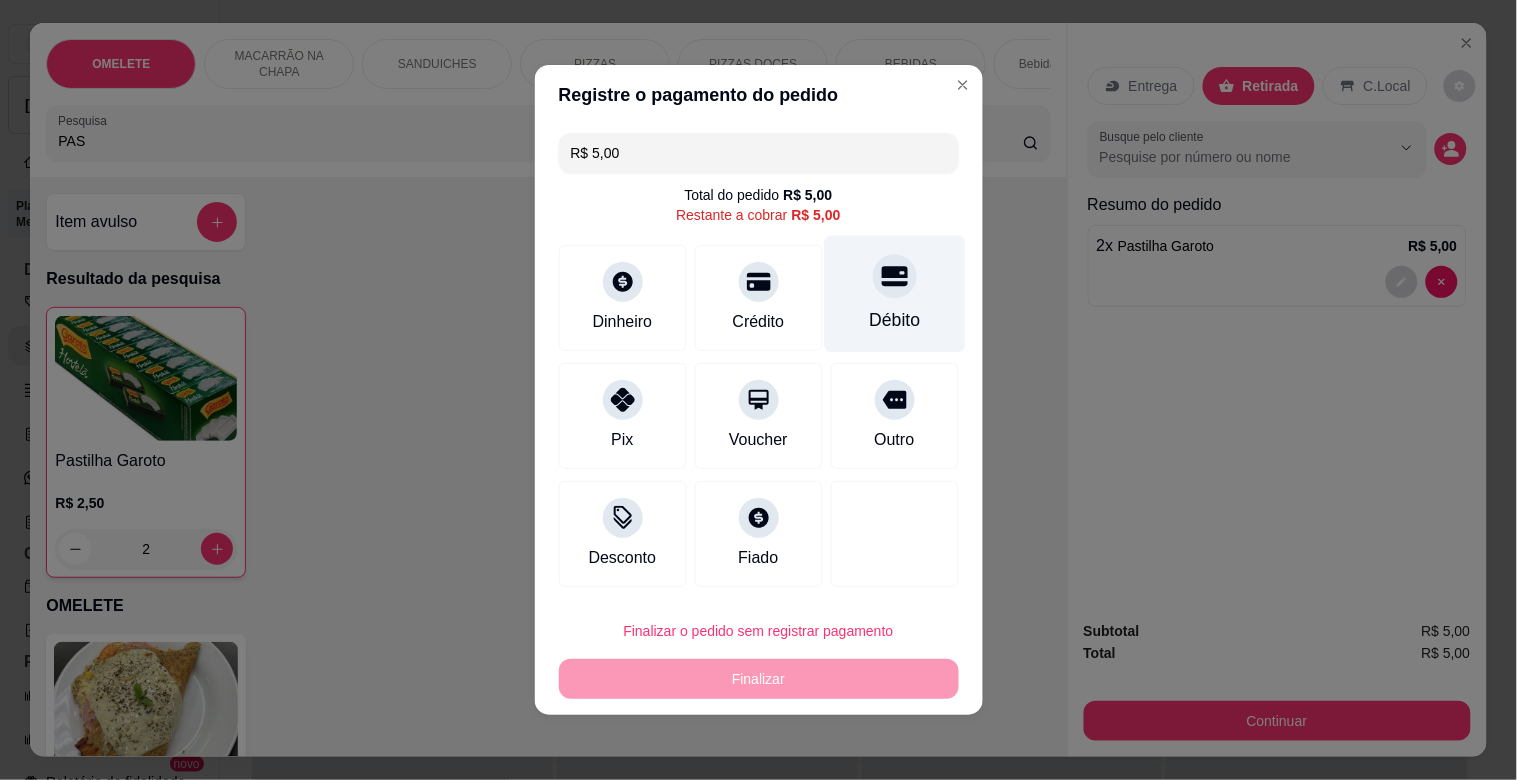 click on "Débito" at bounding box center (894, 294) 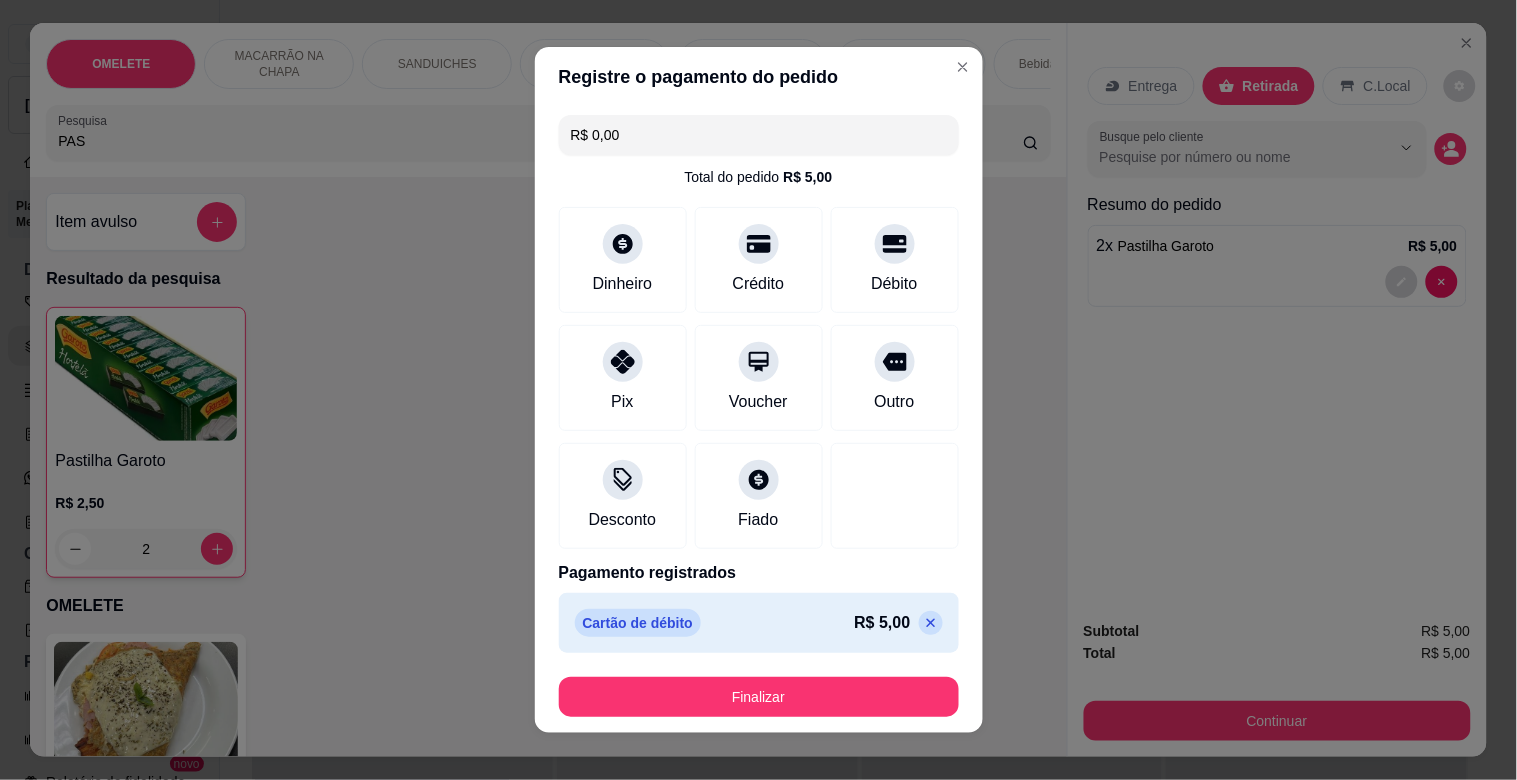 click on "Finalizar" at bounding box center (759, 697) 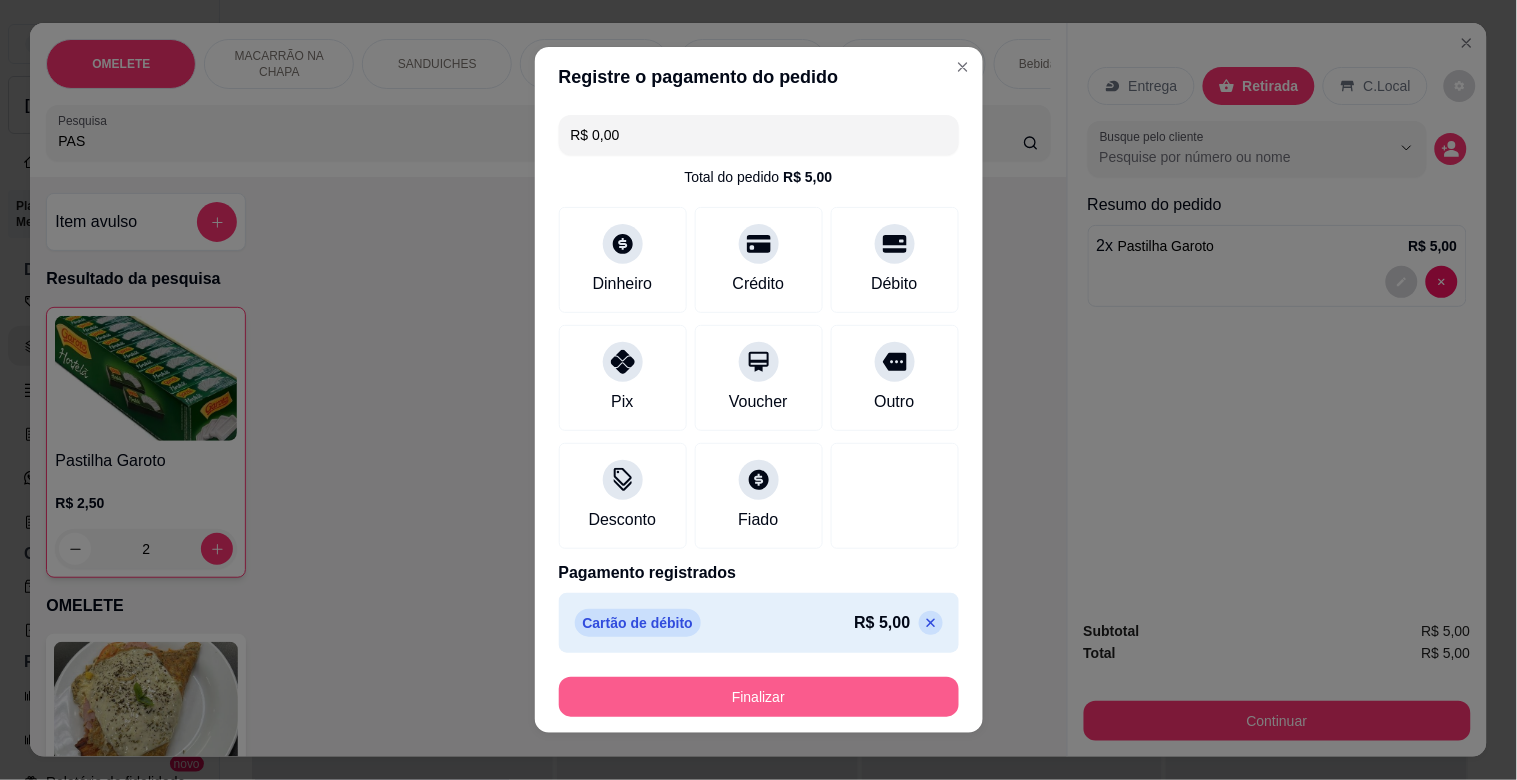 click on "Finalizar" at bounding box center (759, 697) 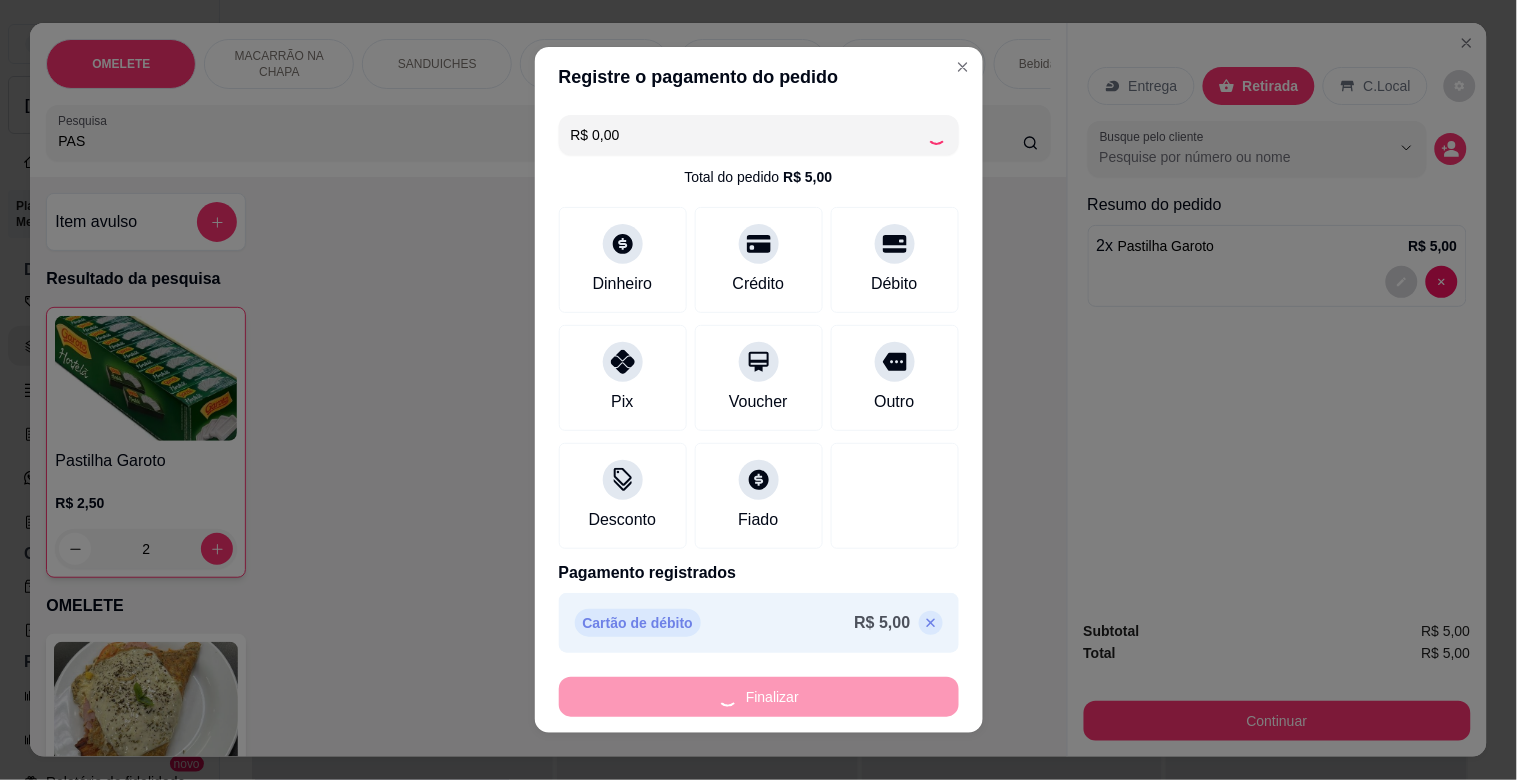 type on "0" 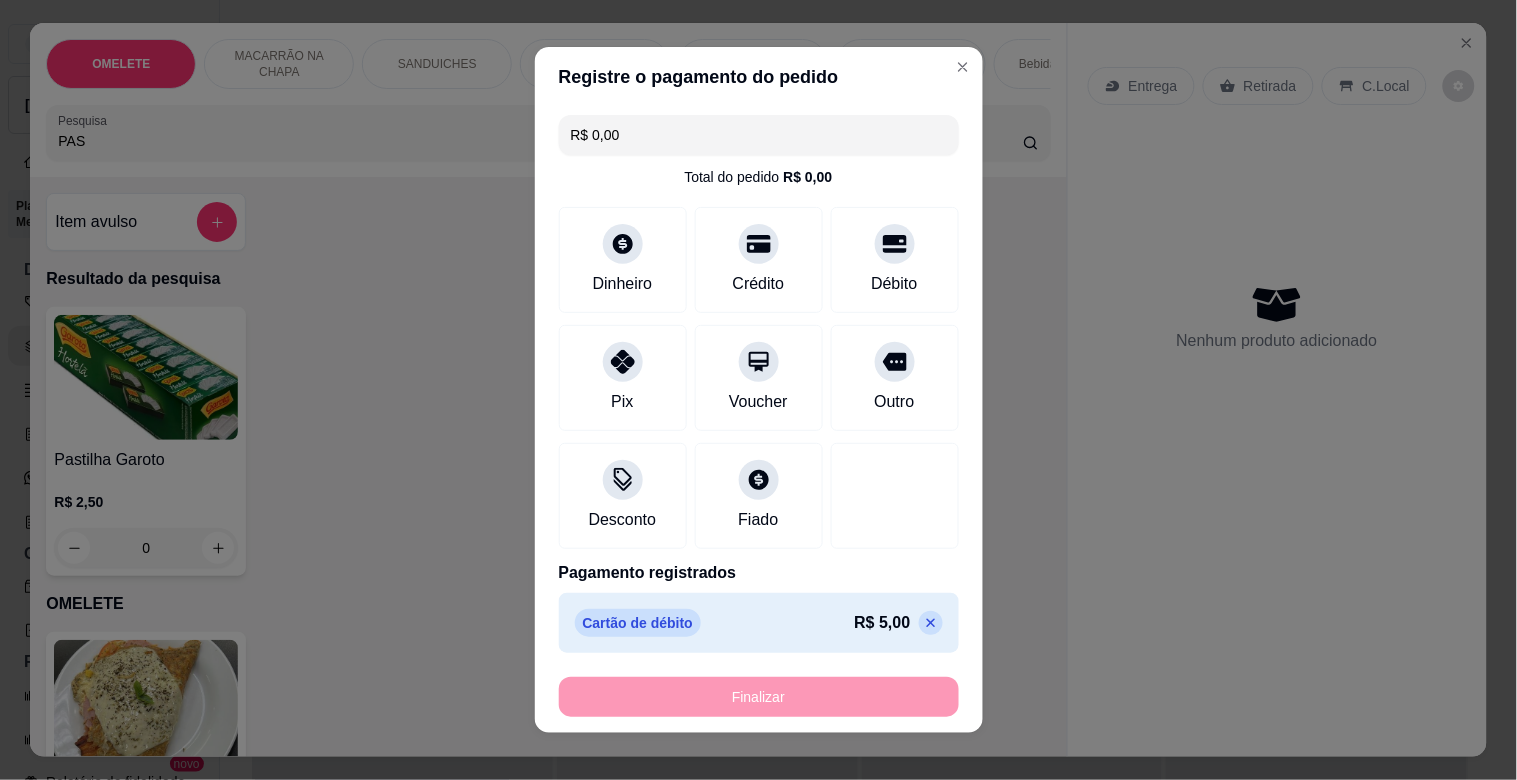 type on "-R$ 5,00" 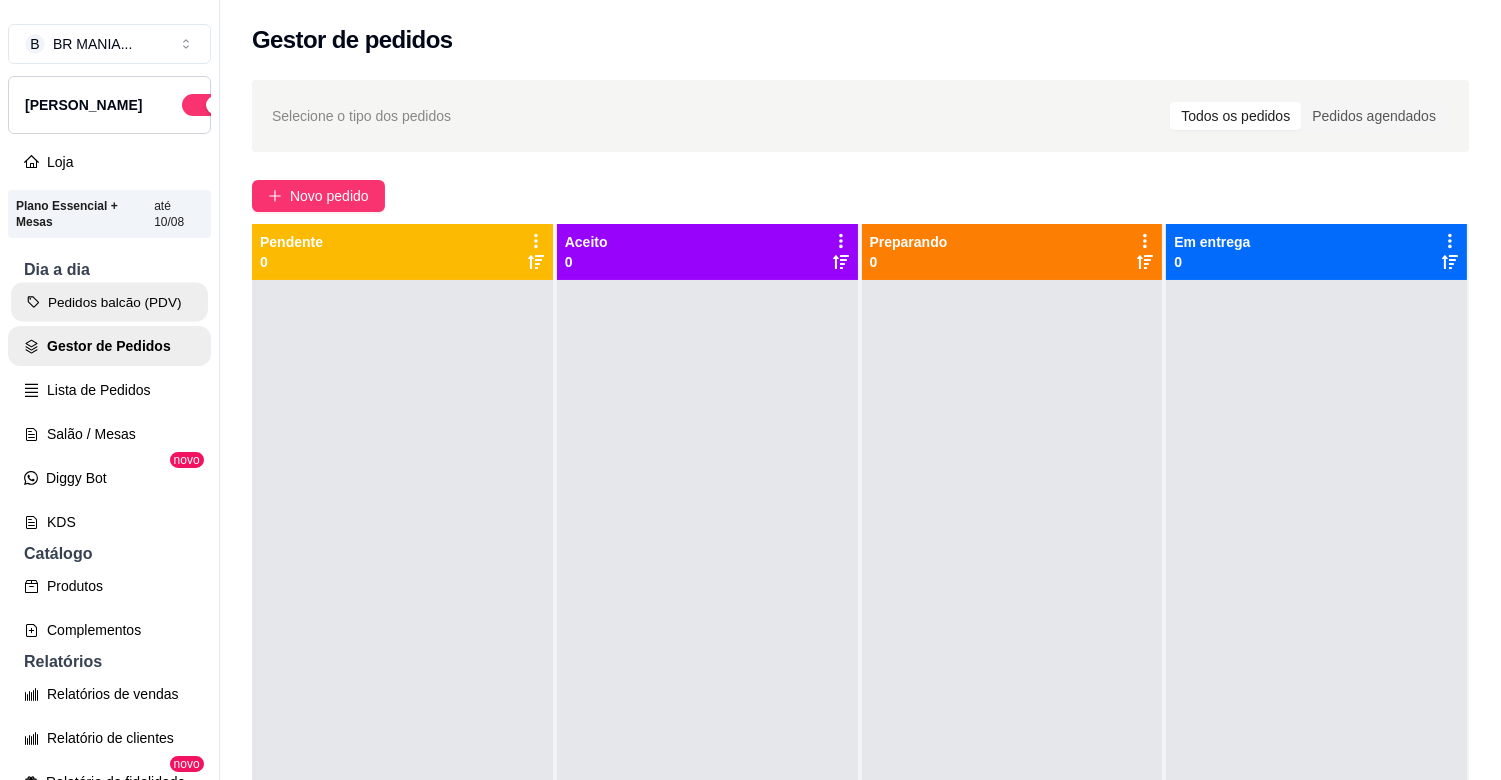 click on "Pedidos balcão (PDV)" at bounding box center [109, 302] 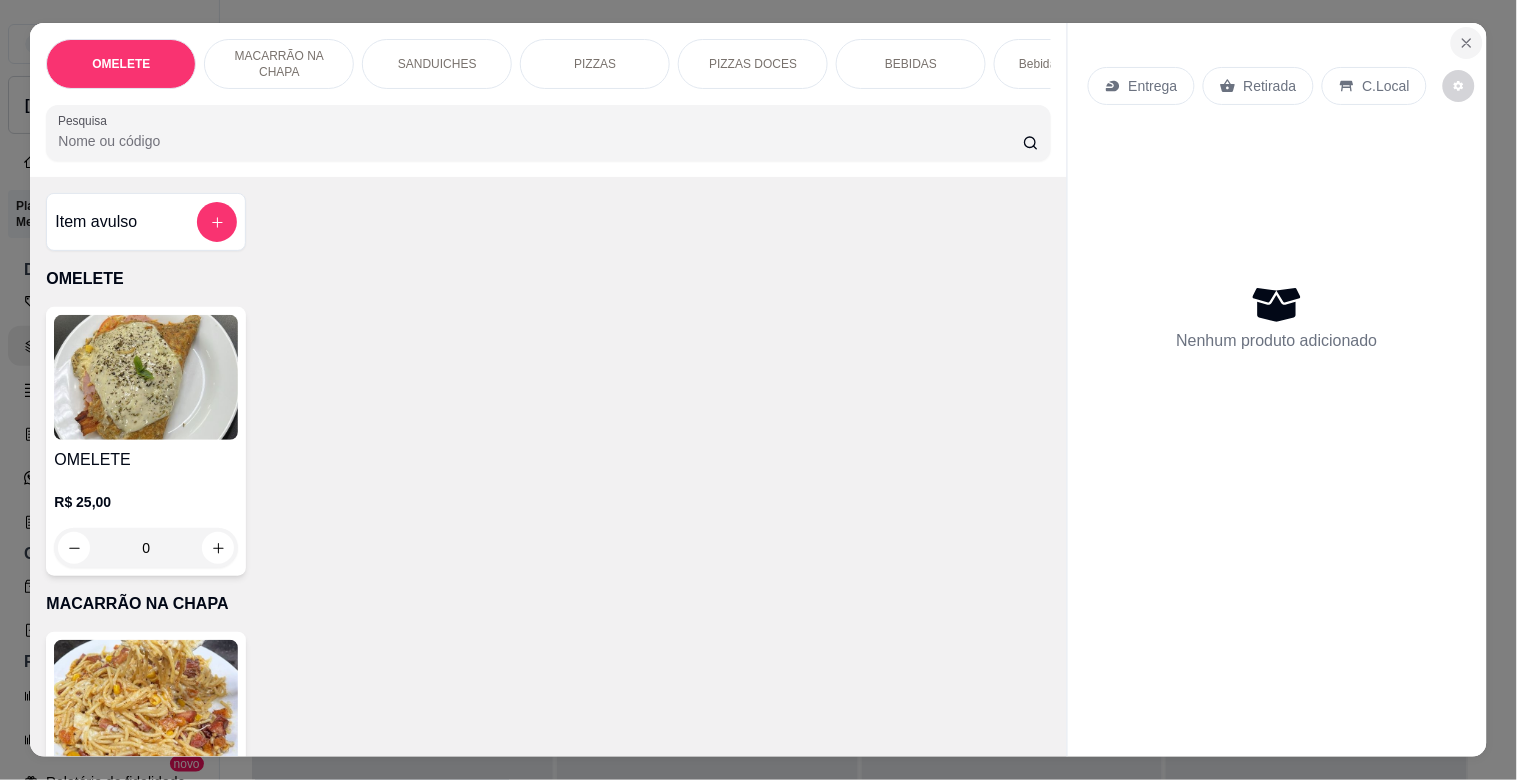 click 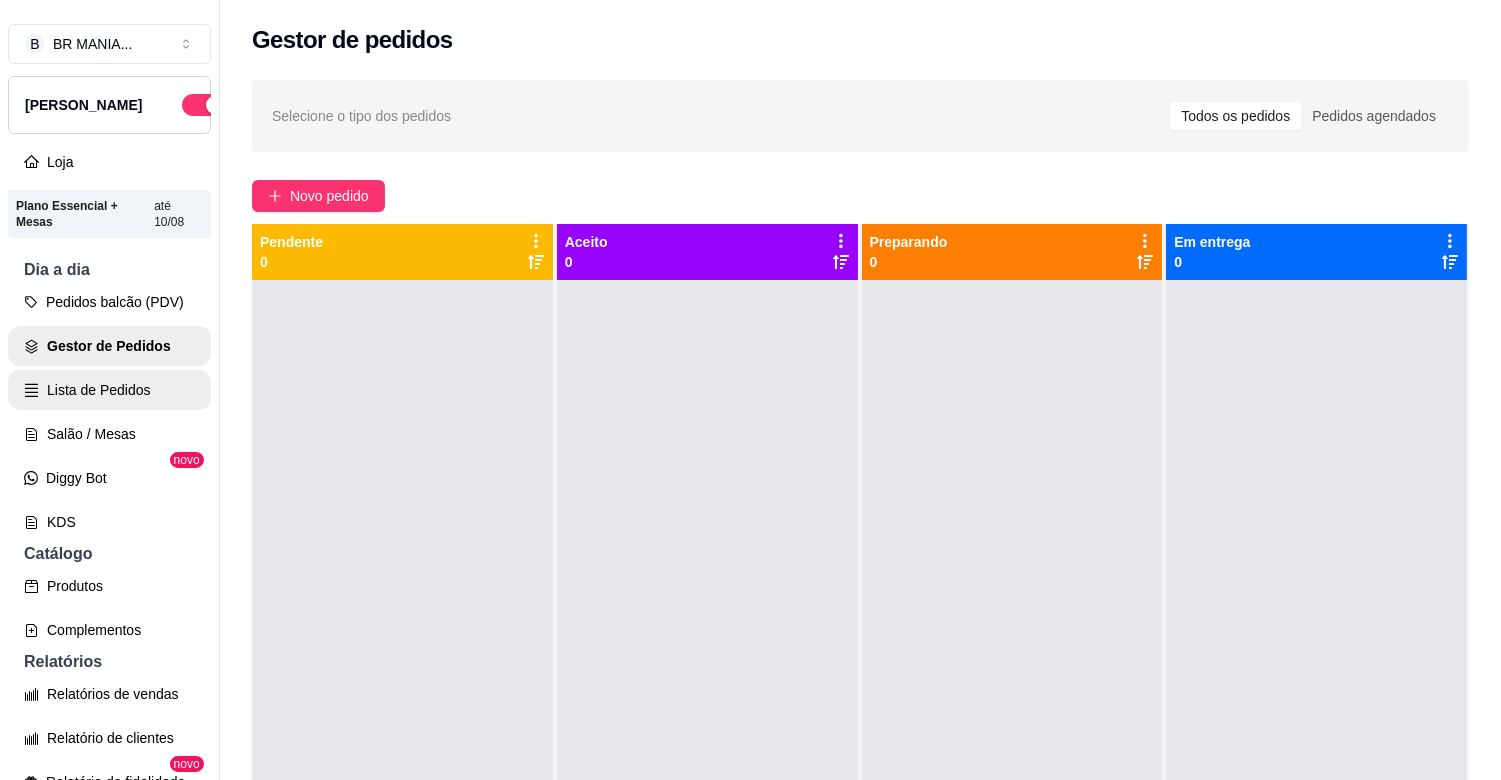 click on "Lista de Pedidos" at bounding box center [109, 390] 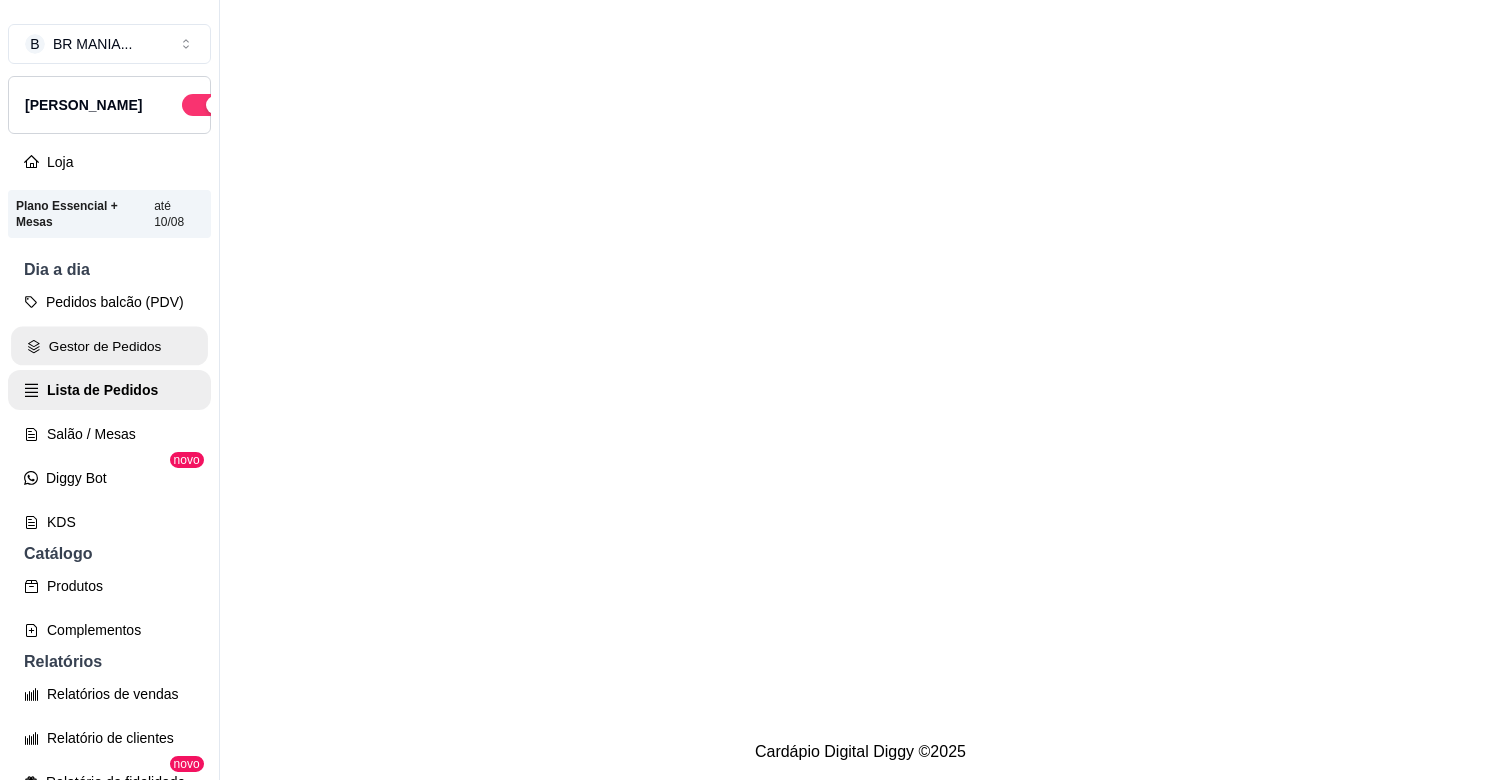 click on "Gestor de Pedidos" at bounding box center [109, 346] 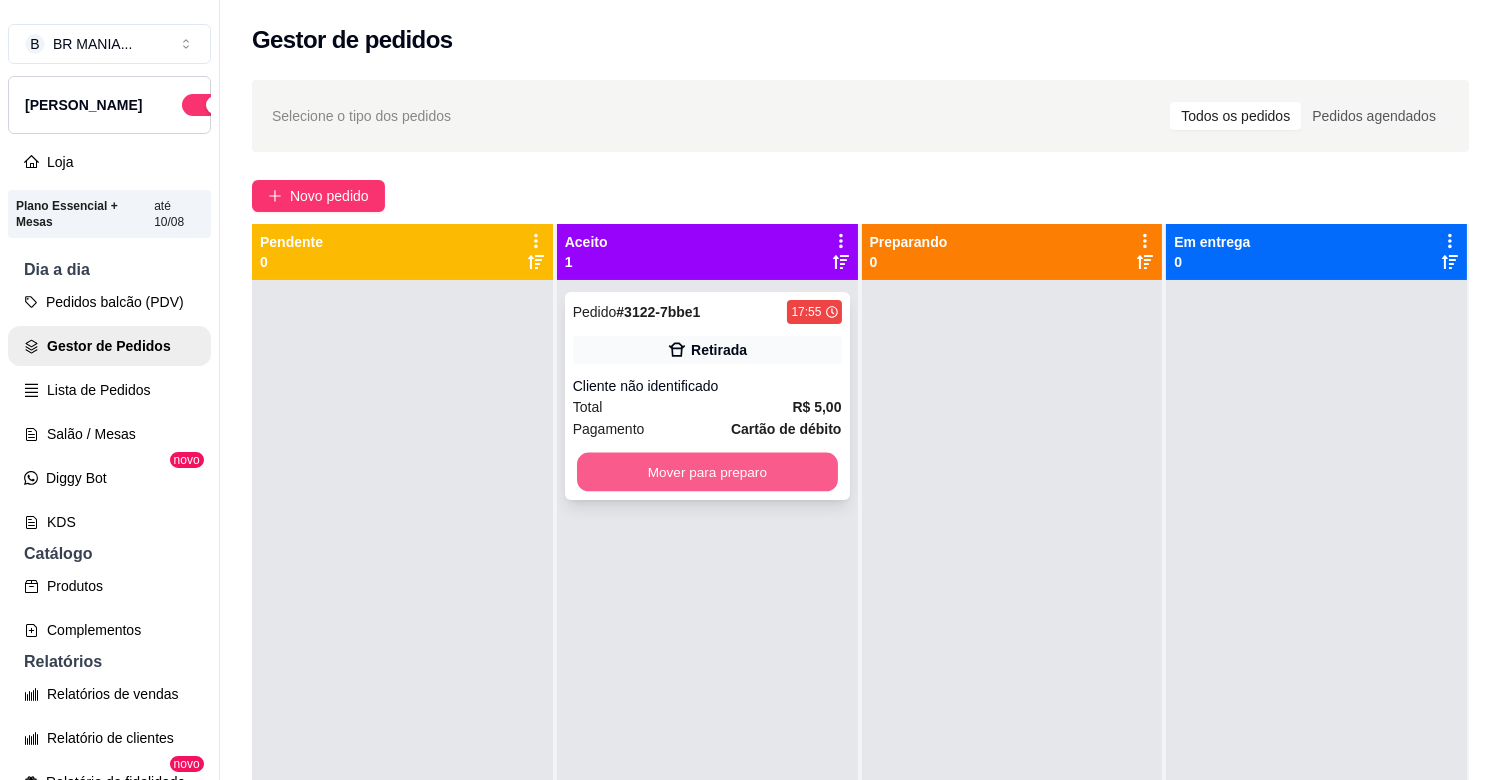 click on "Mover para preparo" at bounding box center [707, 472] 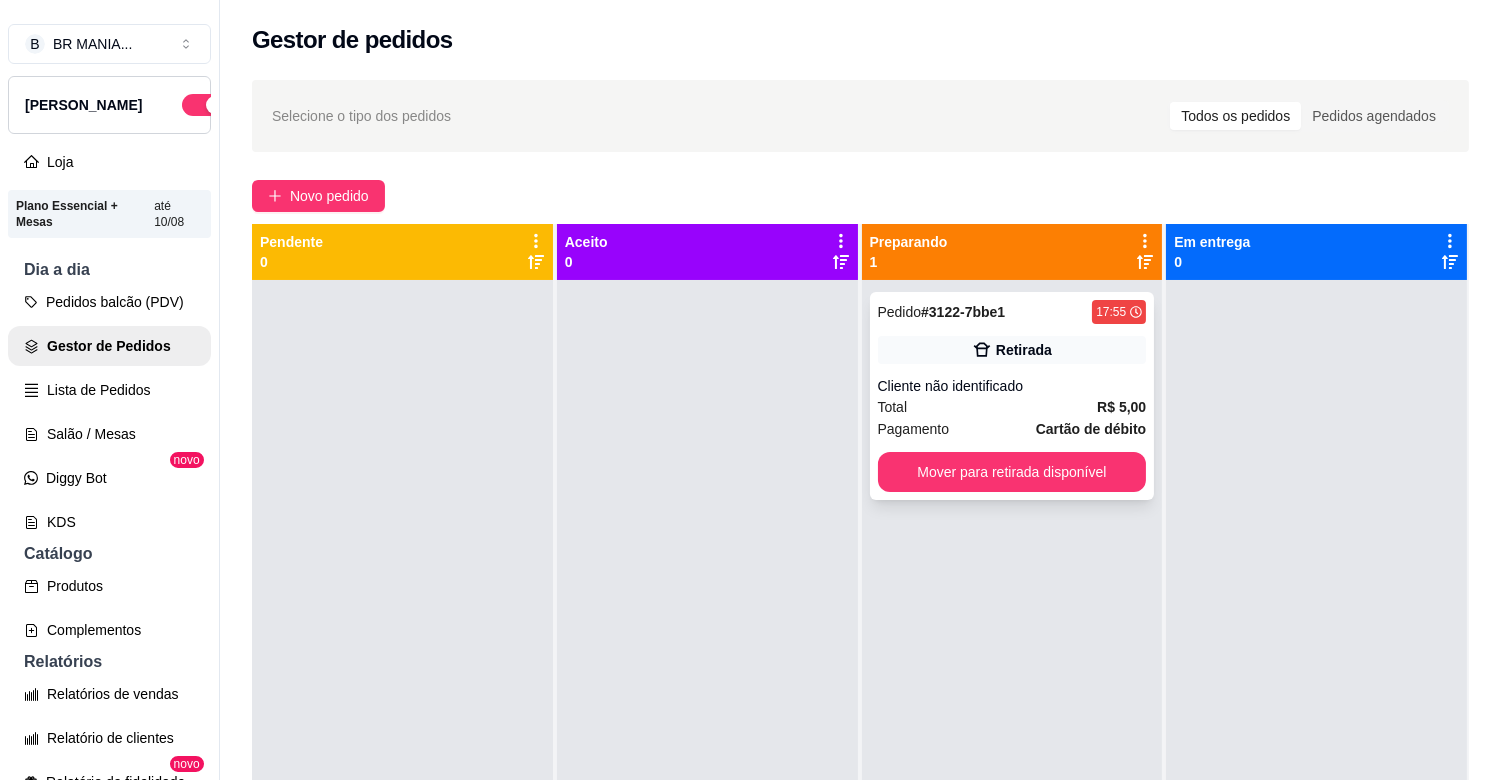 drag, startPoint x: 1048, startPoint y: 511, endPoint x: 1065, endPoint y: 484, distance: 31.906113 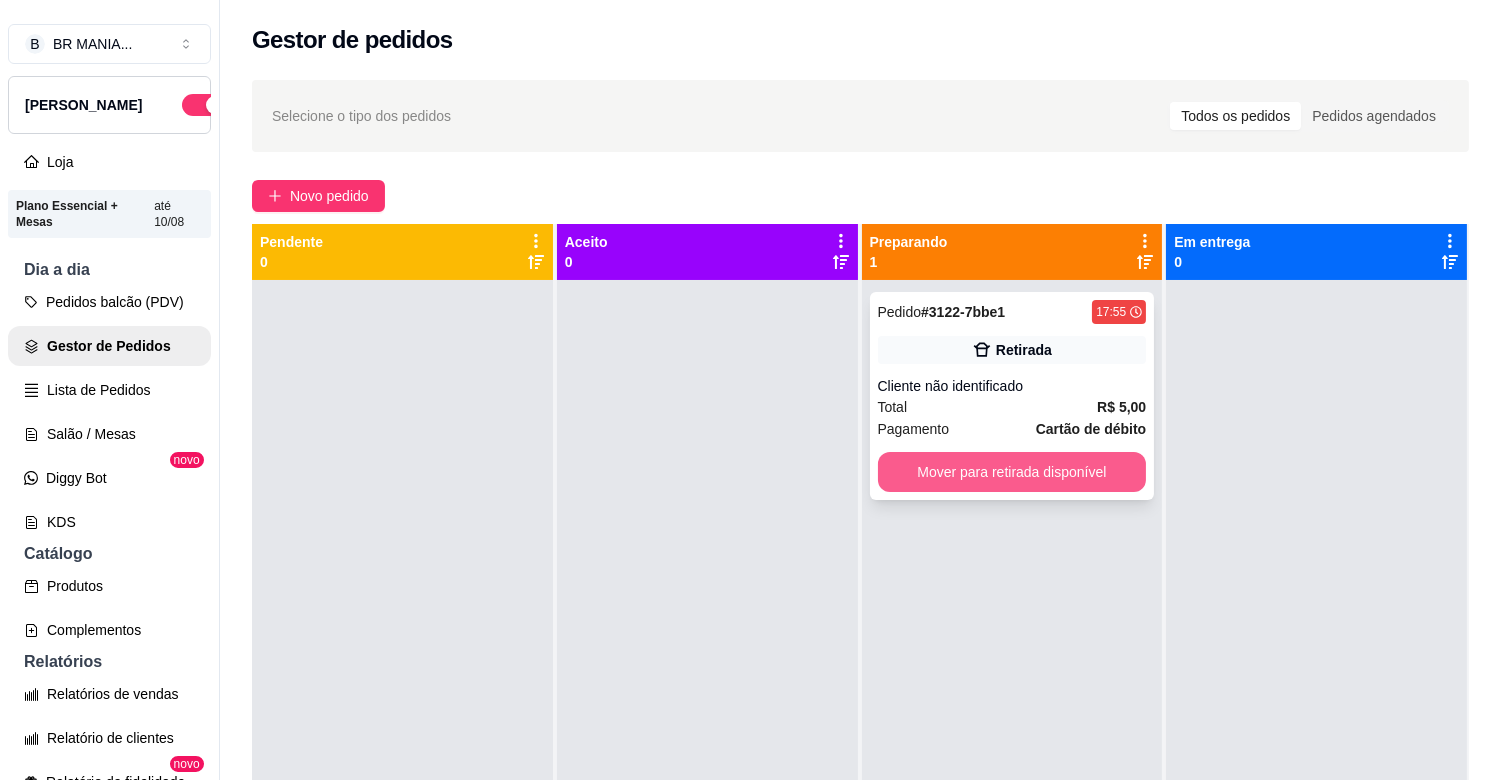 click on "Mover para retirada disponível" at bounding box center [1012, 472] 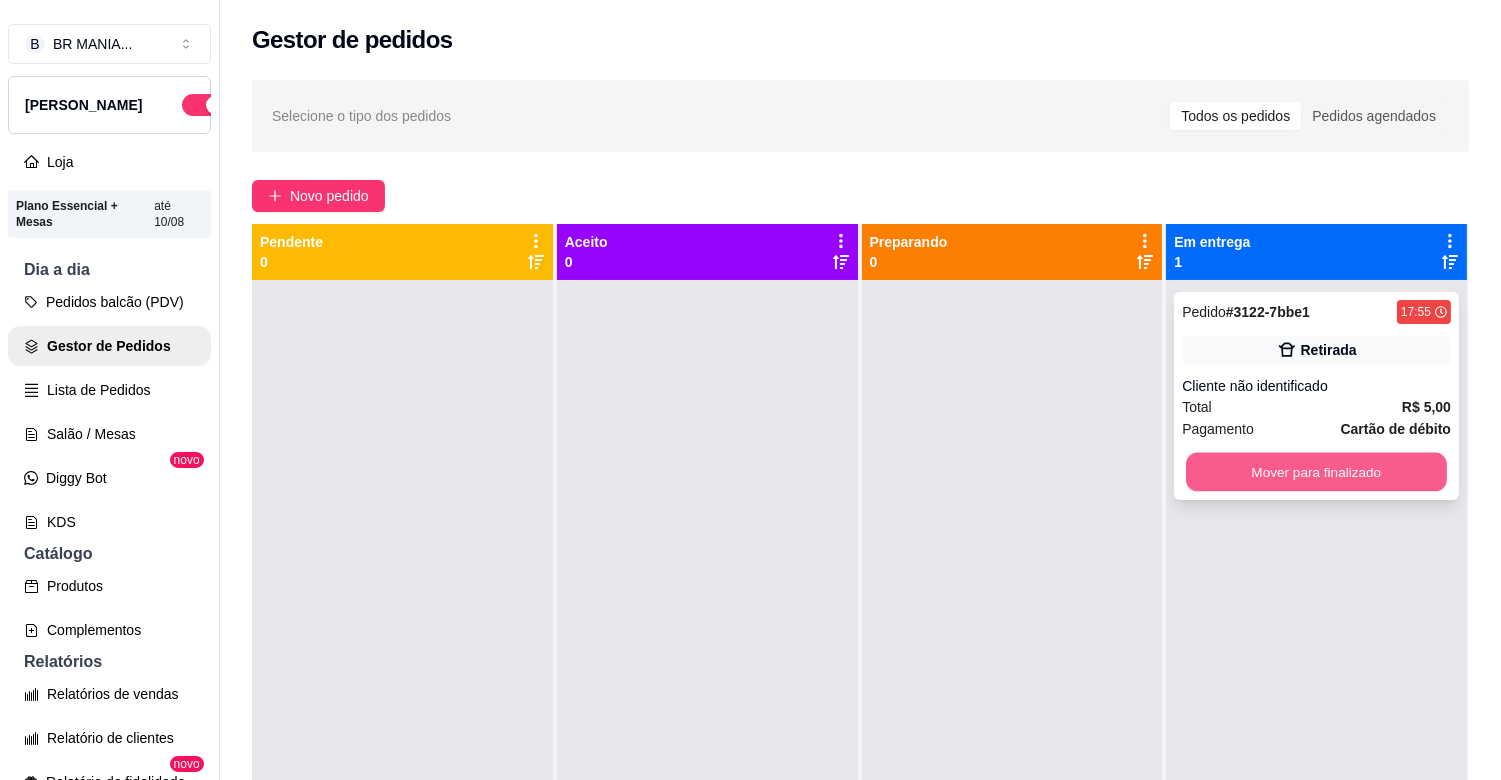 click on "Mover para finalizado" at bounding box center (1316, 472) 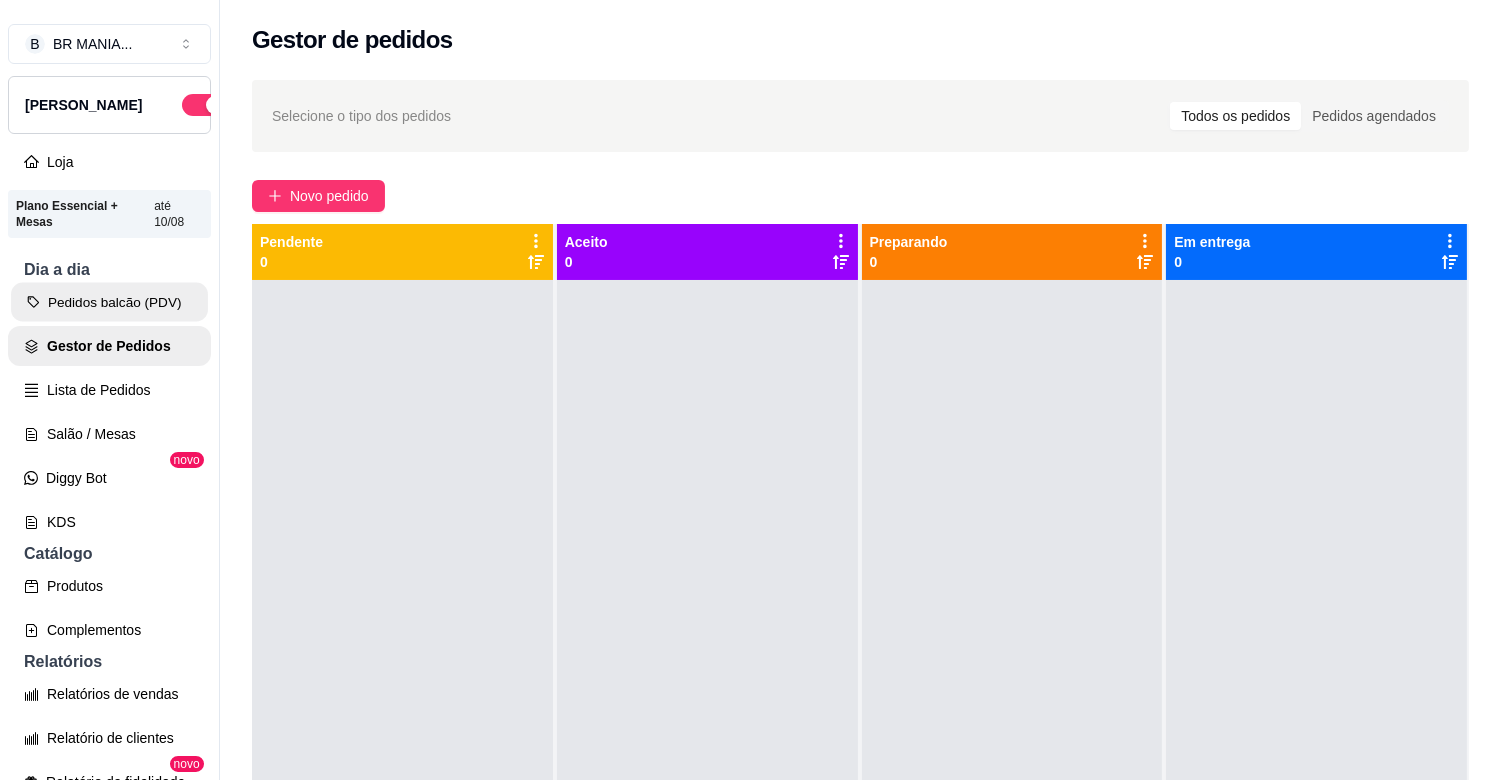 click on "Pedidos balcão (PDV)" at bounding box center [109, 302] 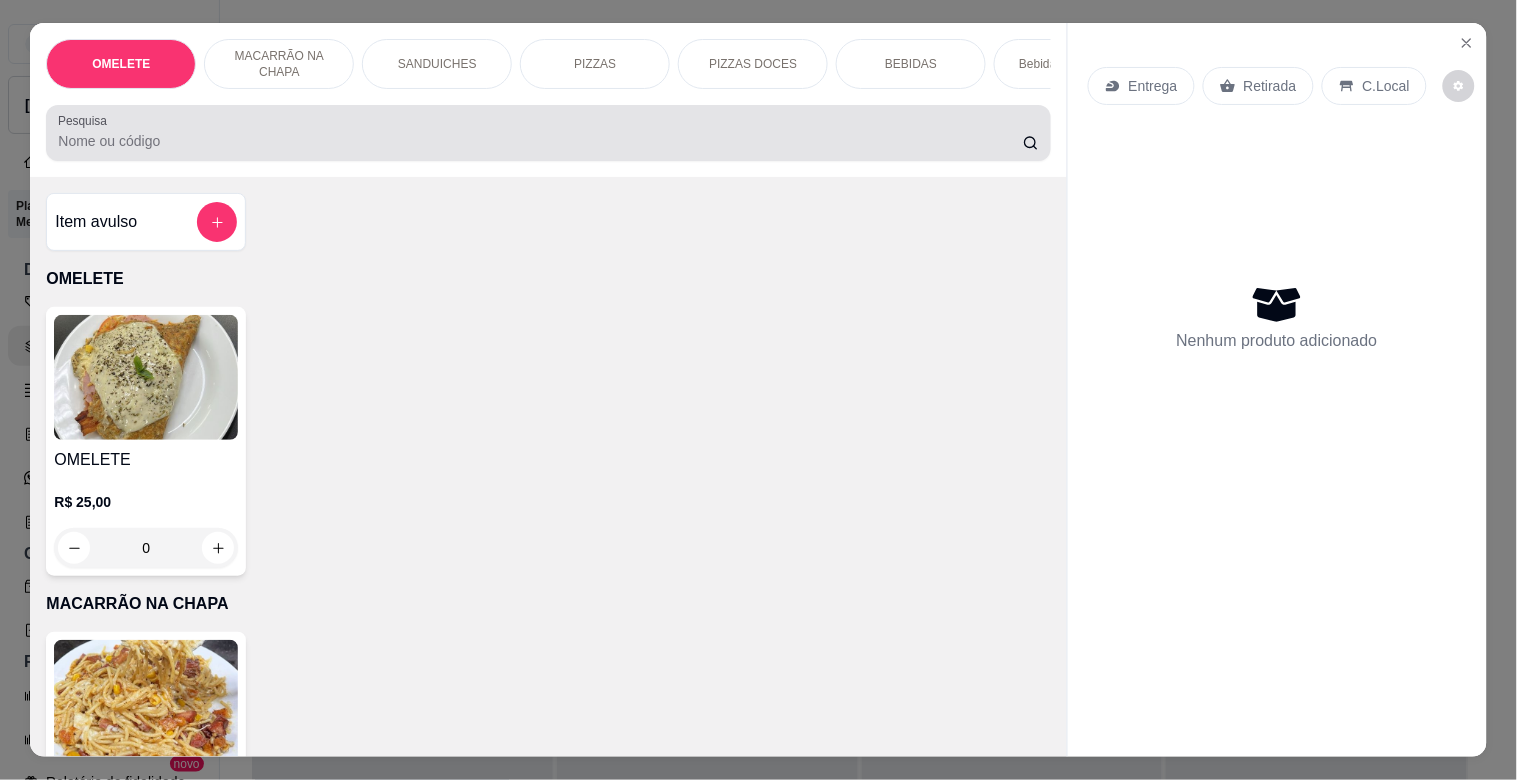 drag, startPoint x: 255, startPoint y: 143, endPoint x: 270, endPoint y: 138, distance: 15.811388 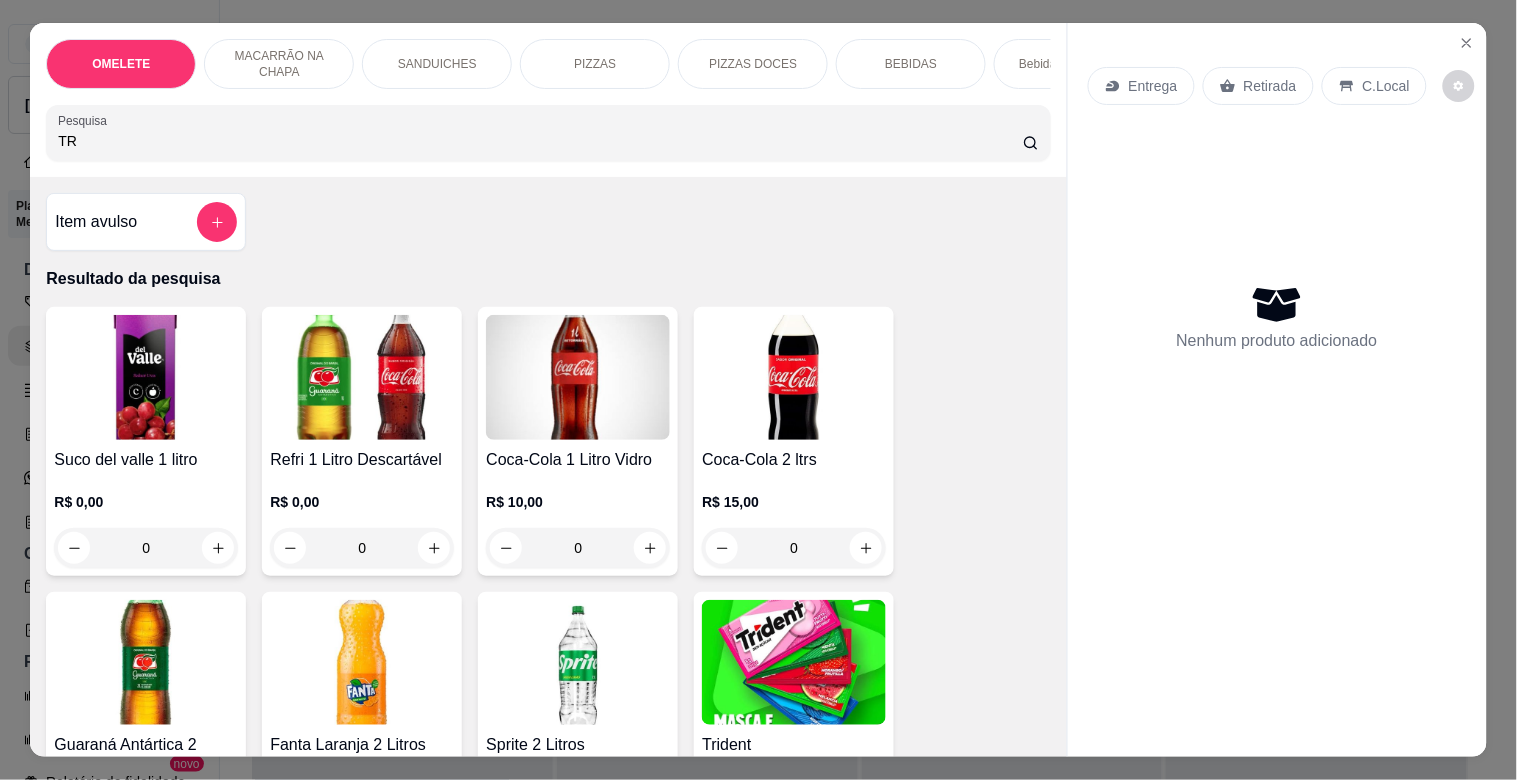 type on "TR" 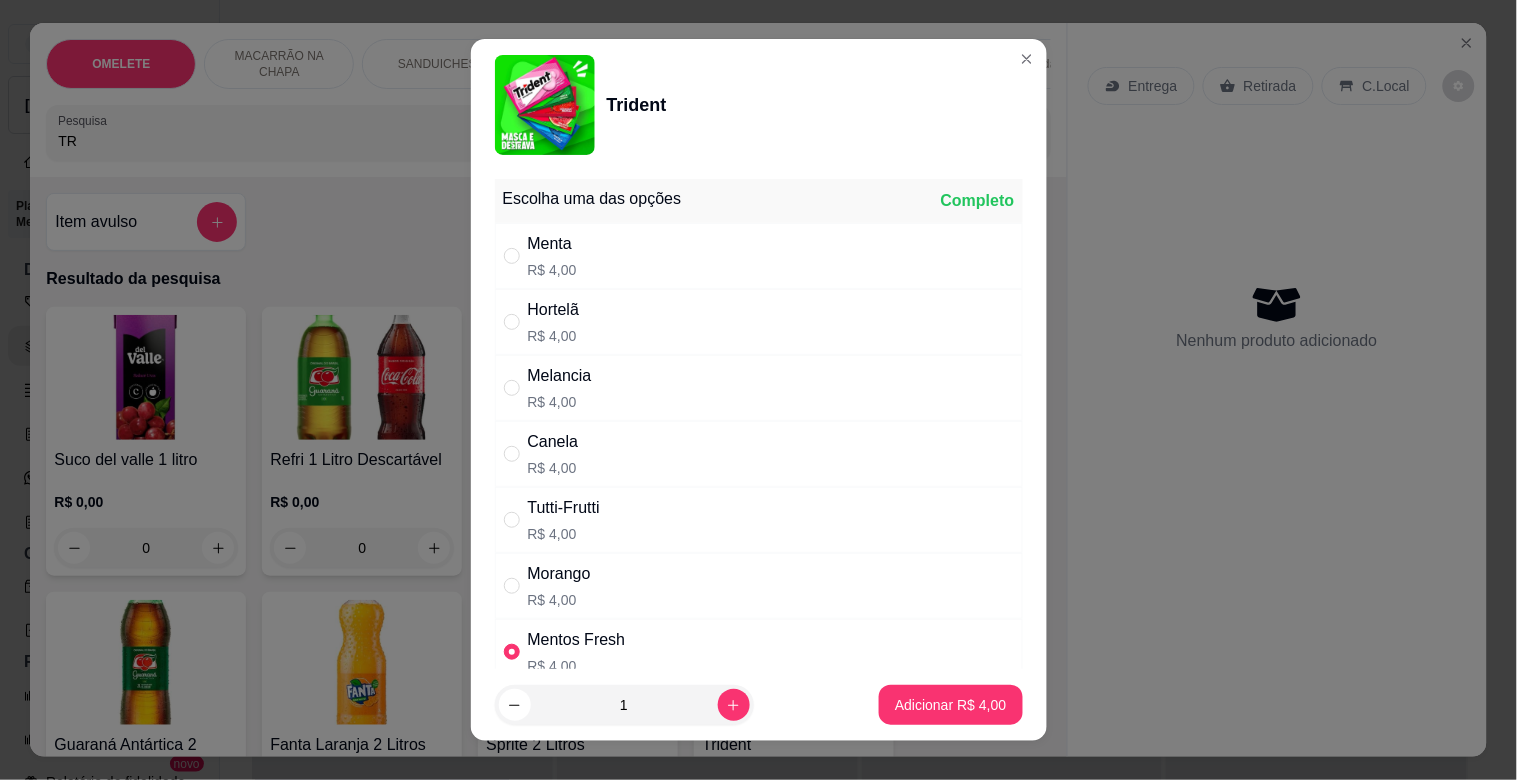 click on "Hortelã  R$ 4,00" at bounding box center (759, 322) 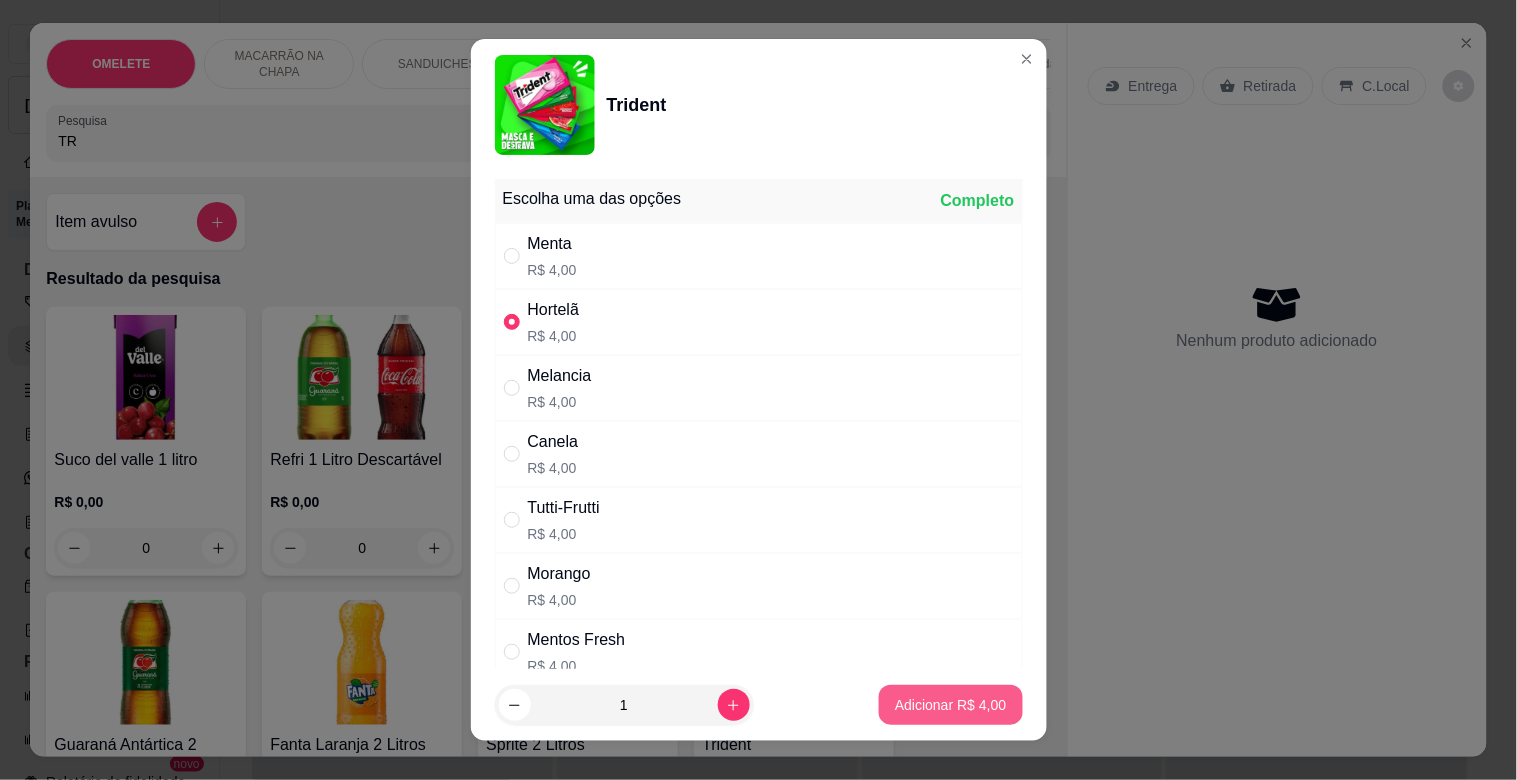 click on "Adicionar   R$ 4,00" at bounding box center (950, 705) 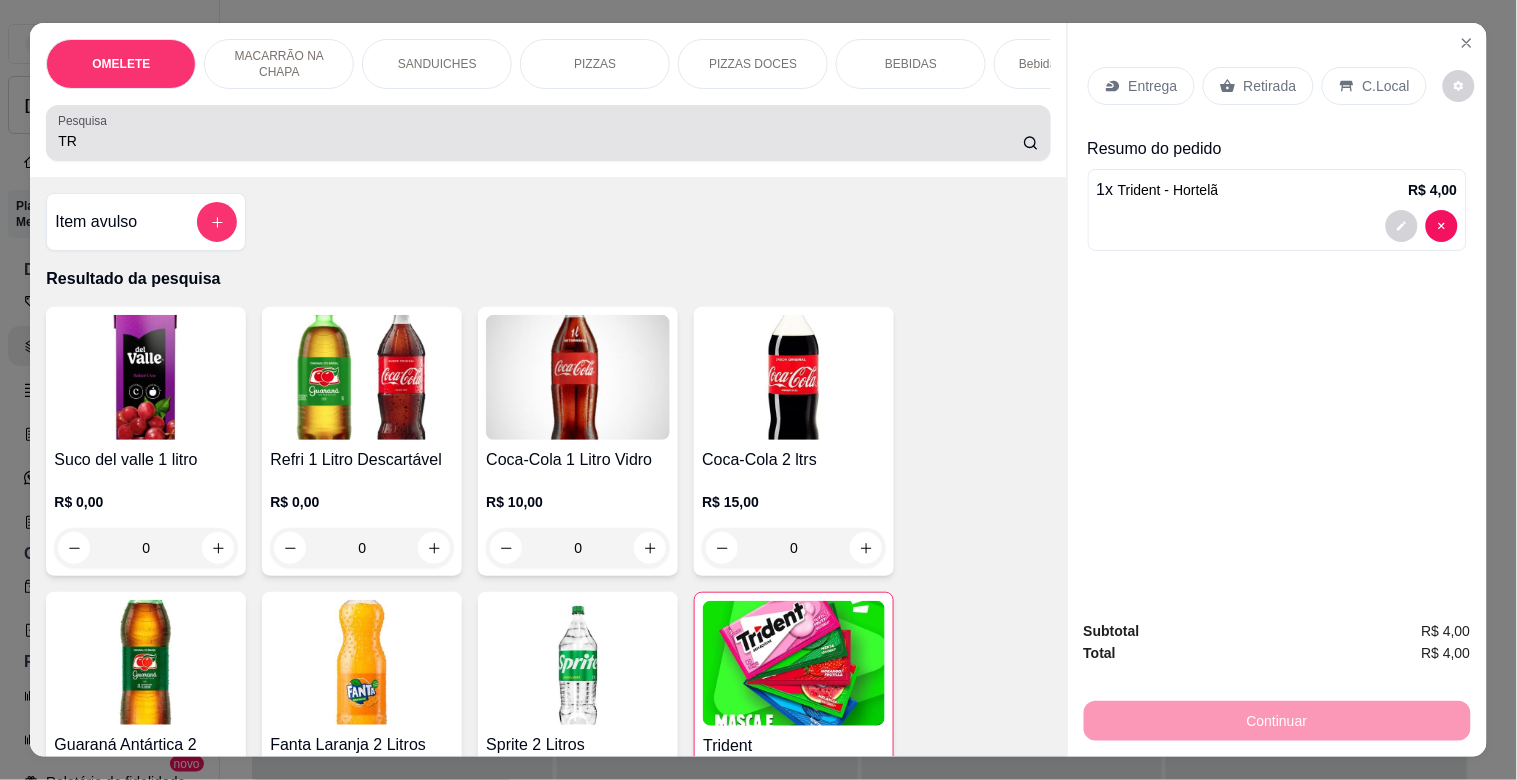 click on "TR" at bounding box center (540, 141) 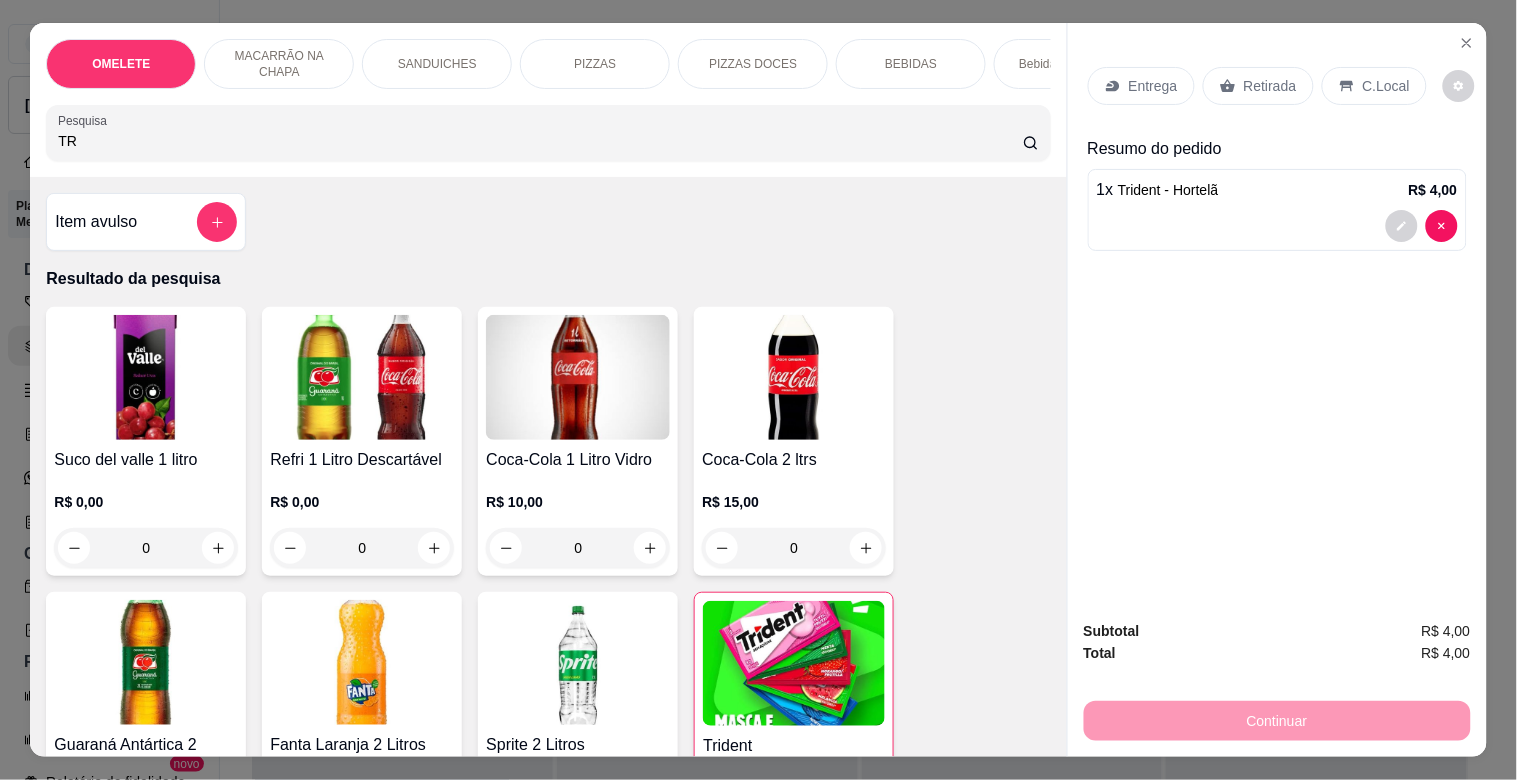 type on "T" 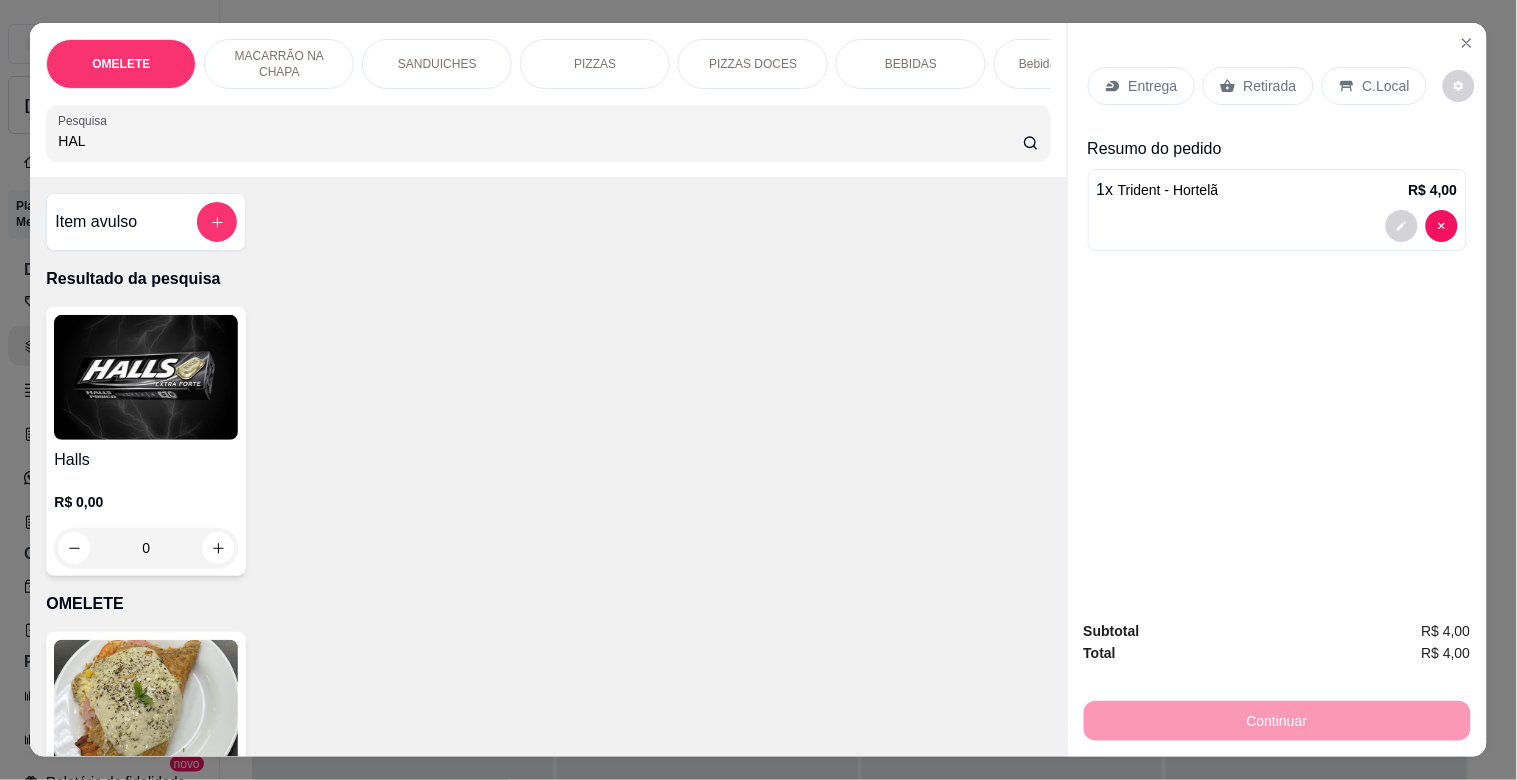type on "HAL" 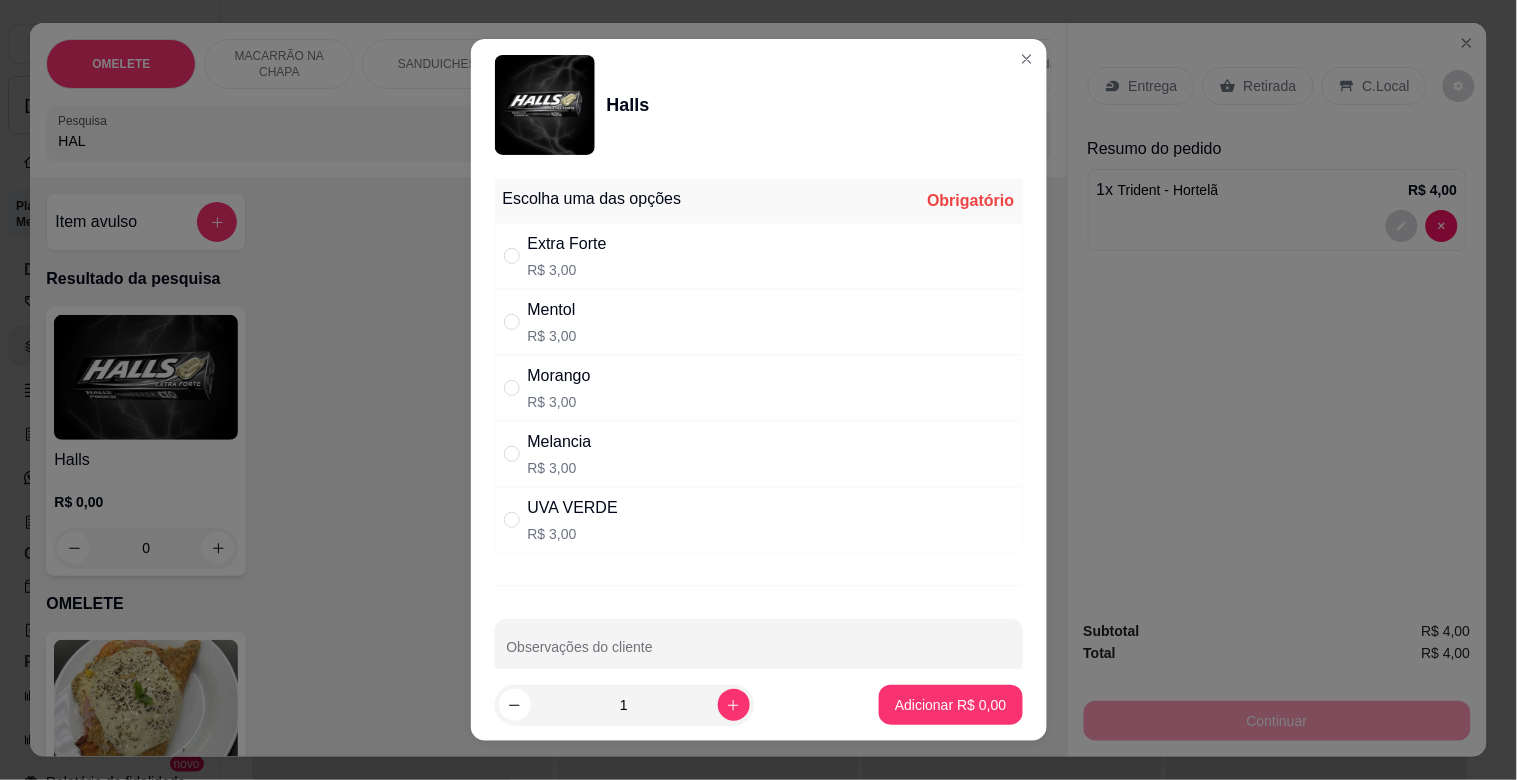 click on "Escolha uma das opções Obrigatório Extra Forte R$ 3,00 Mentol R$ 3,00 Morango  R$ 3,00 Melancia R$ 3,00 UVA VERDE R$ 3,00 Observações do cliente" at bounding box center [759, 420] 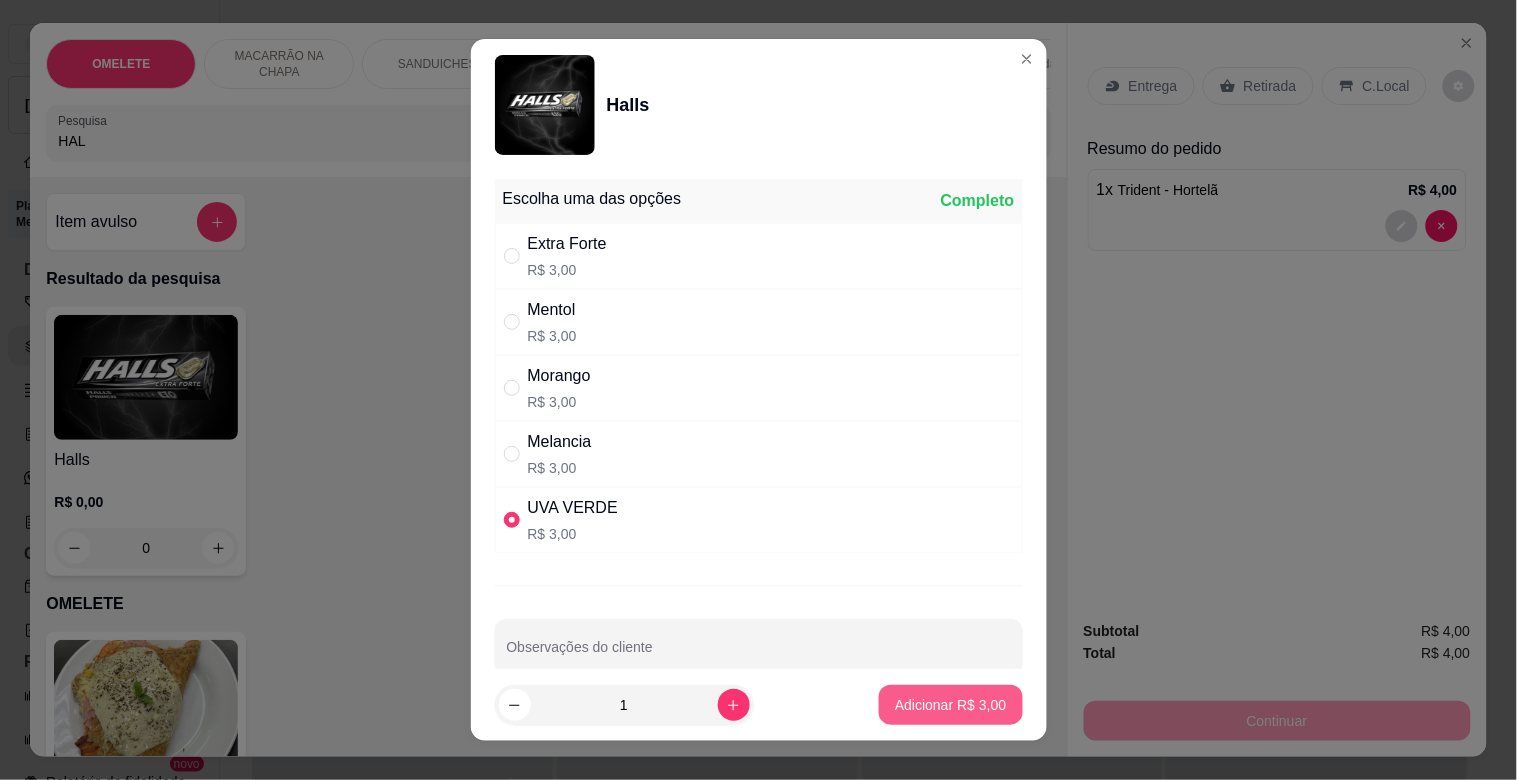 click on "Adicionar   R$ 3,00" at bounding box center (950, 705) 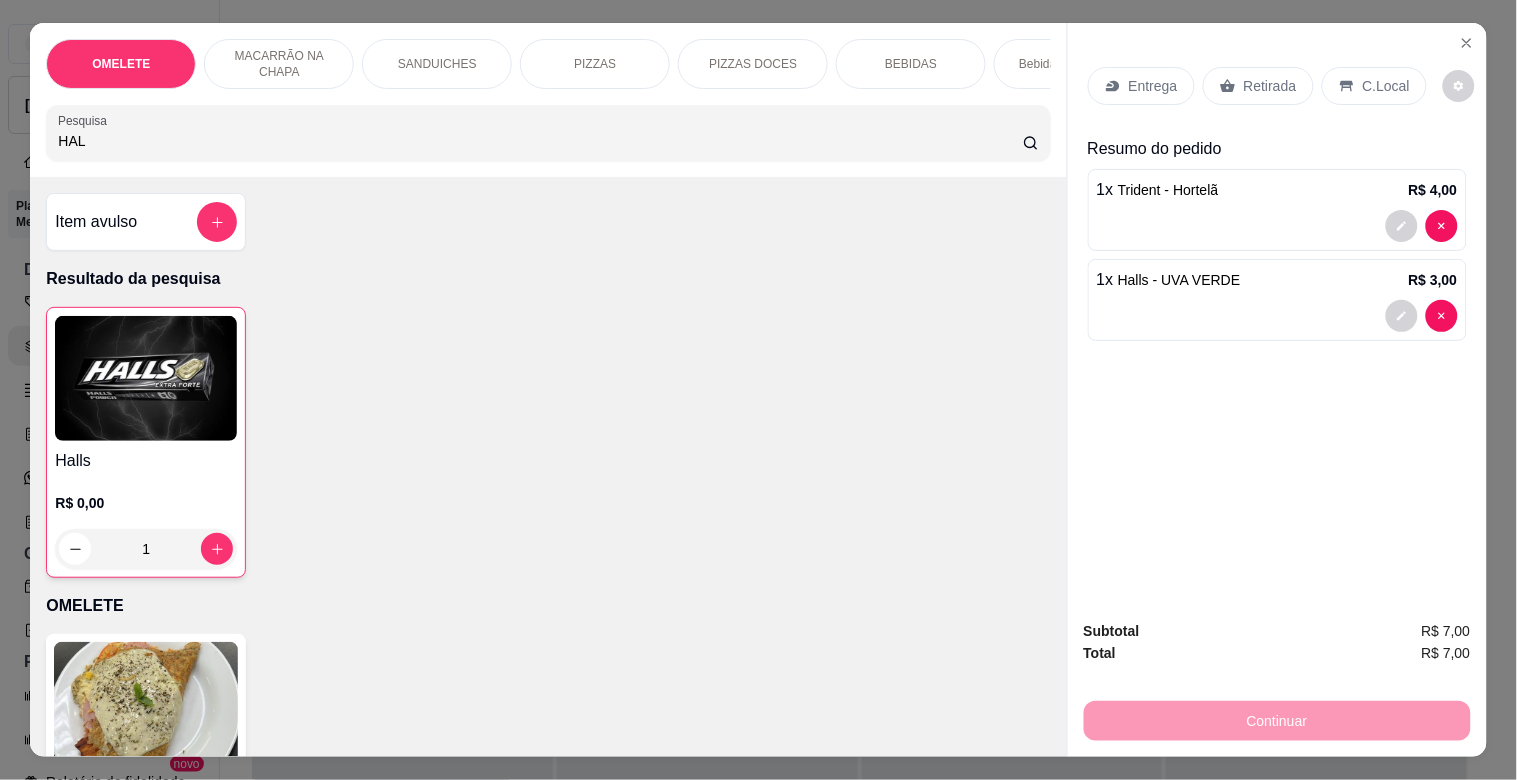 click on "Retirada" at bounding box center (1270, 86) 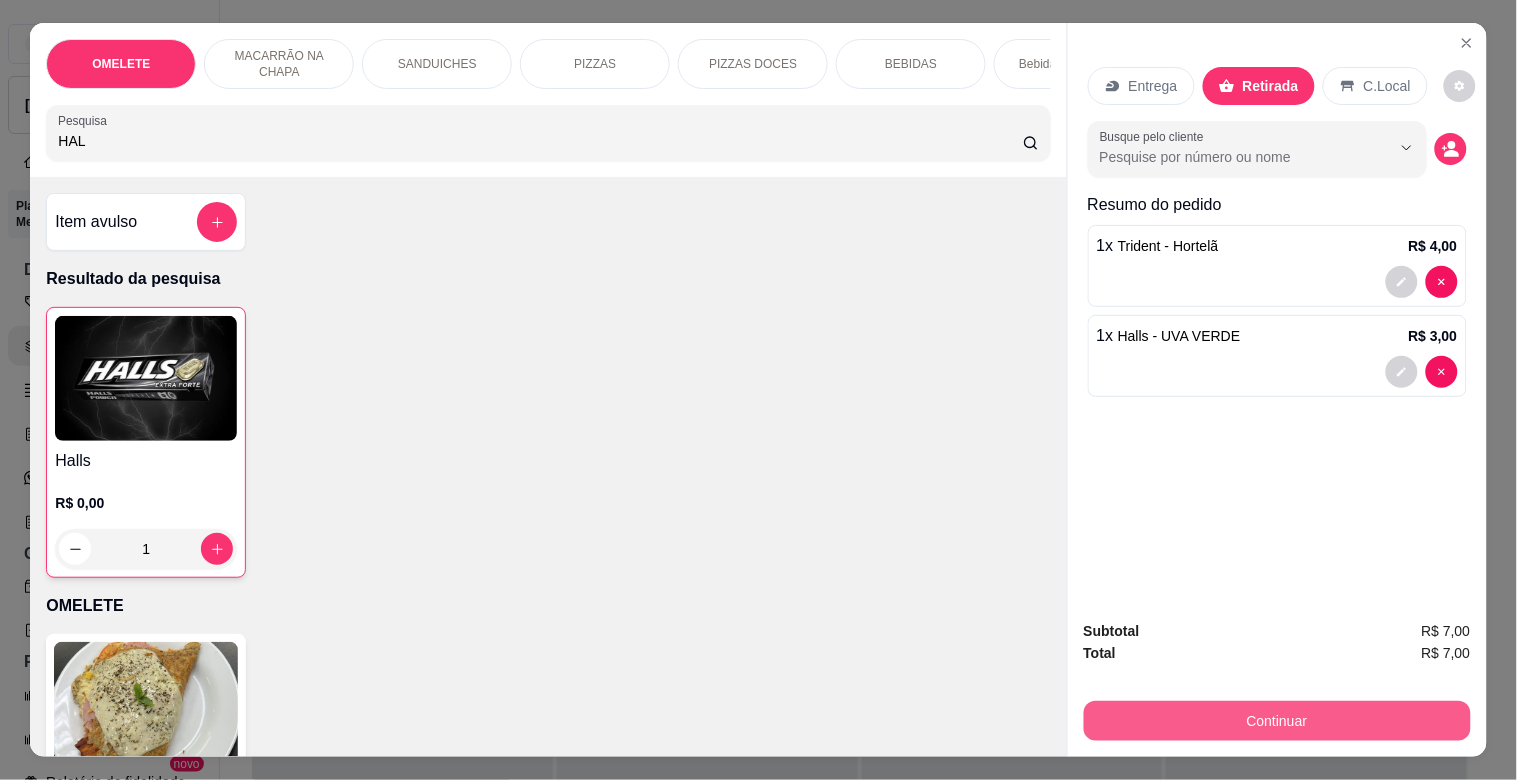 click on "Continuar" at bounding box center [1277, 721] 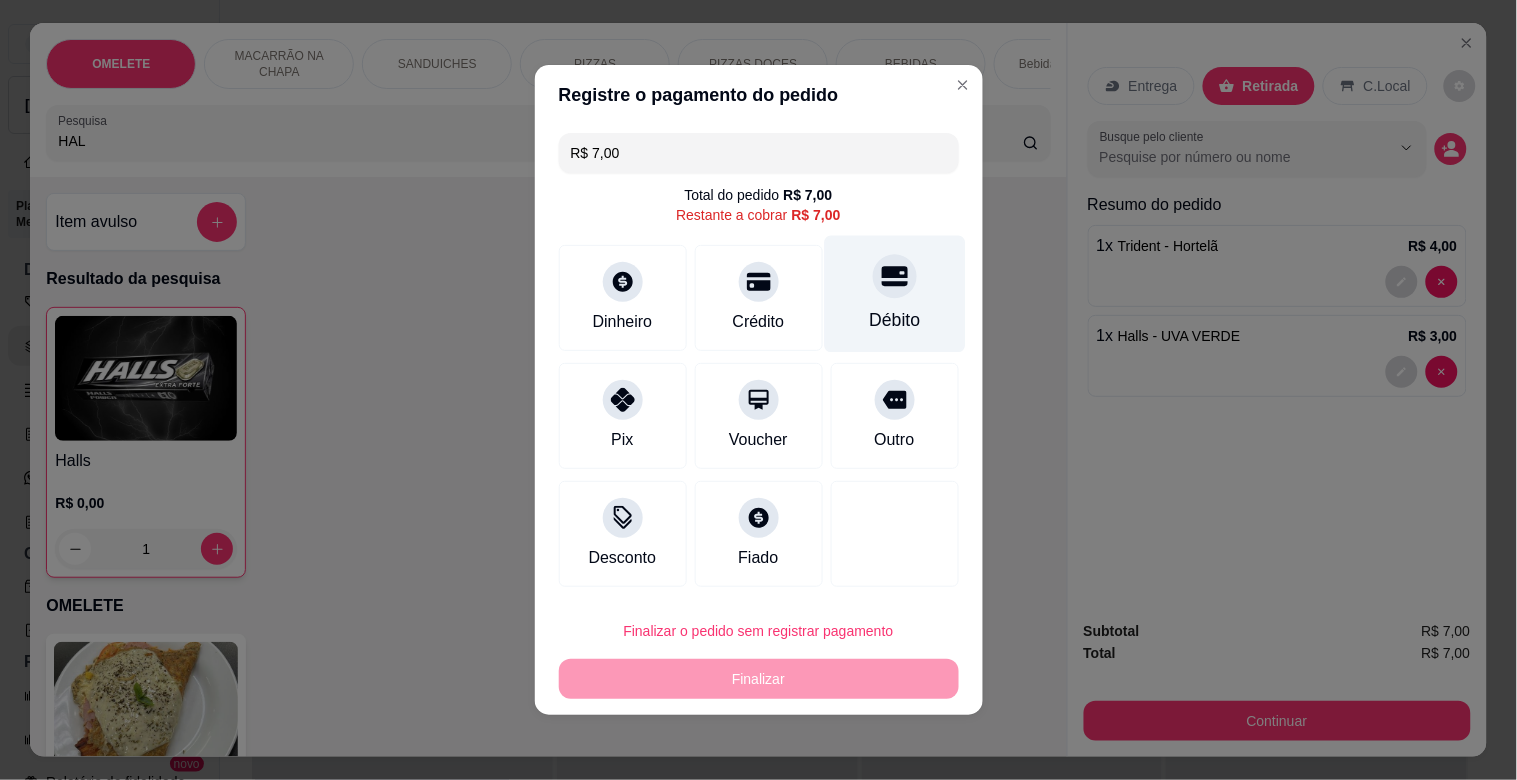 click 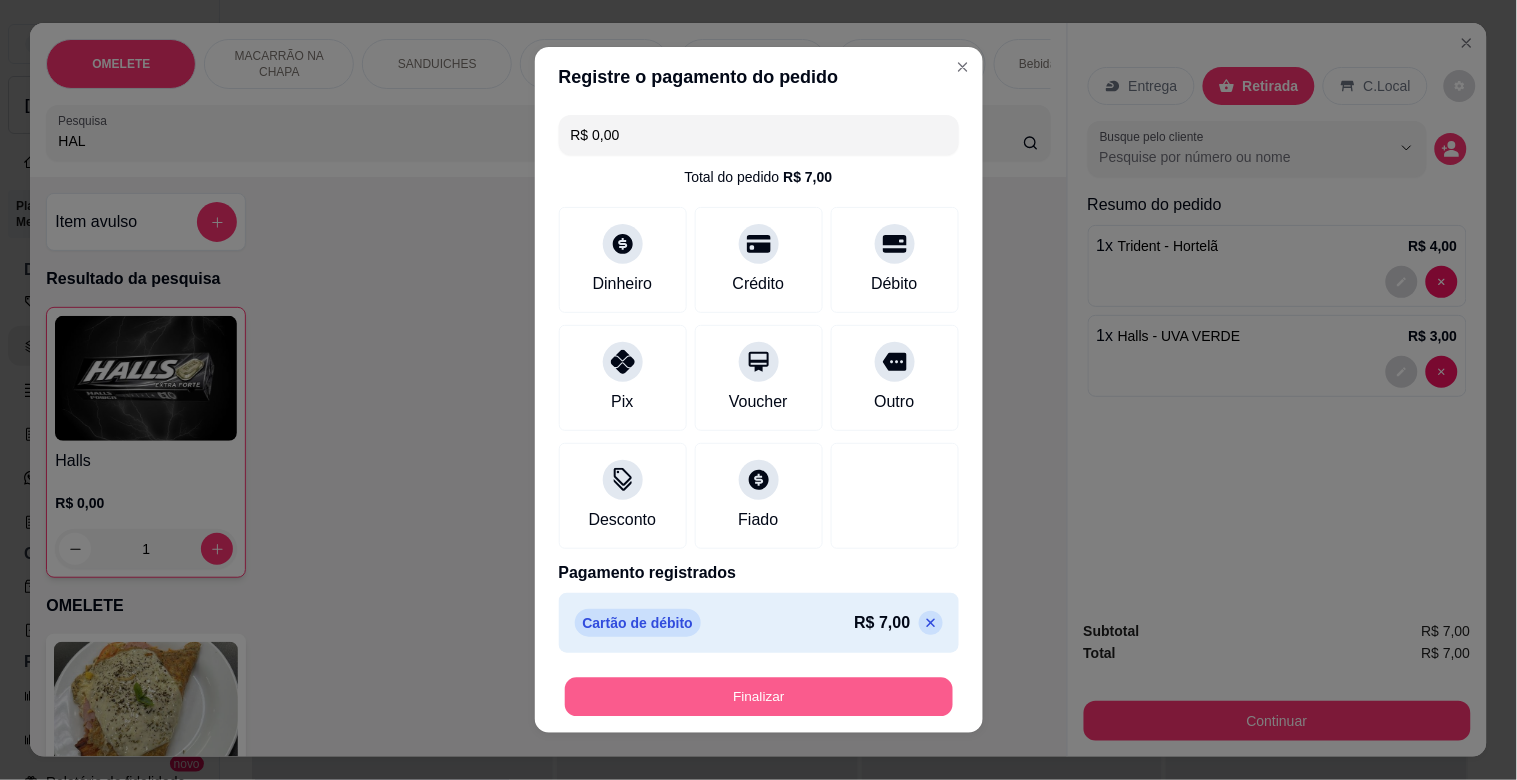 click on "Finalizar" at bounding box center (759, 697) 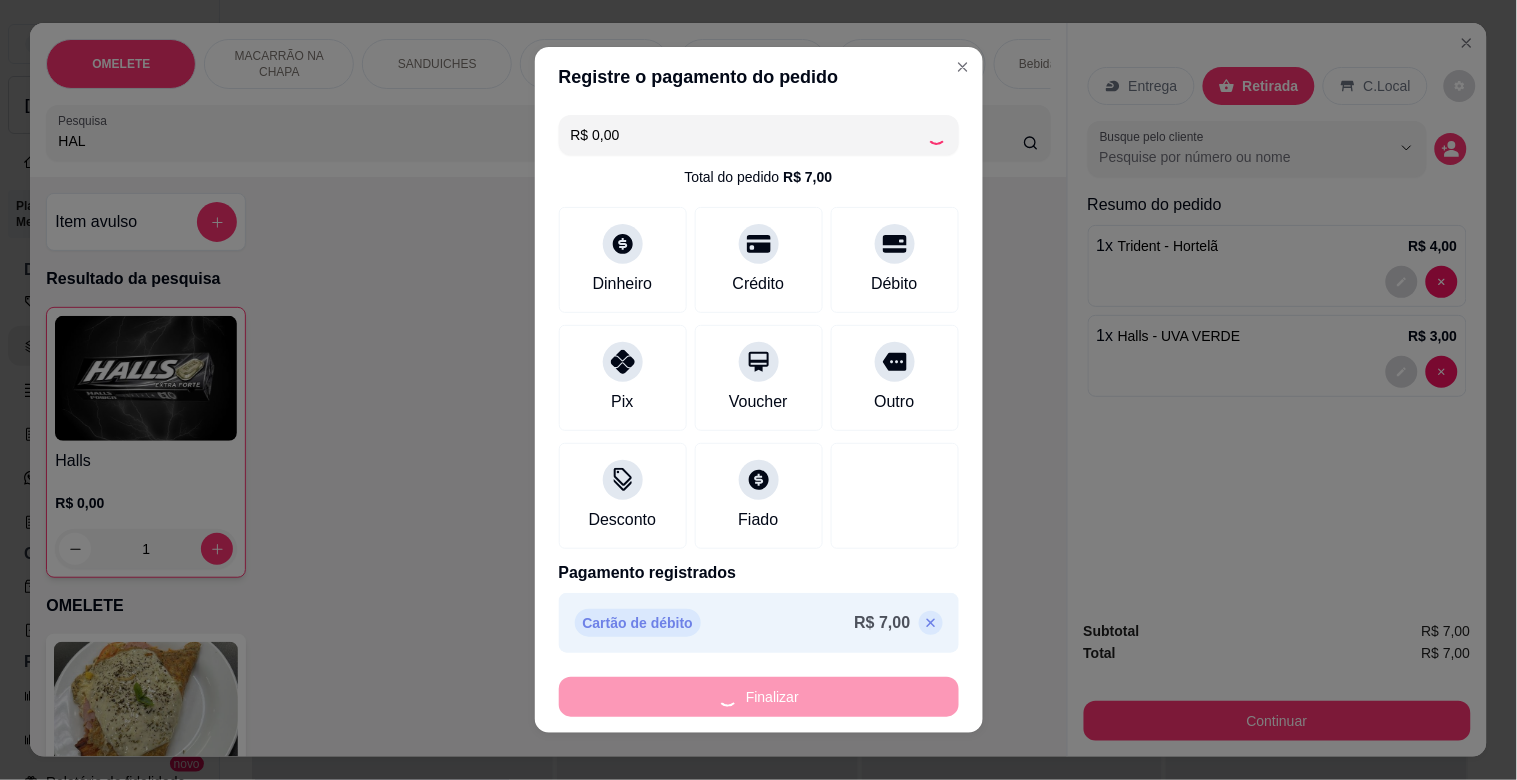 type on "0" 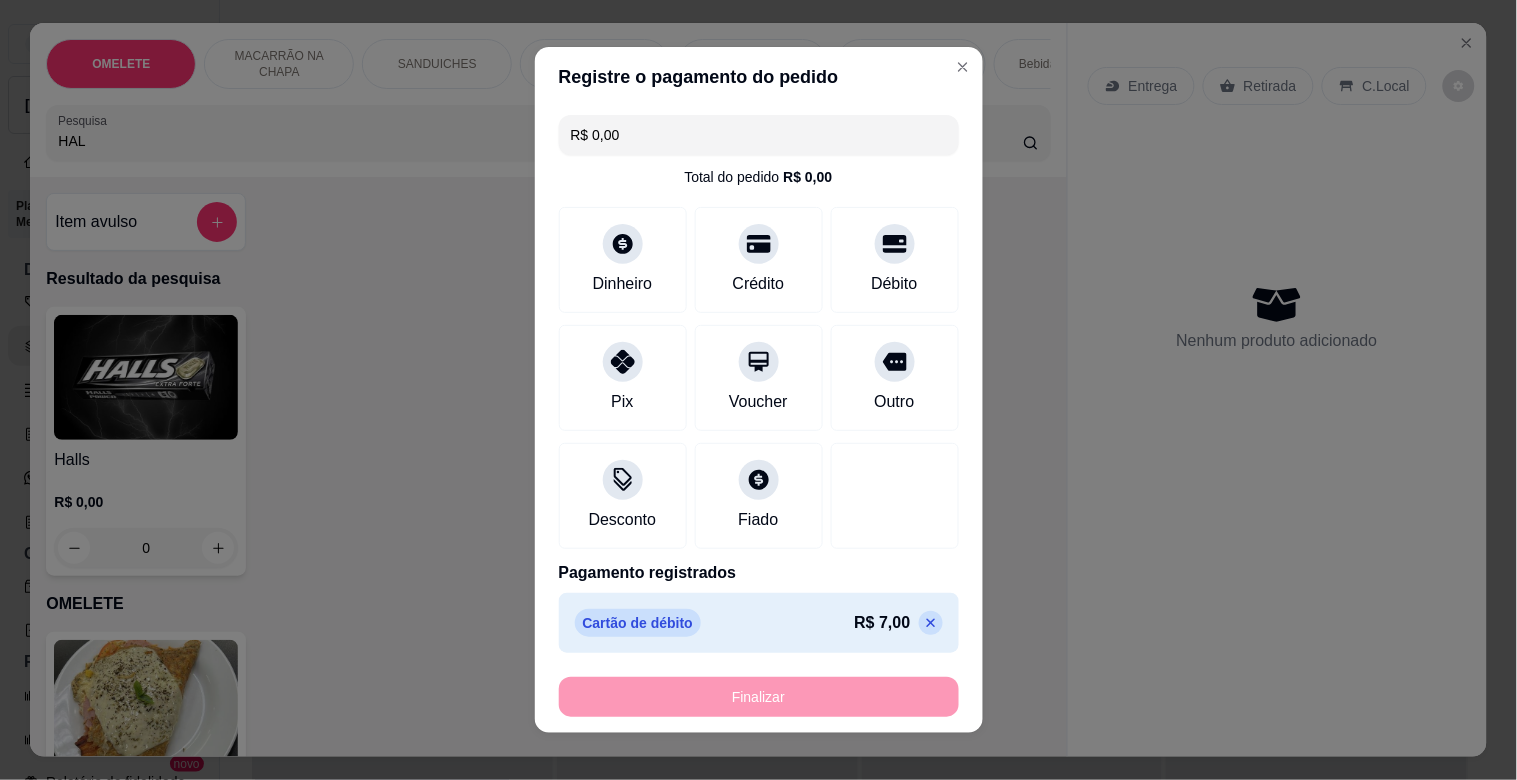 type on "-R$ 7,00" 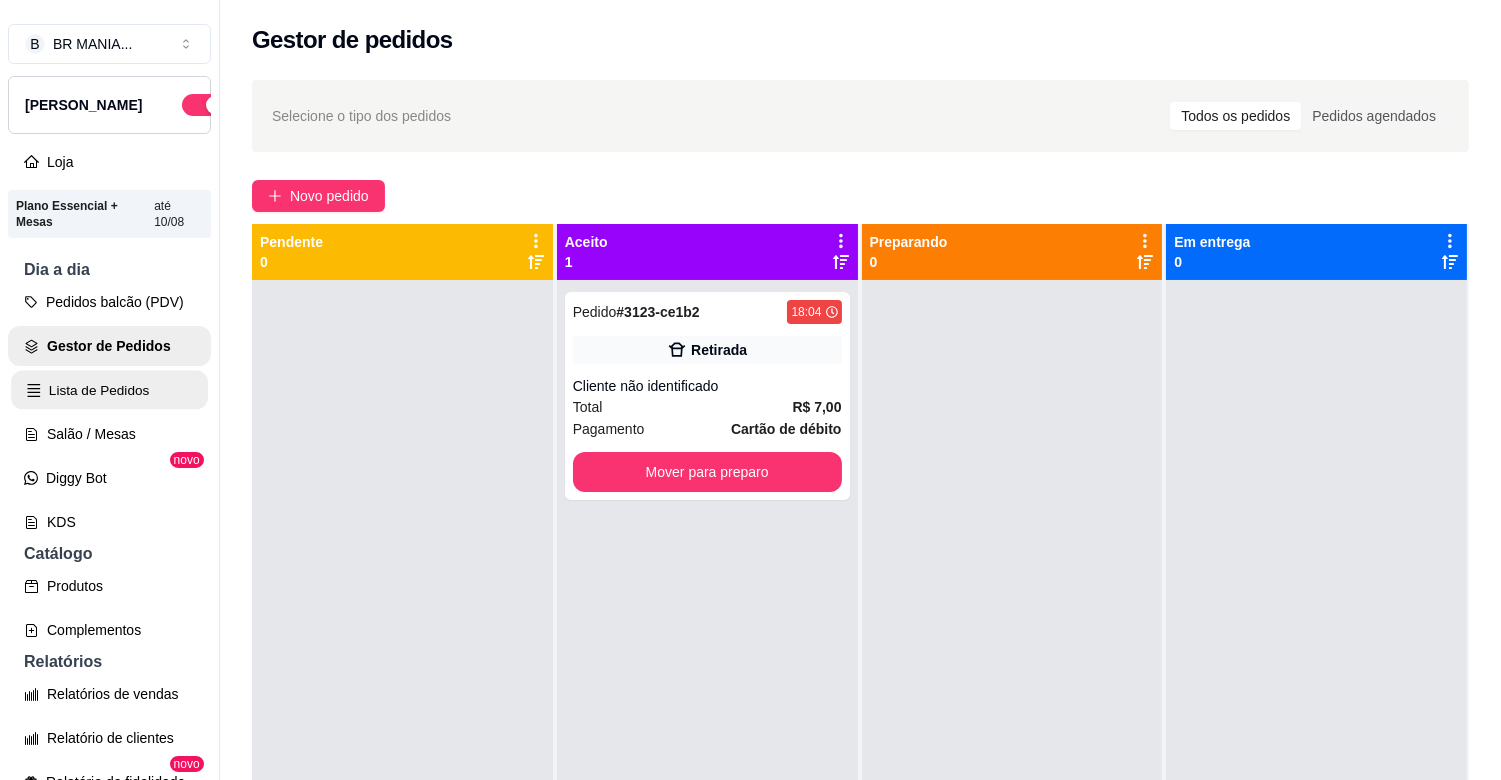 click on "Lista de Pedidos" at bounding box center [109, 390] 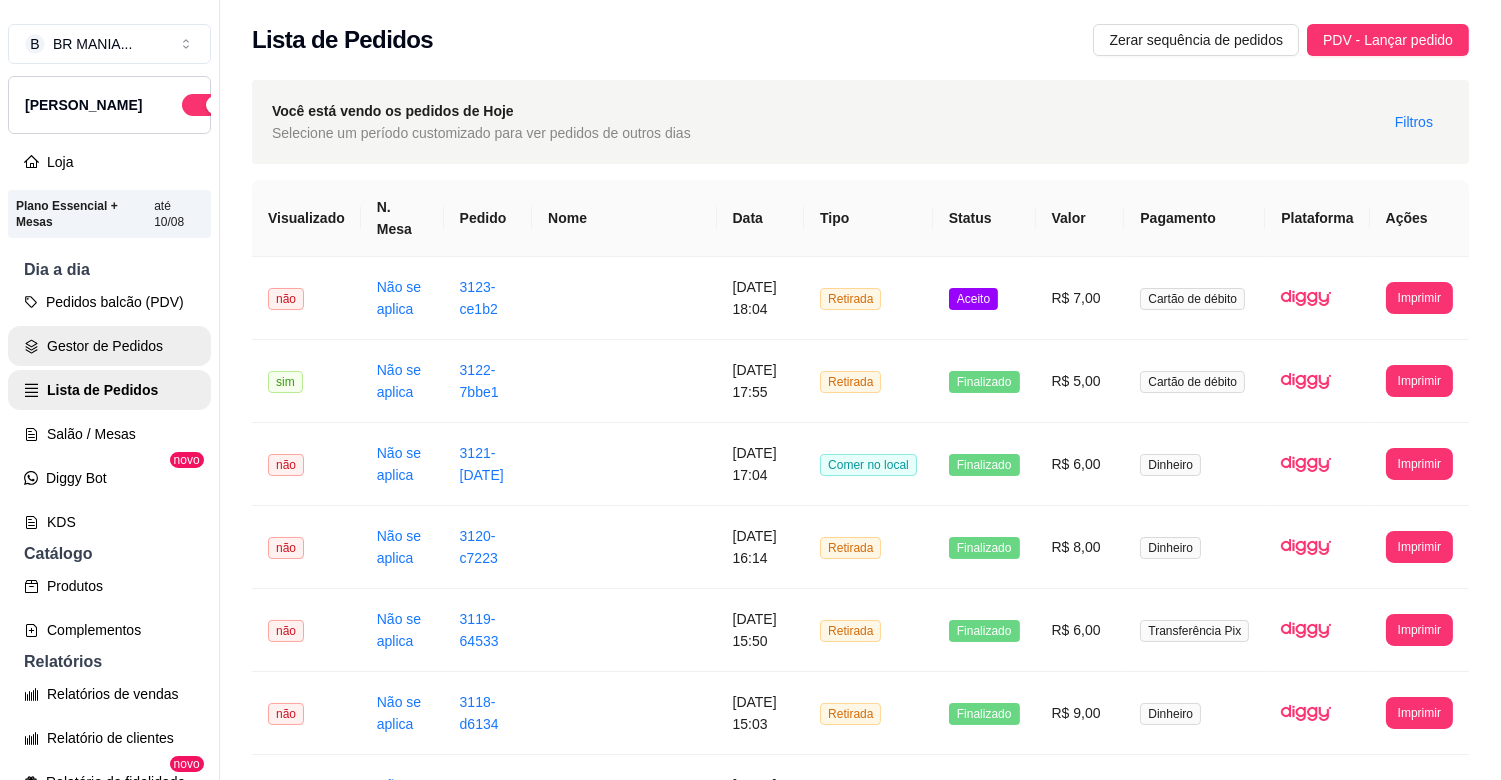 click on "Gestor de Pedidos" at bounding box center [109, 346] 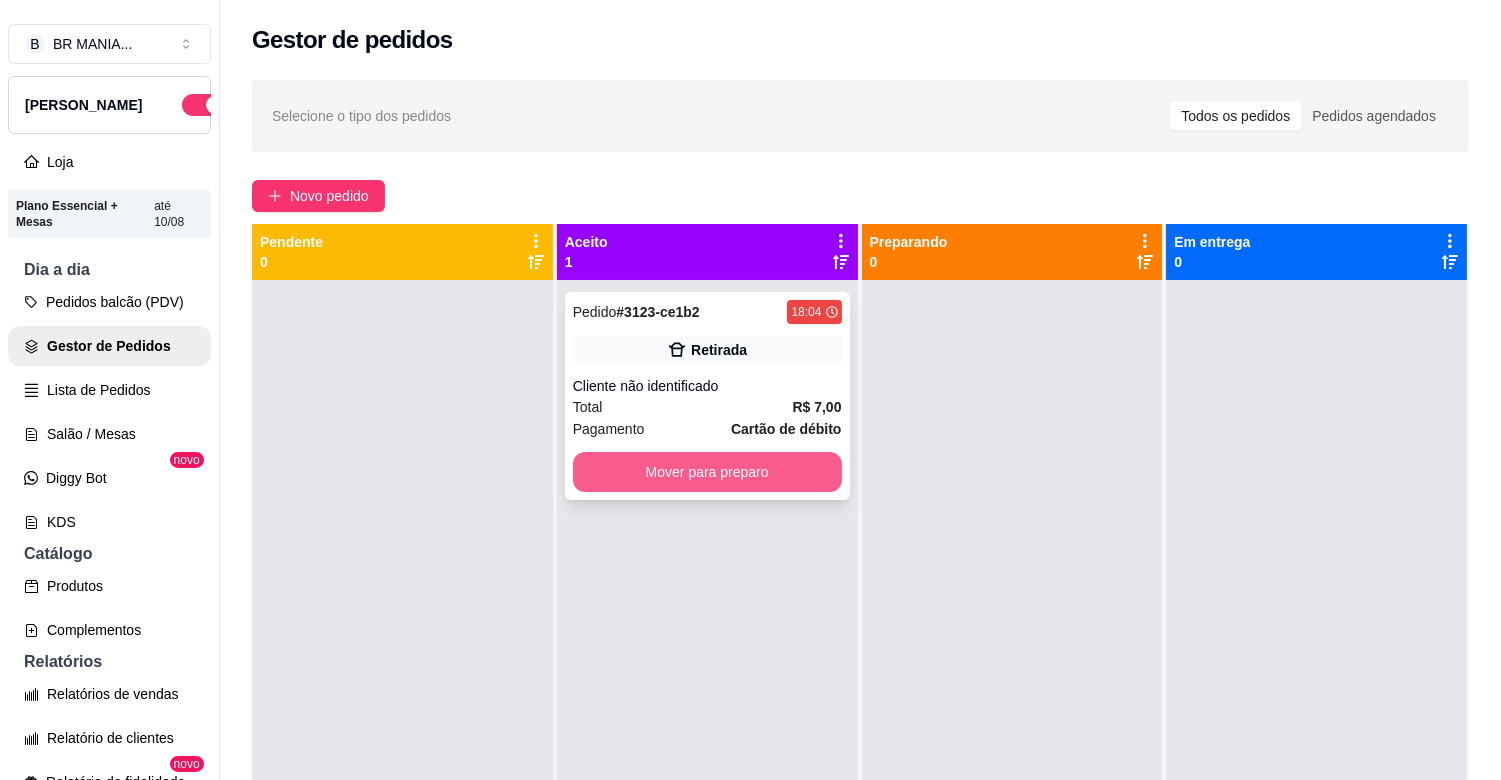 click on "Mover para preparo" at bounding box center [707, 472] 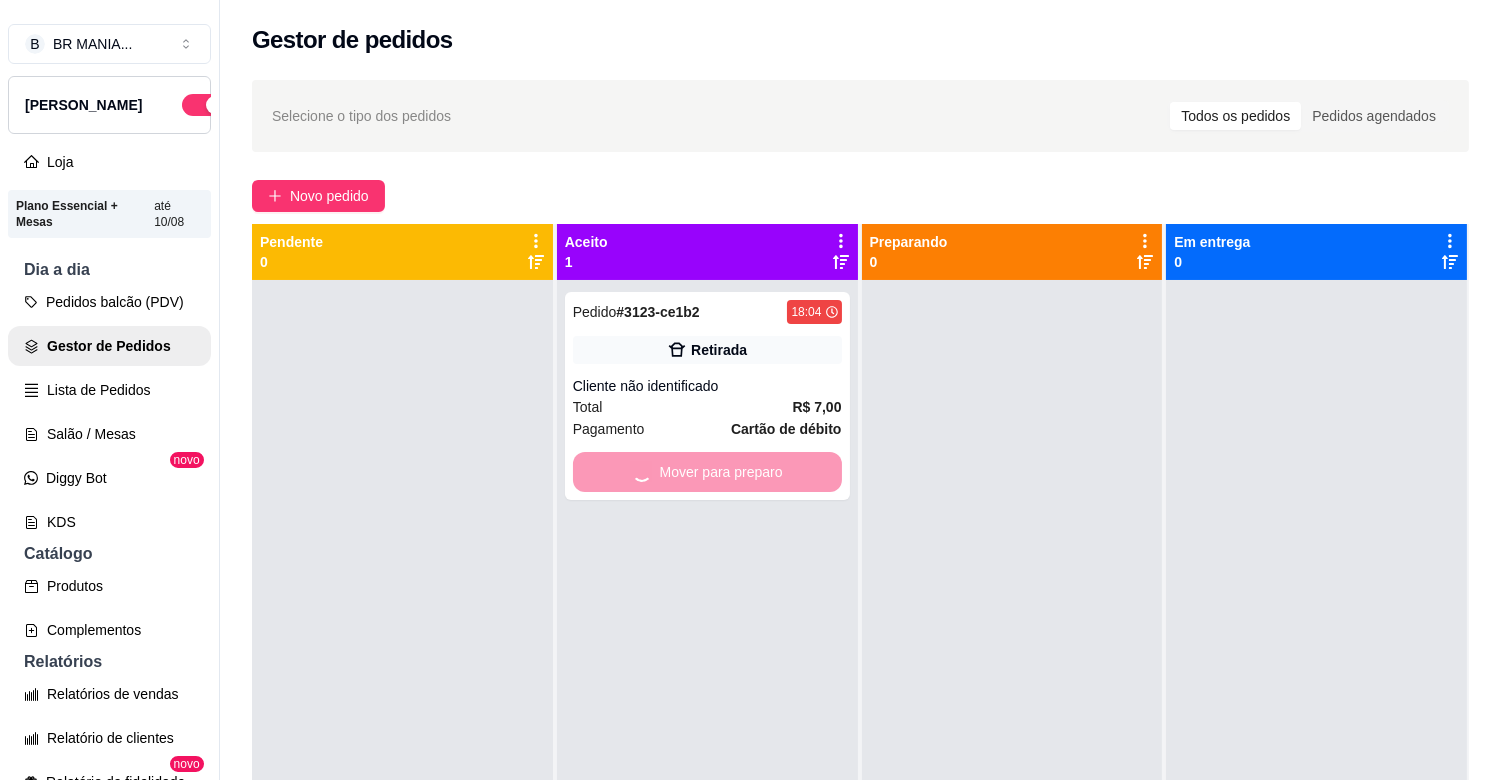 click at bounding box center (1012, 670) 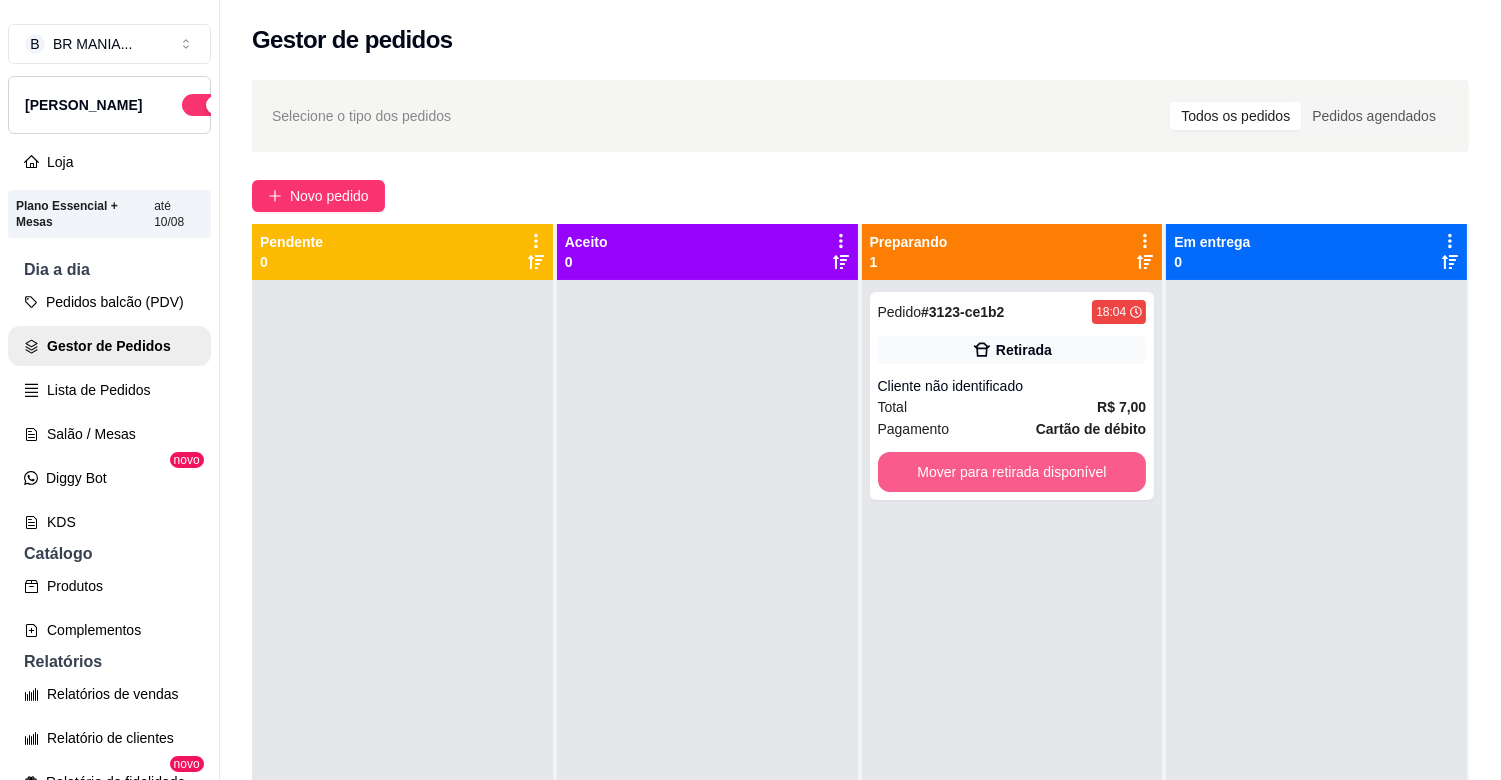 click on "Mover para retirada disponível" at bounding box center [1012, 472] 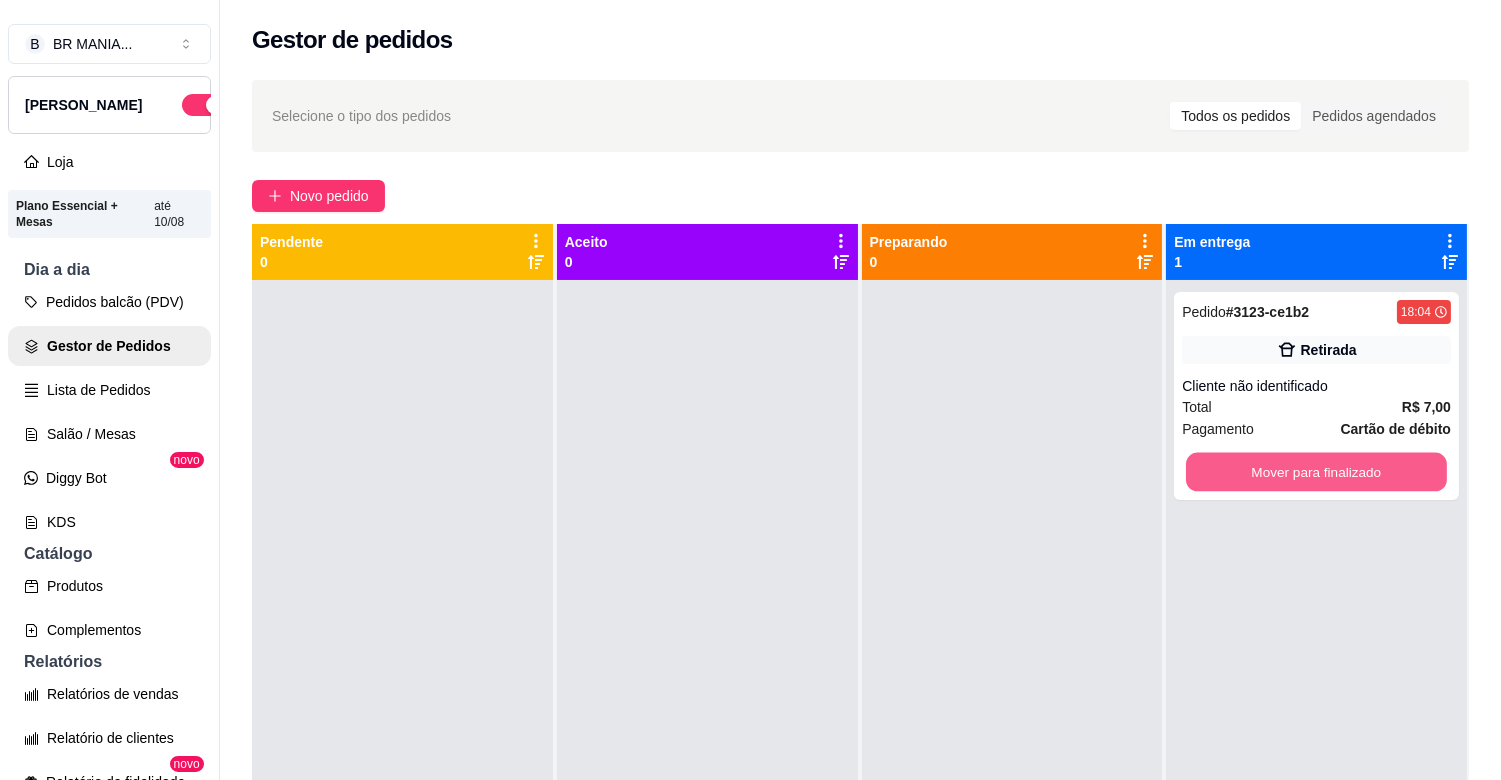 click on "Mover para finalizado" at bounding box center [1316, 472] 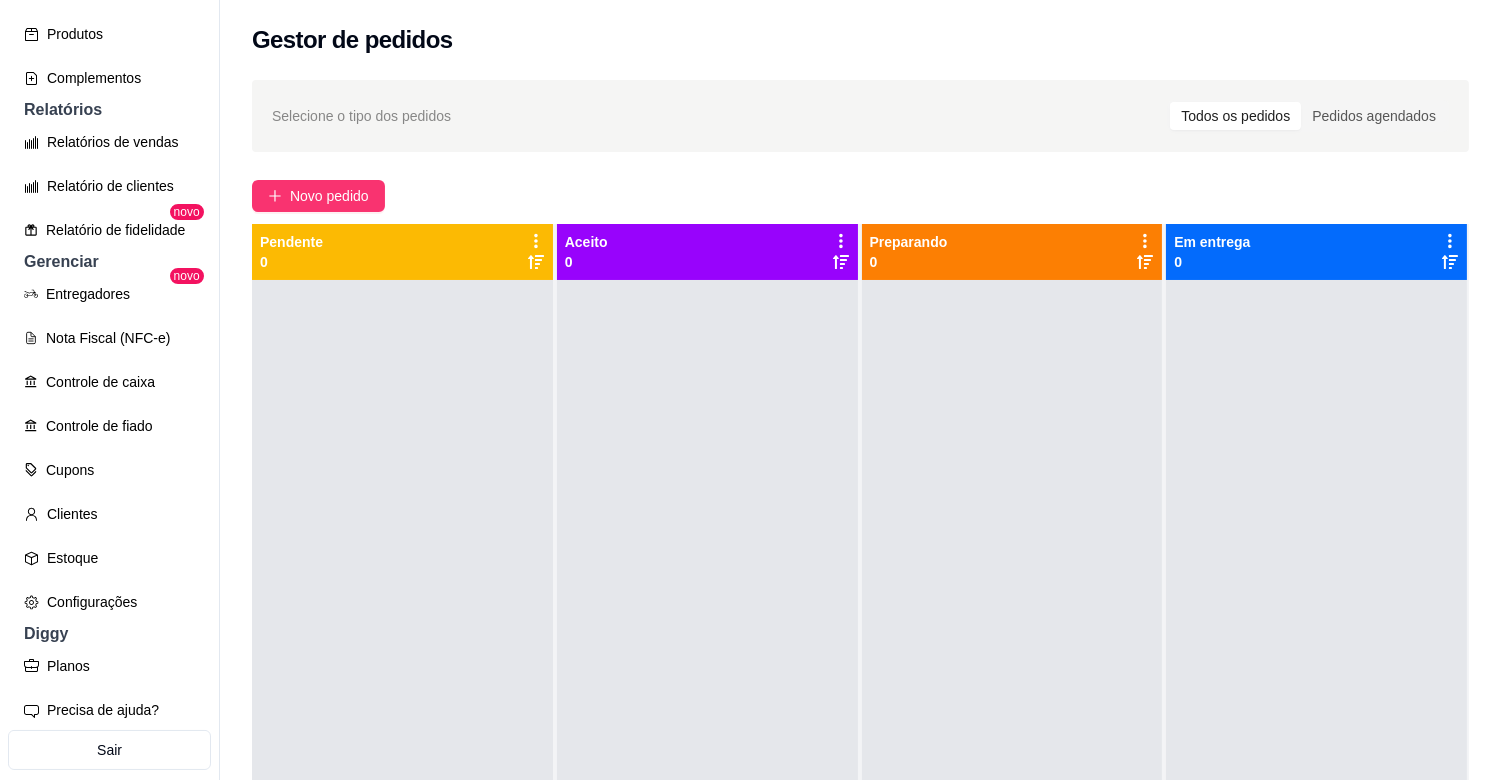scroll, scrollTop: 605, scrollLeft: 0, axis: vertical 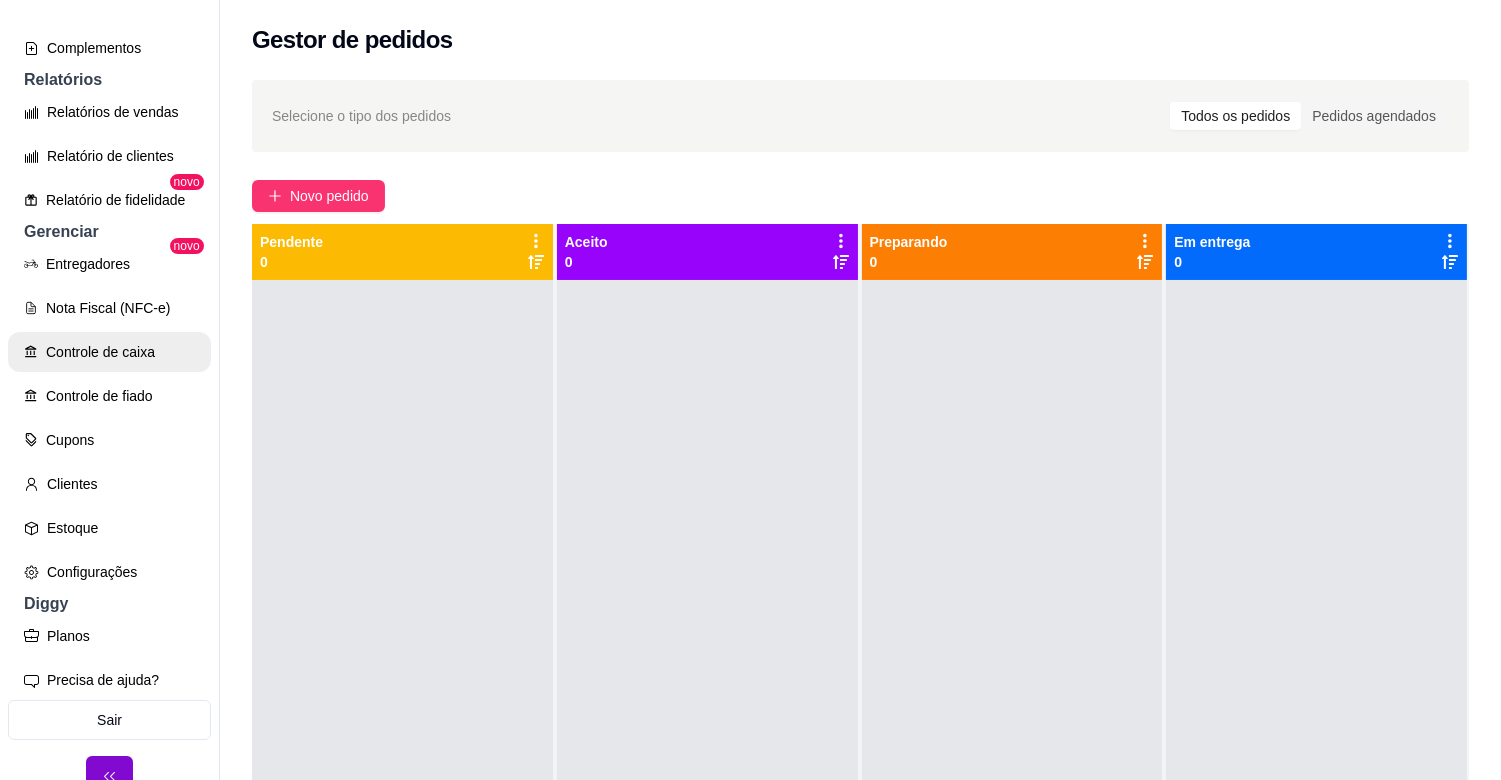 click on "Controle de caixa" at bounding box center (109, 352) 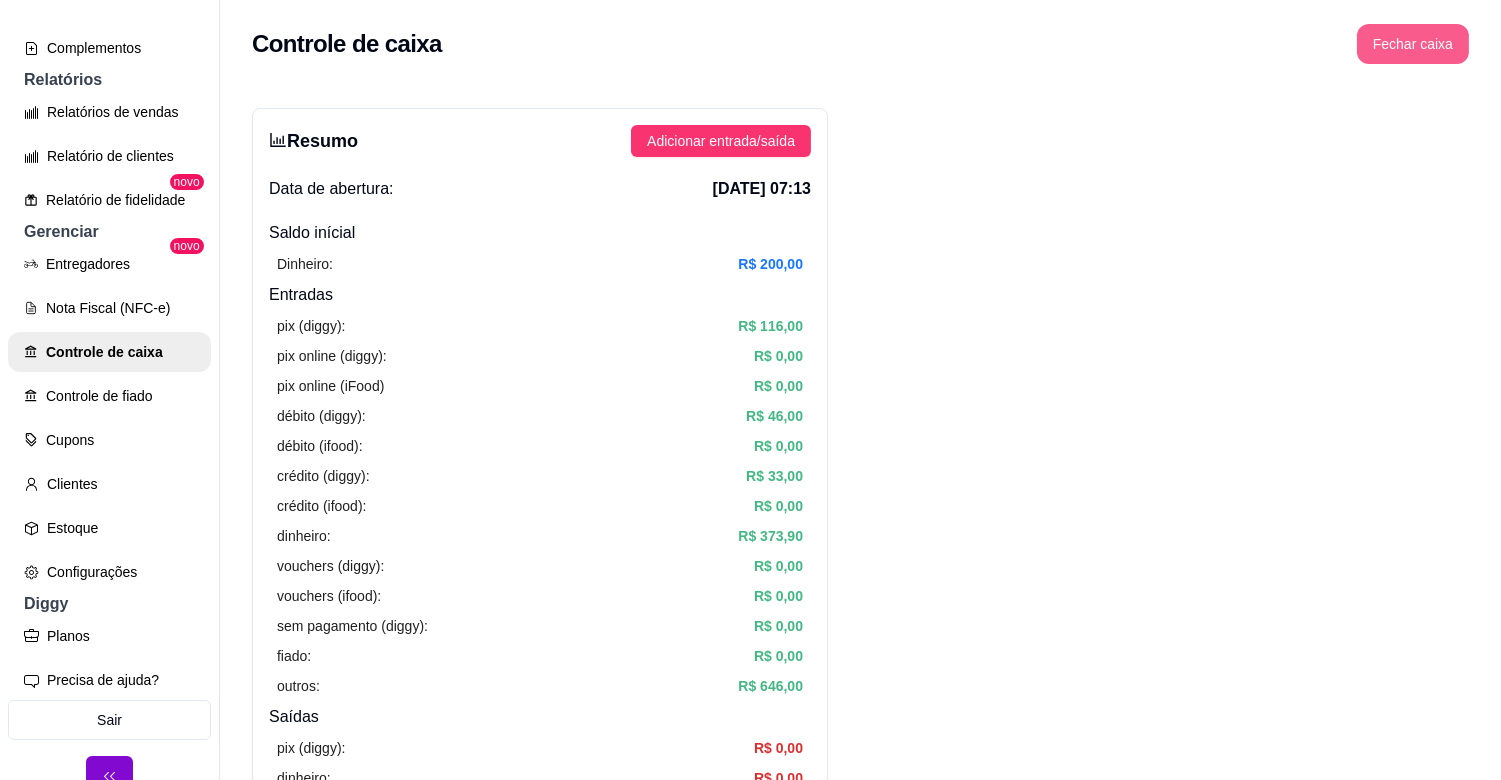 click on "Fechar caixa" at bounding box center (1413, 44) 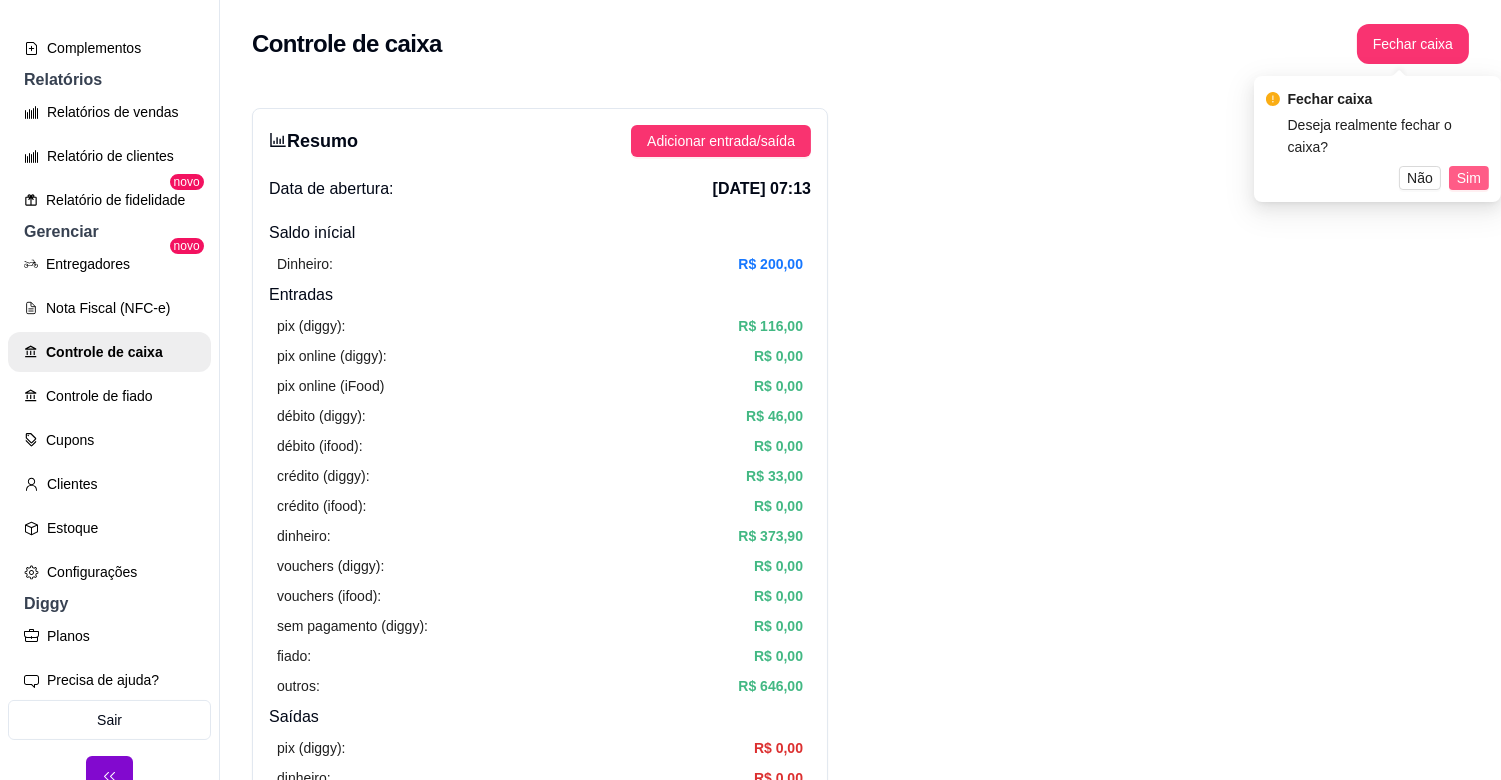 drag, startPoint x: 1463, startPoint y: 155, endPoint x: 1408, endPoint y: 108, distance: 72.34639 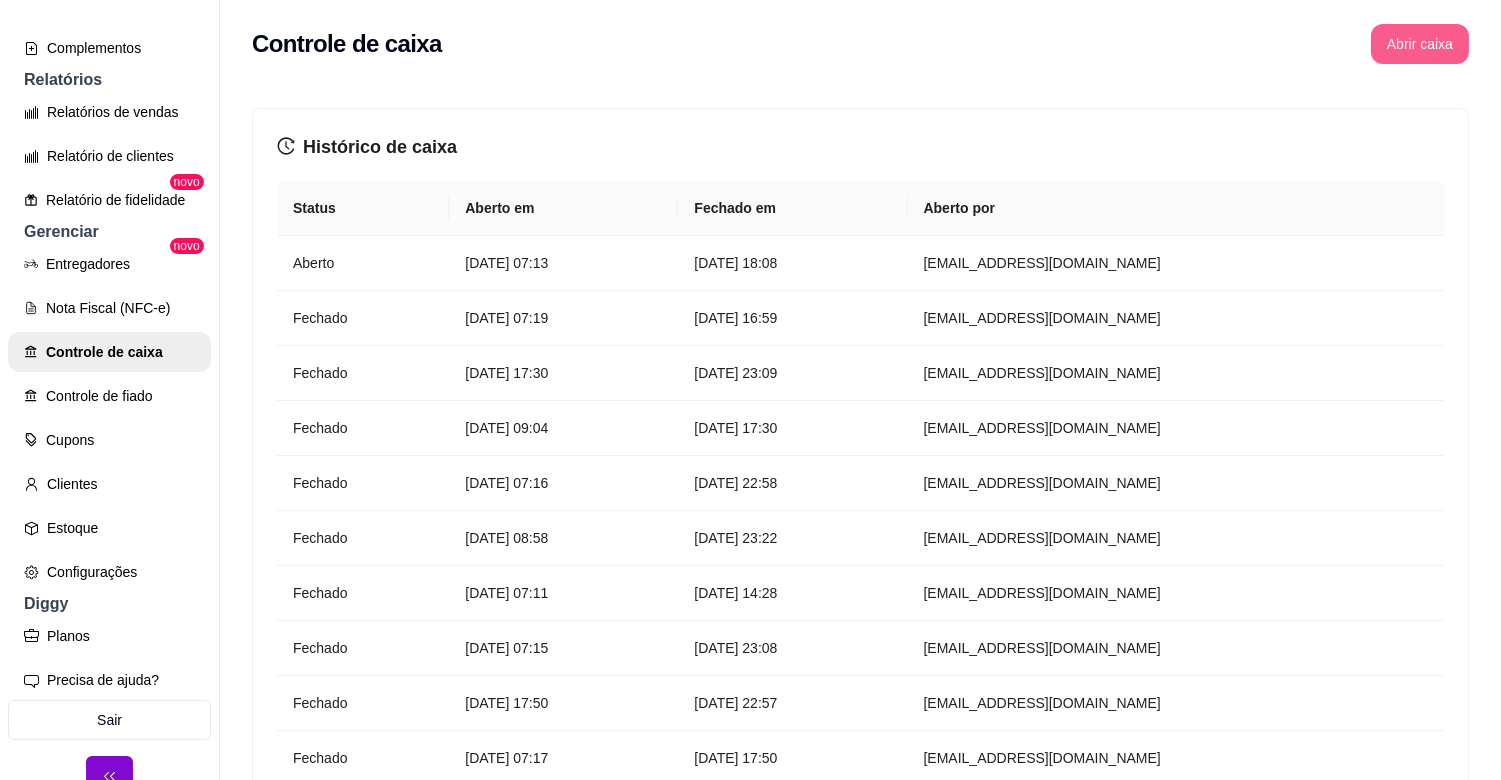 click on "Abrir caixa" at bounding box center (1420, 44) 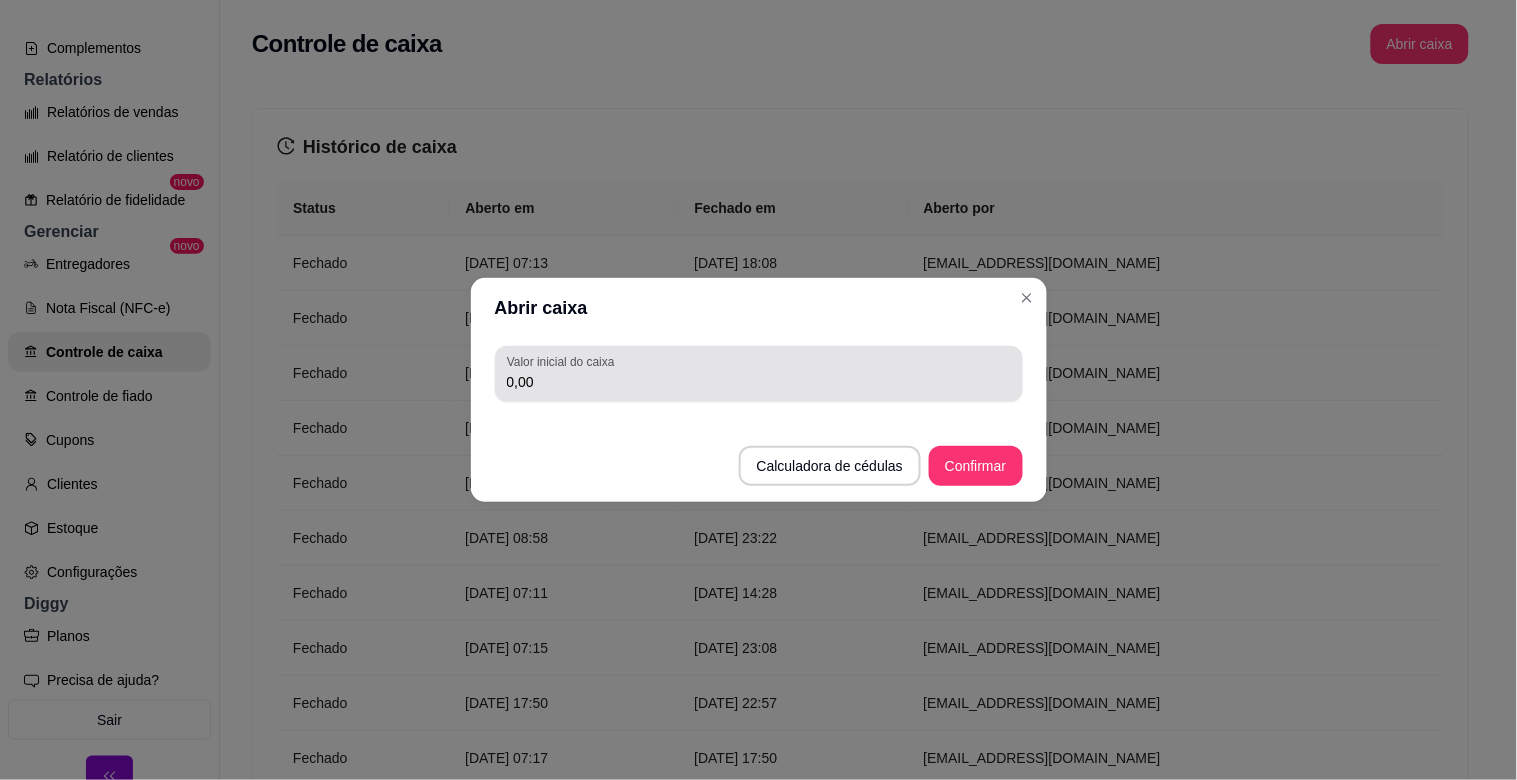 click on "0,00" at bounding box center [759, 382] 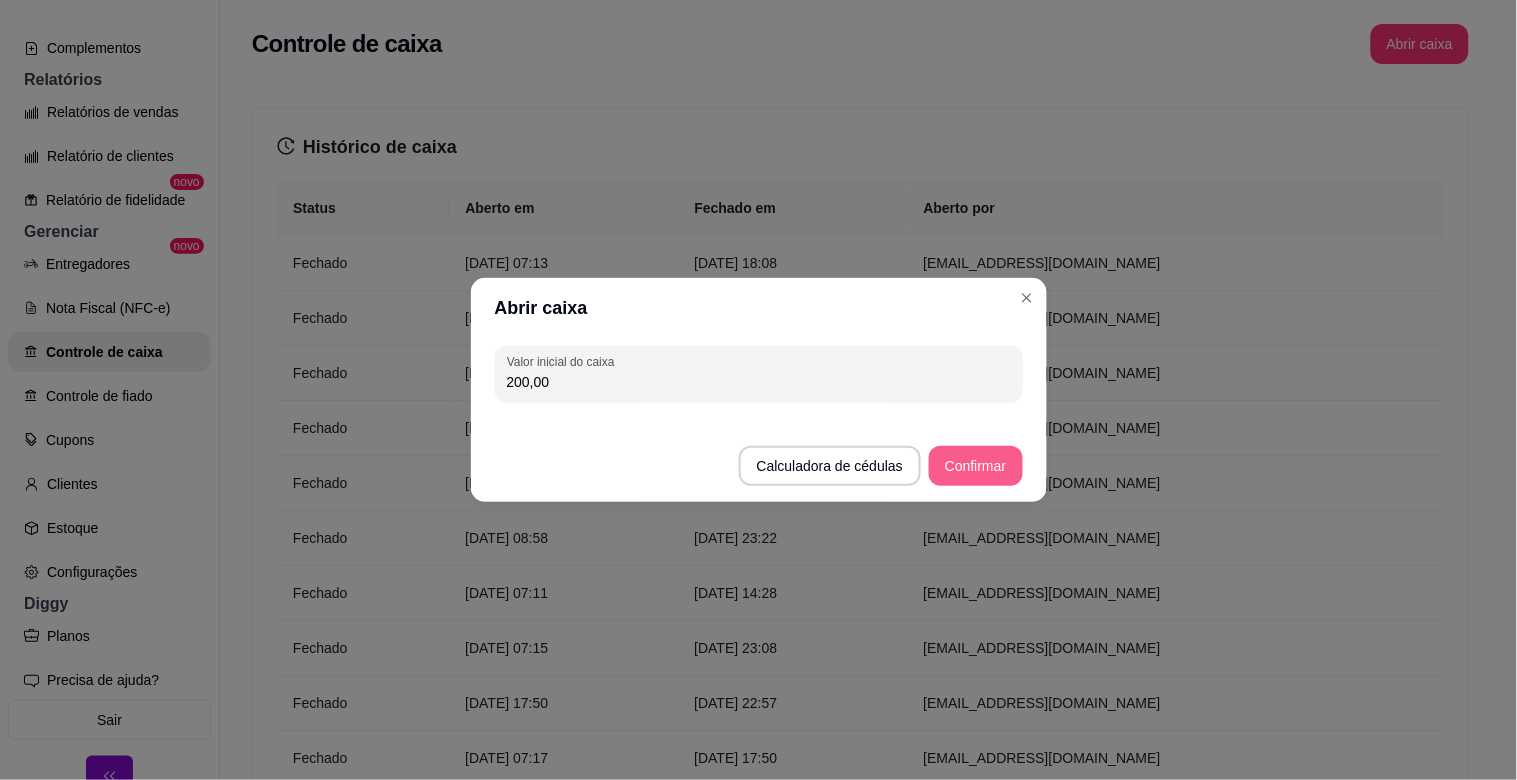 type on "200,00" 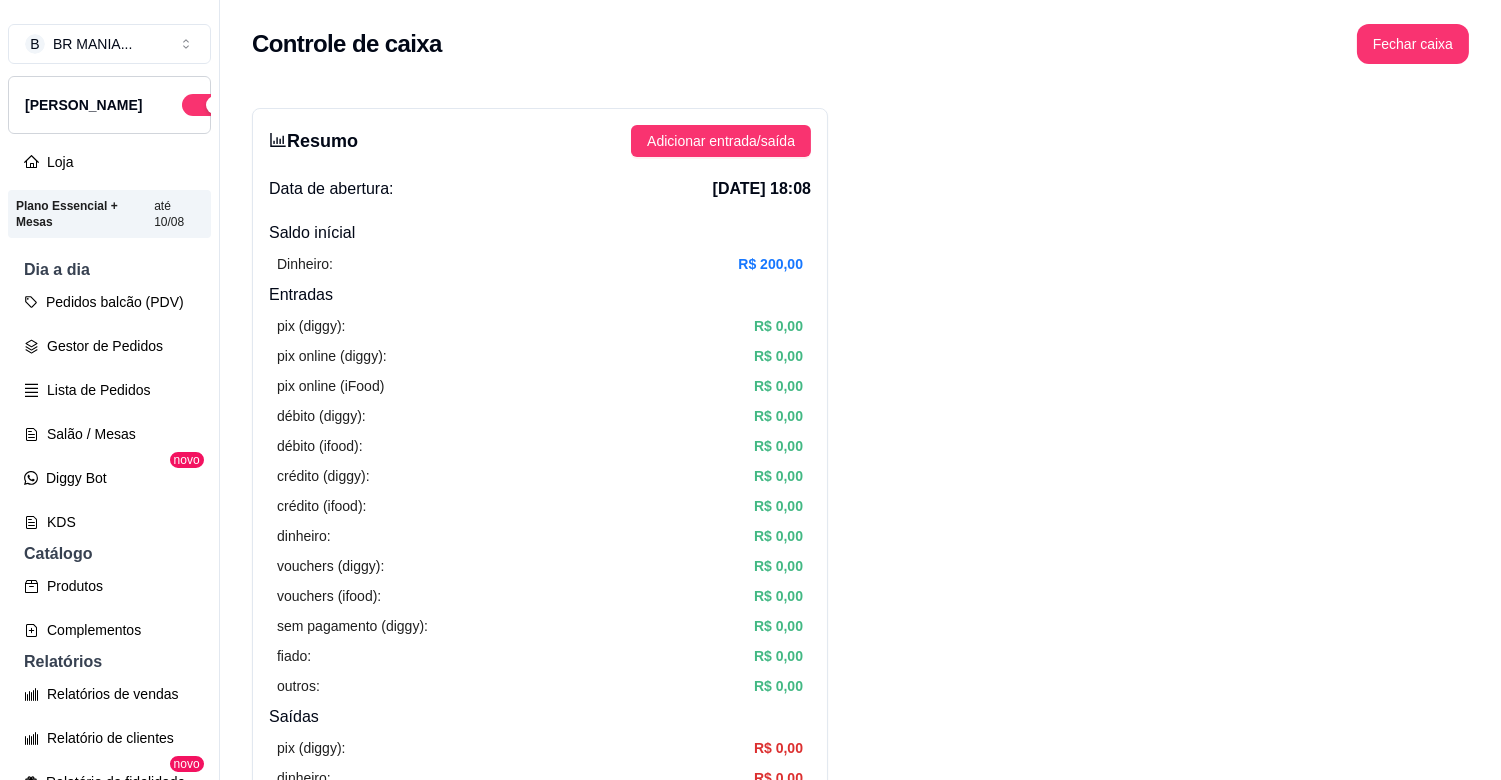 scroll, scrollTop: 605, scrollLeft: 0, axis: vertical 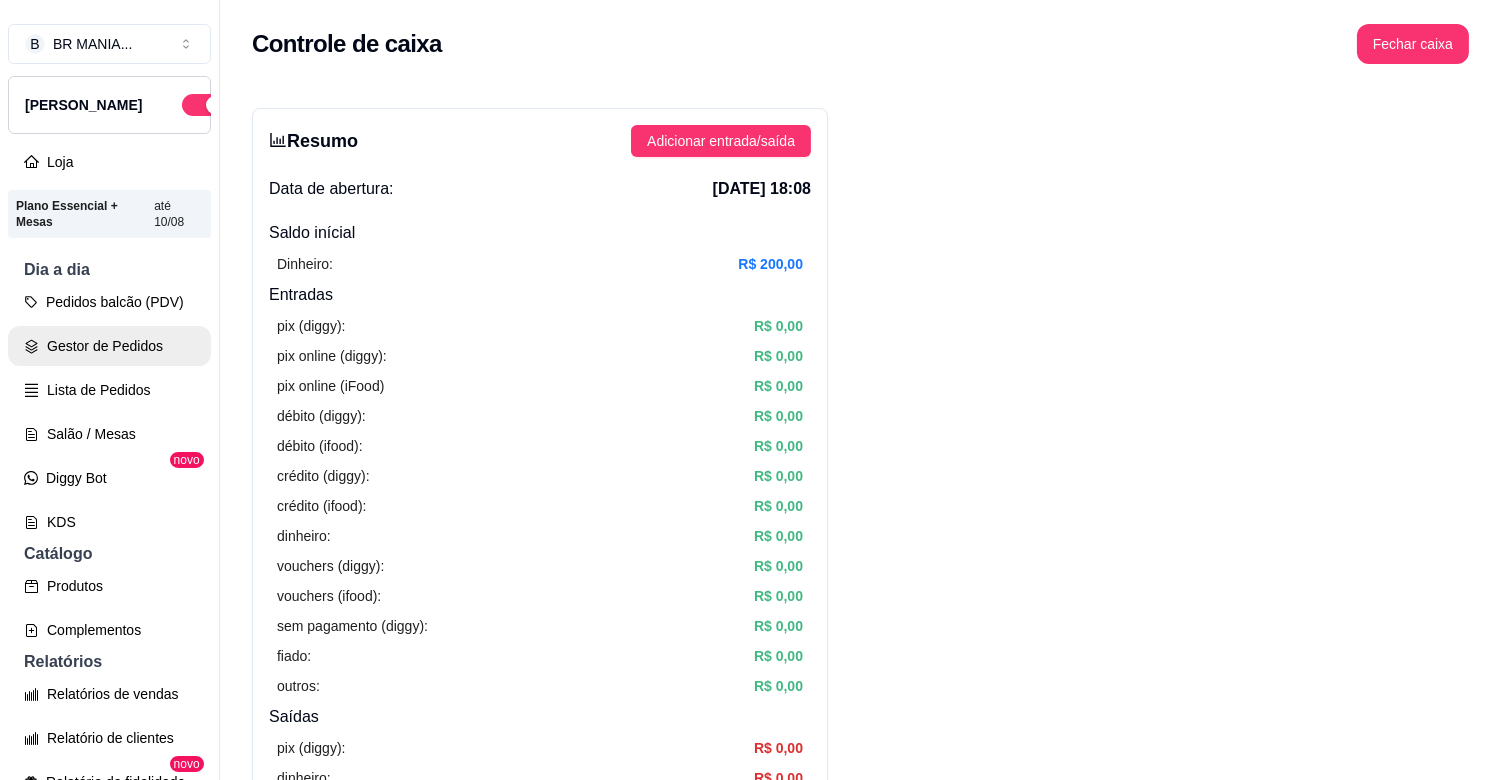 click on "Gestor de Pedidos" at bounding box center [109, 346] 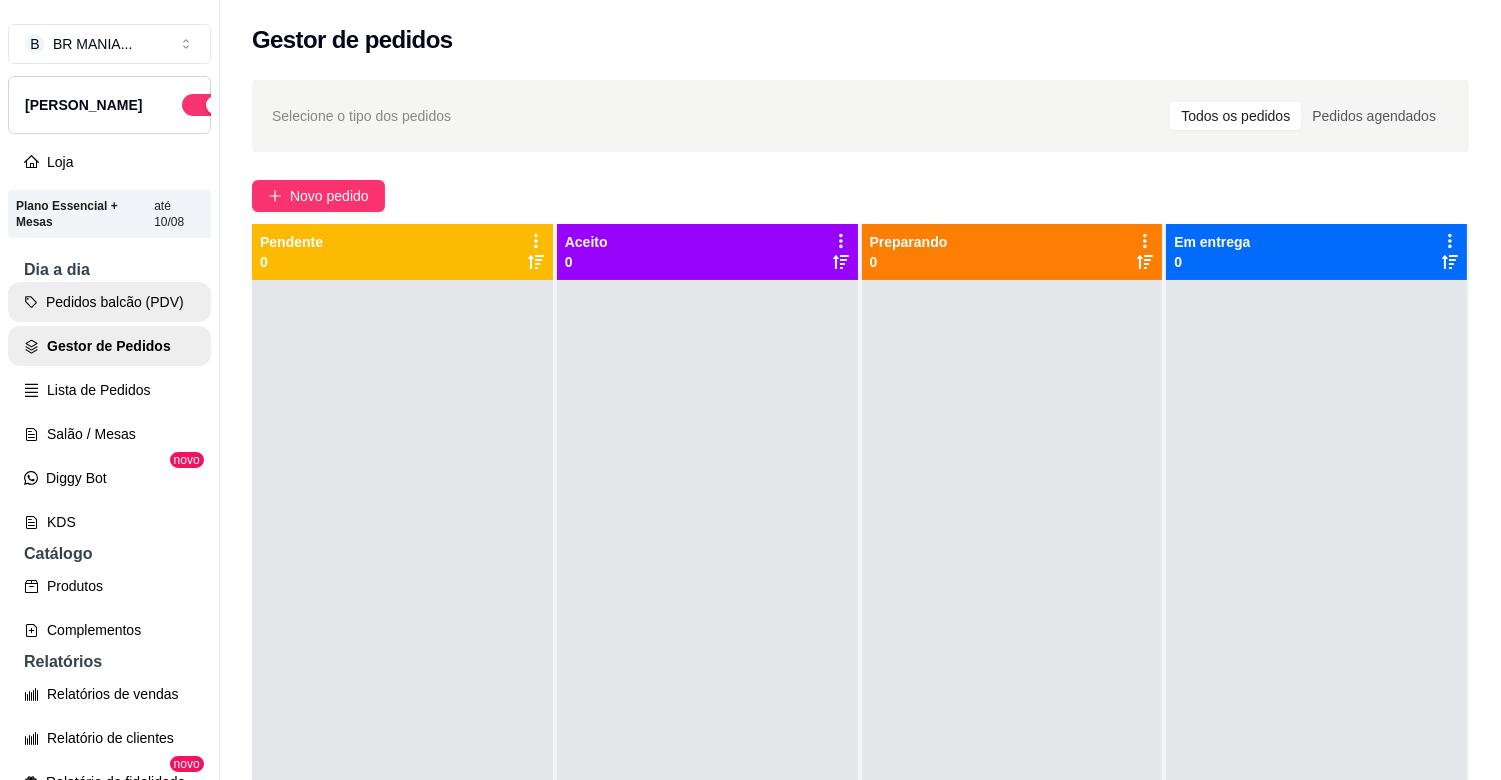click on "Pedidos balcão (PDV)" at bounding box center (109, 302) 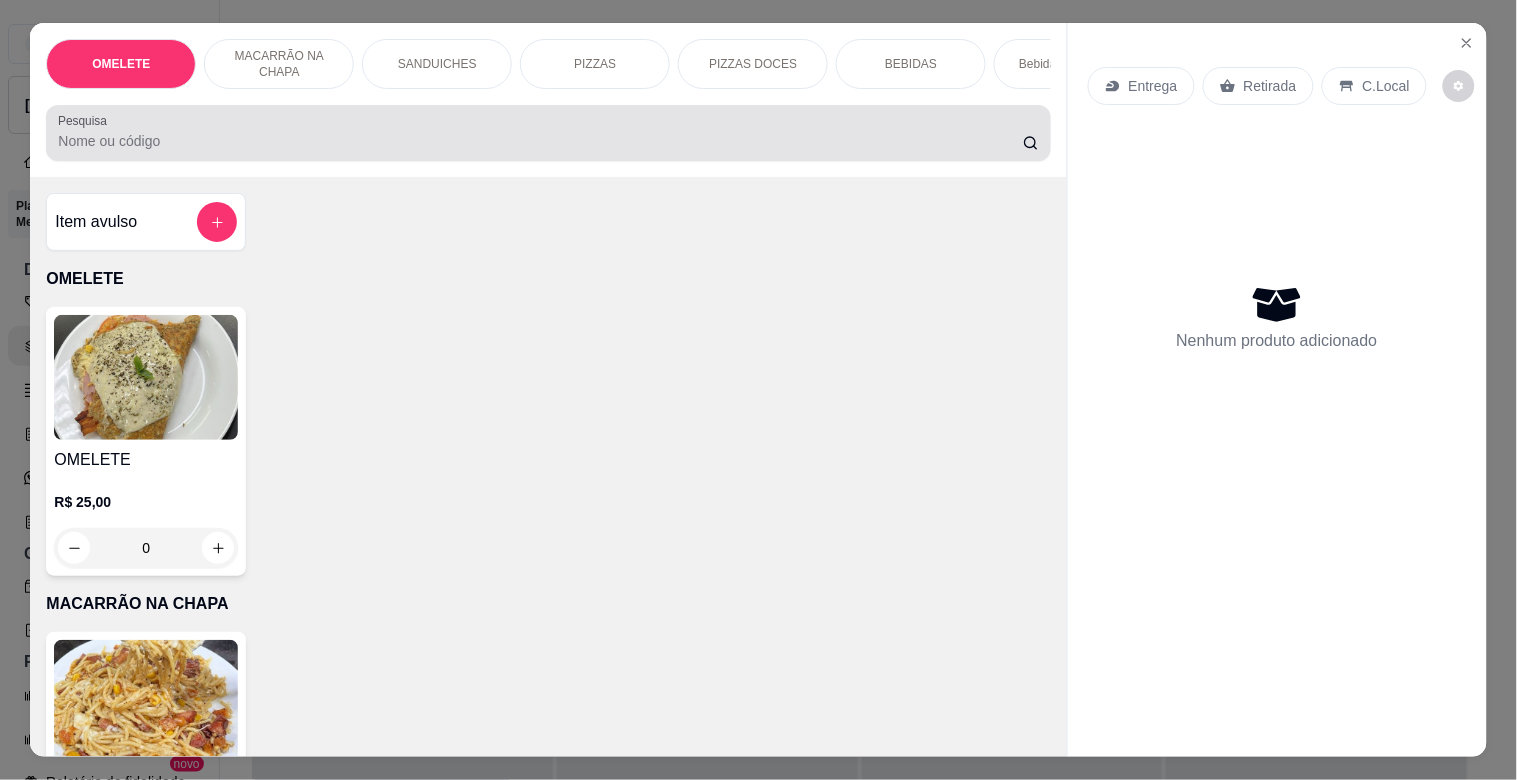 click at bounding box center (548, 133) 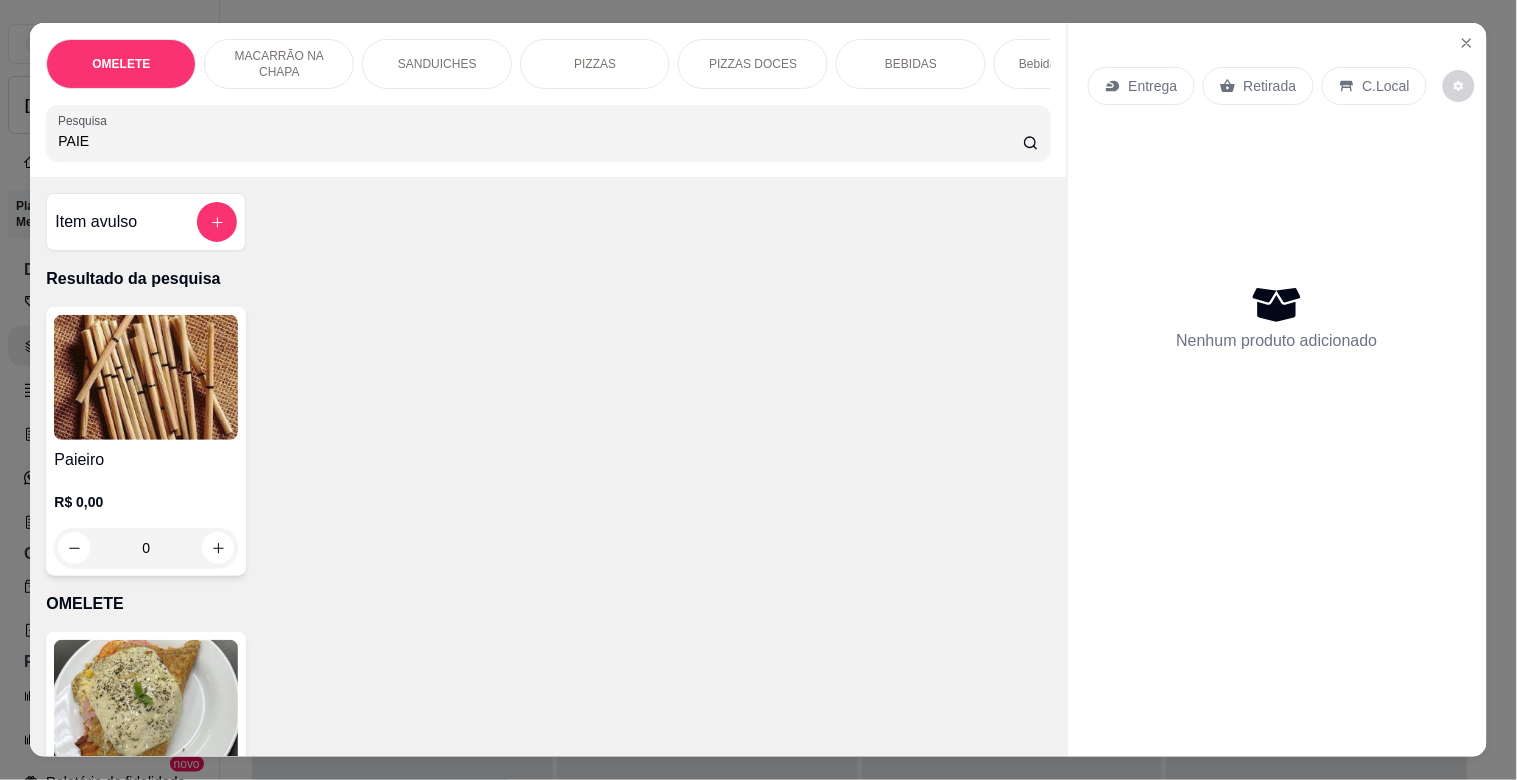 type on "PAIE" 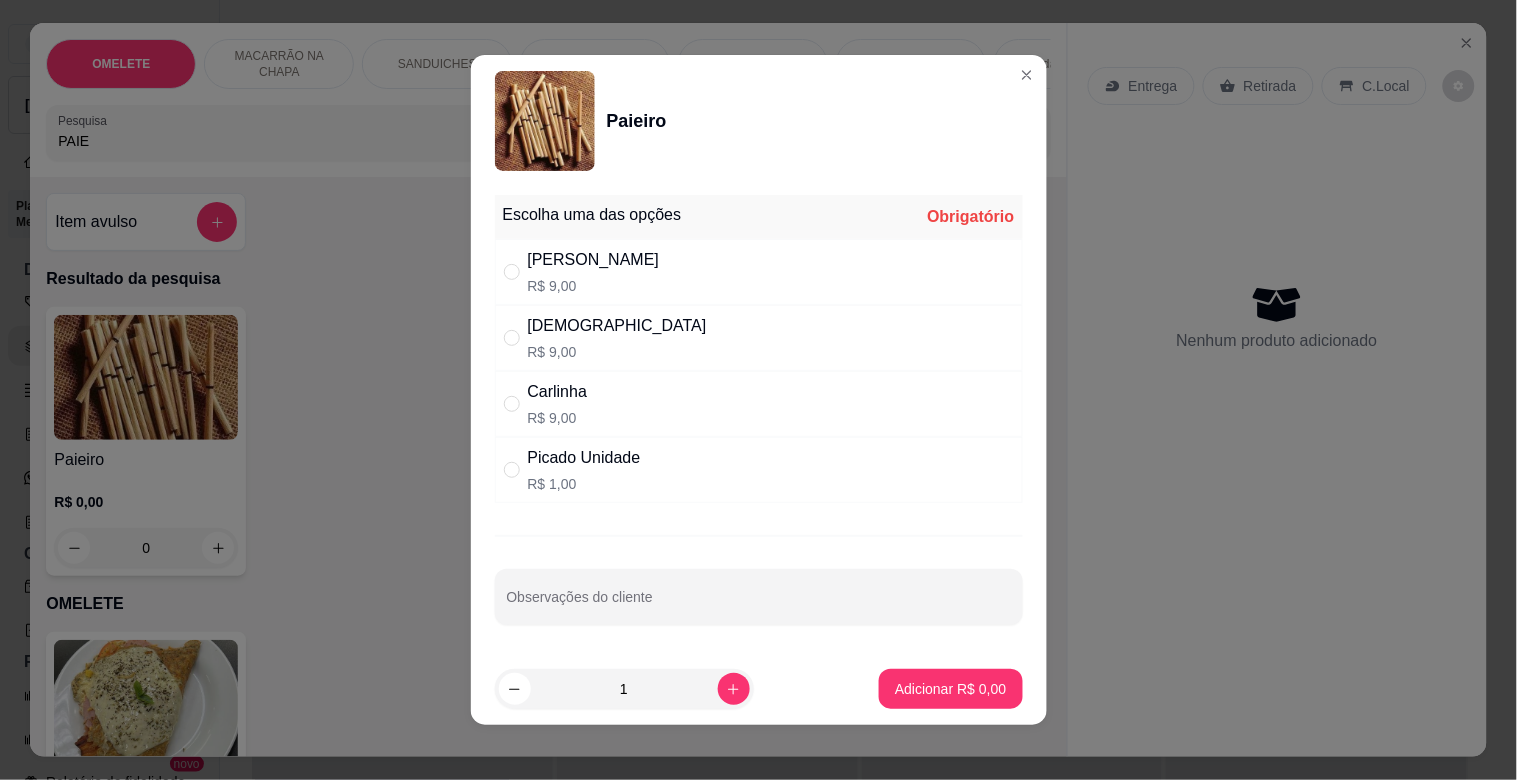 click on "[PERSON_NAME]$ 9,00" at bounding box center (759, 272) 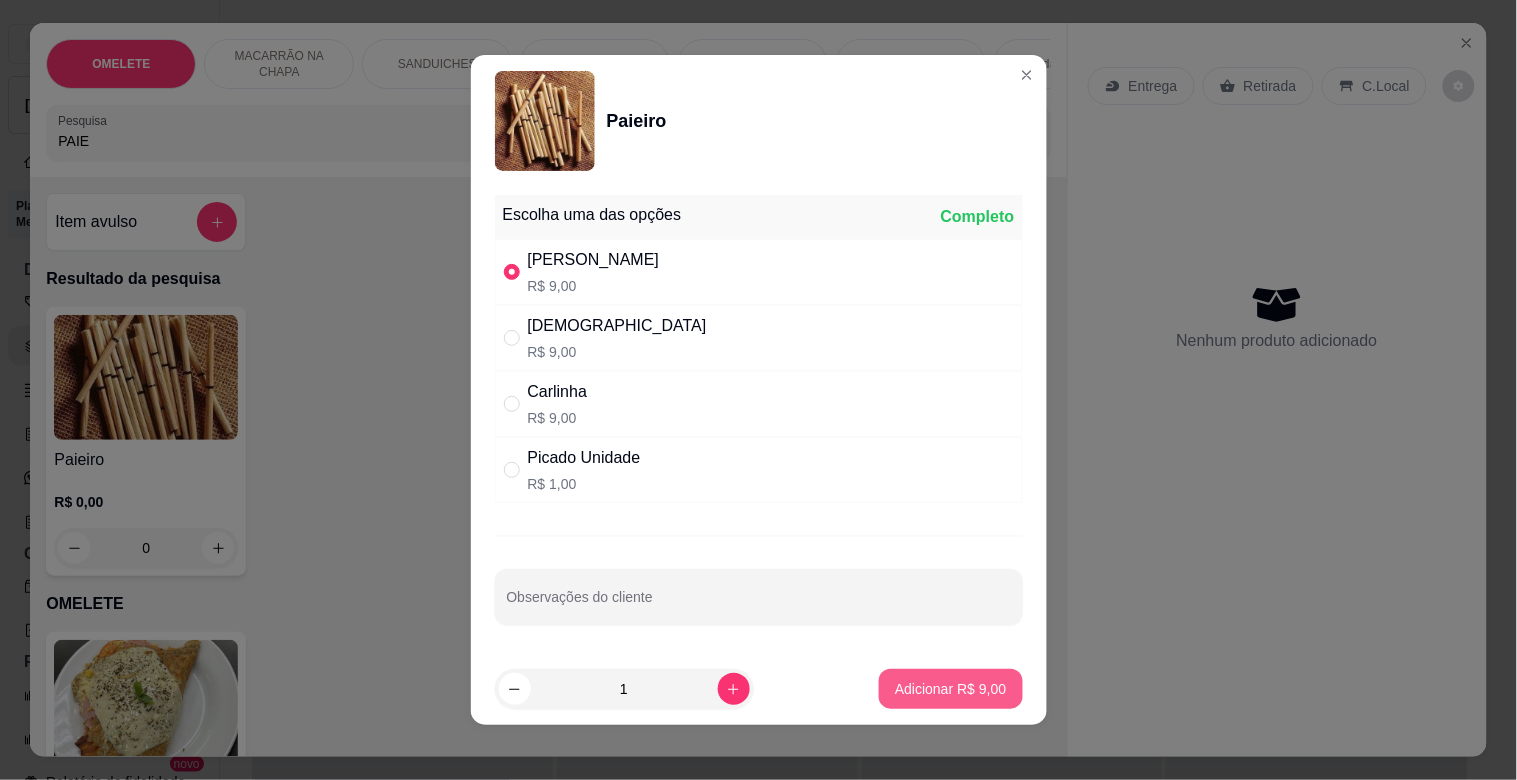 click on "Adicionar   R$ 9,00" at bounding box center (950, 689) 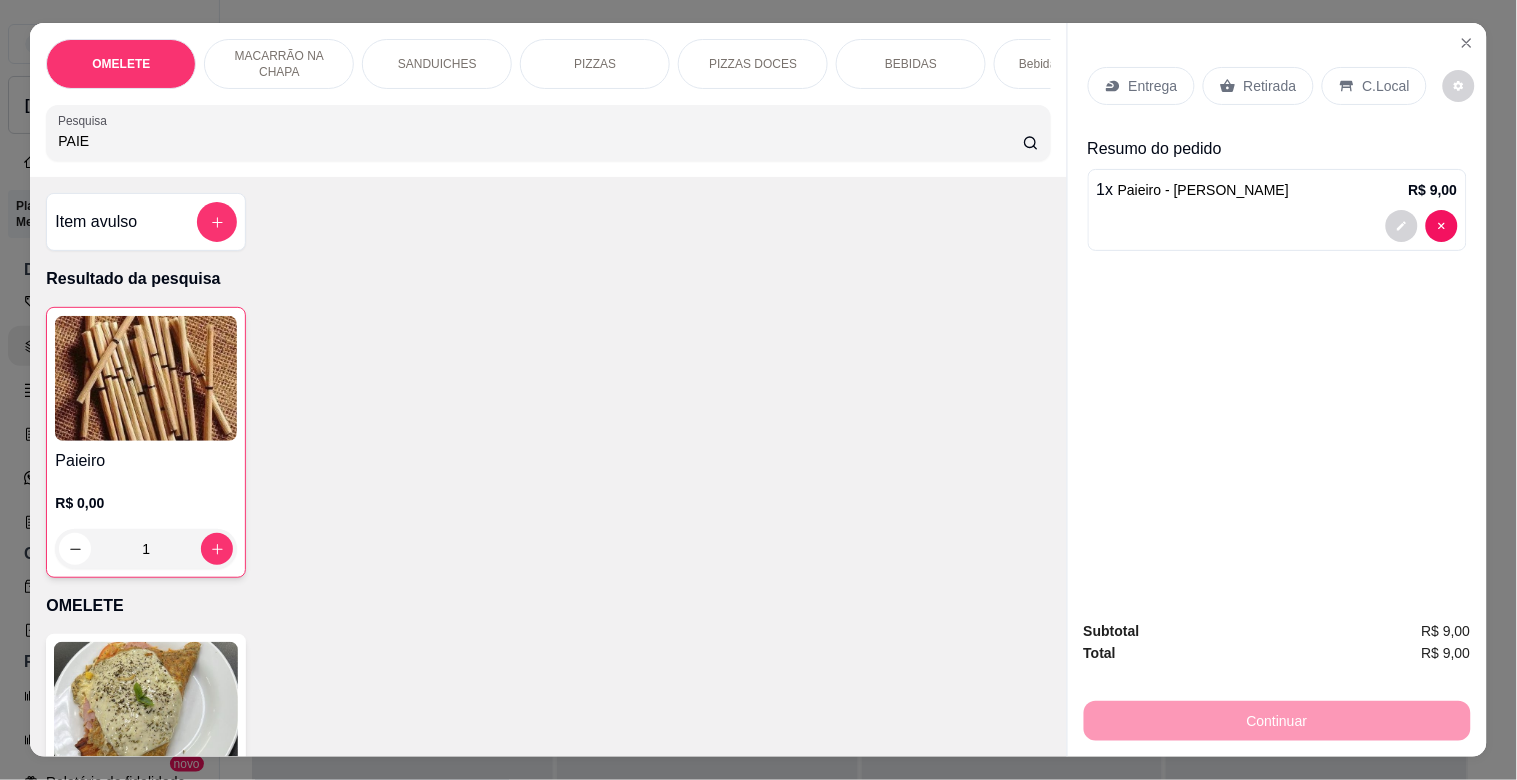 click at bounding box center [146, 378] 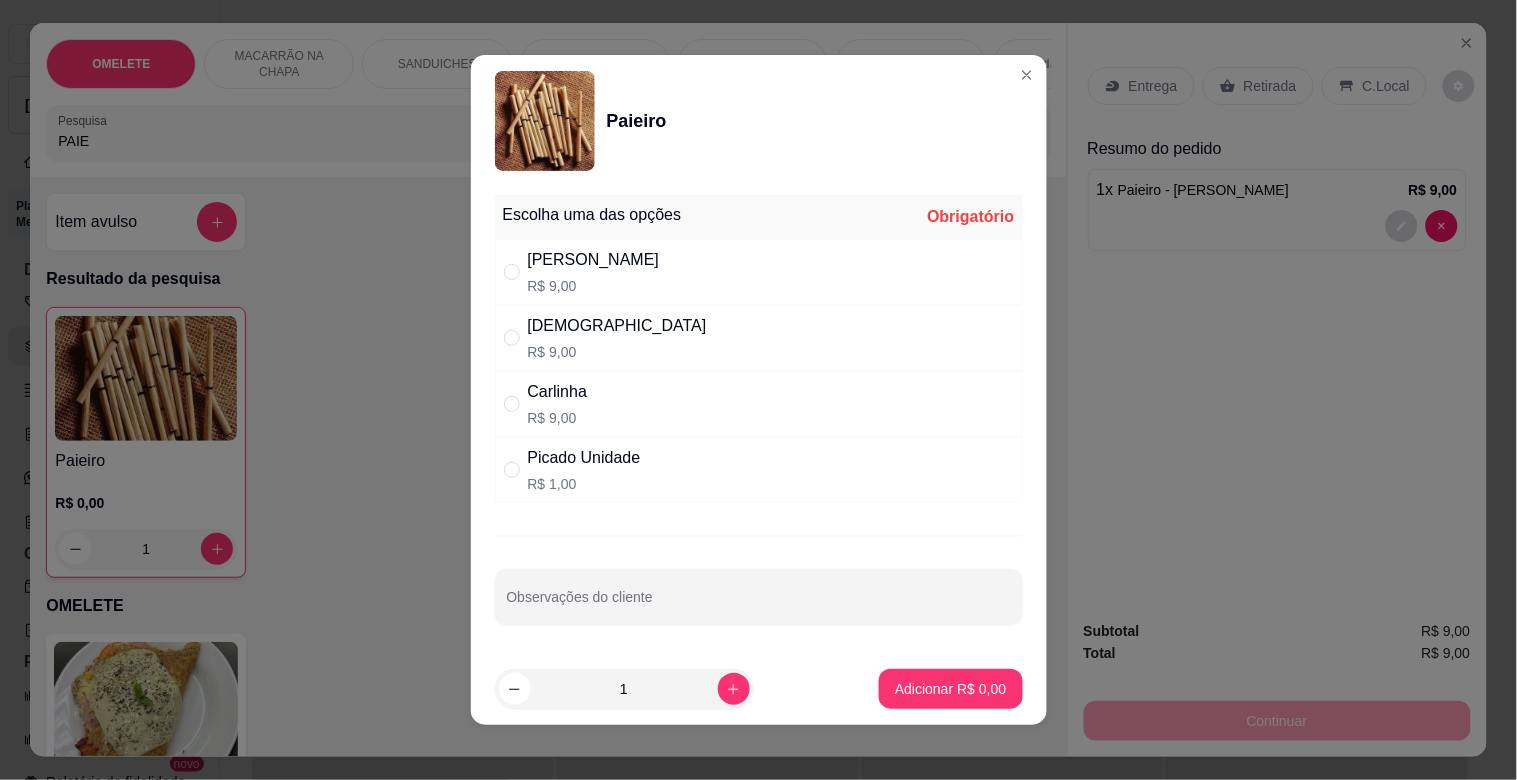 click on "Dinha  R$ 9,00" at bounding box center [759, 338] 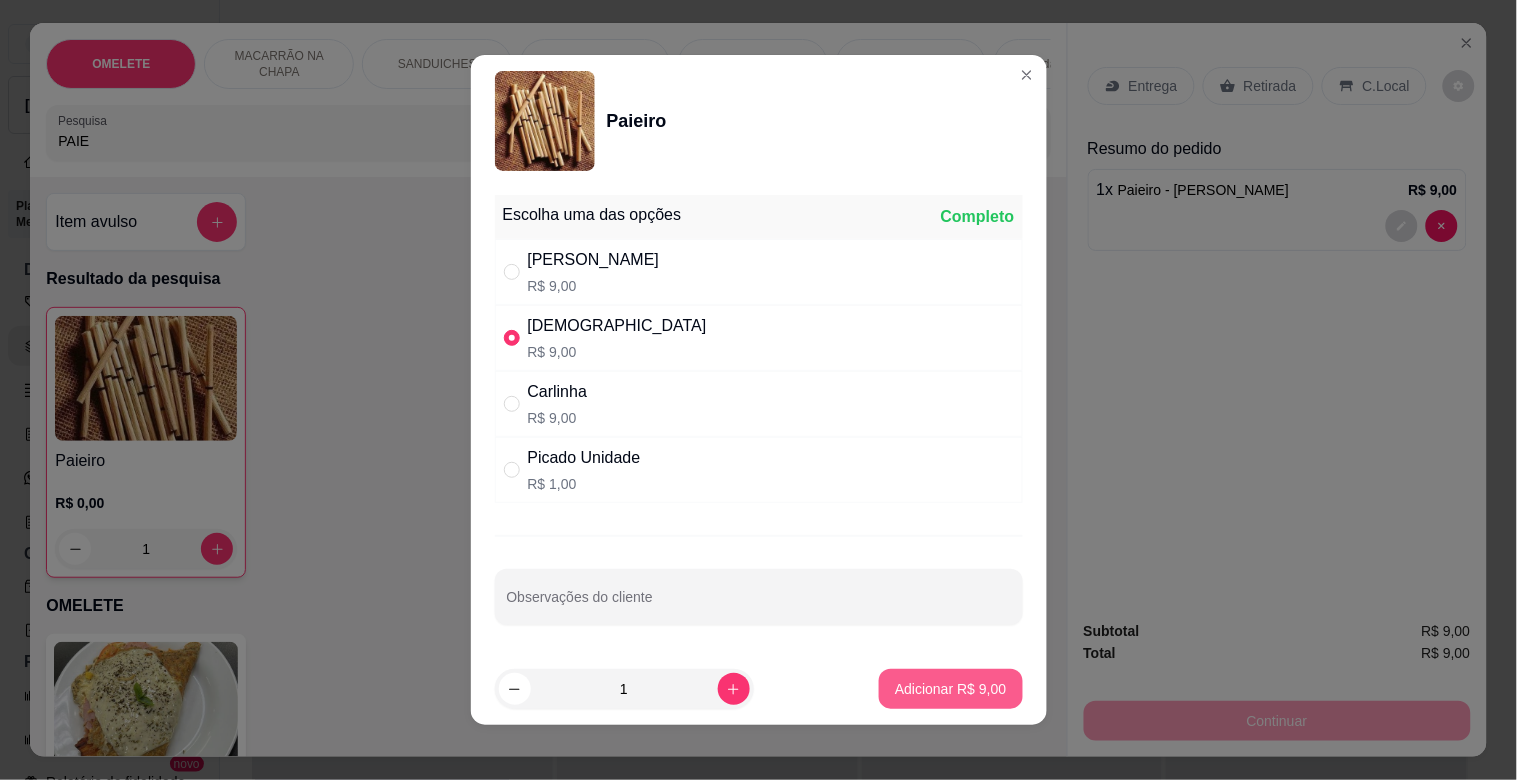 click on "Adicionar   R$ 9,00" at bounding box center (950, 689) 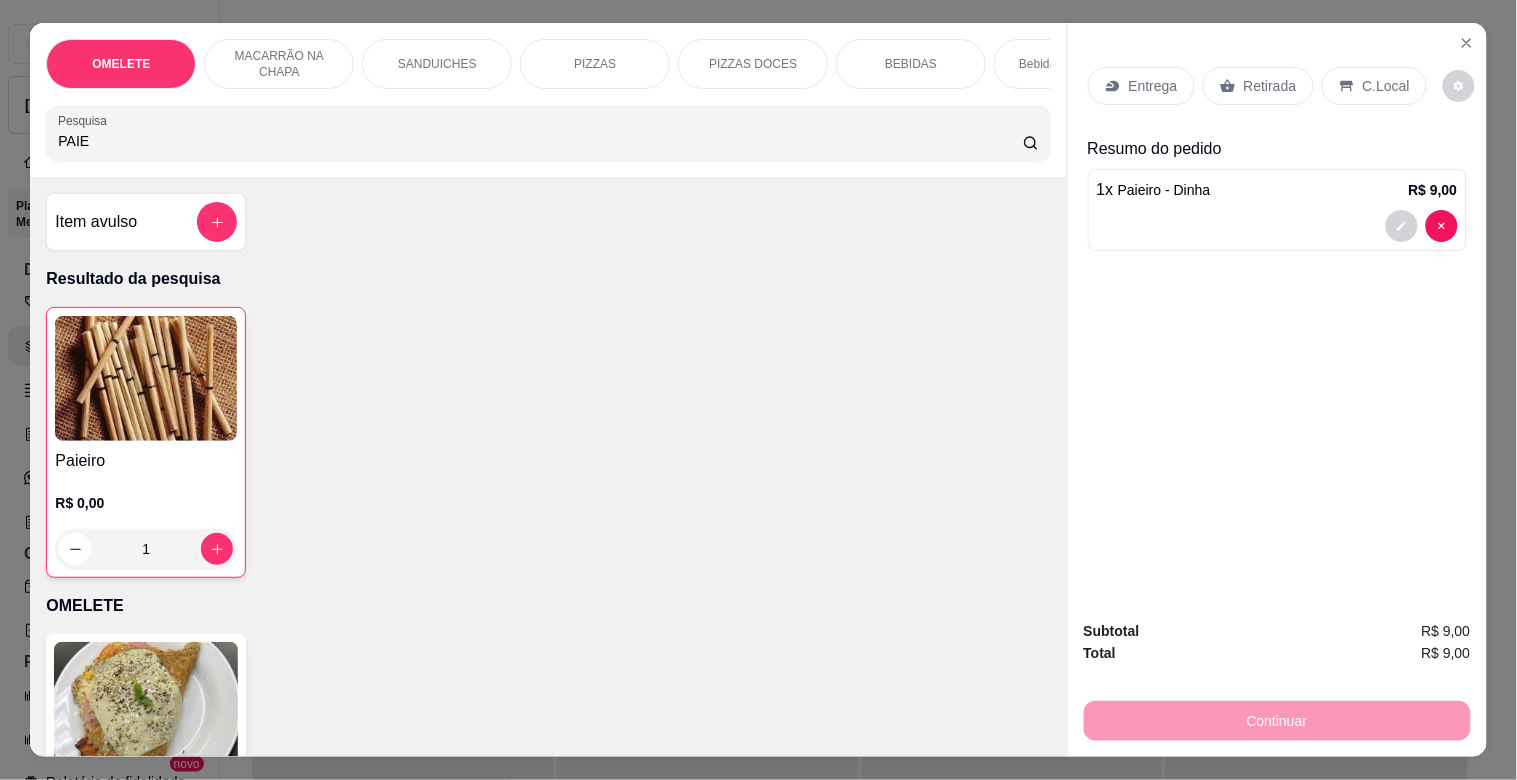 click on "Retirada" at bounding box center [1270, 86] 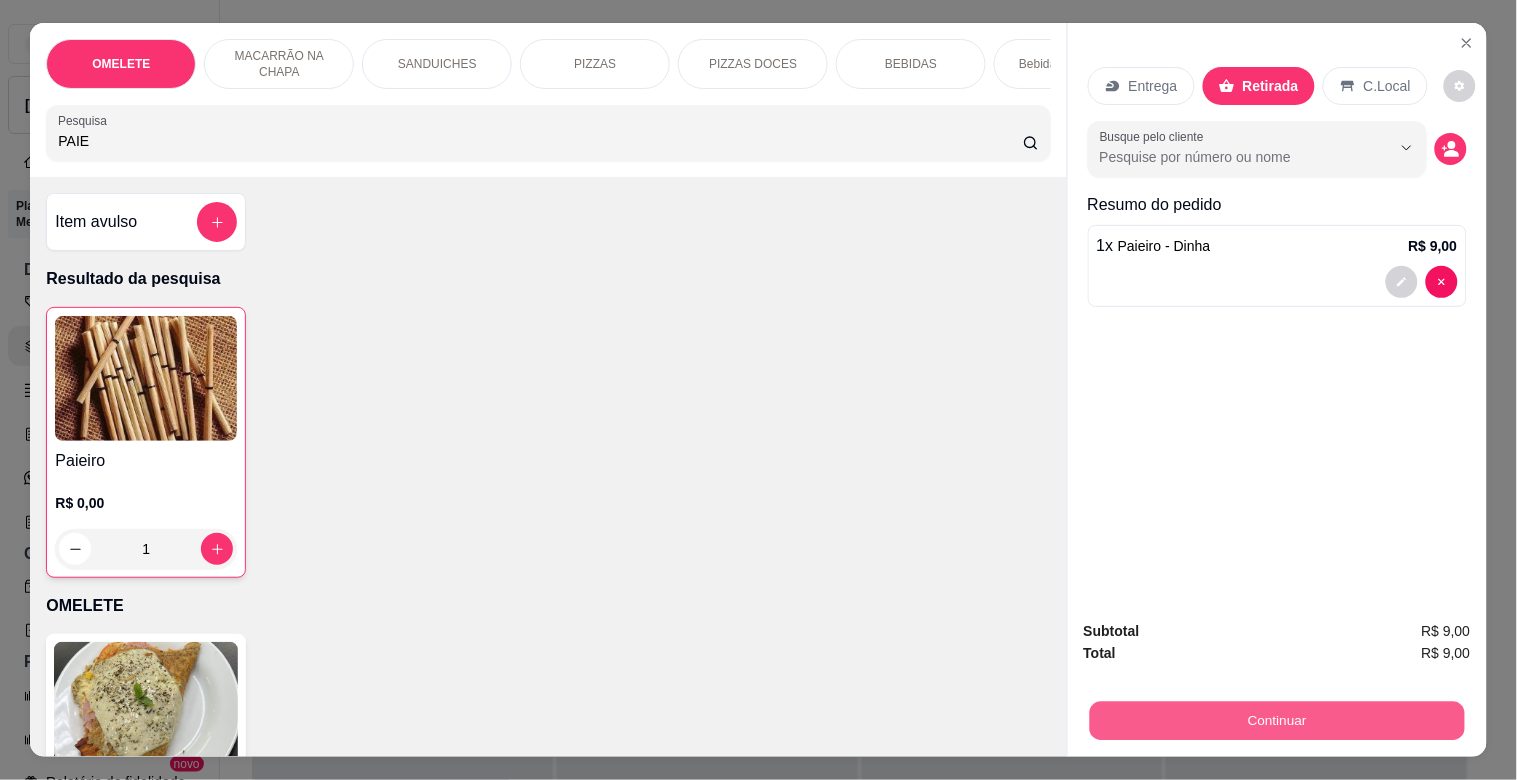 click on "Continuar" at bounding box center [1276, 720] 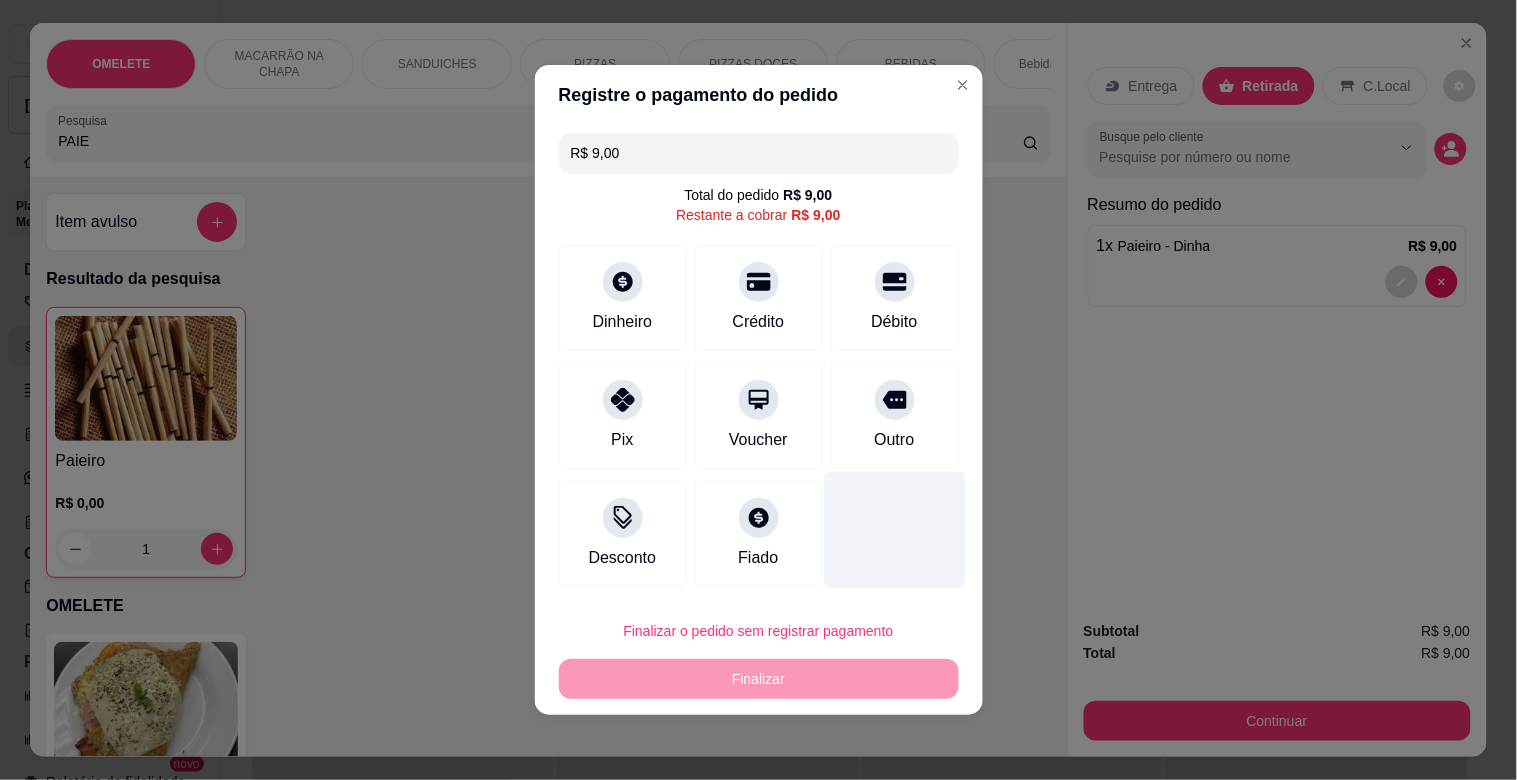click on "Outro" at bounding box center (895, 416) 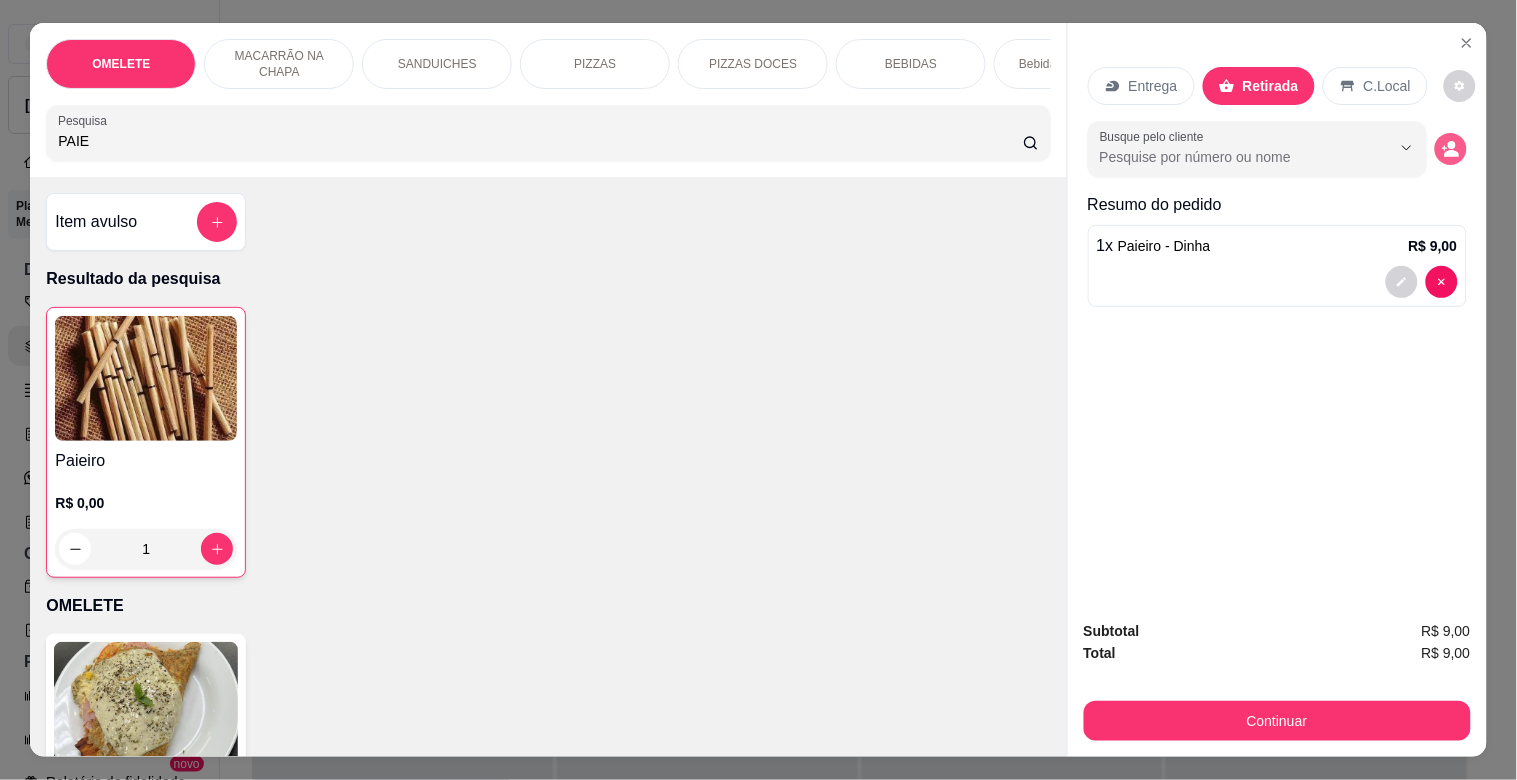 click 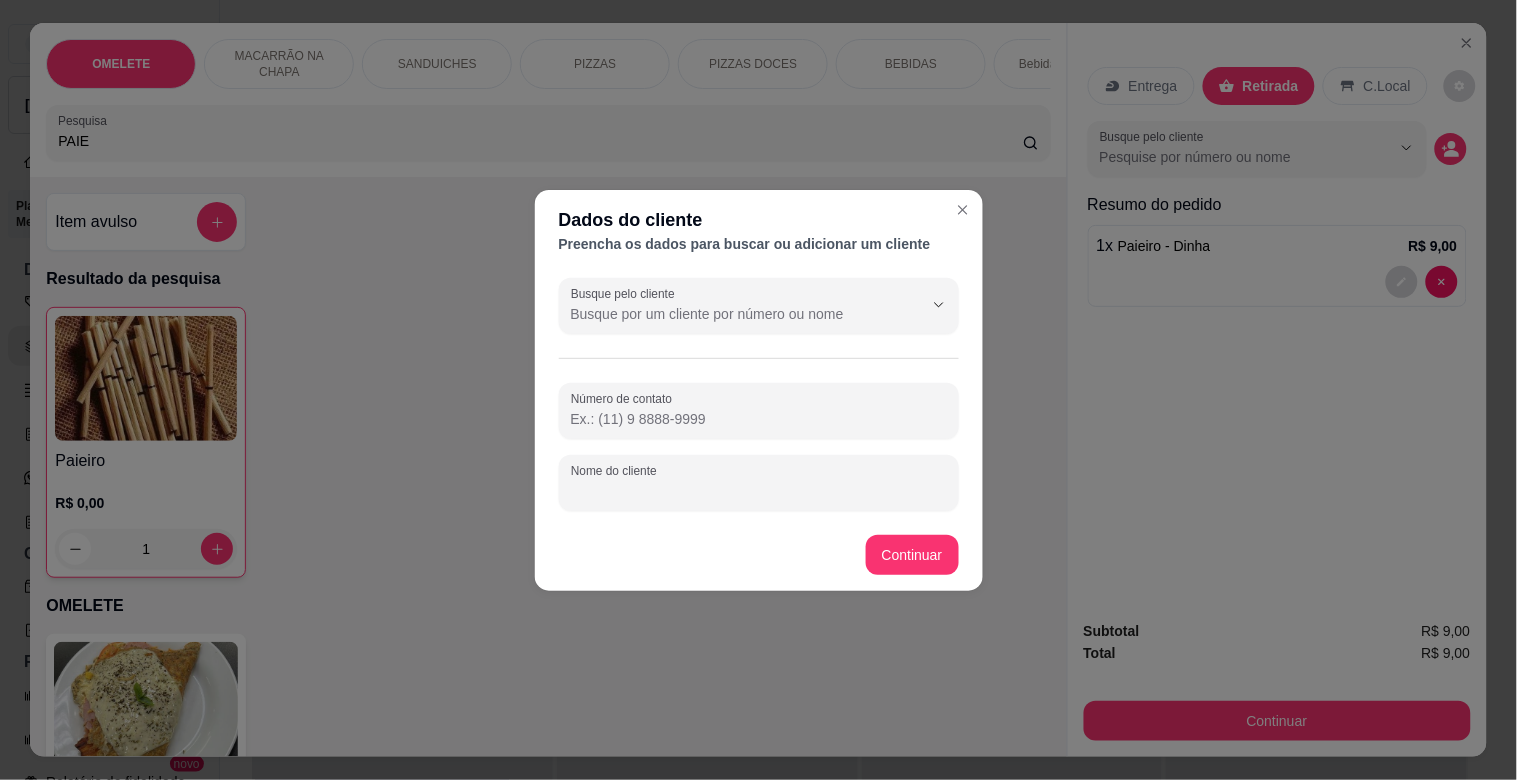 drag, startPoint x: 603, startPoint y: 500, endPoint x: 656, endPoint y: 430, distance: 87.80091 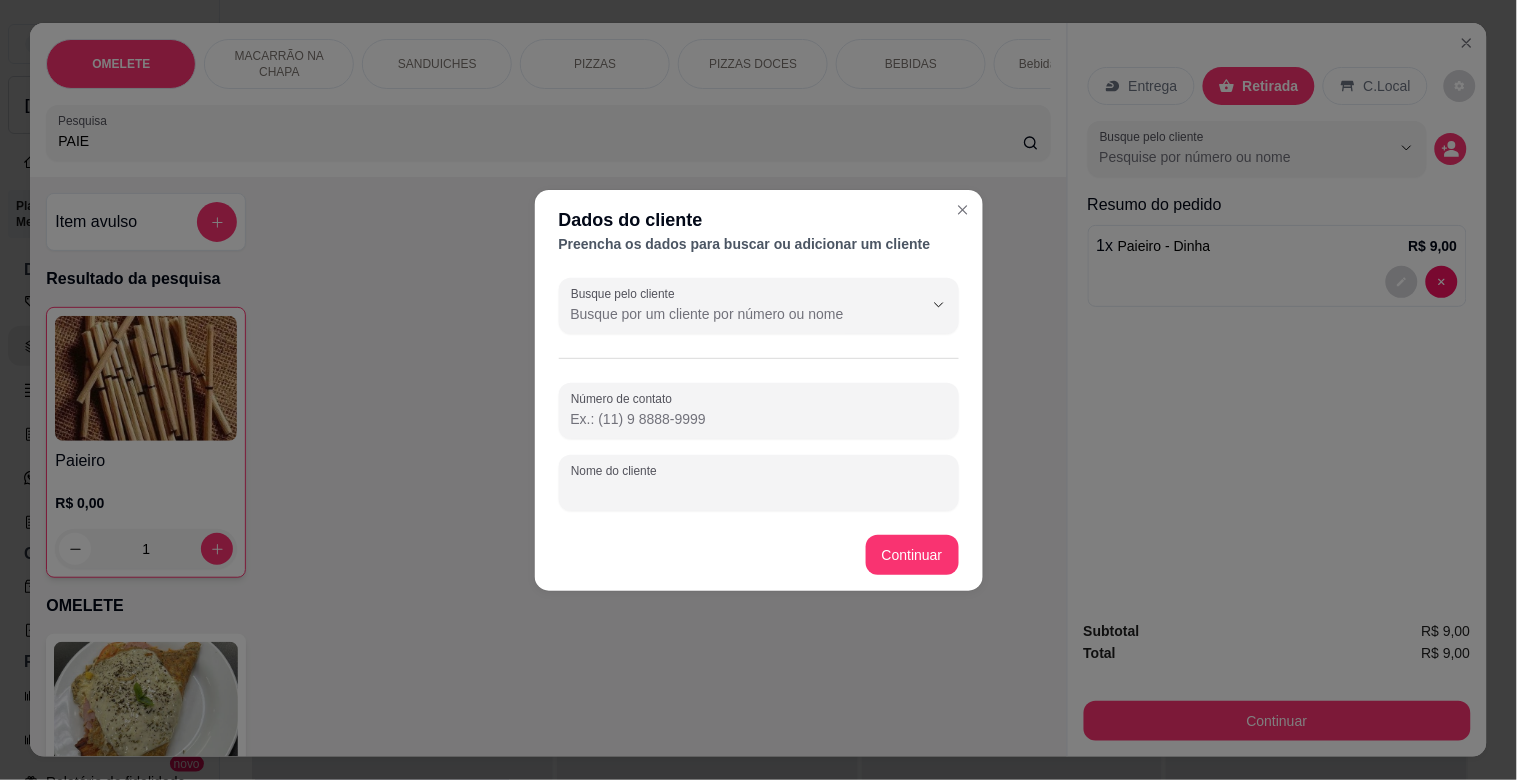 click on "Nome do cliente" at bounding box center [759, 491] 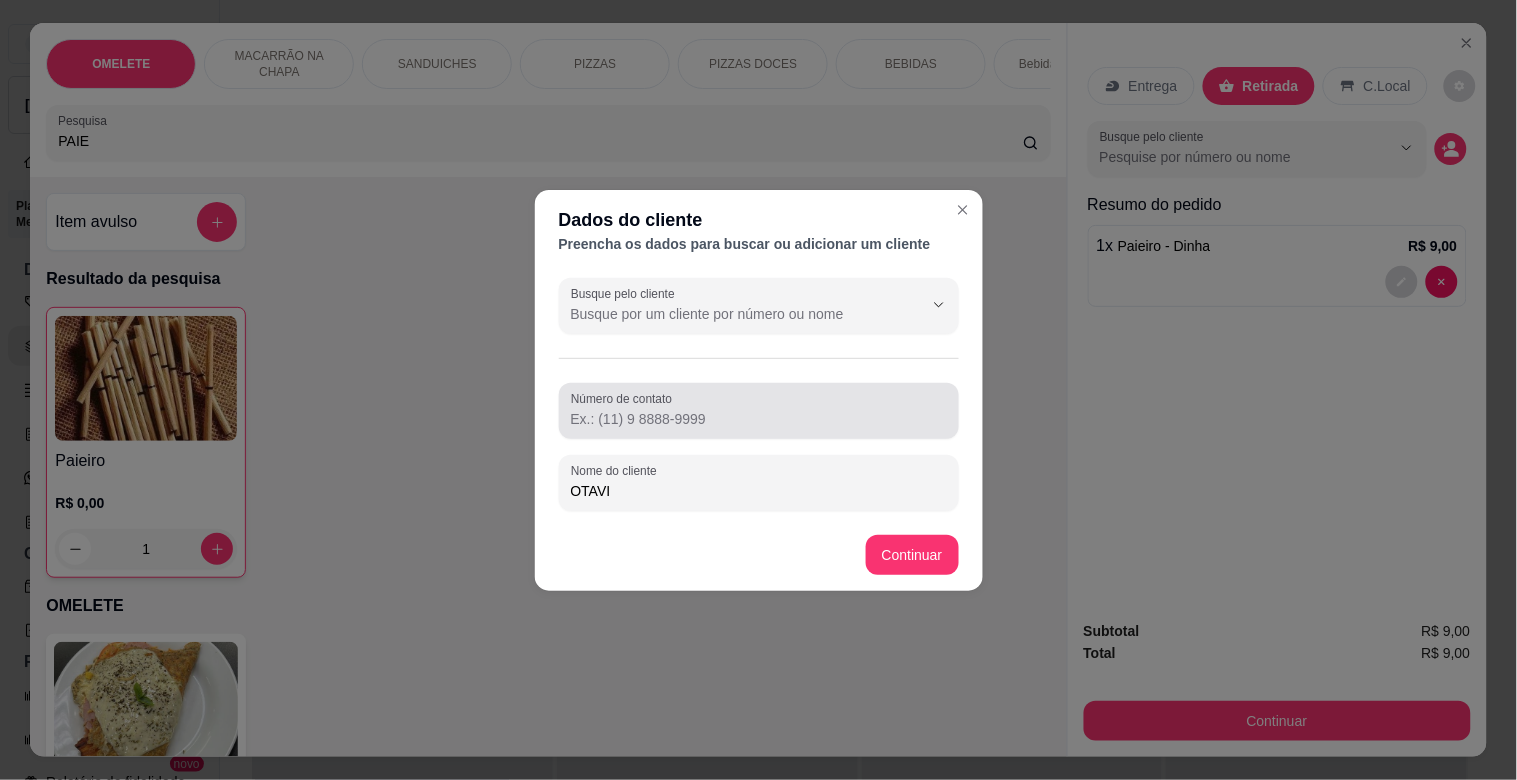 type on "OTAVIO" 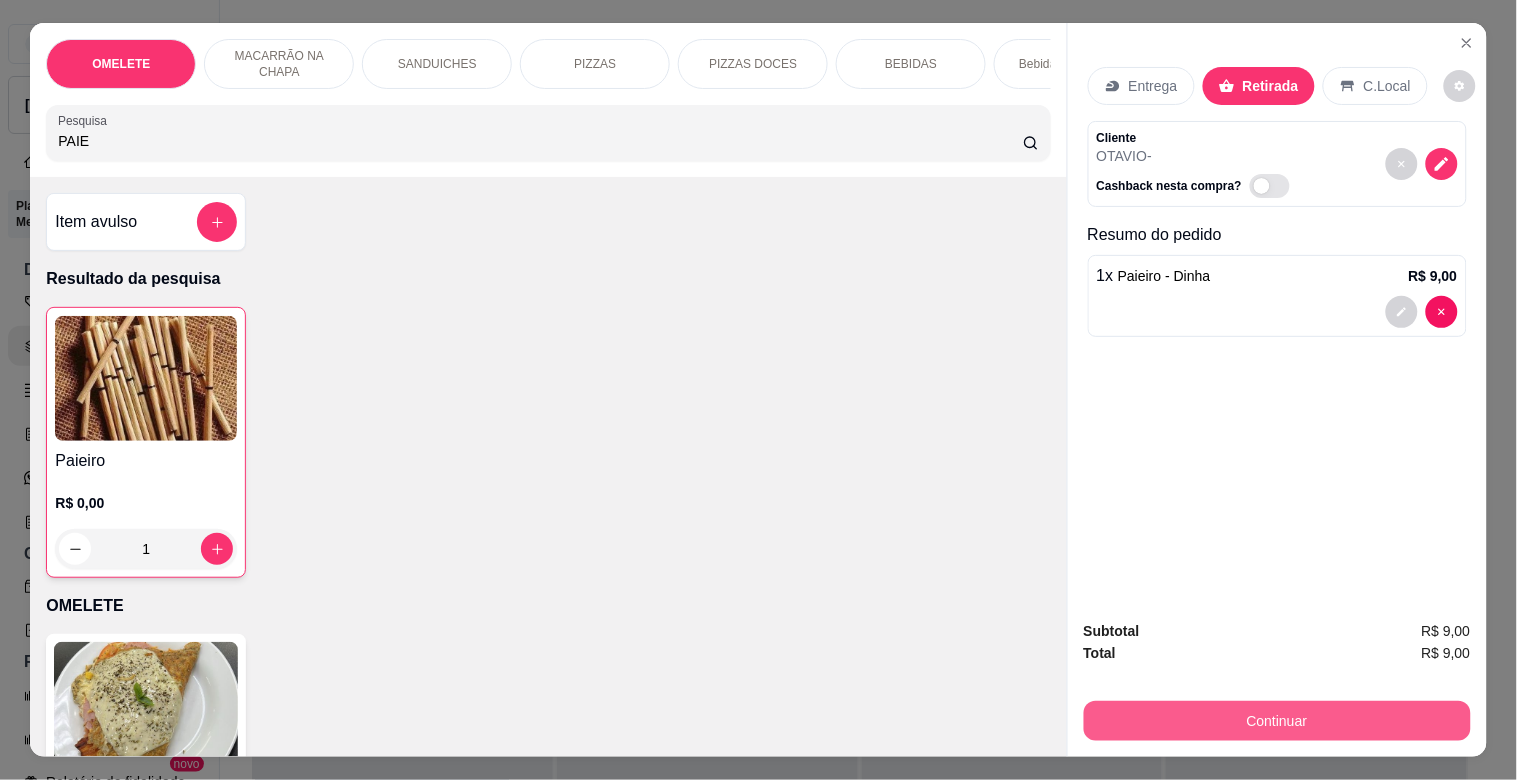 click on "Continuar" at bounding box center (1277, 721) 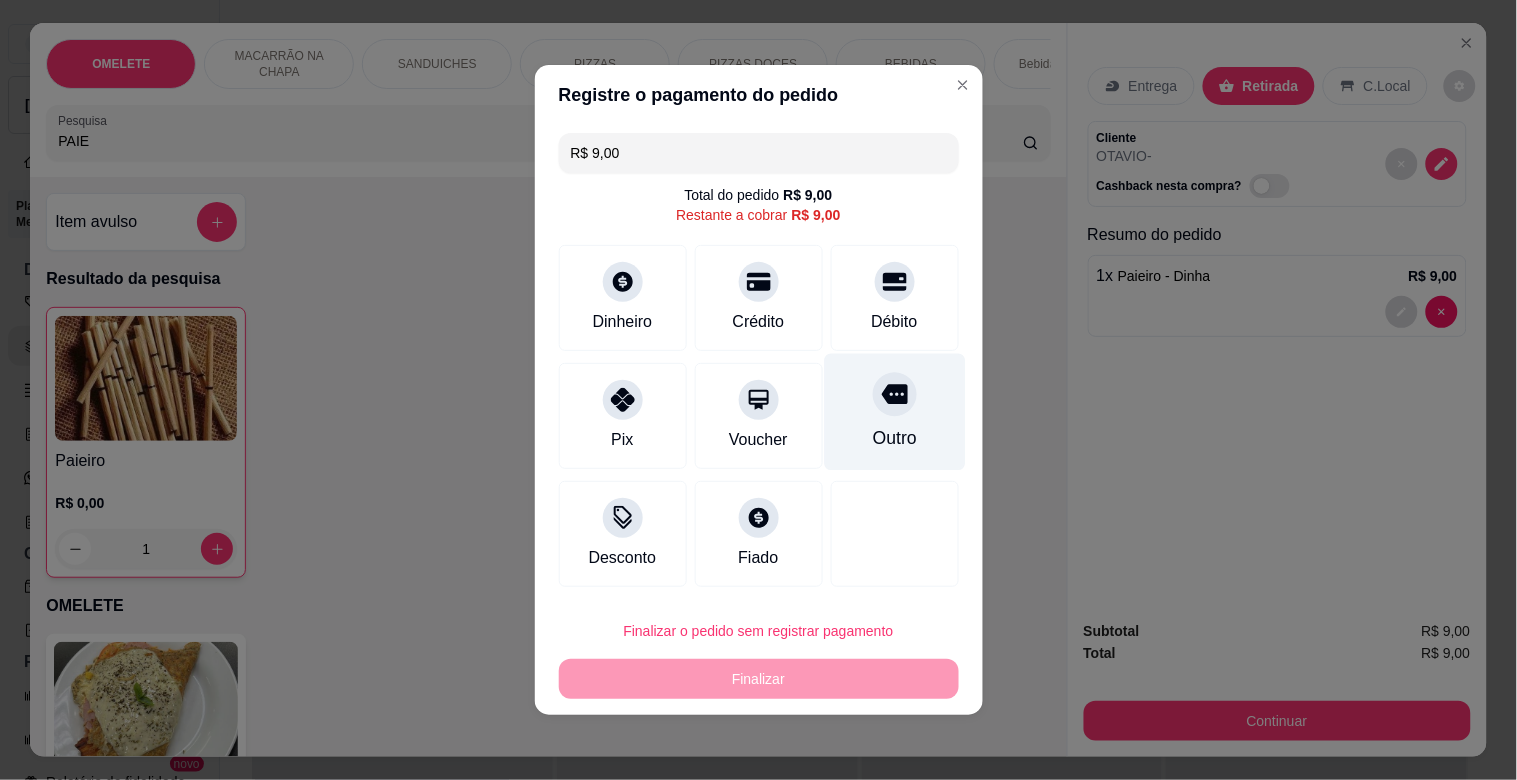 click on "Outro" at bounding box center (894, 412) 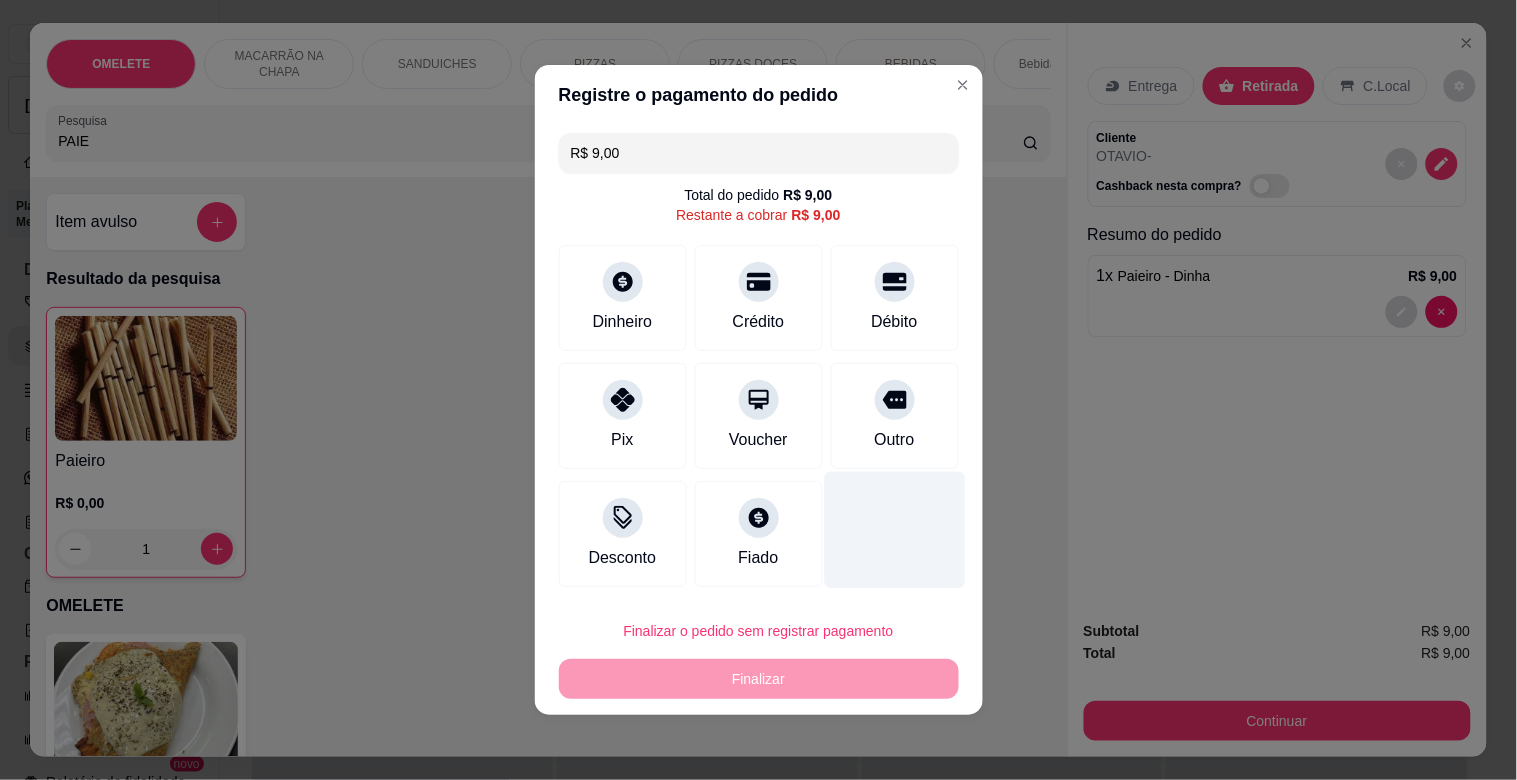 type on "R$ 0,00" 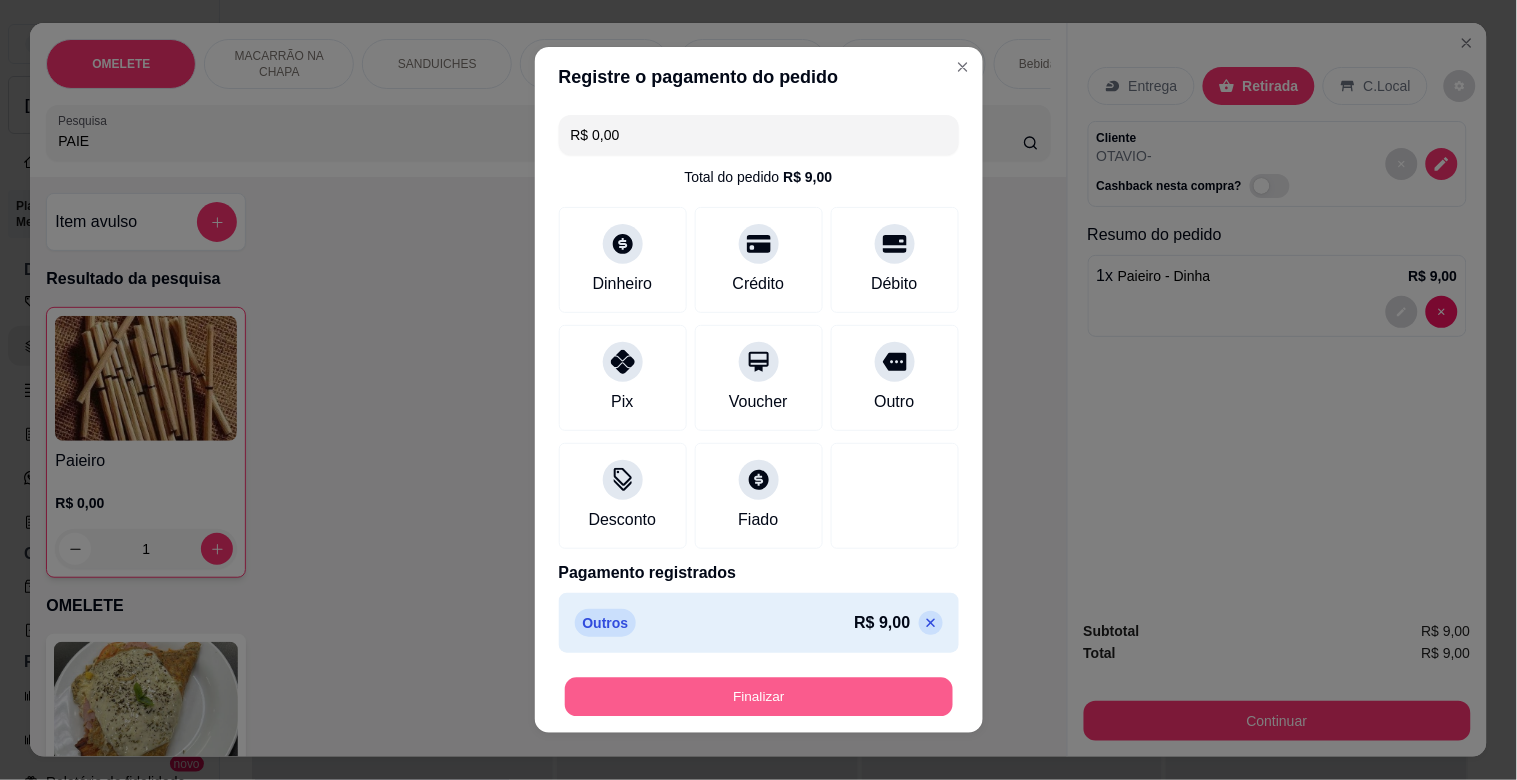 click on "Finalizar" at bounding box center [759, 697] 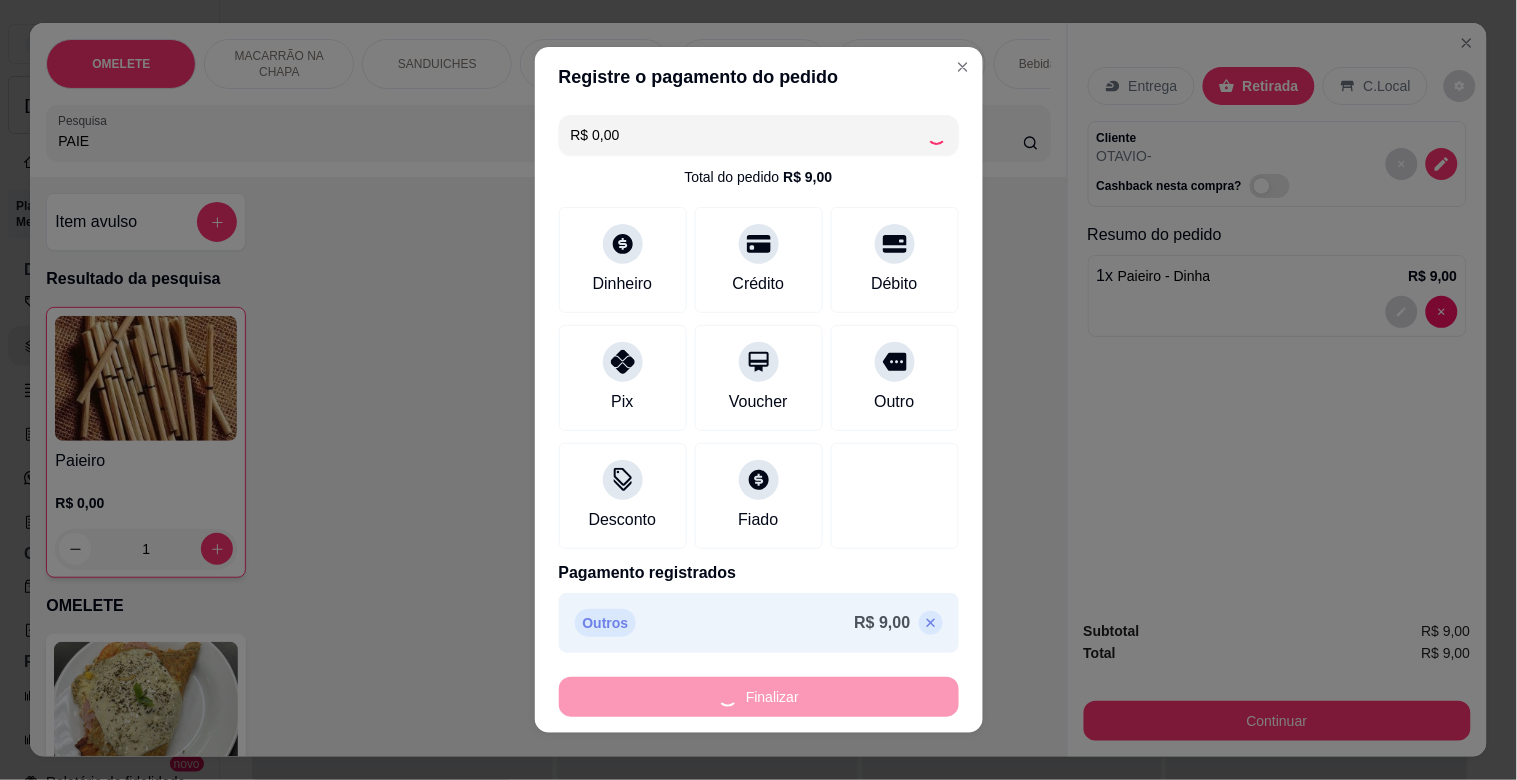 type on "0" 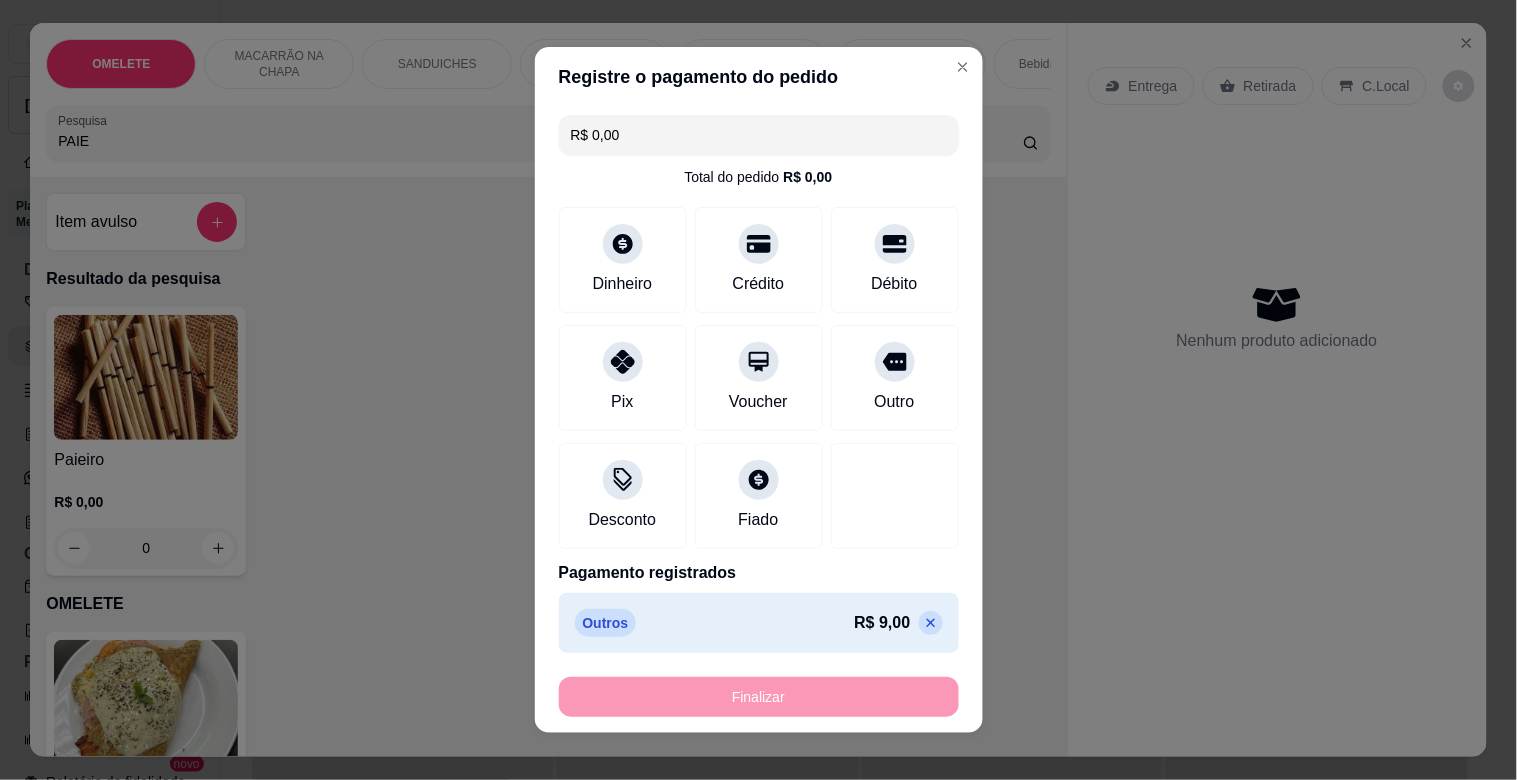 type on "-R$ 9,00" 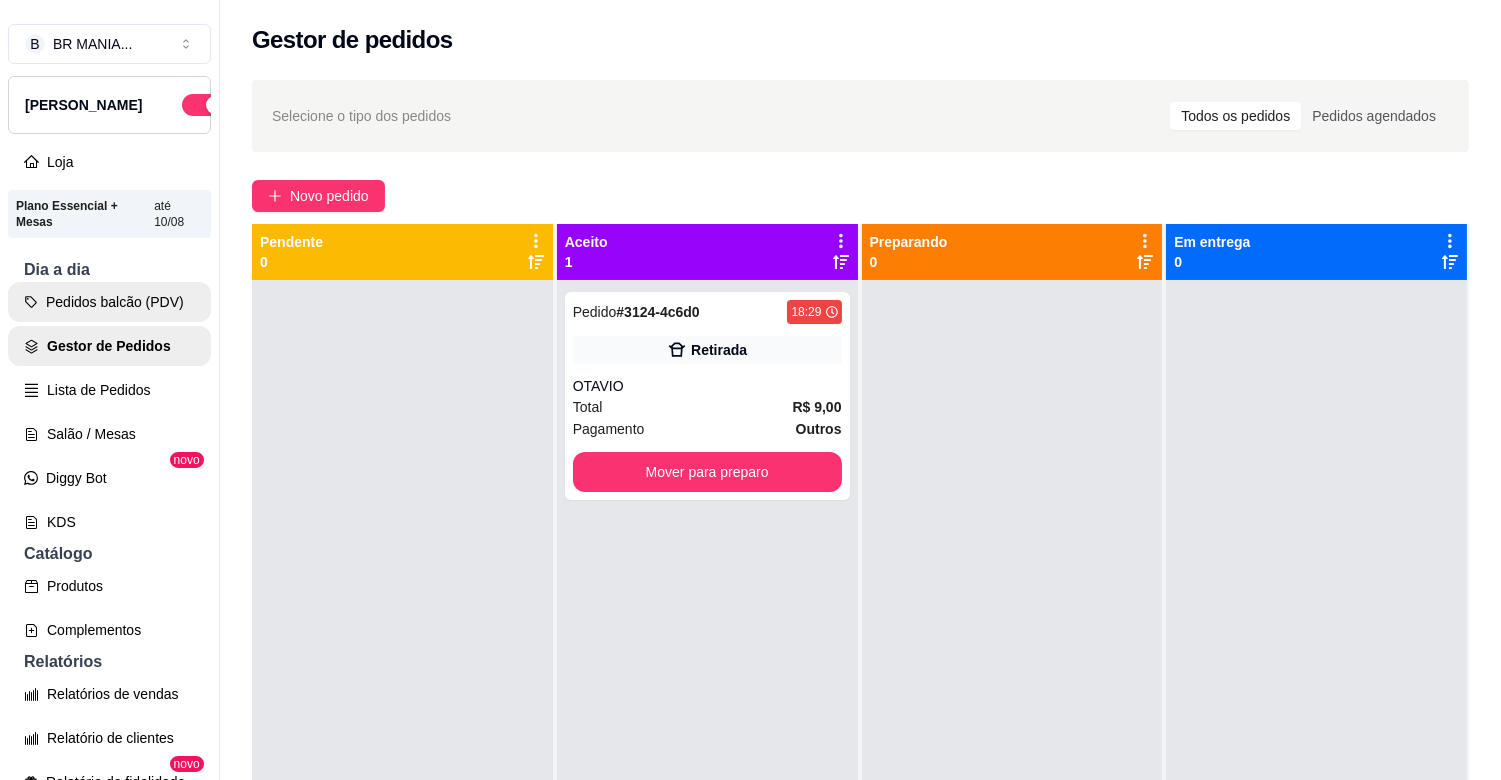click on "Pedidos balcão (PDV)" at bounding box center (109, 302) 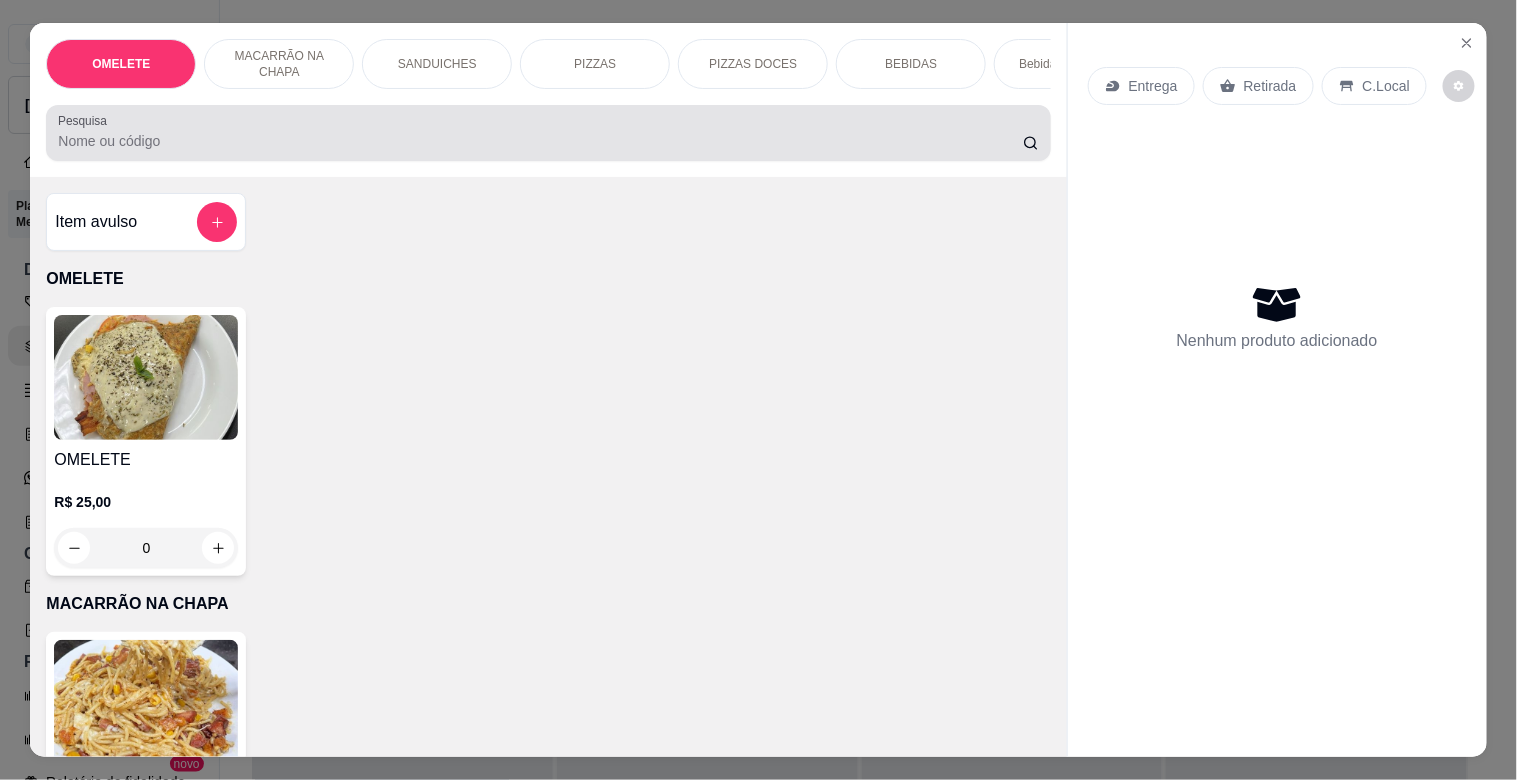 click on "Pesquisa" at bounding box center [540, 141] 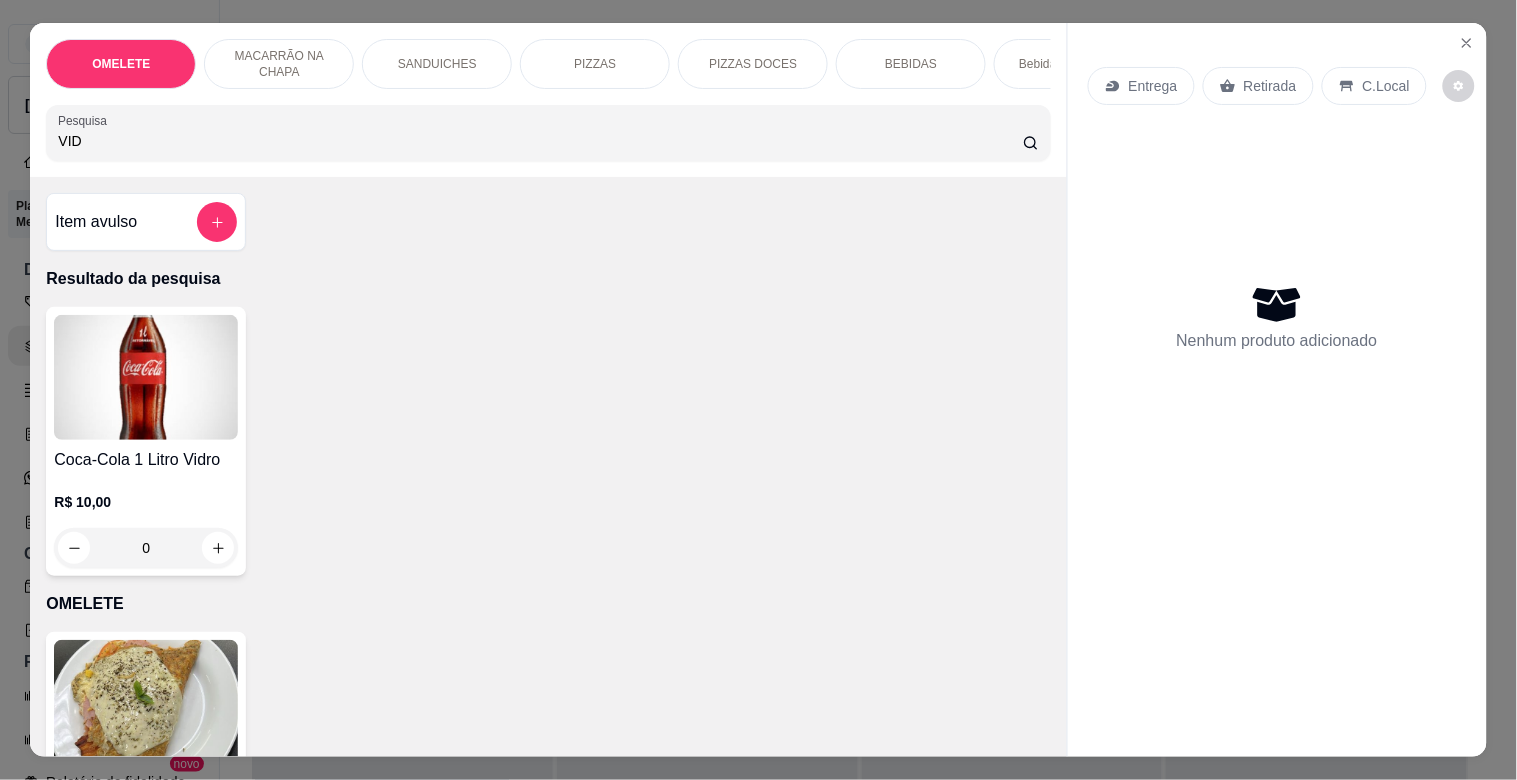 type on "VID" 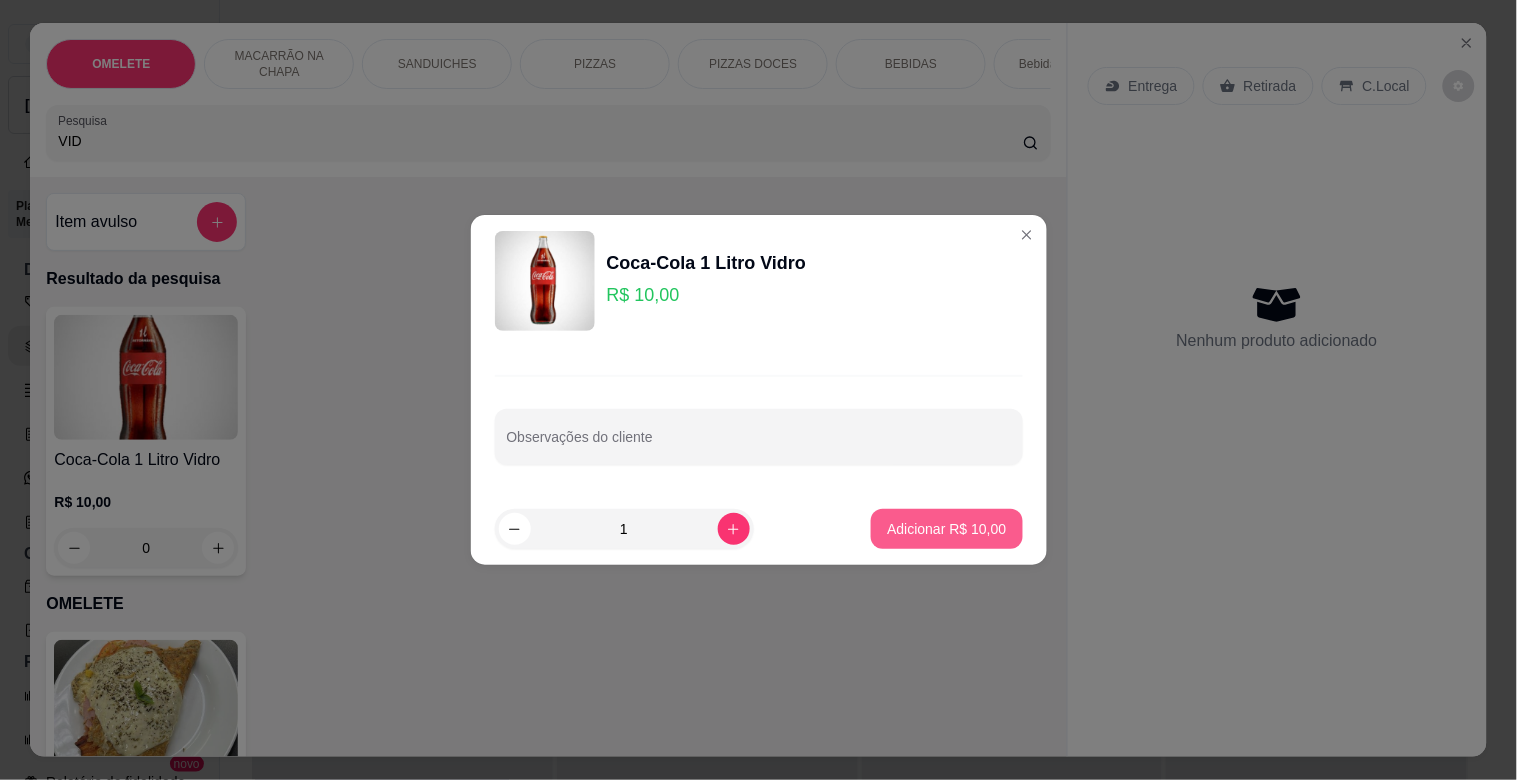 click on "Adicionar   R$ 10,00" at bounding box center (946, 529) 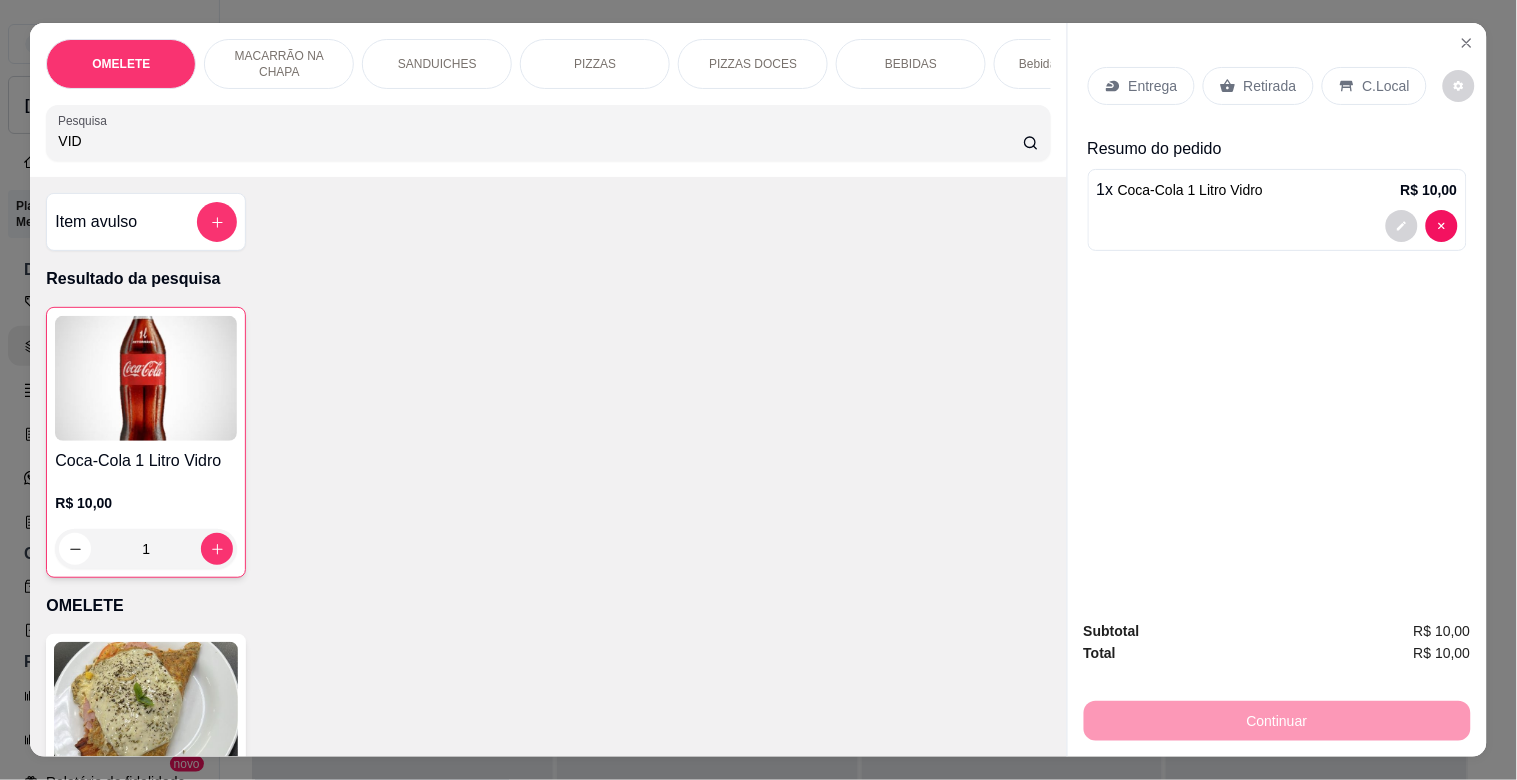 click on "C.Local" at bounding box center (1386, 86) 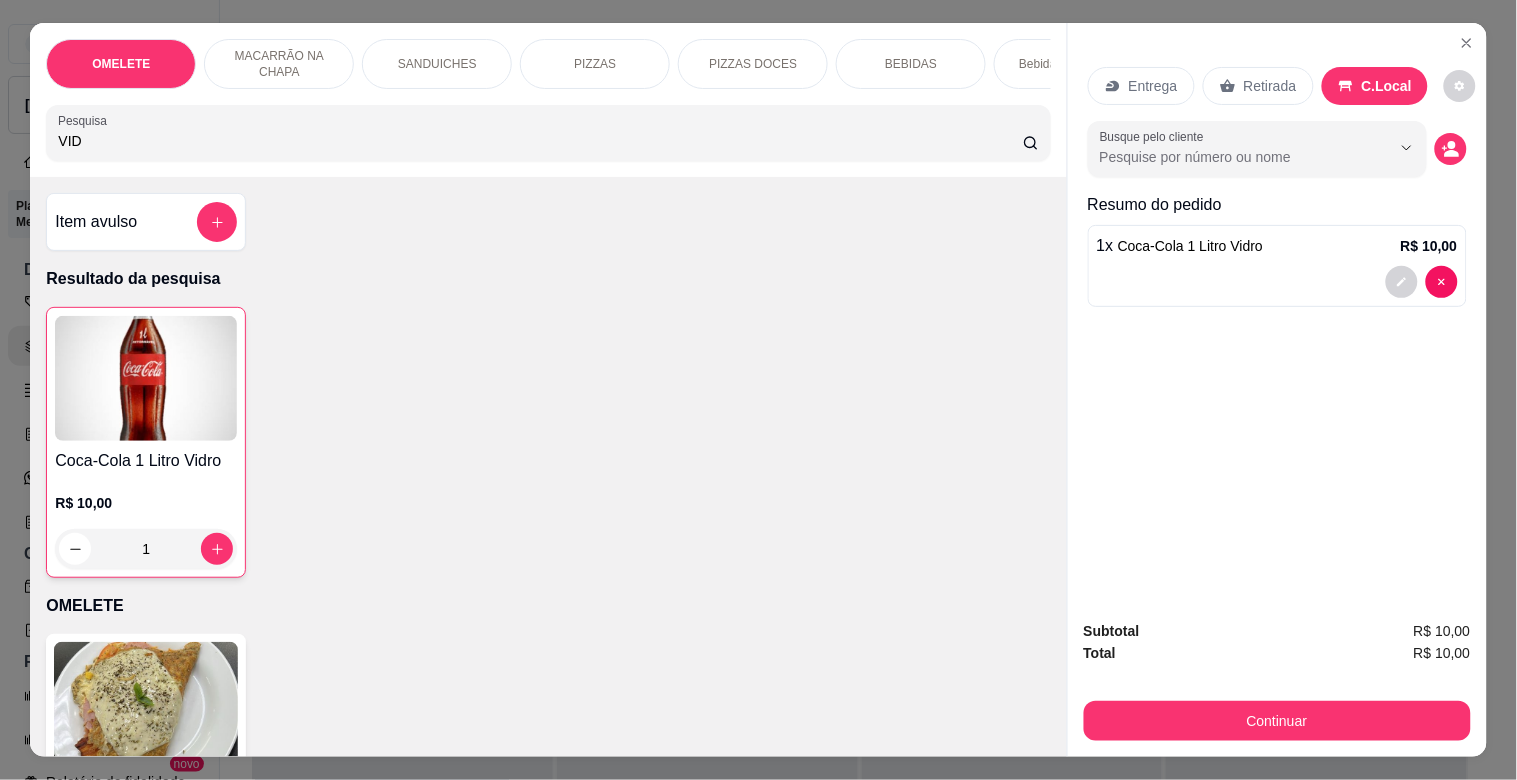 drag, startPoint x: 1282, startPoint y: 67, endPoint x: 1373, endPoint y: 85, distance: 92.76314 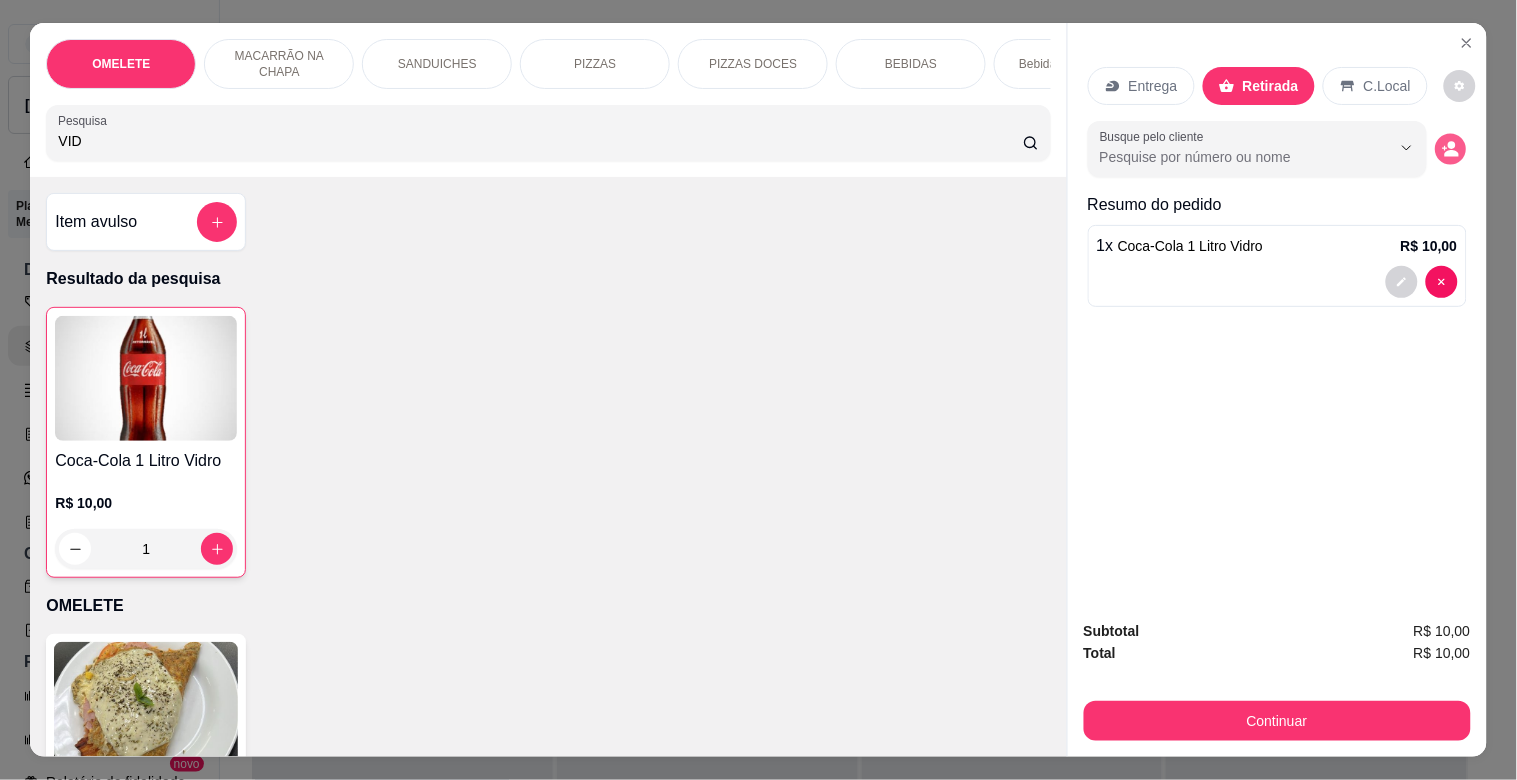 click 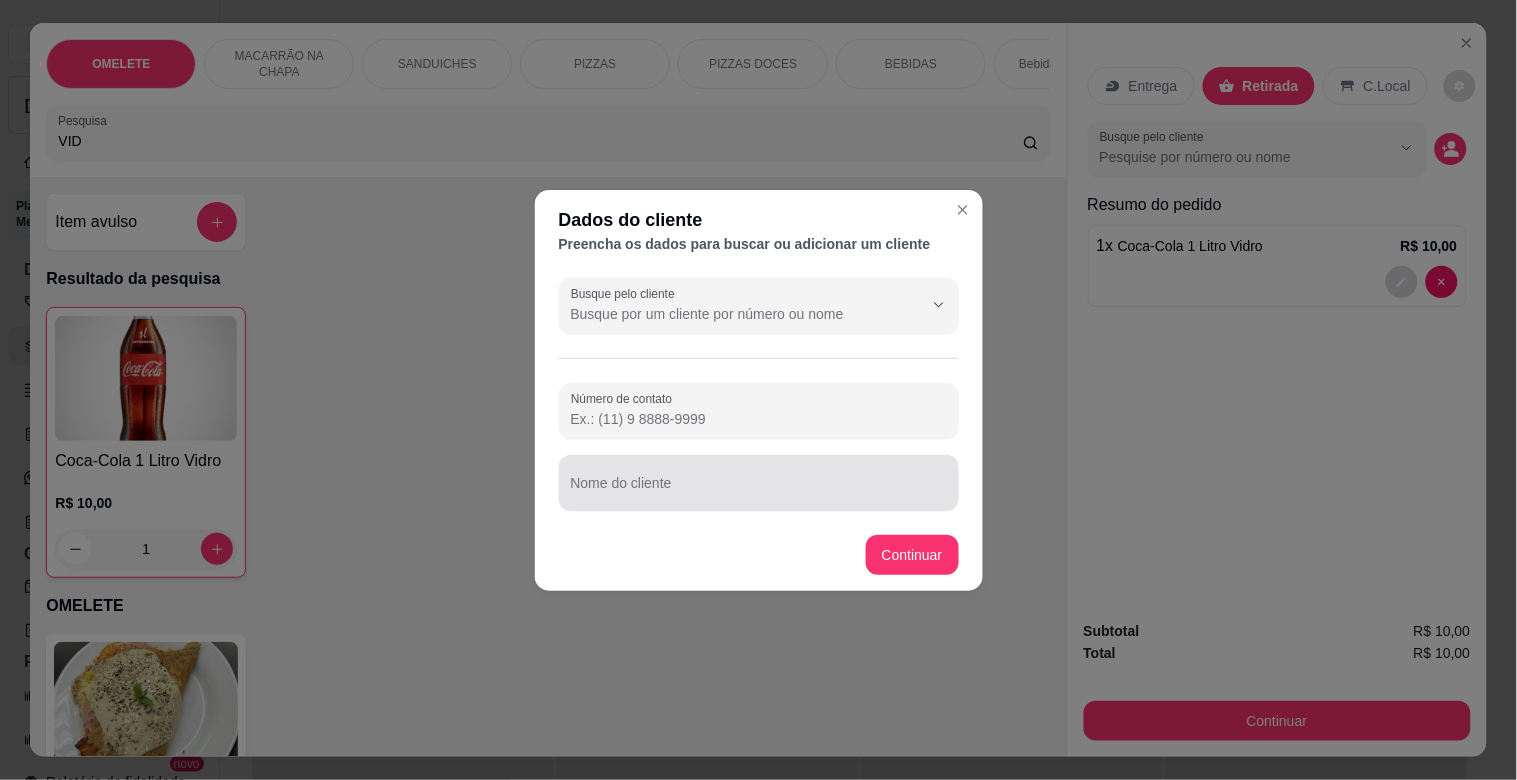 drag, startPoint x: 684, startPoint y: 476, endPoint x: 780, endPoint y: 443, distance: 101.51354 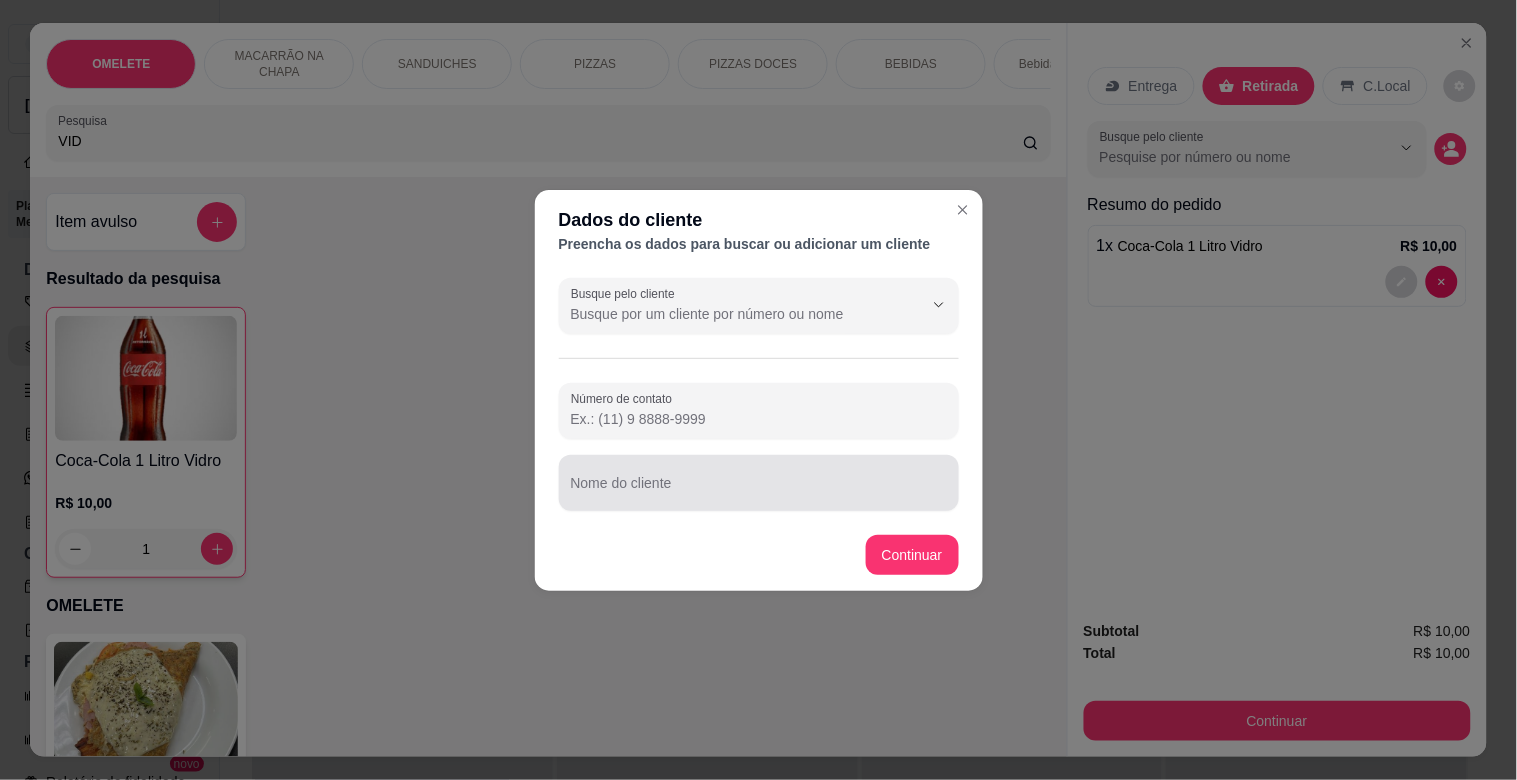 click at bounding box center (759, 483) 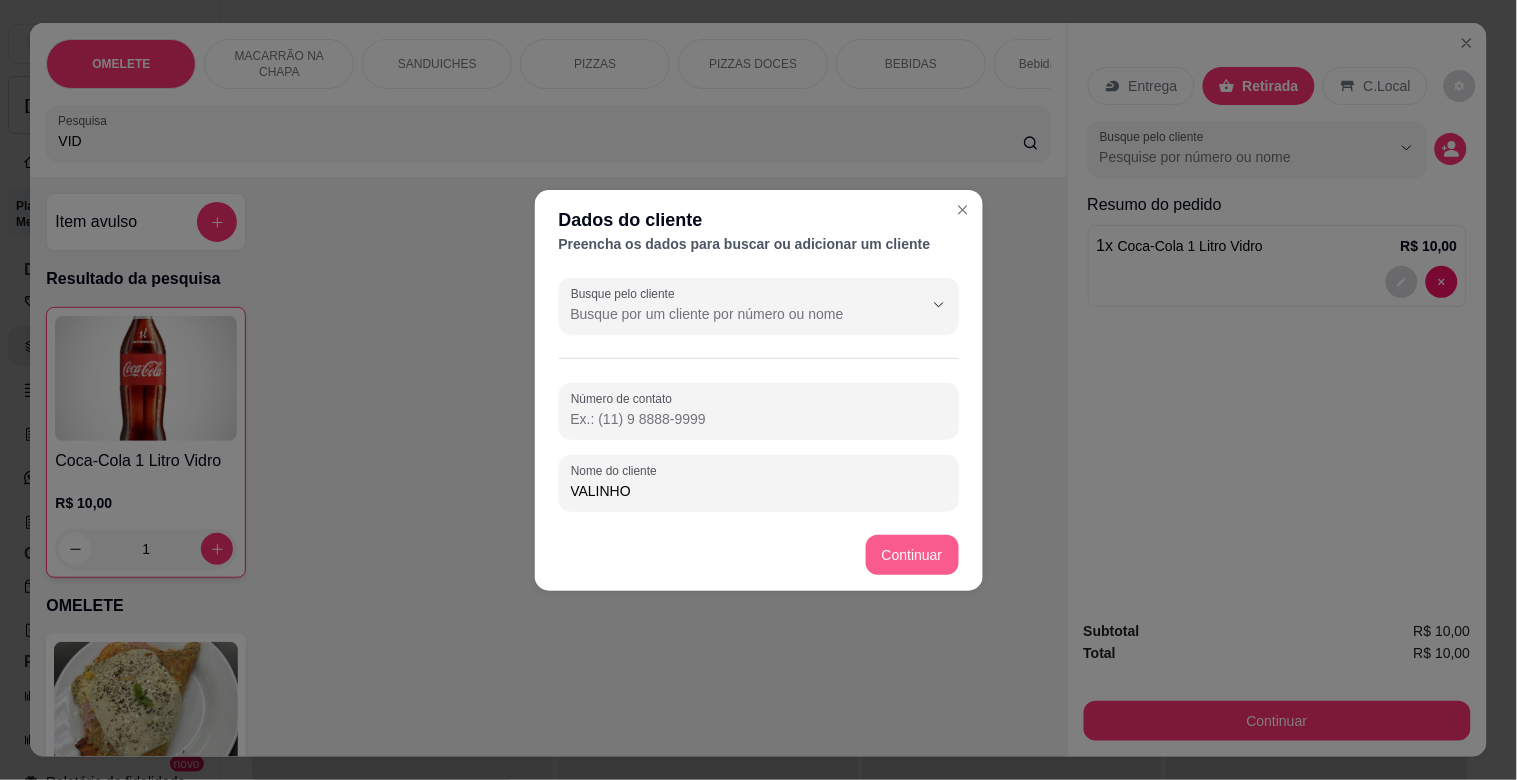 type on "VALINHO" 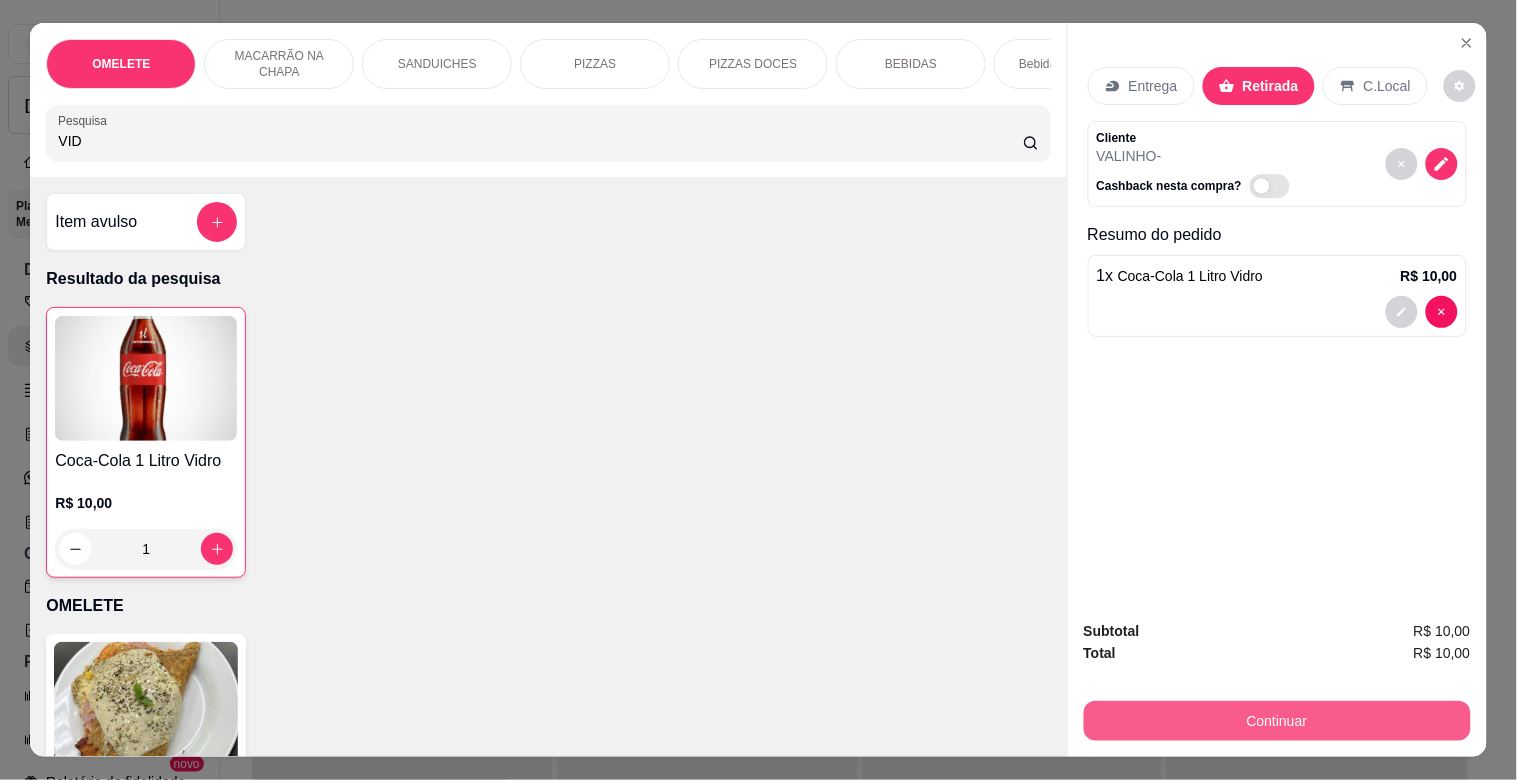 click on "Continuar" at bounding box center (1277, 721) 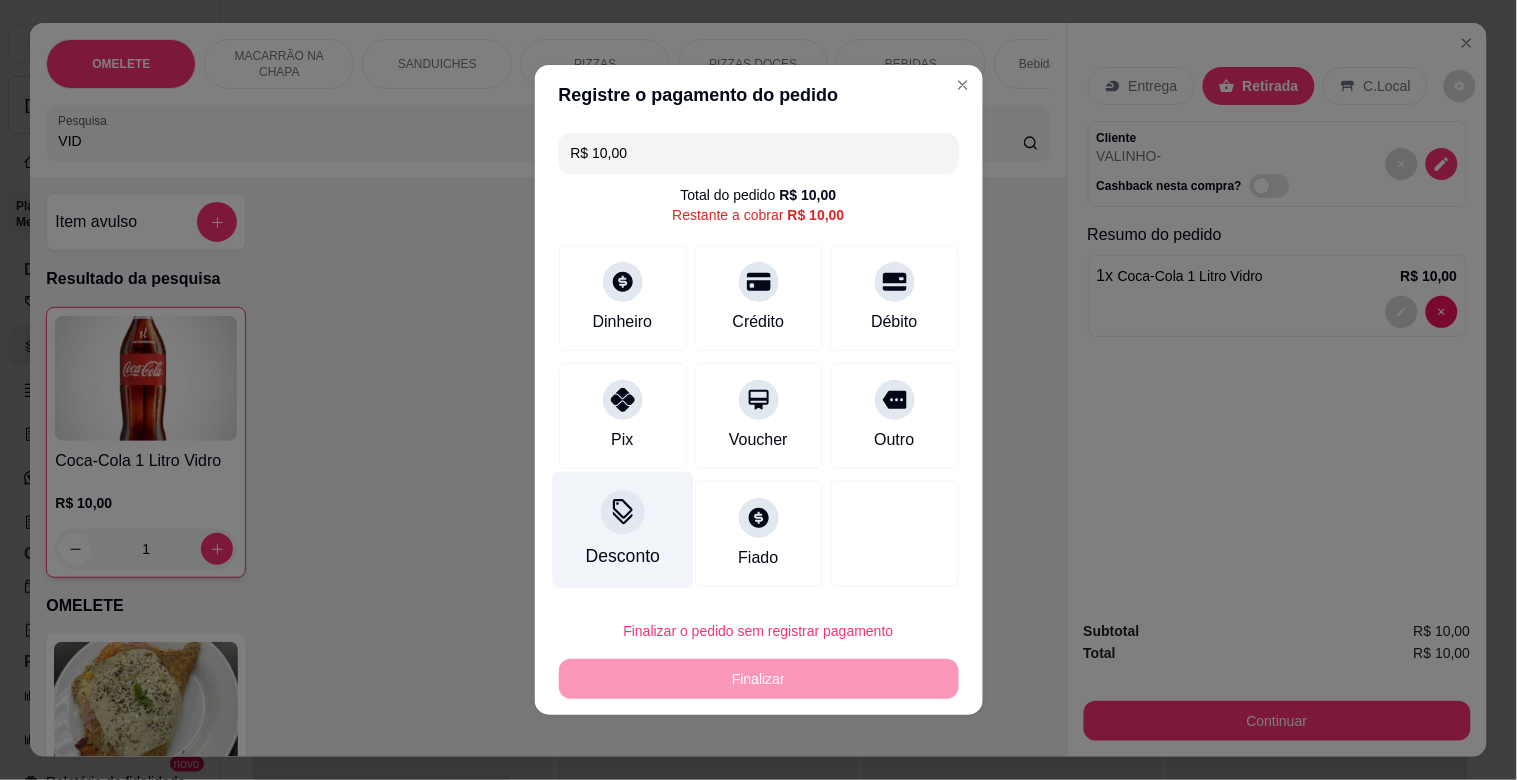 click on "Desconto" at bounding box center [622, 530] 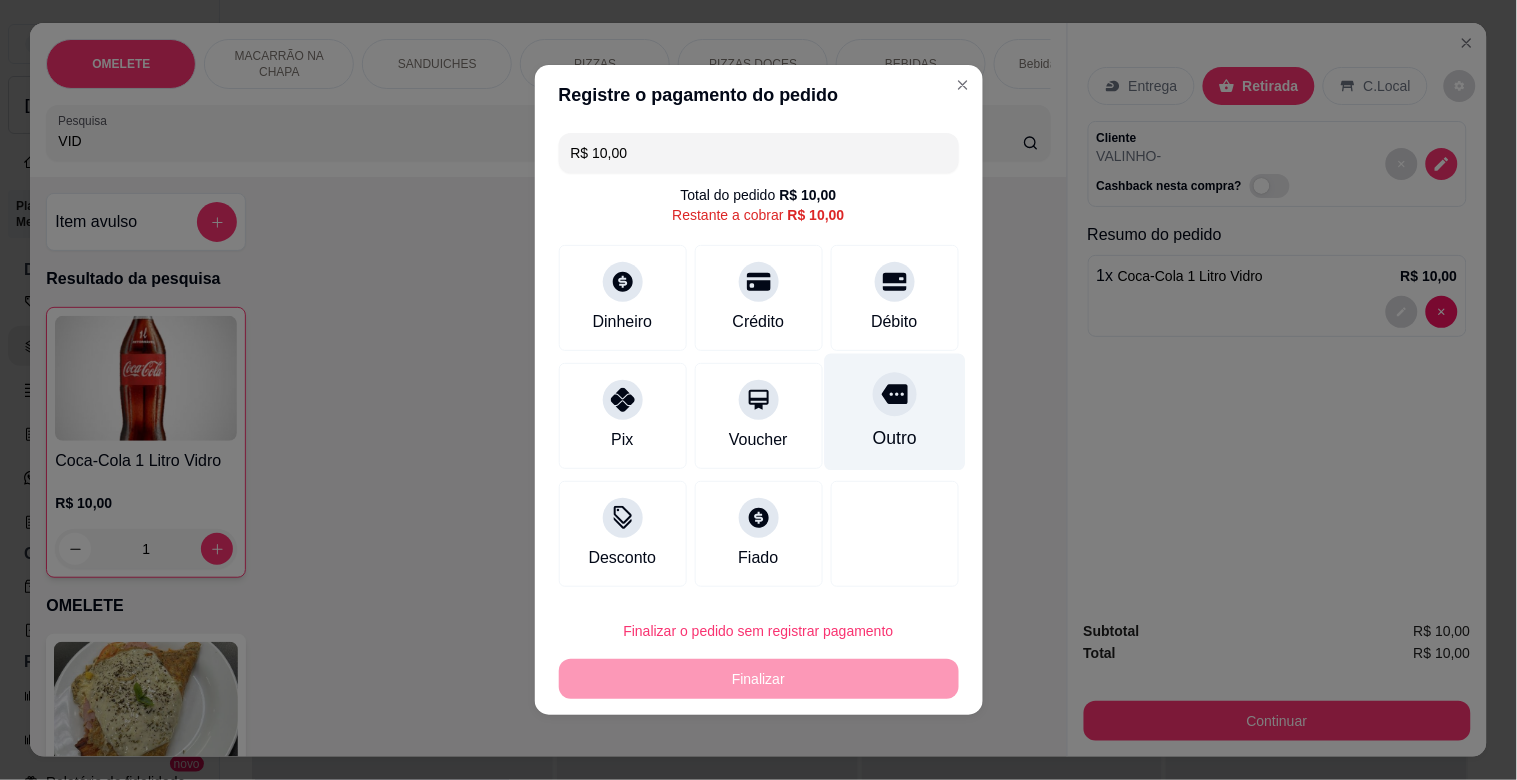 click at bounding box center (895, 394) 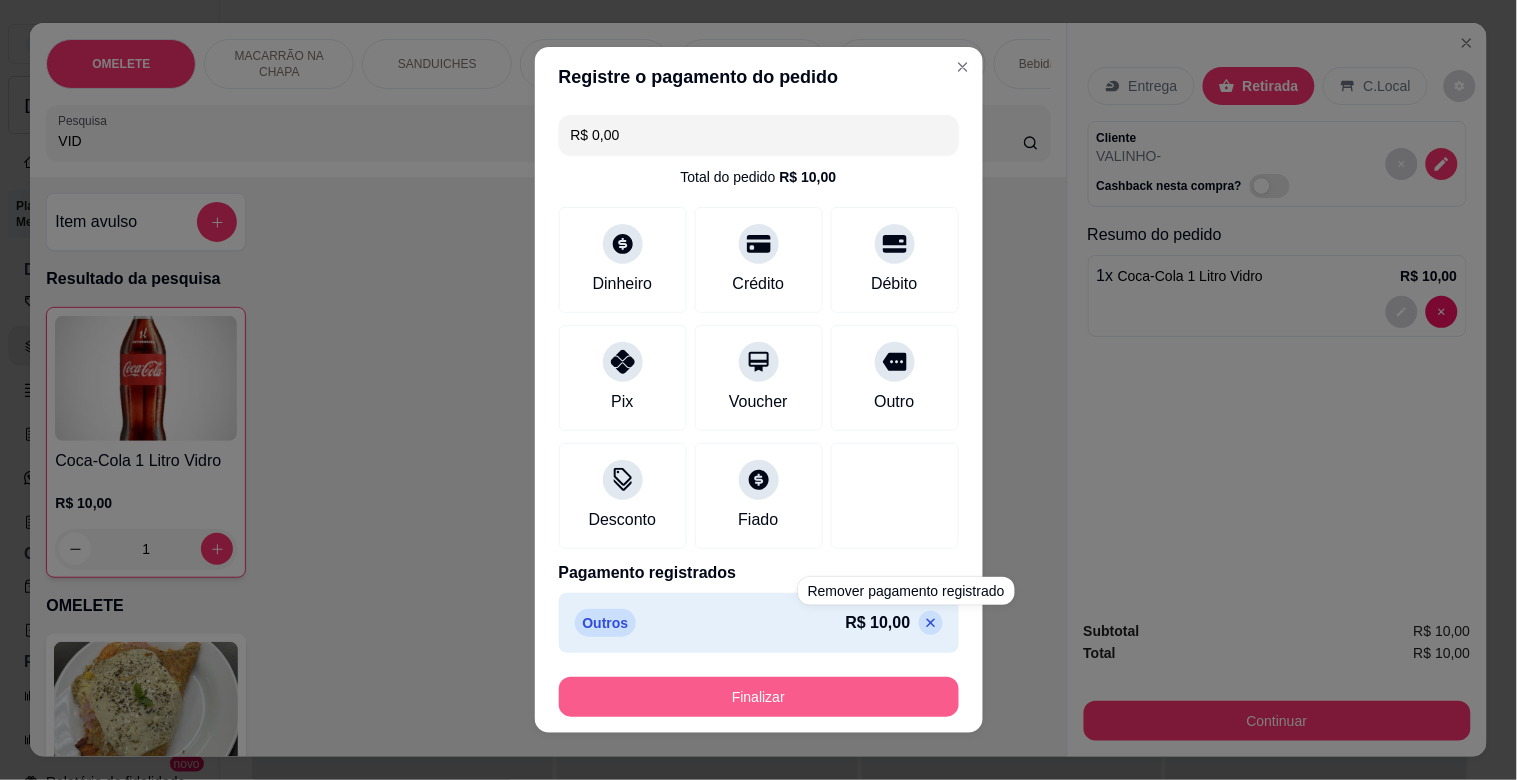 click on "Finalizar" at bounding box center [759, 697] 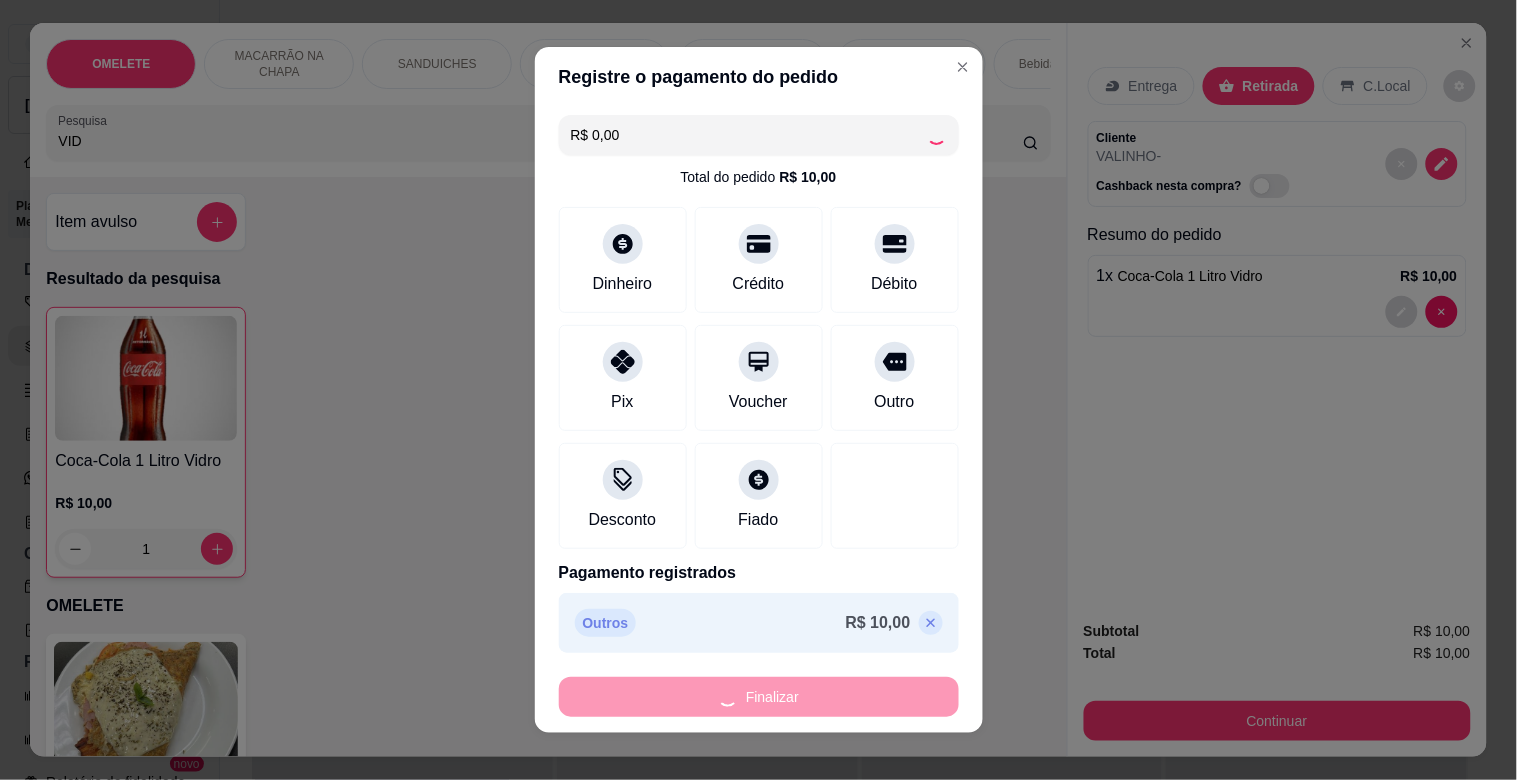 type on "0" 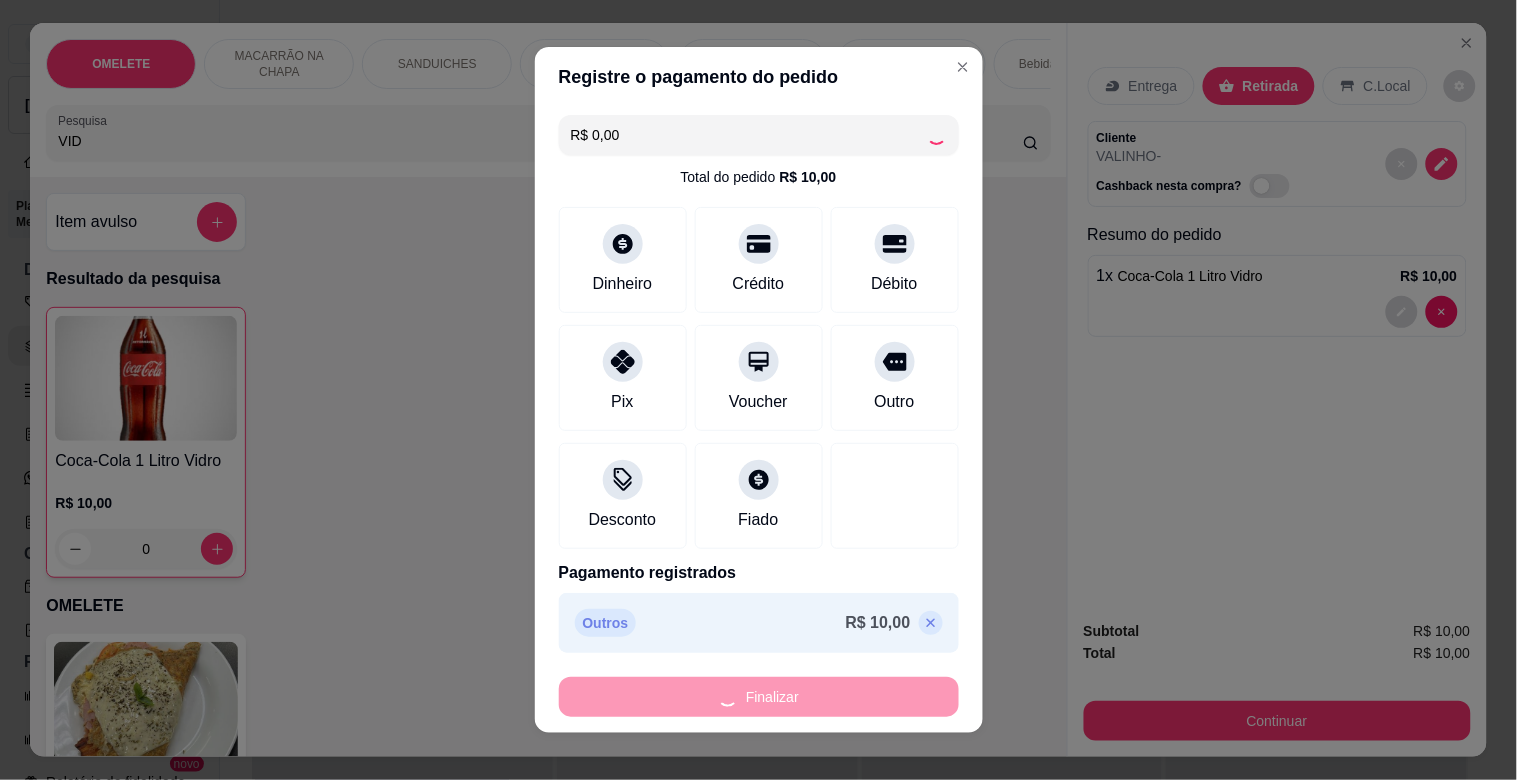 type on "-R$ 10,00" 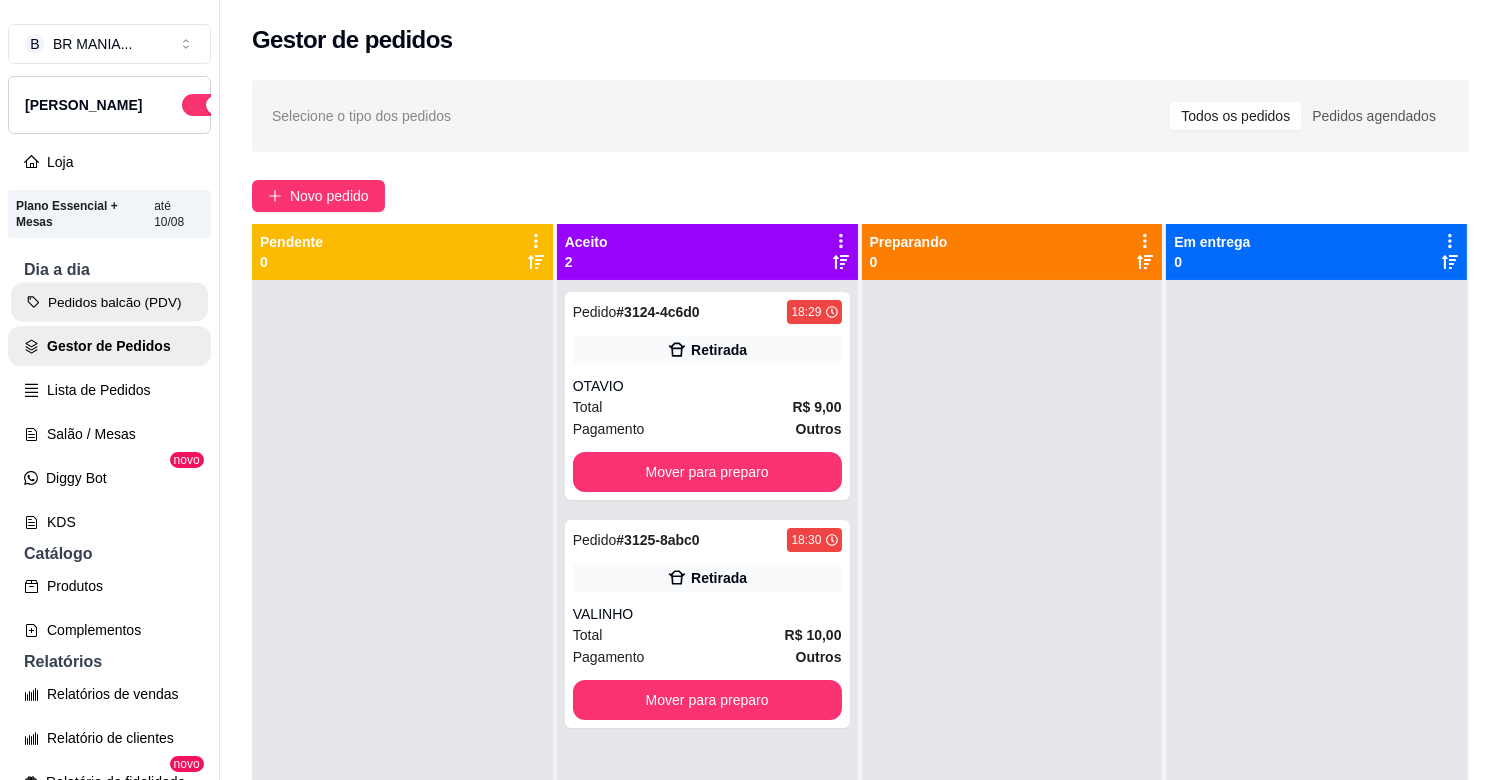 click on "Pedidos balcão (PDV)" at bounding box center (109, 302) 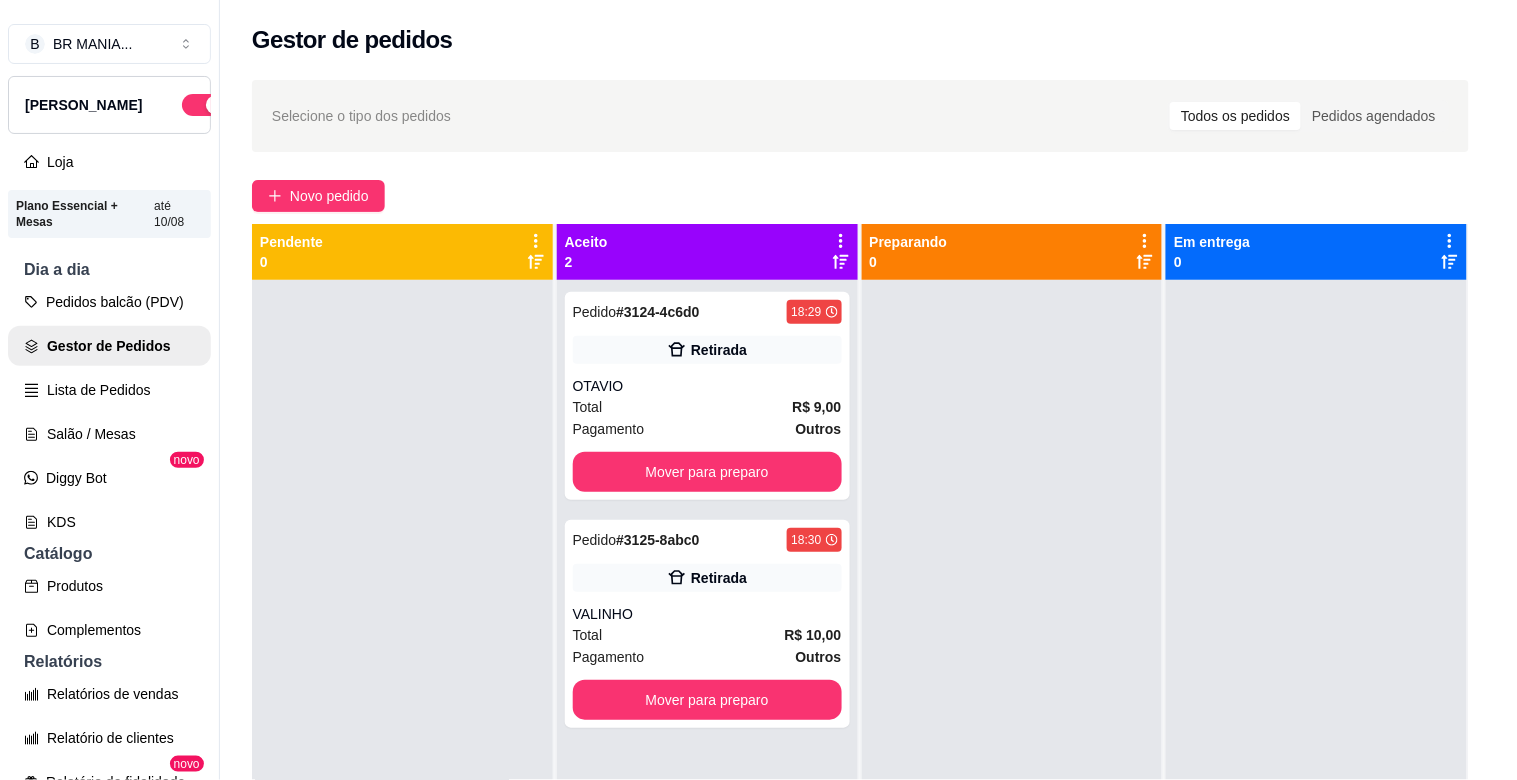 click on "Pesquisa" at bounding box center (540, 141) 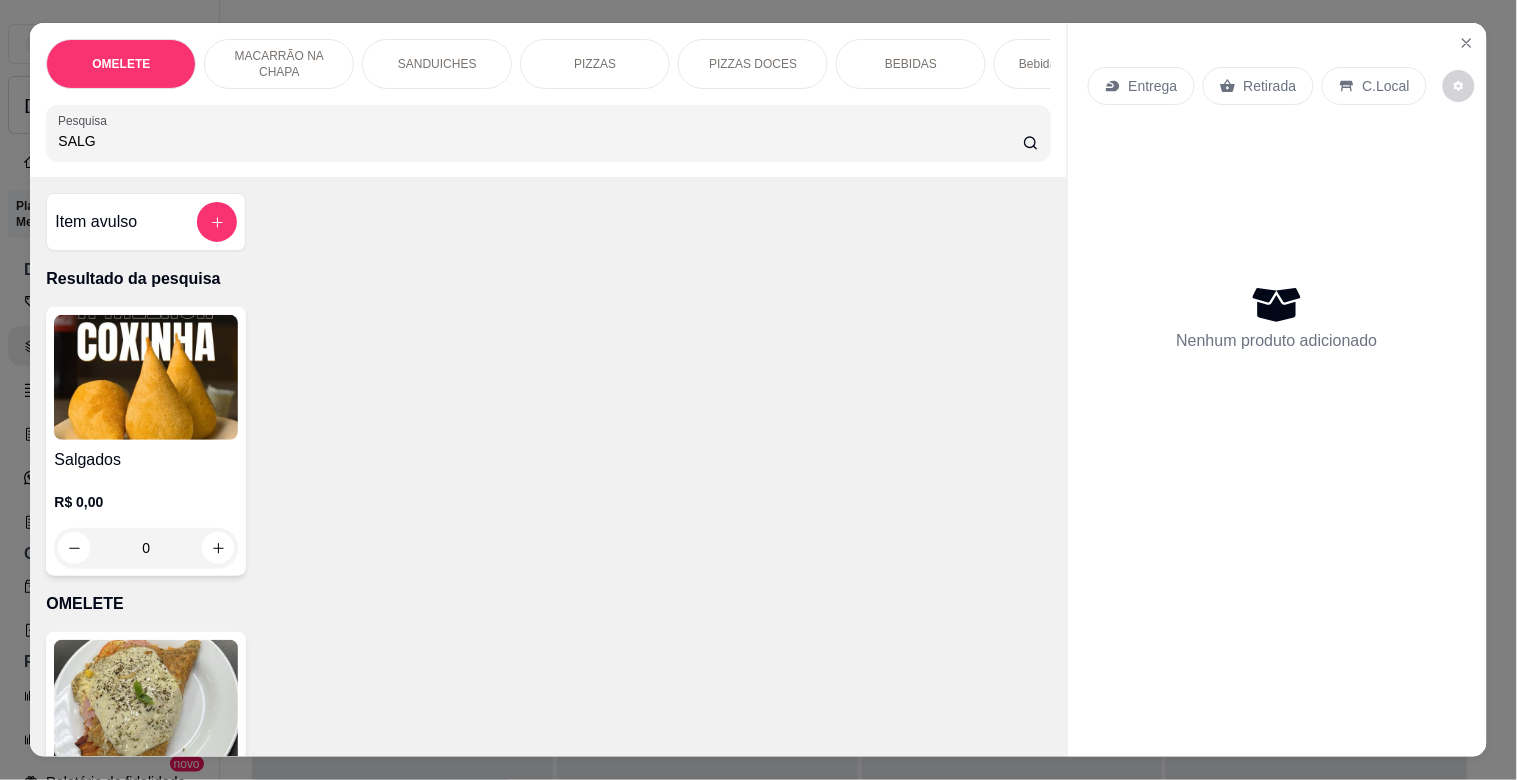 type on "SALG" 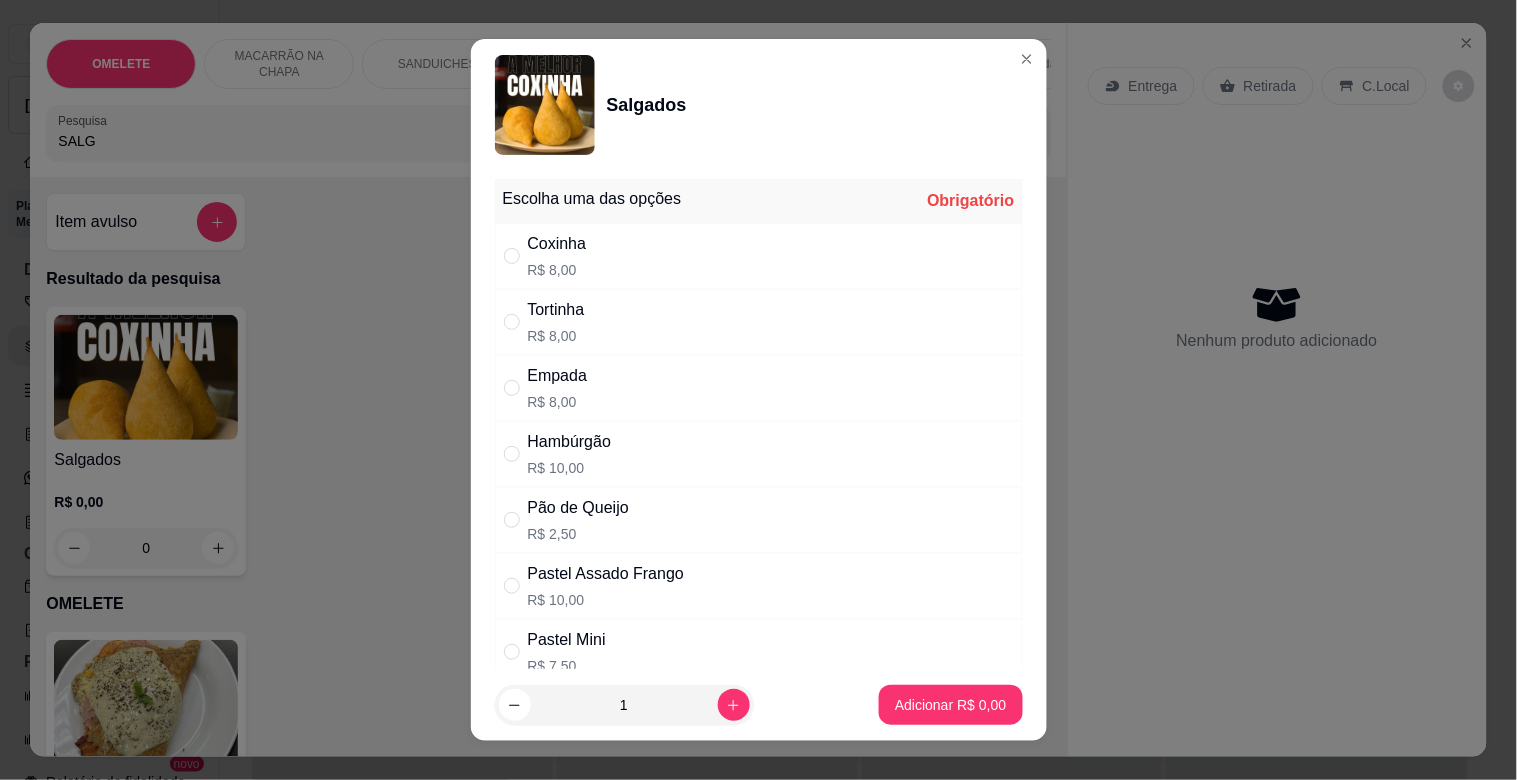 drag, startPoint x: 586, startPoint y: 458, endPoint x: 597, endPoint y: 458, distance: 11 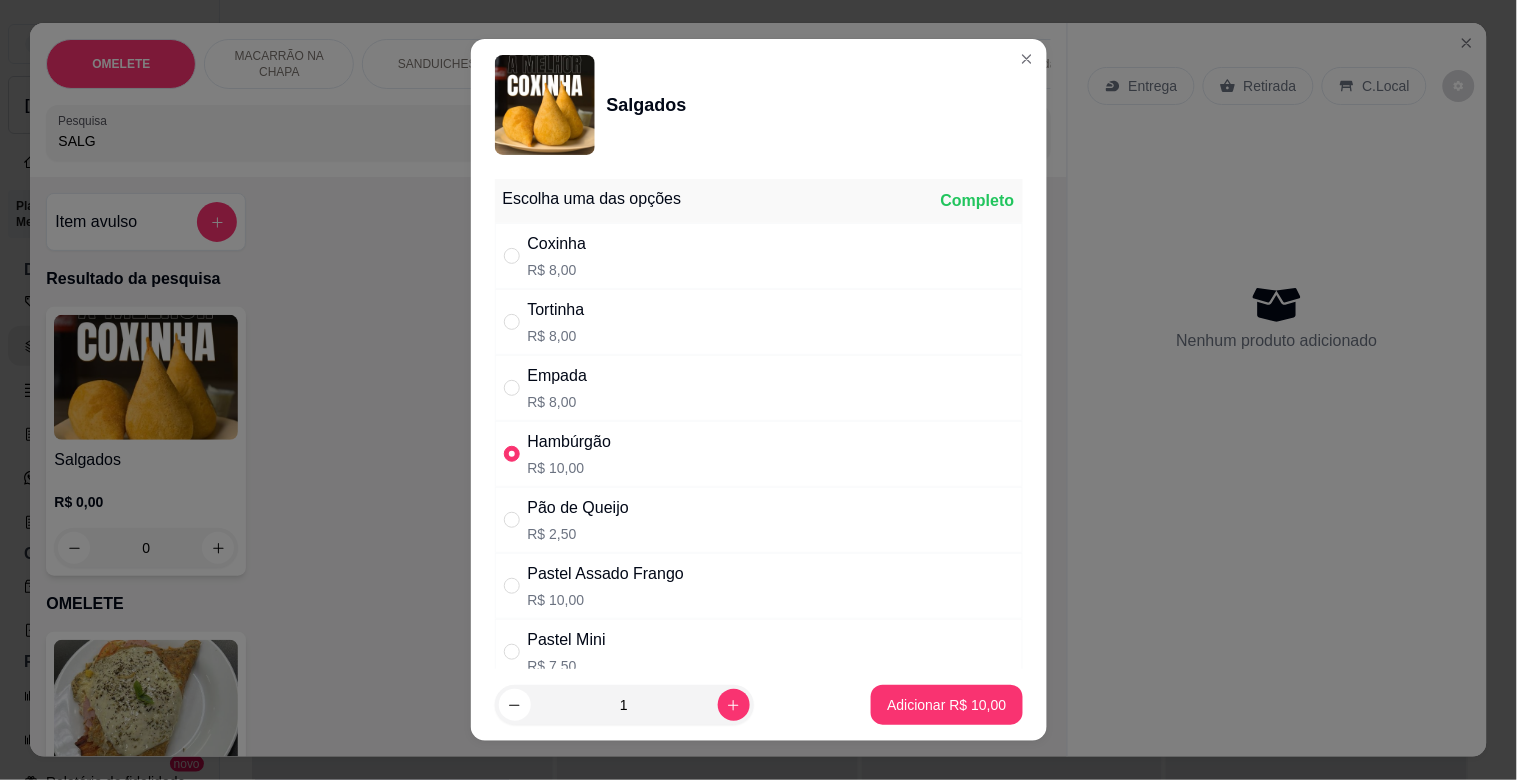click on "1 Adicionar   R$ 10,00" at bounding box center [759, 705] 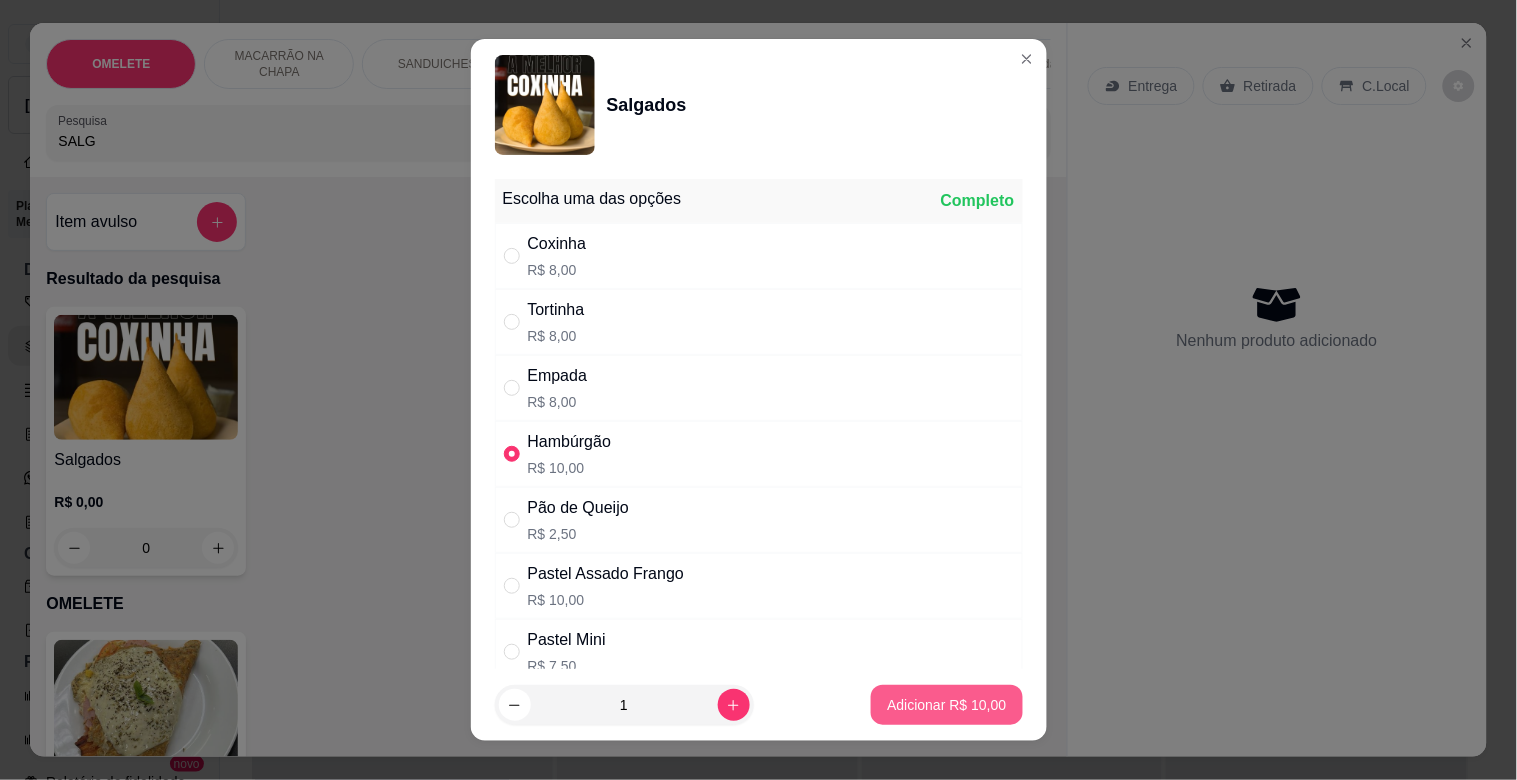 click on "Adicionar   R$ 10,00" at bounding box center [946, 705] 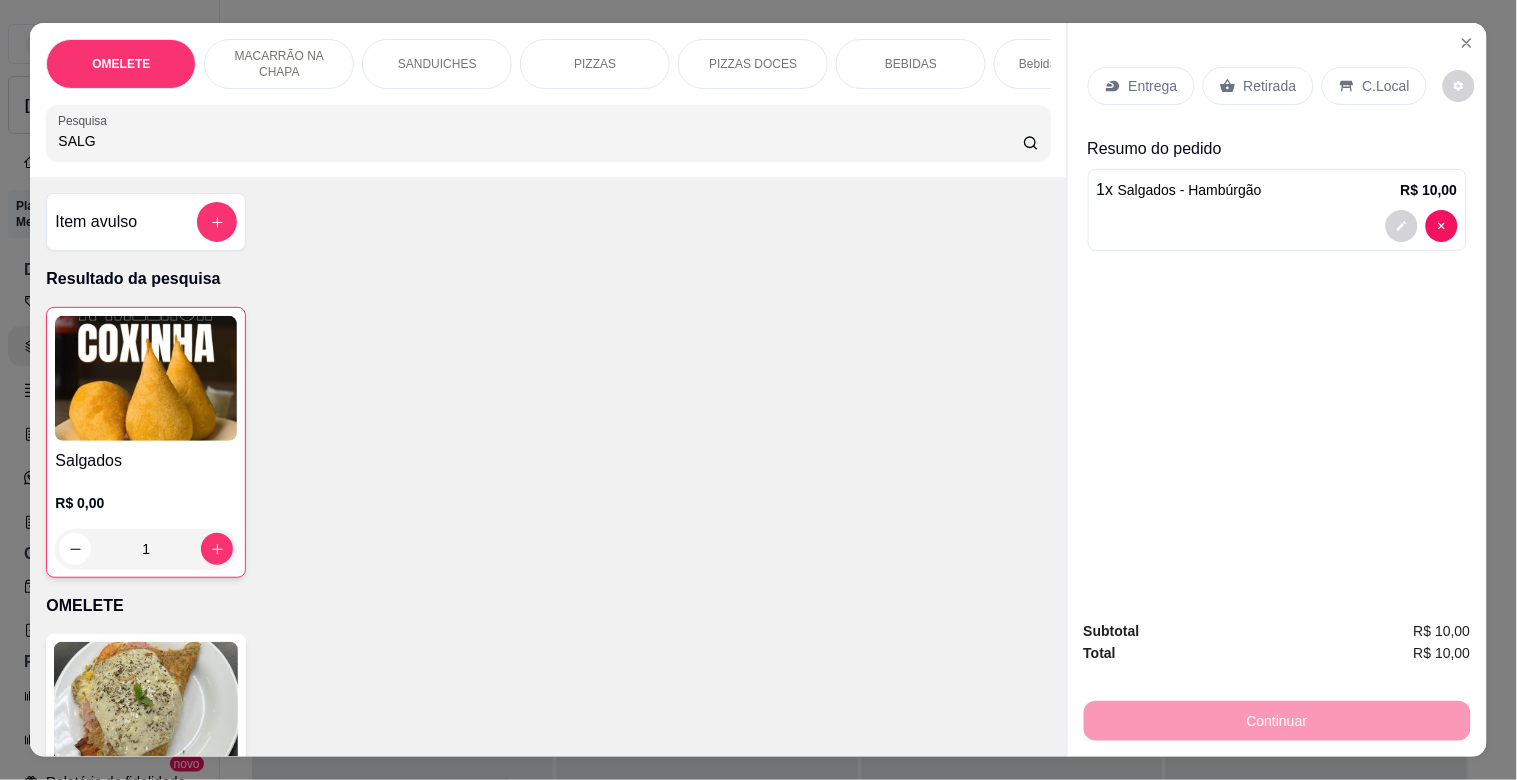 click on "Retirada" at bounding box center (1270, 86) 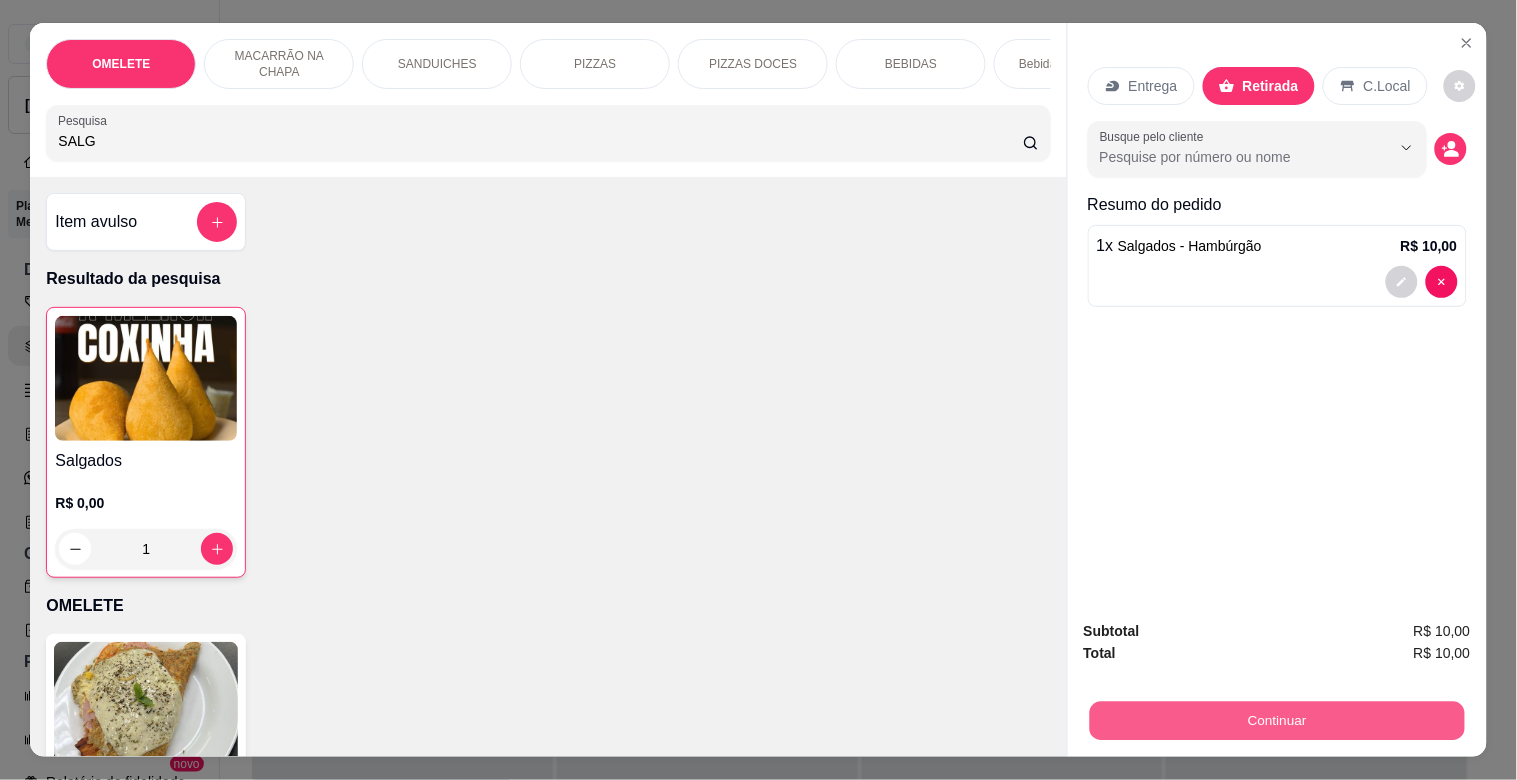 click on "Continuar" at bounding box center [1276, 720] 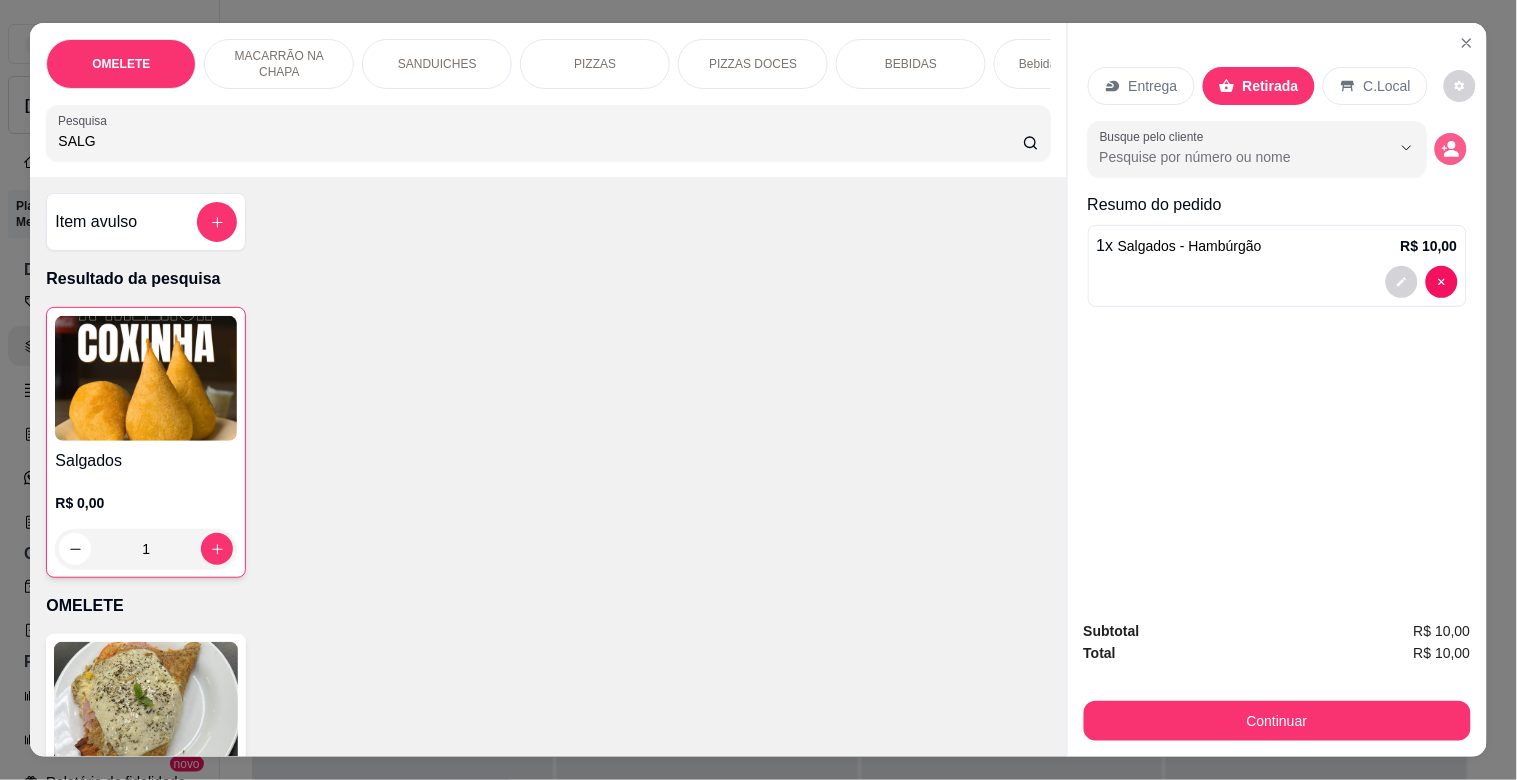click at bounding box center (1451, 149) 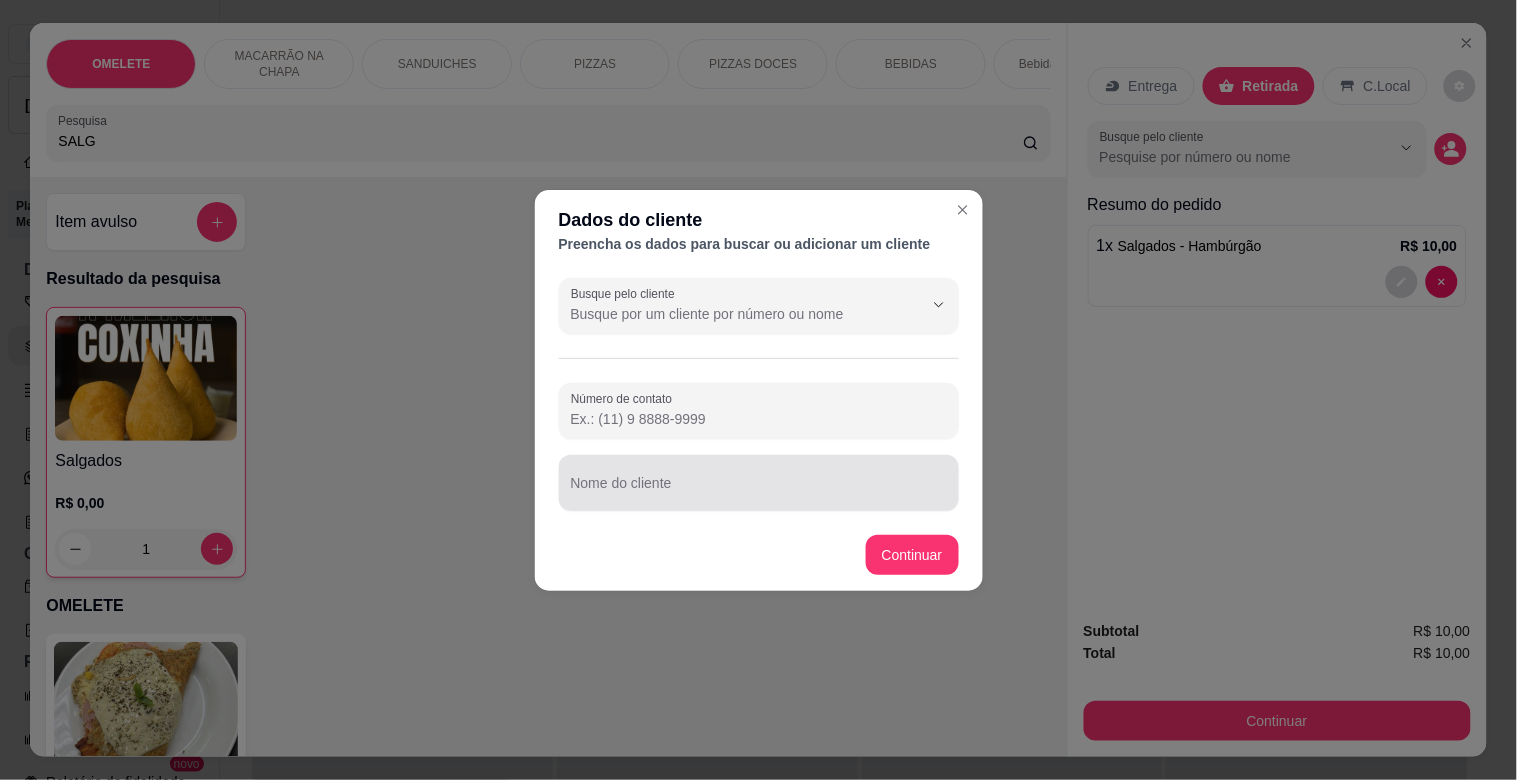 click at bounding box center [759, 483] 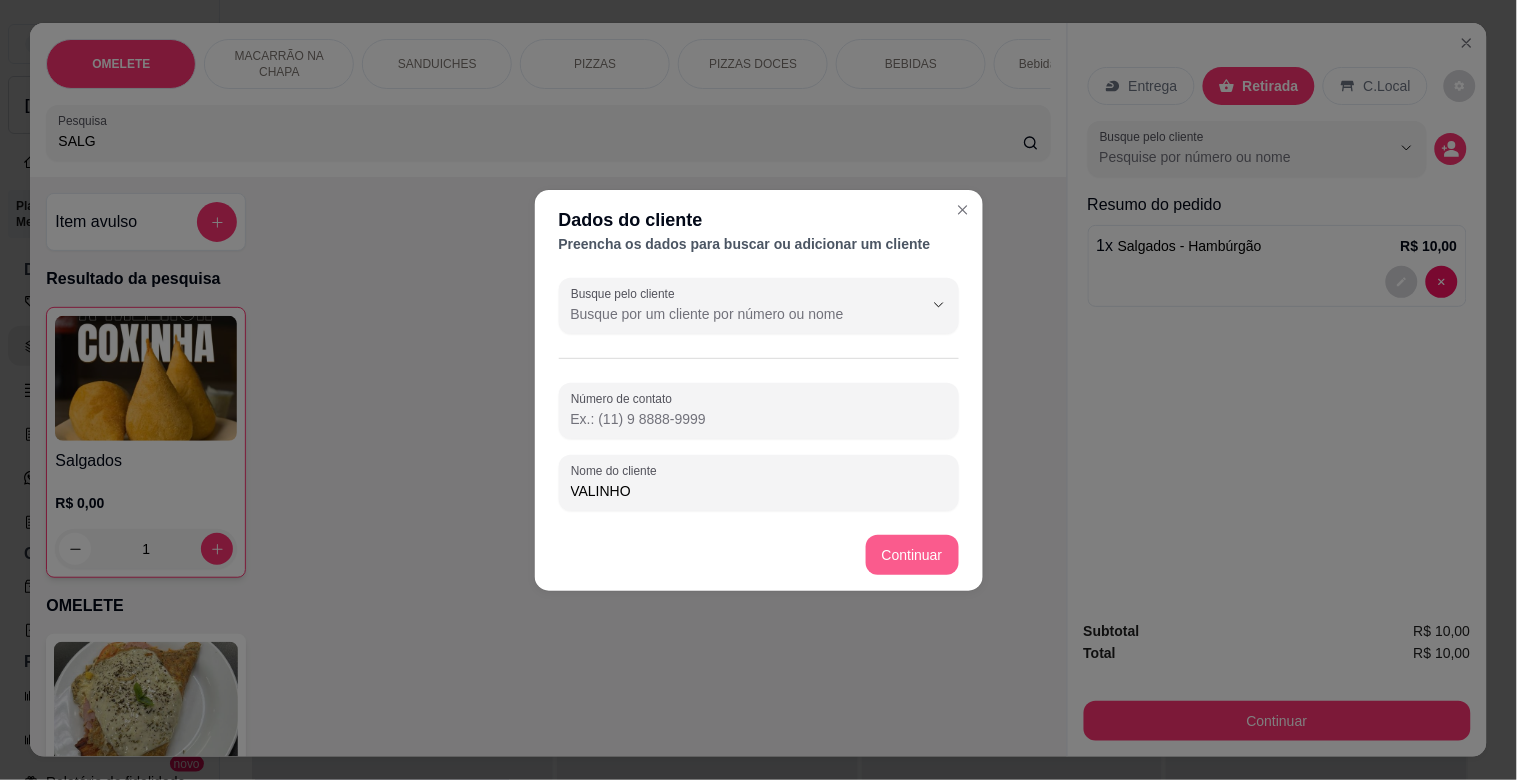 type on "VALINHO" 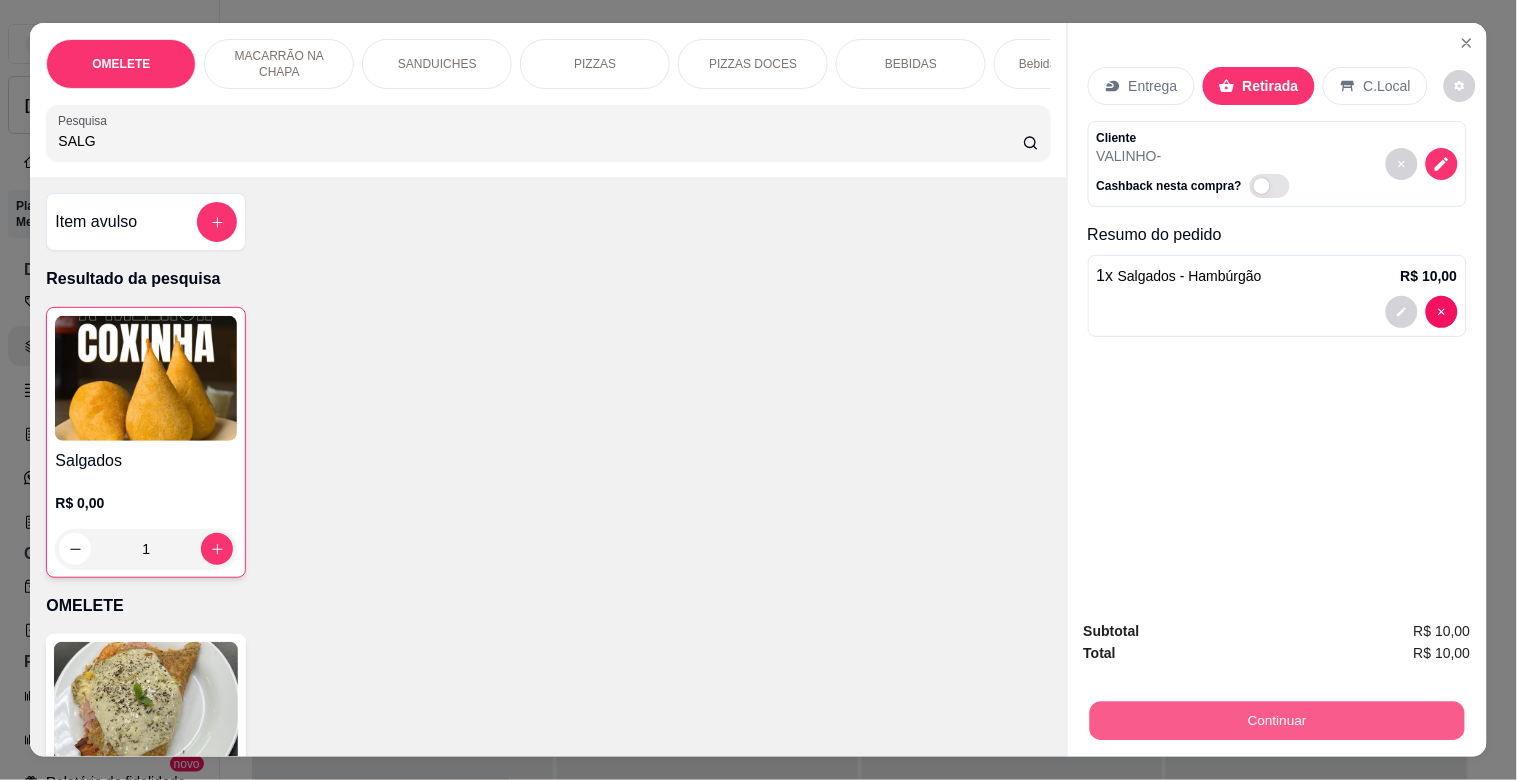 click on "Continuar" at bounding box center (1276, 720) 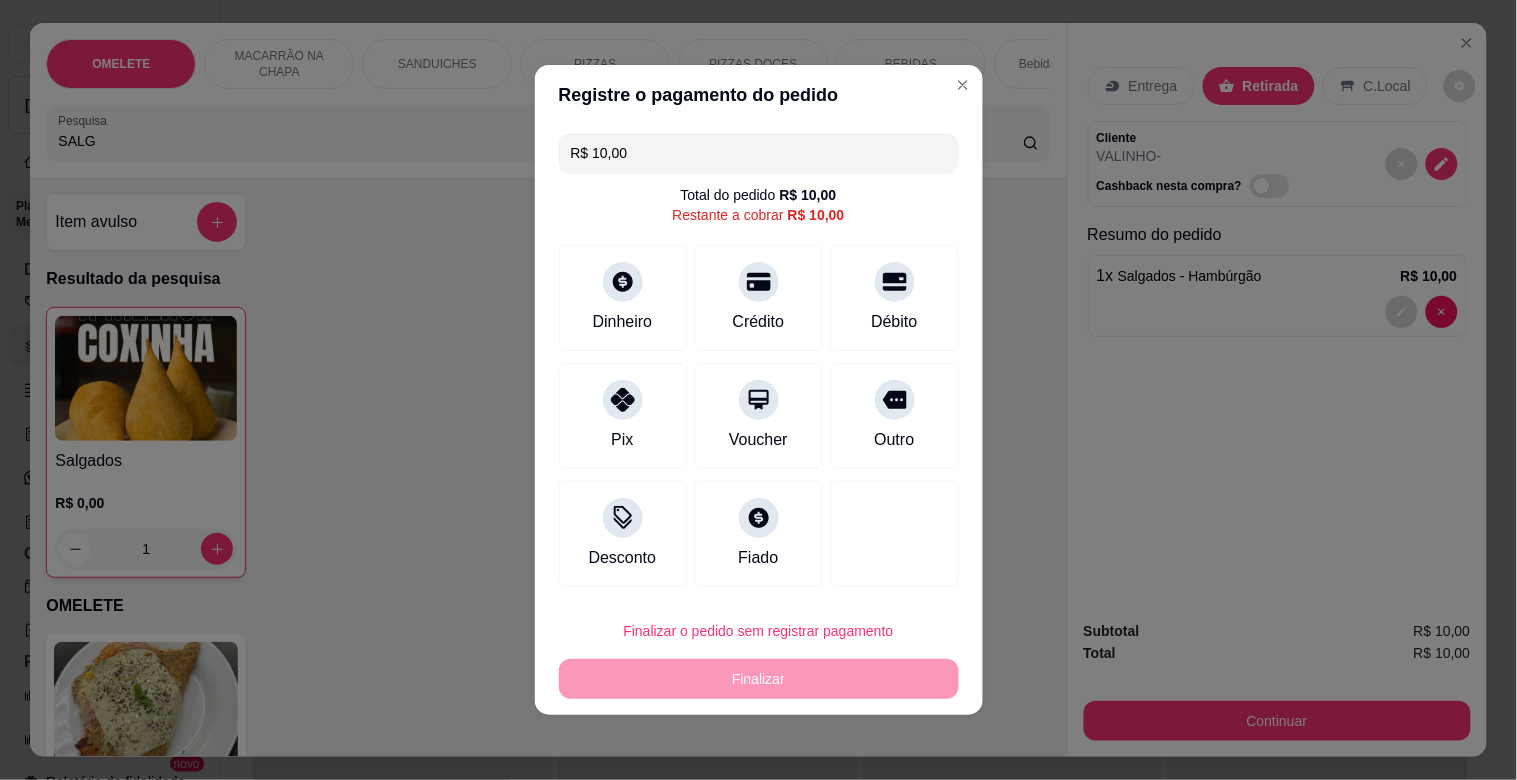 drag, startPoint x: 915, startPoint y: 427, endPoint x: 960, endPoint y: 481, distance: 70.292244 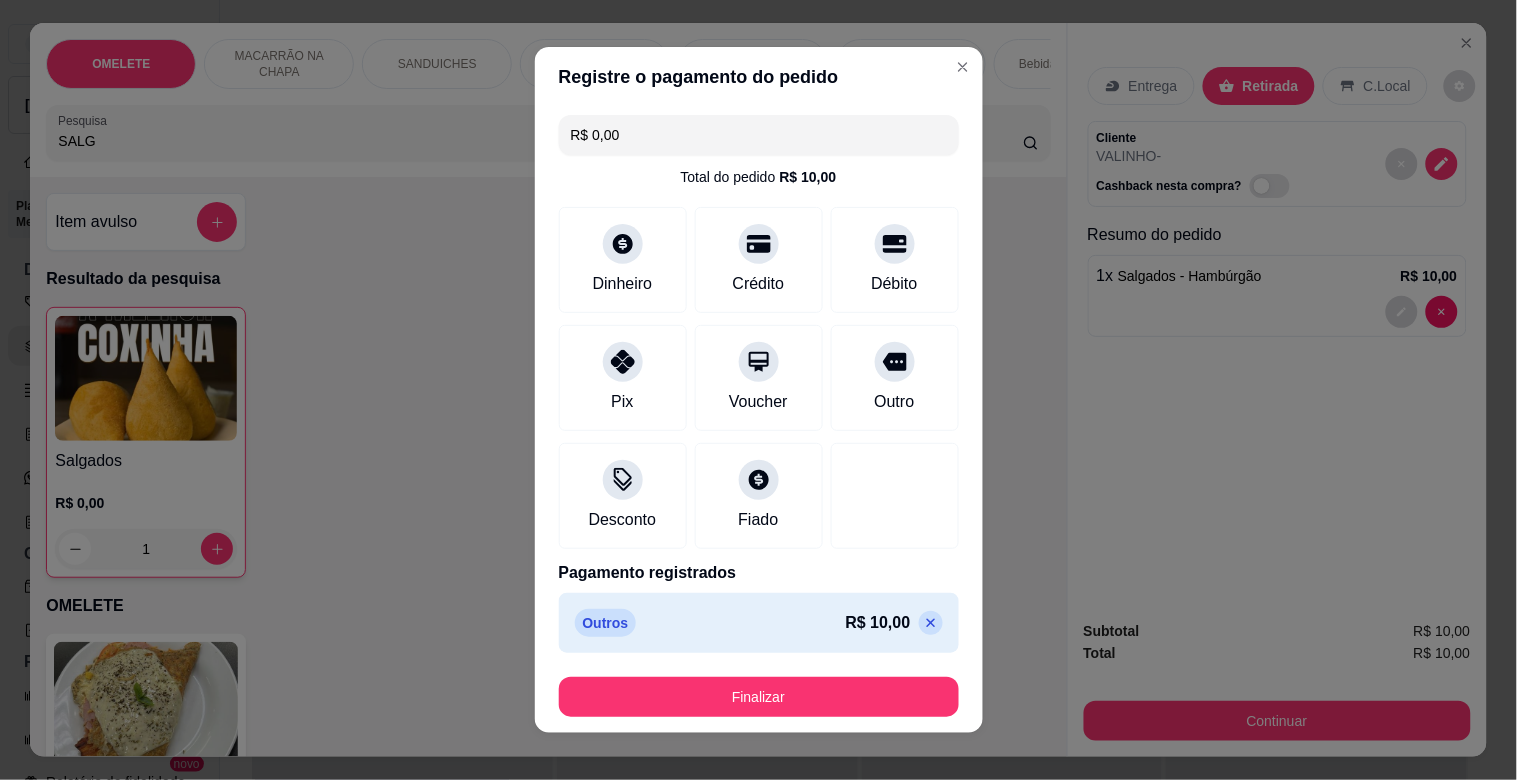click on "Finalizar" at bounding box center [759, 697] 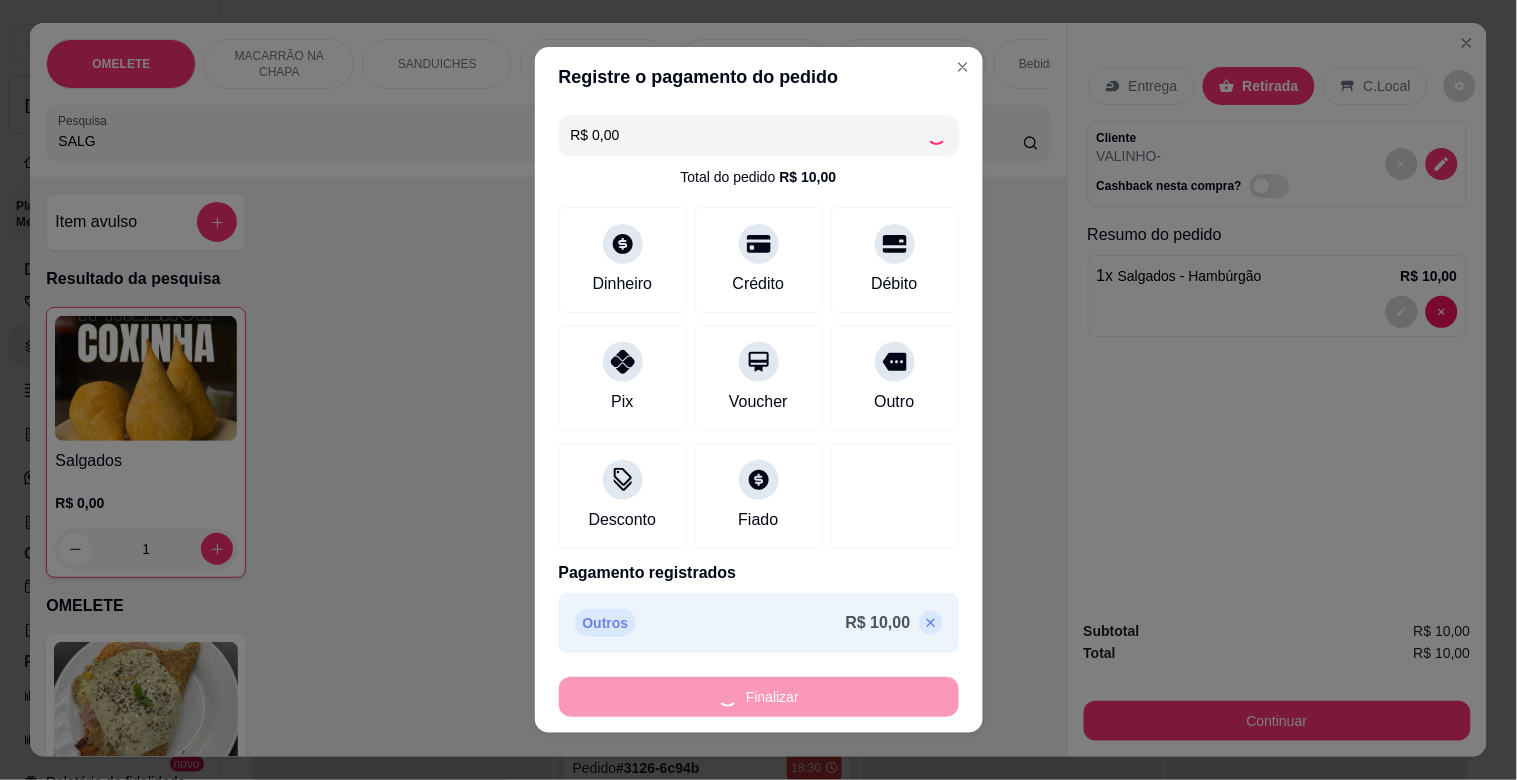 type on "0" 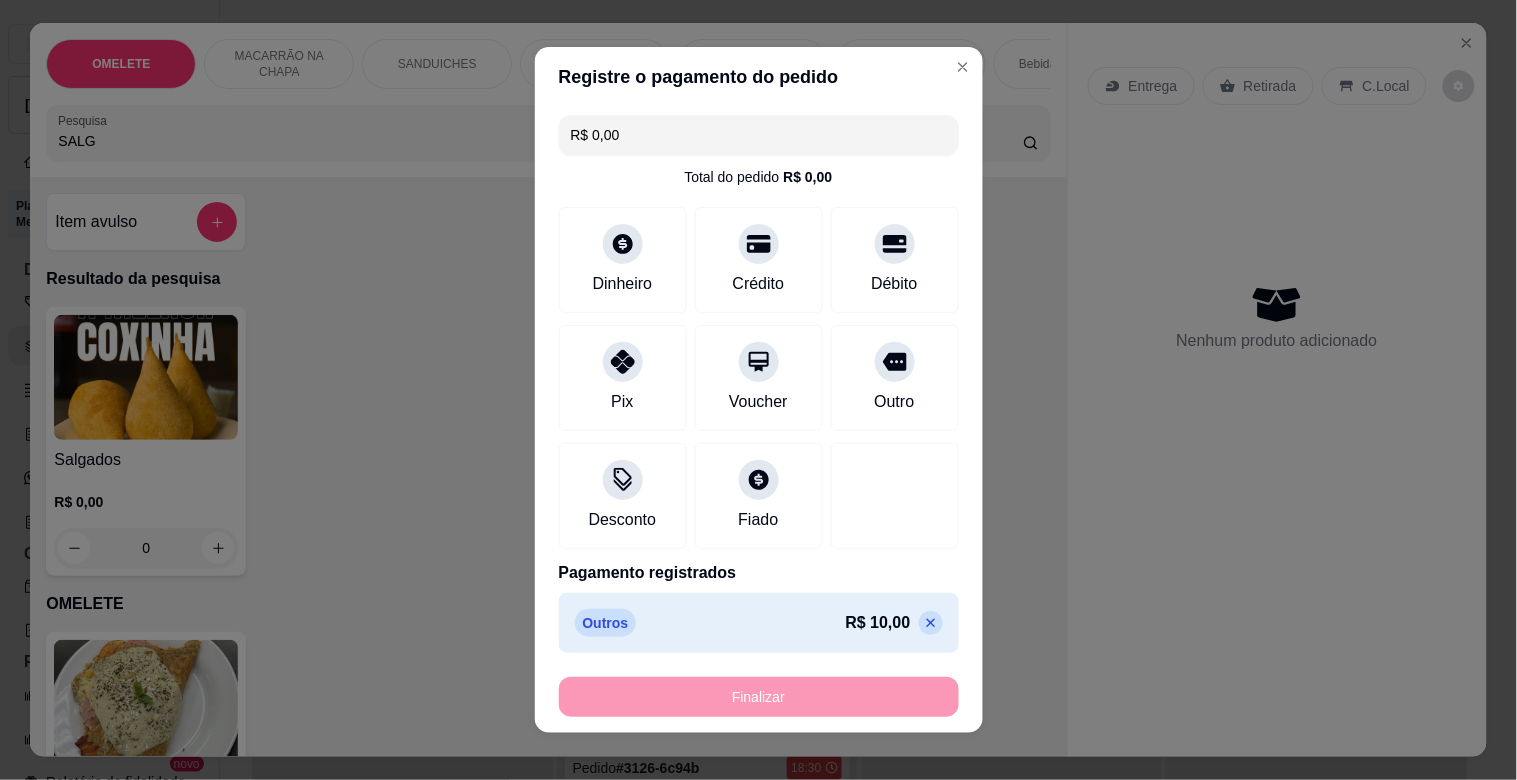 type on "-R$ 10,00" 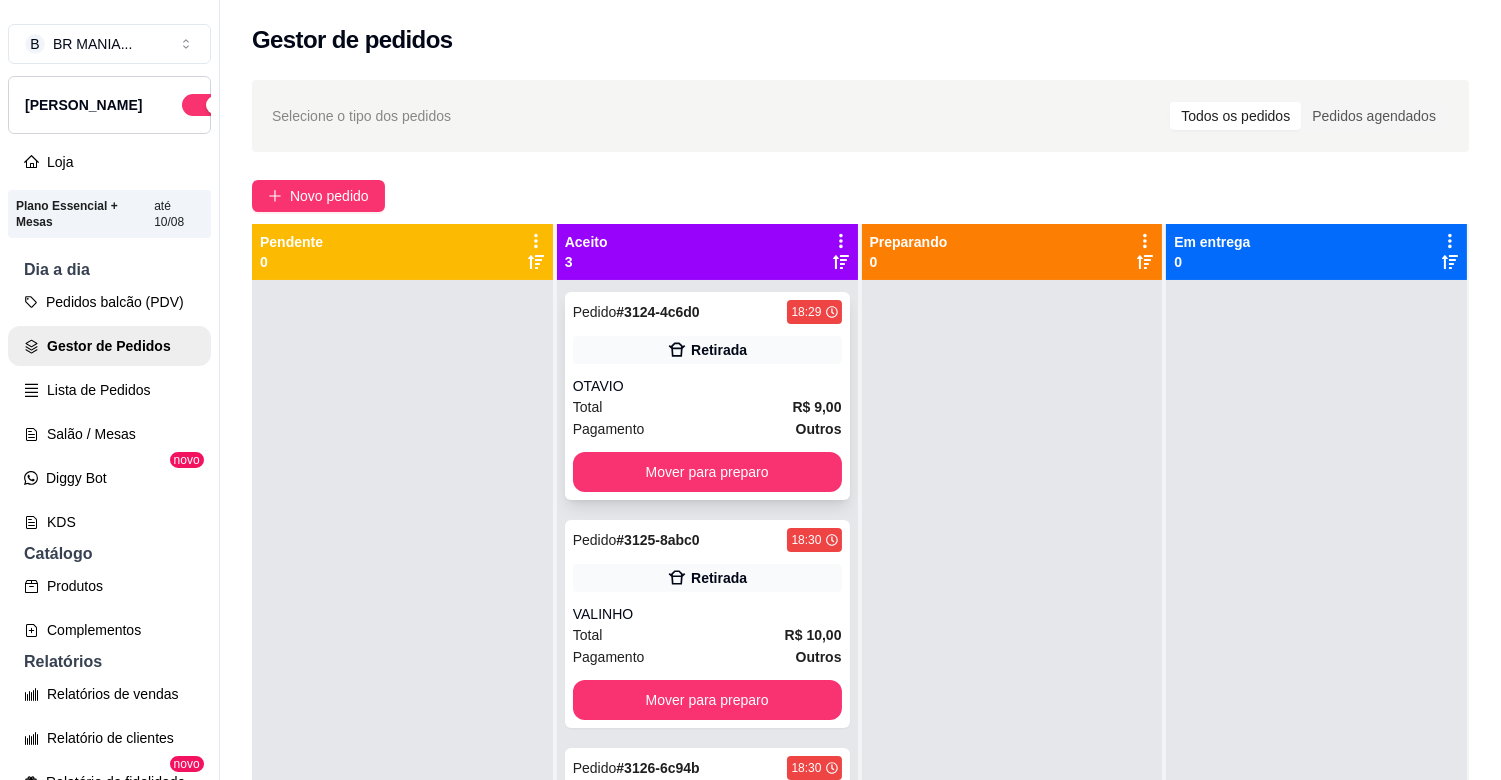 click on "Pedido  # 3124-4c6d0 18:29" at bounding box center (707, 312) 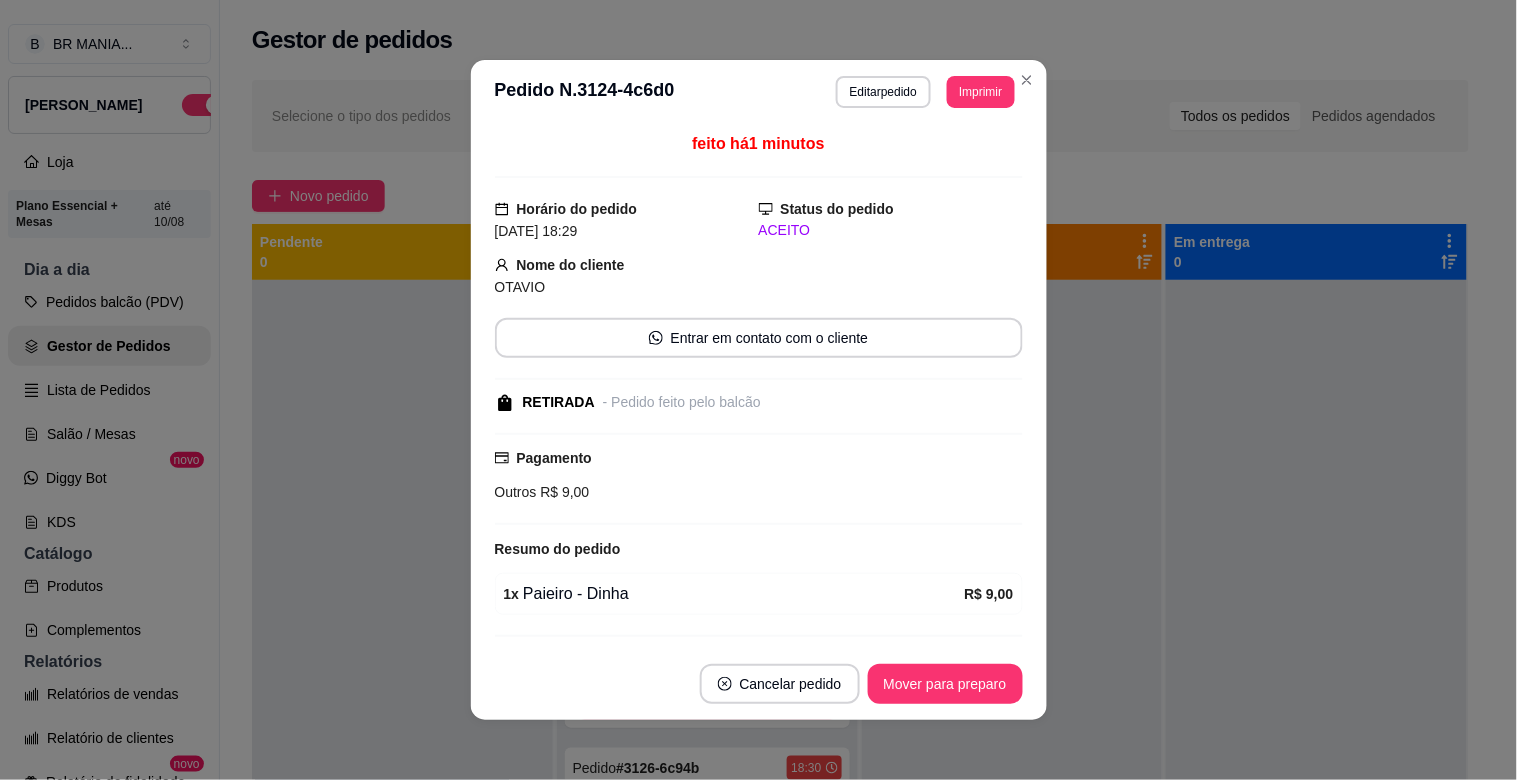 click on "Imprimir" at bounding box center [980, 92] 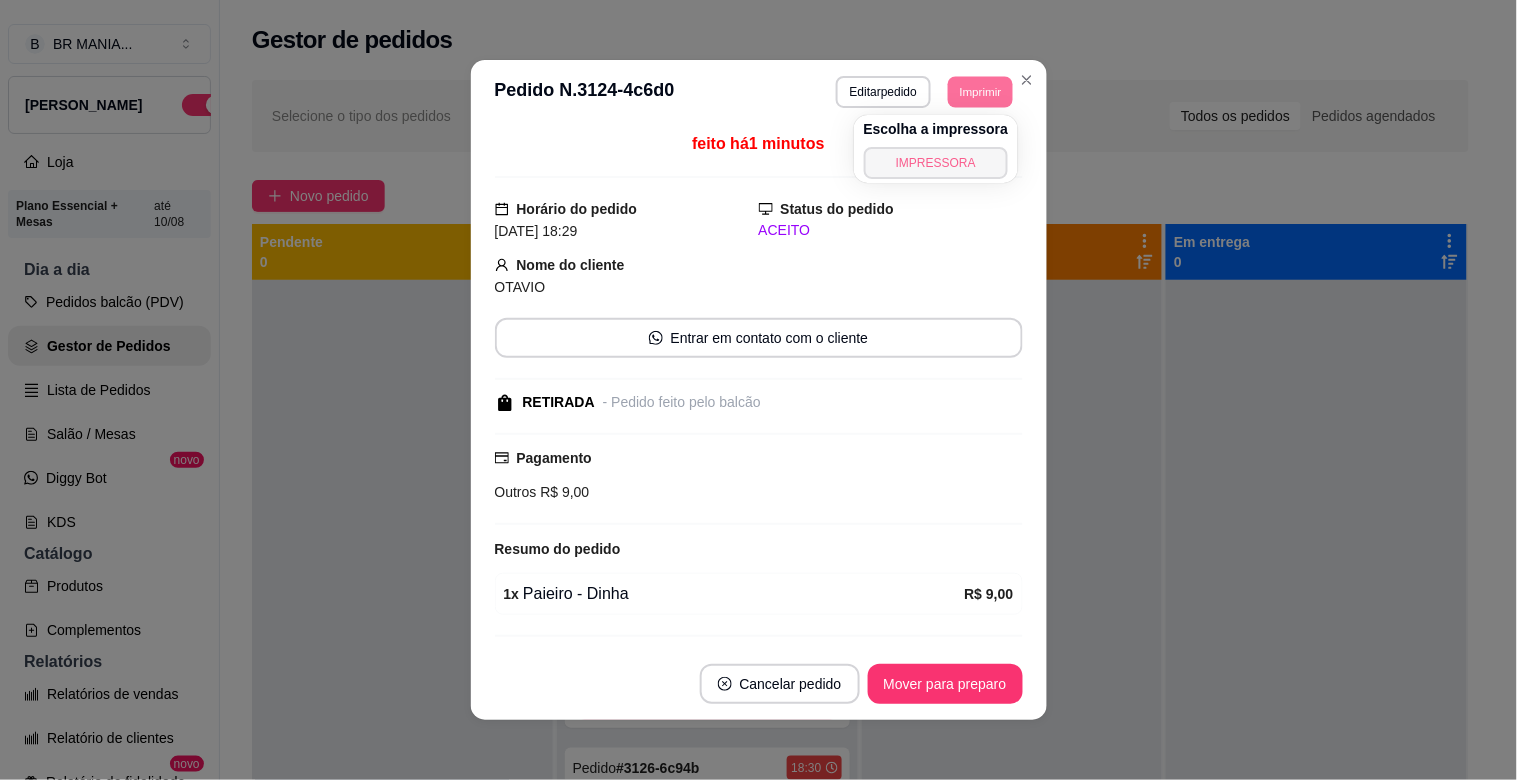 click on "IMPRESSORA" at bounding box center (936, 163) 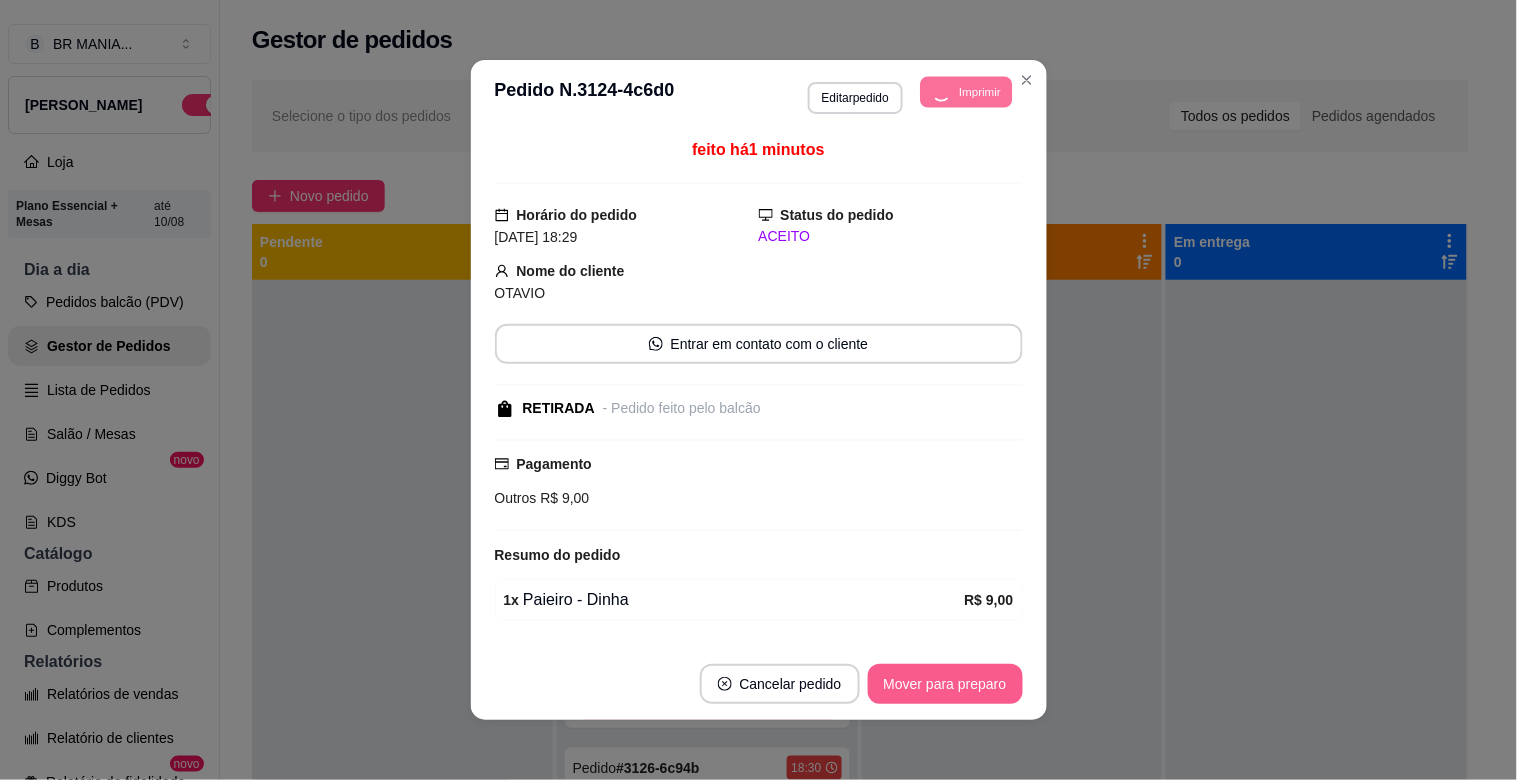 click on "Mover para preparo" at bounding box center (945, 684) 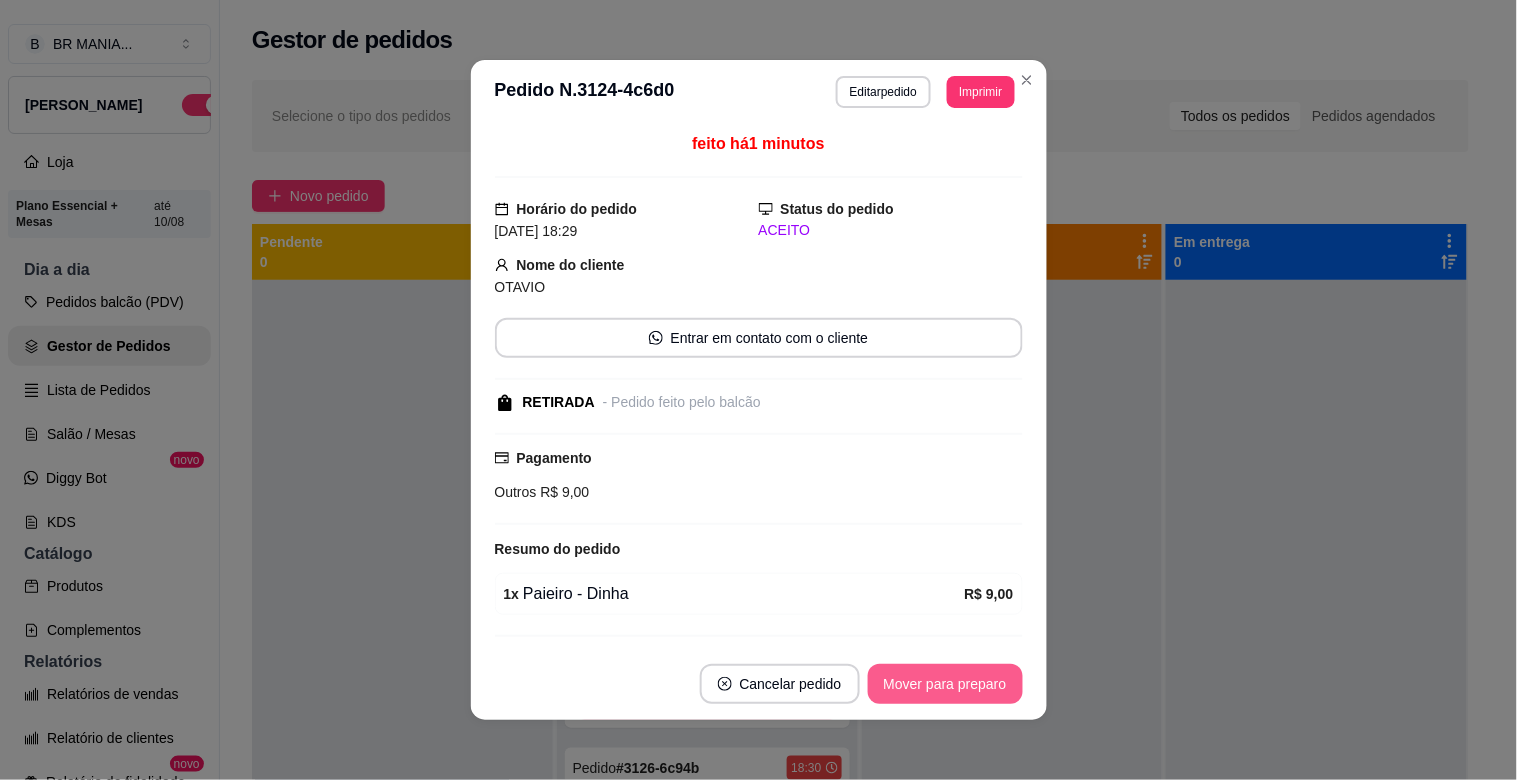 click on "Mover para preparo" at bounding box center (945, 684) 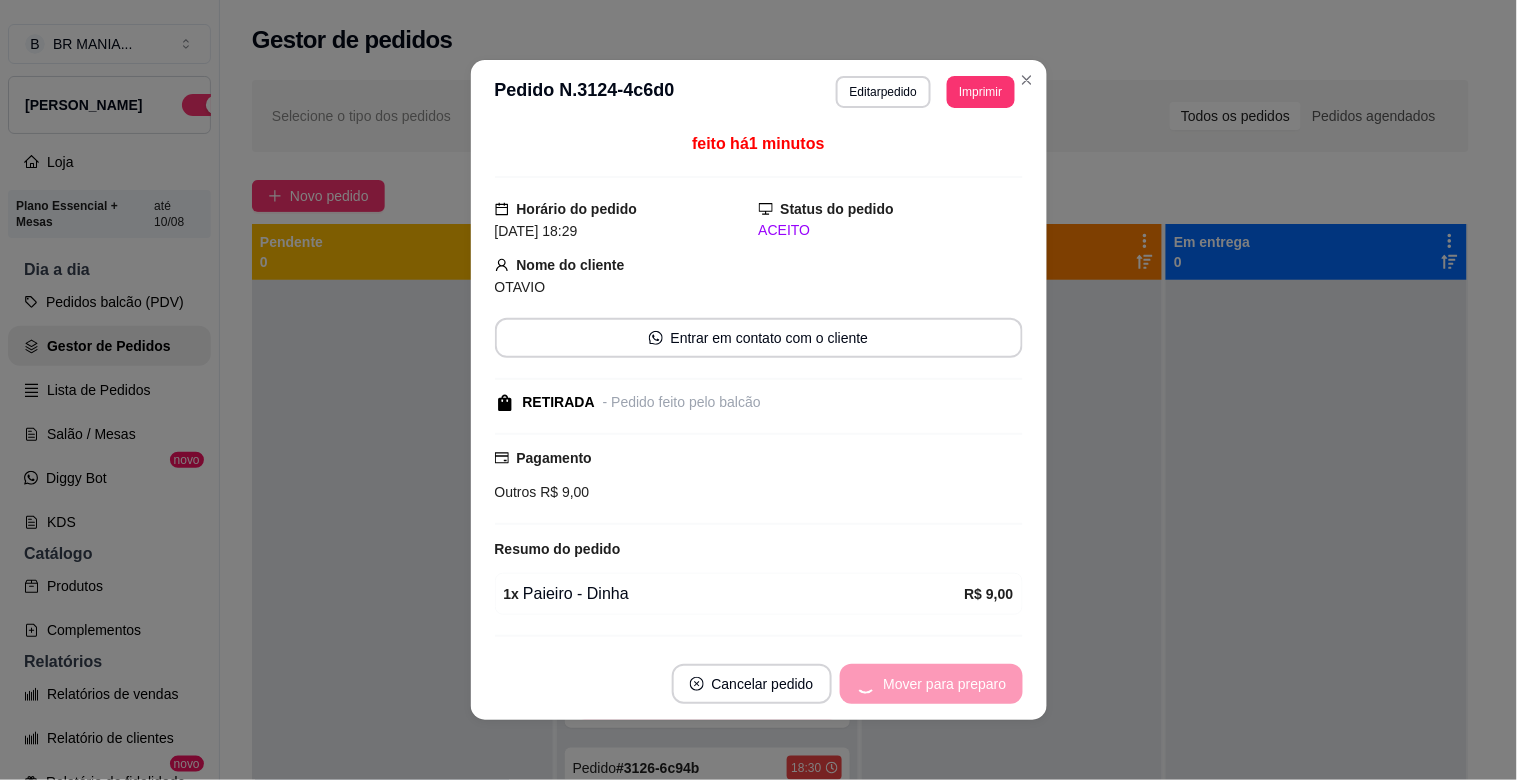 click on "Mover para preparo" at bounding box center (931, 684) 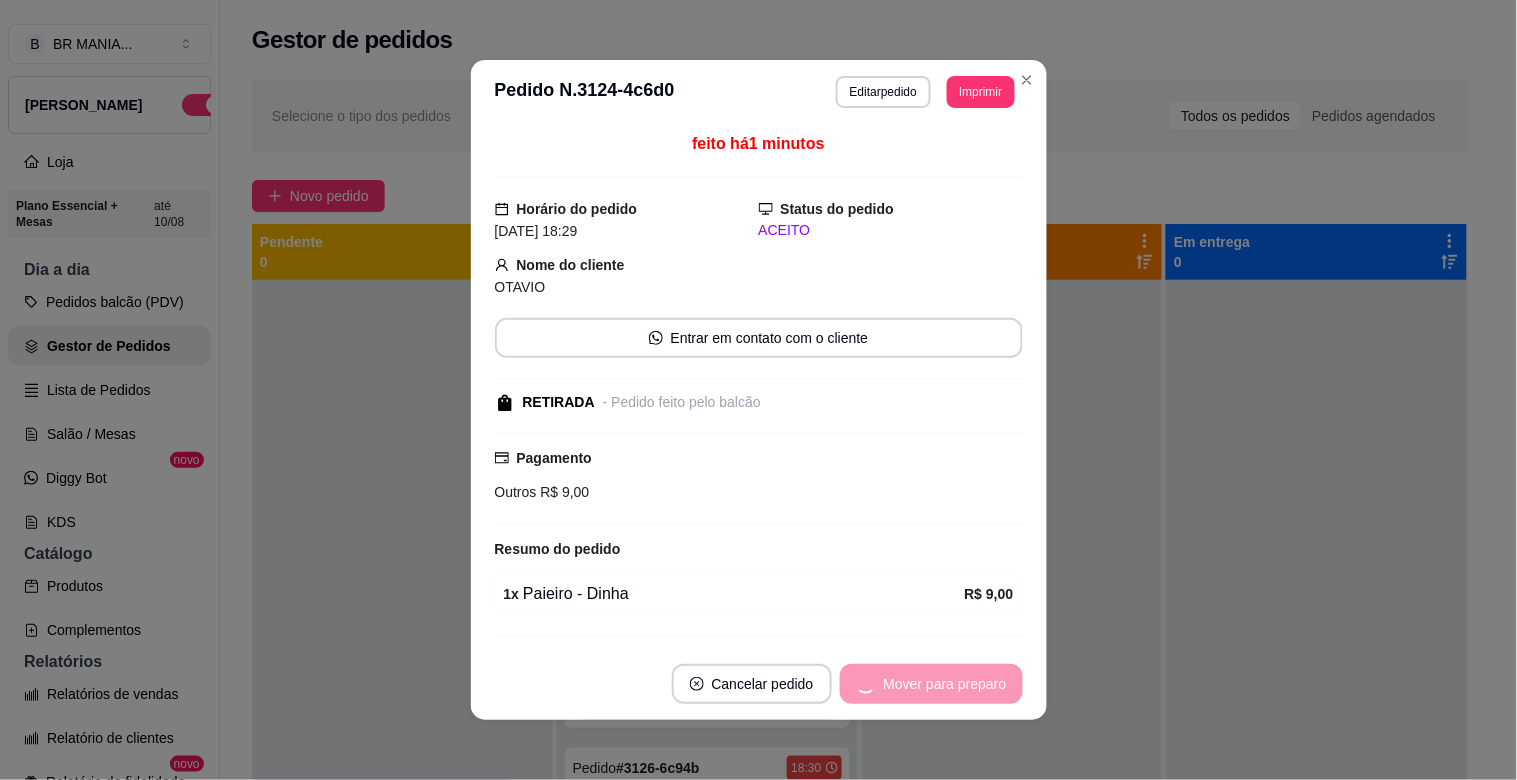 click on "Mover para preparo" at bounding box center [931, 684] 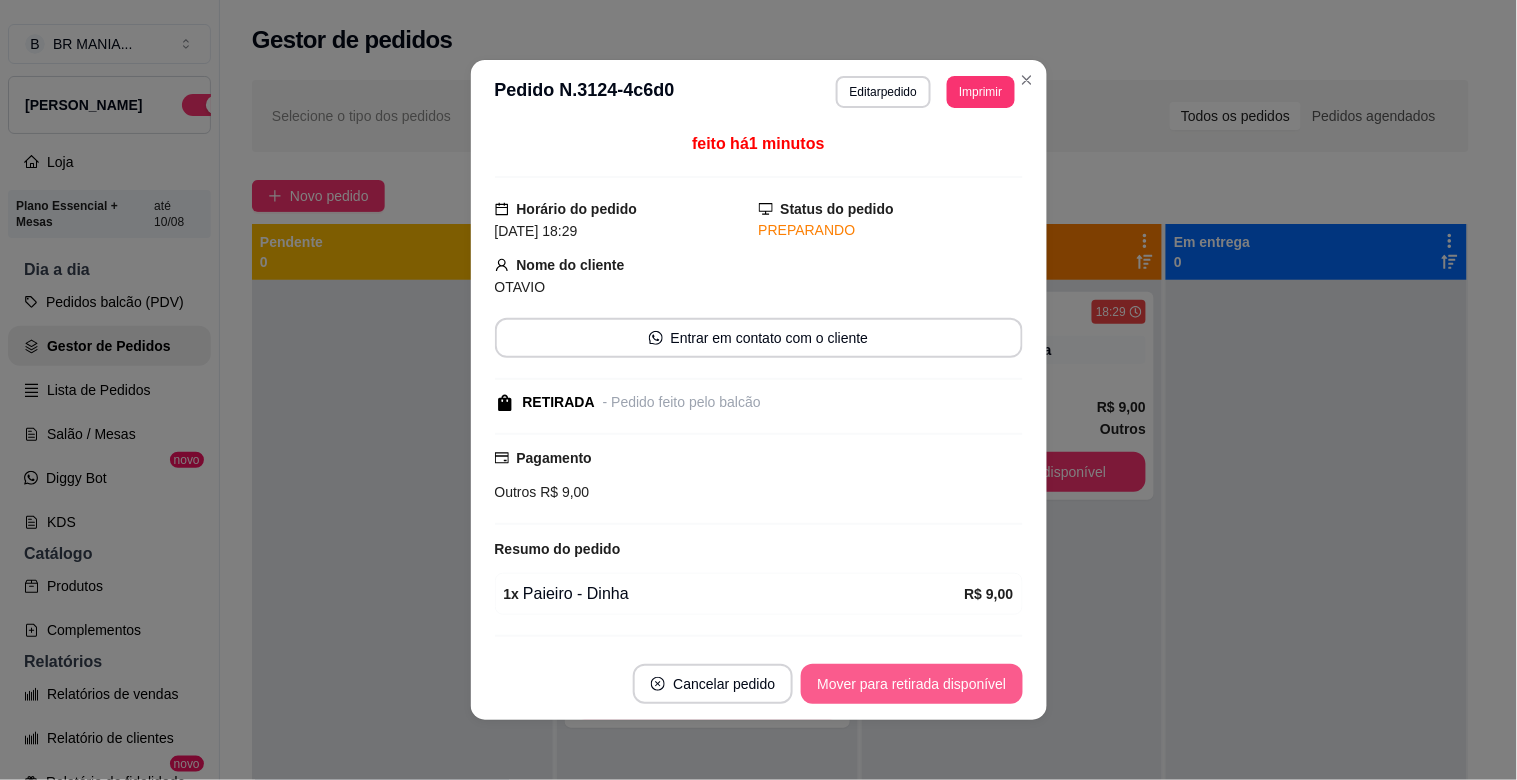 click on "Mover para retirada disponível" at bounding box center (911, 684) 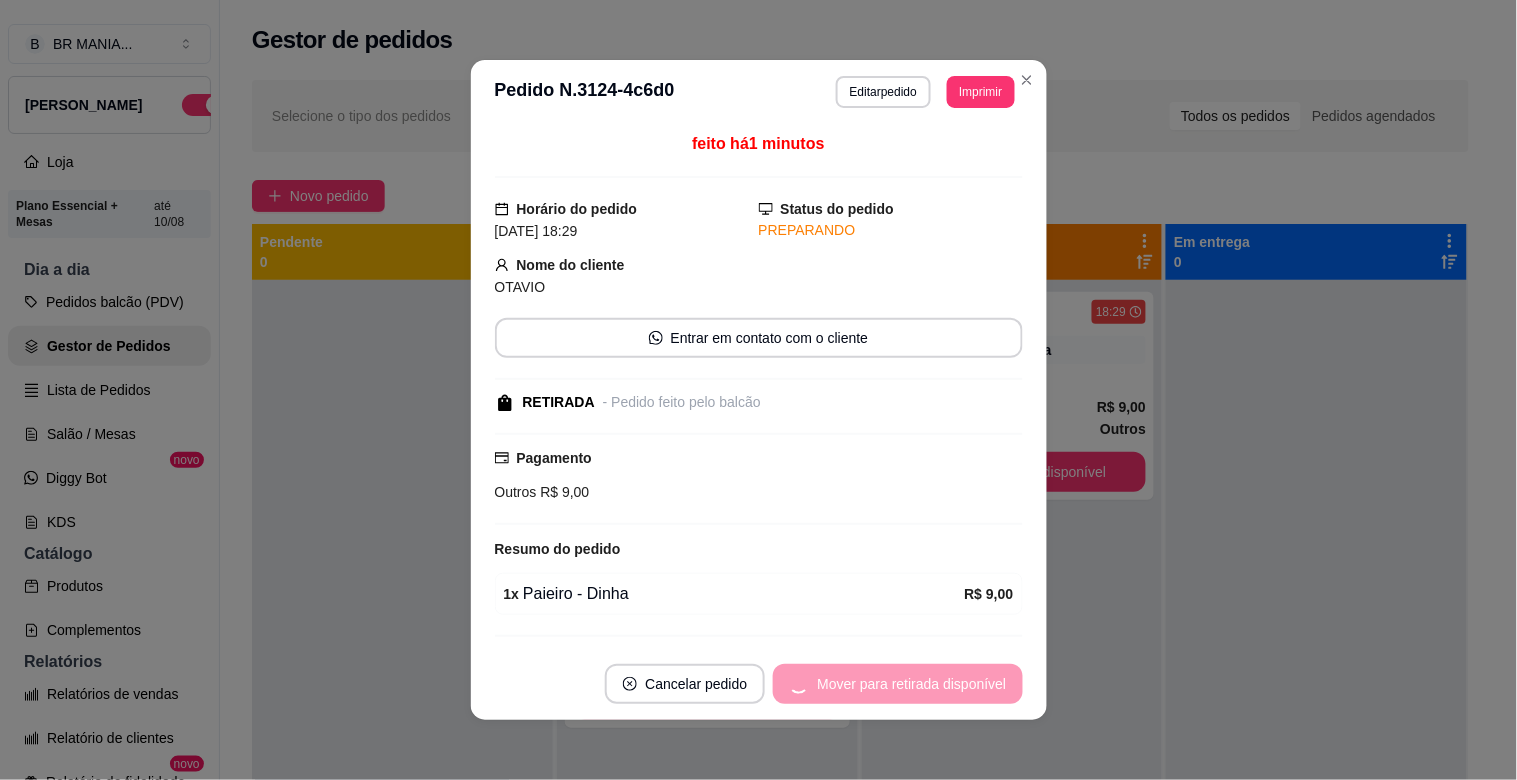 click on "Mover para retirada disponível" at bounding box center (897, 684) 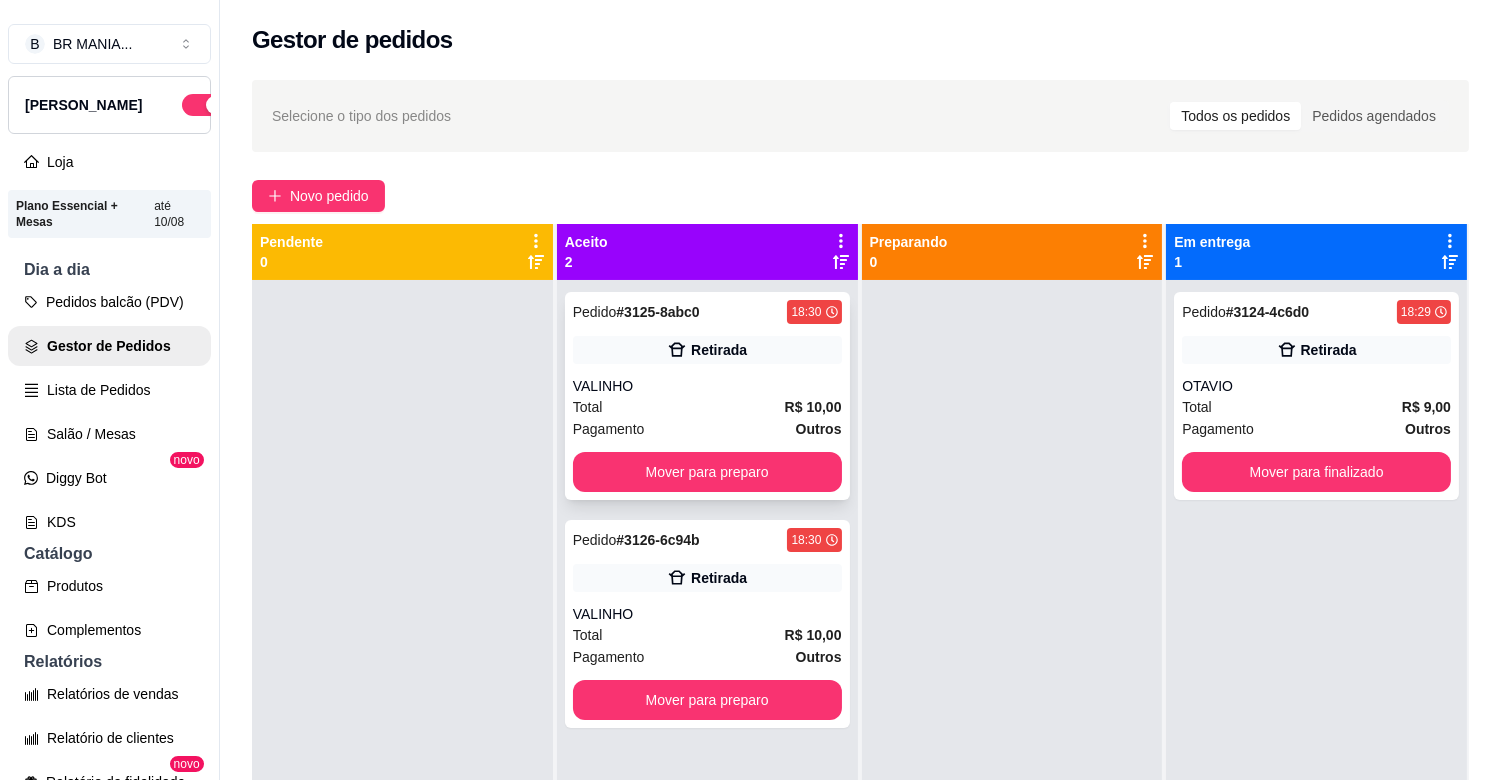 click on "Pedido  # 3125-8abc0 18:30 Retirada VALINHO Total R$ 10,00 Pagamento Outros Mover para preparo" at bounding box center (707, 396) 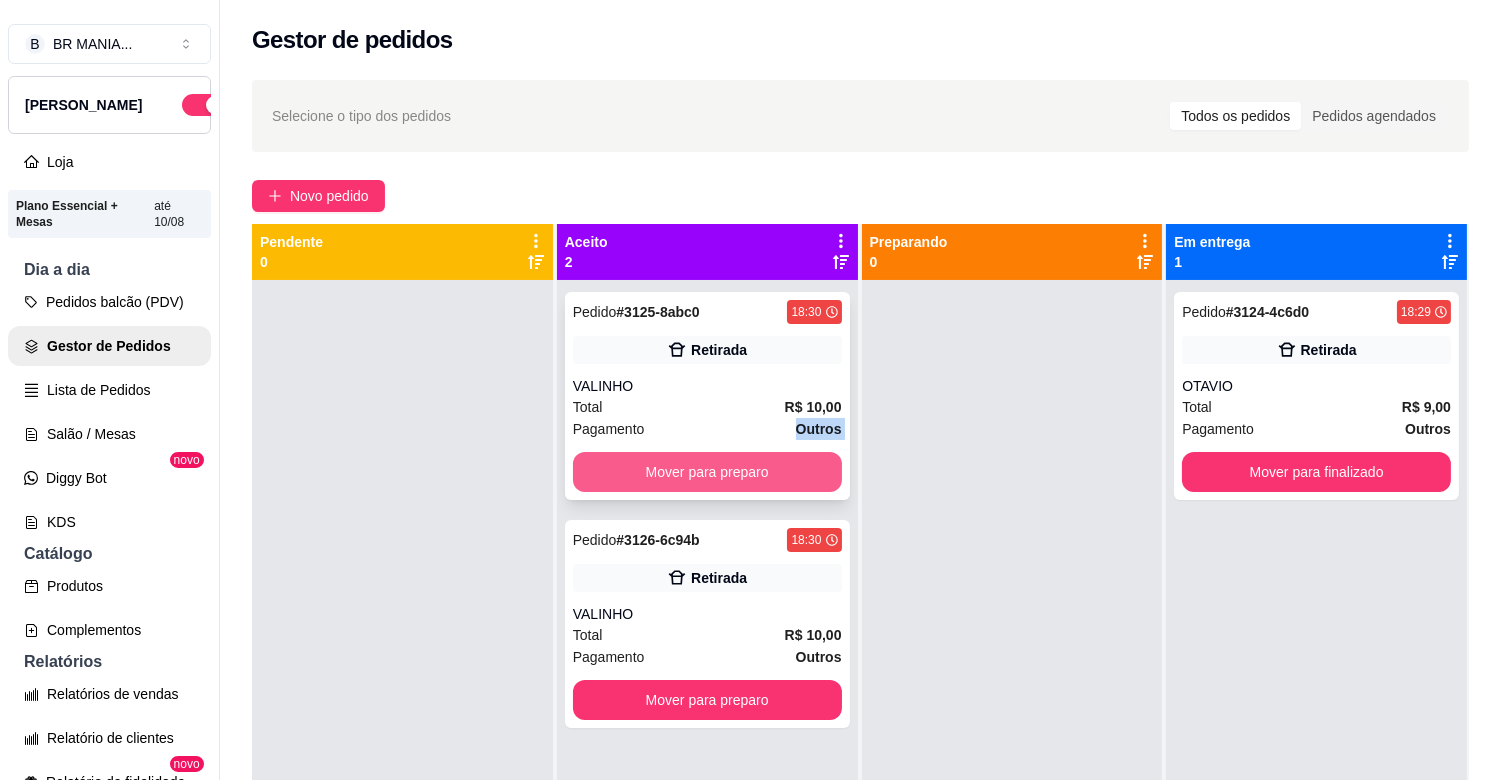 click on "Mover para preparo" at bounding box center [707, 472] 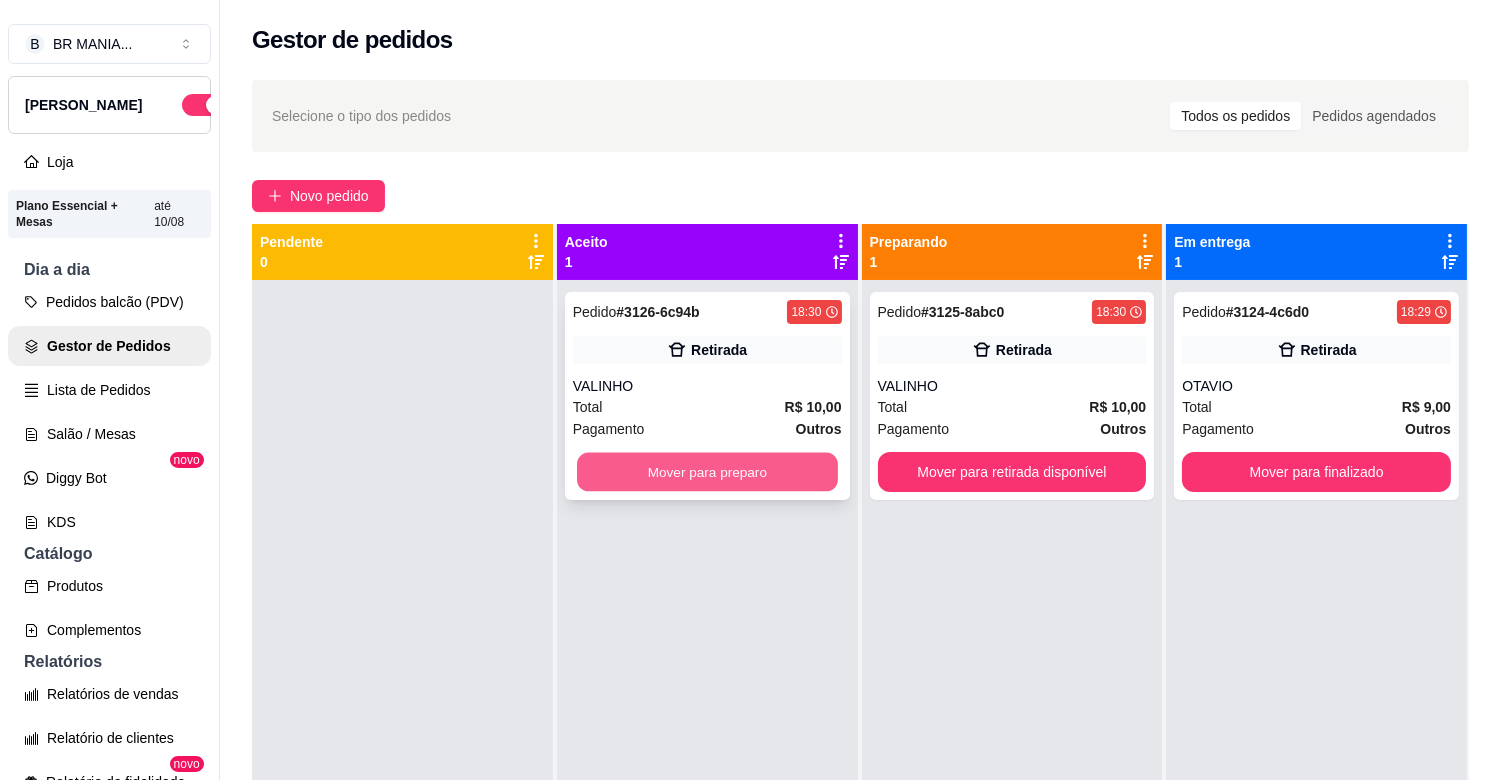 click on "Mover para preparo" at bounding box center (707, 472) 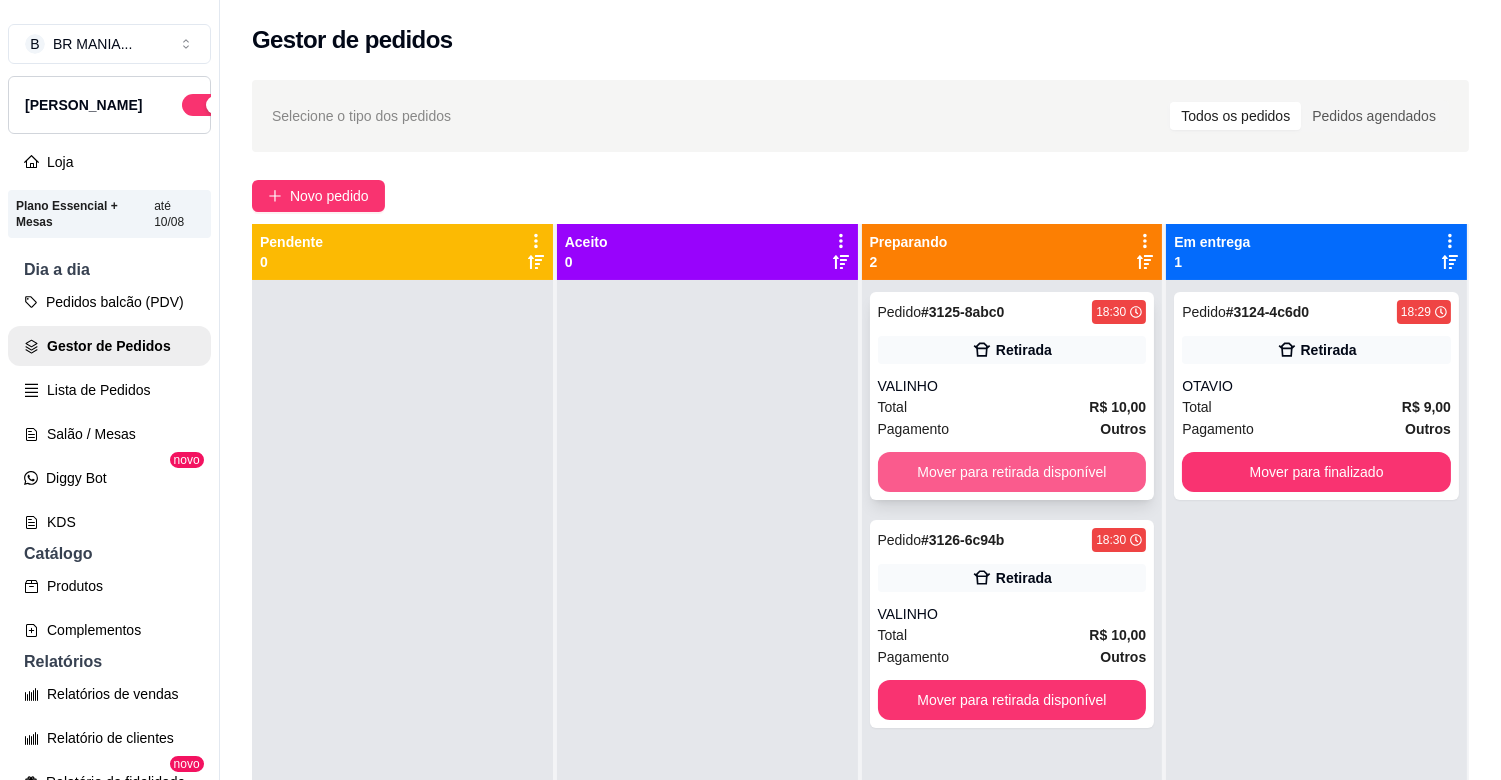 click on "Mover para retirada disponível" at bounding box center (1012, 472) 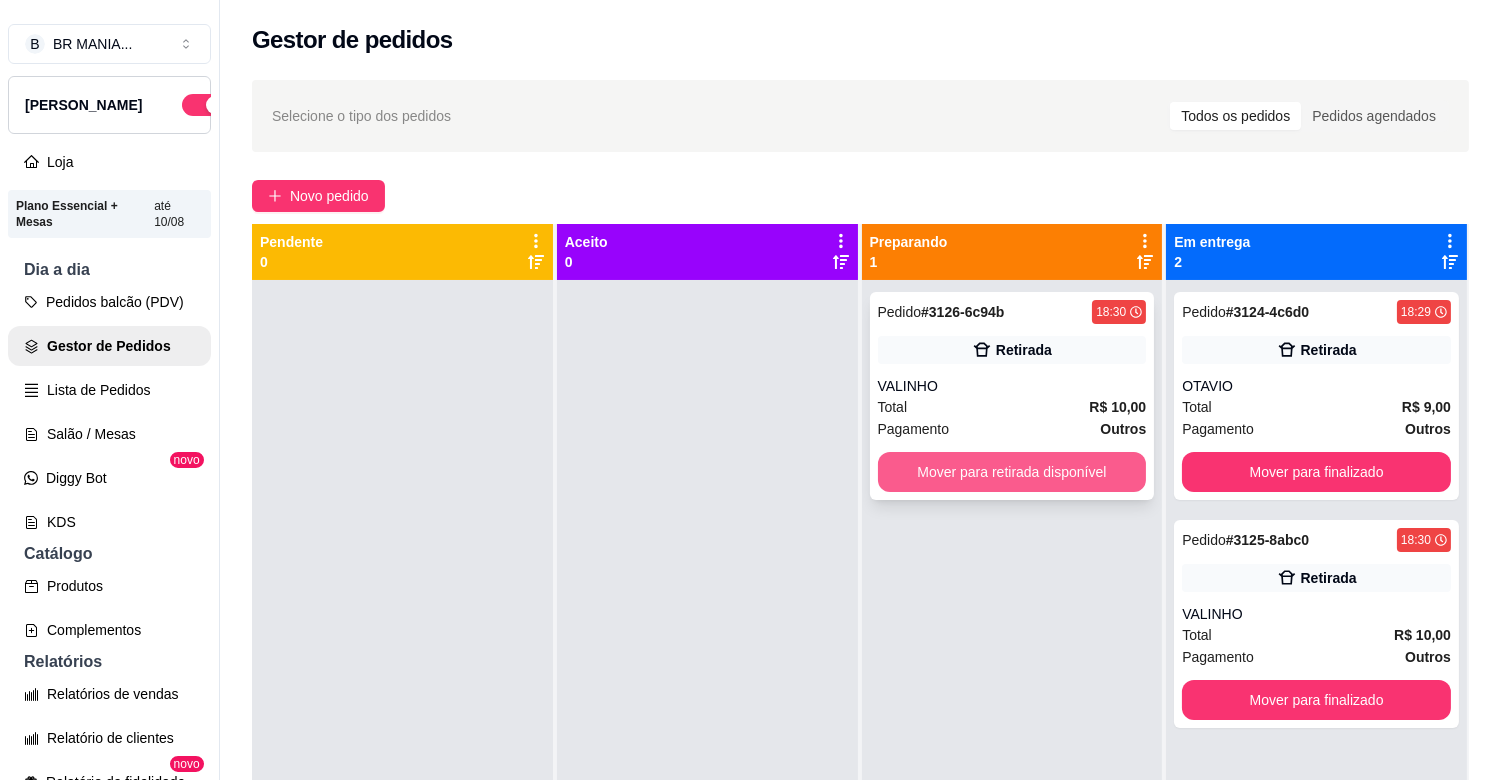 click on "Mover para retirada disponível" at bounding box center (1012, 472) 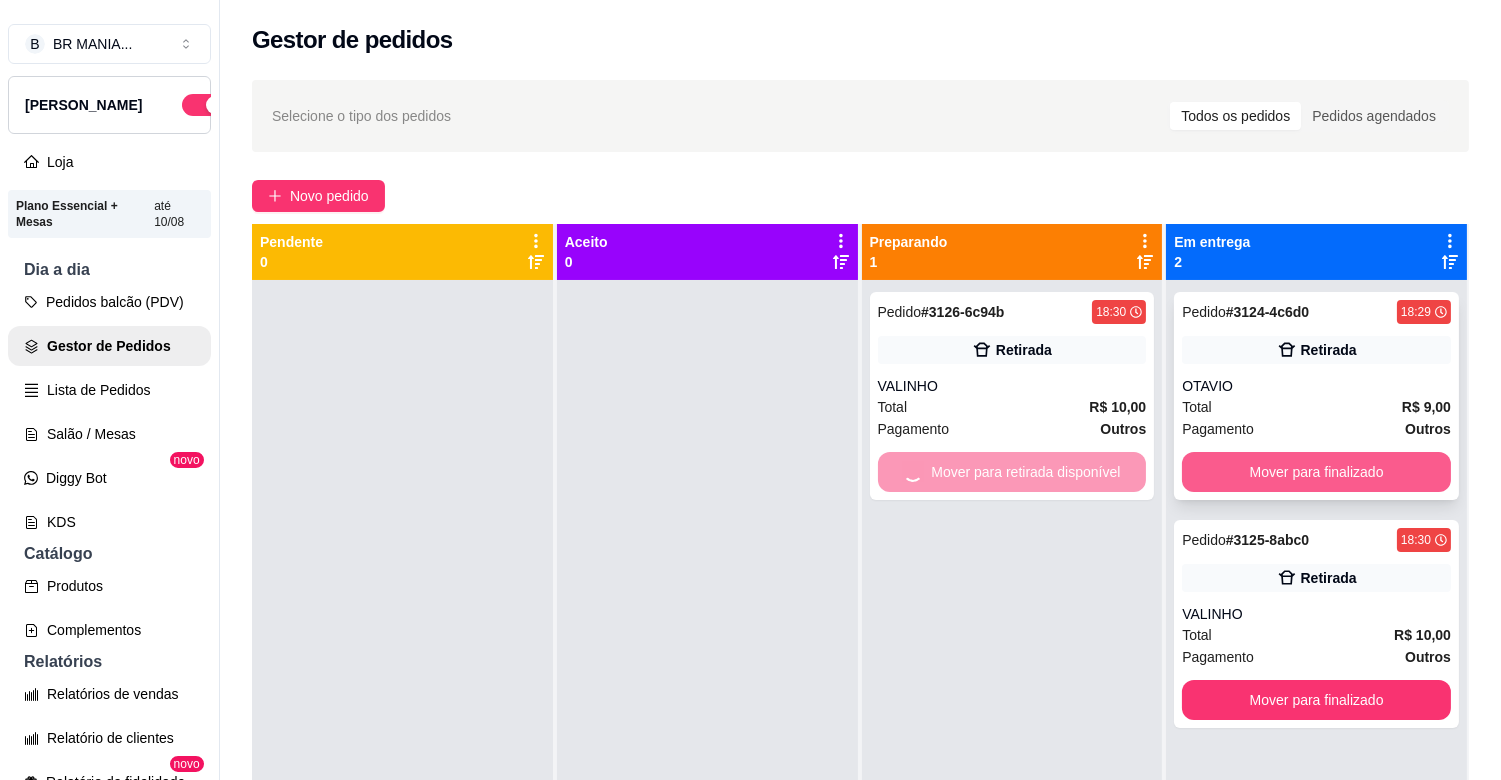 click on "Mover para finalizado" at bounding box center [1316, 472] 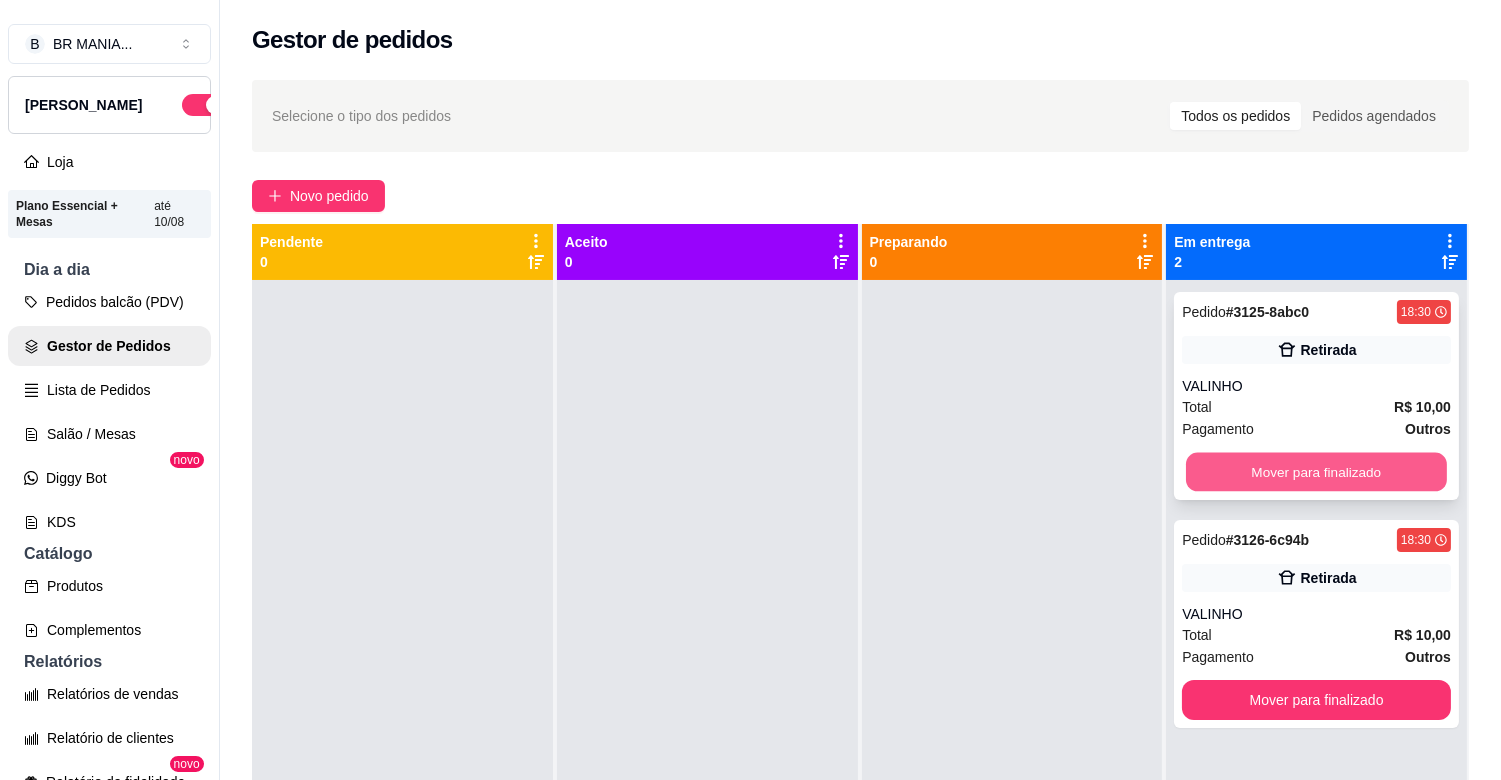 click on "Mover para finalizado" at bounding box center [1316, 472] 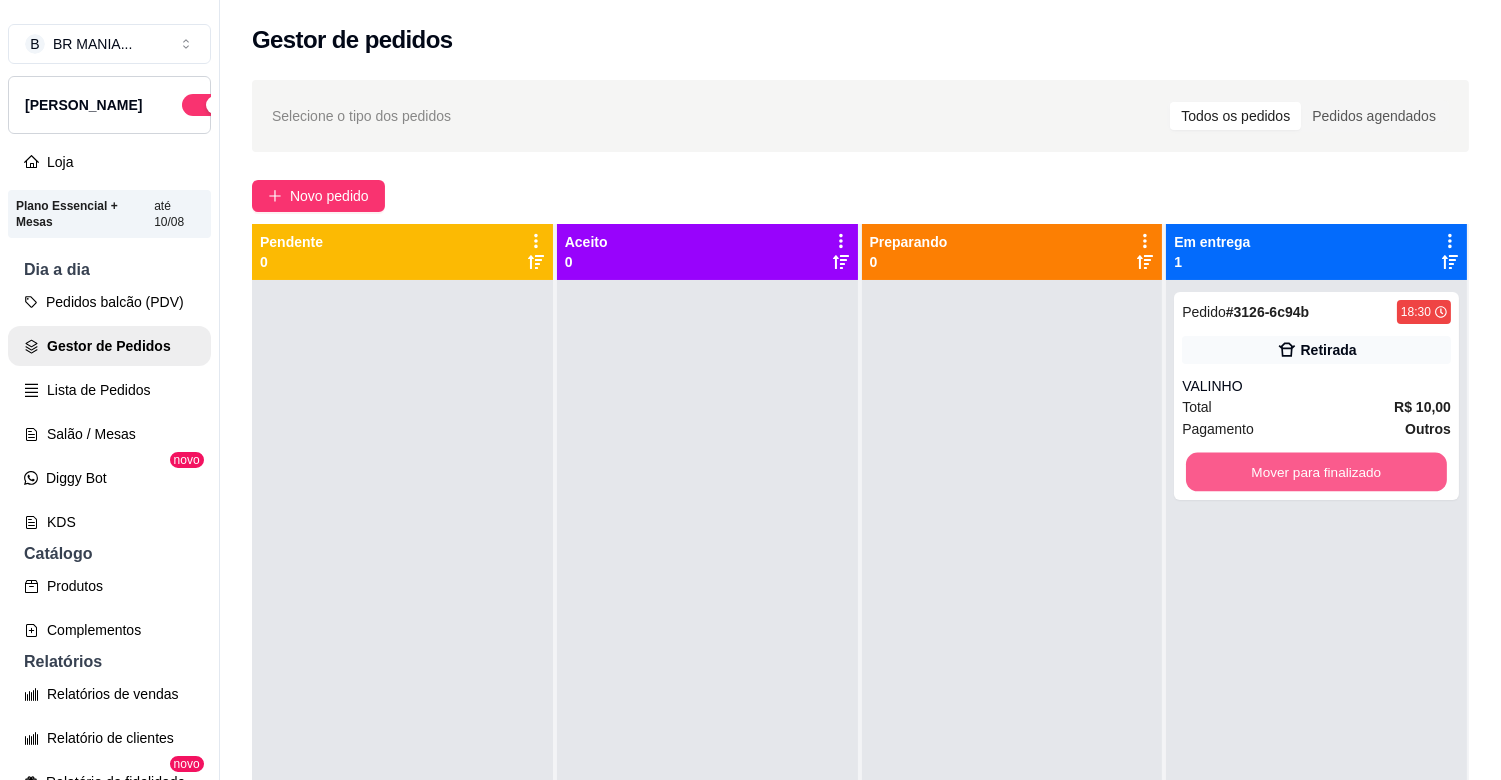 click on "Mover para finalizado" at bounding box center [1316, 472] 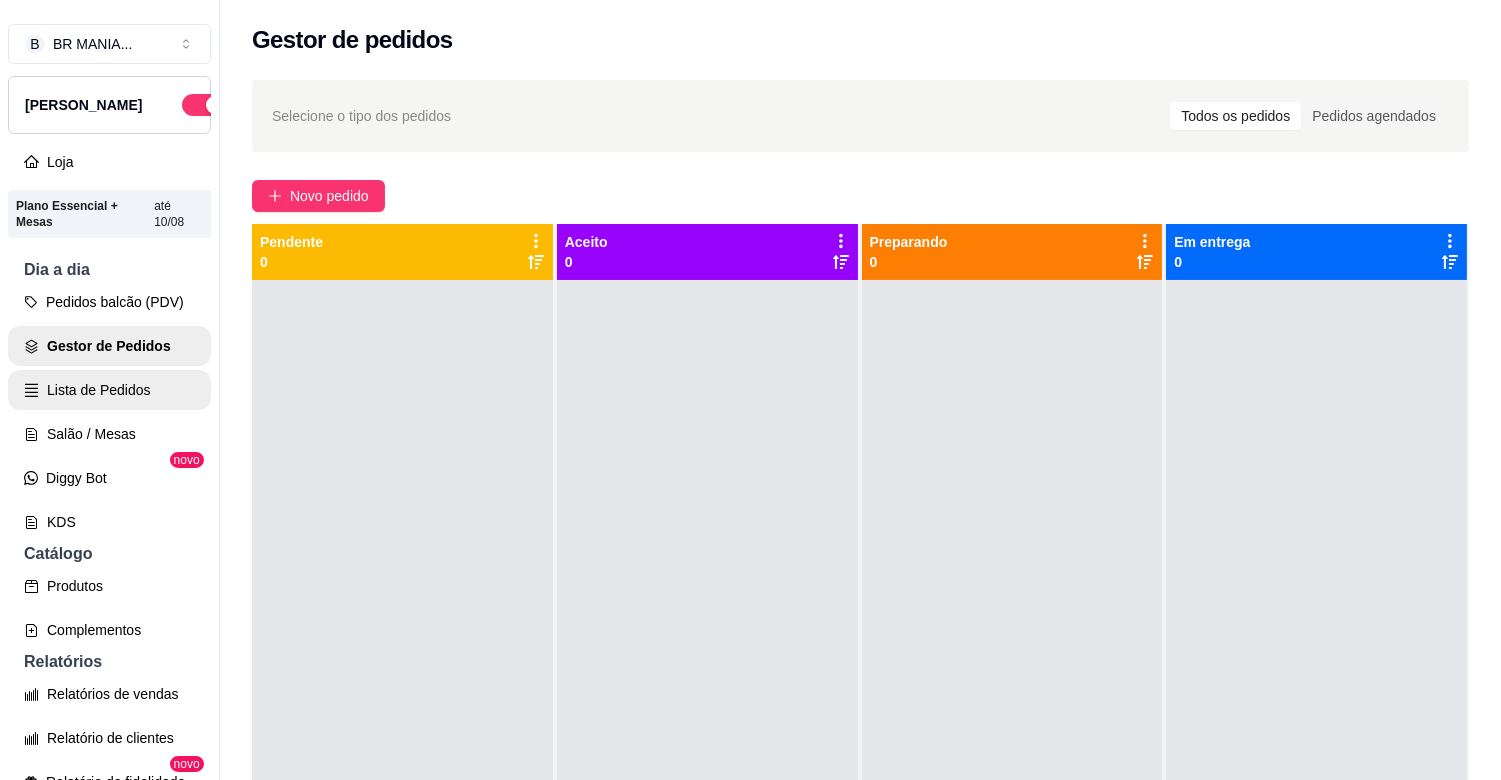 click on "Lista de Pedidos" at bounding box center [109, 390] 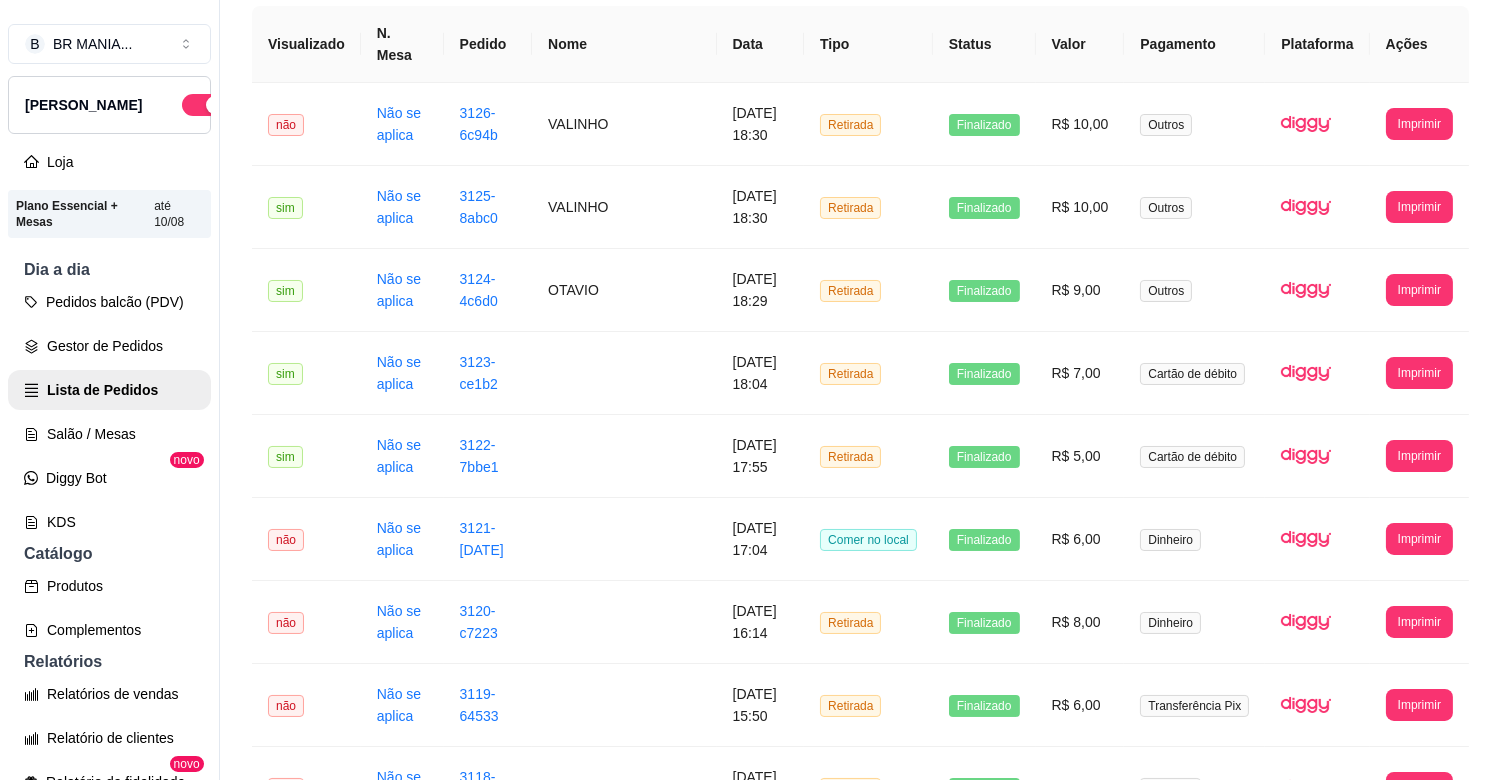 scroll, scrollTop: 0, scrollLeft: 0, axis: both 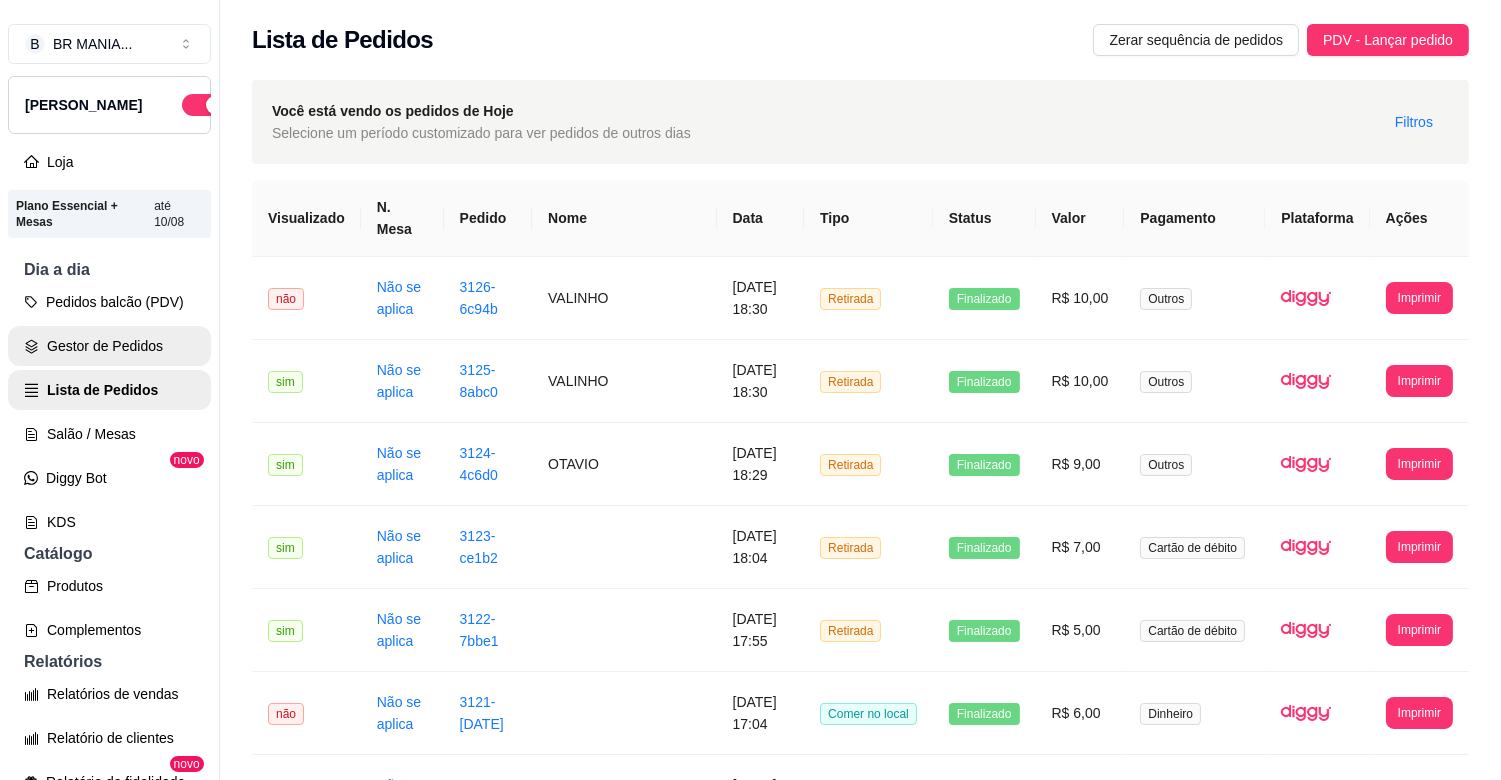click on "Gestor de Pedidos" at bounding box center (109, 346) 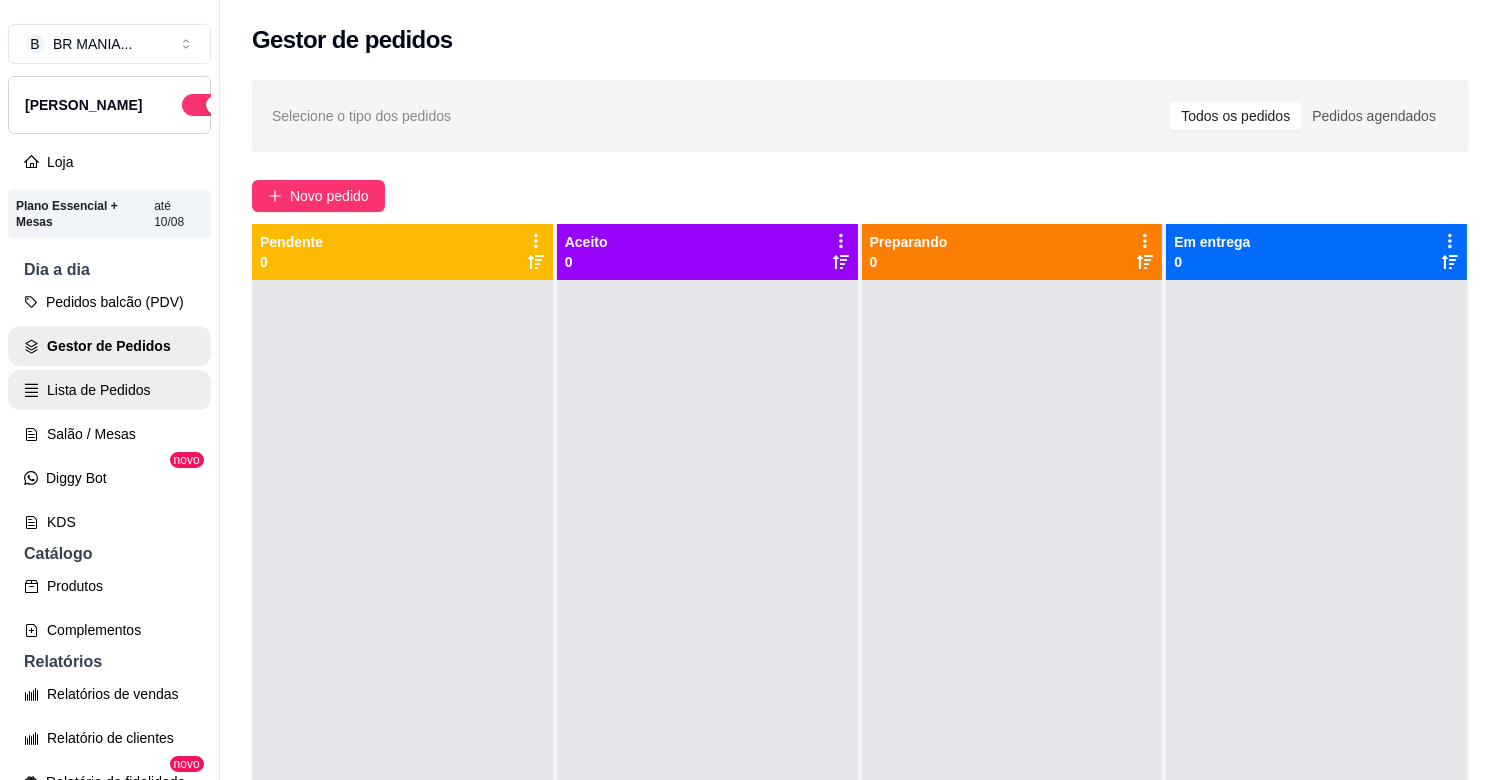 click on "Lista de Pedidos" at bounding box center (109, 390) 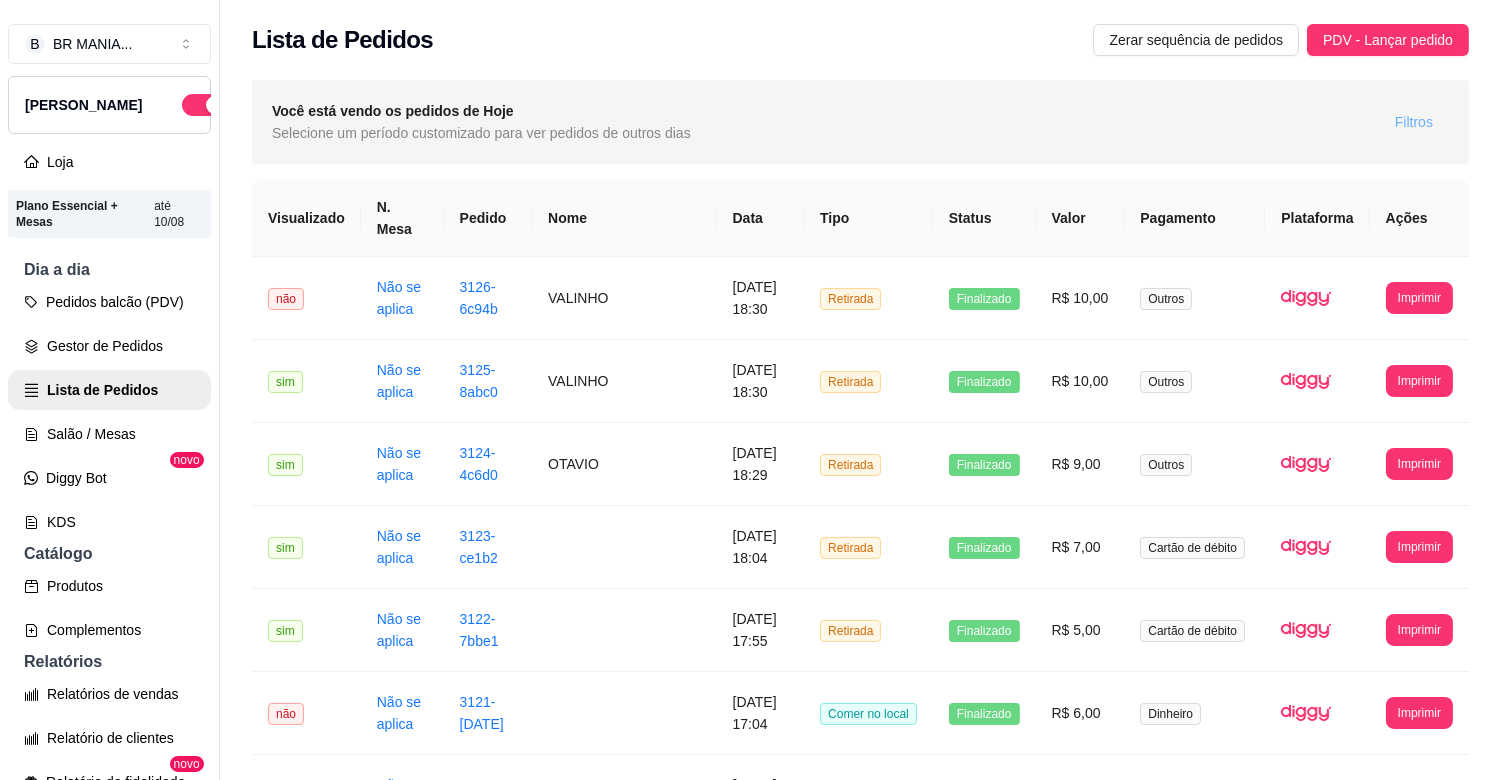 click on "Filtros" at bounding box center (1414, 122) 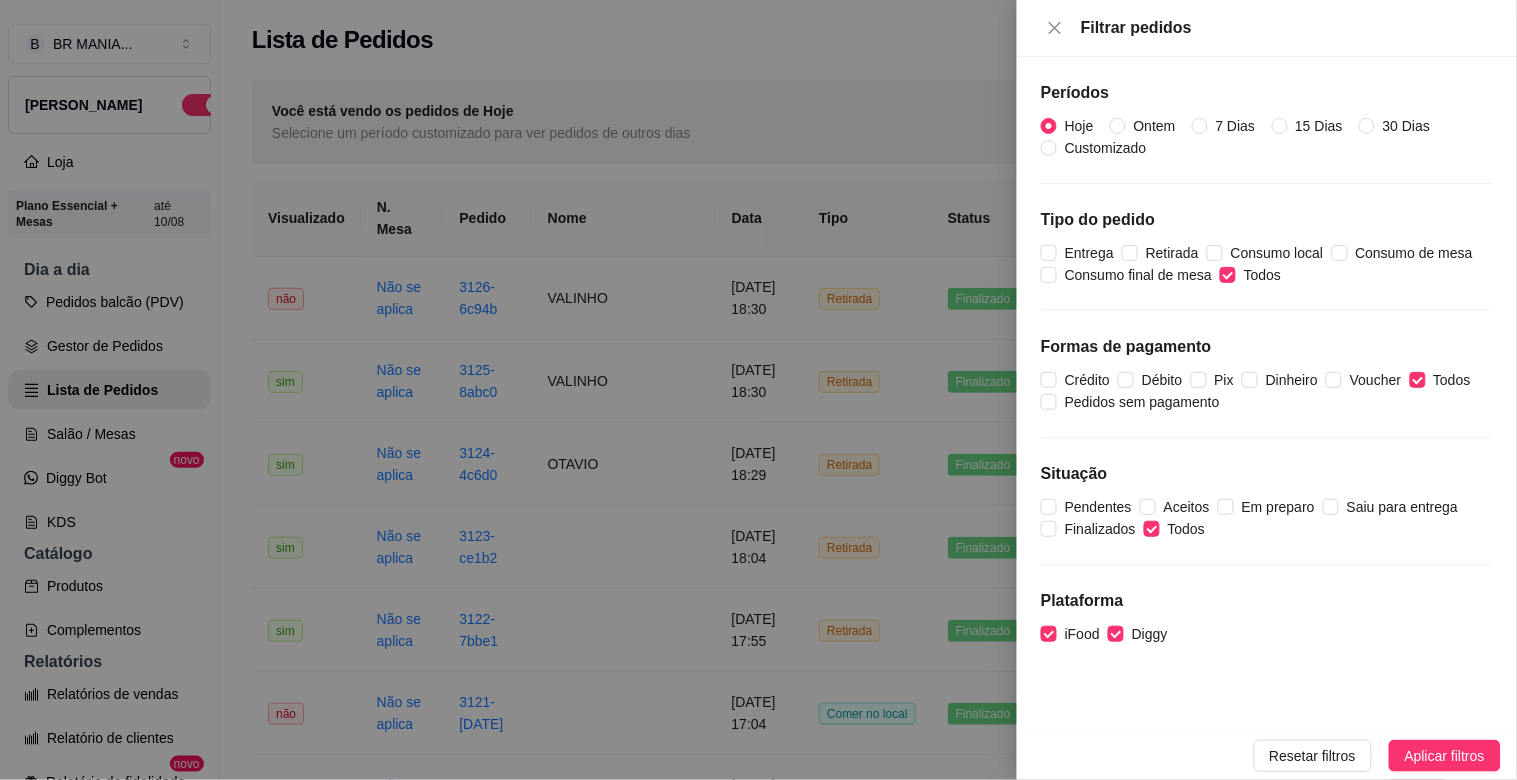 drag, startPoint x: 498, startPoint y: 331, endPoint x: 493, endPoint y: 316, distance: 15.811388 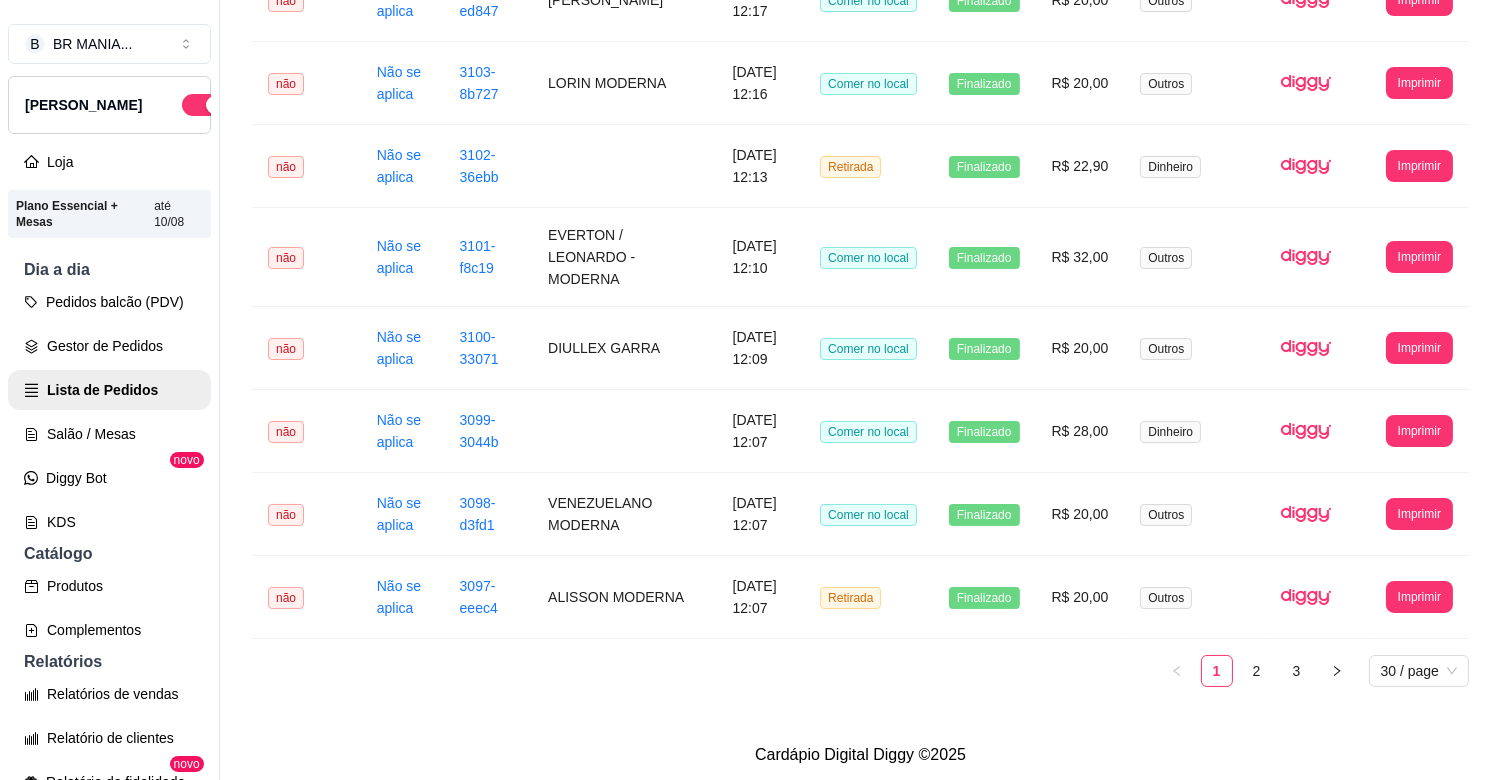 scroll, scrollTop: 2146, scrollLeft: 0, axis: vertical 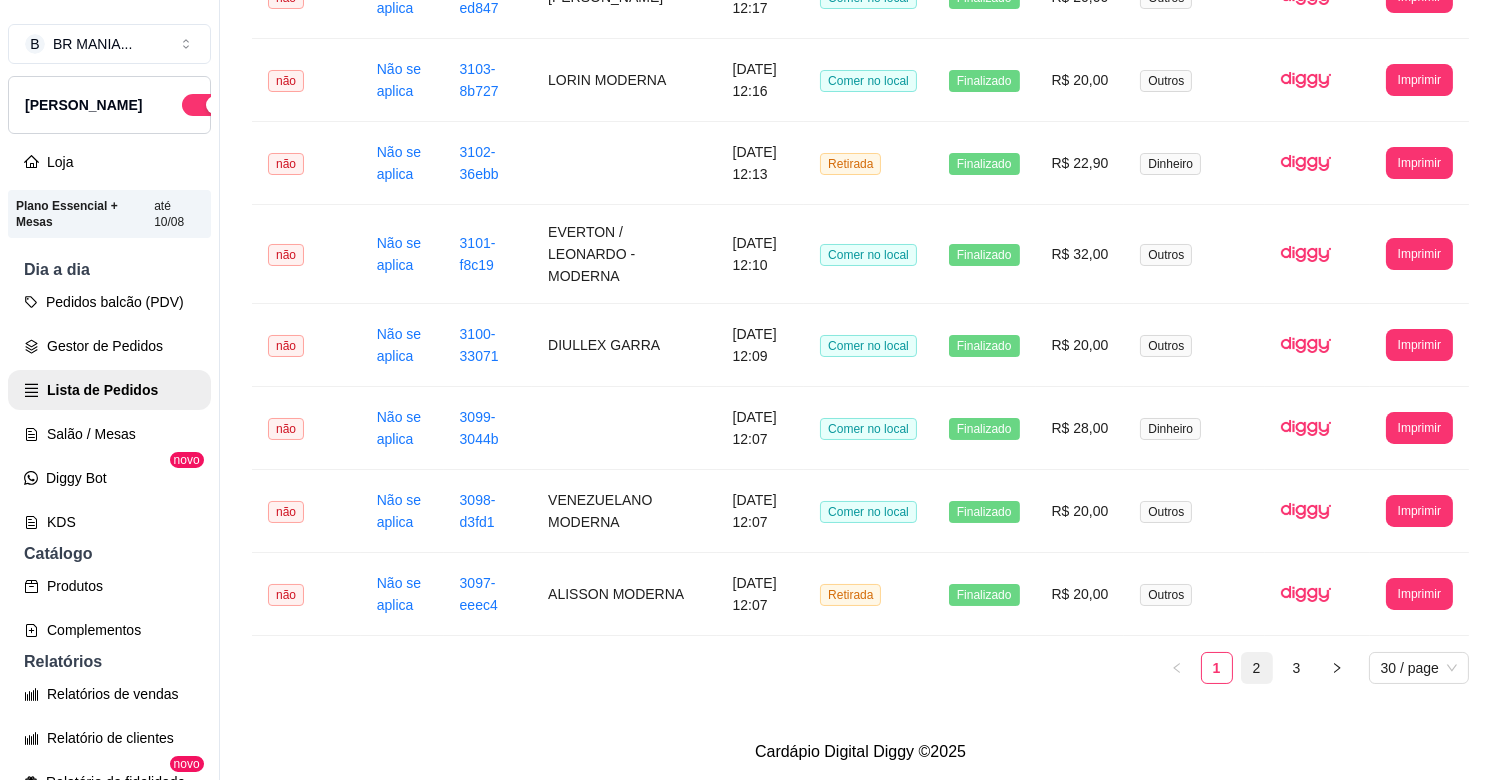 click on "2" at bounding box center [1257, 668] 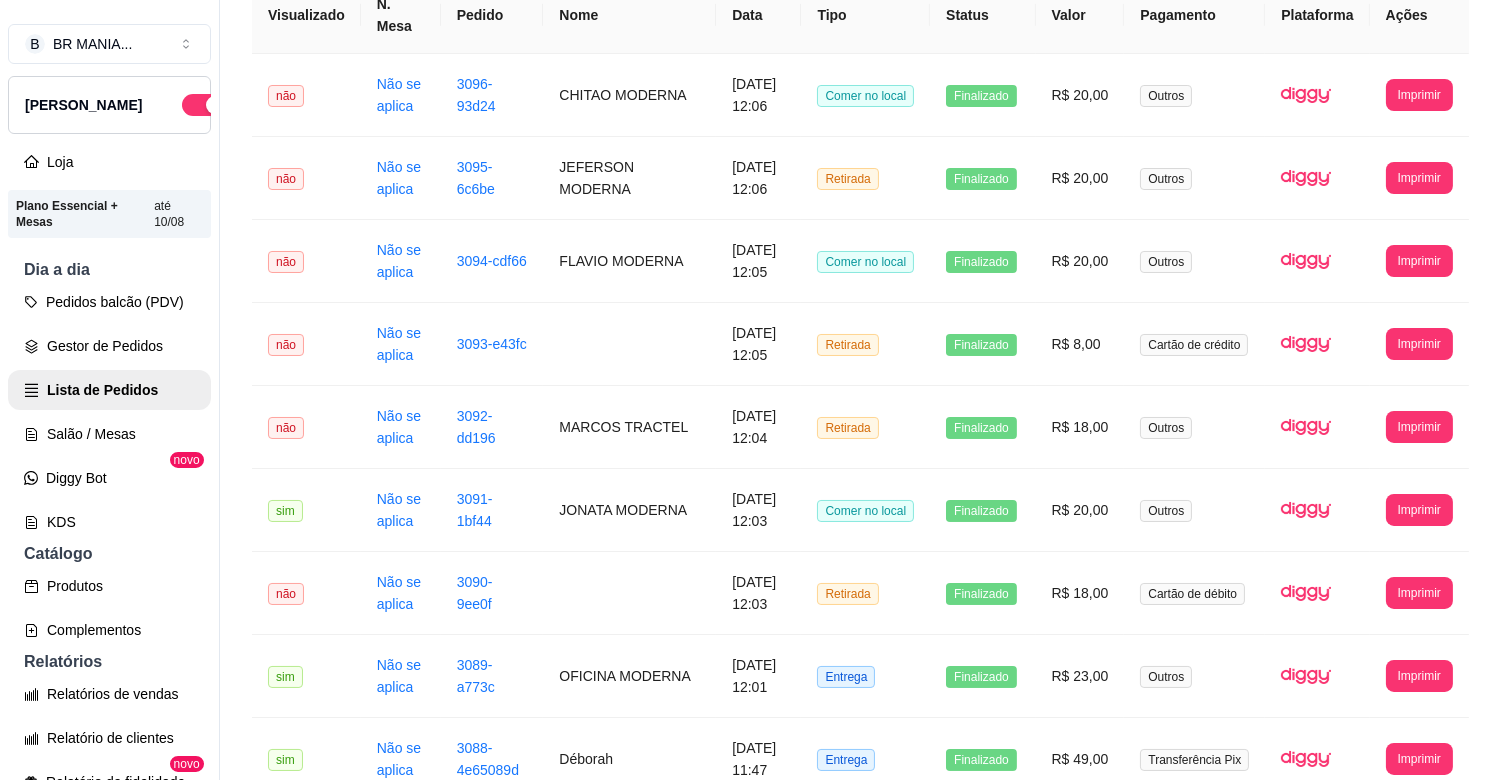 scroll, scrollTop: 0, scrollLeft: 0, axis: both 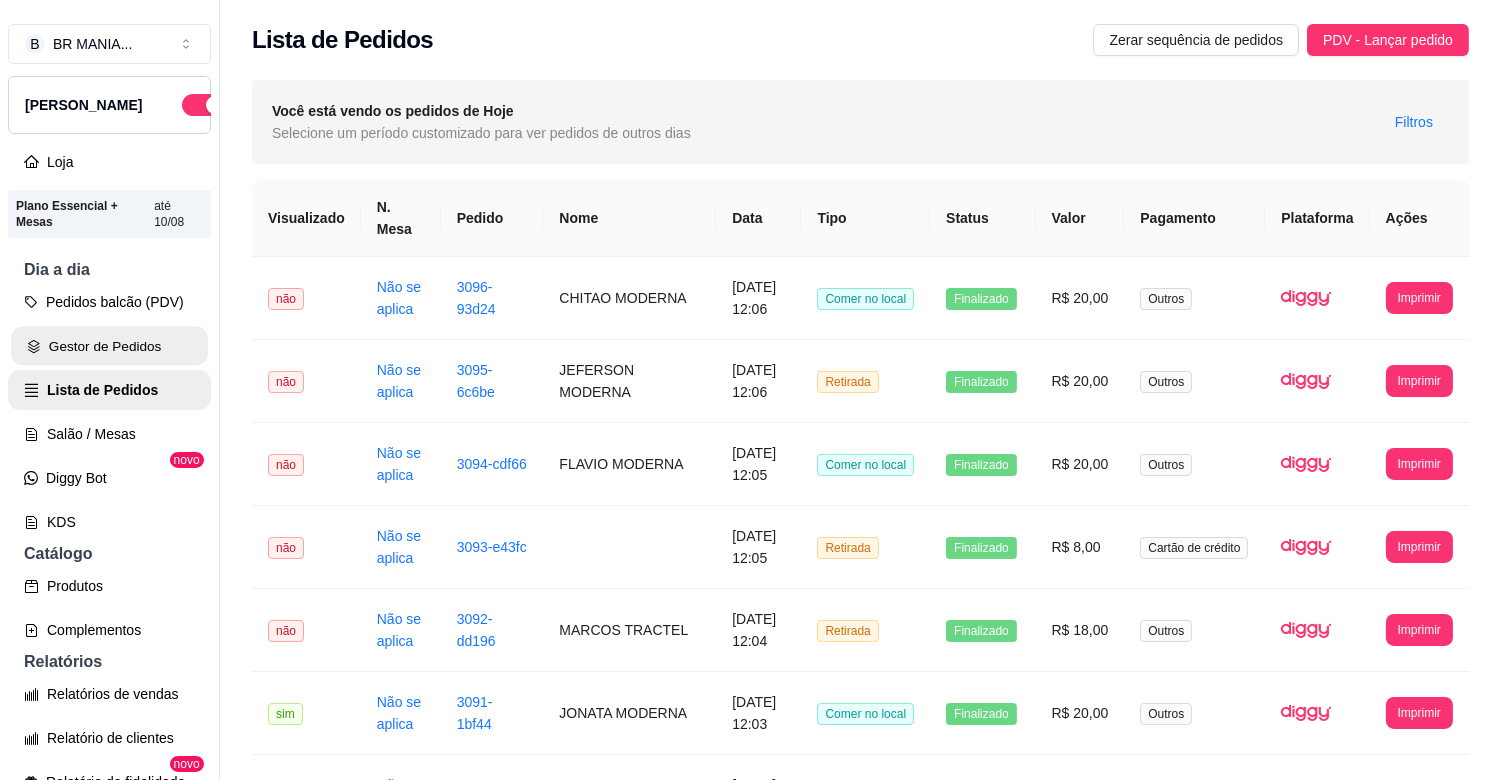 click on "Gestor de Pedidos" at bounding box center (109, 346) 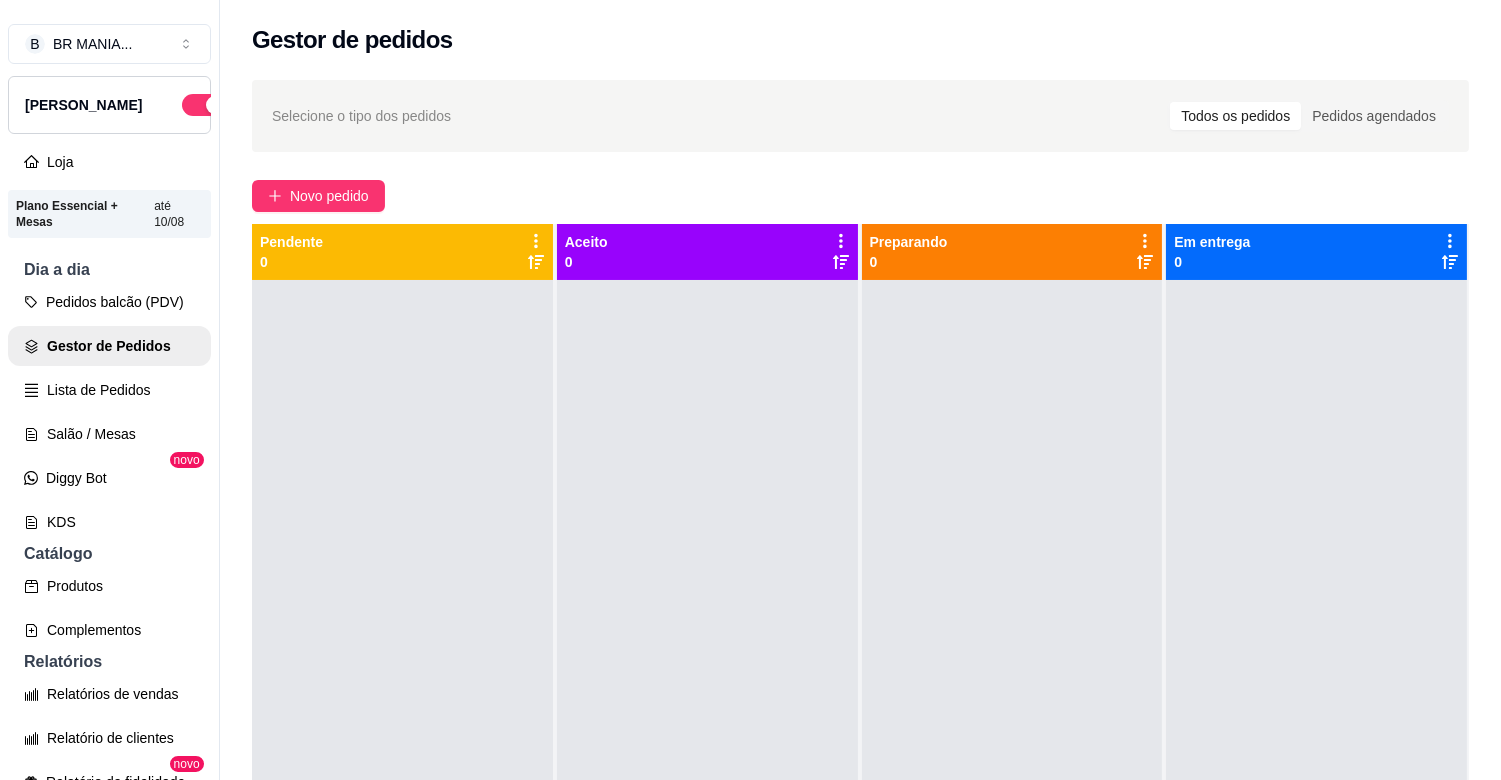 click on "Dia a dia" at bounding box center (109, 270) 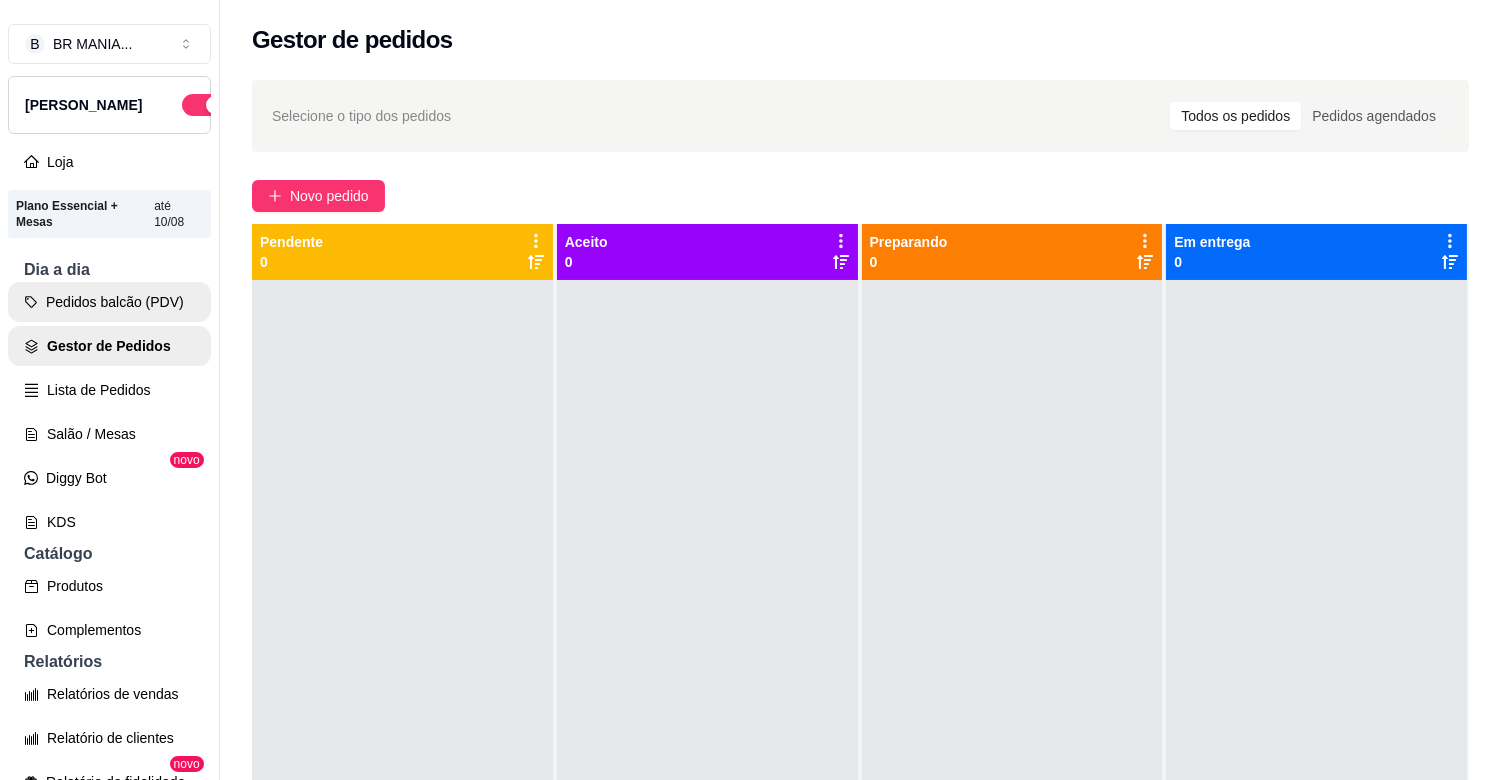 click on "Pedidos balcão (PDV)" at bounding box center (109, 302) 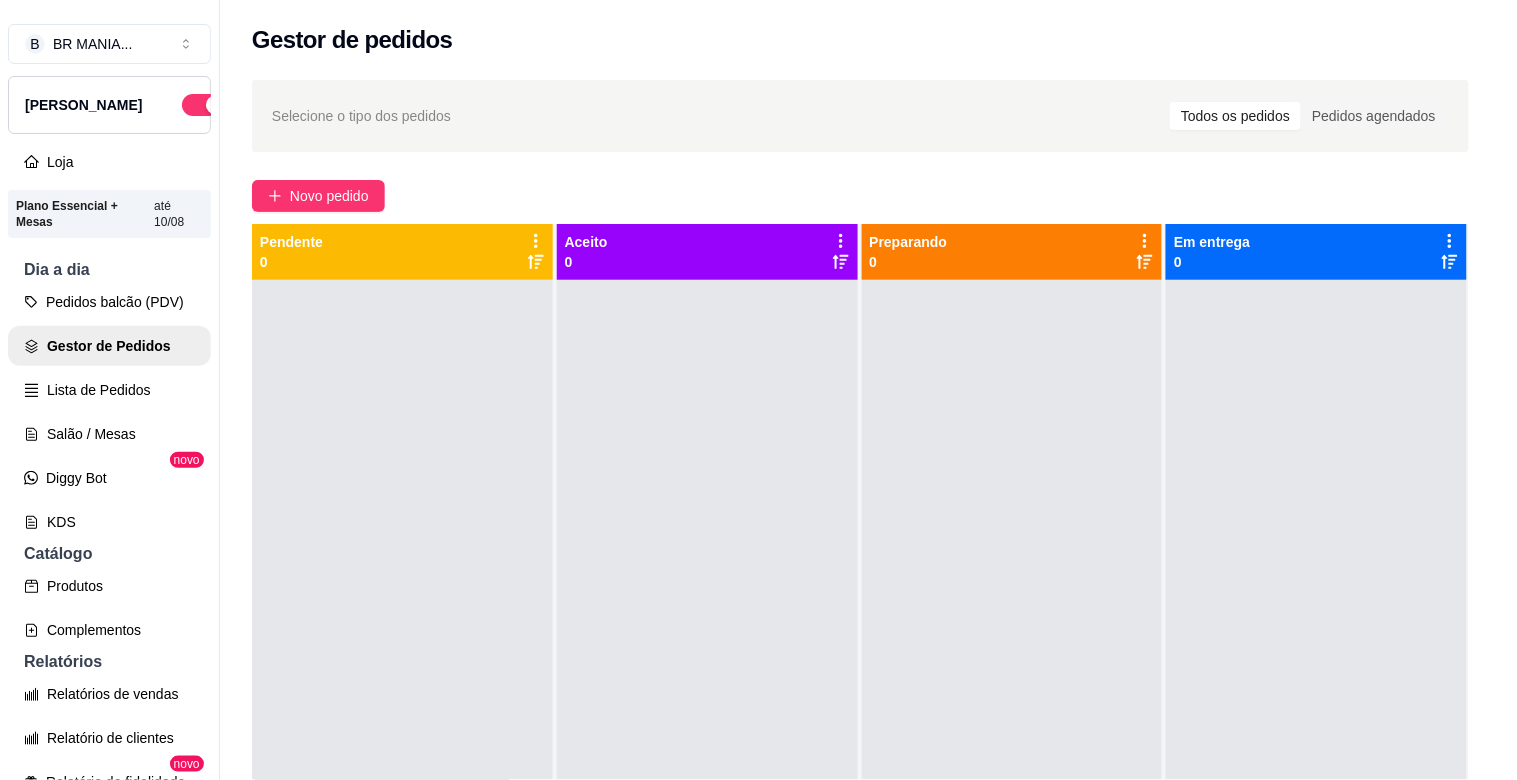 click on "Pesquisa" at bounding box center [540, 141] 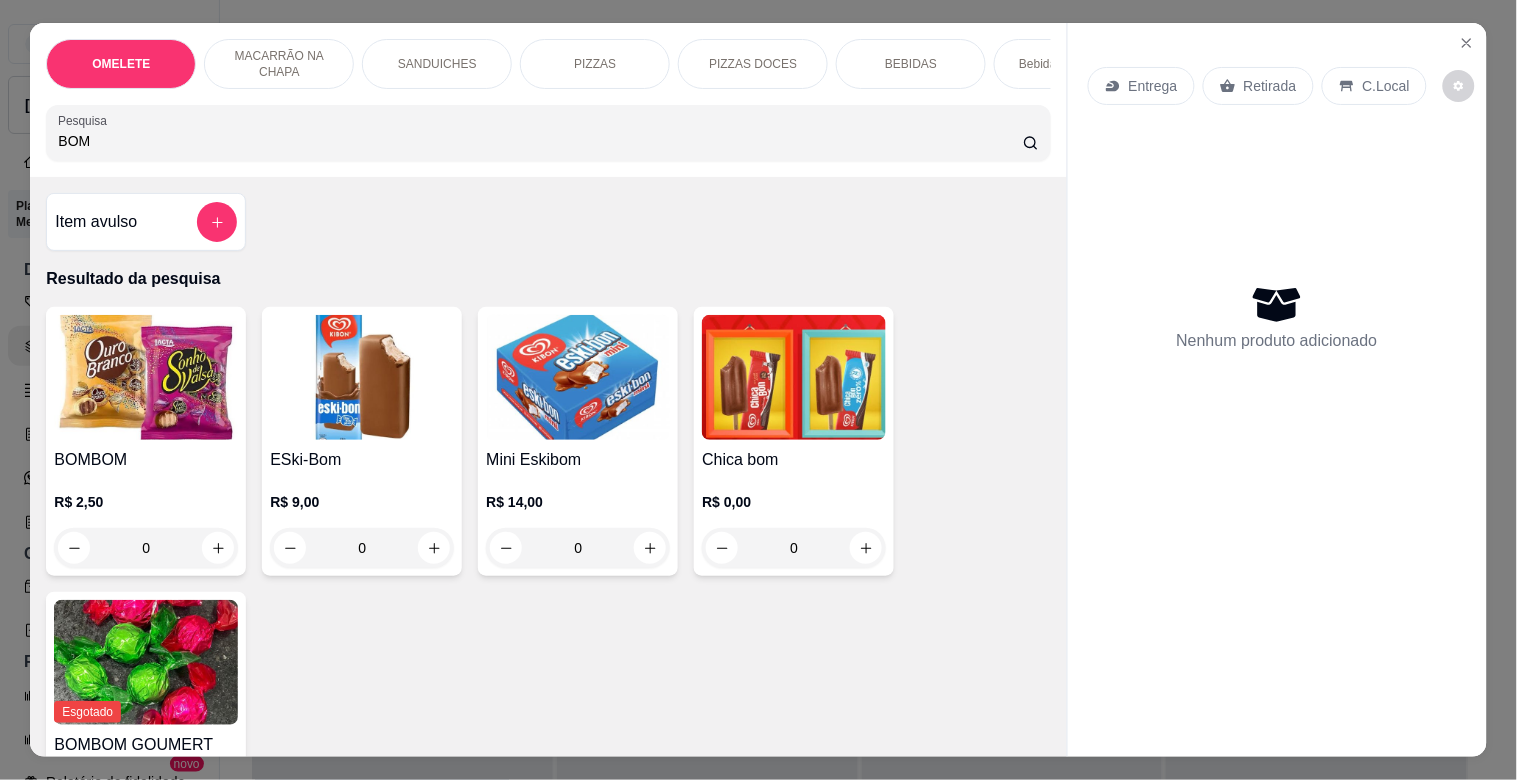 type on "BOM" 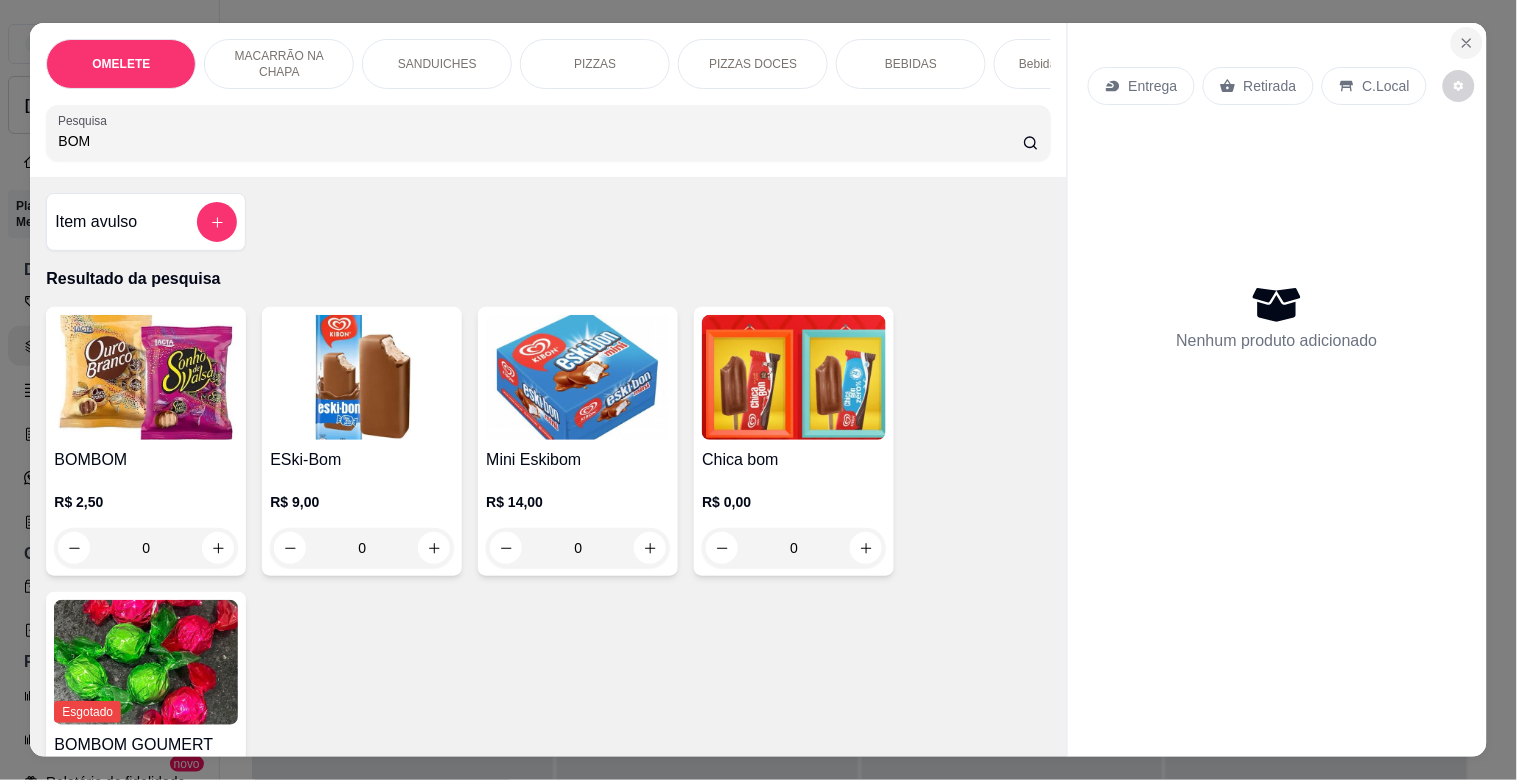 click at bounding box center (1467, 43) 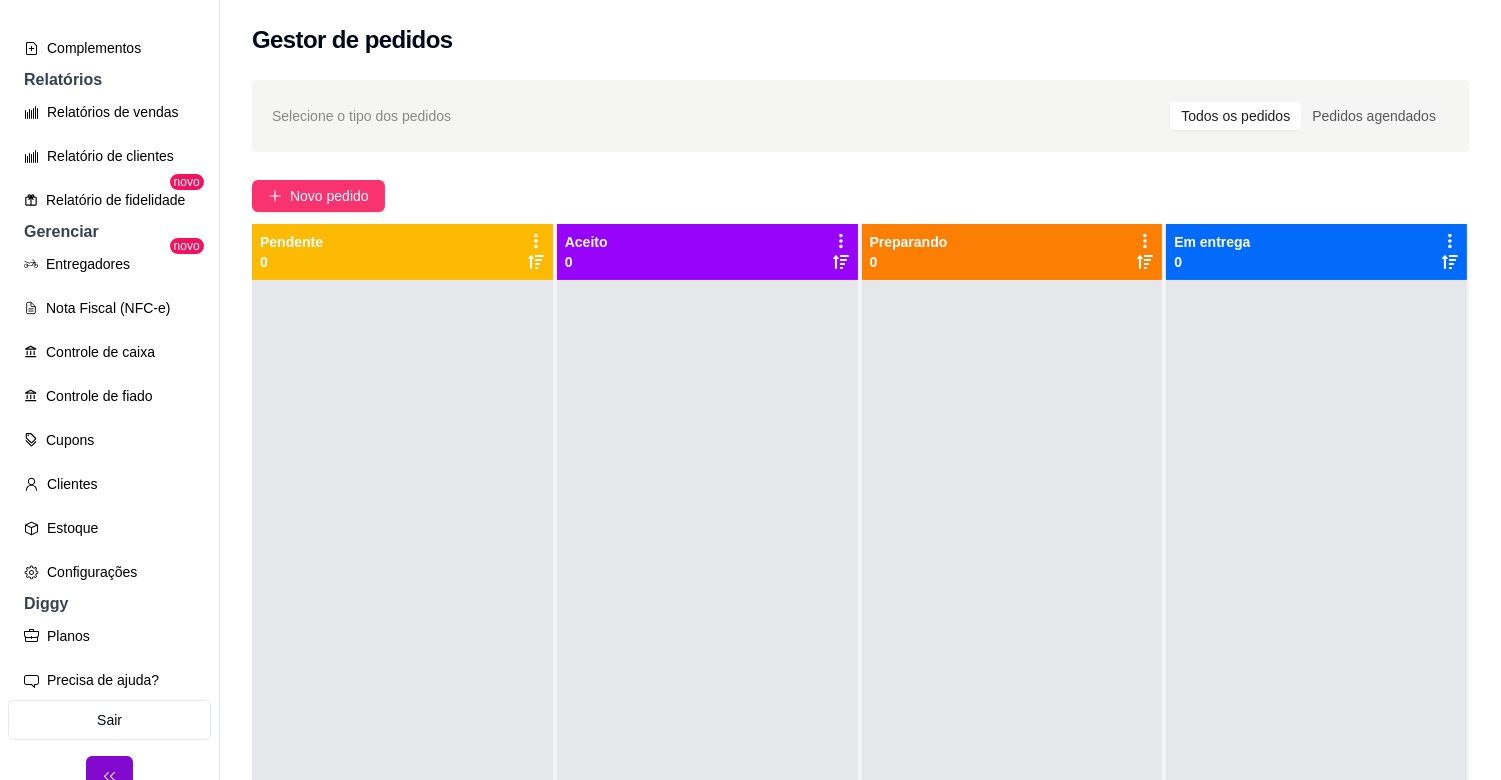 scroll, scrollTop: 605, scrollLeft: 0, axis: vertical 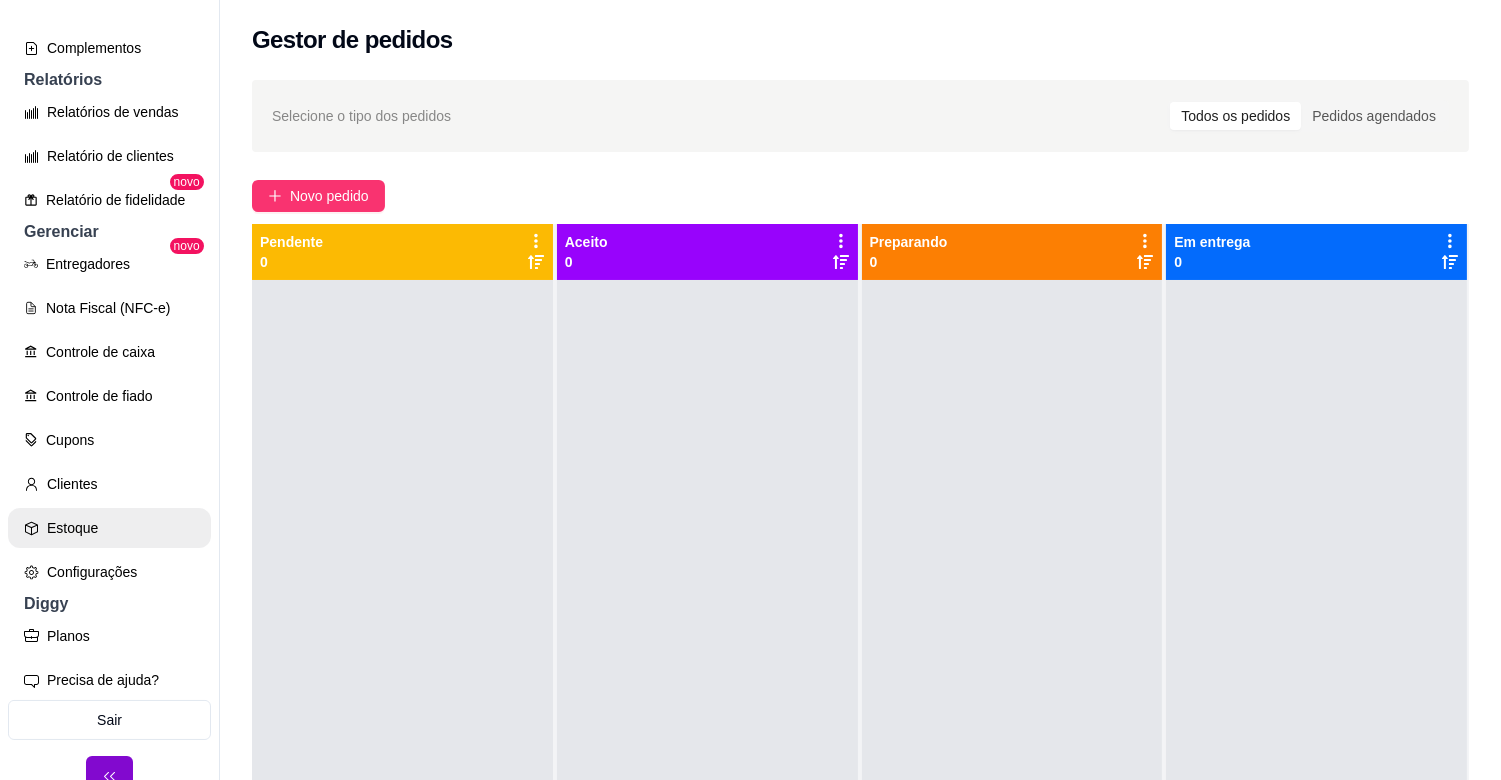 click on "Estoque" at bounding box center [109, 528] 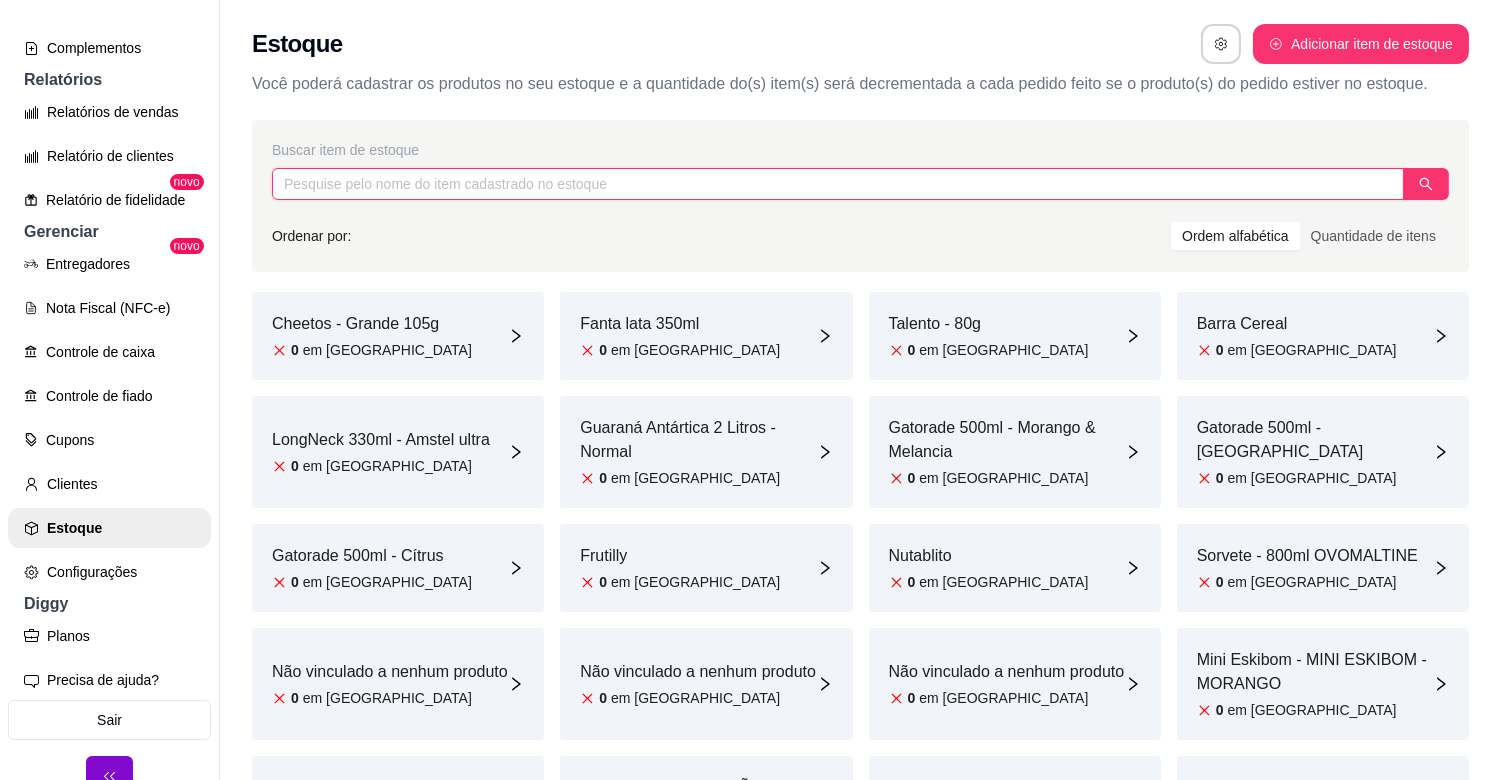 click at bounding box center [838, 184] 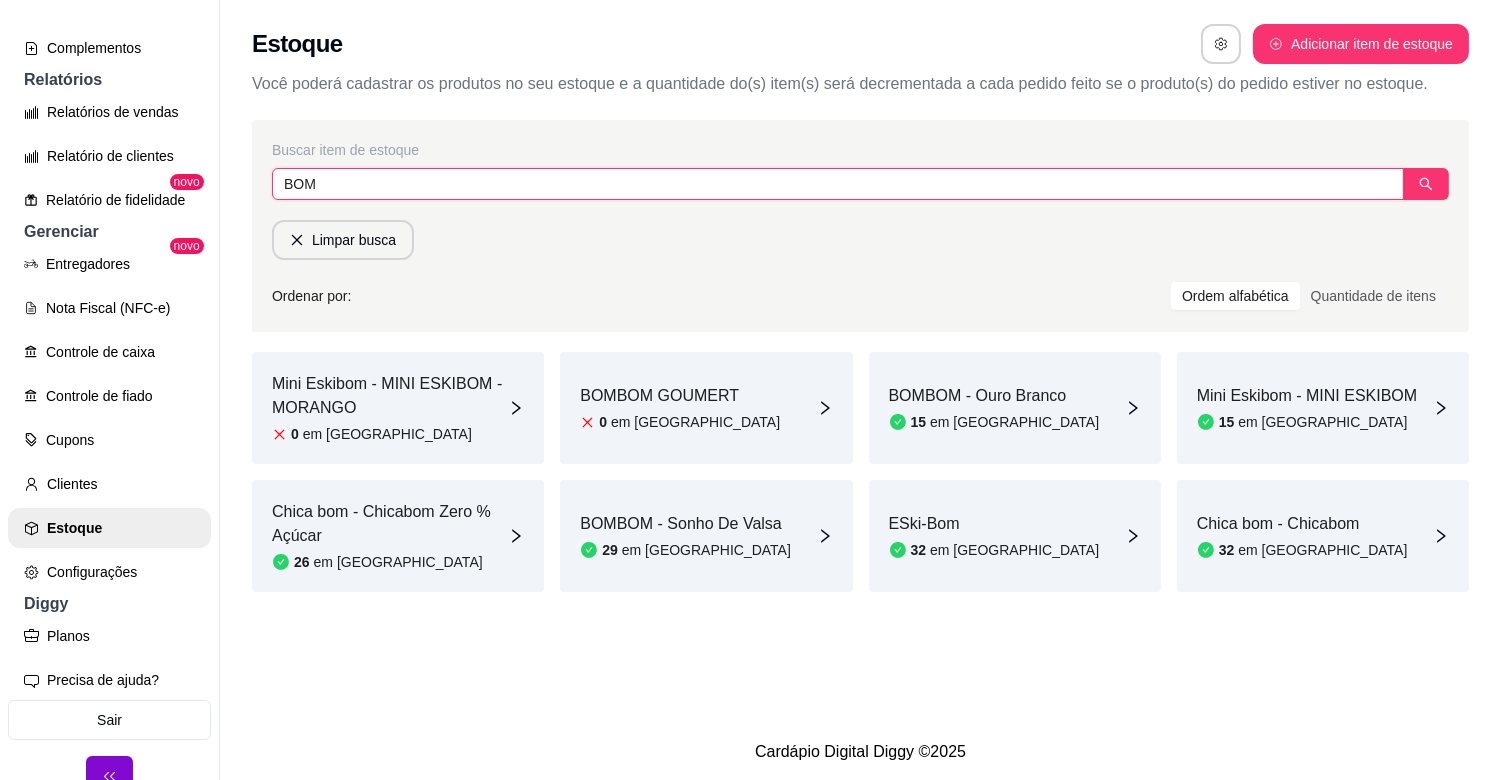 type on "BOM" 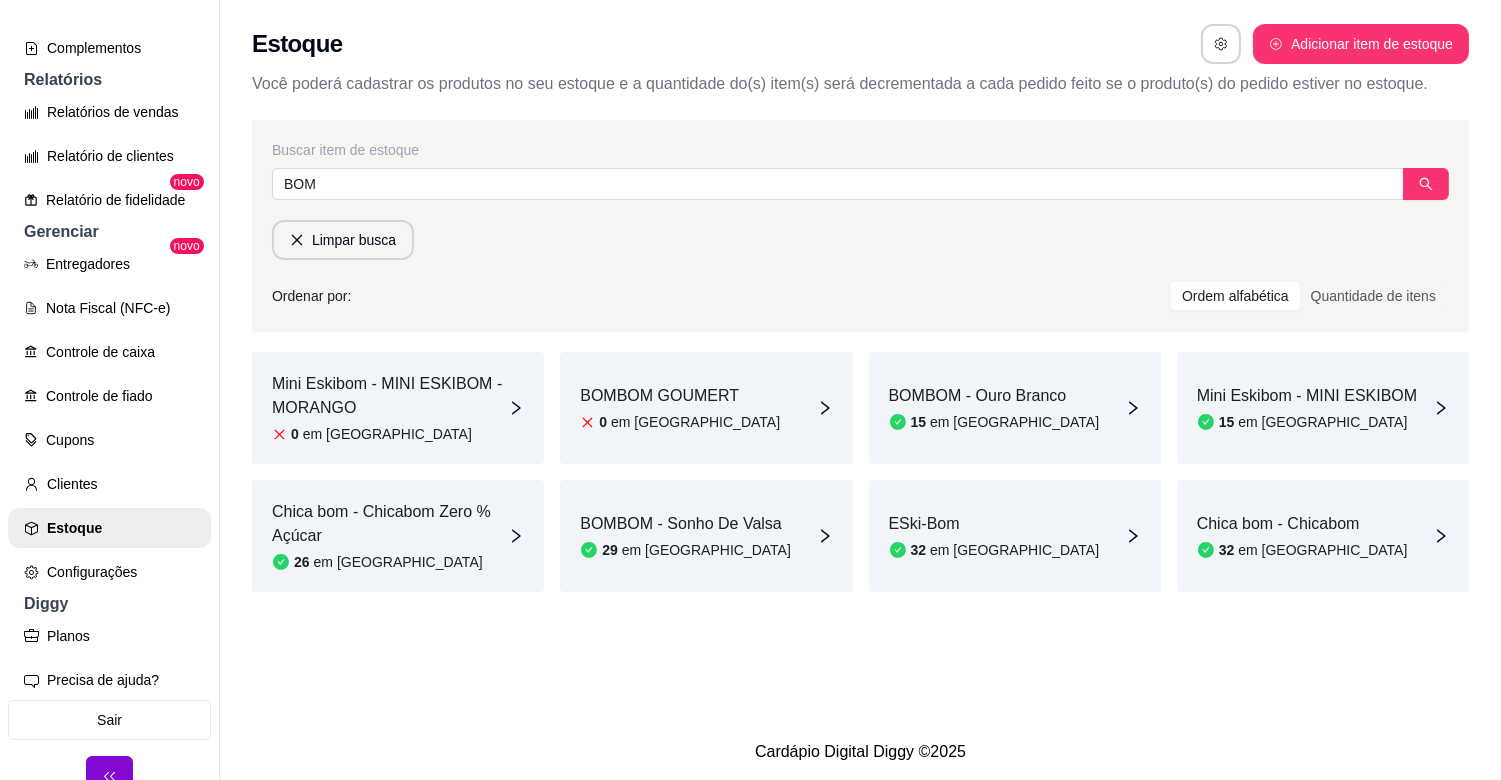 click on "BOMBOM GOUMERT" at bounding box center [680, 396] 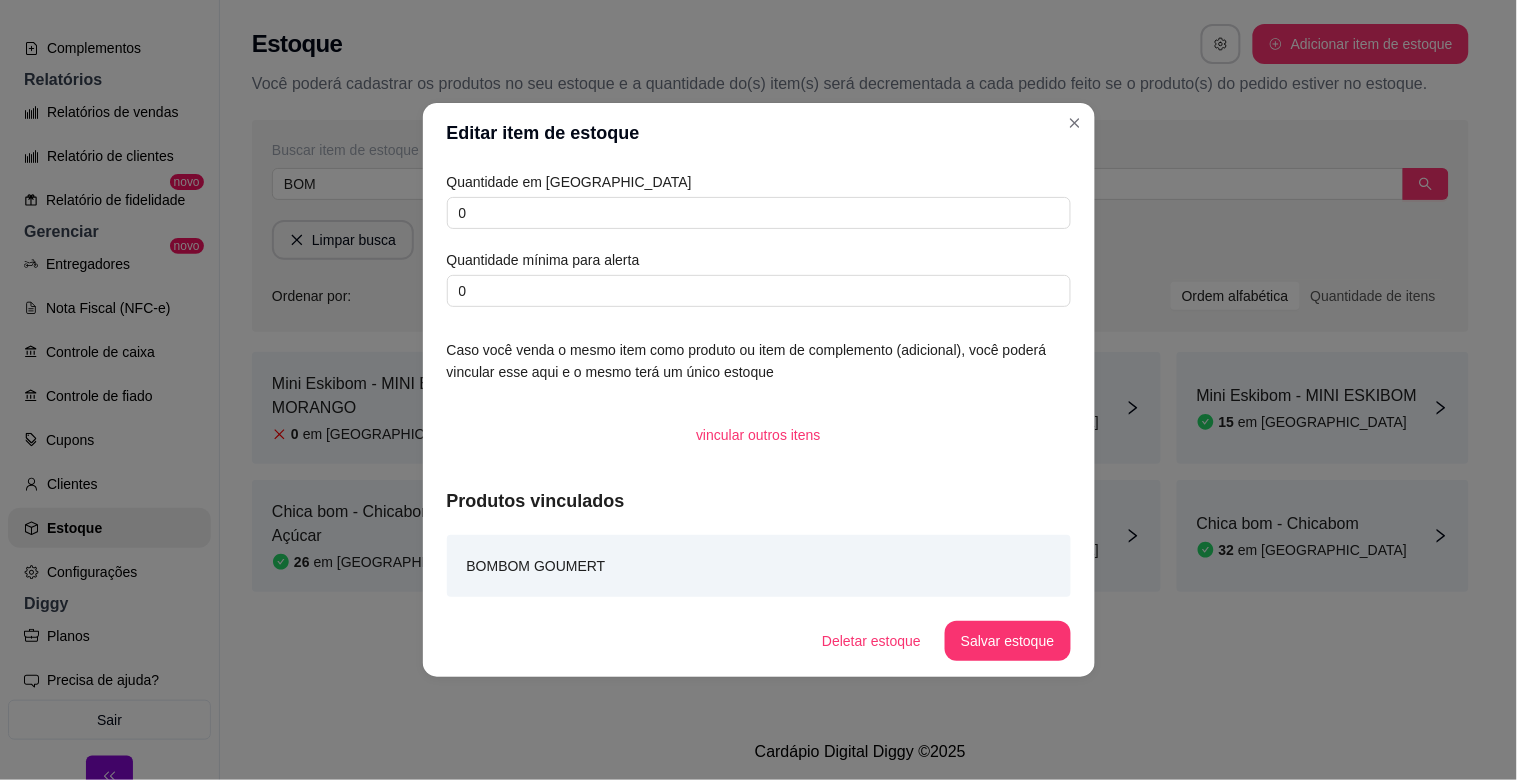 click on "Quantidade   em [GEOGRAPHIC_DATA]" at bounding box center [759, 182] 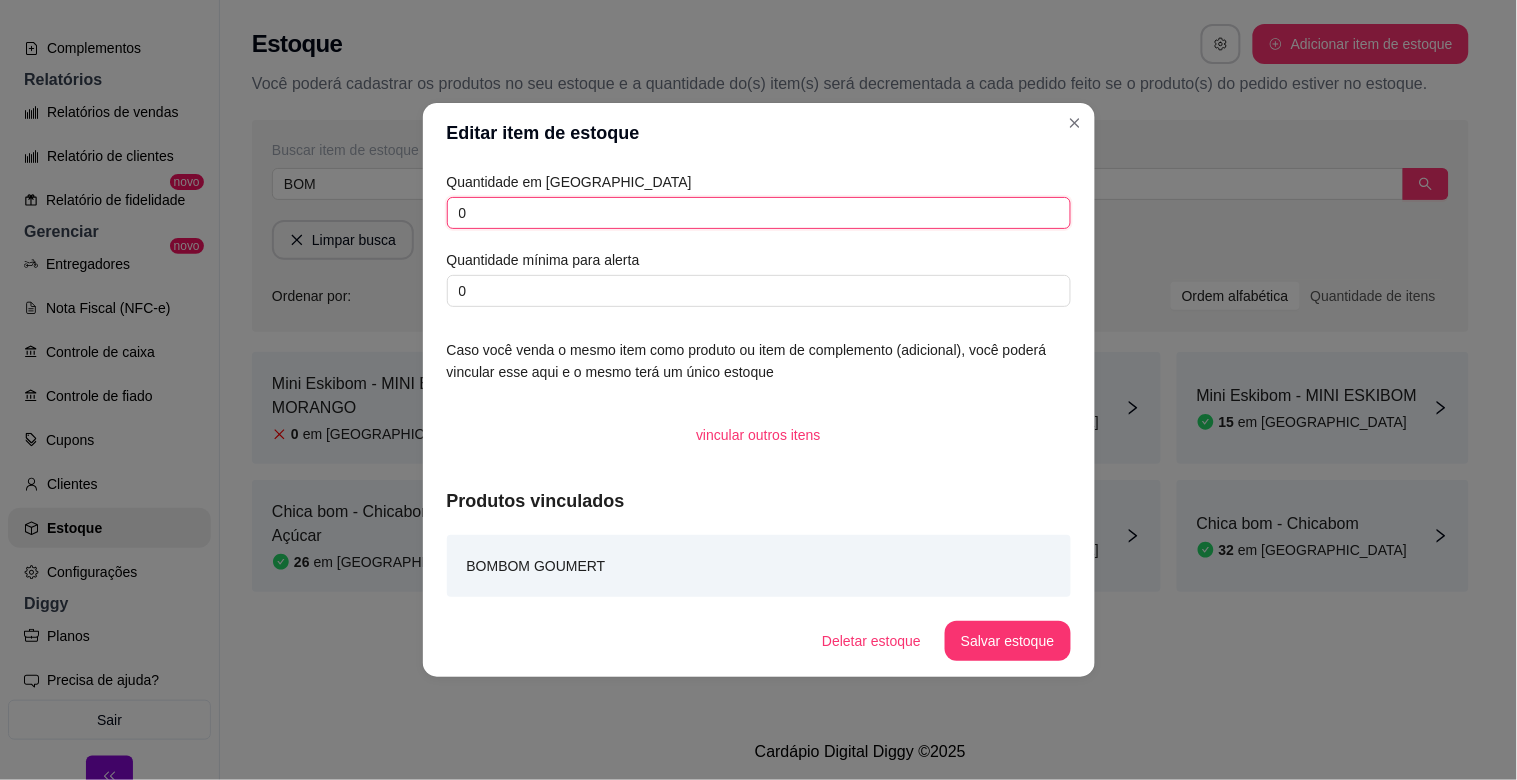 click on "0" at bounding box center [759, 213] 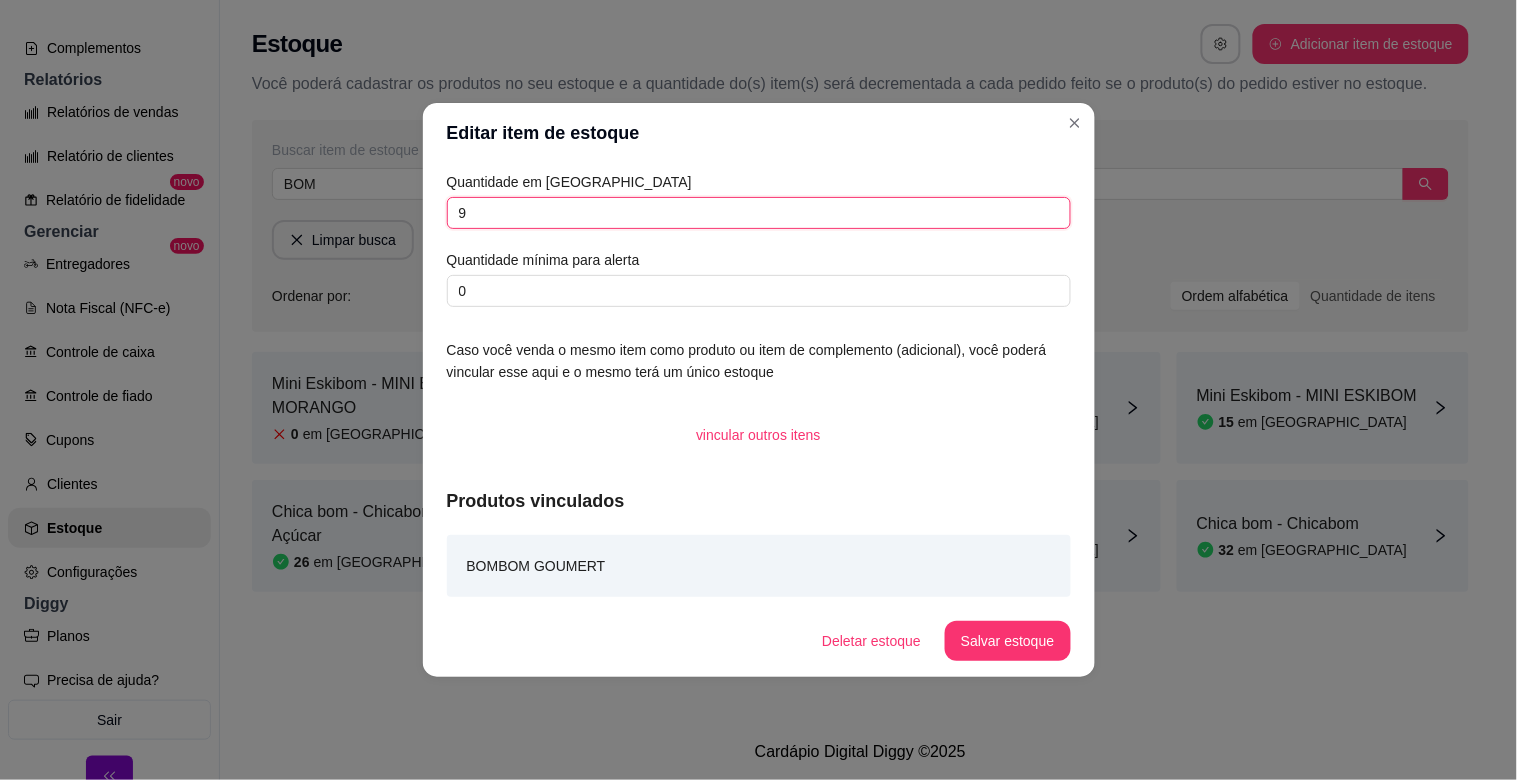 type on "9" 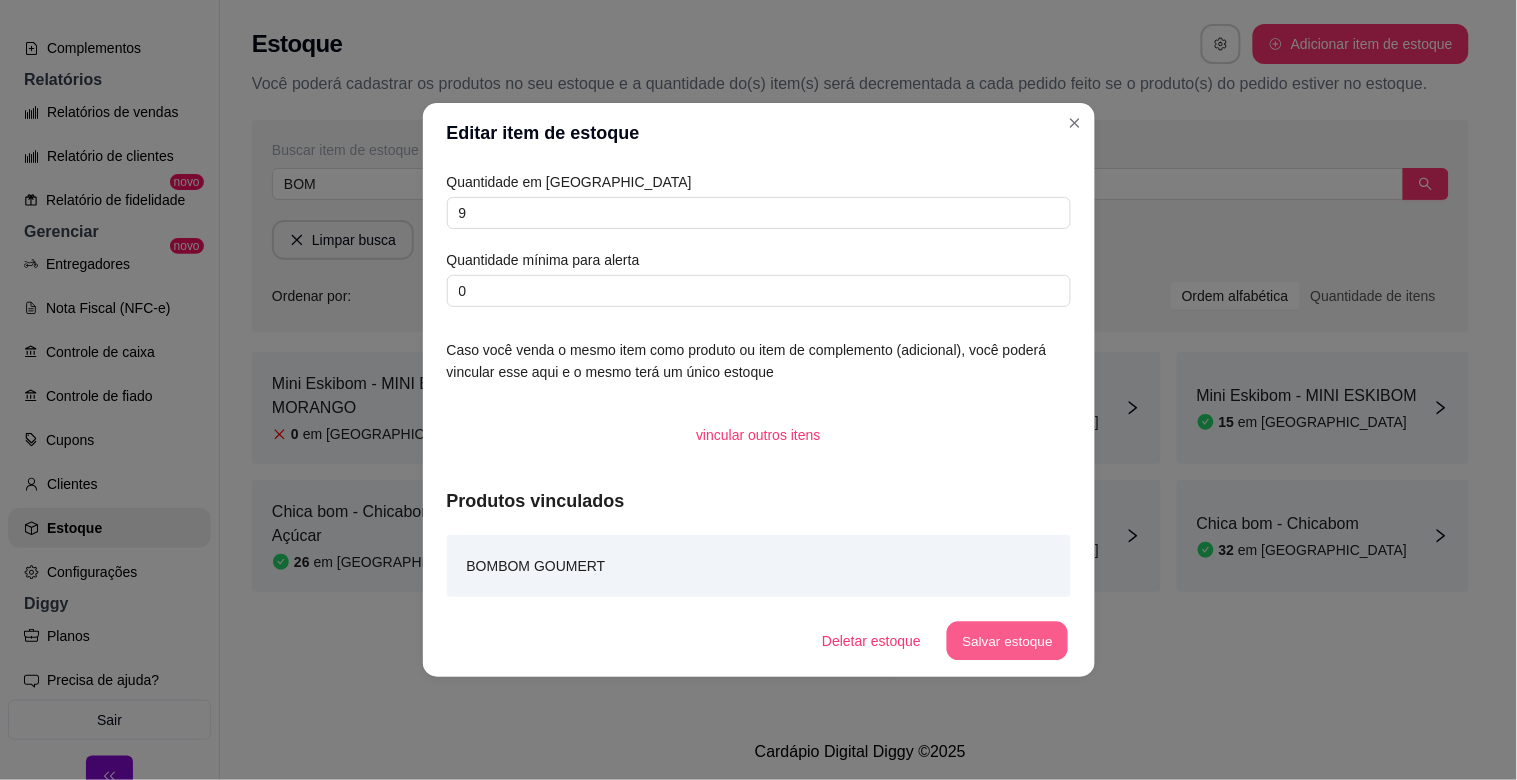 click on "Salvar estoque" at bounding box center [1008, 641] 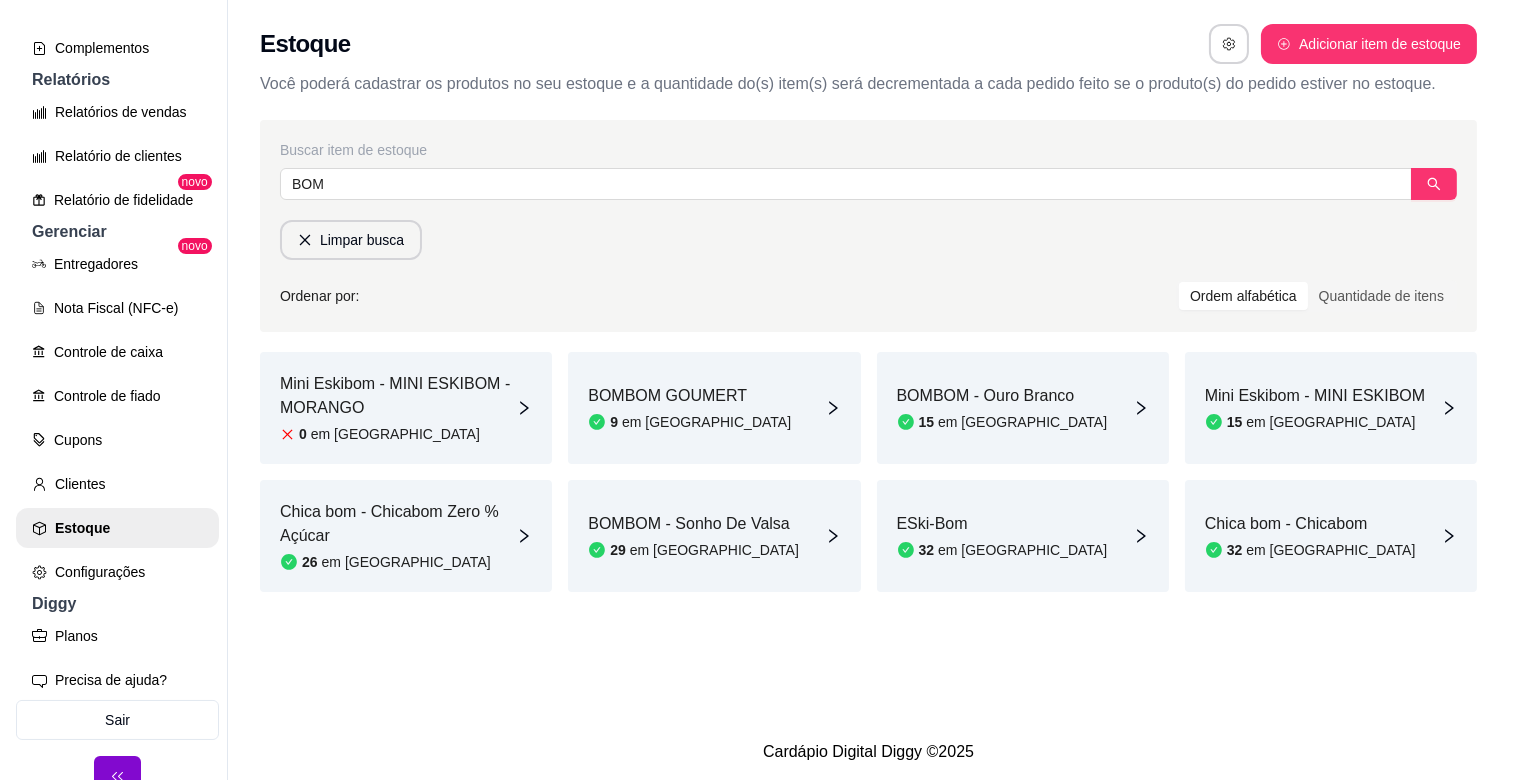 scroll, scrollTop: 0, scrollLeft: 0, axis: both 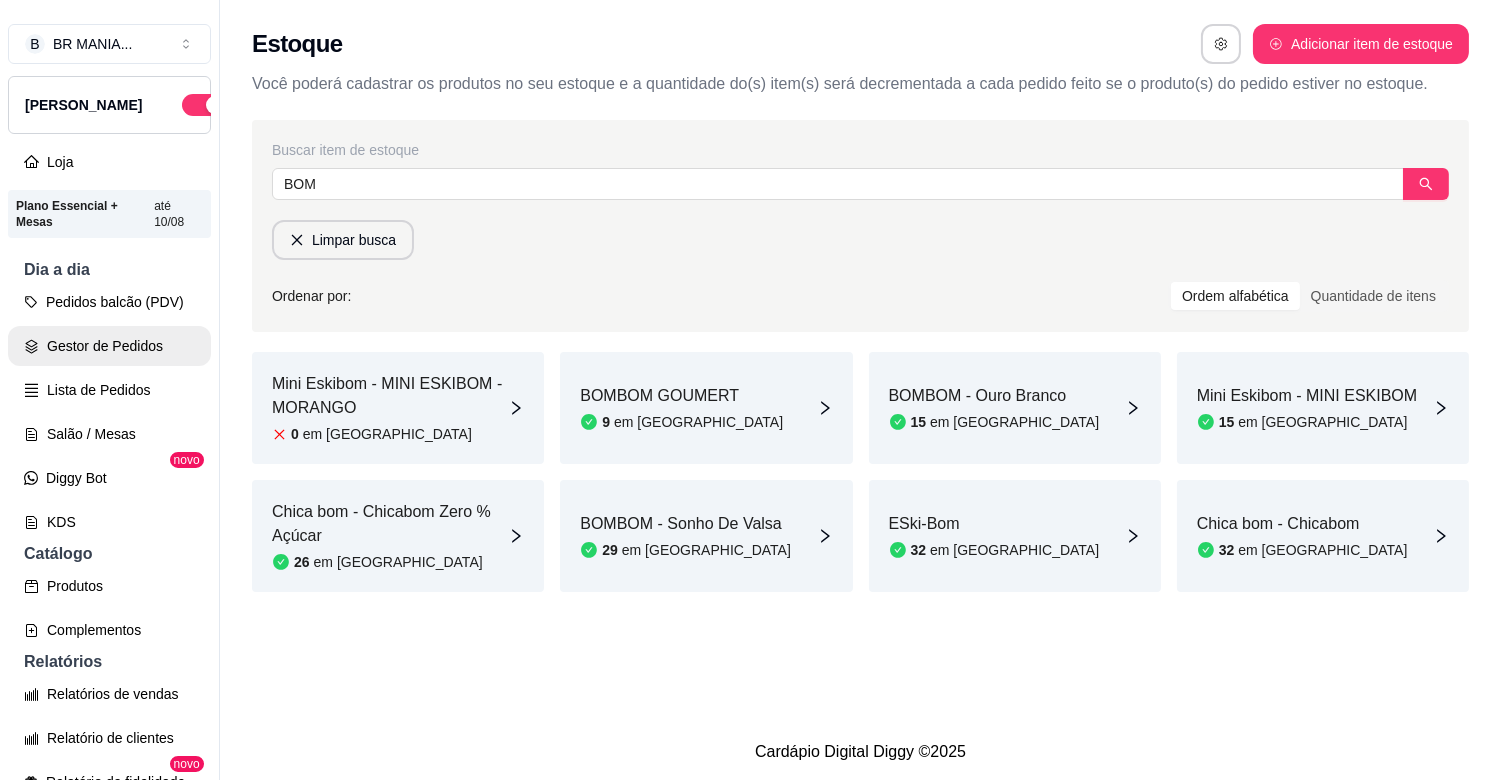 click on "Gestor de Pedidos" at bounding box center [109, 346] 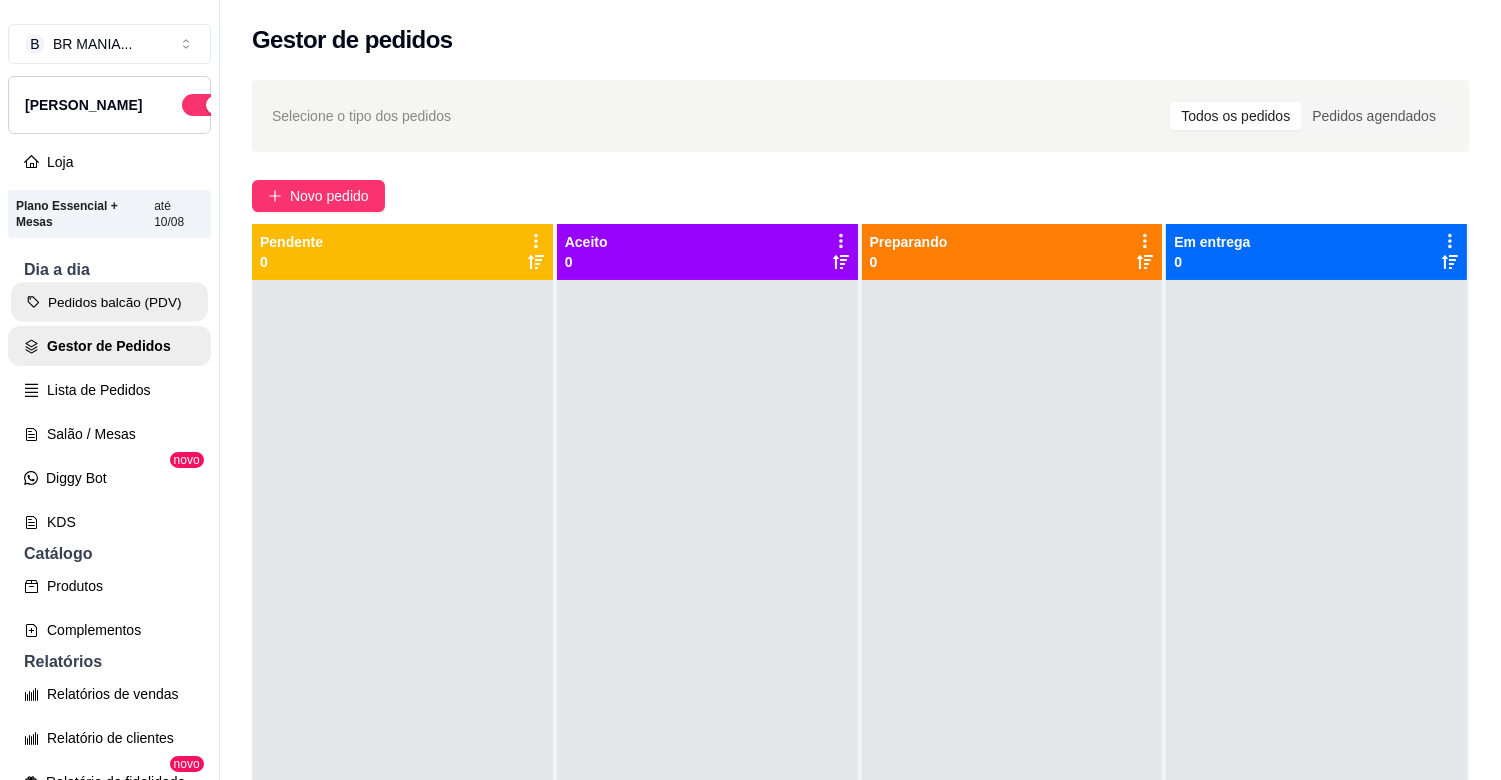 click on "Pedidos balcão (PDV)" at bounding box center [109, 302] 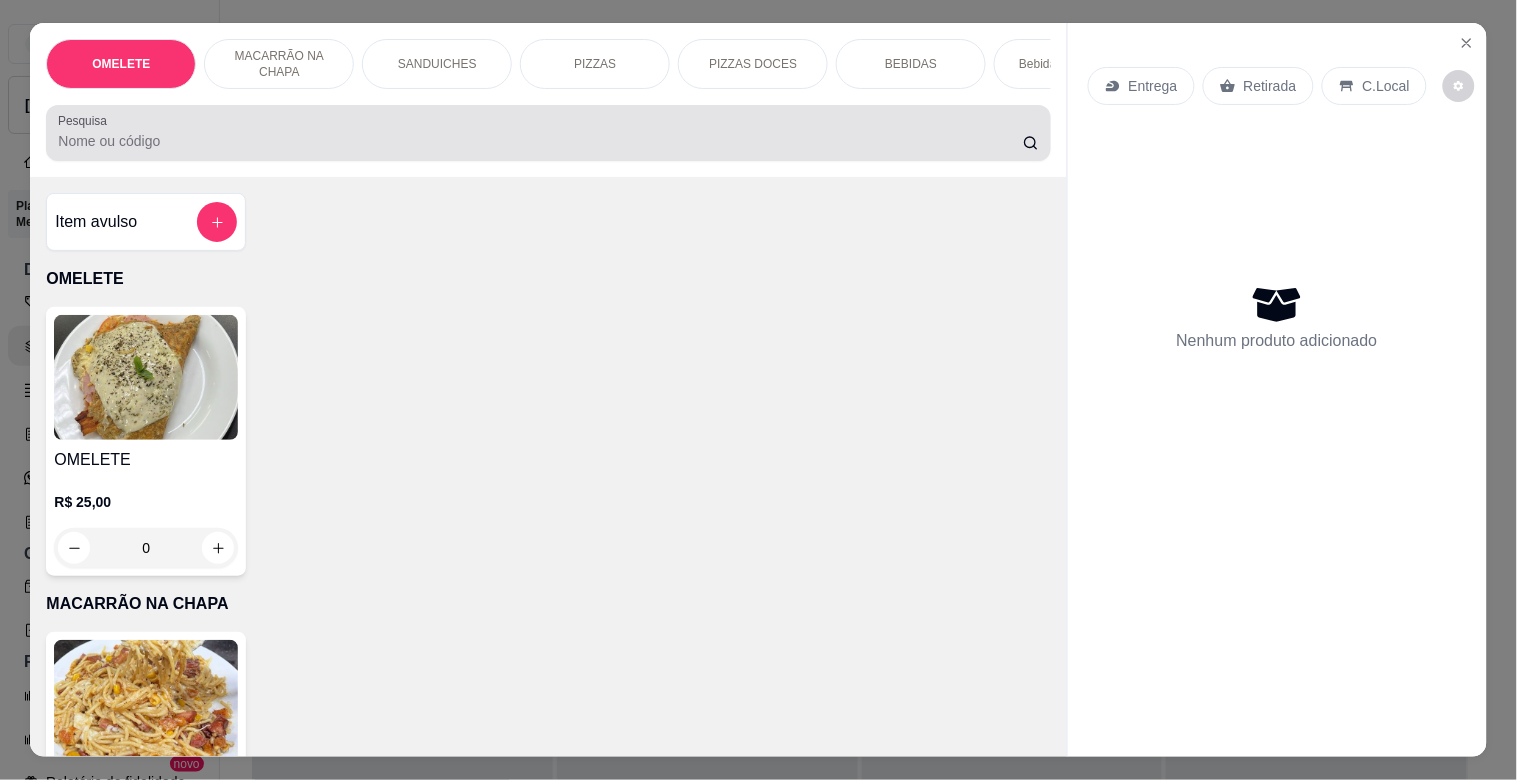 click at bounding box center (548, 133) 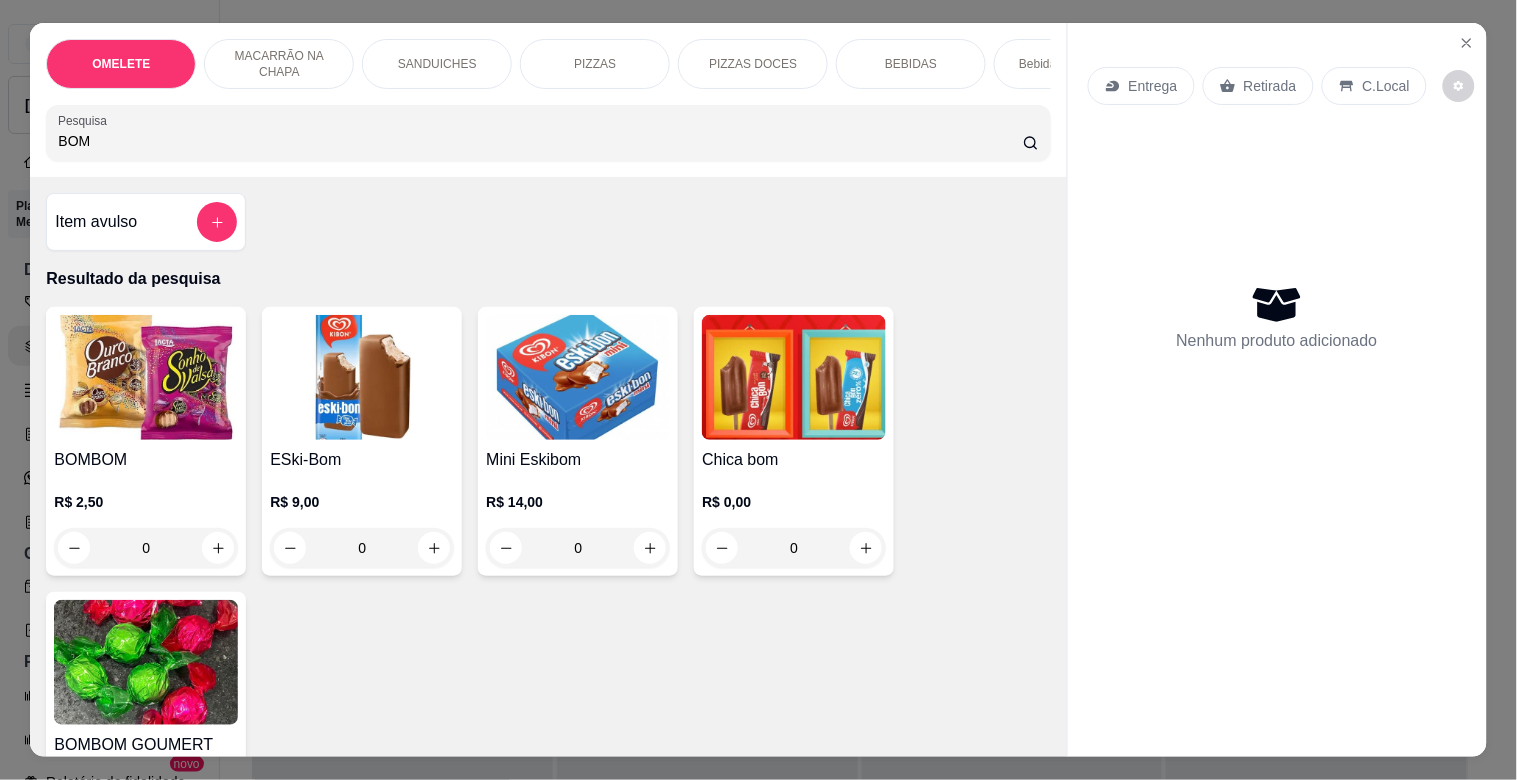 type on "BOM" 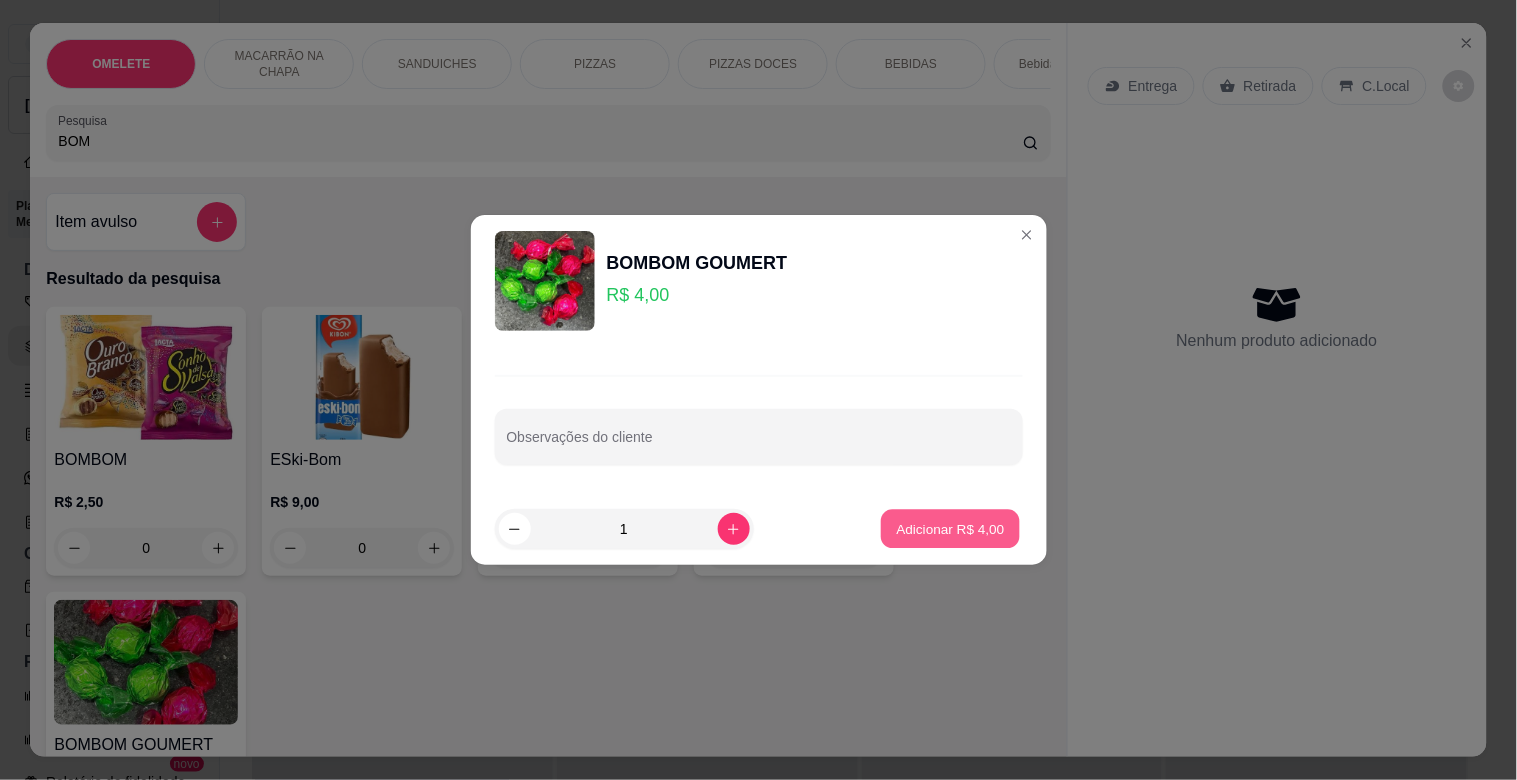 click on "Adicionar   R$ 4,00" at bounding box center [951, 528] 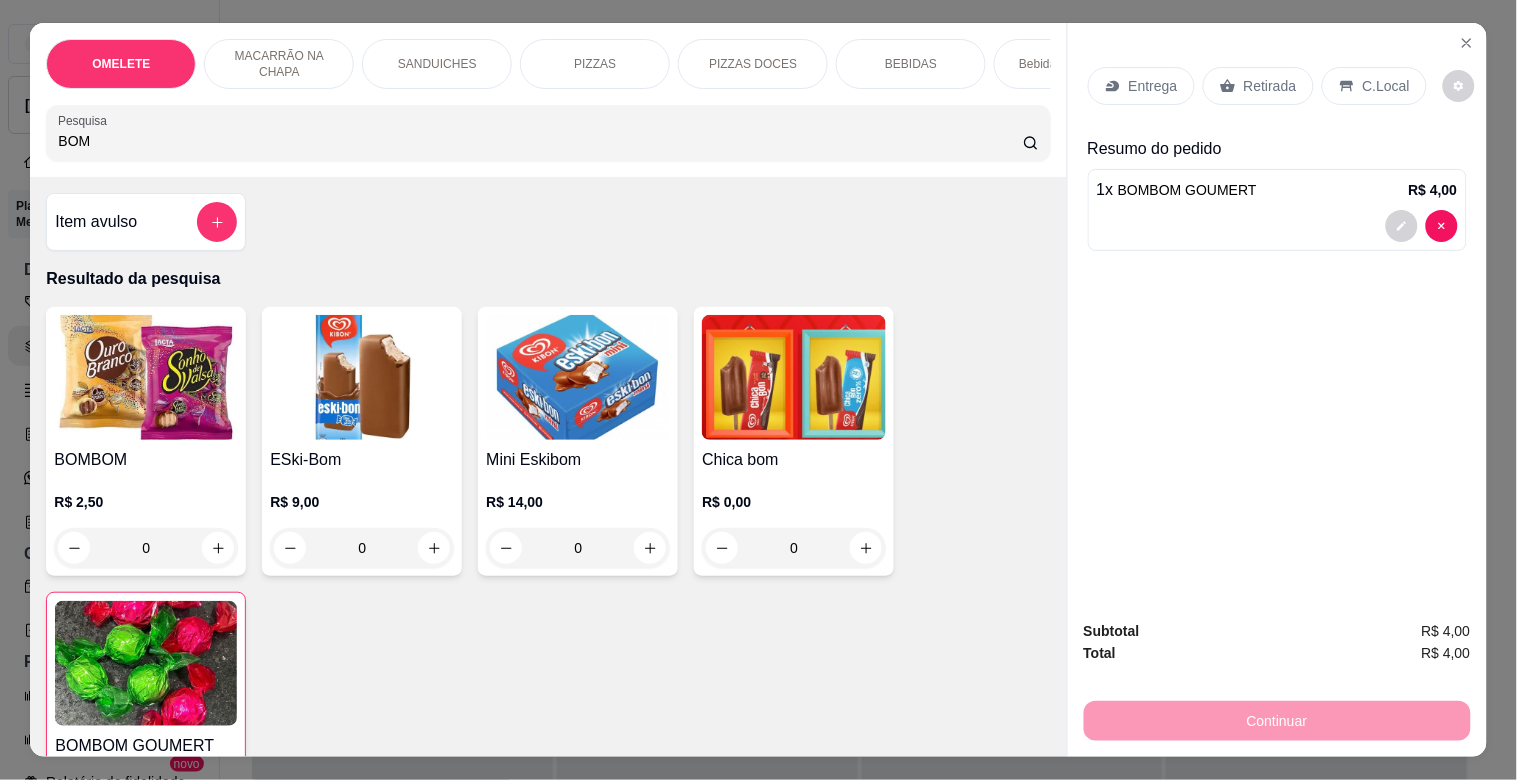 click on "Retirada" at bounding box center [1270, 86] 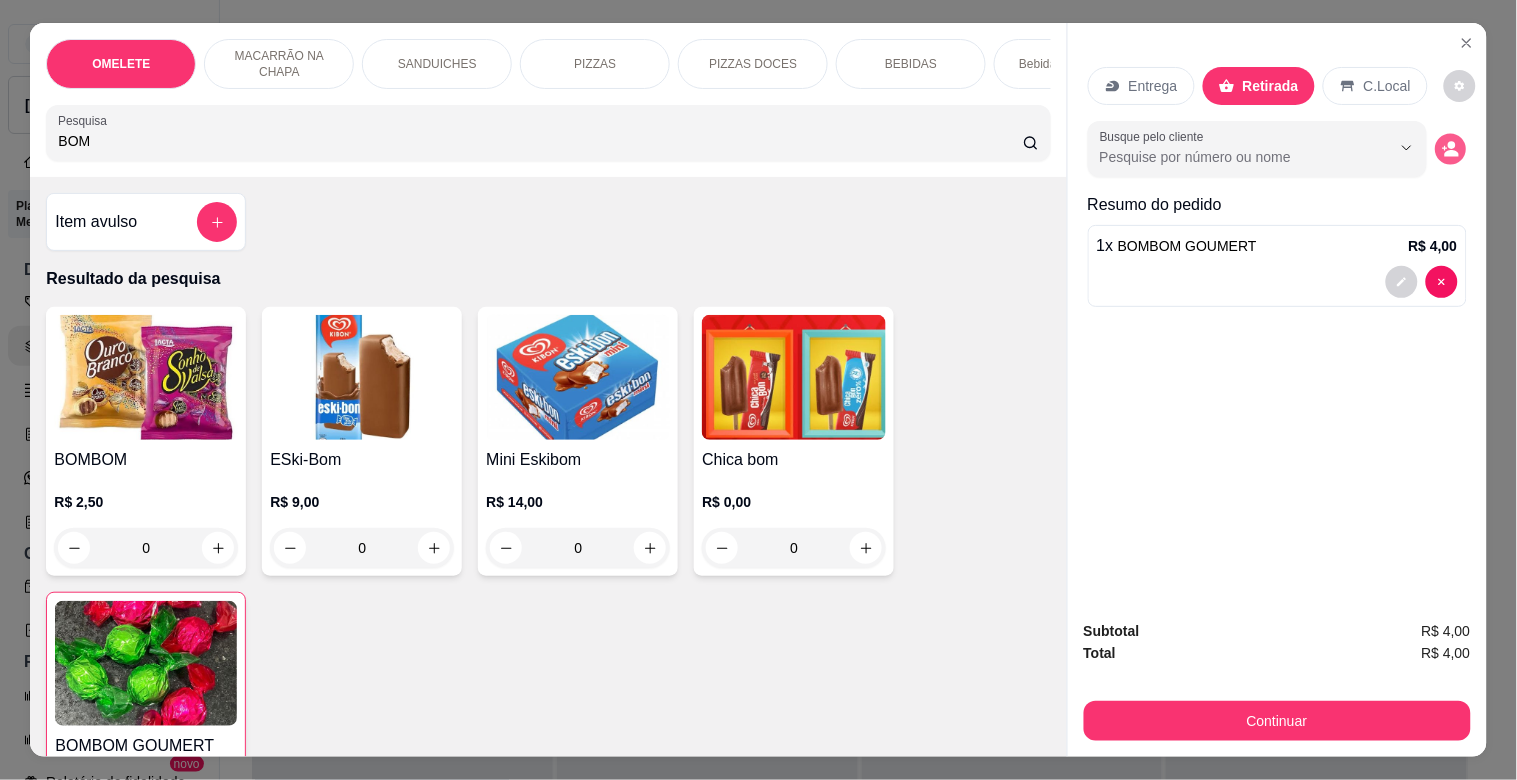 click 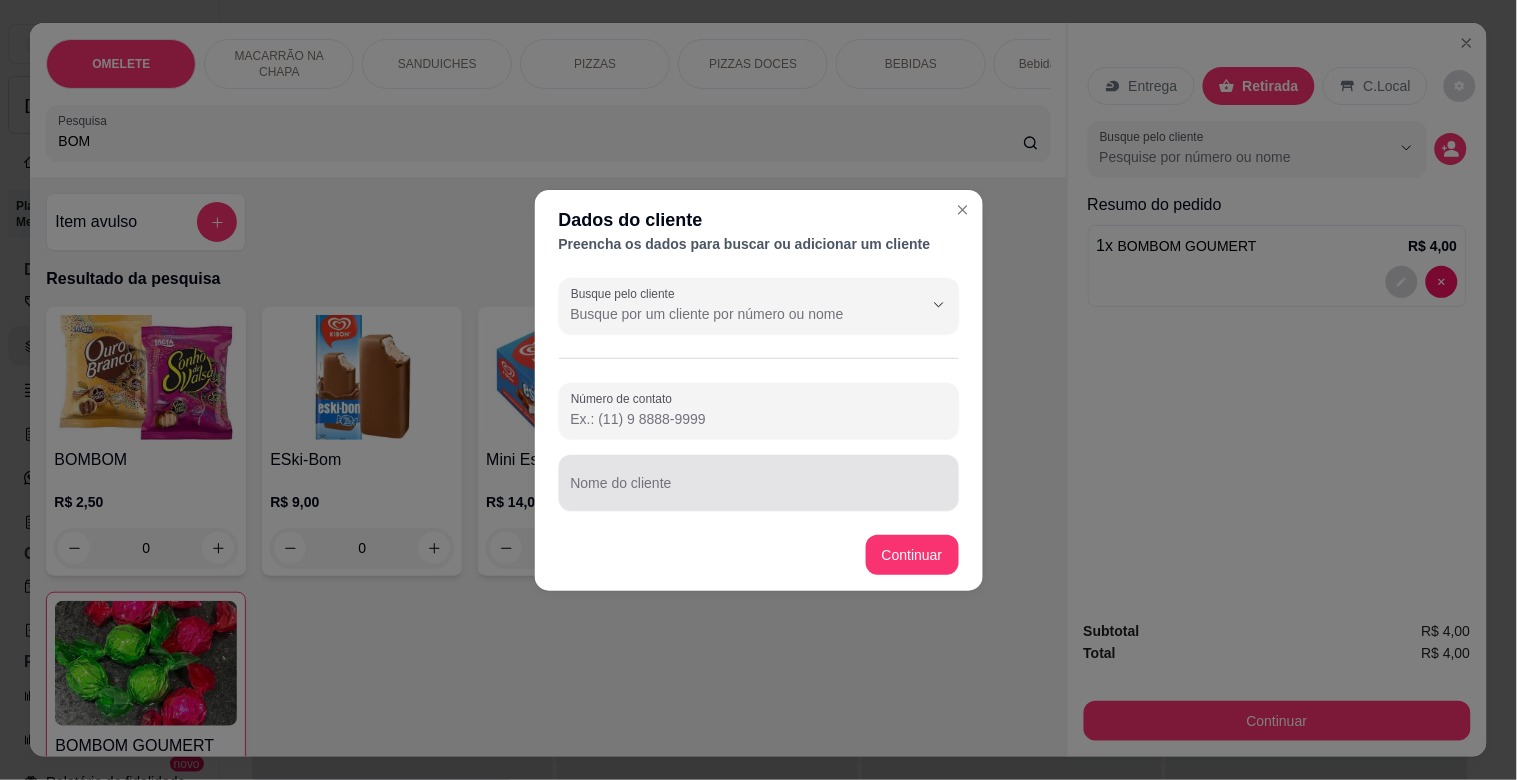 drag, startPoint x: 641, startPoint y: 491, endPoint x: 650, endPoint y: 480, distance: 14.21267 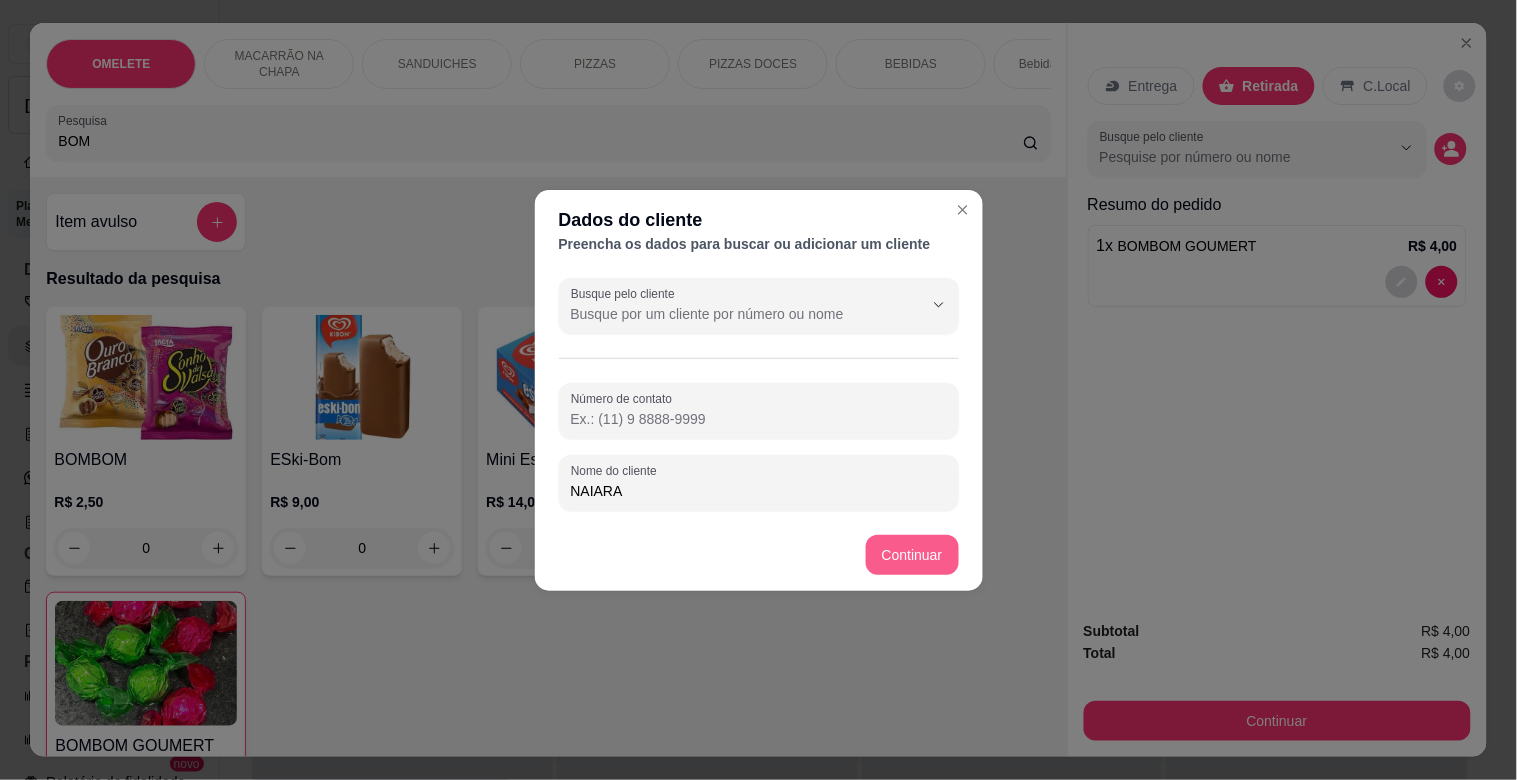 type on "NAIARA" 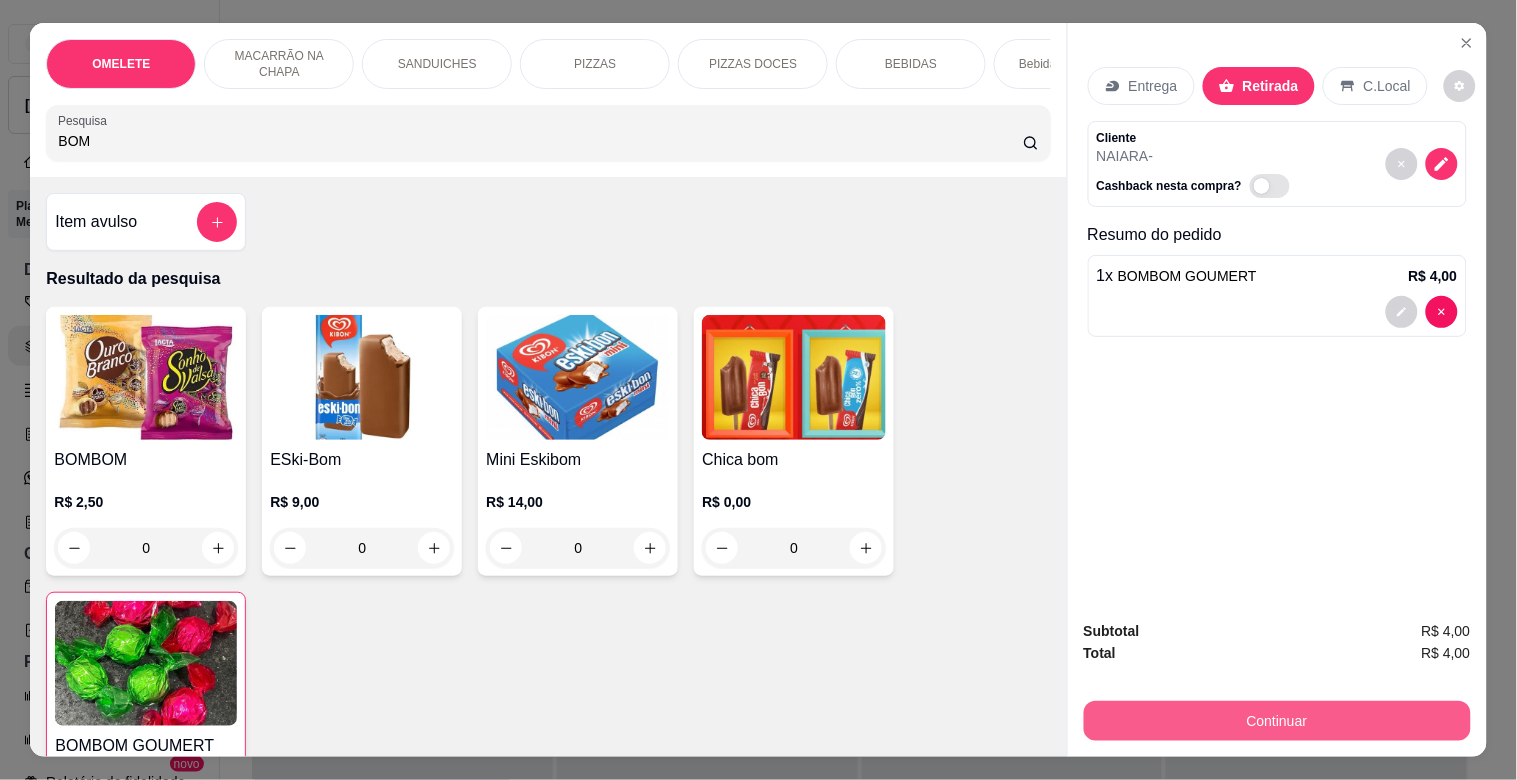 click on "Continuar" at bounding box center (1277, 721) 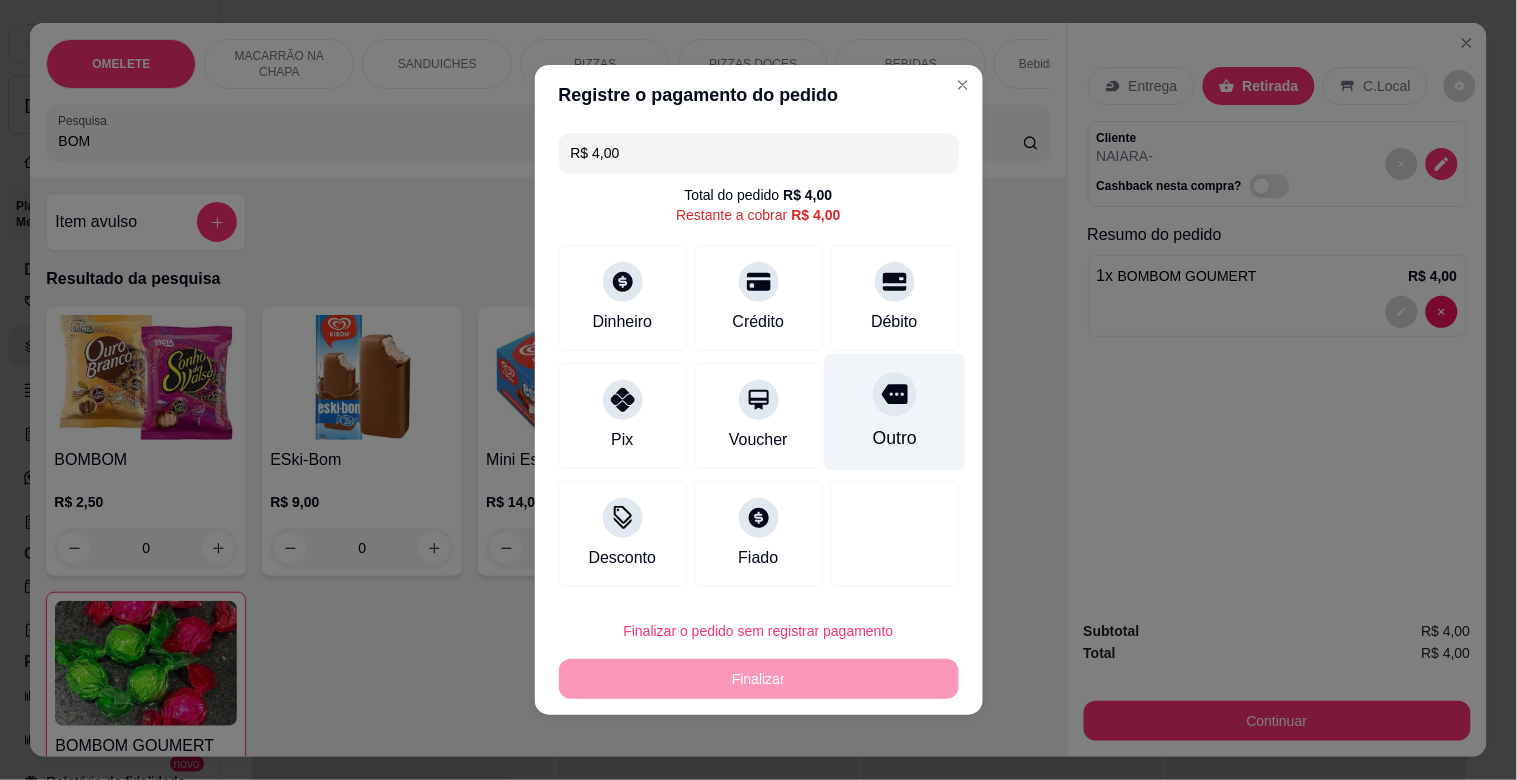 click at bounding box center [895, 394] 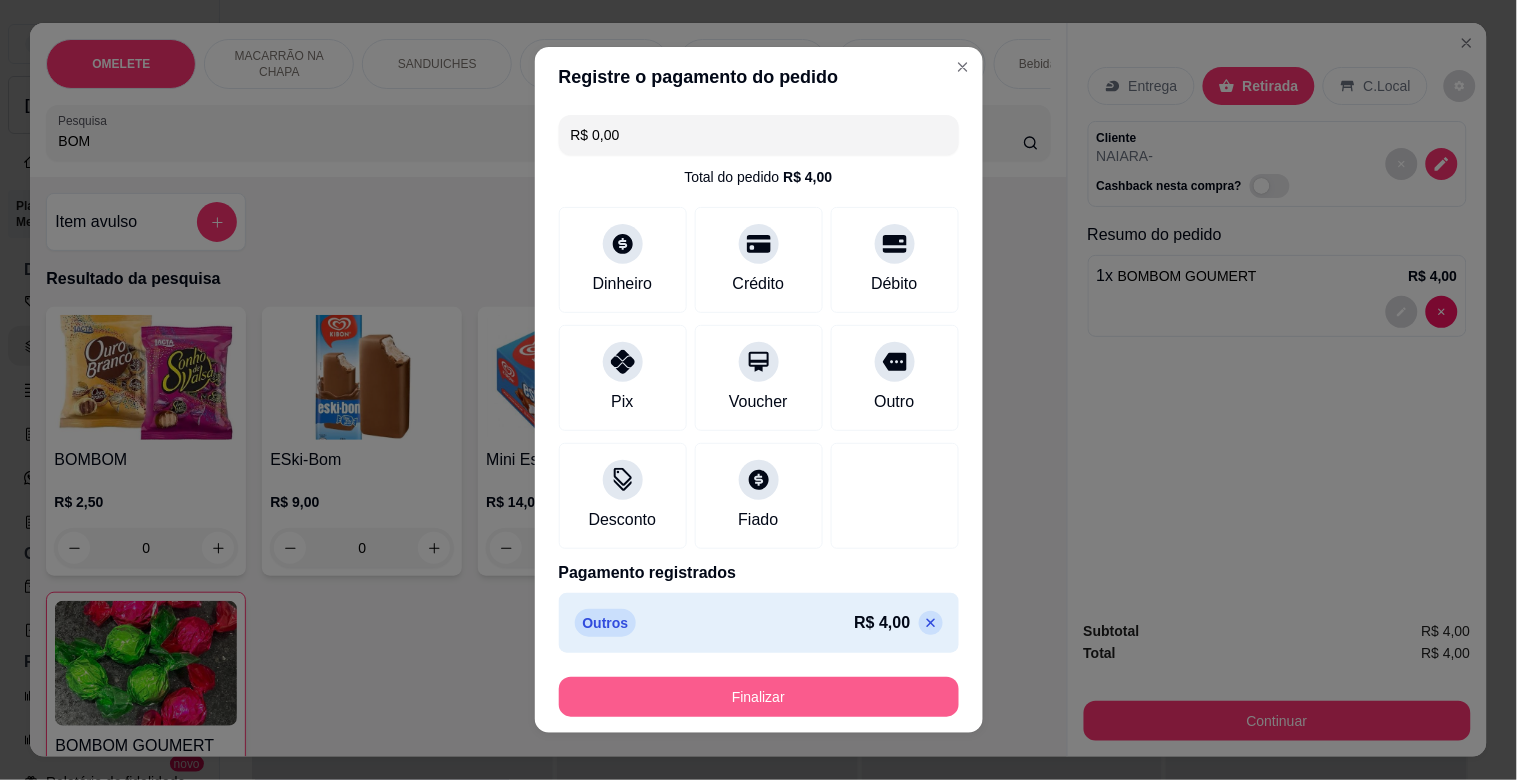 click on "Finalizar" at bounding box center (759, 697) 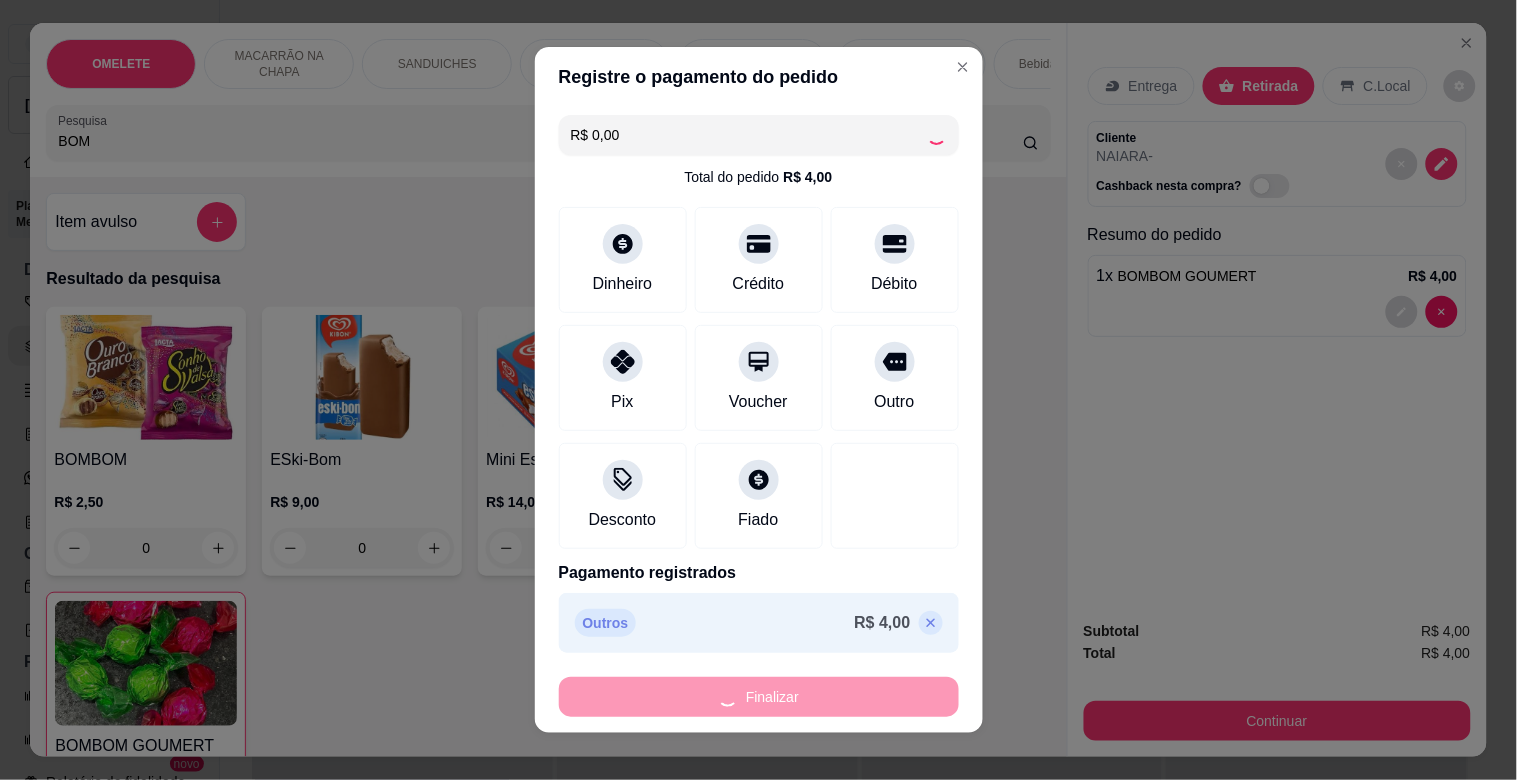 type on "0" 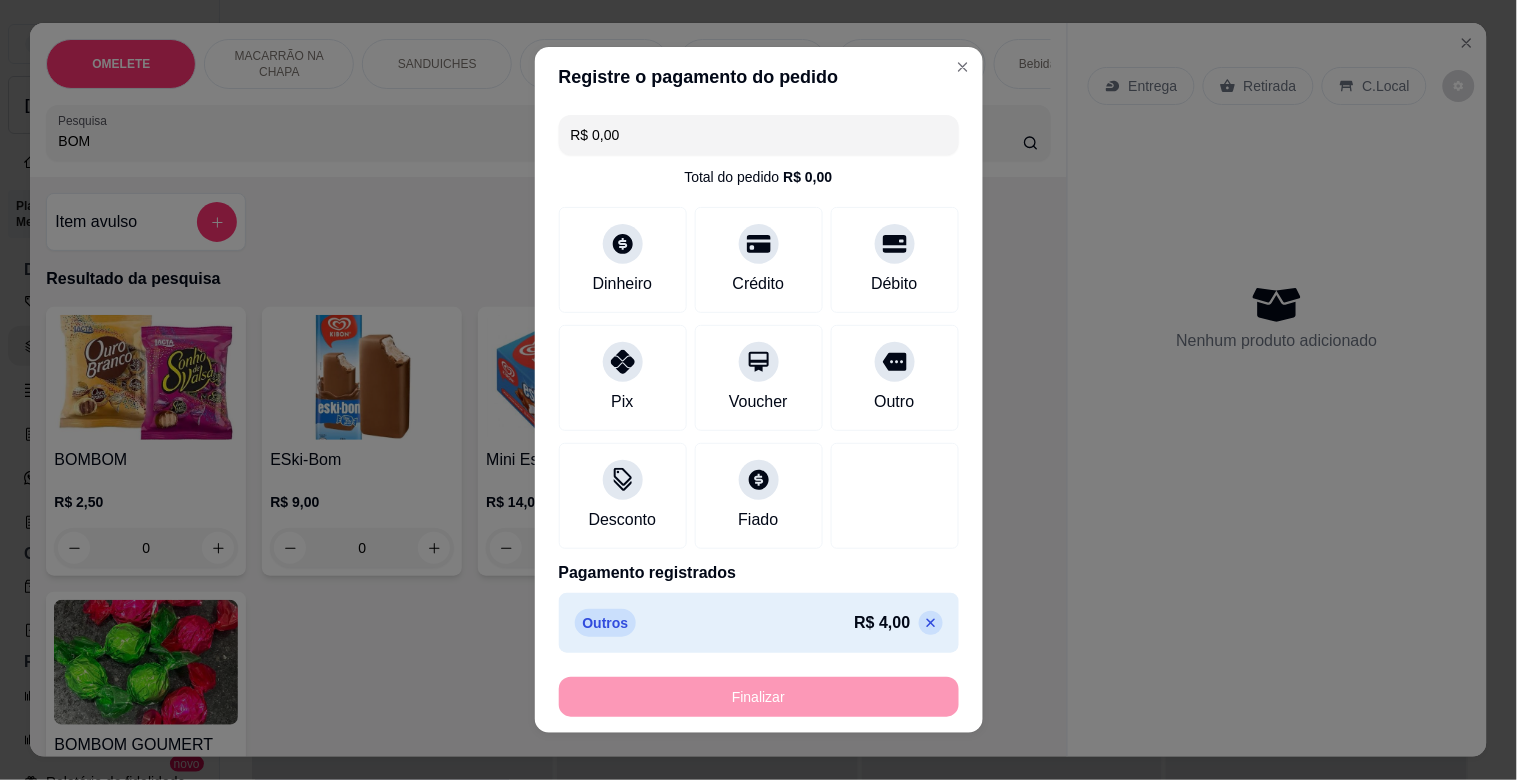 type on "-R$ 4,00" 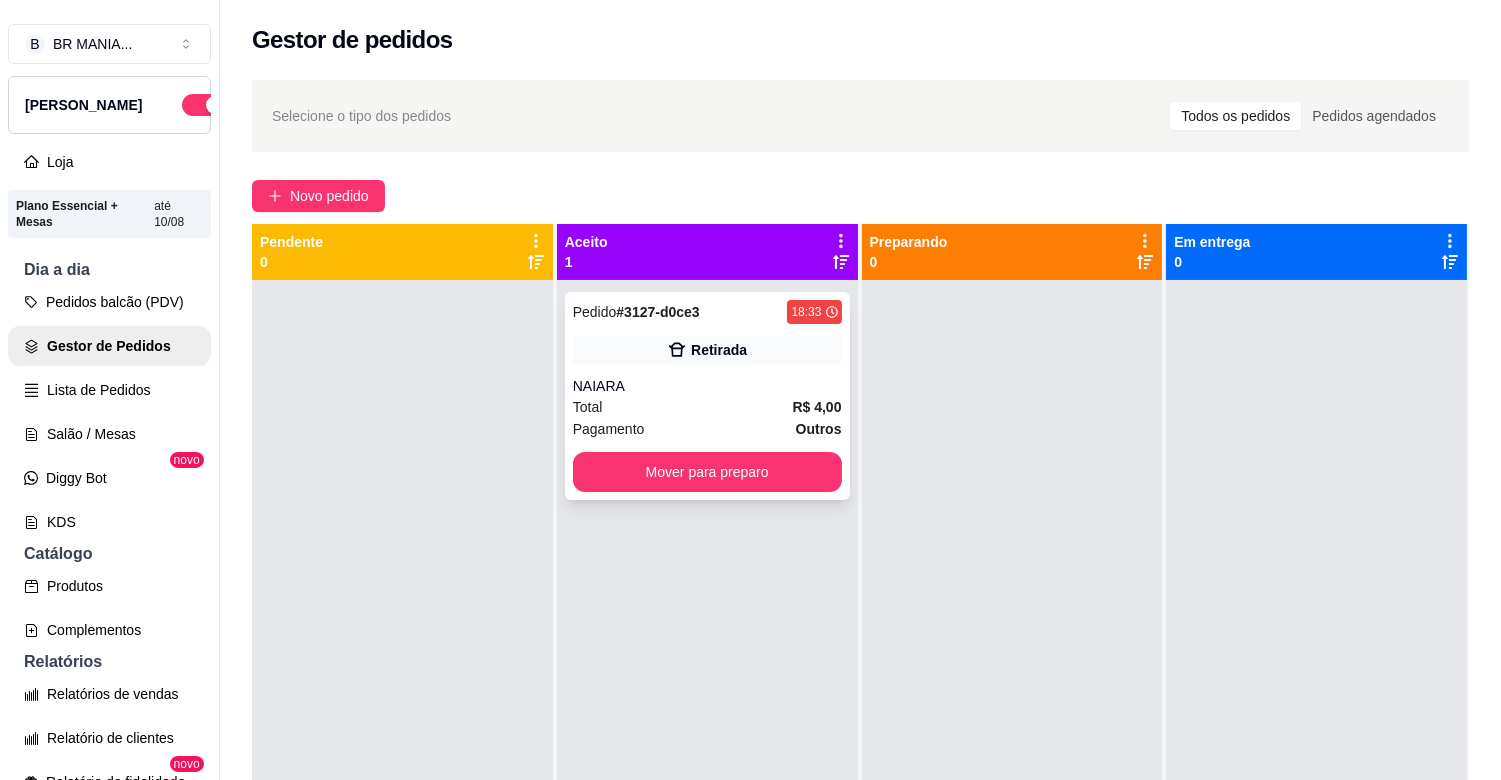 click on "Pedido  # 3127-d0ce3 18:33 Retirada NAIARA Total R$ 4,00 Pagamento Outros Mover para preparo" at bounding box center (707, 396) 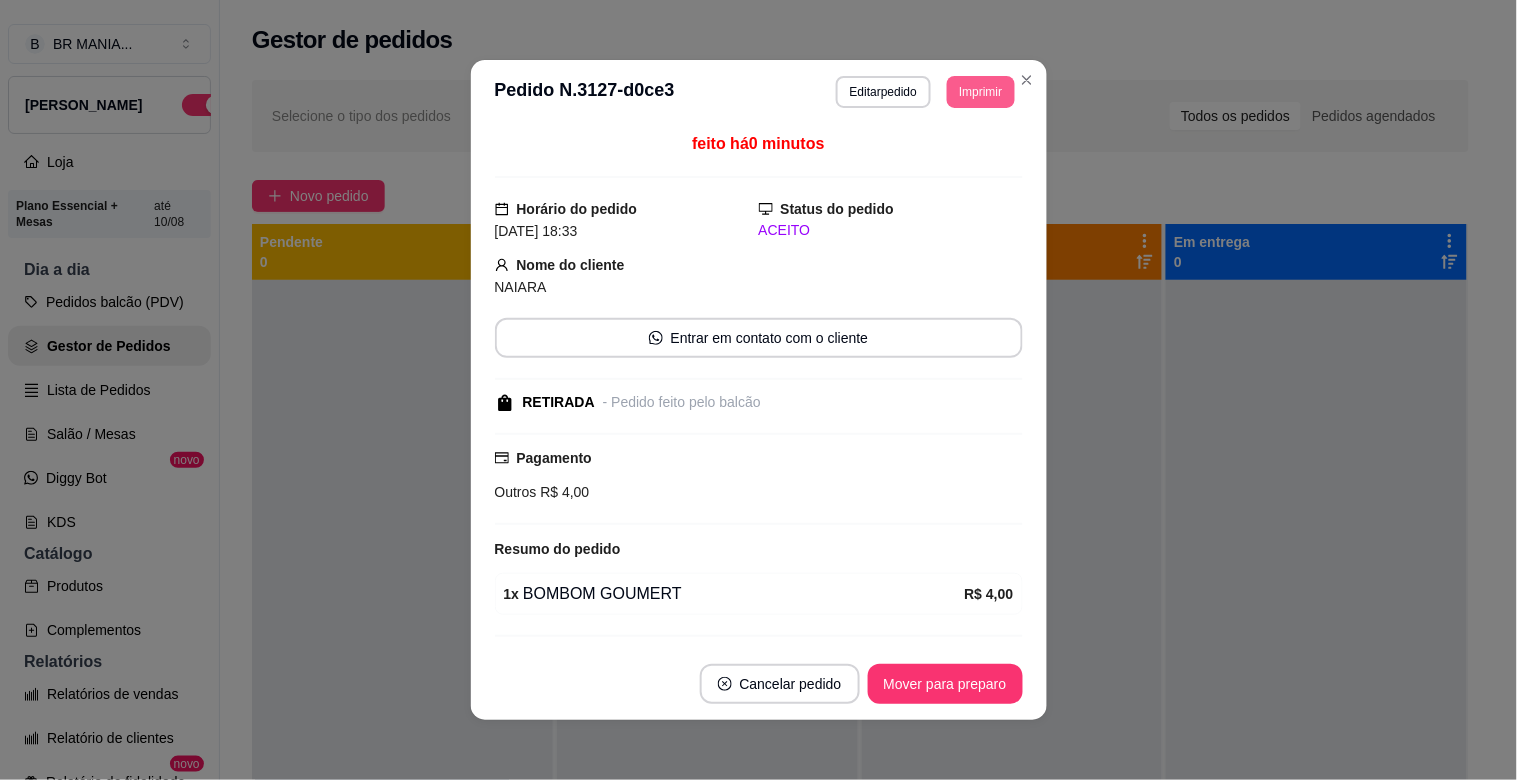 click on "Imprimir" at bounding box center [980, 92] 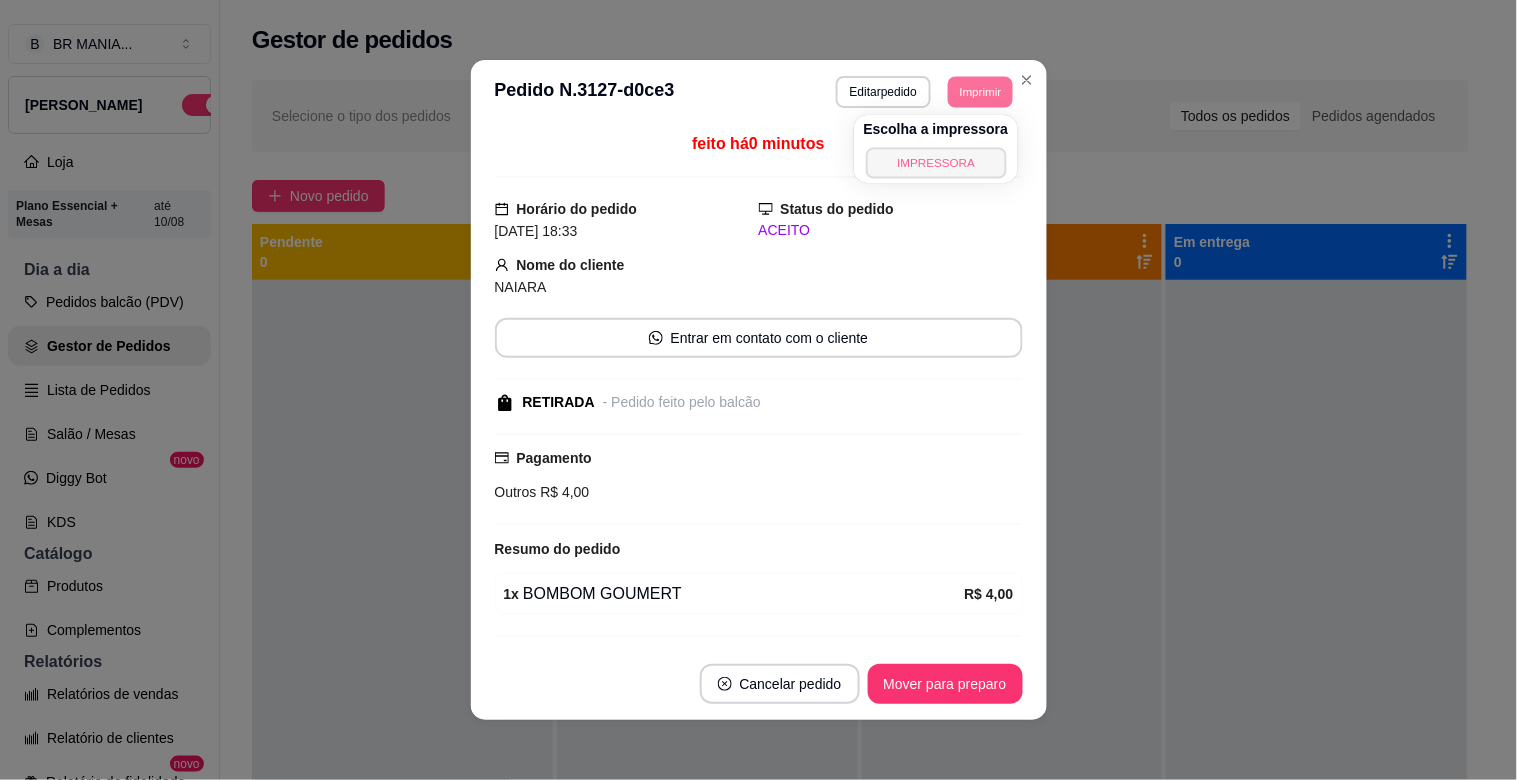 click on "IMPRESSORA" at bounding box center (936, 162) 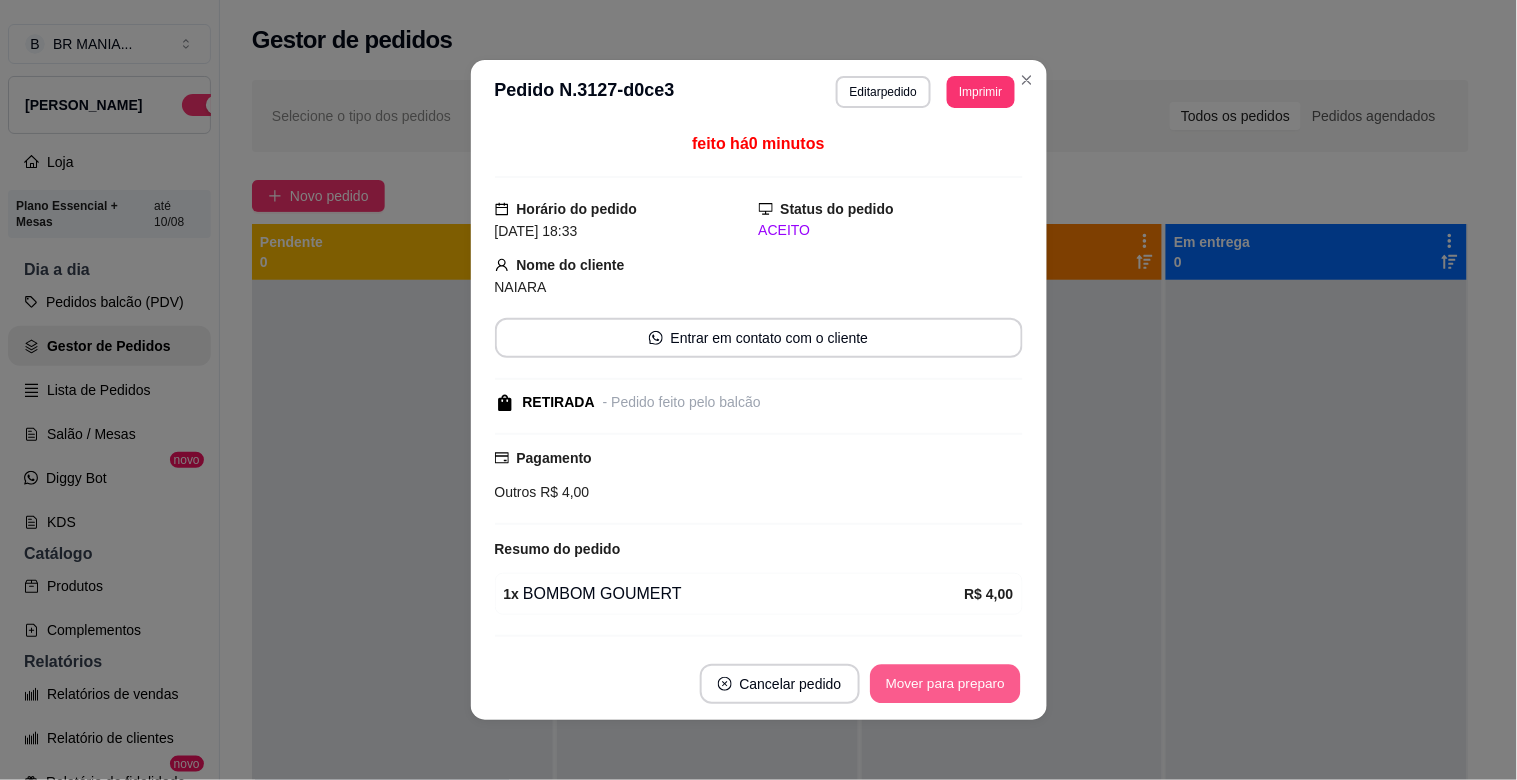 click on "Mover para preparo" at bounding box center (945, 684) 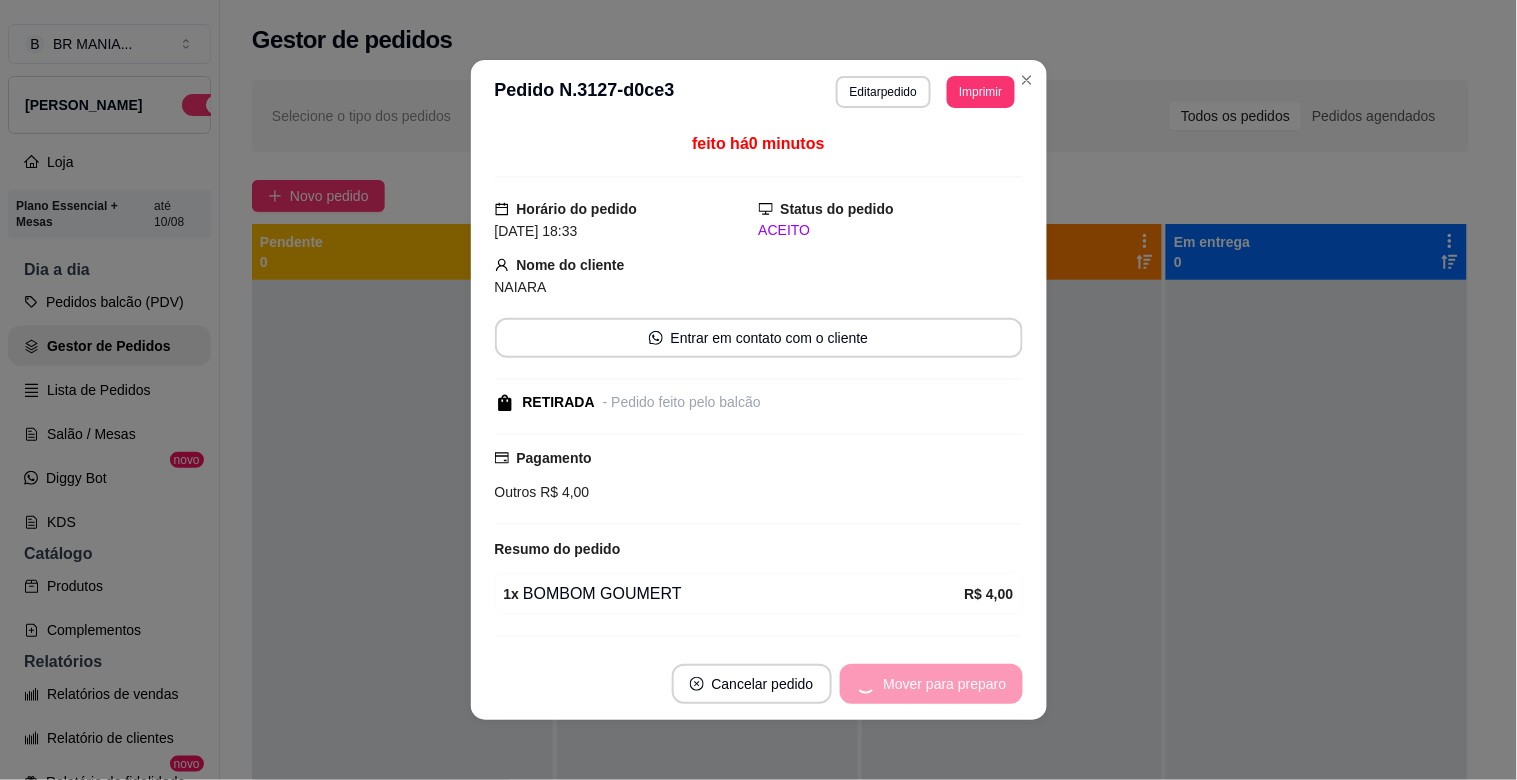 click on "Mover para preparo" at bounding box center (931, 684) 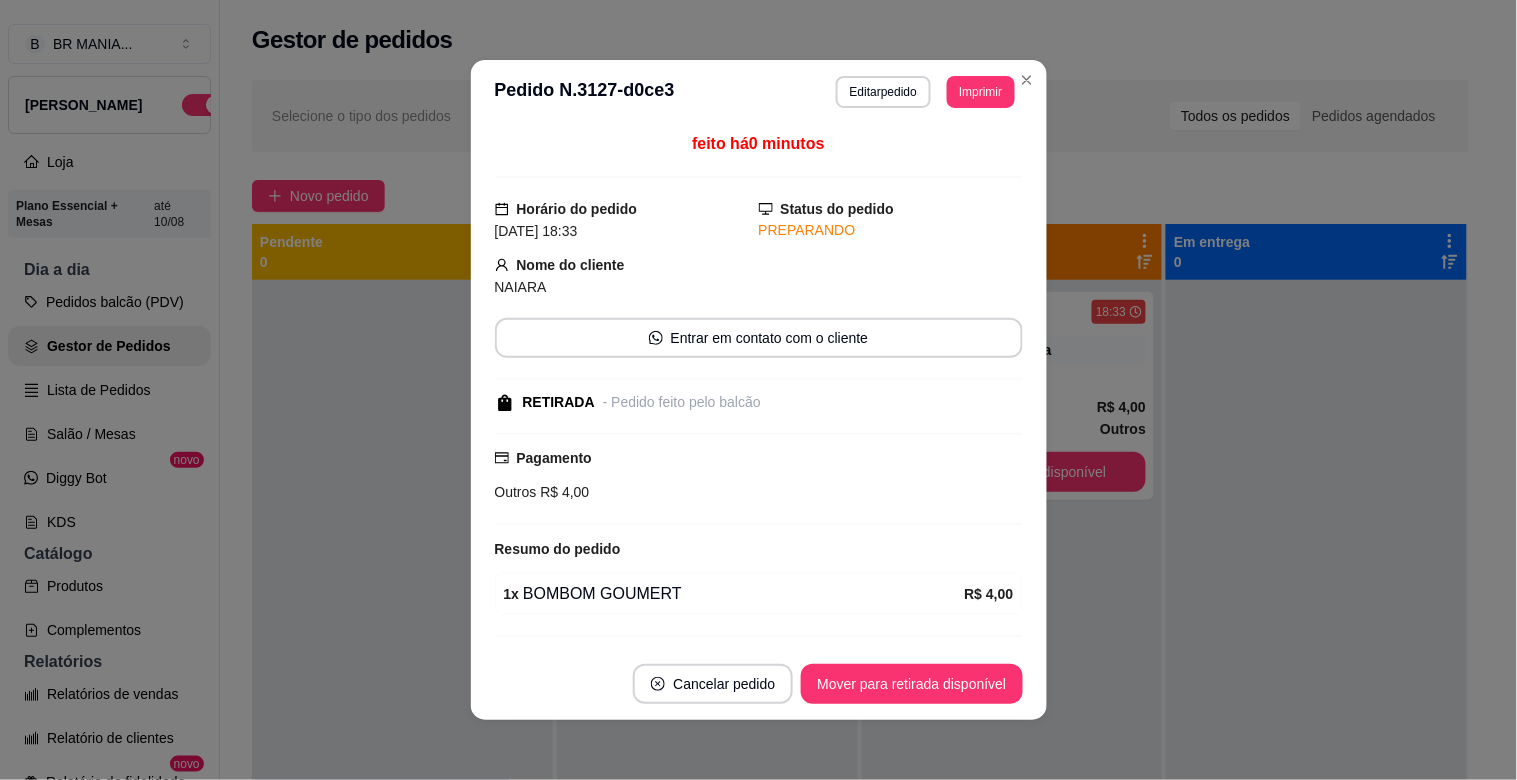click on "Mover para retirada disponível" at bounding box center [911, 684] 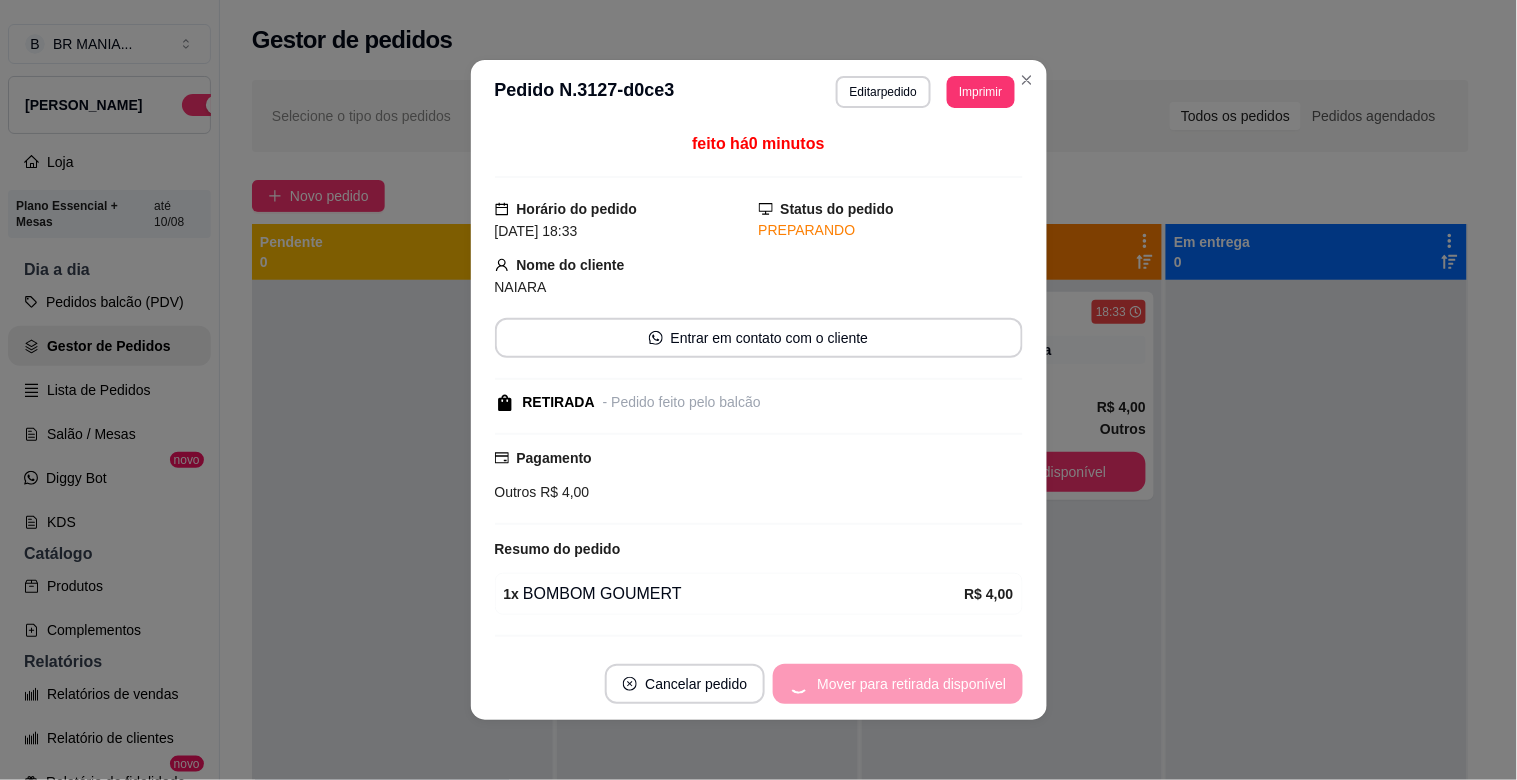 click on "Mover para retirada disponível" at bounding box center (897, 684) 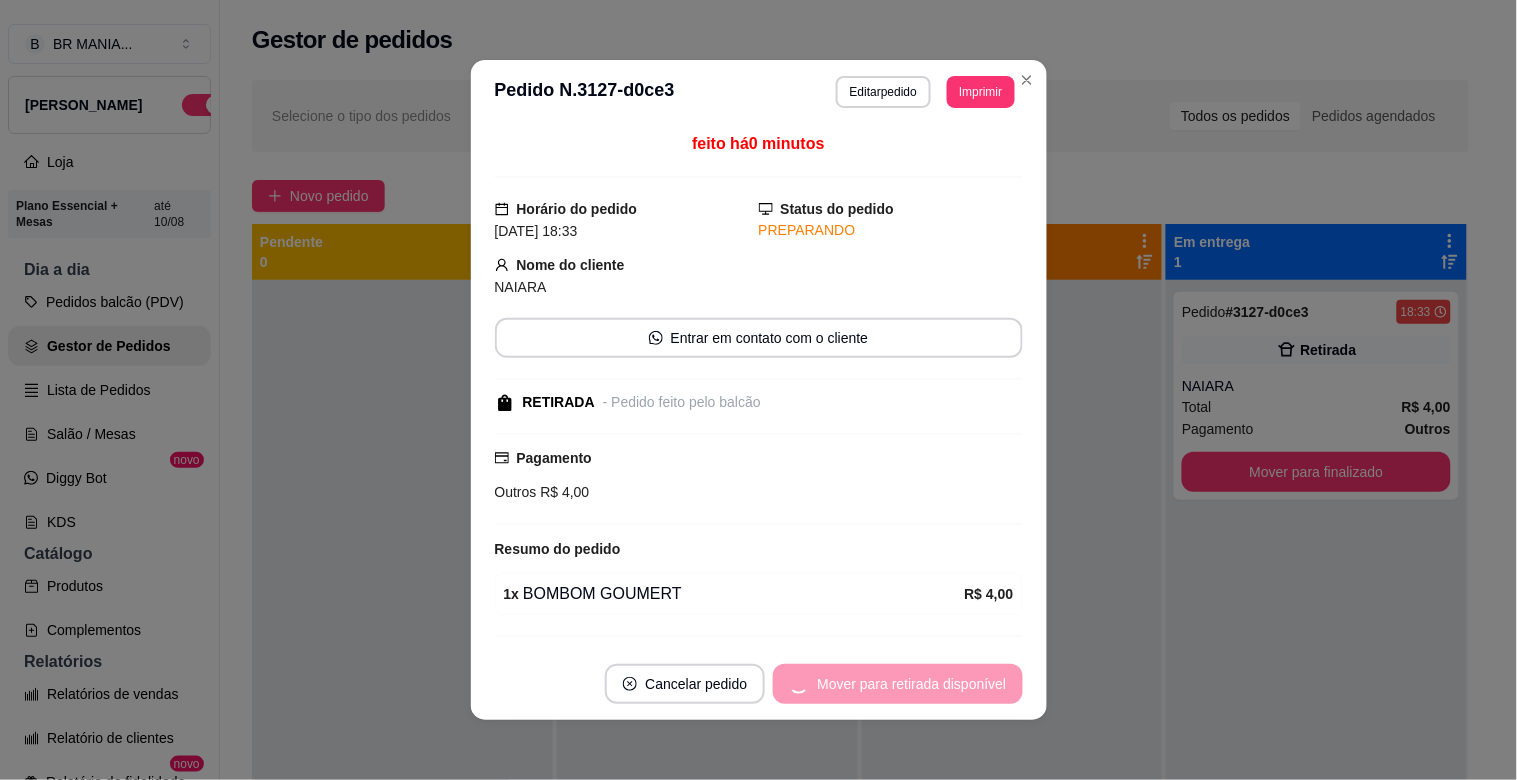 click on "Mover para retirada disponível" at bounding box center [897, 684] 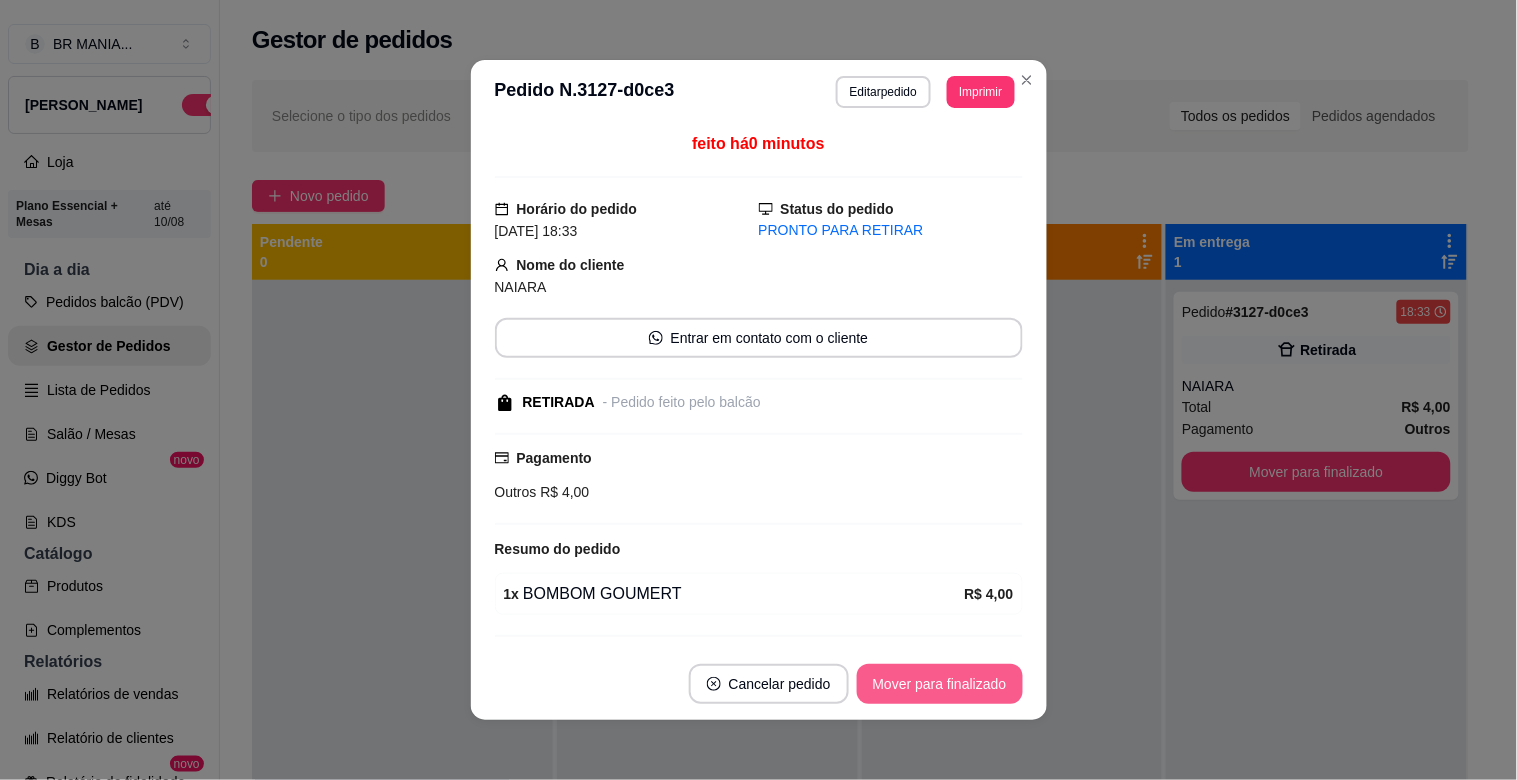 click on "Mover para finalizado" at bounding box center [940, 684] 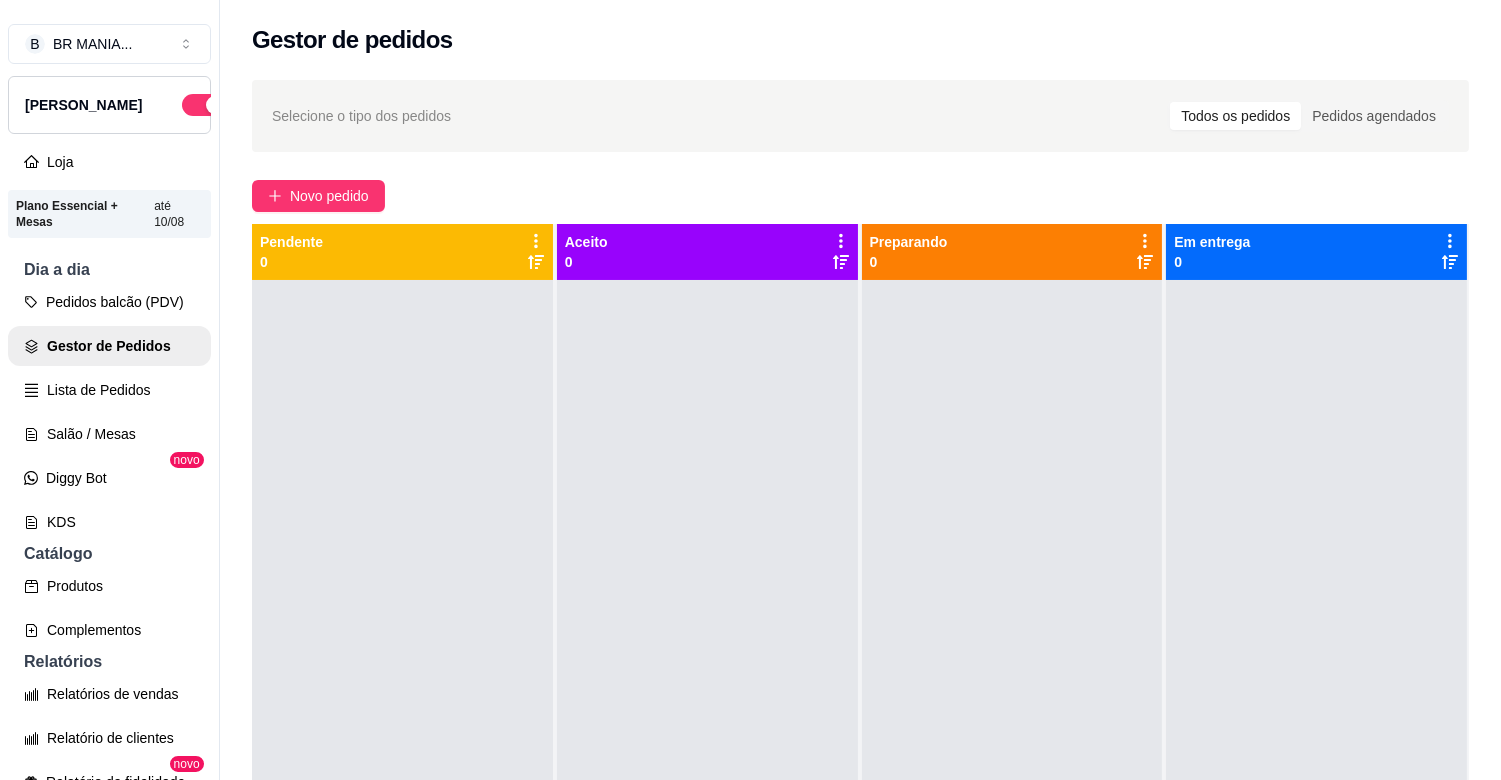 click on "Selecione o tipo dos pedidos Todos os pedidos Pedidos agendados Novo pedido Pendente 0 Aceito 0 Preparando 0 Em entrega 0" at bounding box center [860, 548] 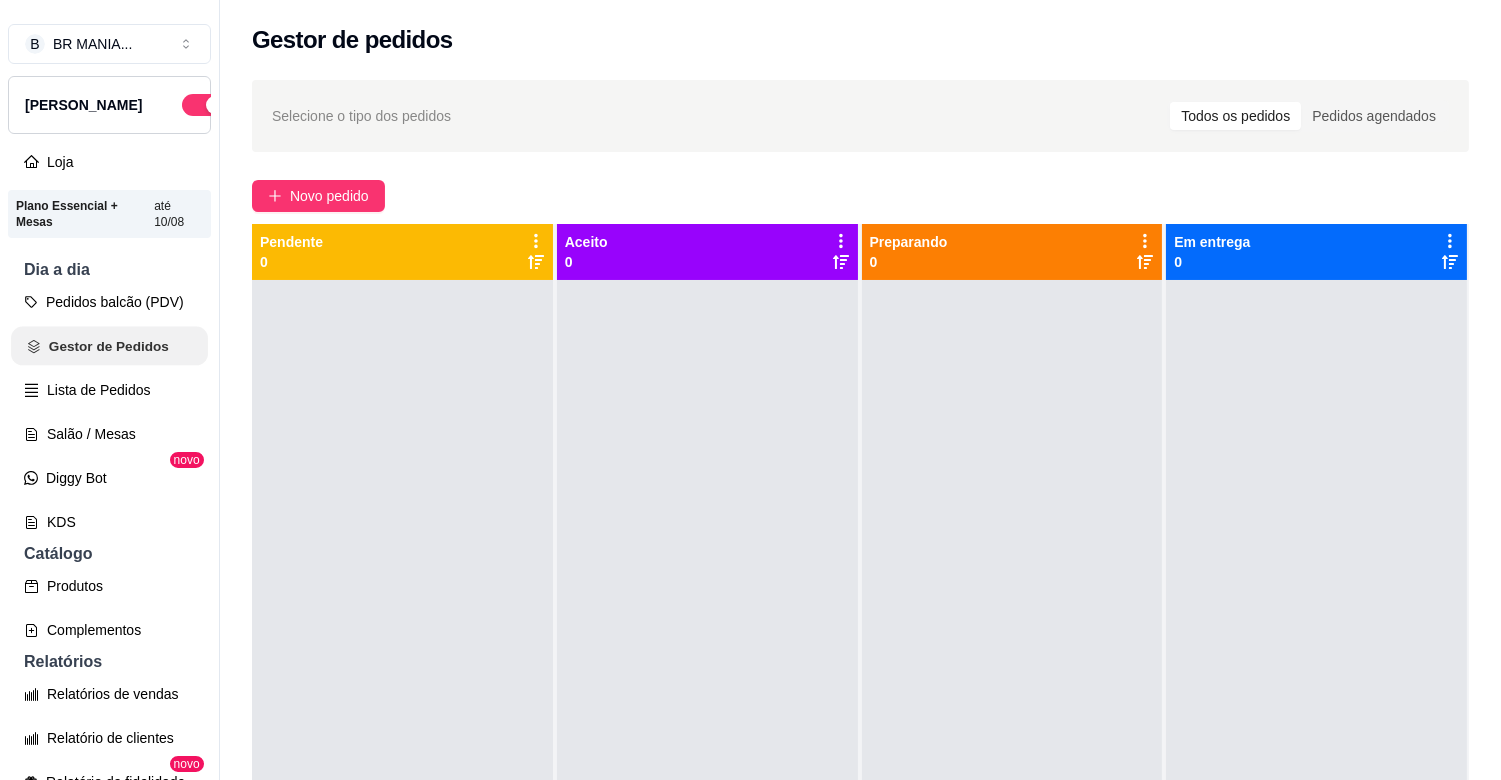 click on "Gestor de Pedidos" at bounding box center (109, 346) 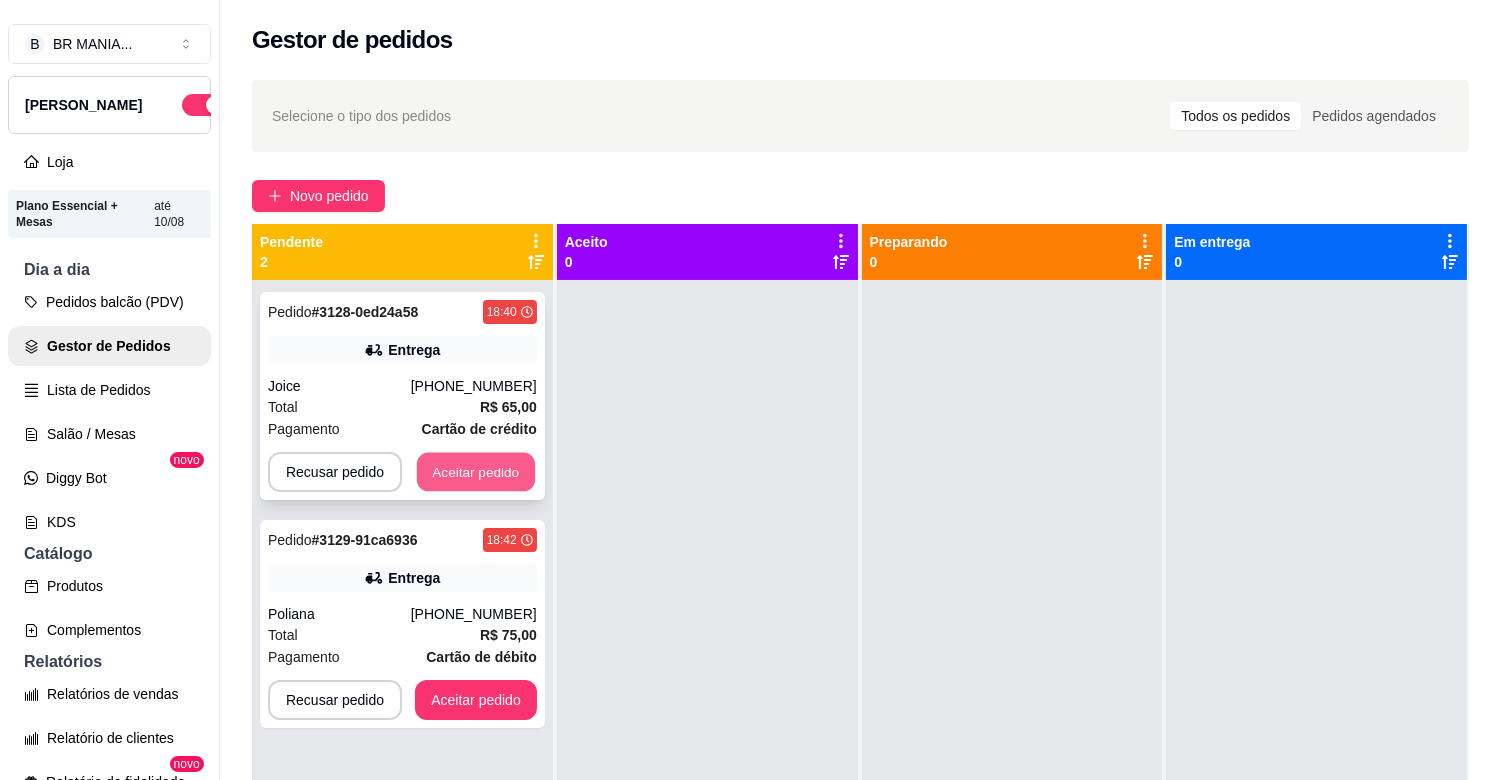 click on "Aceitar pedido" at bounding box center [476, 472] 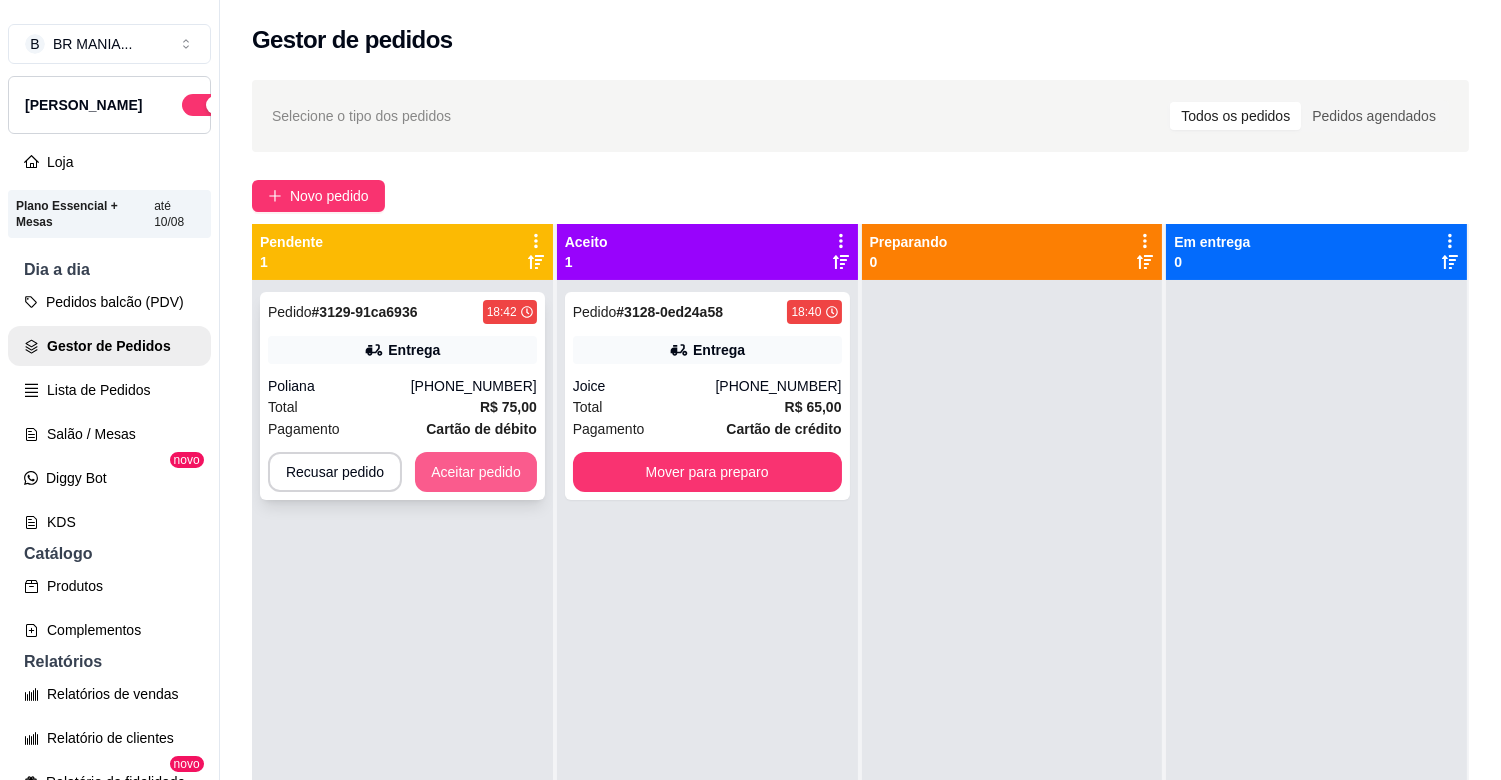 click on "Aceitar pedido" at bounding box center [476, 472] 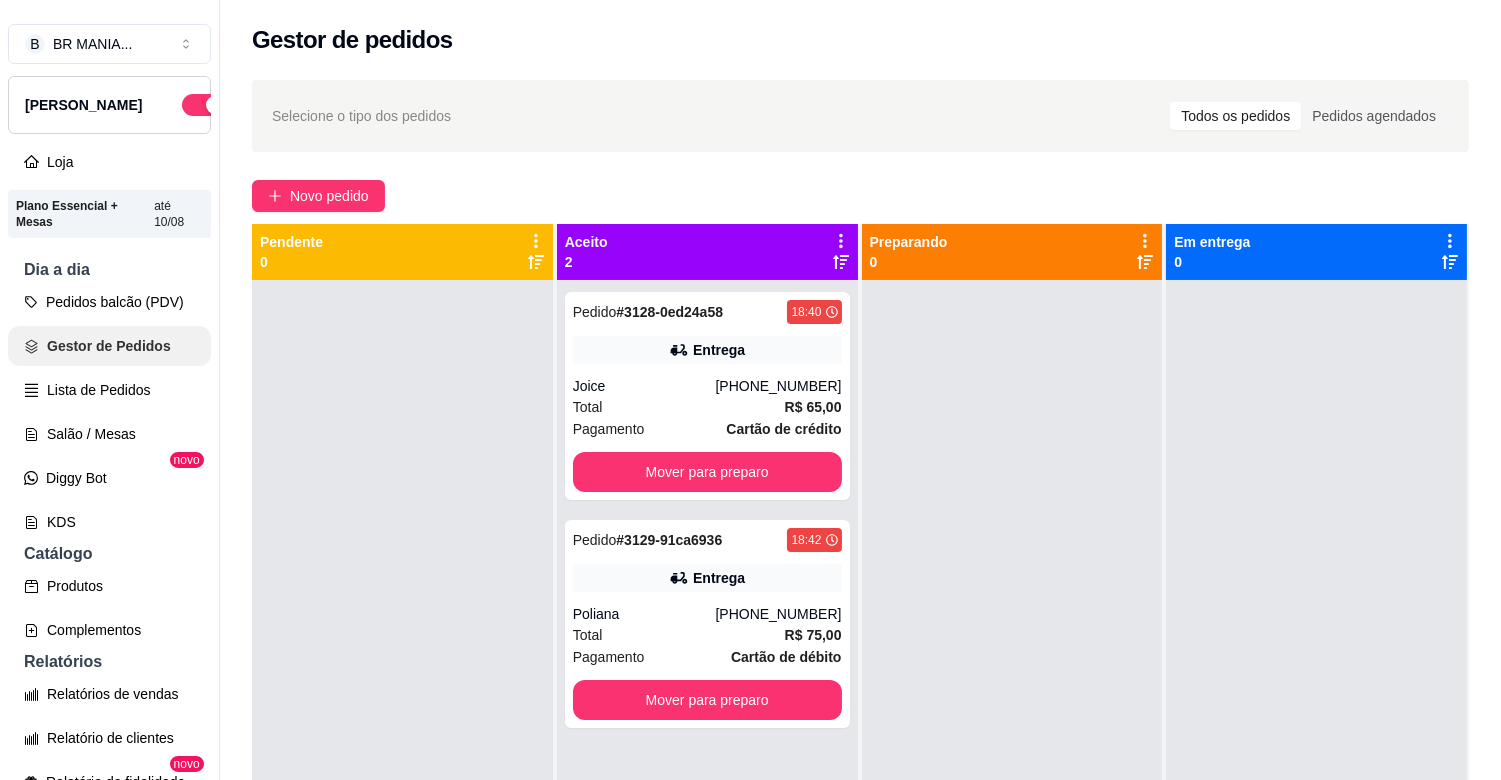 click on "Gestor de Pedidos" at bounding box center [109, 346] 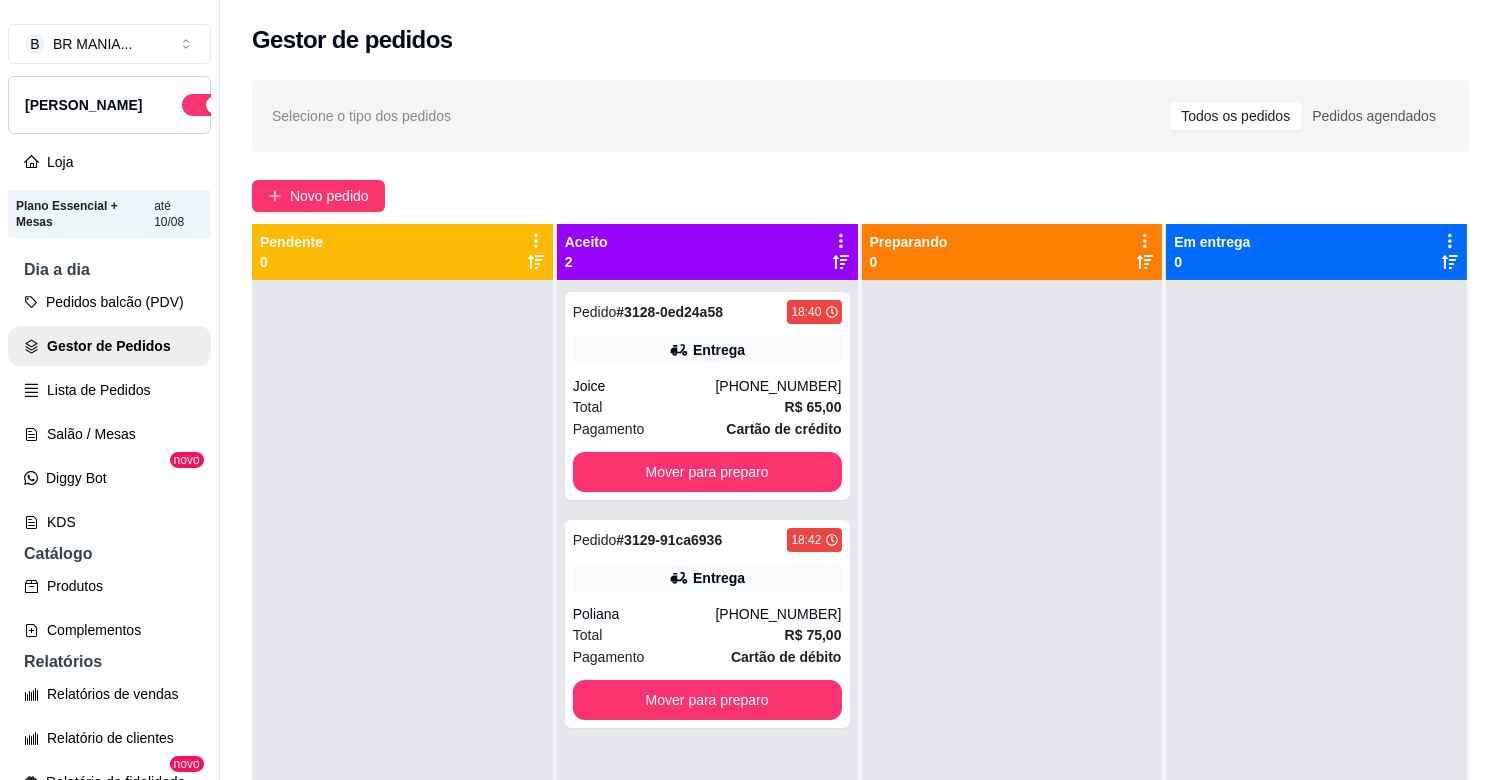 click on "Pedidos balcão (PDV)" at bounding box center (109, 302) 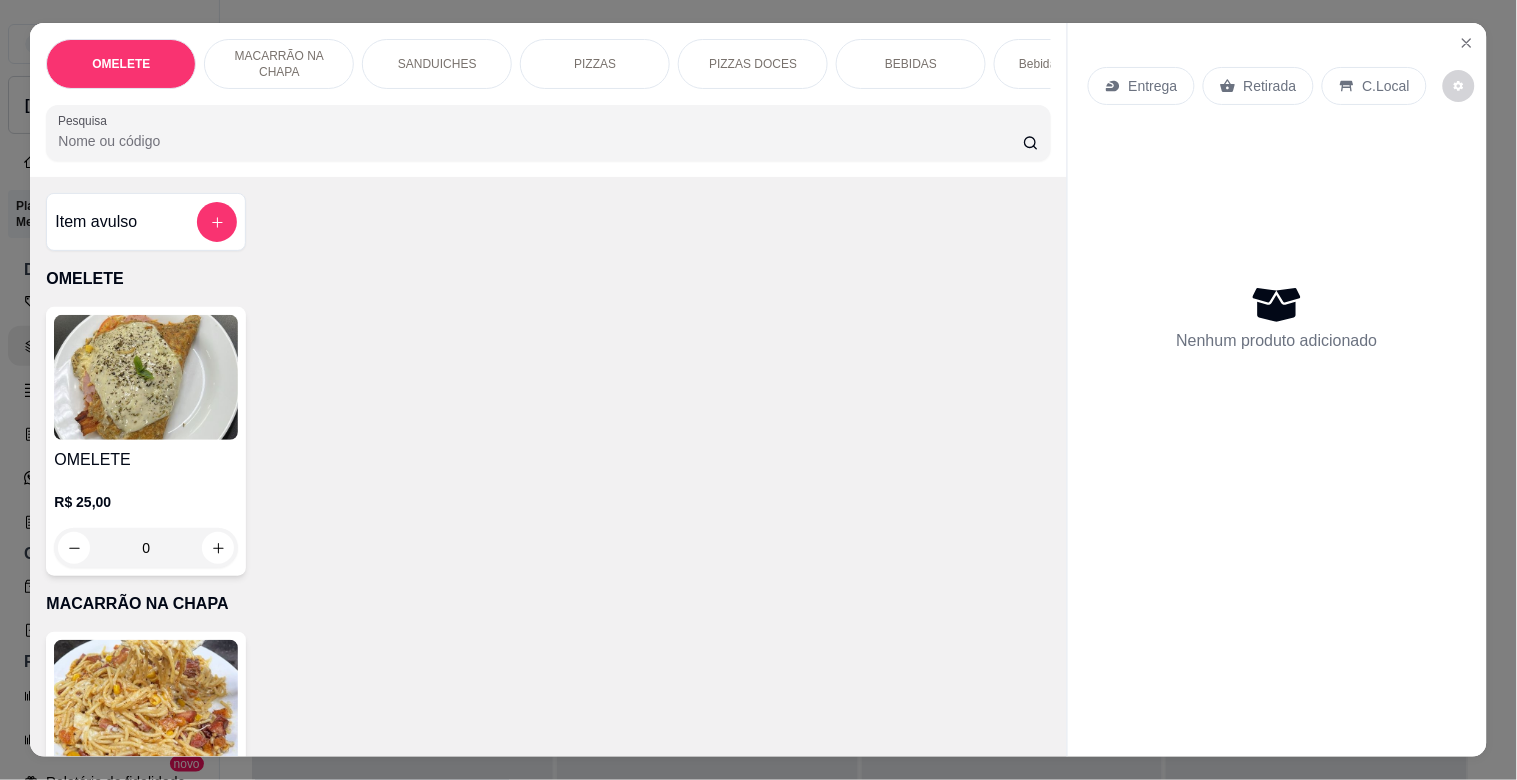 click on "PIZZAS DOCES" at bounding box center [753, 64] 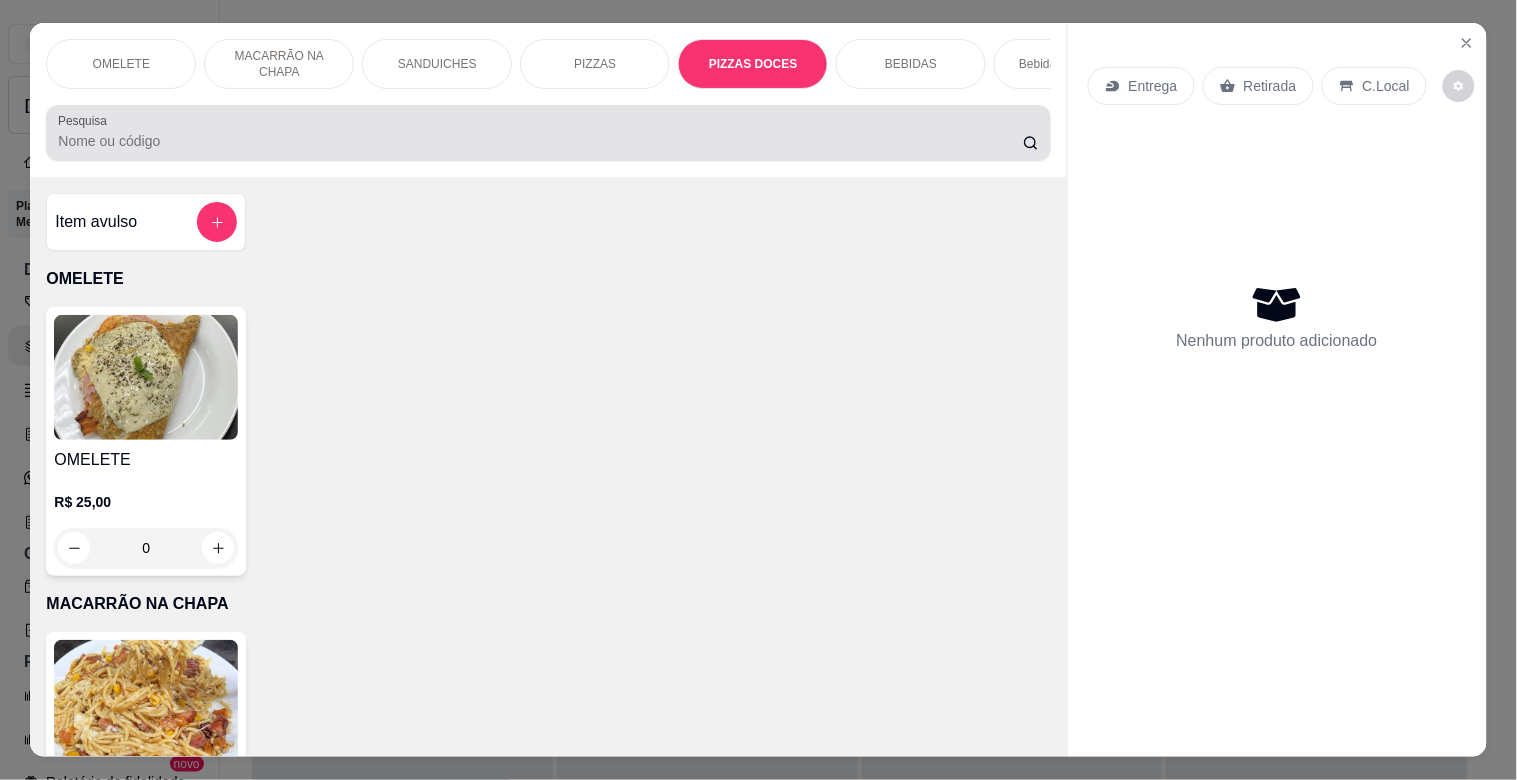 scroll, scrollTop: 1947, scrollLeft: 0, axis: vertical 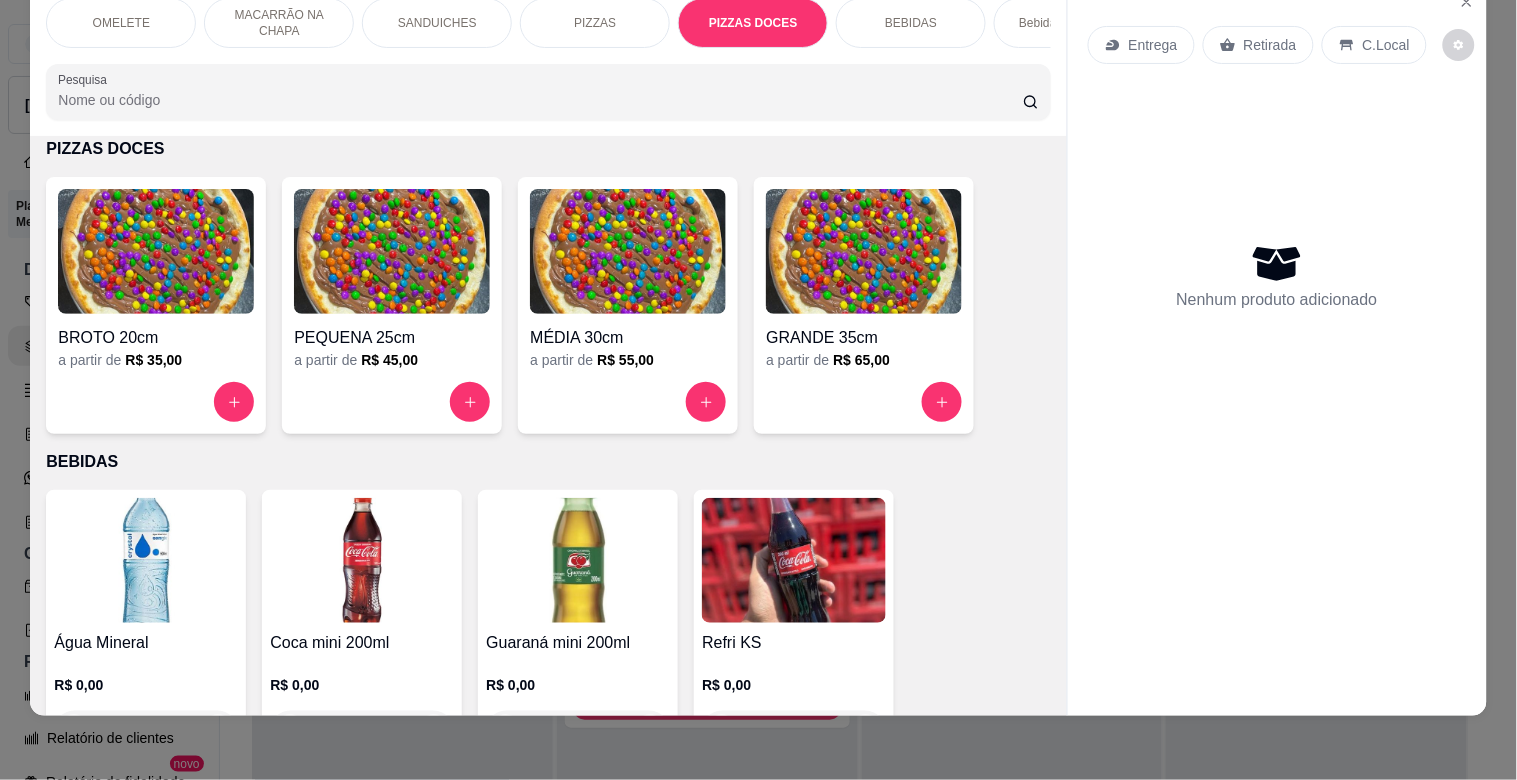 click at bounding box center (392, 251) 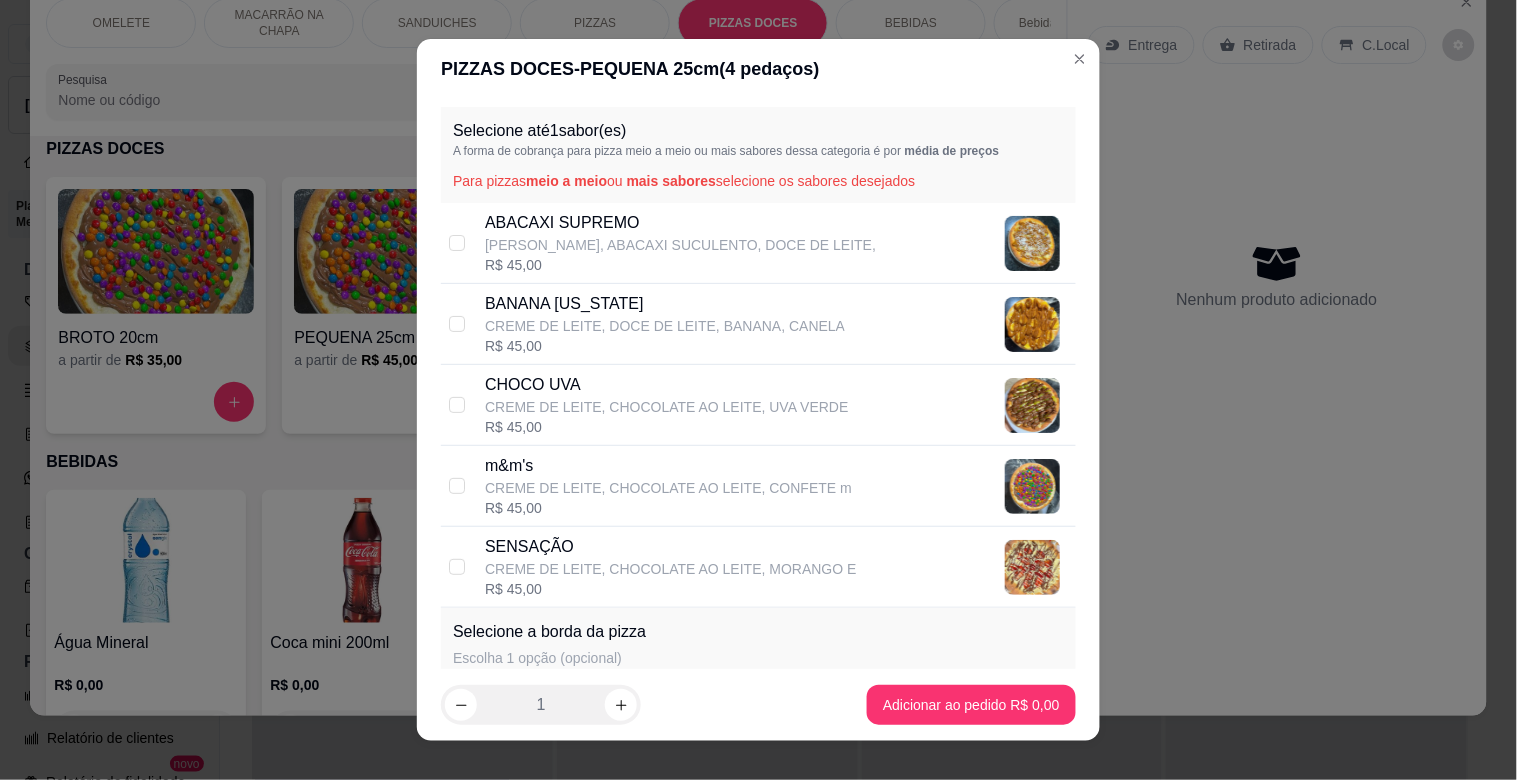 click on "CREME DE LEITE, CHOCOLATE AO LEITE, MORANGO E" at bounding box center (671, 569) 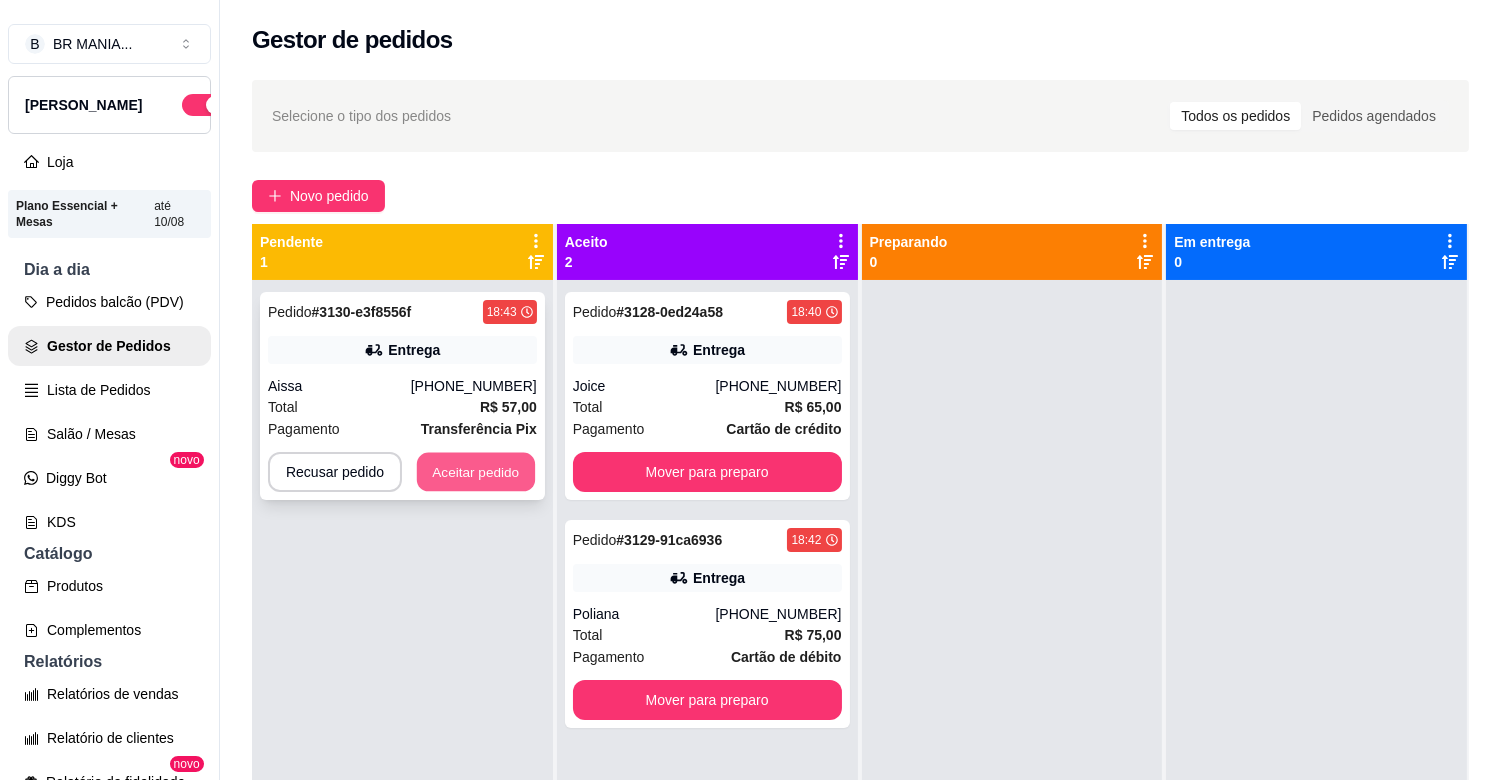 click on "Aceitar pedido" at bounding box center [476, 472] 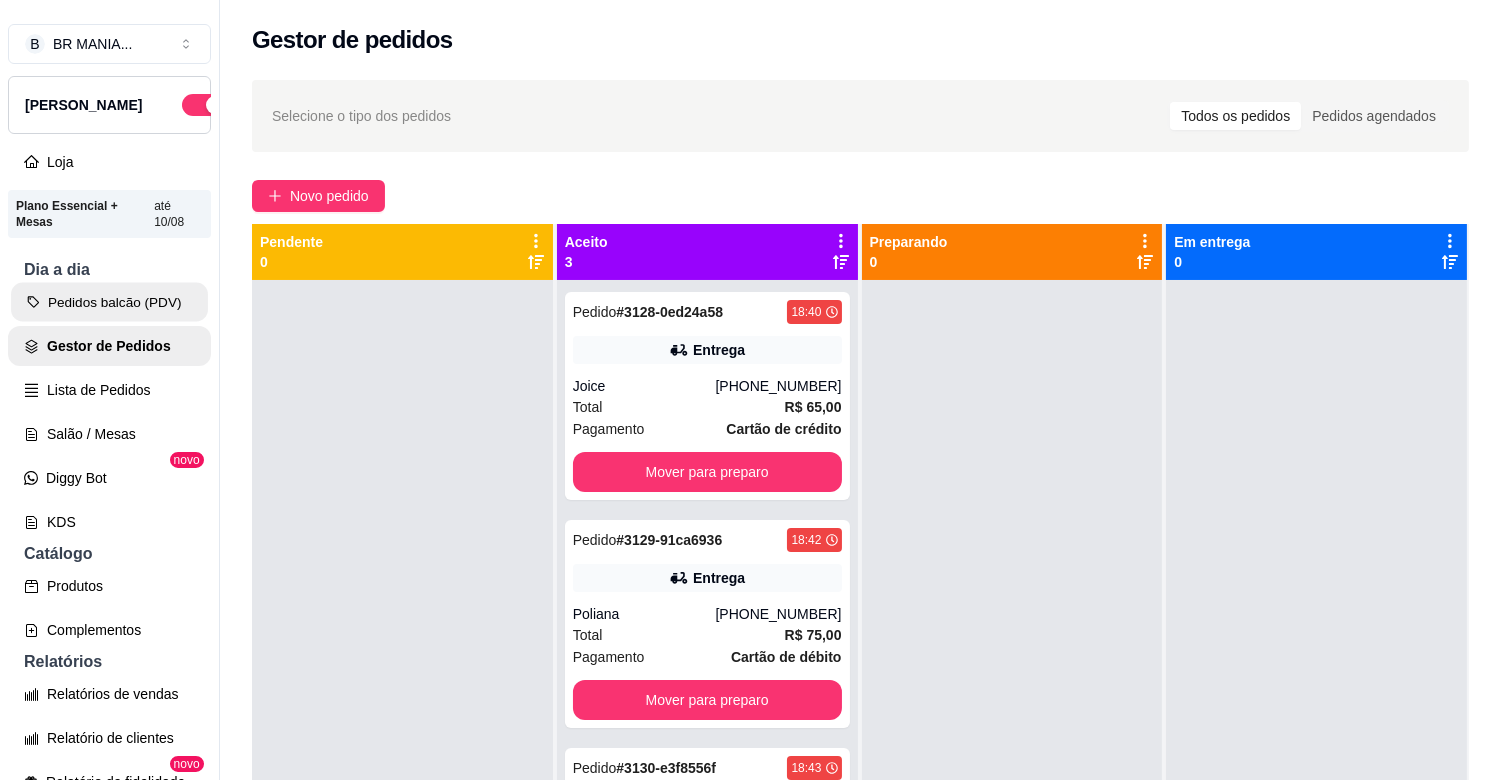click on "Pedidos balcão (PDV)" at bounding box center [109, 302] 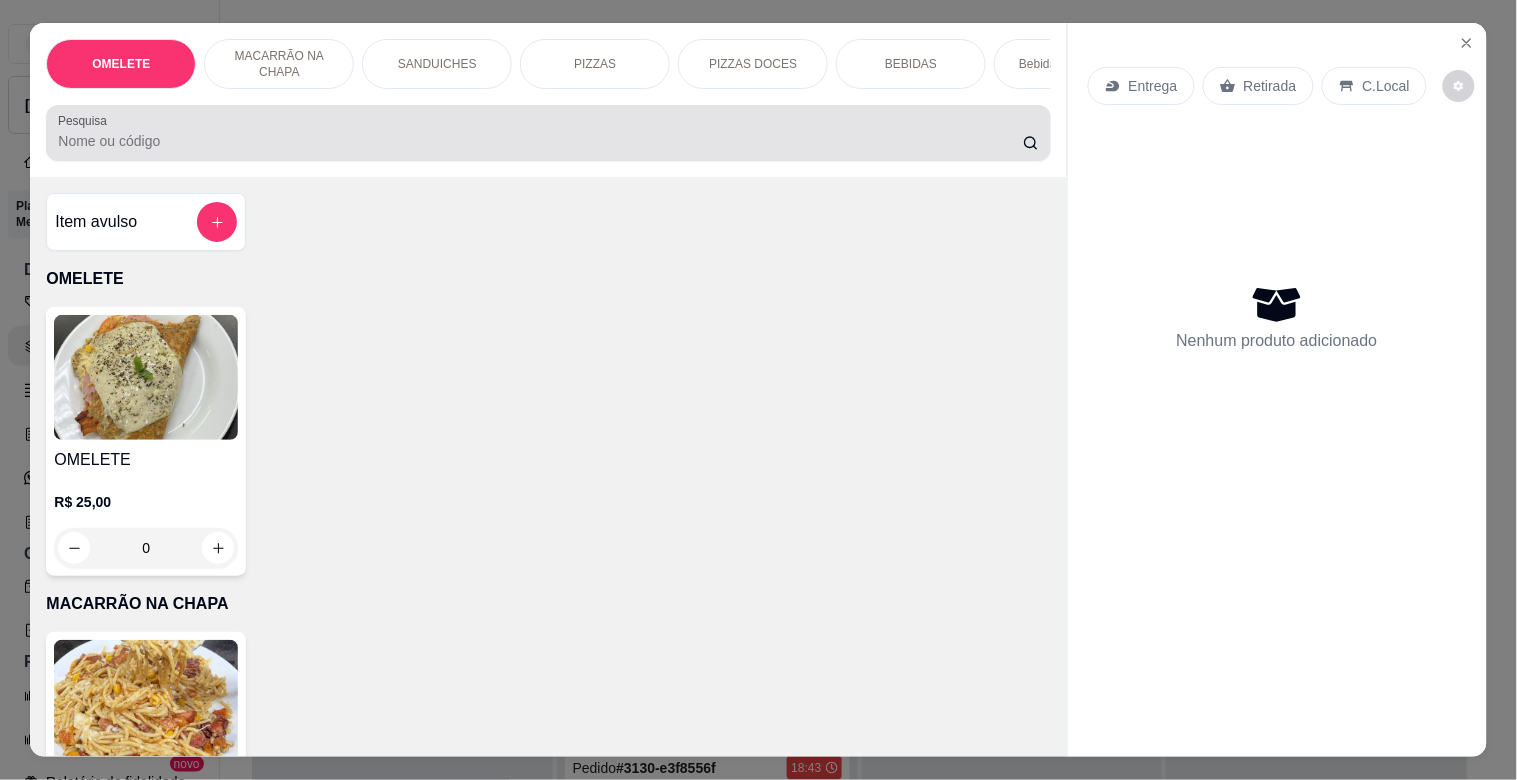 drag, startPoint x: 352, startPoint y: 158, endPoint x: 372, endPoint y: 158, distance: 20 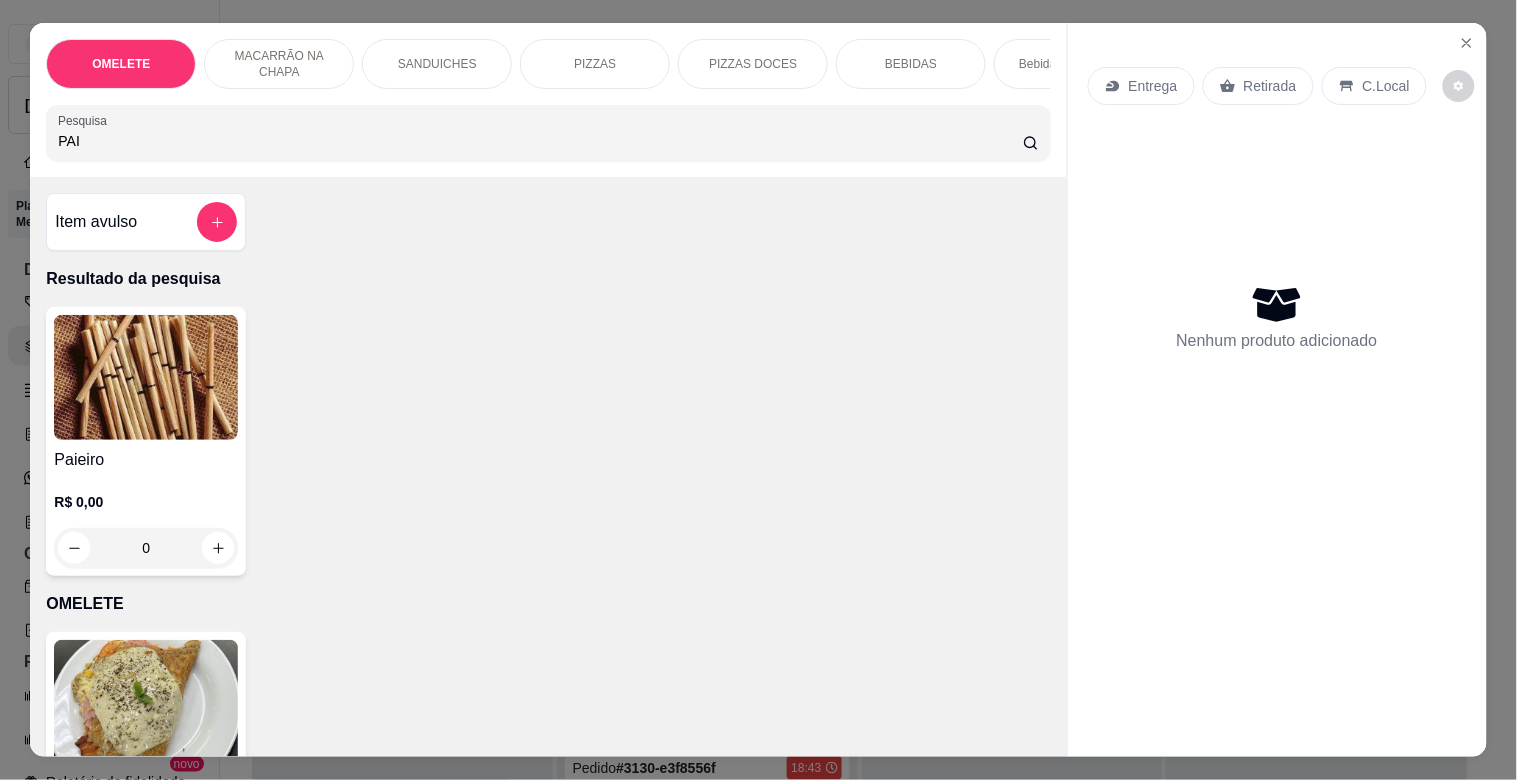 type on "PAI" 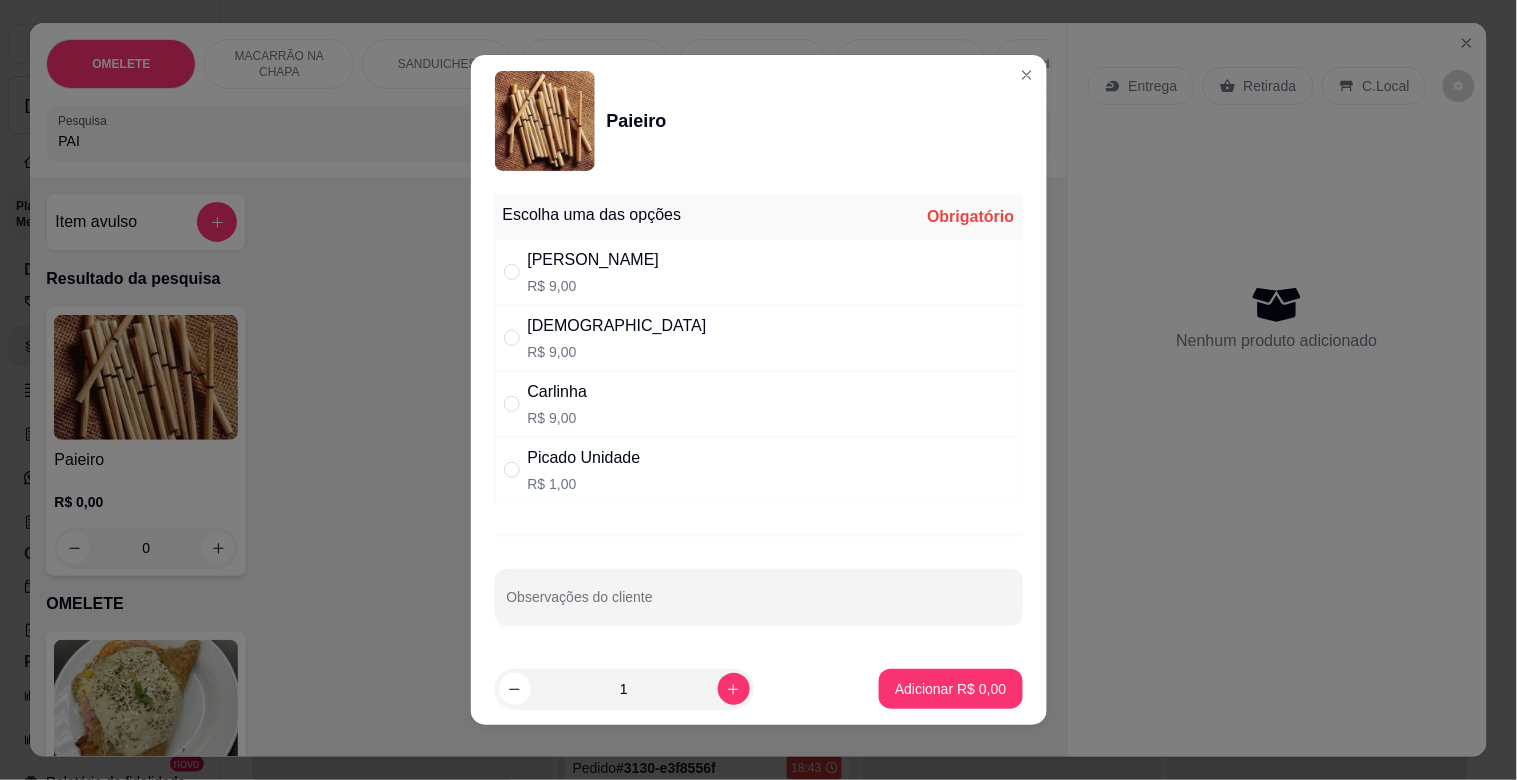 click on "[PERSON_NAME]$ 9,00" at bounding box center [759, 272] 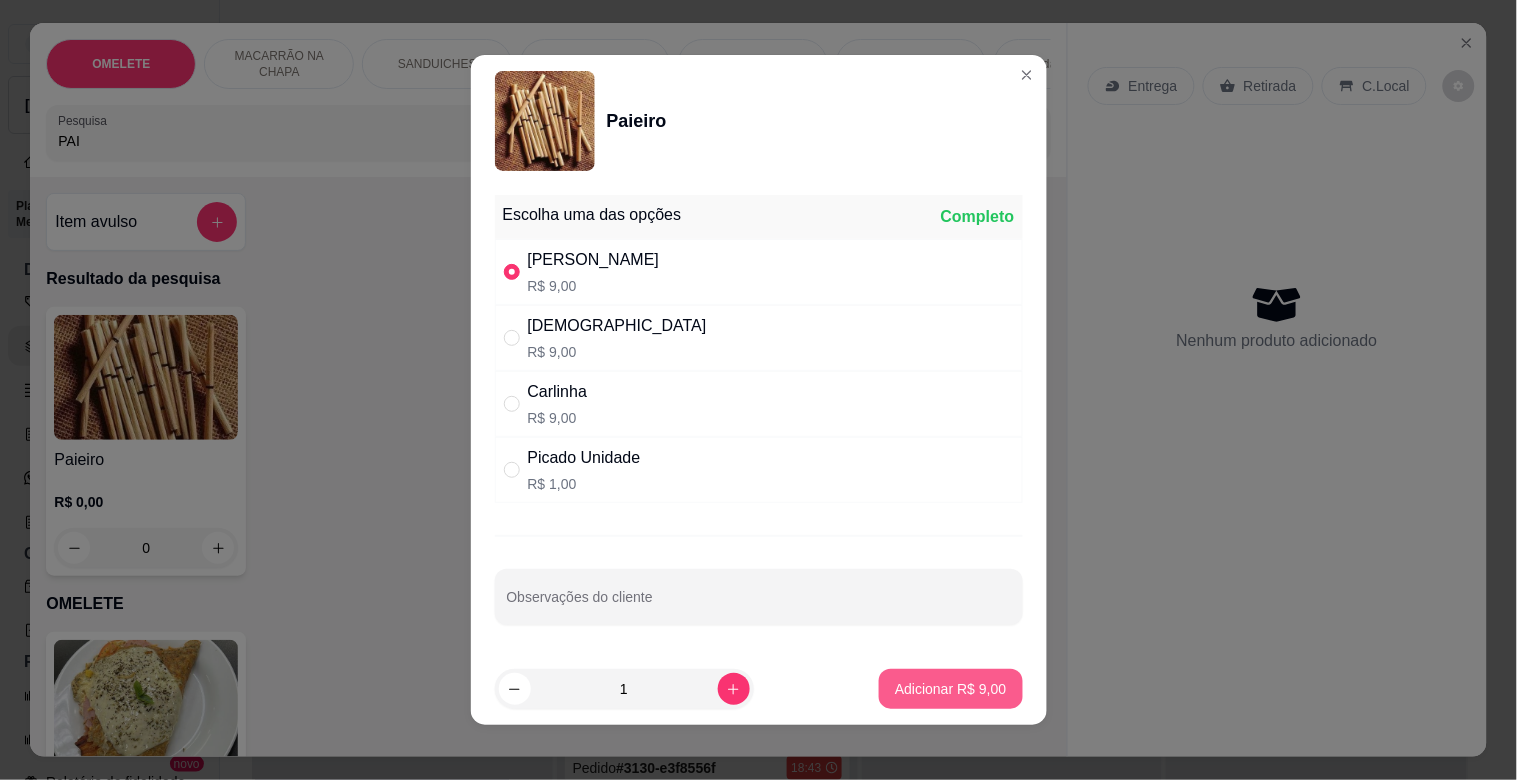 click on "Adicionar   R$ 9,00" at bounding box center [950, 689] 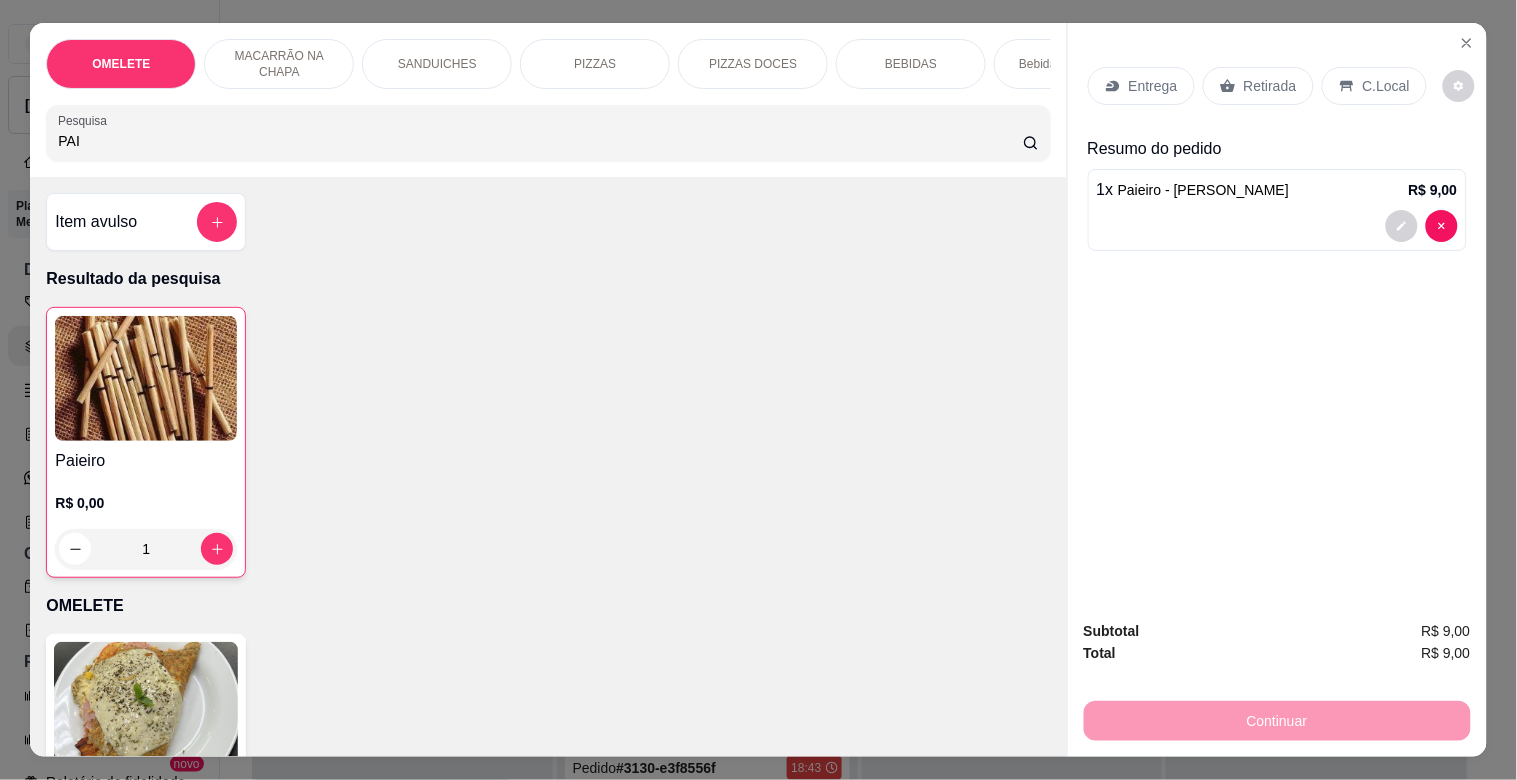 drag, startPoint x: 101, startPoint y: 150, endPoint x: 0, endPoint y: 146, distance: 101.07918 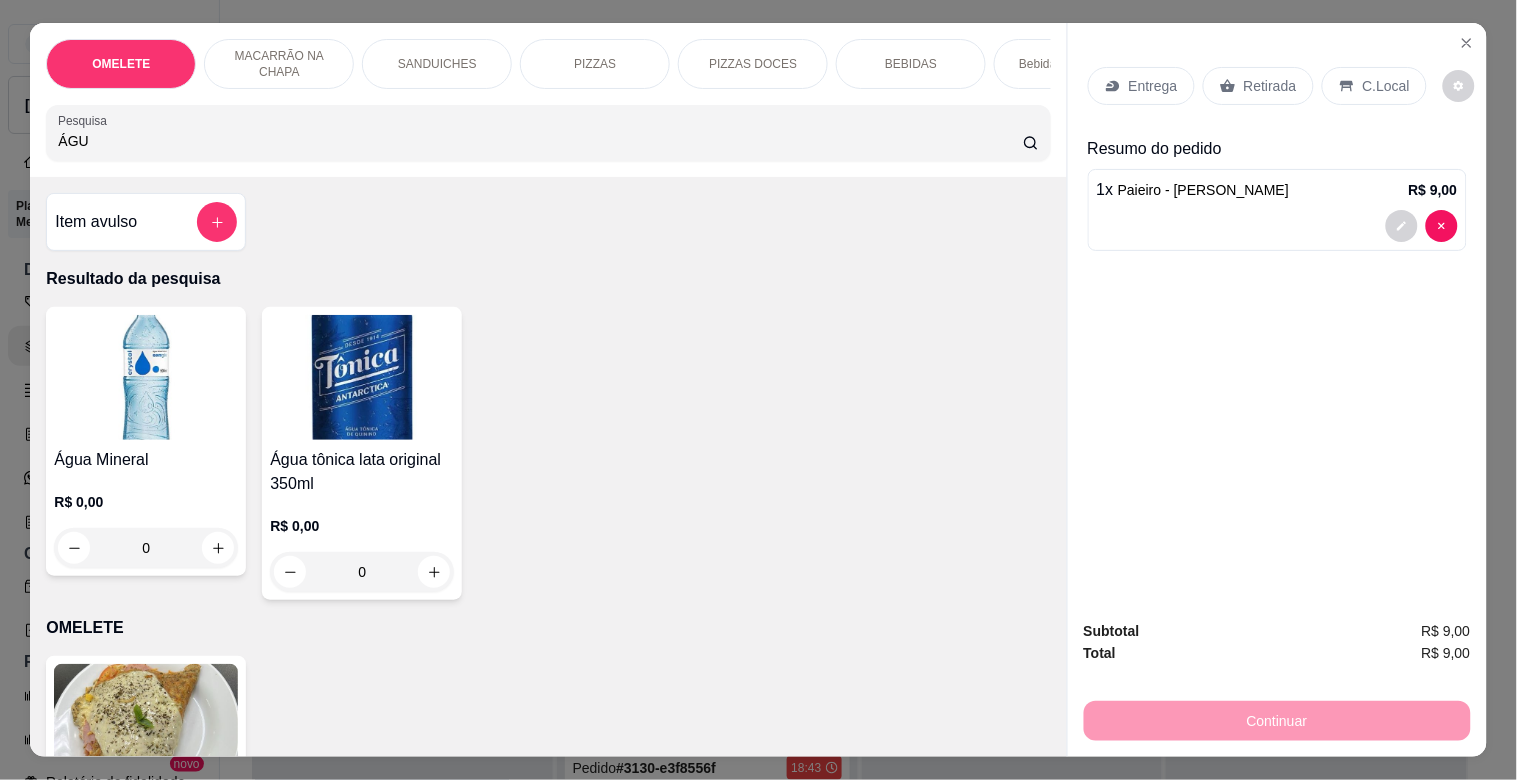 type on "ÁGU" 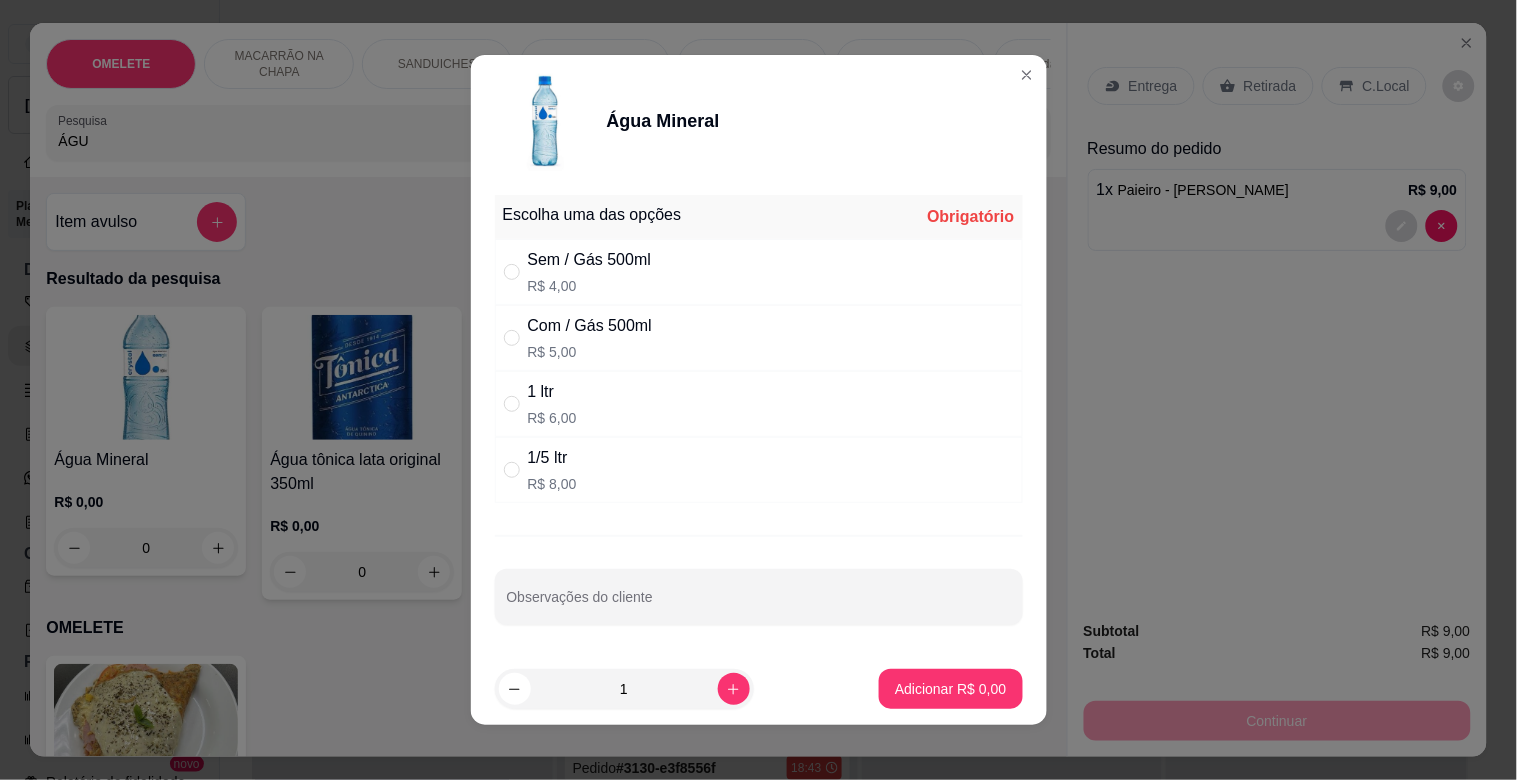click on "R$ 4,00" at bounding box center [590, 286] 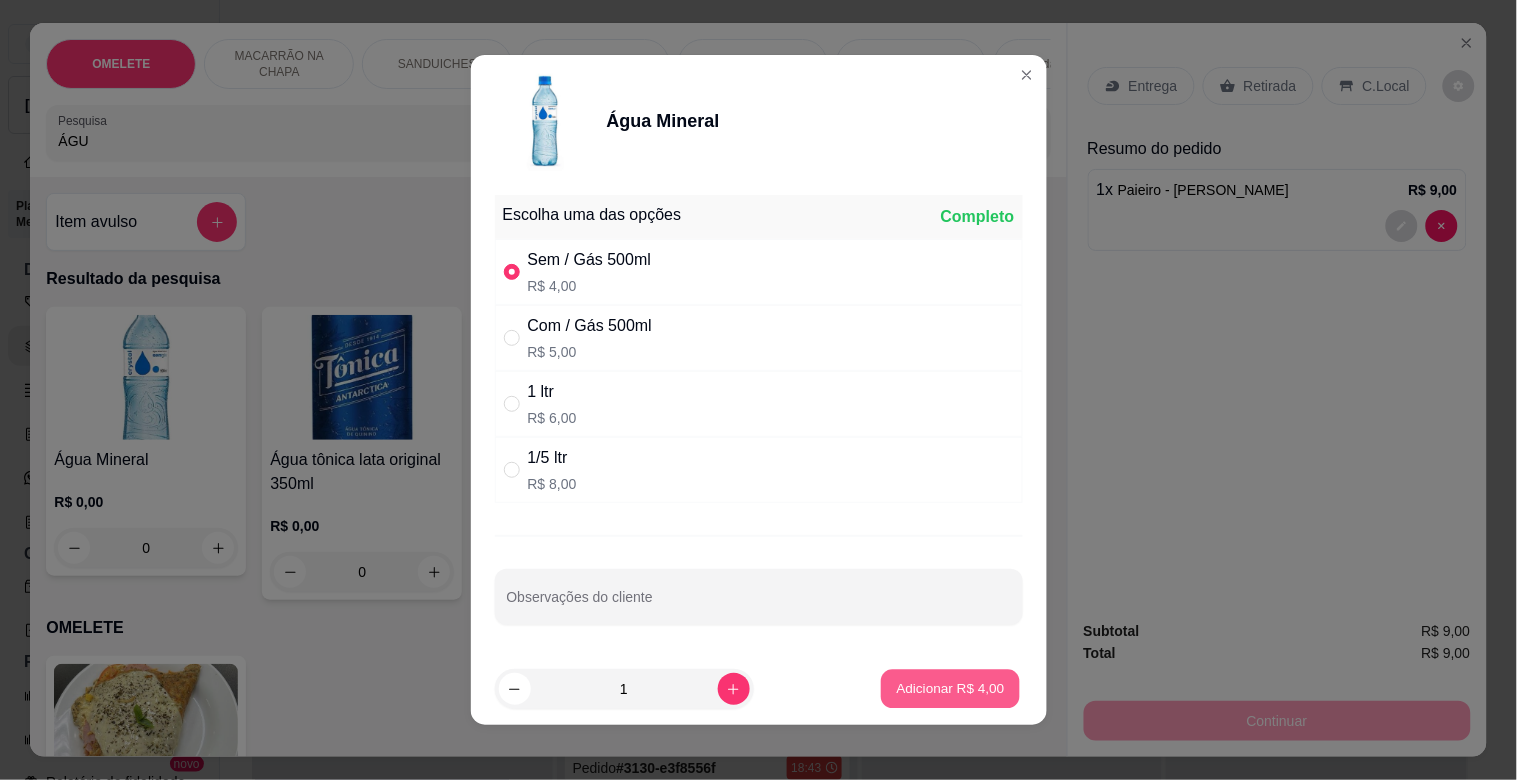 click on "Adicionar   R$ 4,00" at bounding box center [951, 688] 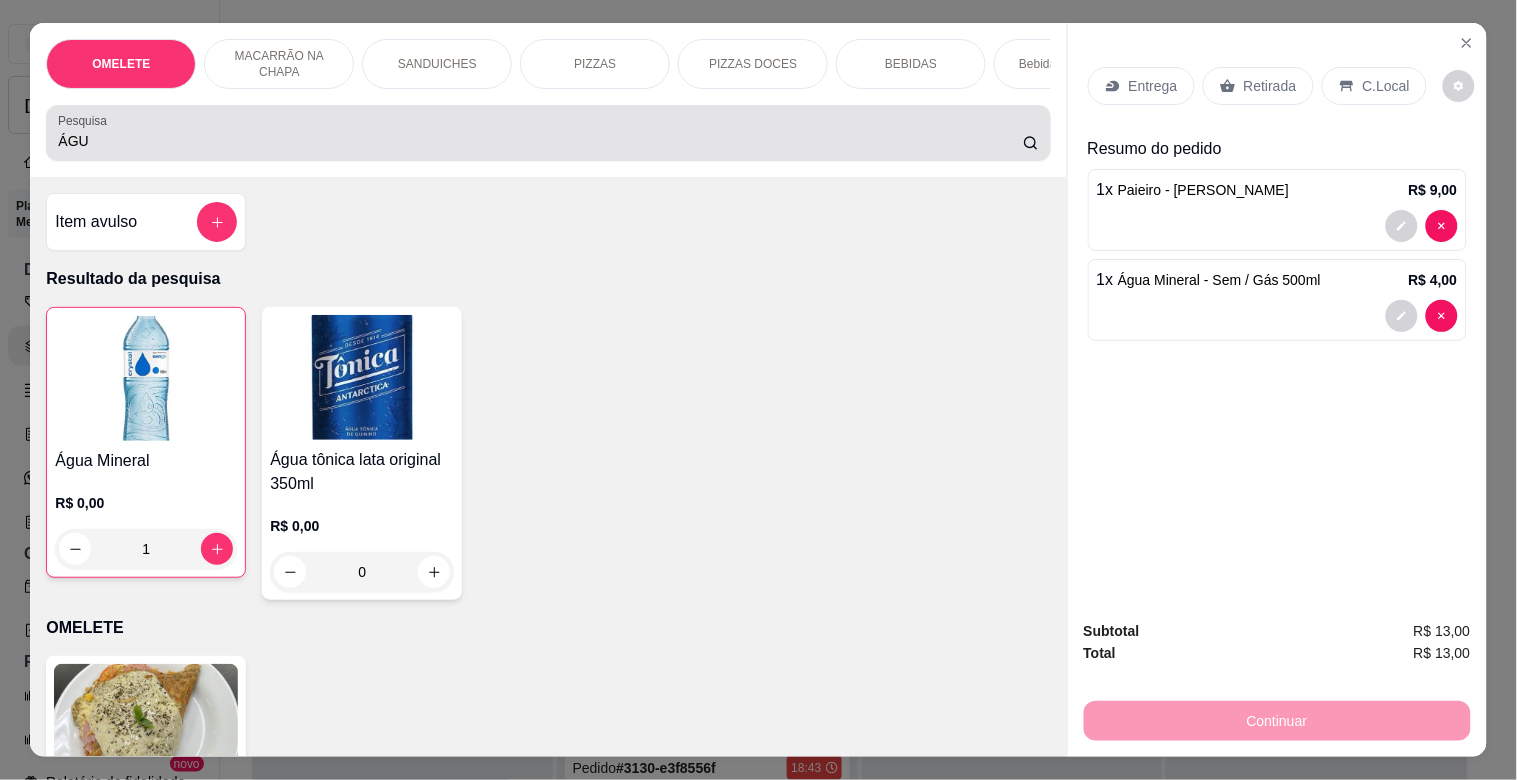 drag, startPoint x: 116, startPoint y: 166, endPoint x: 107, endPoint y: 158, distance: 12.0415945 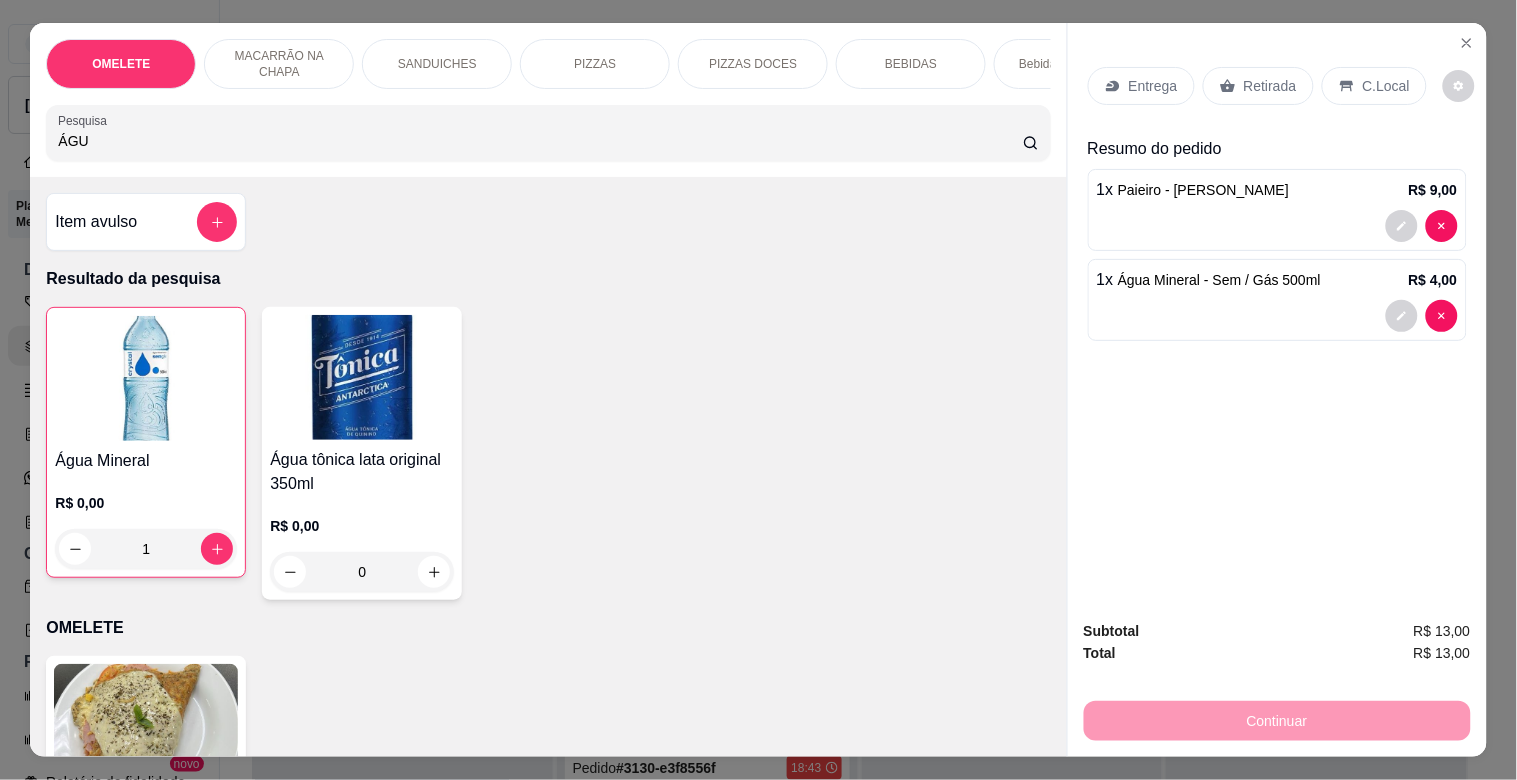 drag, startPoint x: 100, startPoint y: 156, endPoint x: 36, endPoint y: 180, distance: 68.35203 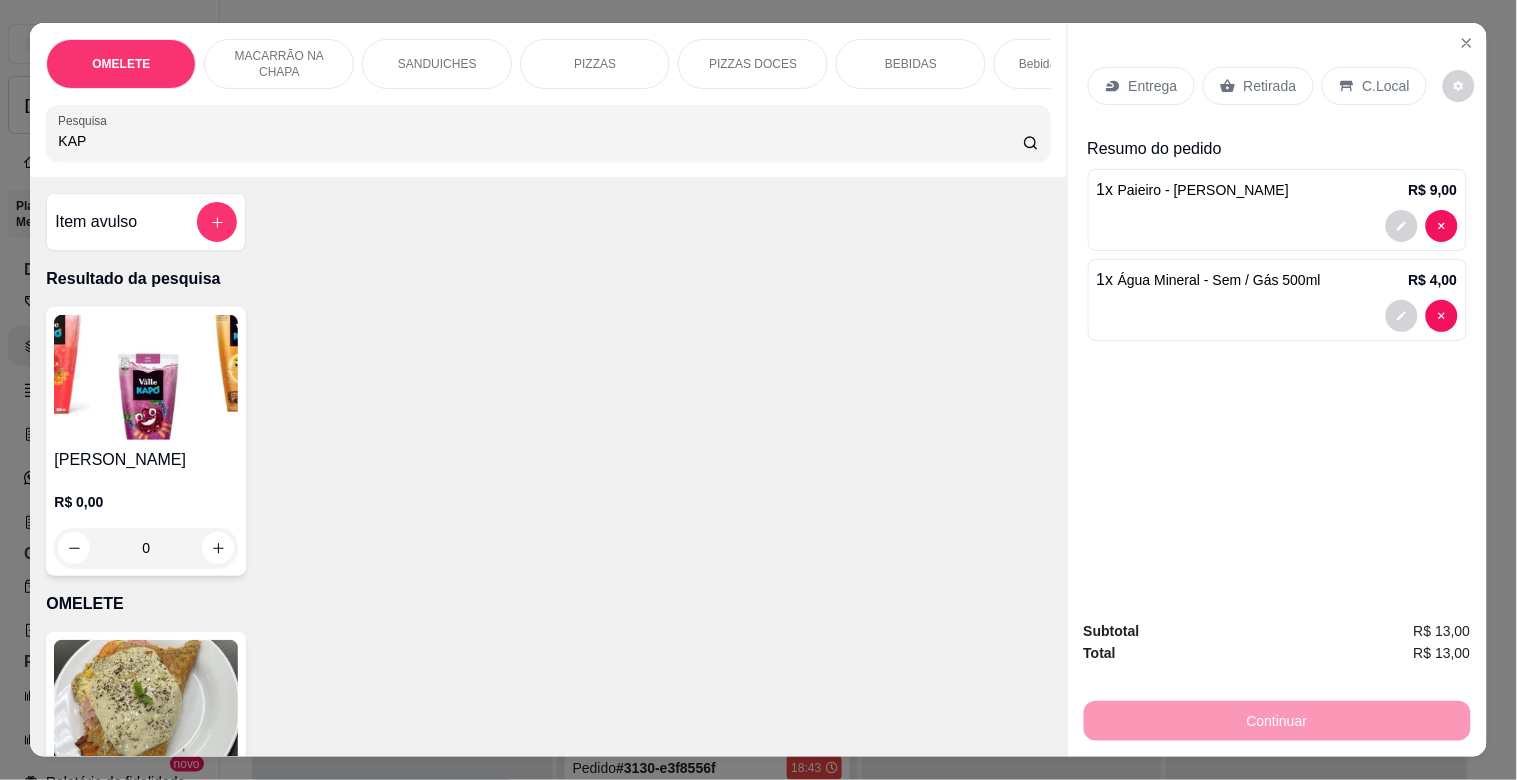 type on "KAP" 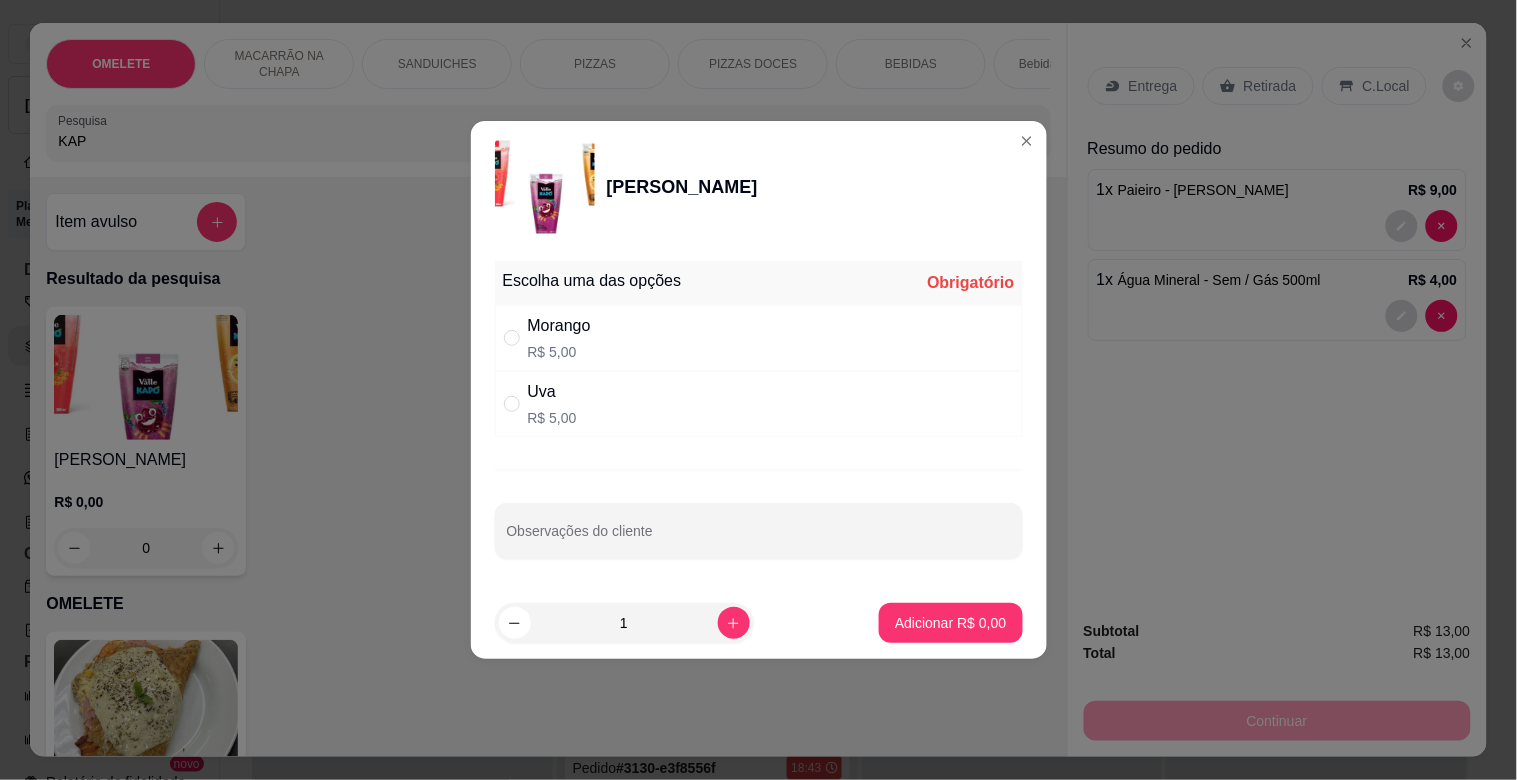 drag, startPoint x: 575, startPoint y: 333, endPoint x: 673, endPoint y: 385, distance: 110.94143 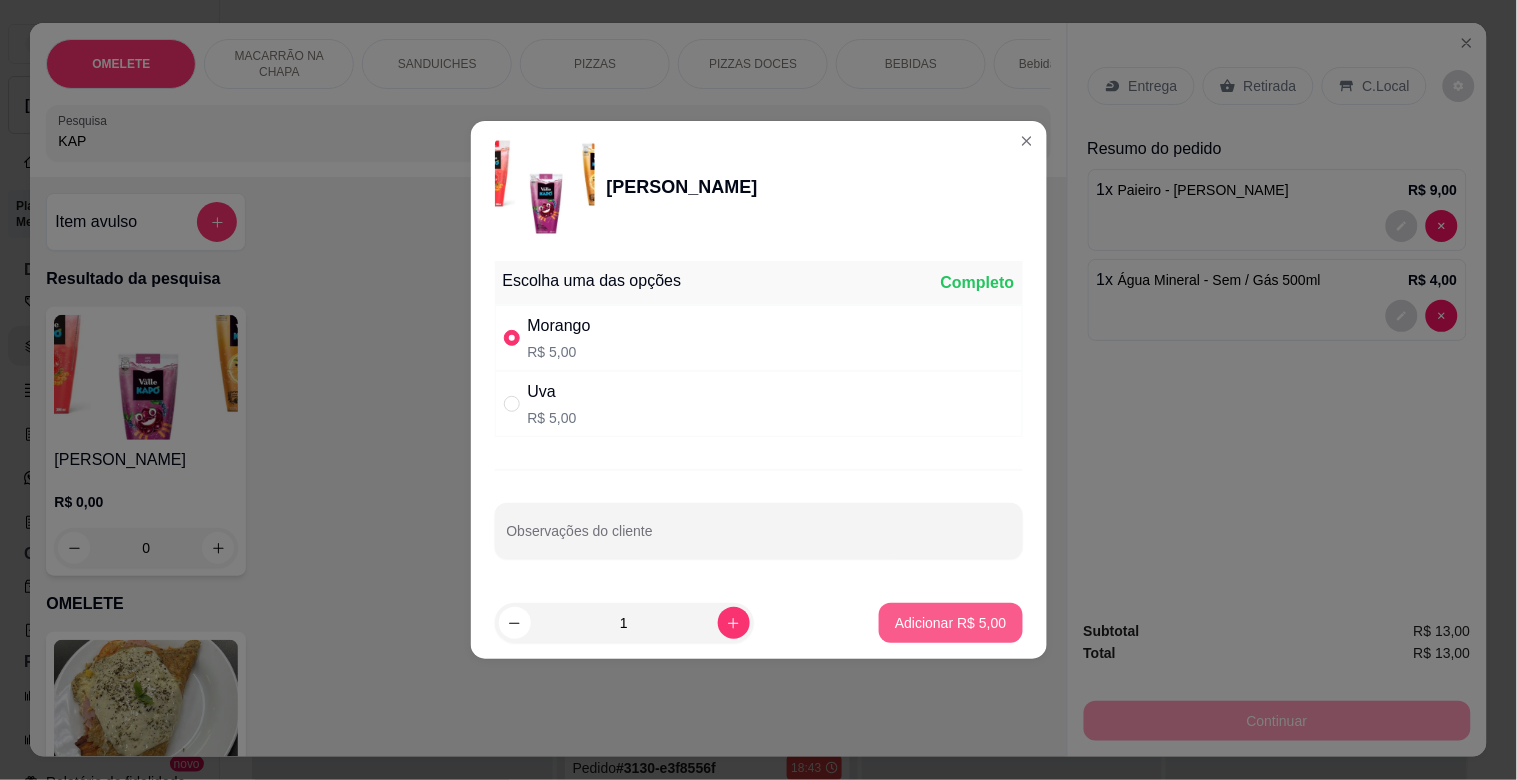 click on "Adicionar   R$ 5,00" at bounding box center (950, 623) 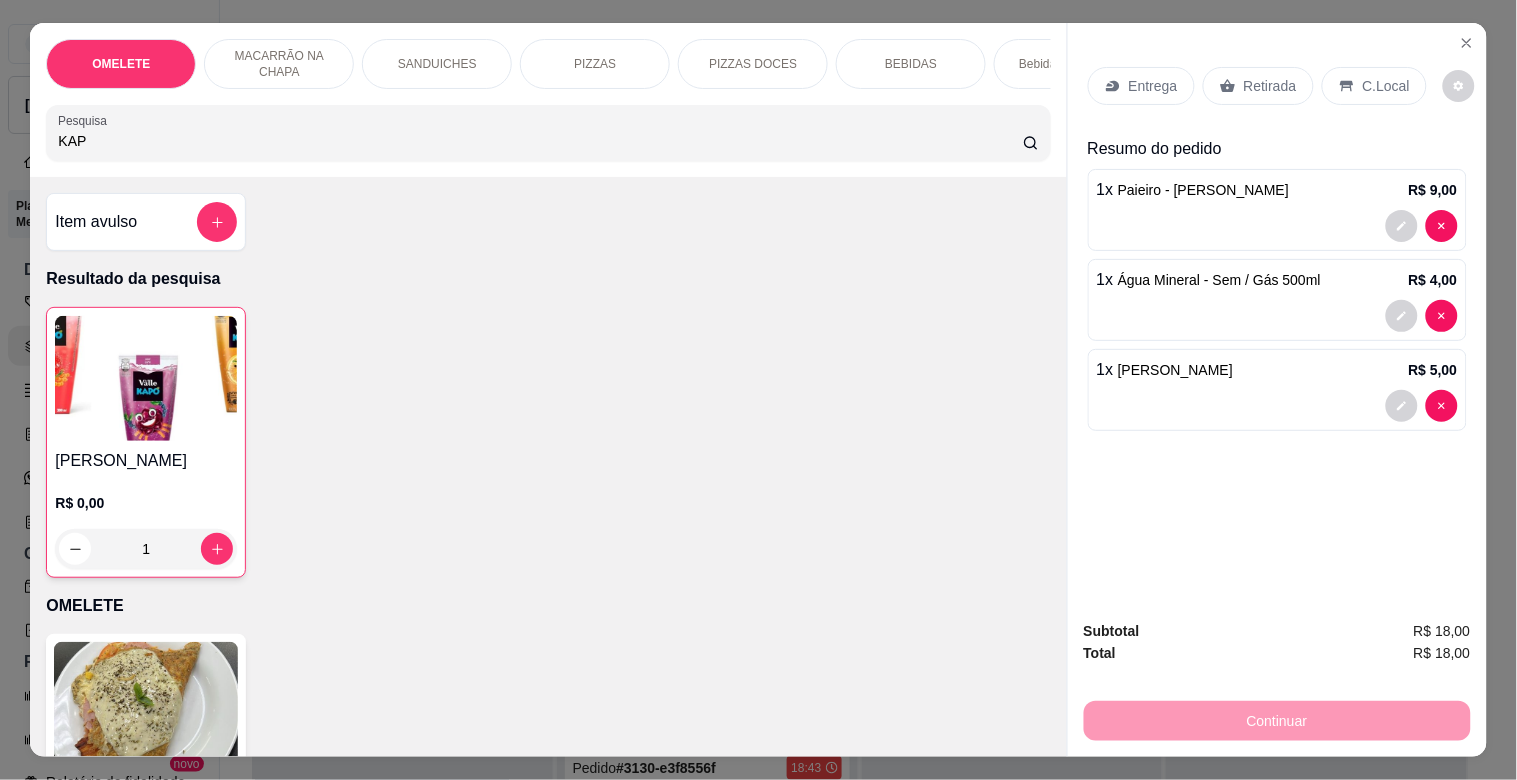 click on "Retirada" at bounding box center (1270, 86) 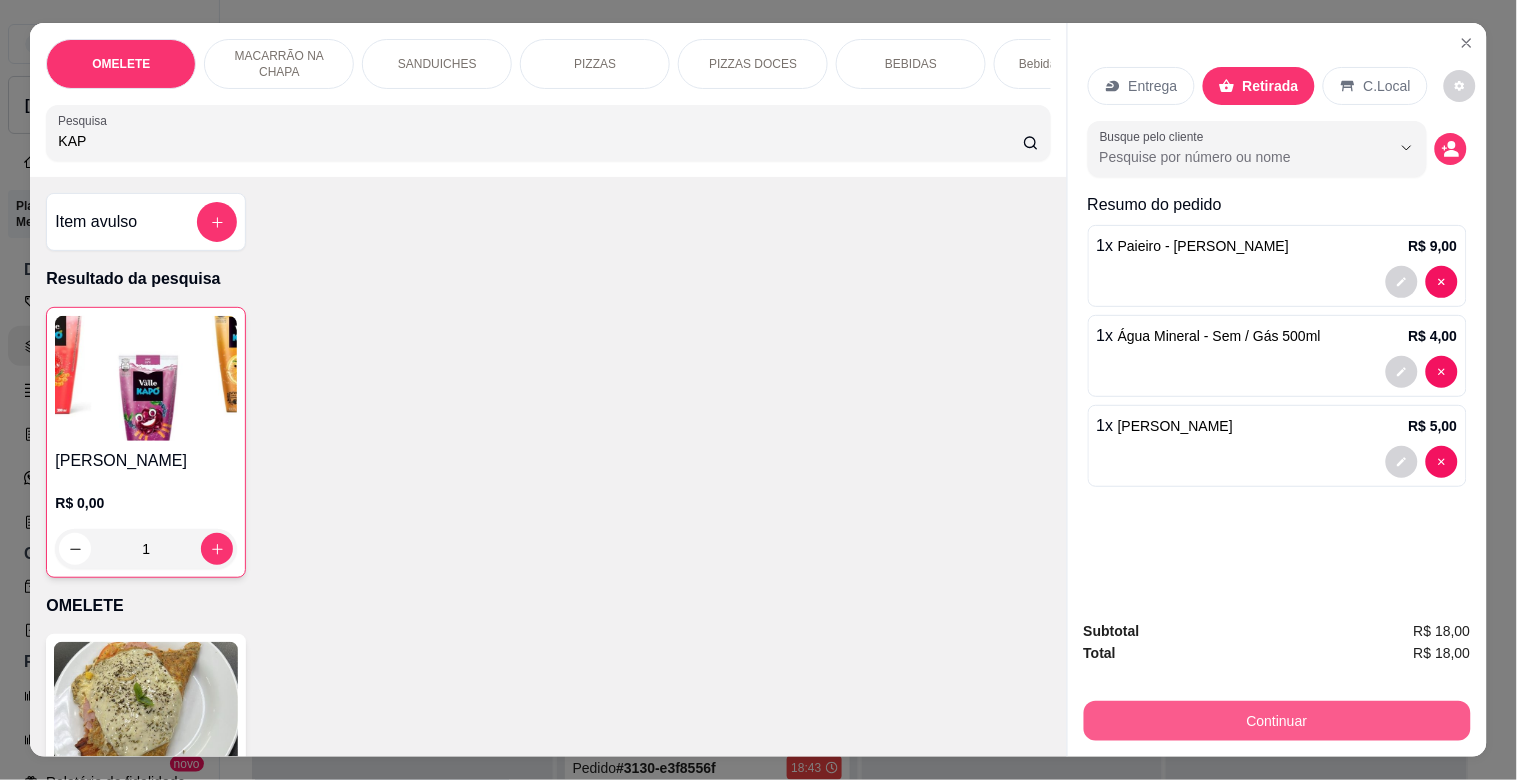 click on "Continuar" at bounding box center (1277, 721) 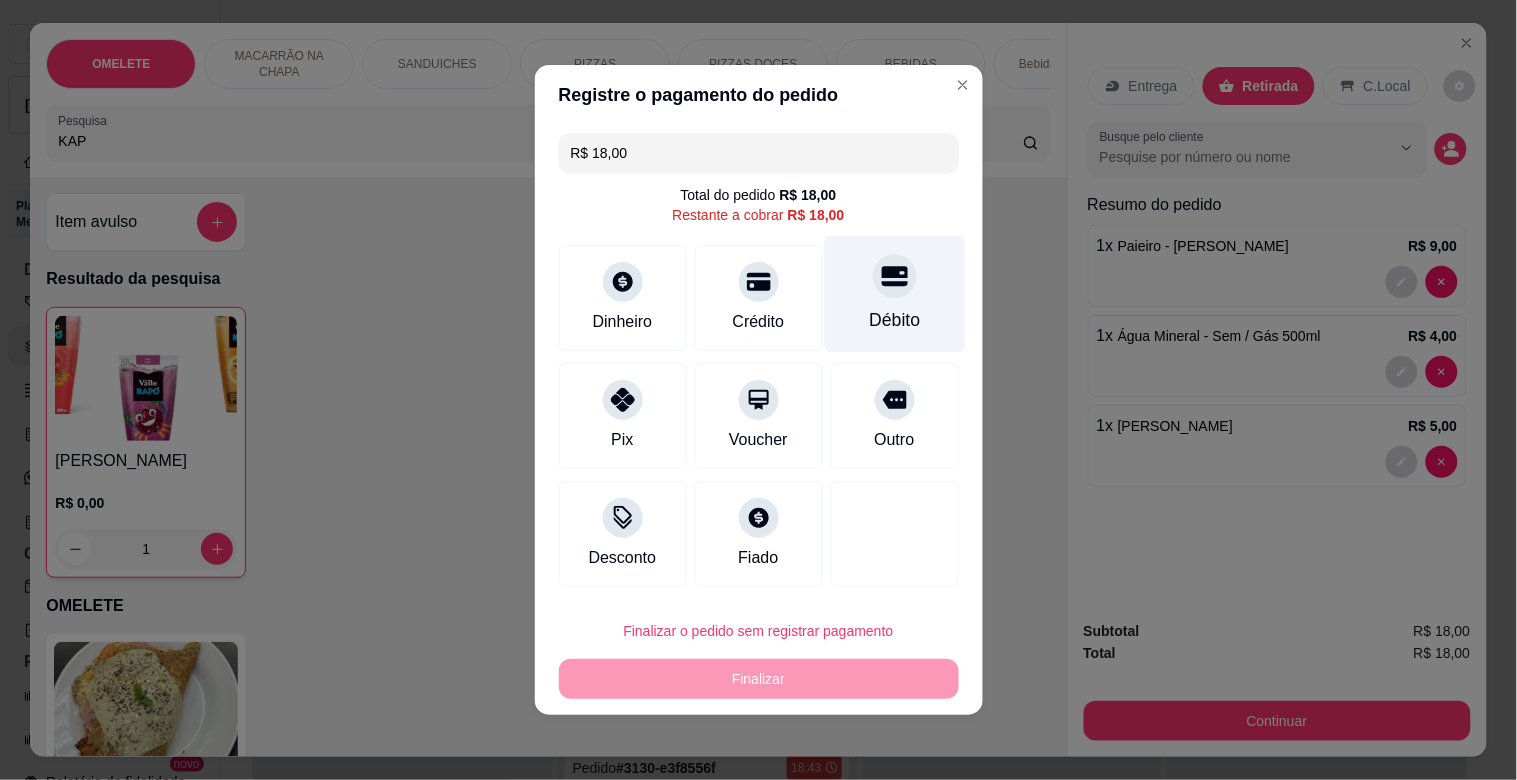 click at bounding box center [895, 276] 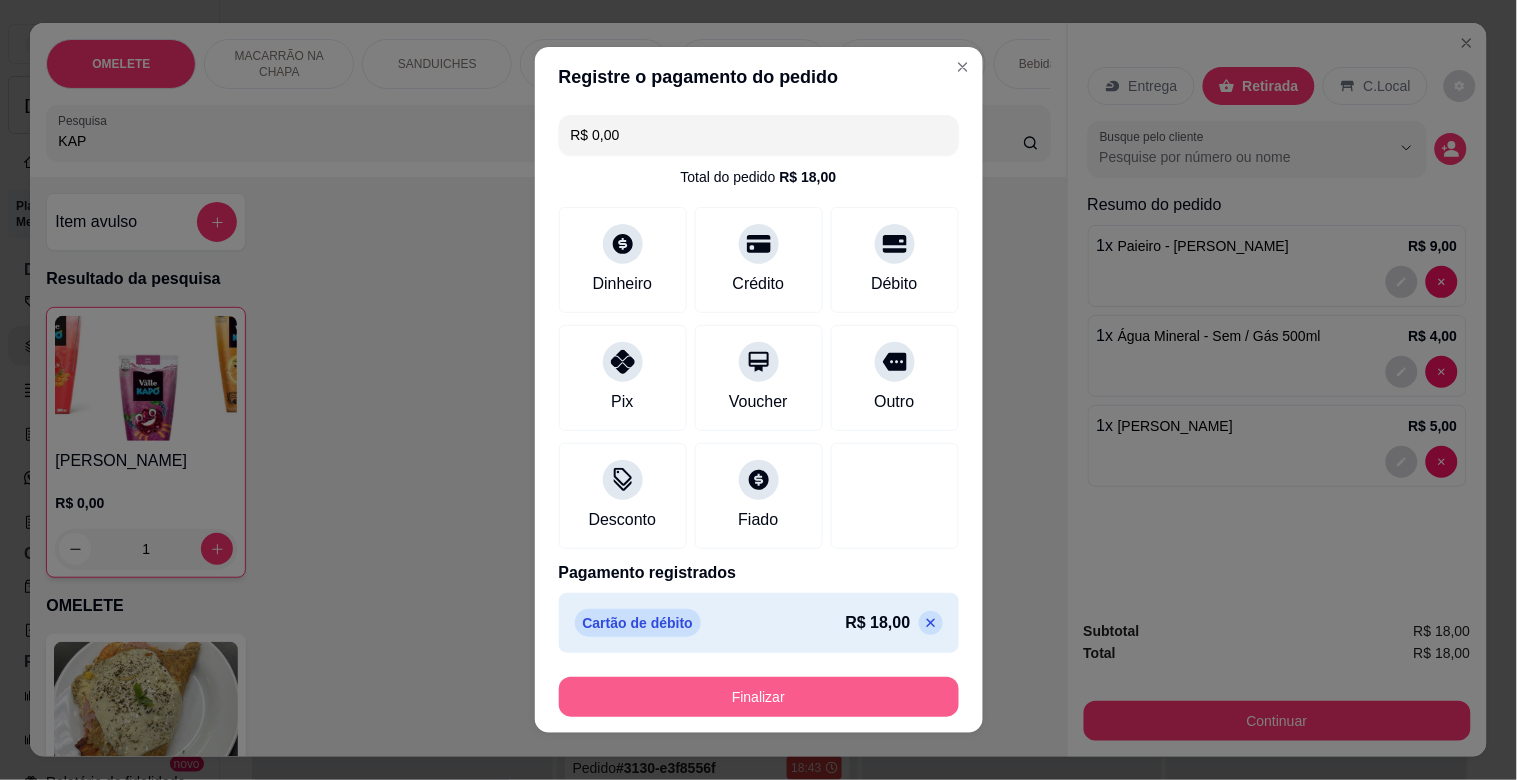 click on "Finalizar" at bounding box center [759, 697] 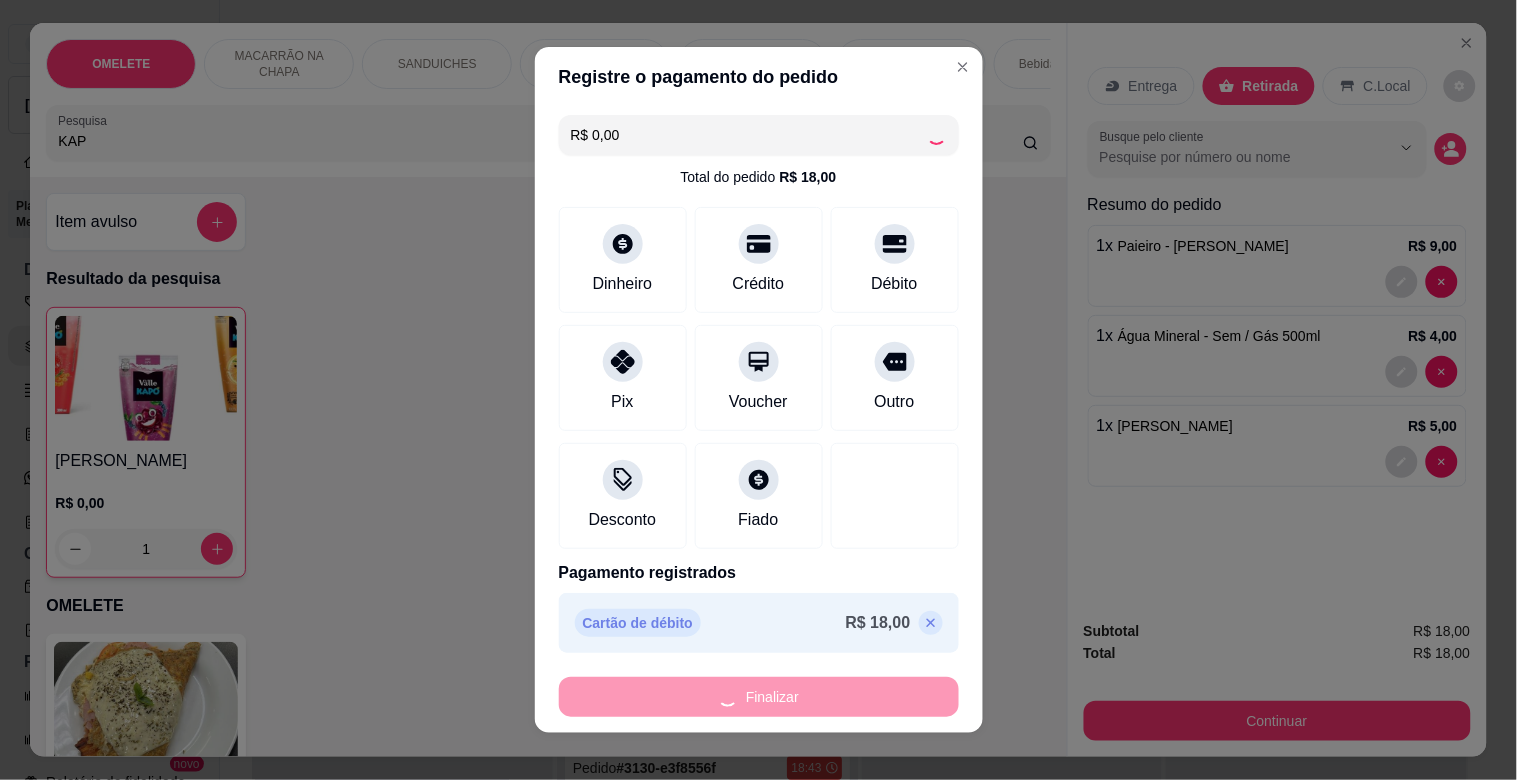 type on "0" 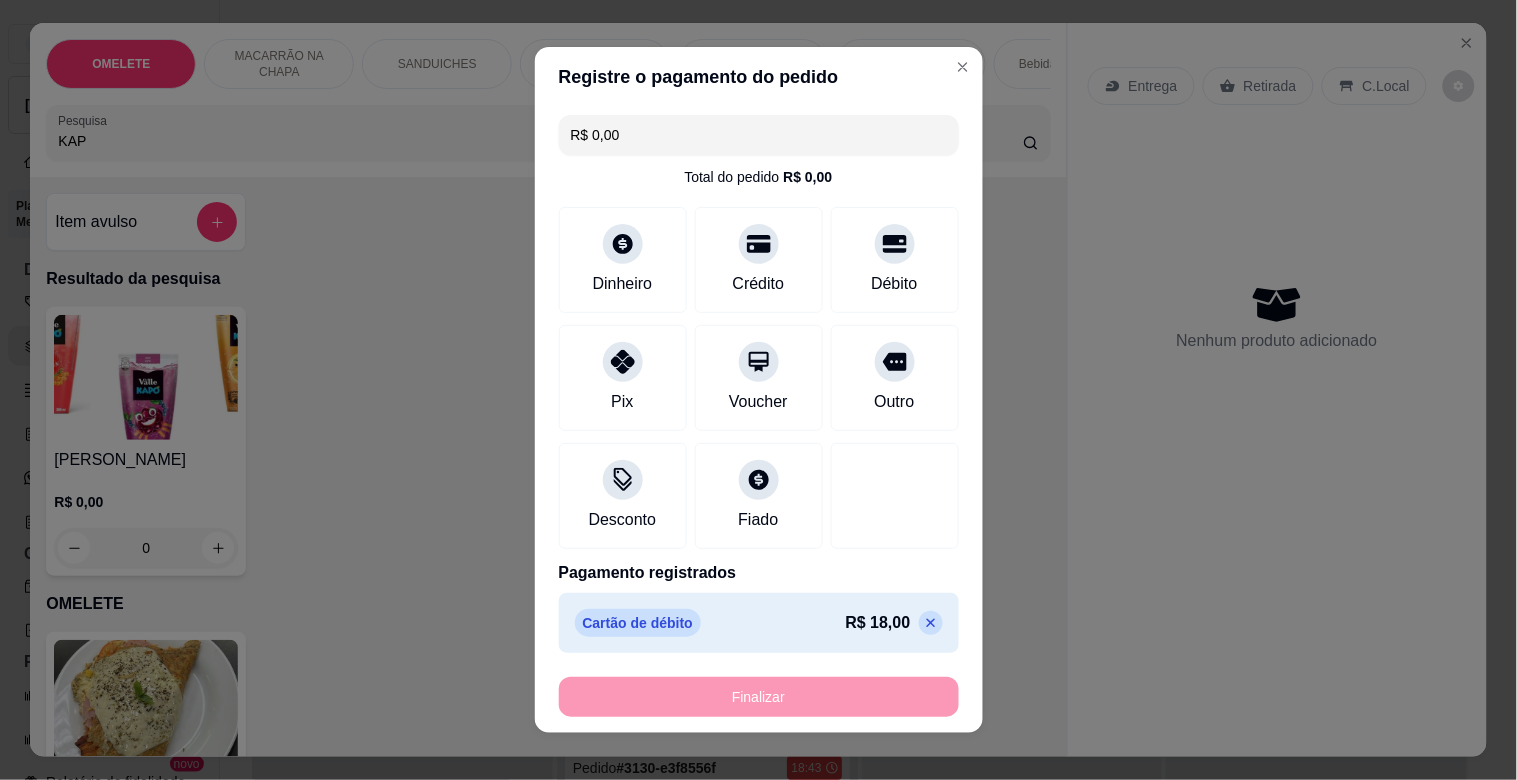 type on "-R$ 18,00" 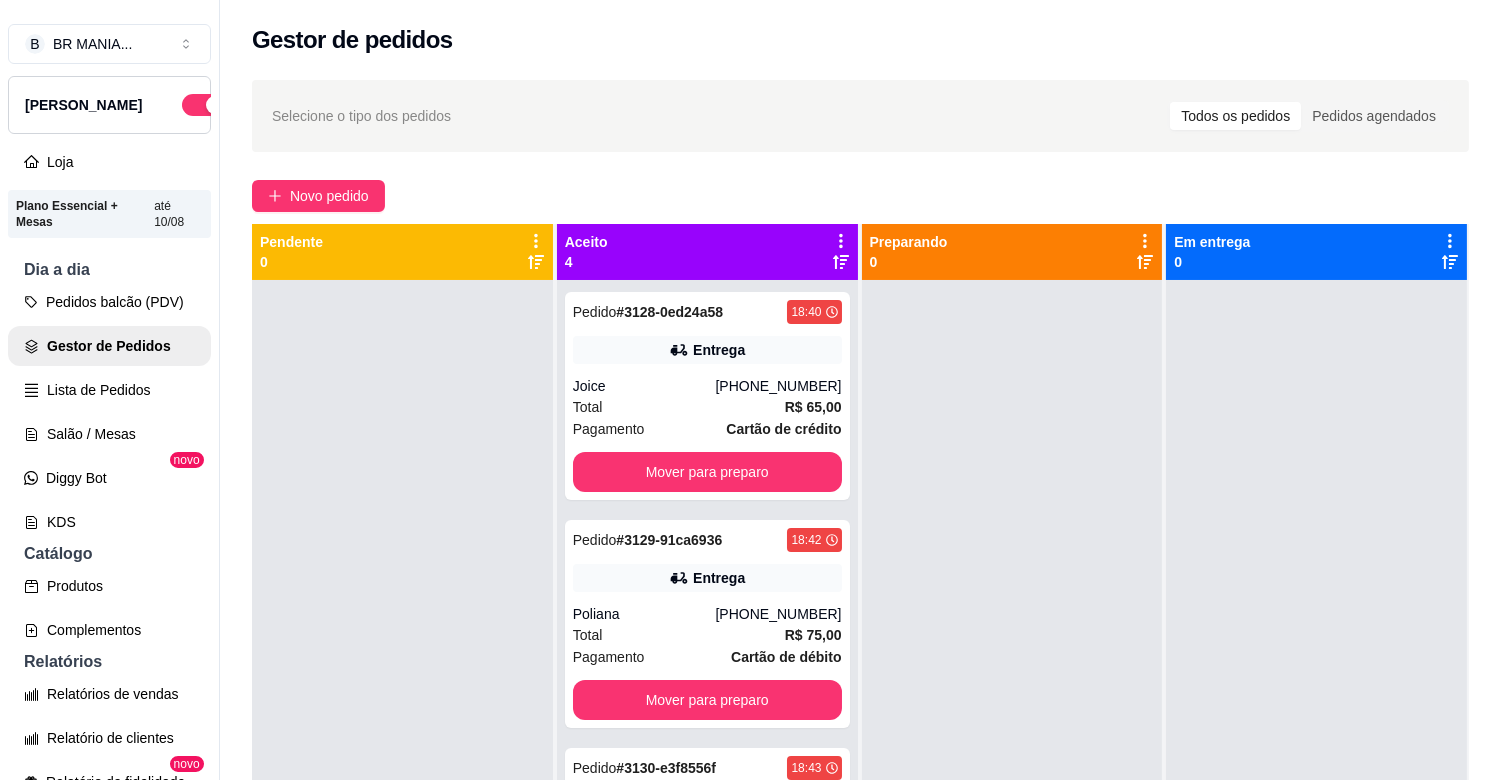 scroll, scrollTop: 151, scrollLeft: 0, axis: vertical 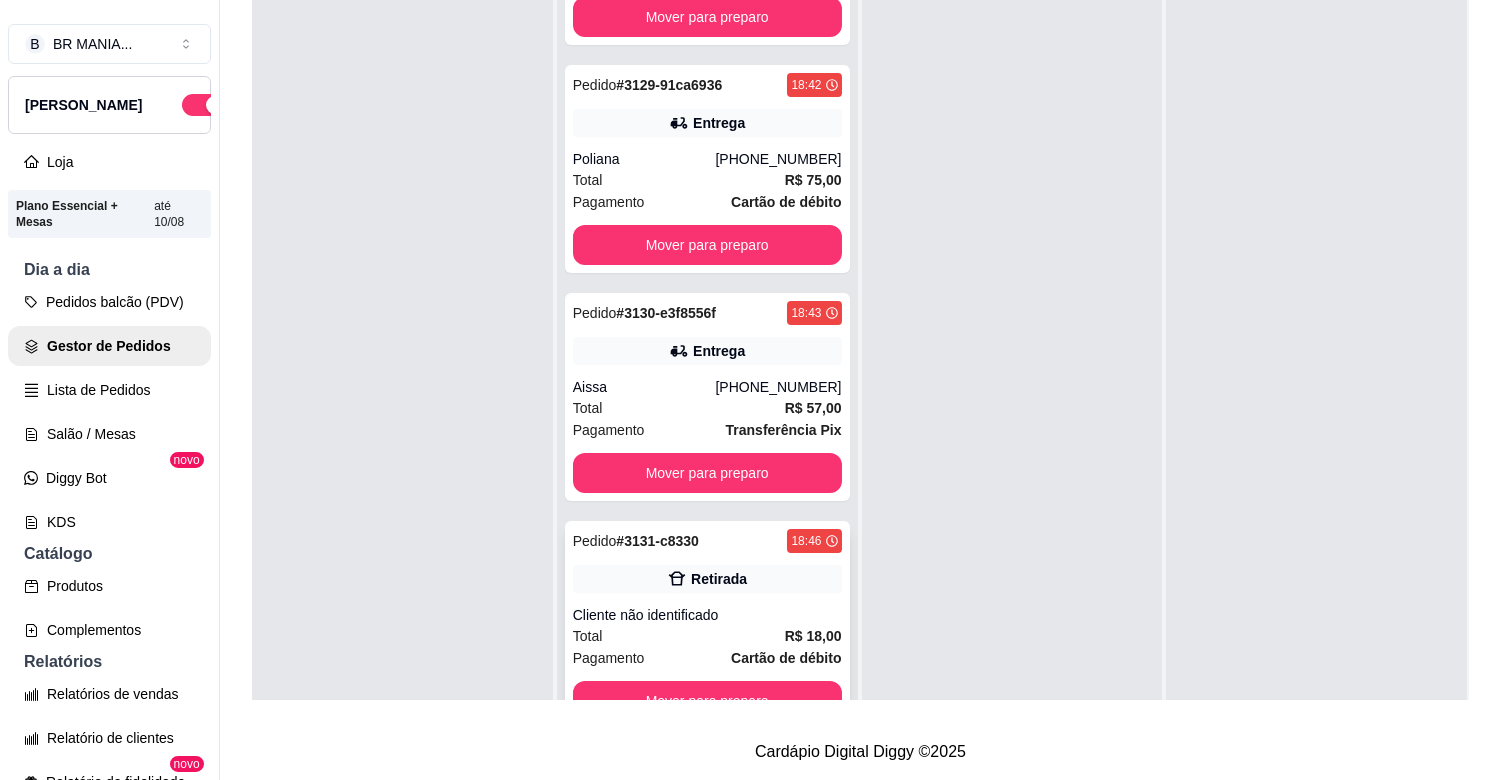 click on "Total R$ 18,00" at bounding box center [707, 636] 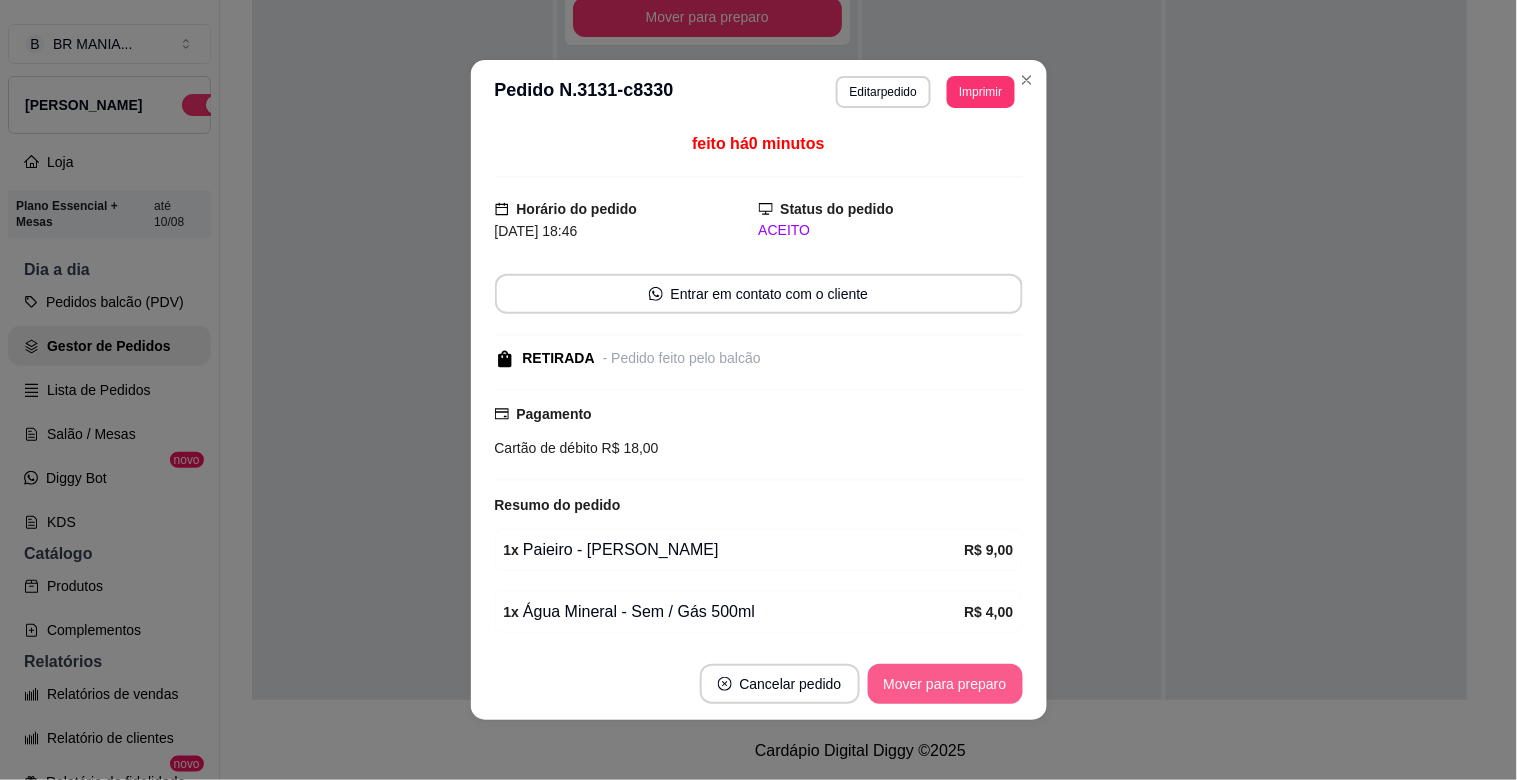 click on "Mover para preparo" at bounding box center [945, 684] 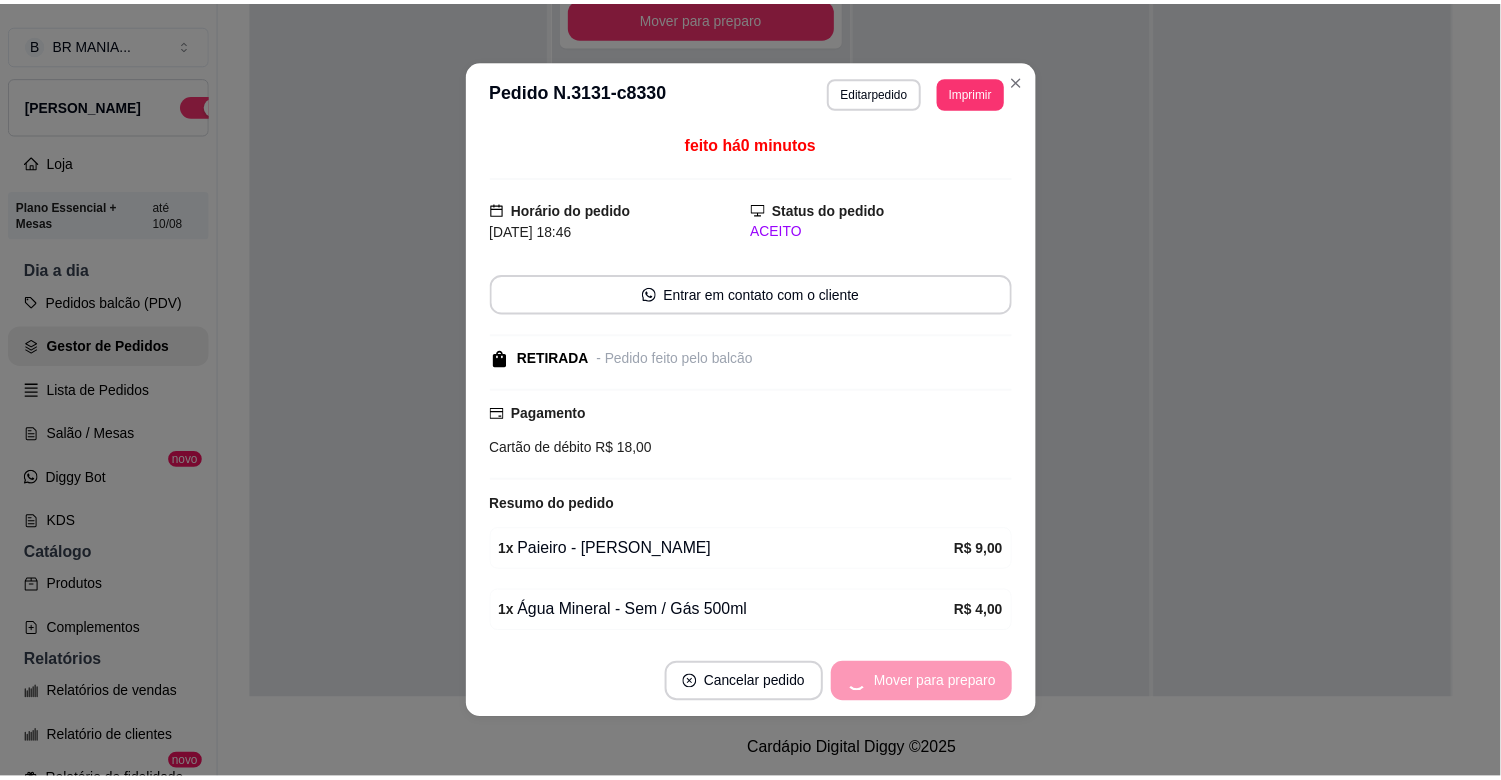scroll, scrollTop: 0, scrollLeft: 0, axis: both 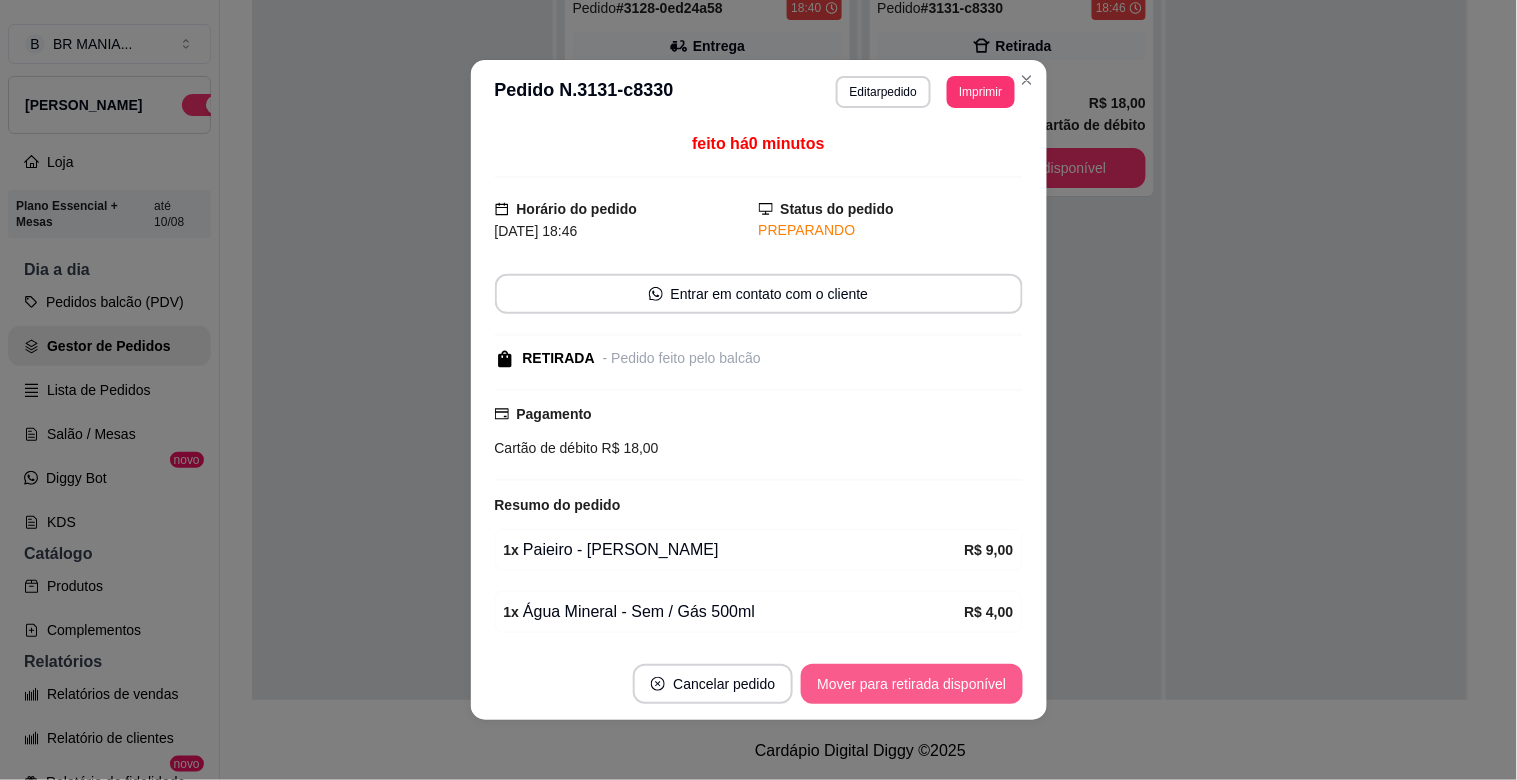 click on "Mover para retirada disponível" at bounding box center [911, 684] 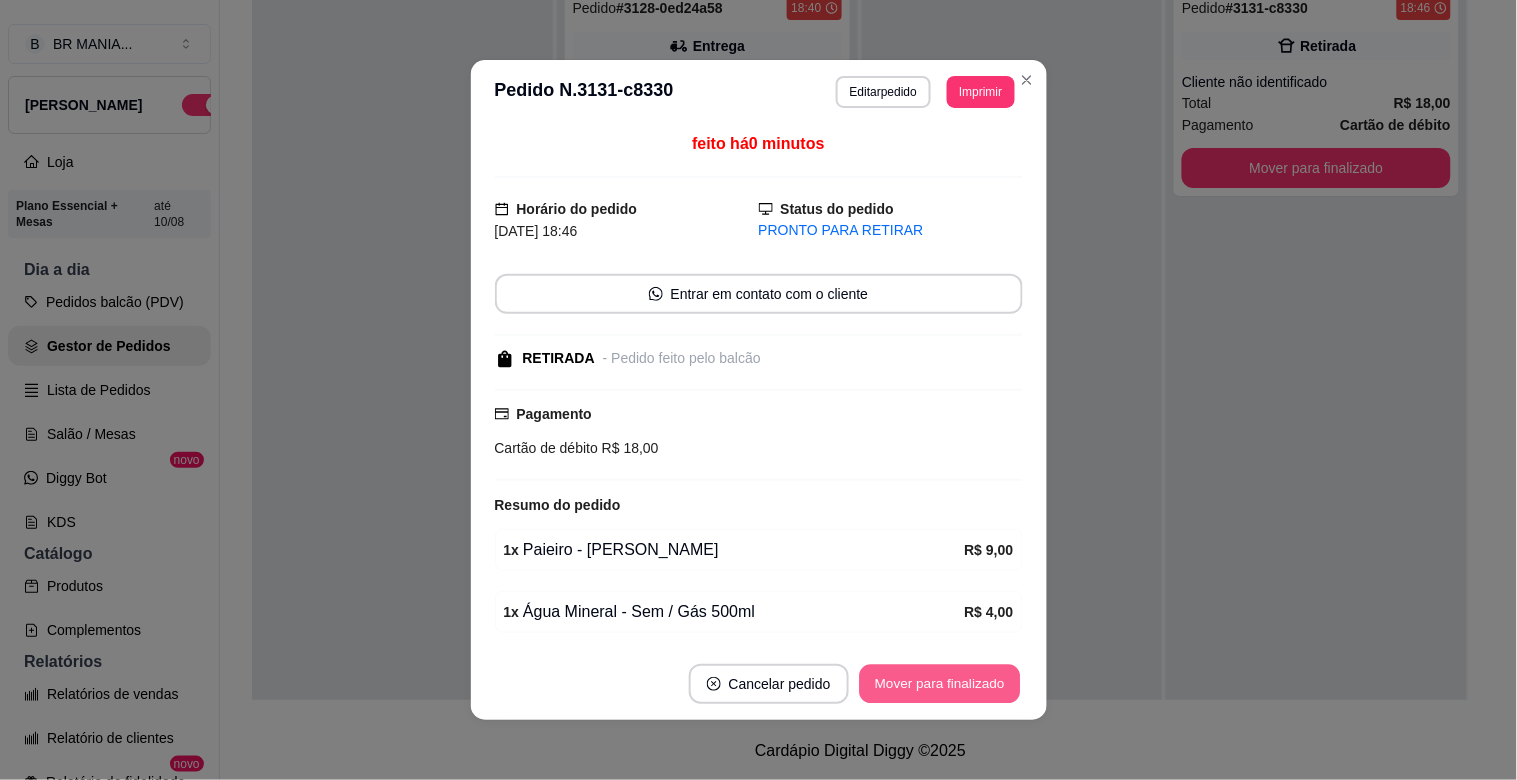 click on "Mover para finalizado" at bounding box center (939, 684) 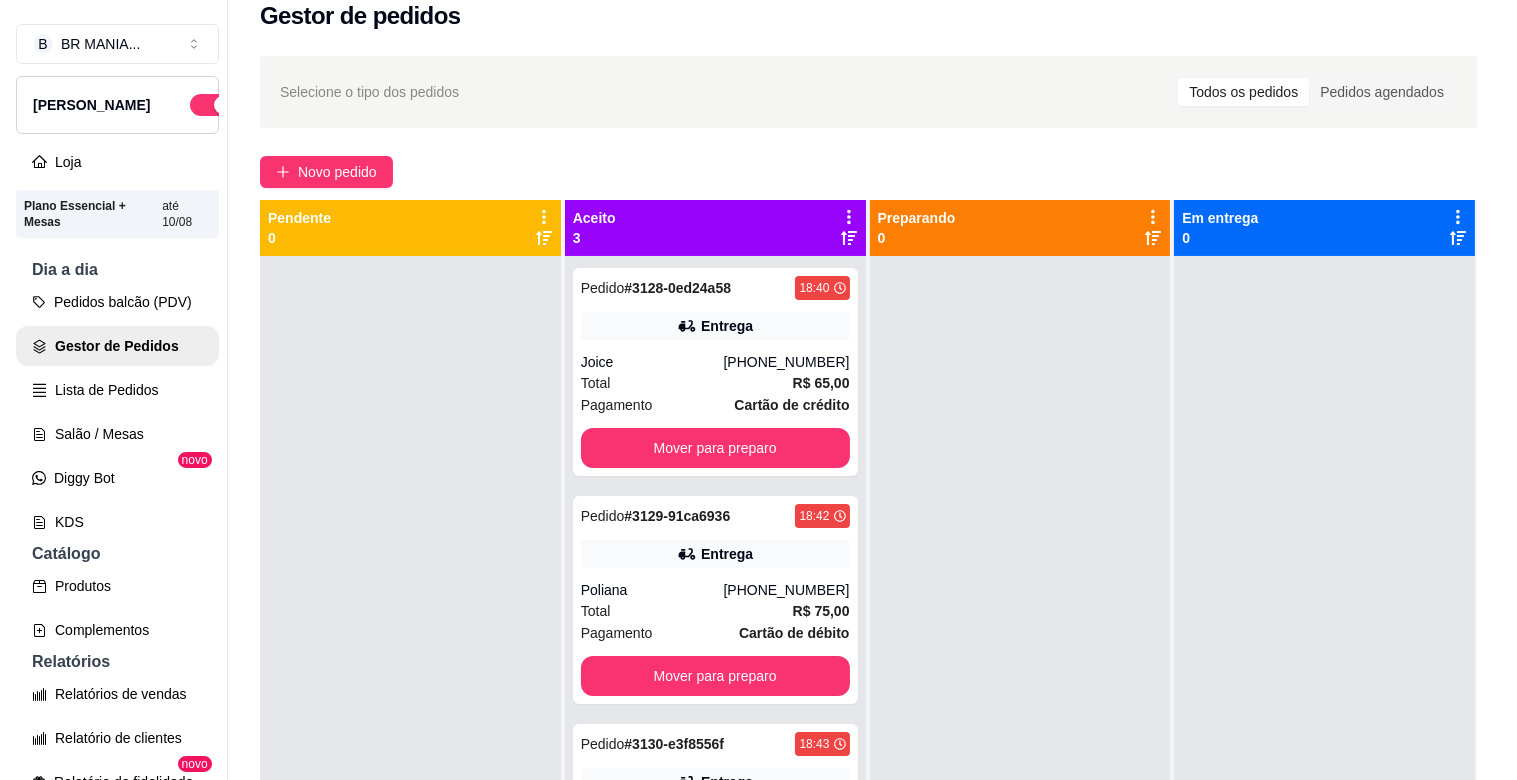 scroll, scrollTop: 0, scrollLeft: 0, axis: both 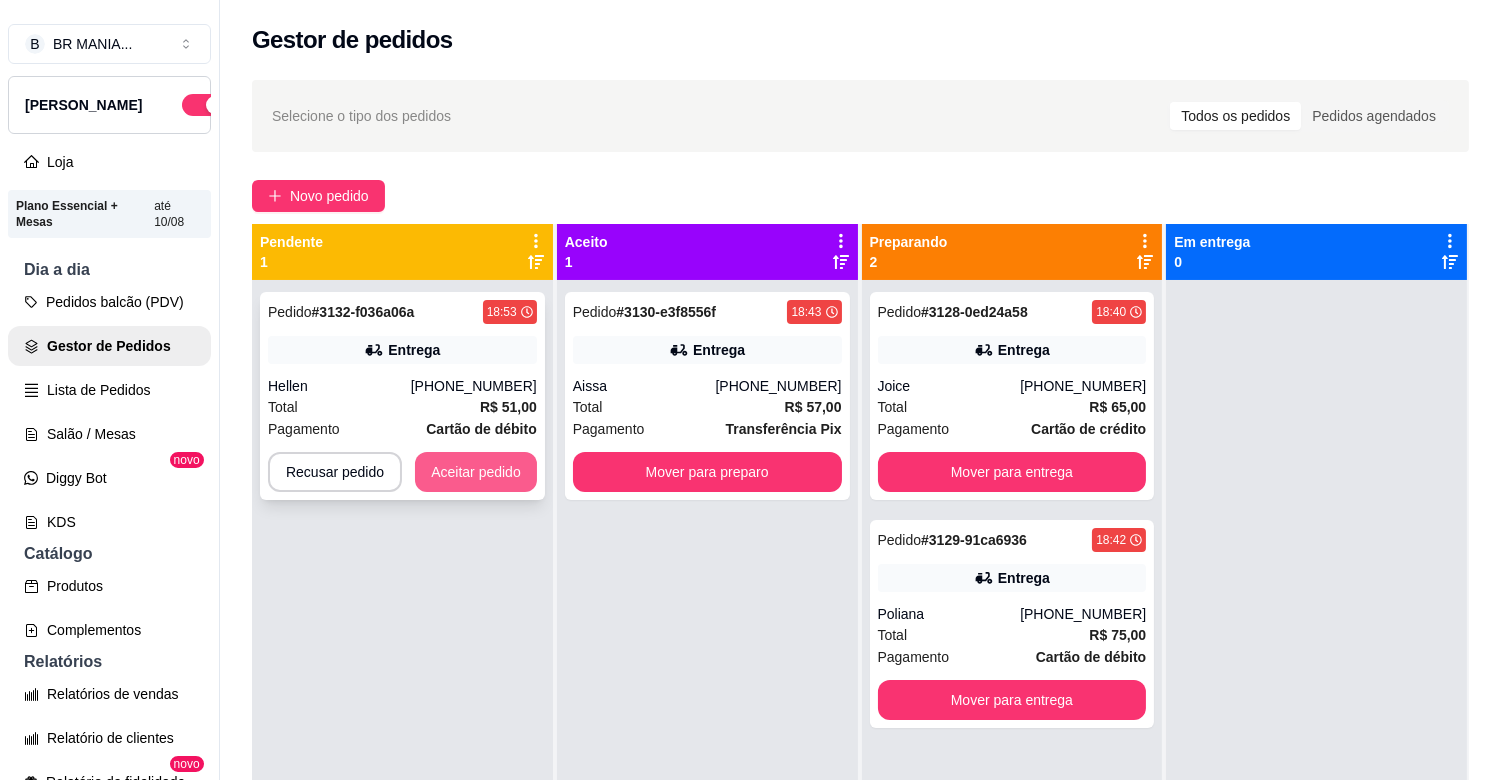 click on "Aceitar pedido" at bounding box center (476, 472) 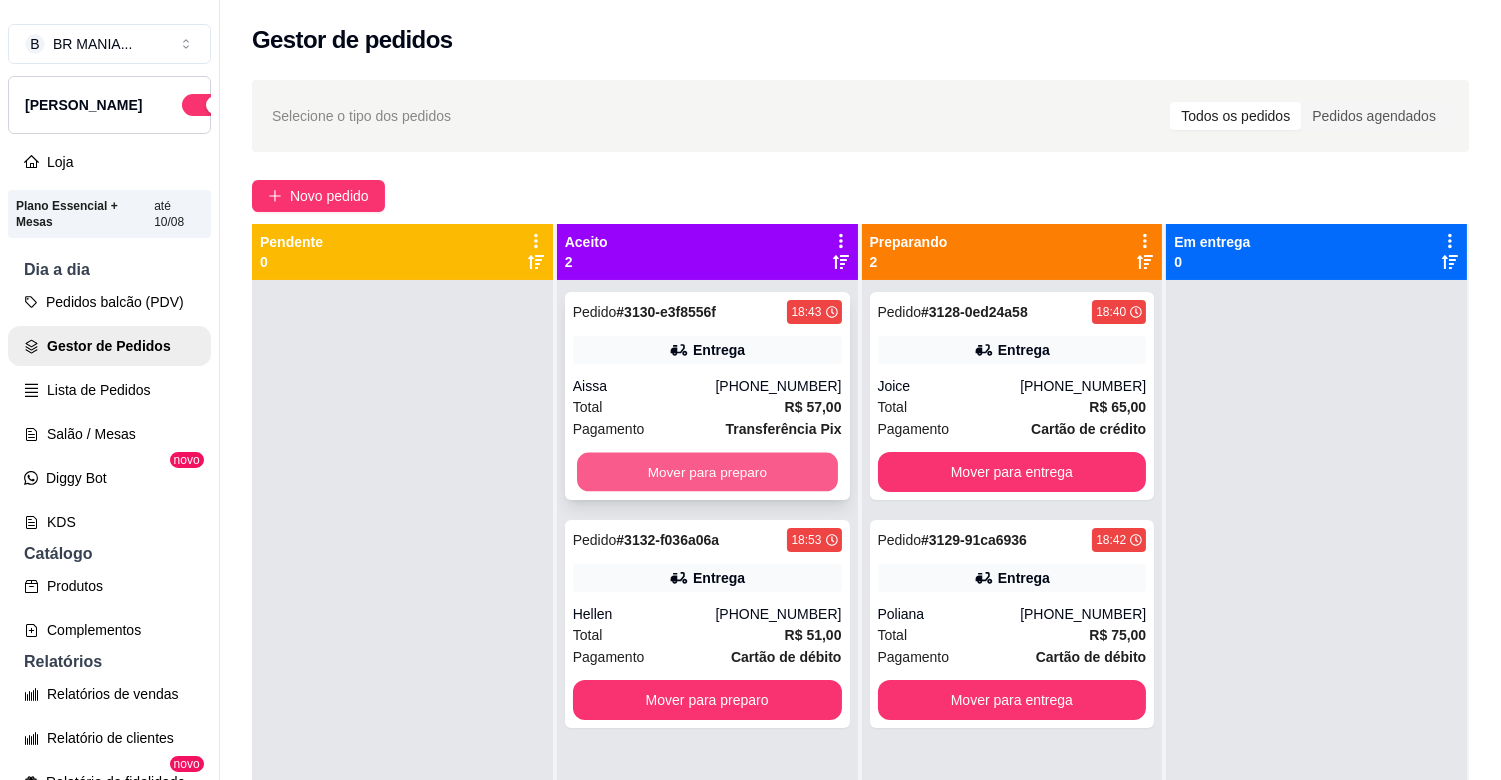 click on "Mover para preparo" at bounding box center [707, 472] 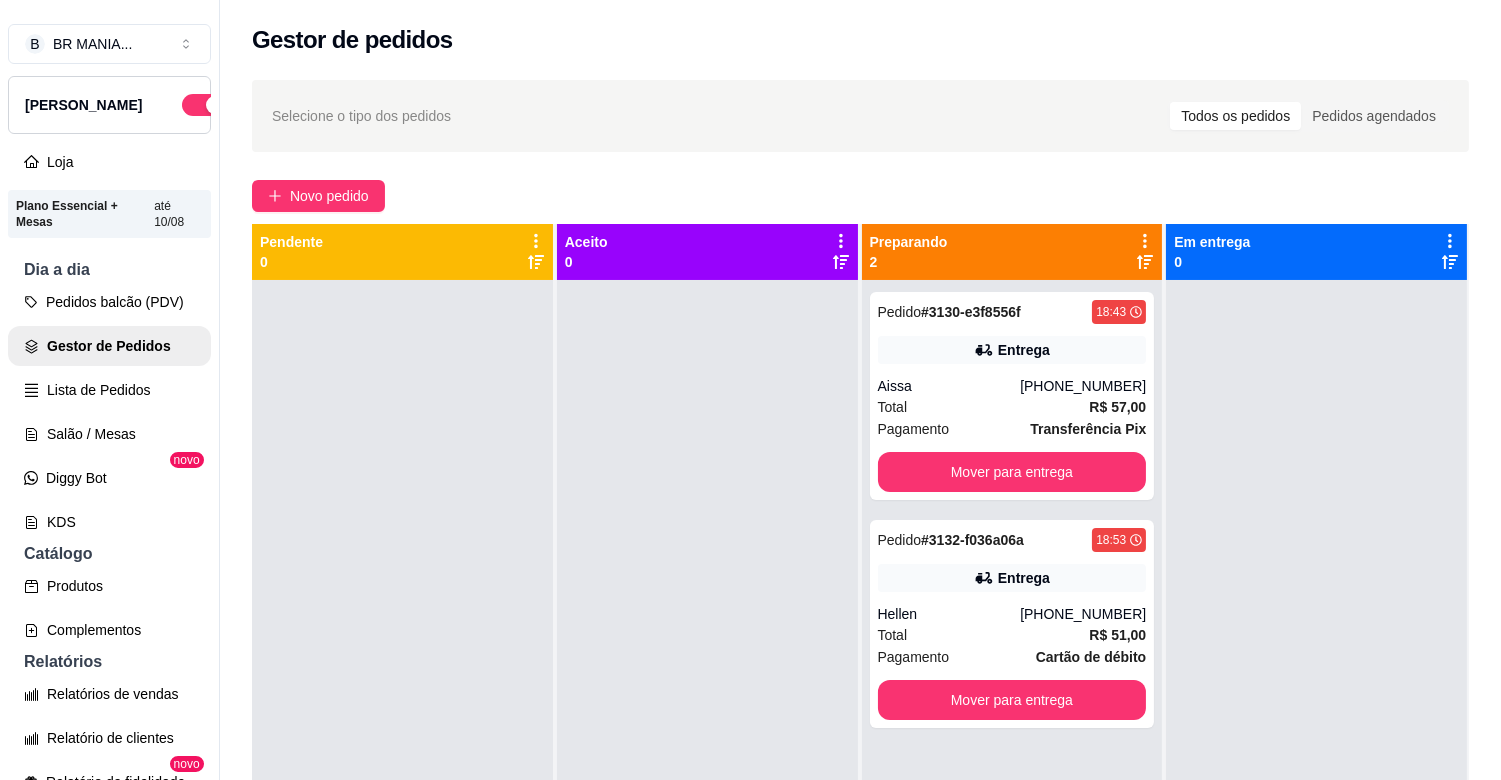 drag, startPoint x: 674, startPoint y: 546, endPoint x: 480, endPoint y: 590, distance: 198.92712 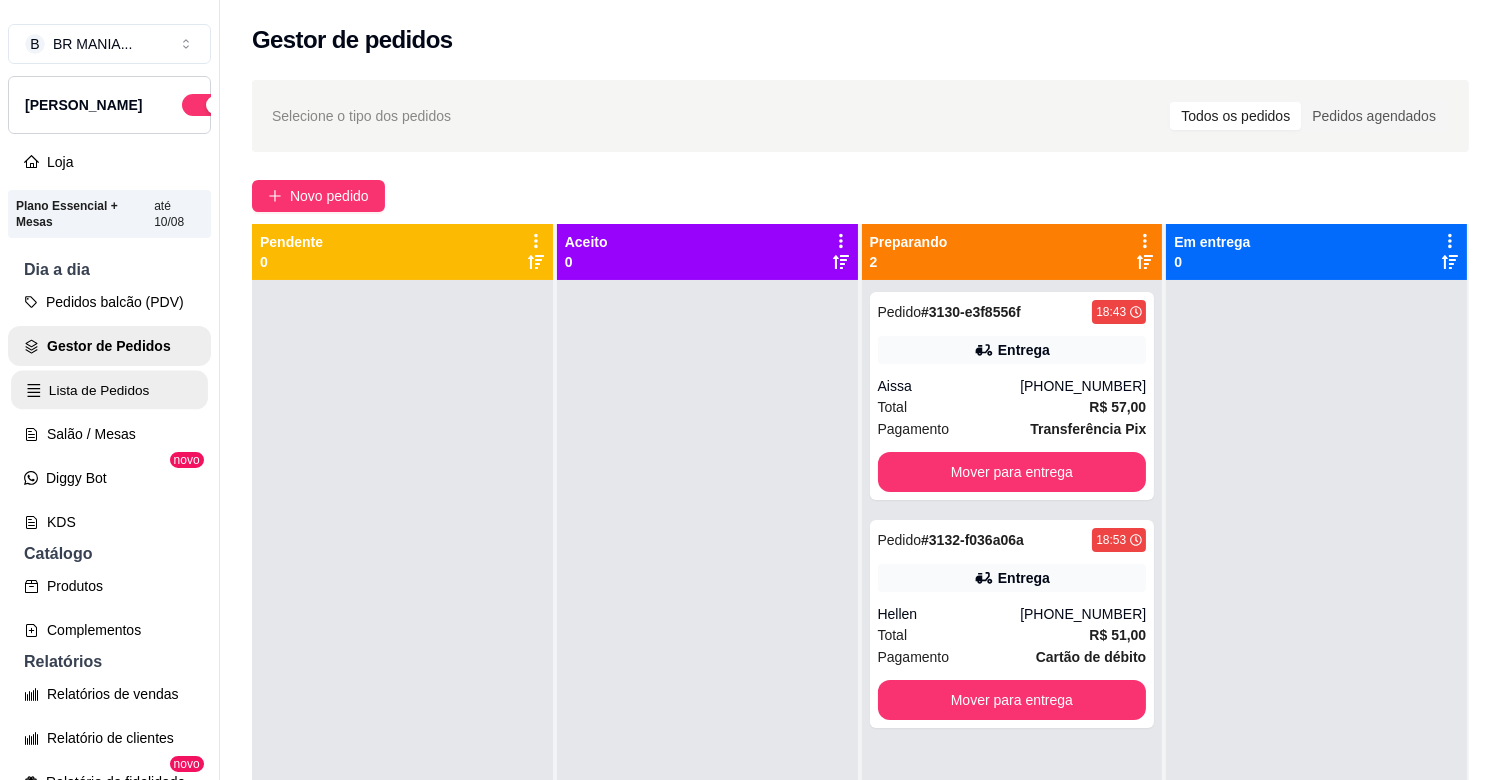 click on "Lista de Pedidos" at bounding box center [109, 390] 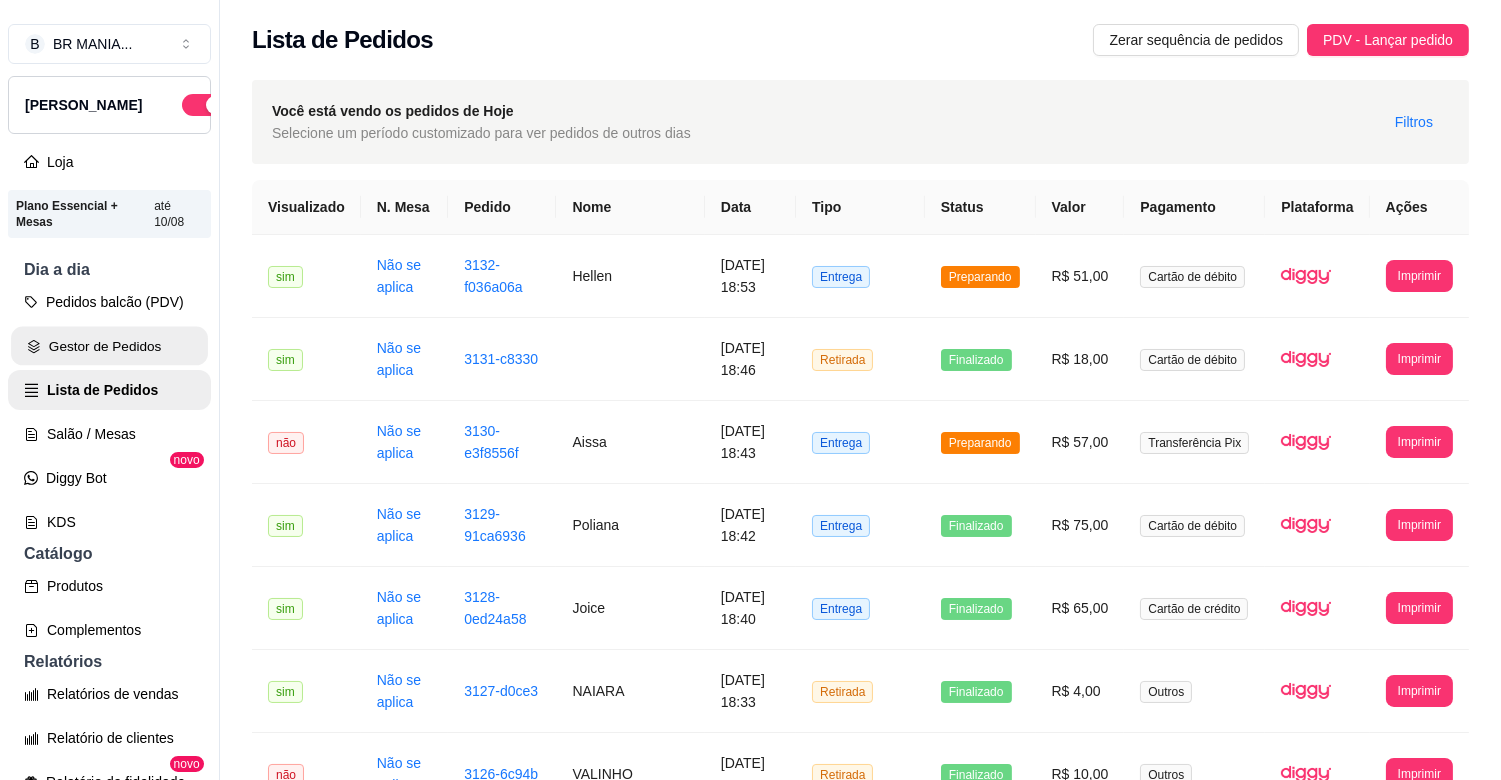 click on "Gestor de Pedidos" at bounding box center (109, 346) 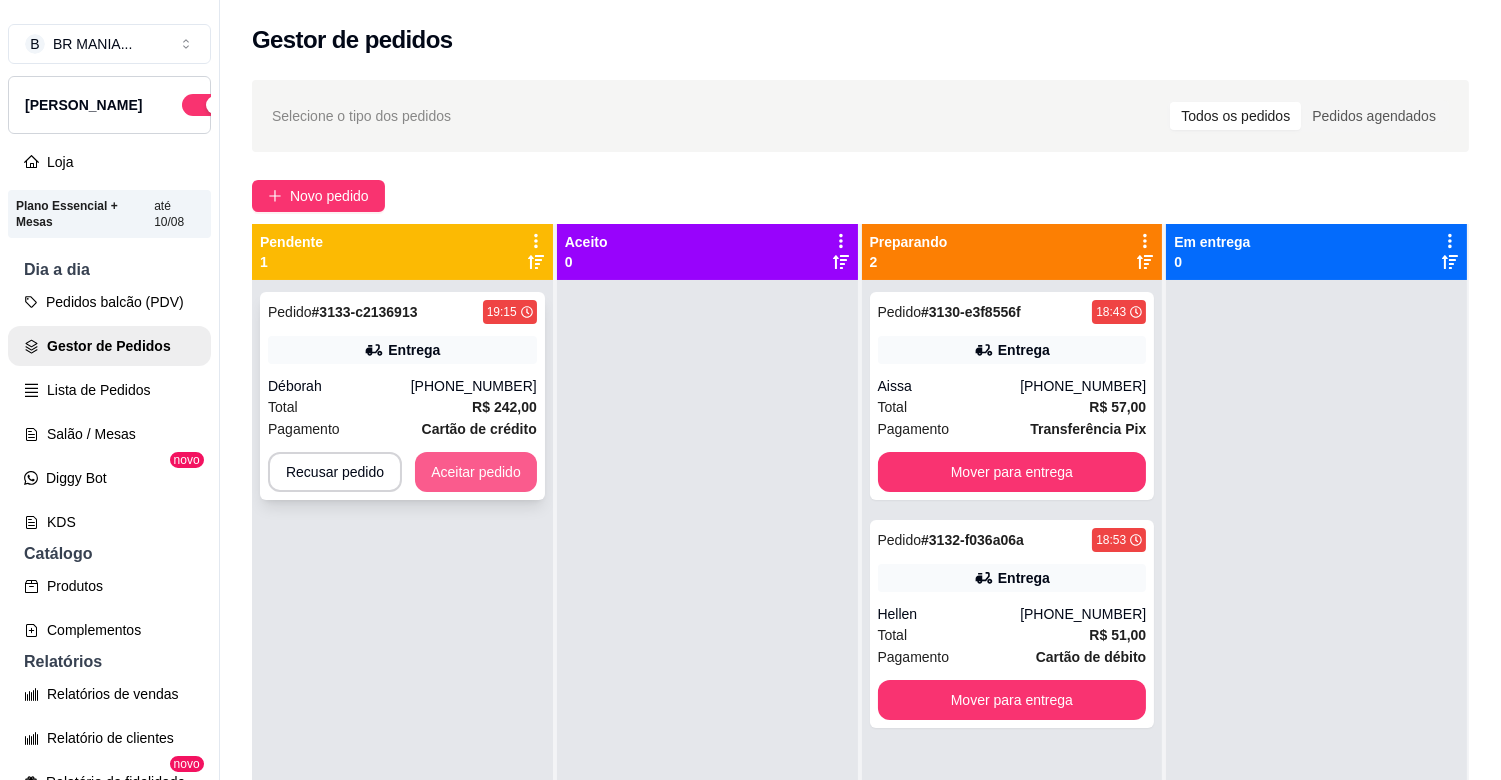 click on "Aceitar pedido" at bounding box center [476, 472] 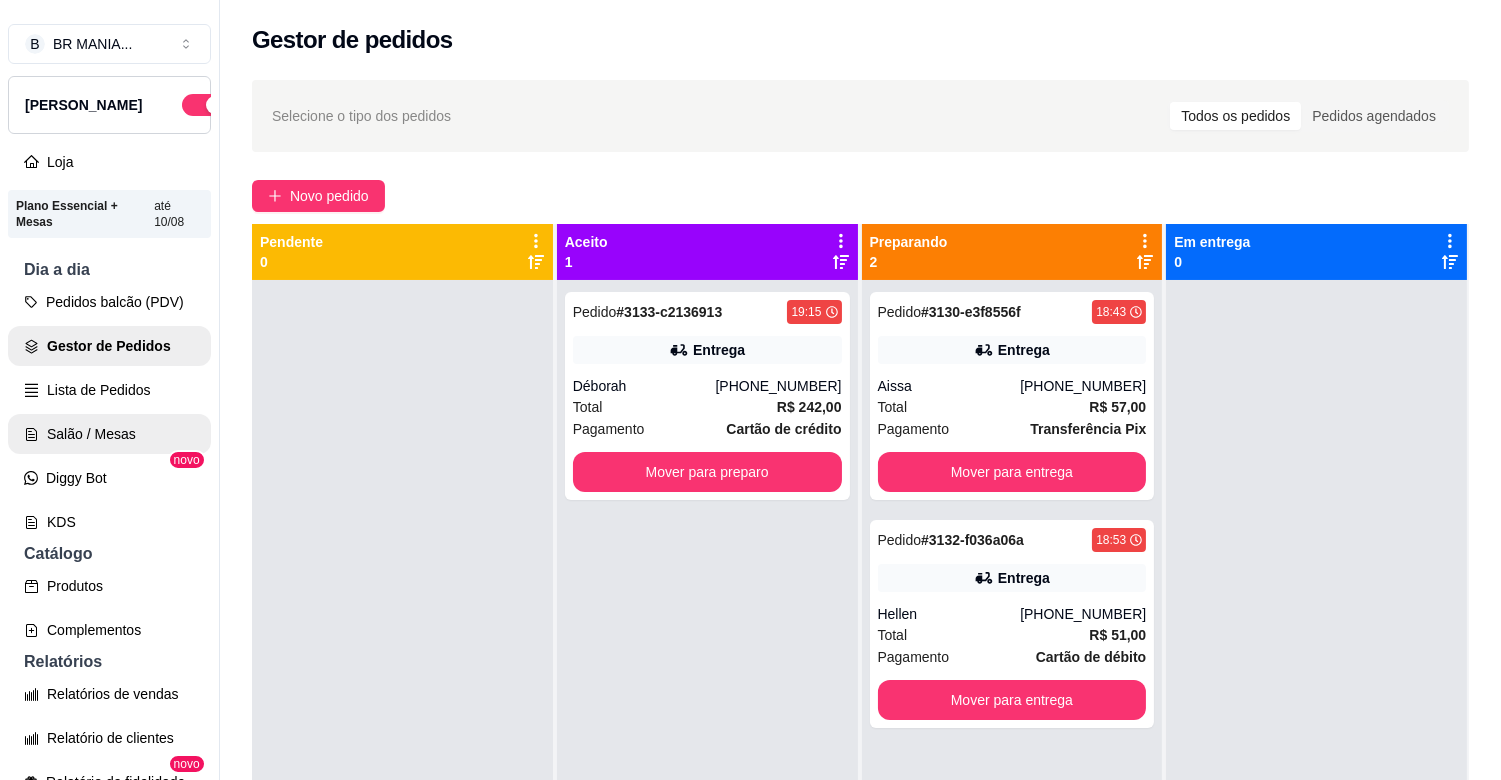 click on "Salão / Mesas" at bounding box center [109, 434] 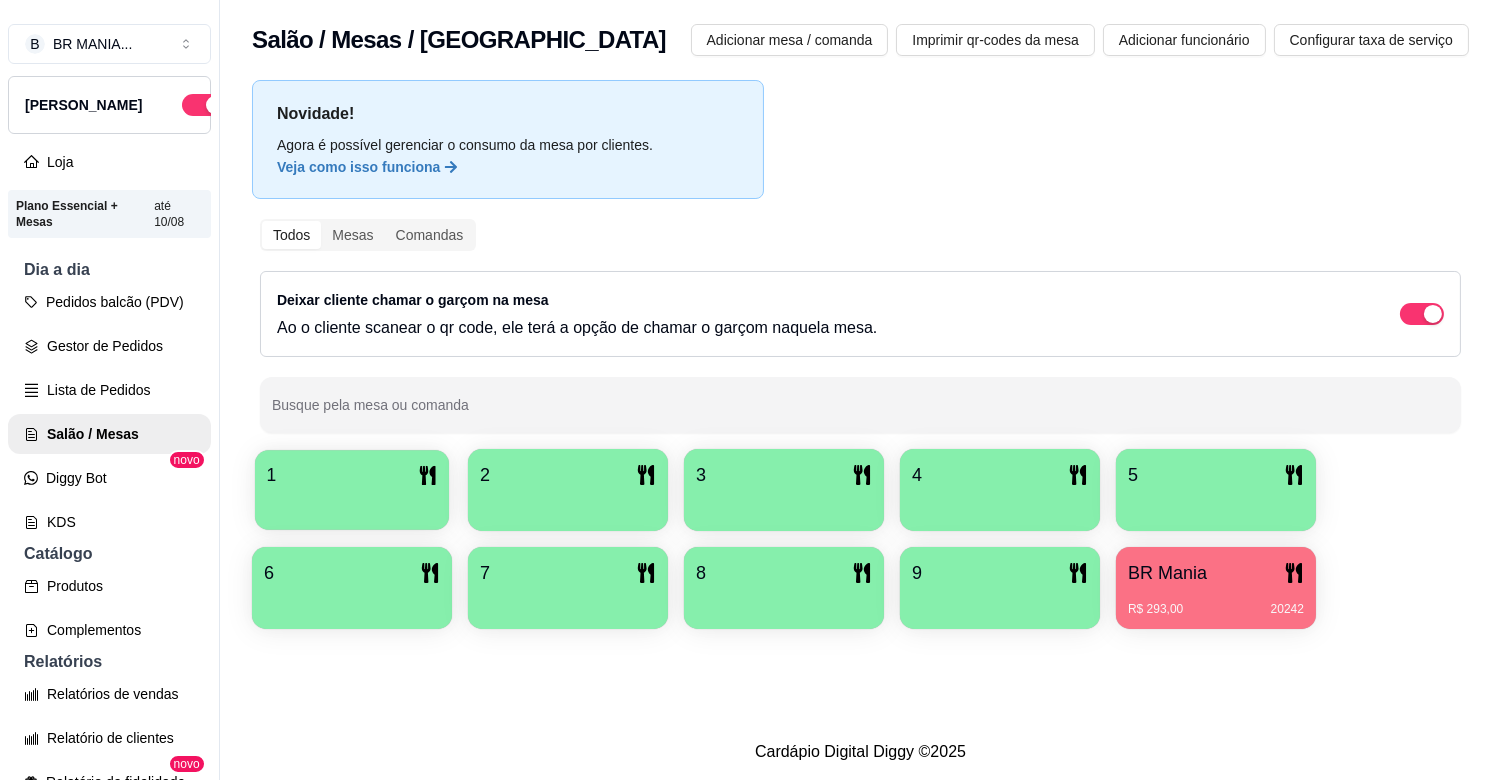 click at bounding box center (352, 503) 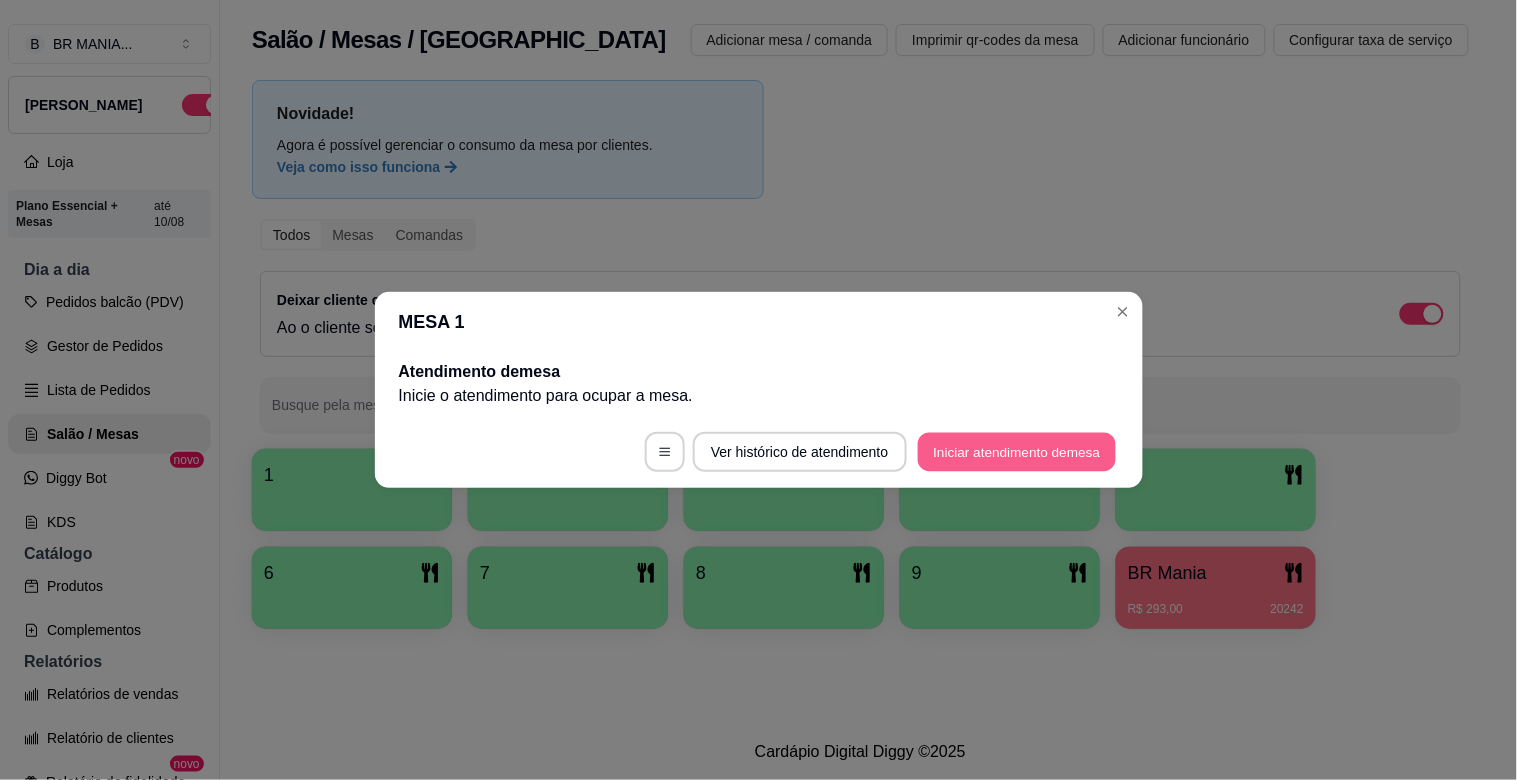 click on "Iniciar atendimento de  mesa" at bounding box center [1017, 452] 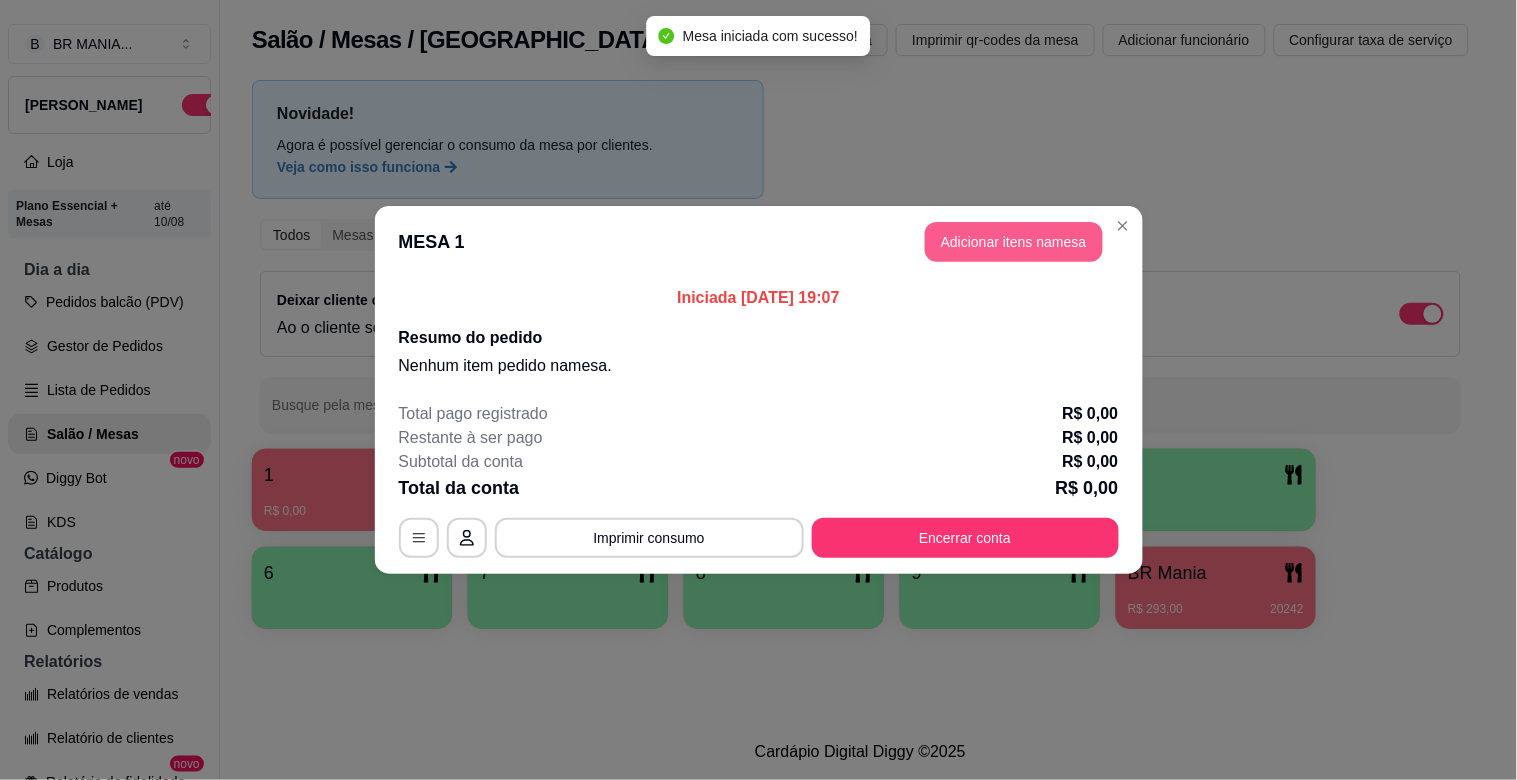 click on "Adicionar itens na  mesa" at bounding box center [1014, 242] 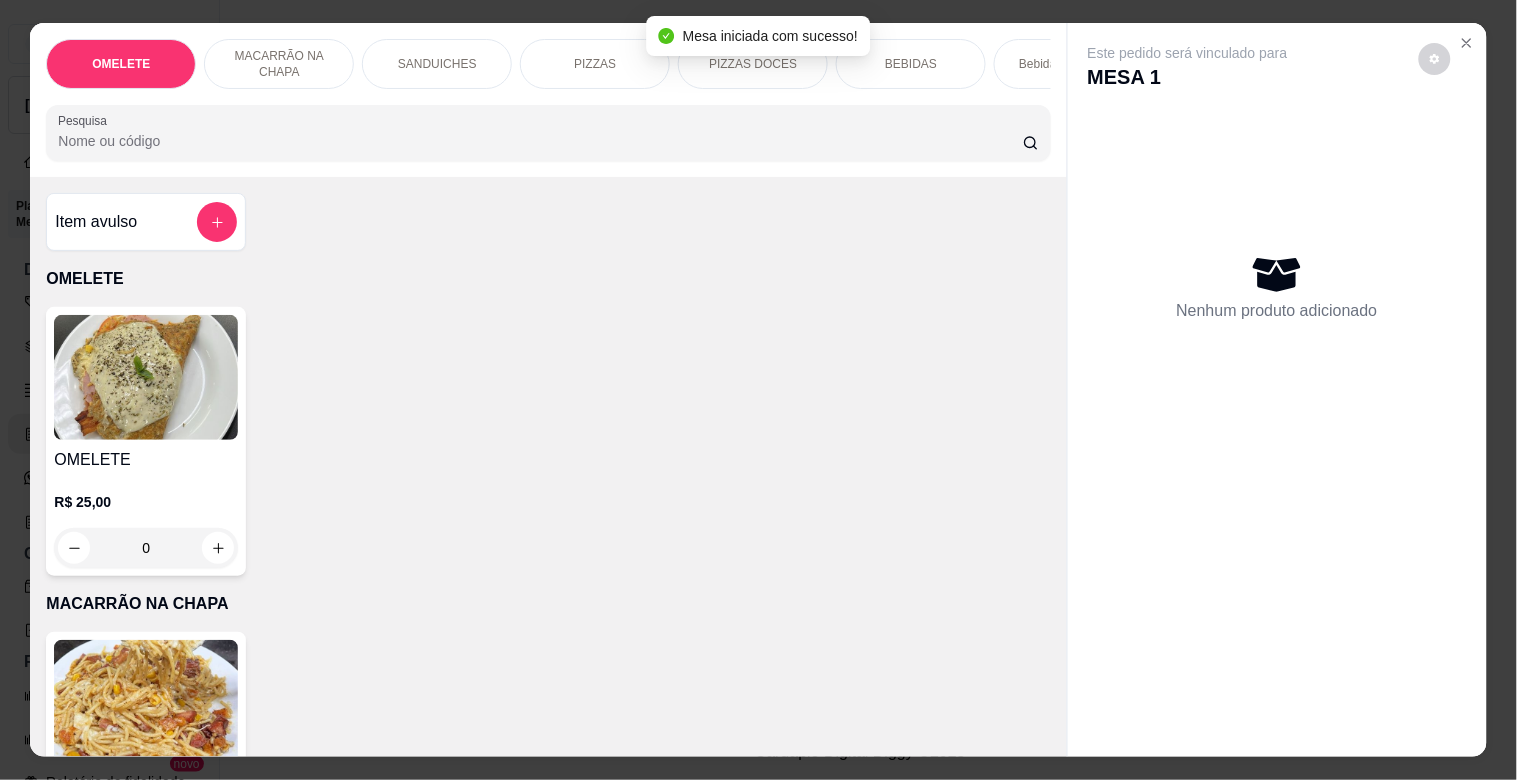 click on "Item avulso OMELETE OMELETE   R$ 25,00 0 MACARRÃO NA CHAPA  MACARRÃO NA CHAPA   R$ 25,00 0 SANDUICHES MISTO QUENTE   R$ 15,00 0 X- BURGUER   R$ 18,00 0 X - SALADA   R$ 21,00 0 X - FRANGO   R$ 21,00 0 X - FRANGO / BACON   R$ 28,00 0 X - EGG   R$ 23,00 0 X- BACON   R$ 26,00 0 X - BACON EGG   R$ 28,00 0 X - TUDO   R$ 33,00 0 PIZZAS PEQUENA a partir de     R$ 50,00 MEDIA  a partir de     R$ 60,00 Grande a partir de     R$ 70,00 PIZZAS DOCES BROTO  20cm a partir de     R$ 35,00 PEQUENA 25cm a partir de     R$ 45,00 MÉDIA 30cm a partir de     R$ 55,00 GRANDE 35cm a partir de     R$ 65,00 BEBIDAS  Água Mineral    R$ 0,00 0 Coca mini 200ml    R$ 0,00 0 Guaraná mini 200ml   R$ 0,00 0 Refri KS   R$ 0,00 0 Coca lata 350ml    R$ 0,00 0 Guaraná 350ml   R$ 0,00 0 Esgotado Fanta lata 350ml   R$ 6,00 0 Sprite lata 350ml   R$ 0,00 0 Água tônica lata original 350ml   R$ 0,00 0 H2O 500ml   R$ 7,00 0 Suco Kapo   R$ 0,00 0 Suco del valle lata 290ml   R$ 0,00 0 Suco del valle 1 litro   0   0" at bounding box center (548, 466) 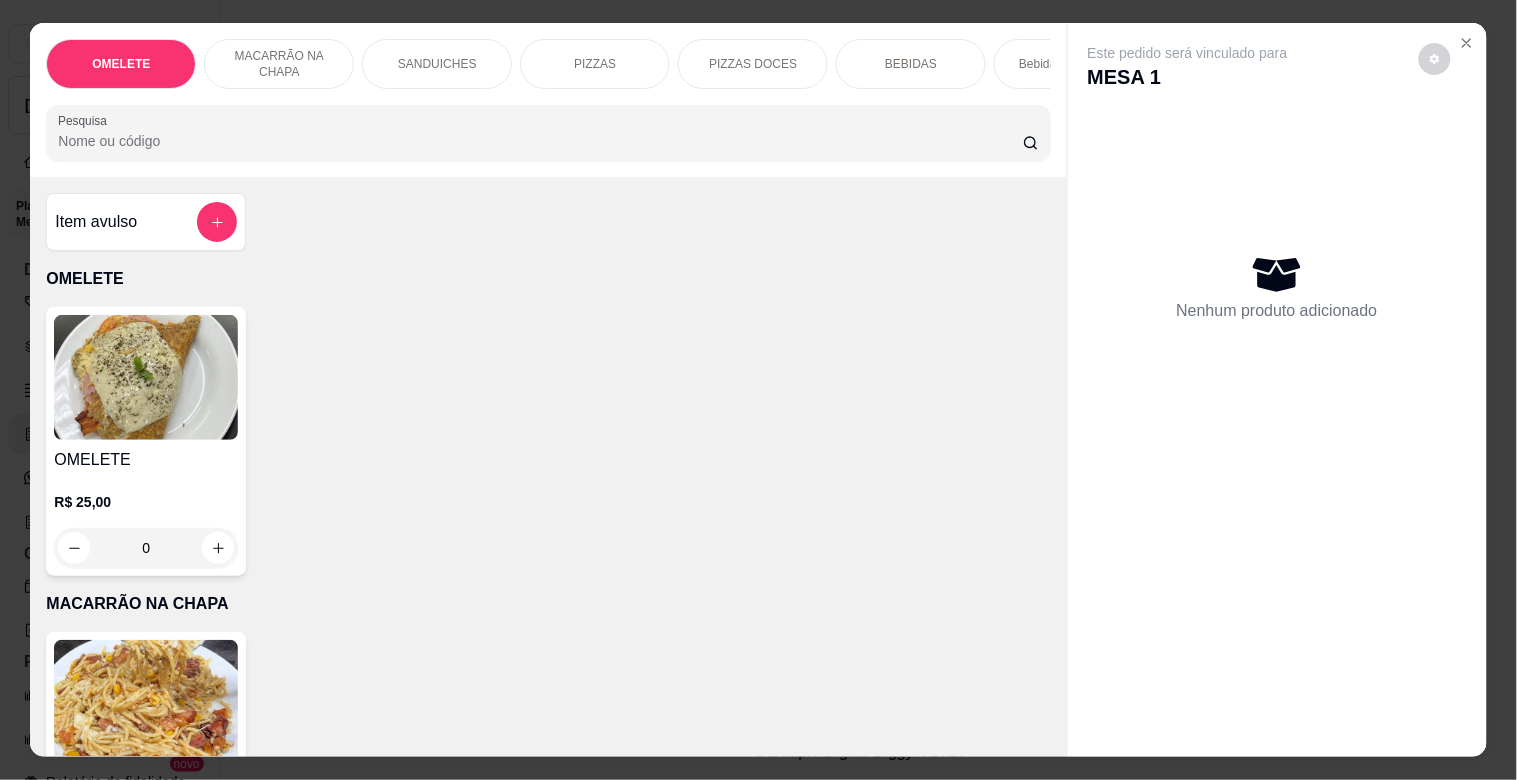 click on "PIZZAS" at bounding box center [595, 64] 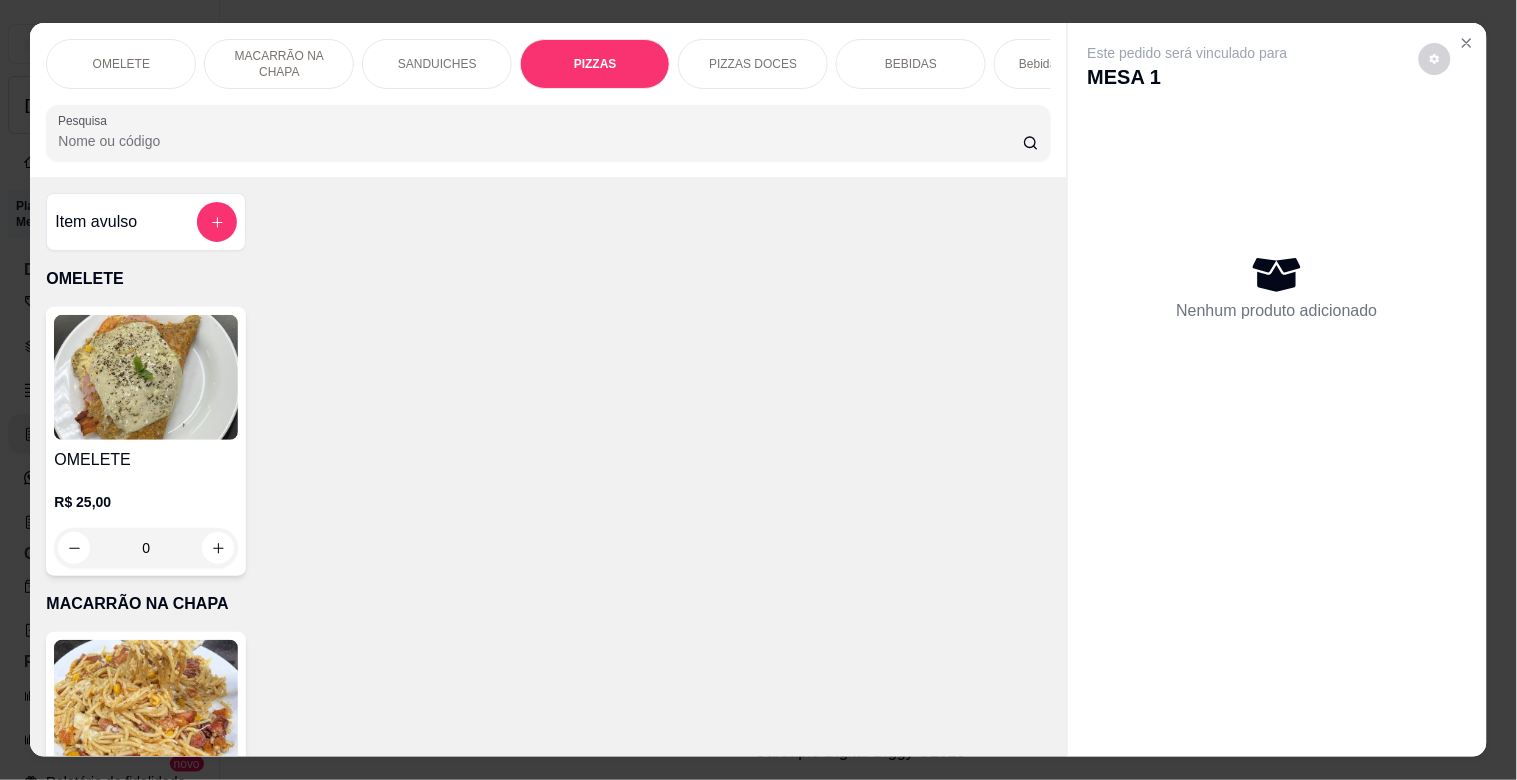 scroll, scrollTop: 1634, scrollLeft: 0, axis: vertical 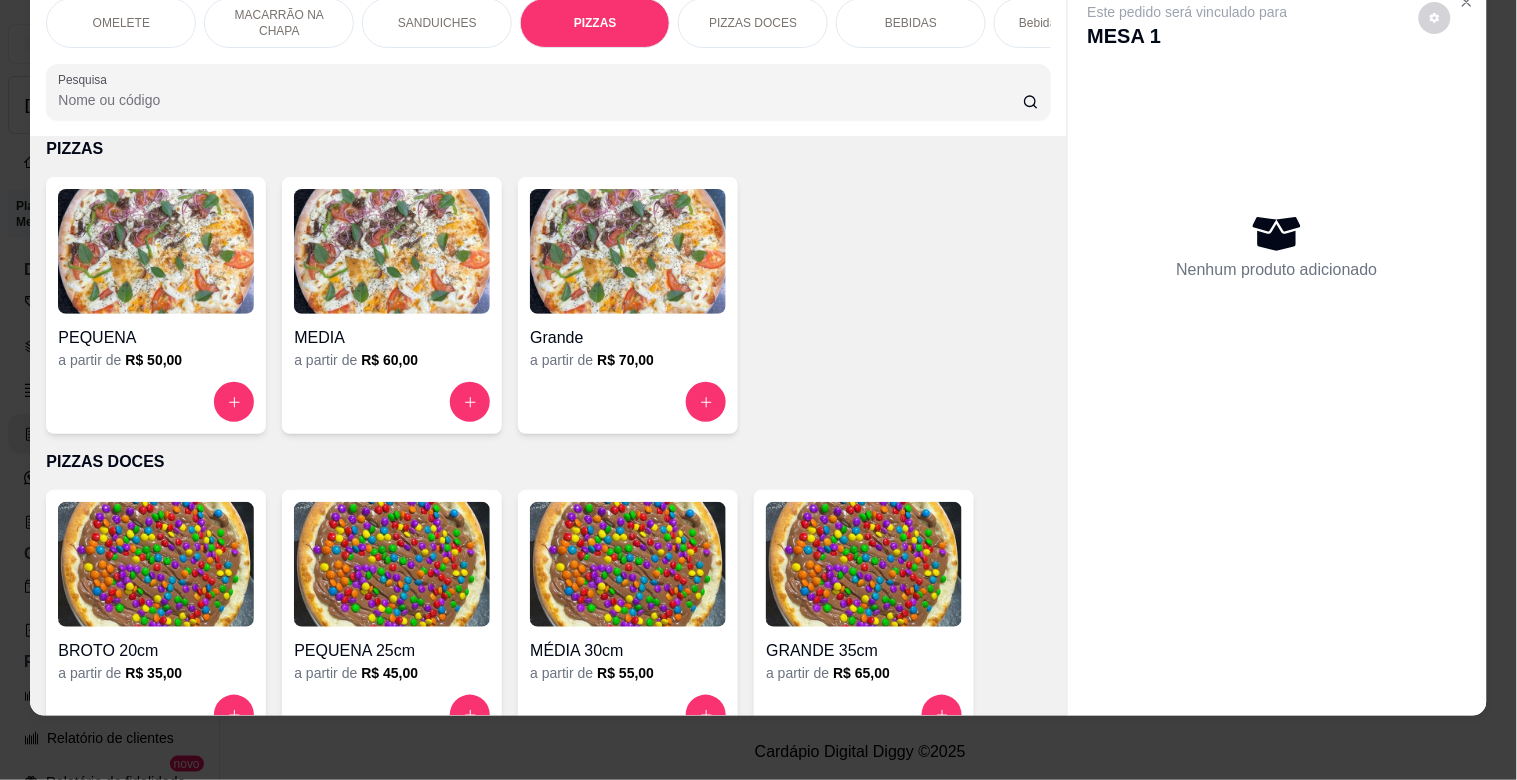 click at bounding box center (392, 251) 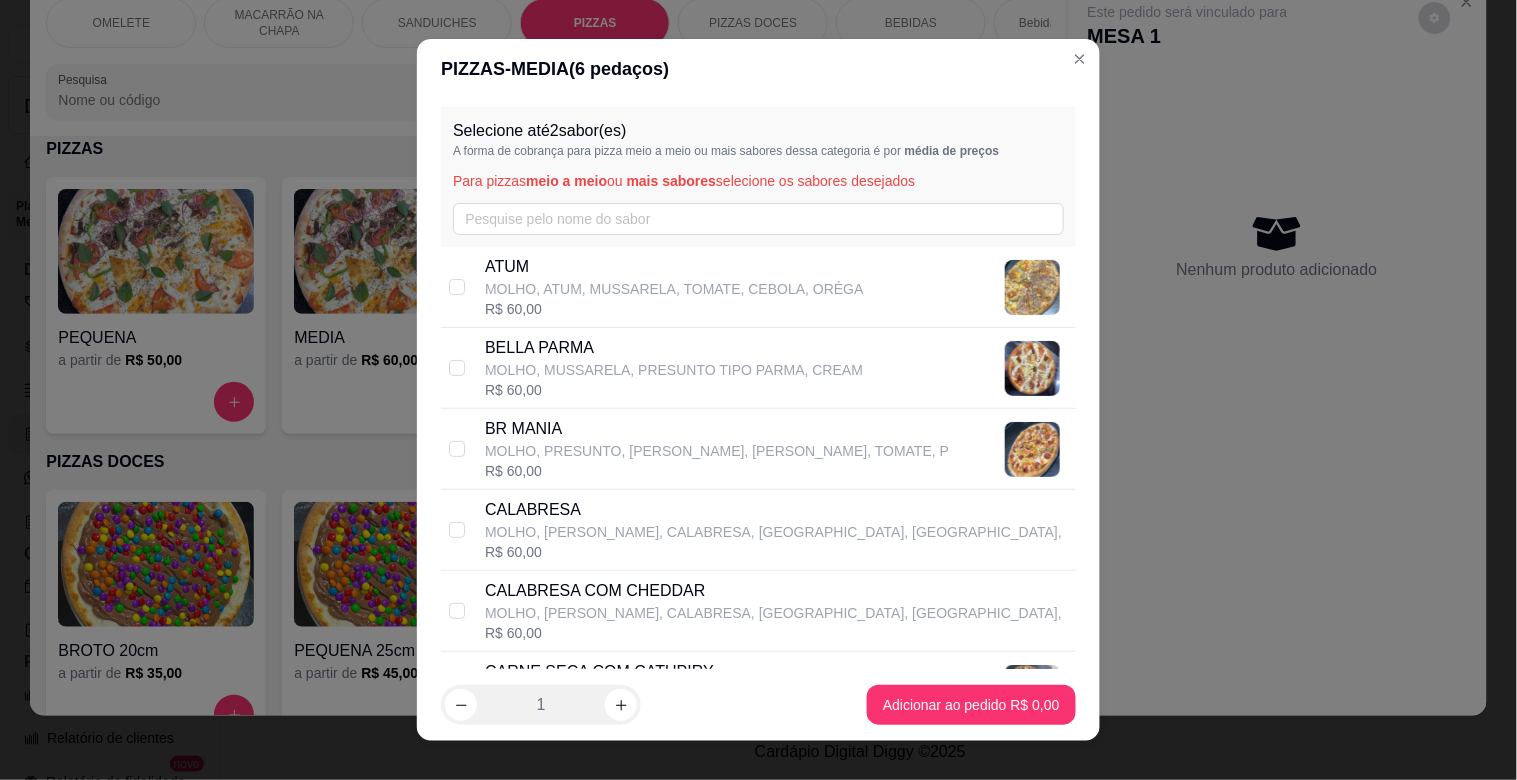 drag, startPoint x: 542, startPoint y: 417, endPoint x: 656, endPoint y: 420, distance: 114.03947 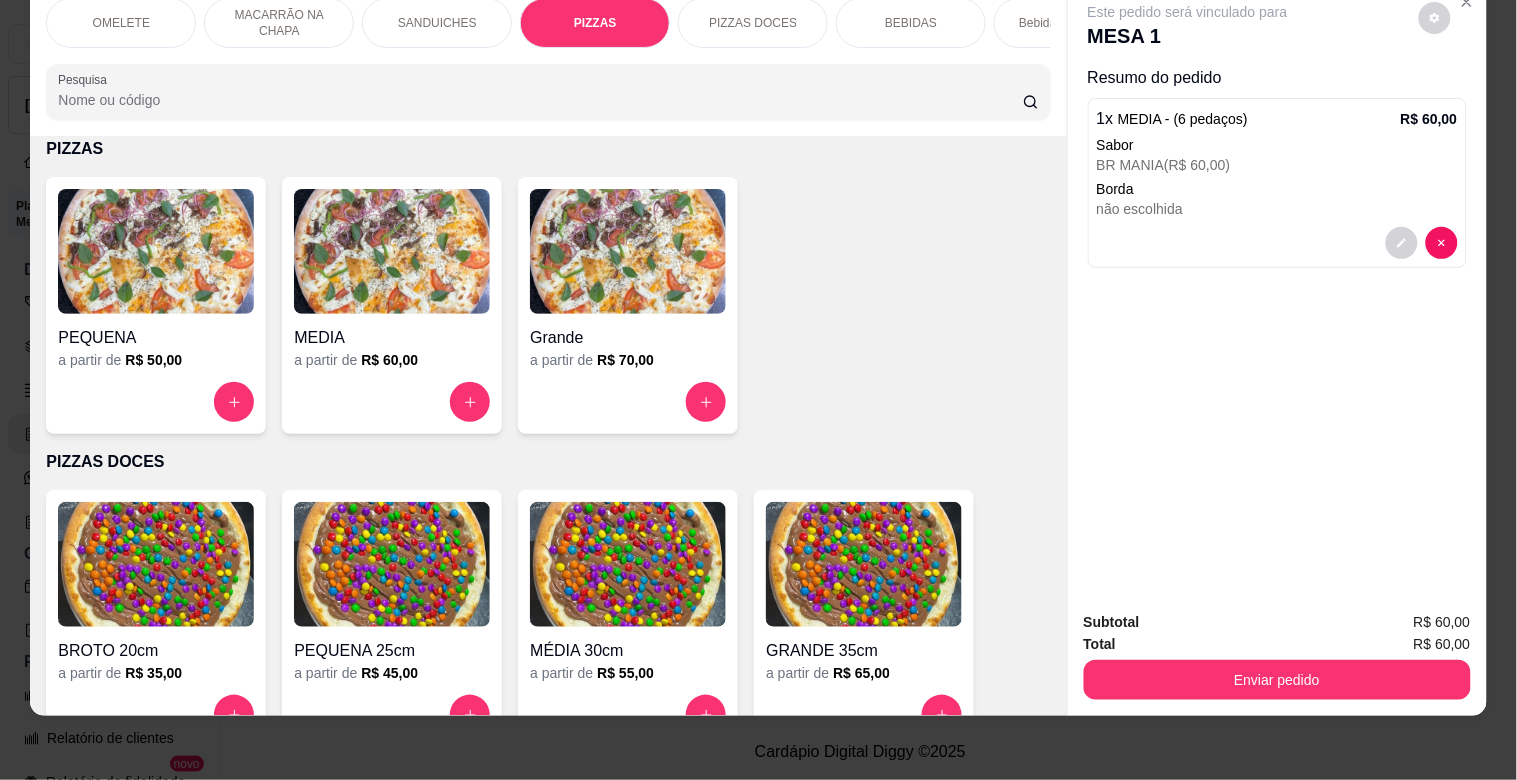 scroll, scrollTop: 0, scrollLeft: 0, axis: both 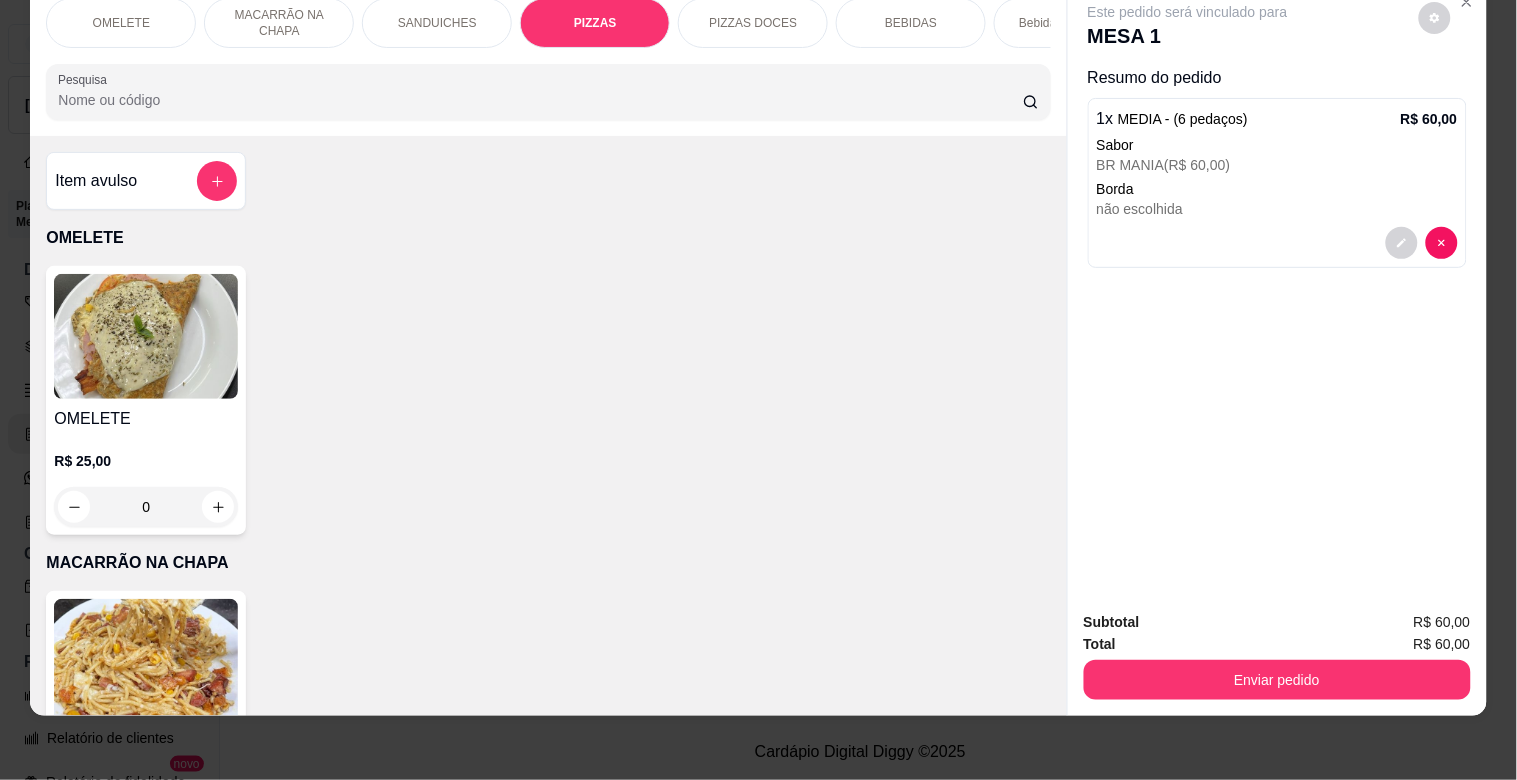 click on "Pesquisa" at bounding box center [540, 100] 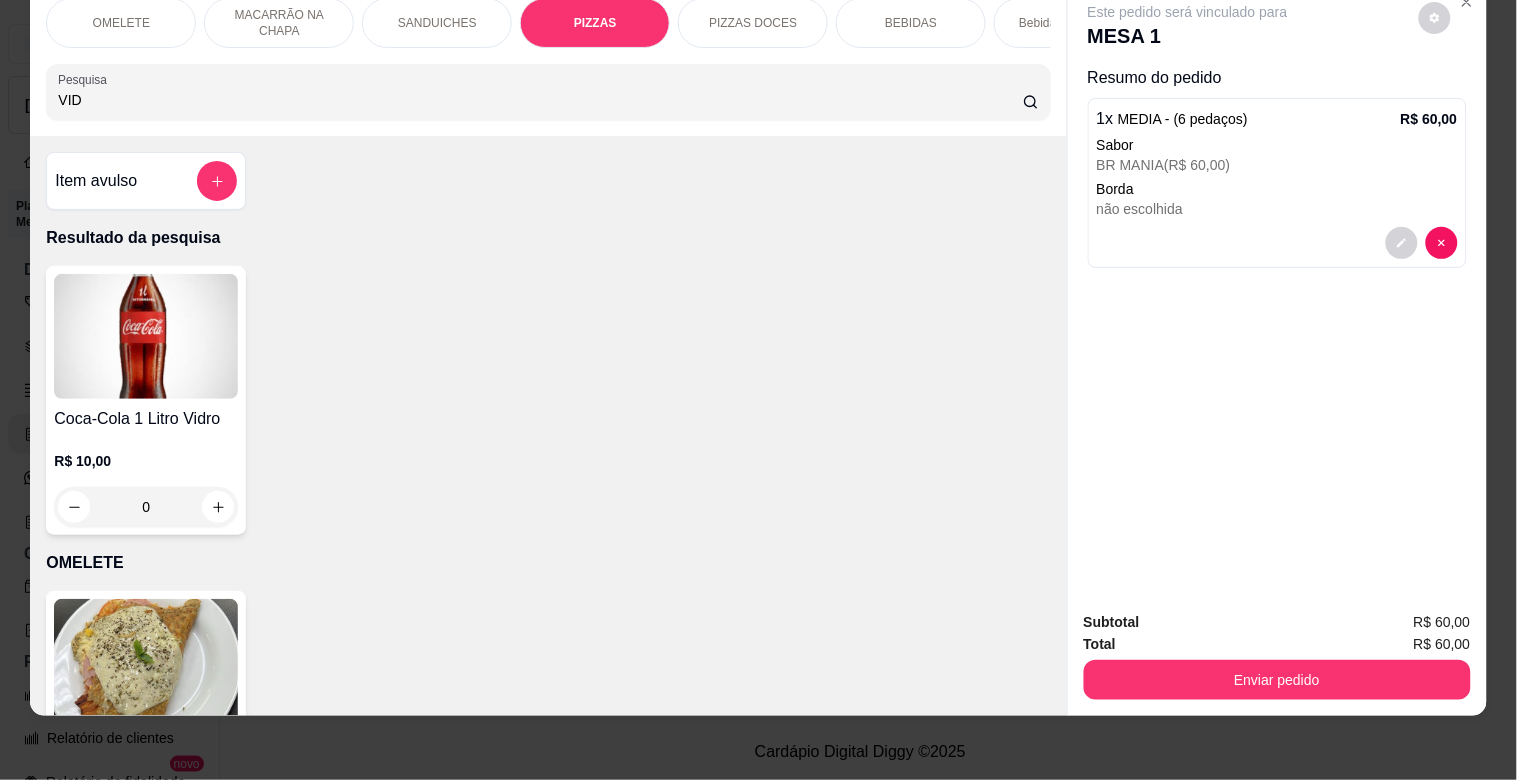 type on "VID" 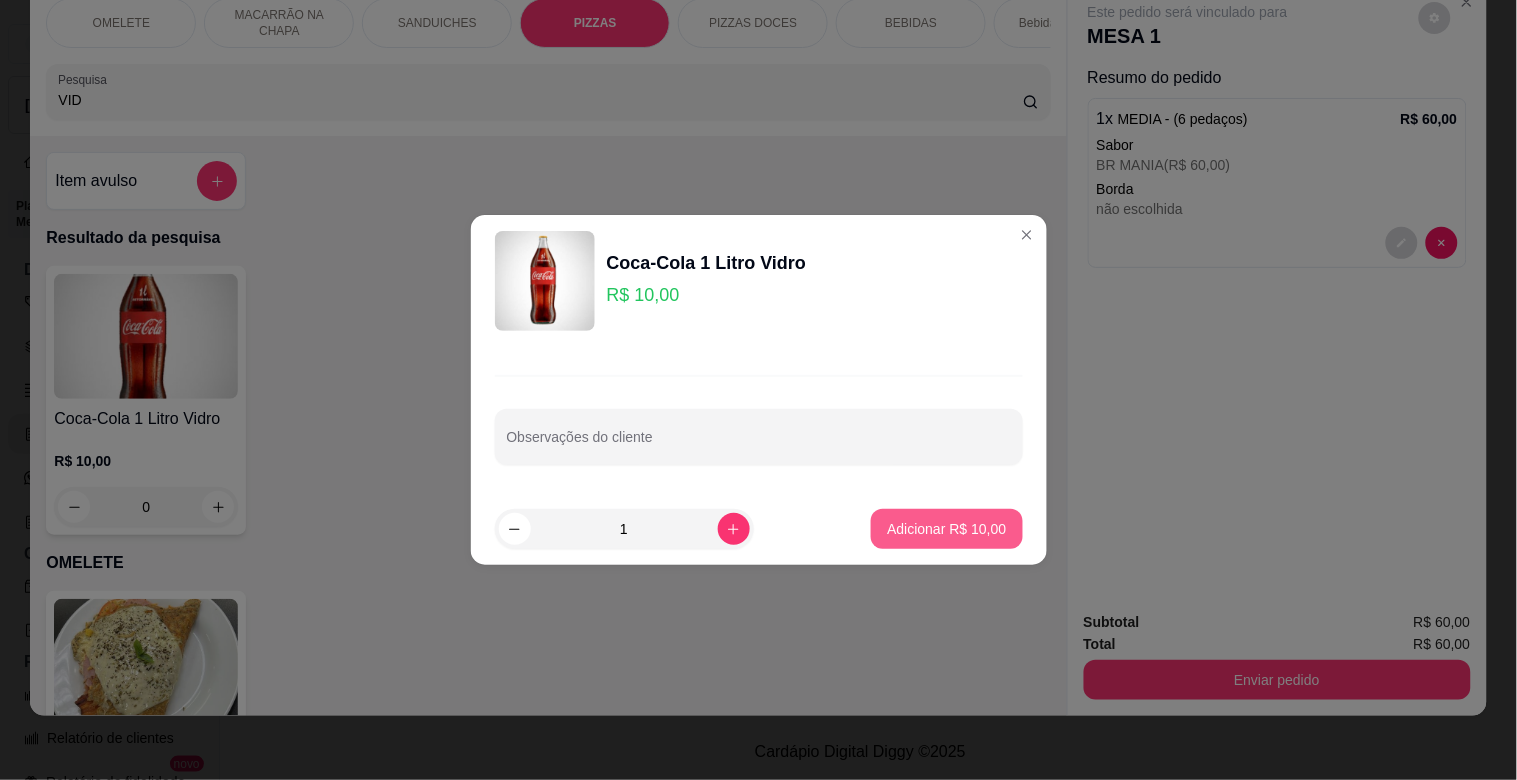 click on "Adicionar   R$ 10,00" at bounding box center (946, 529) 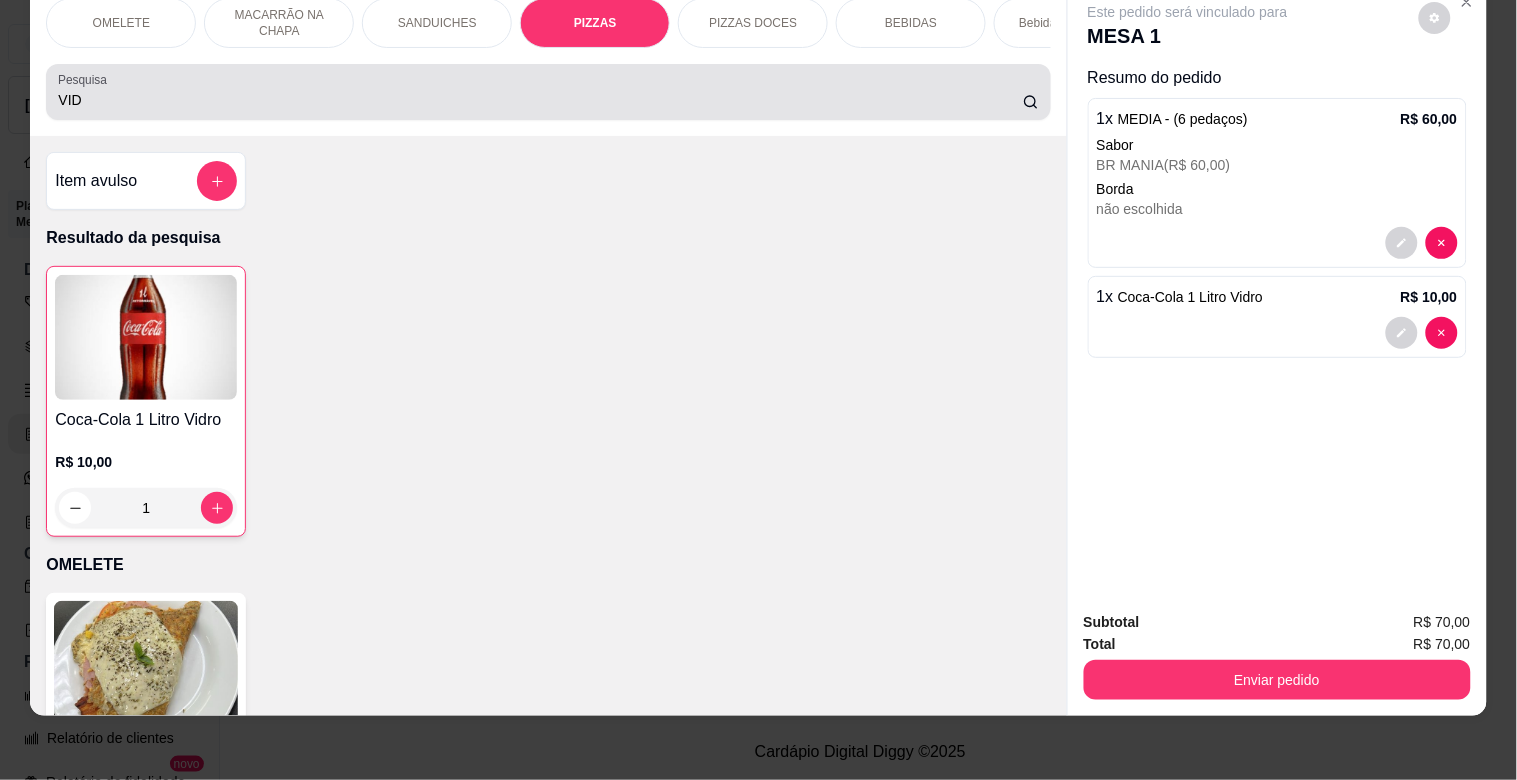 drag, startPoint x: 54, startPoint y: 92, endPoint x: 0, endPoint y: 98, distance: 54.33231 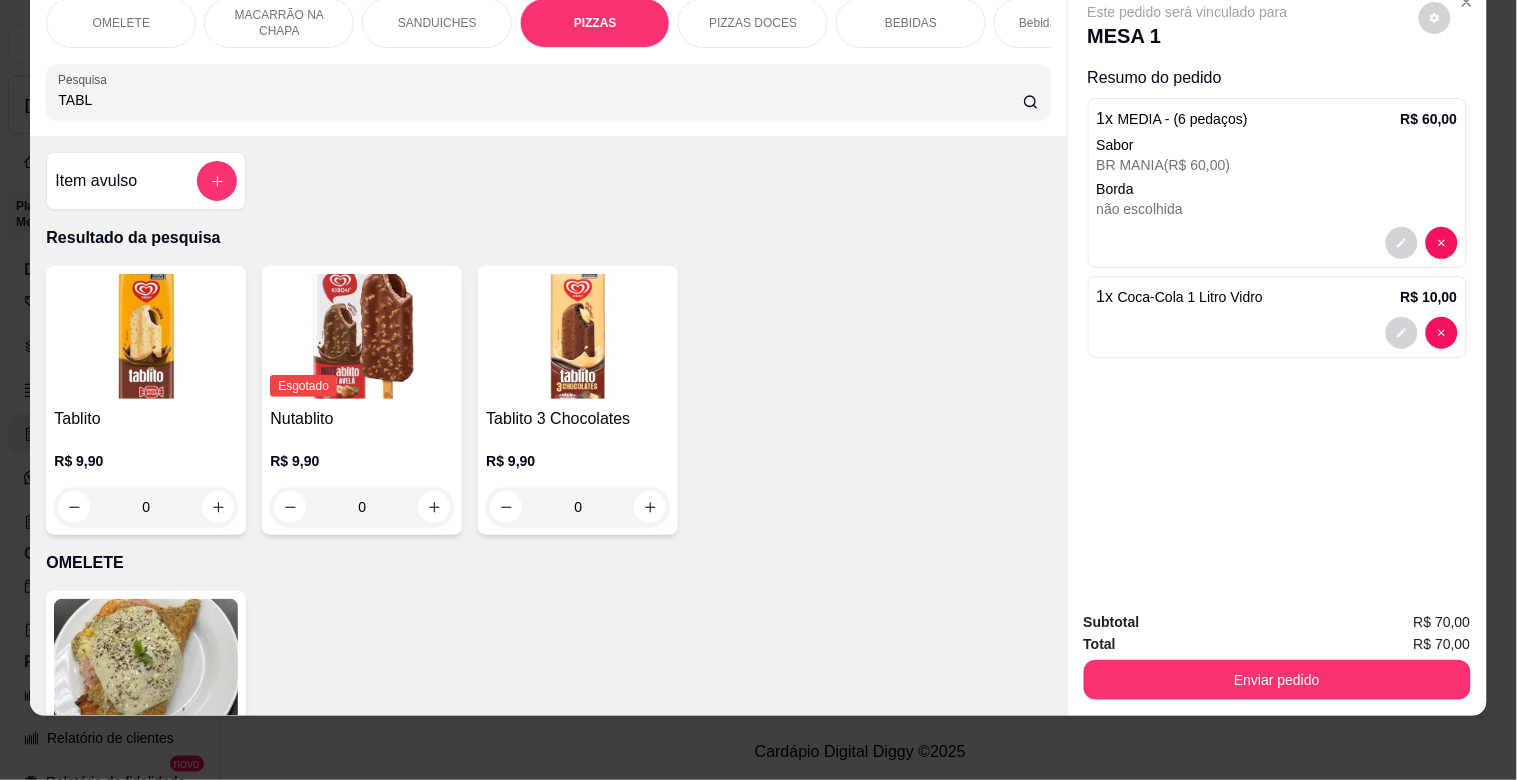 type on "TABL" 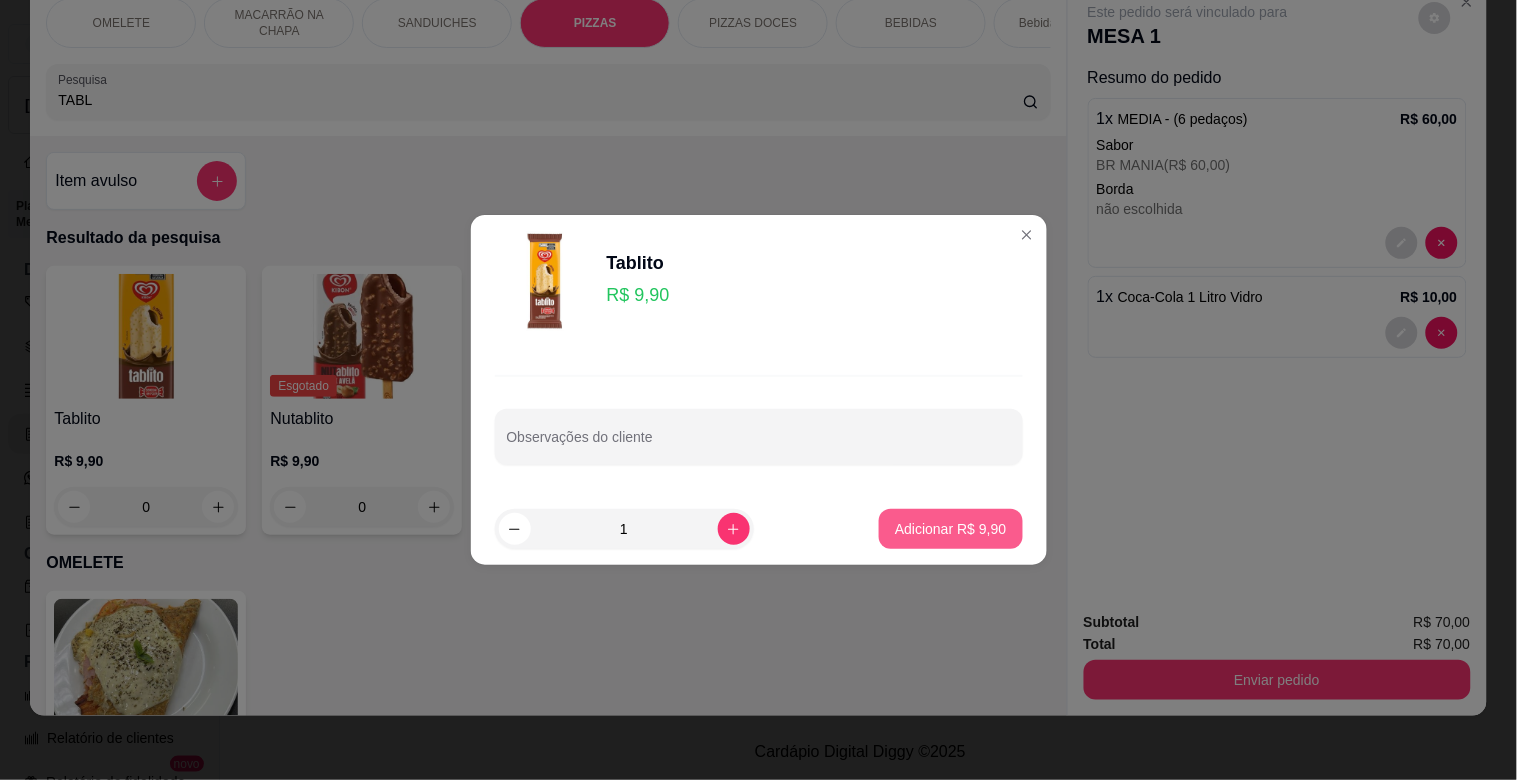 click on "Adicionar   R$ 9,90" at bounding box center (950, 529) 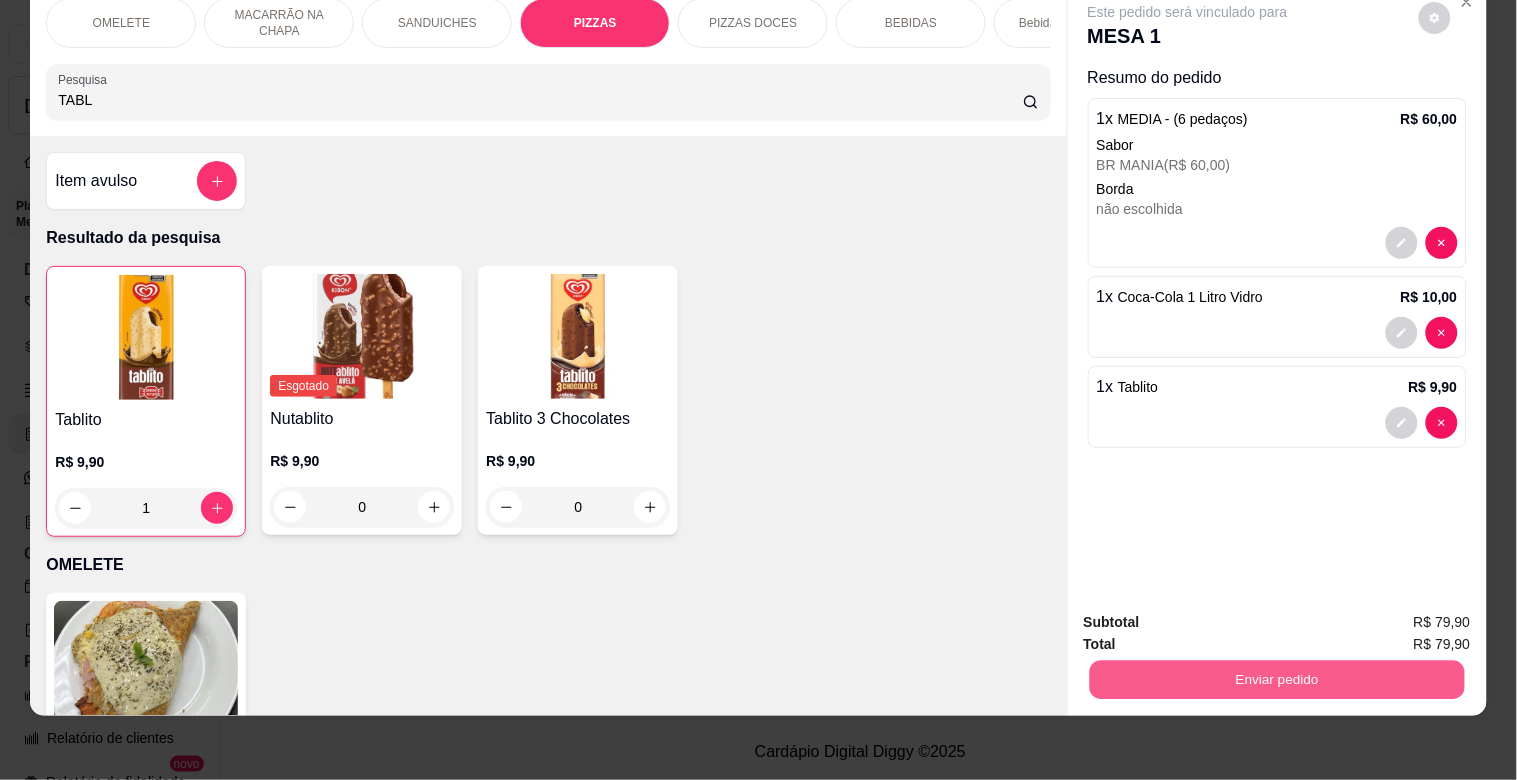 click on "Enviar pedido" at bounding box center (1276, 679) 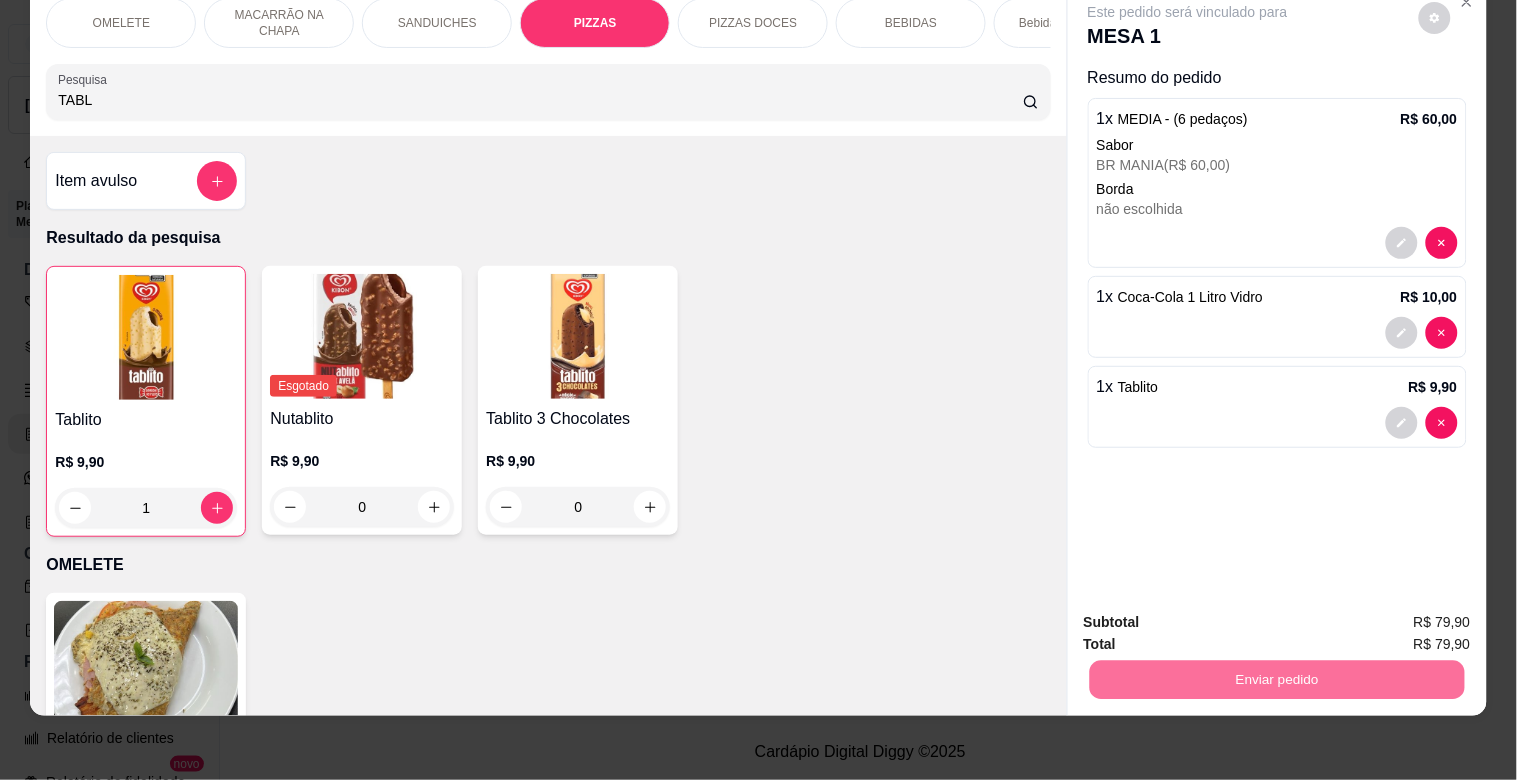 click on "Não registrar e enviar pedido" at bounding box center [1211, 613] 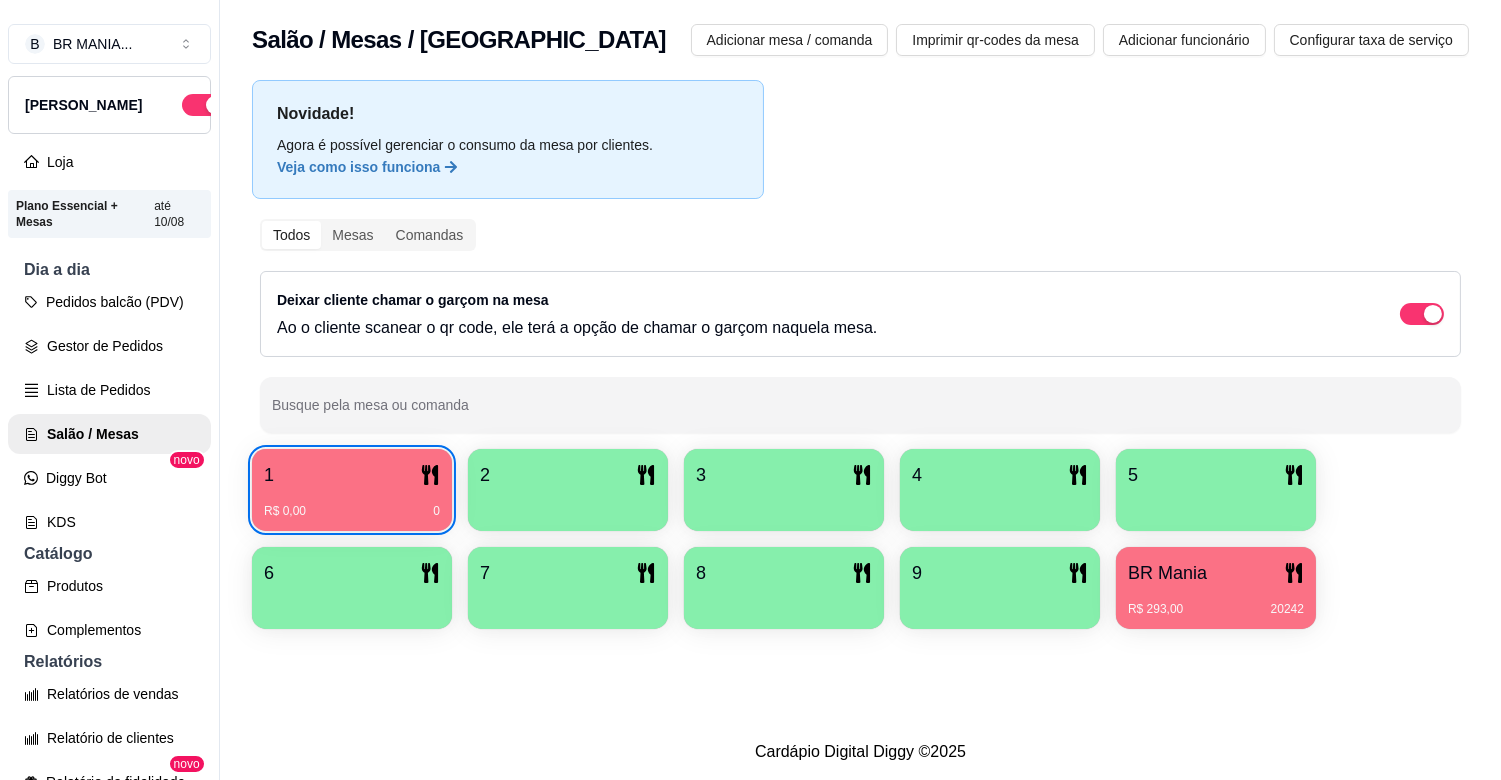 type 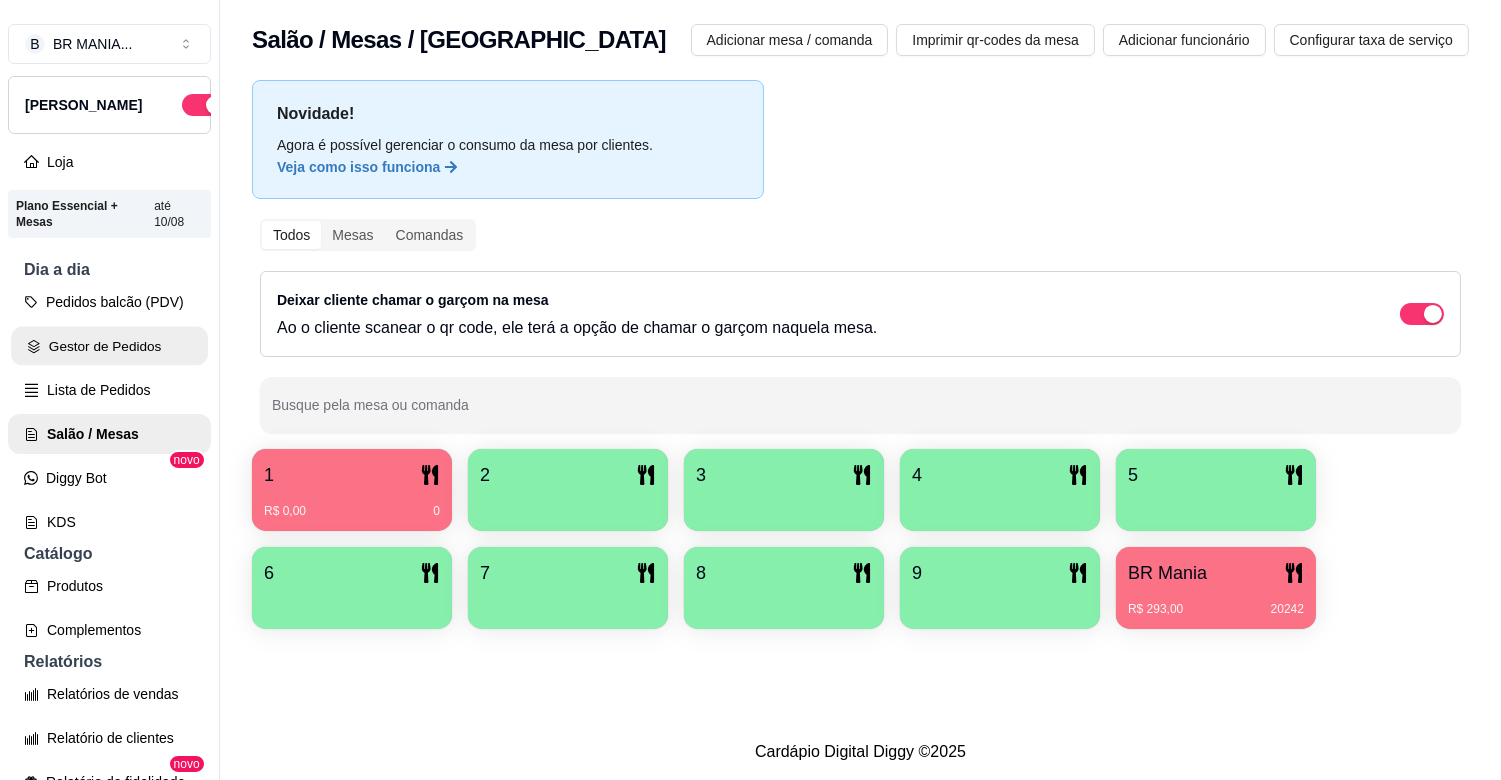 click on "Gestor de Pedidos" at bounding box center (109, 346) 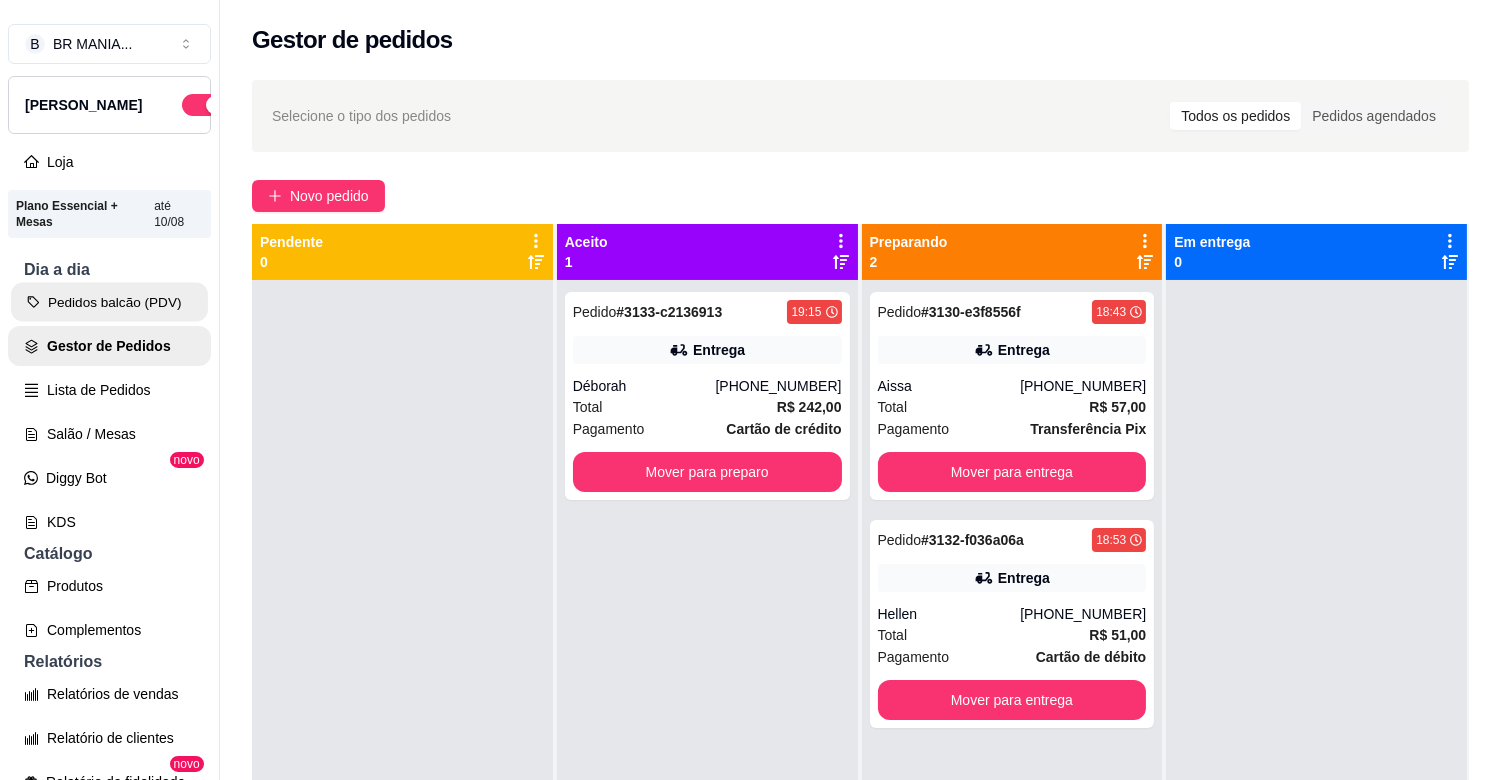 click on "Pedidos balcão (PDV)" at bounding box center [109, 302] 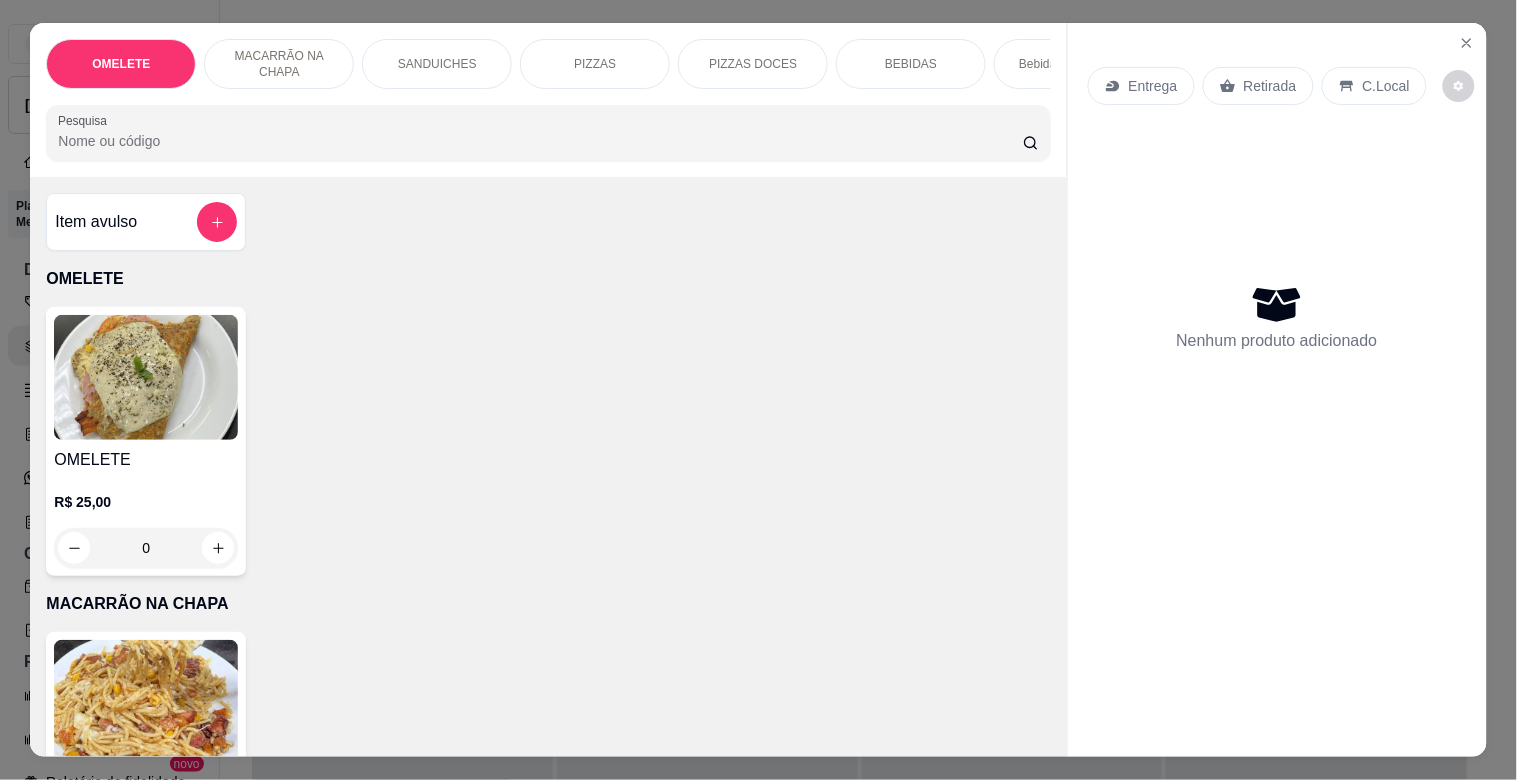 click on "PIZZAS" at bounding box center [595, 64] 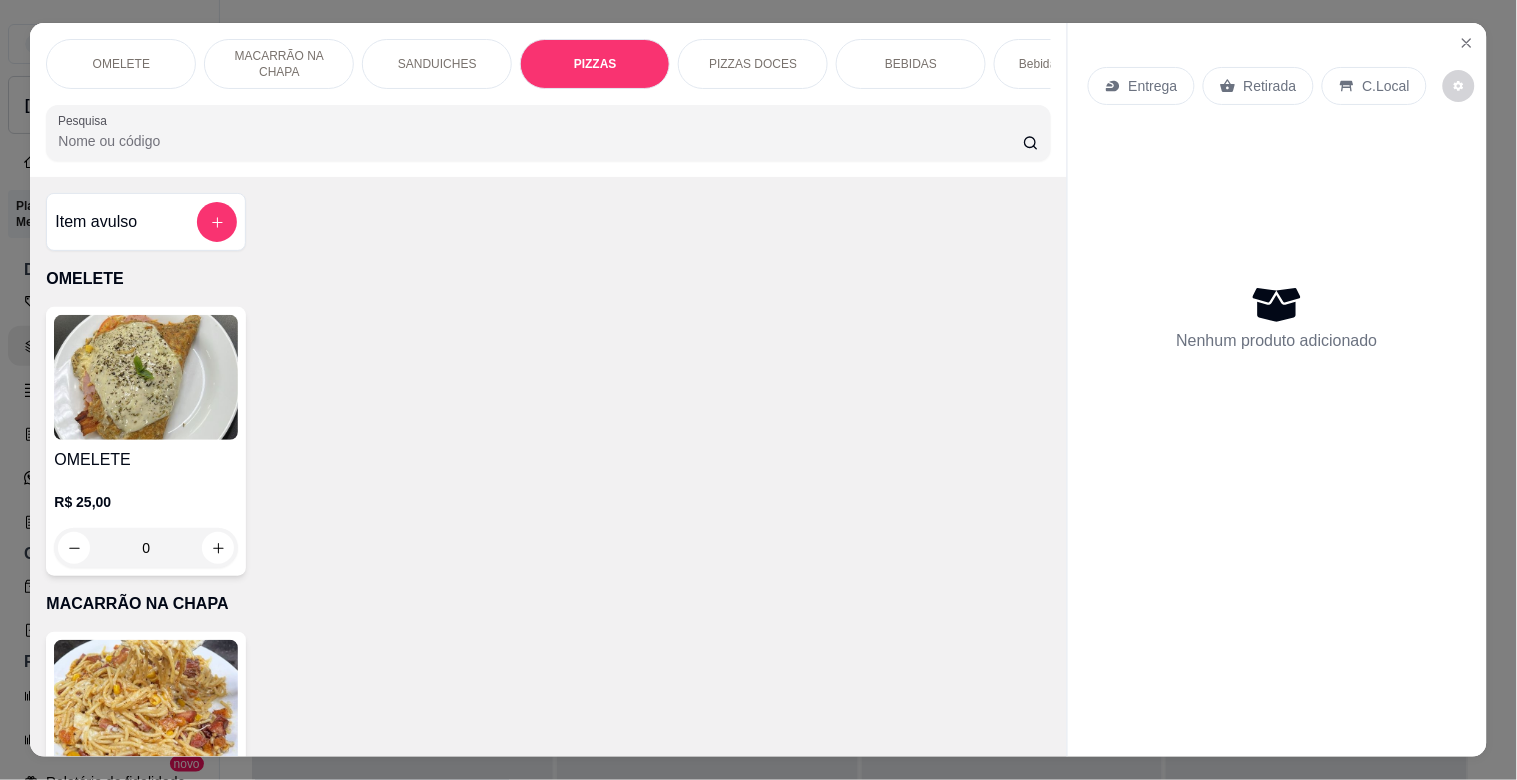 scroll, scrollTop: 1634, scrollLeft: 0, axis: vertical 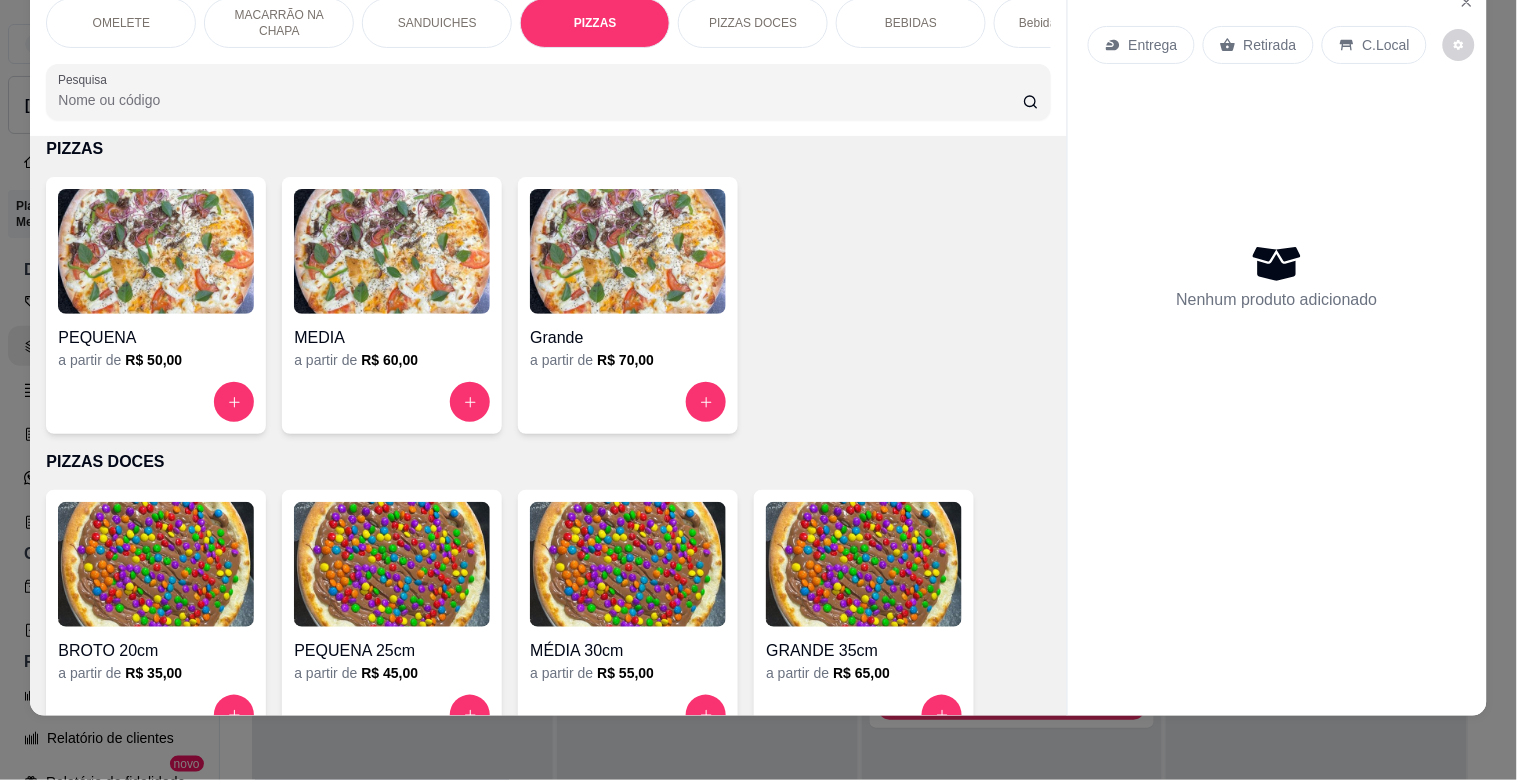 click at bounding box center (628, 251) 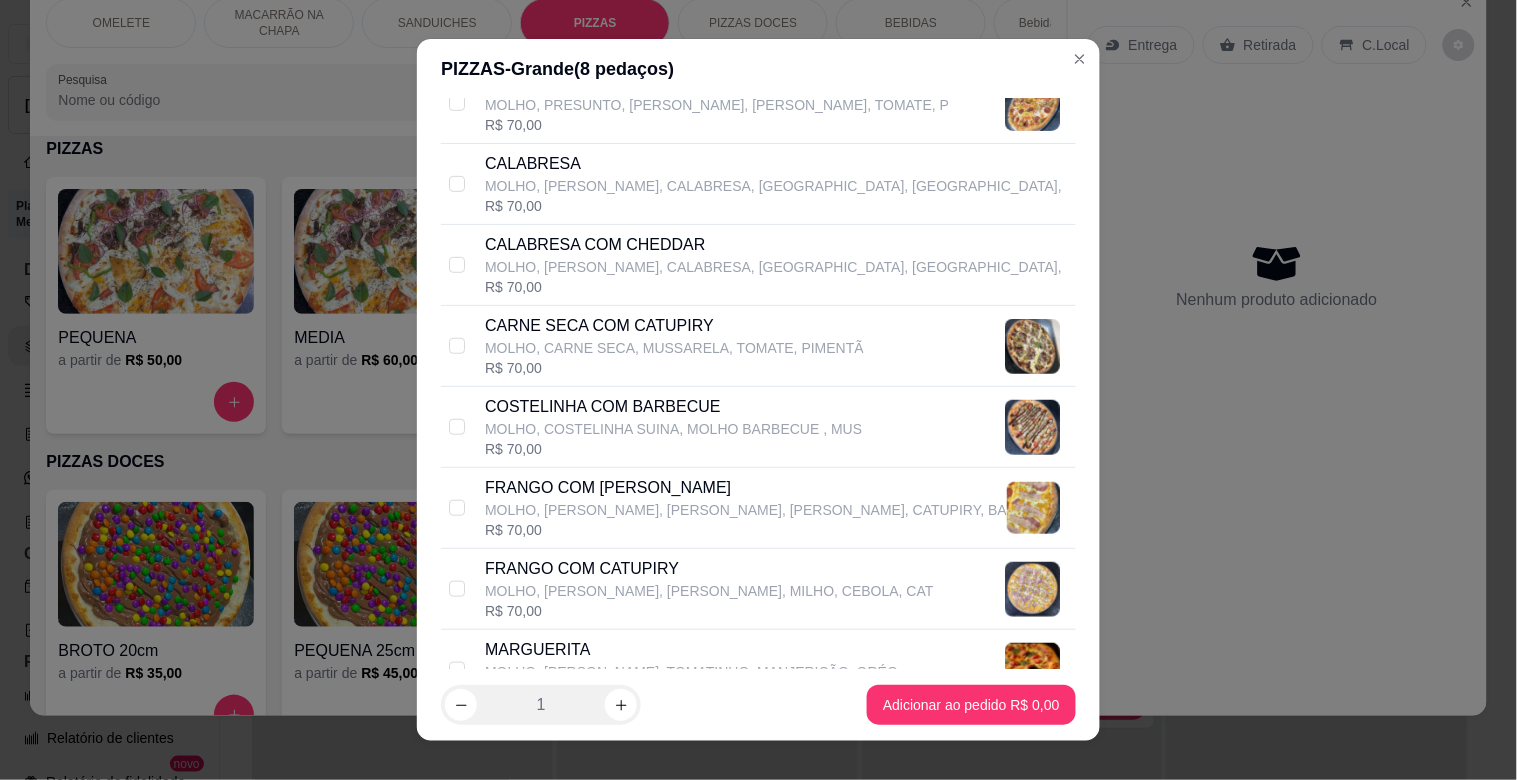 scroll, scrollTop: 355, scrollLeft: 0, axis: vertical 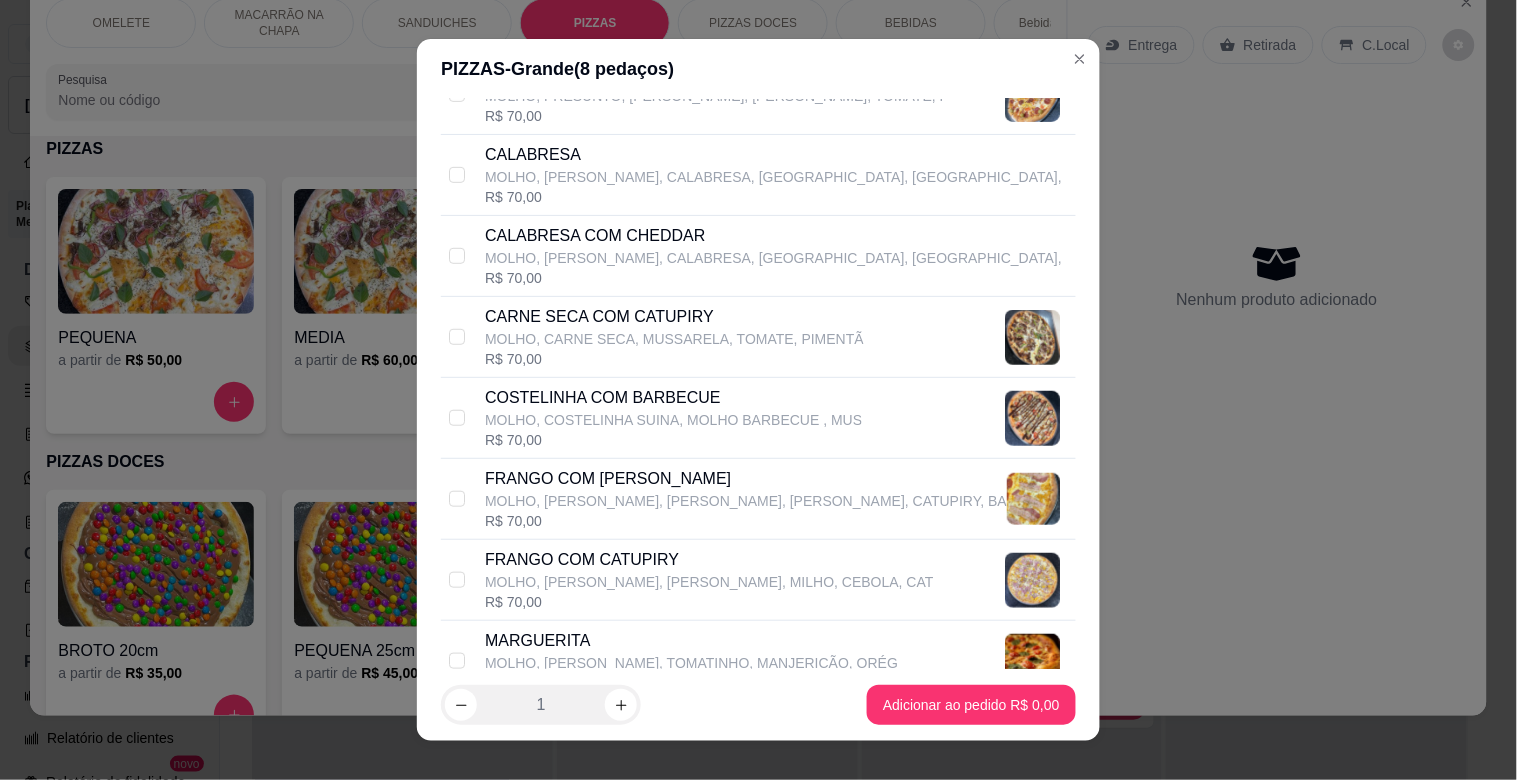 click on "MOLHO, CARNE SECA, MUSSARELA, TOMATE, PIMENTÃ" at bounding box center [674, 339] 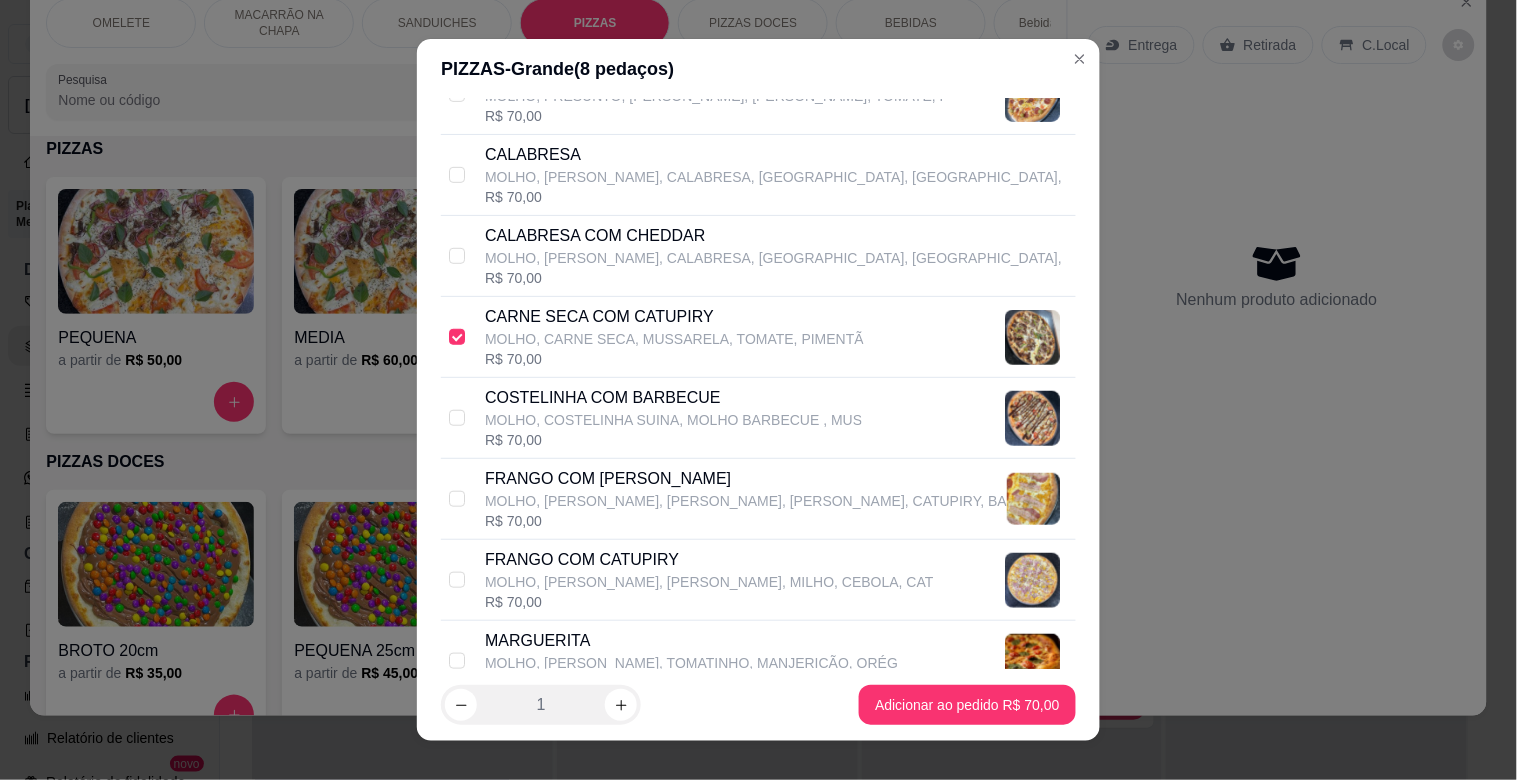 scroll, scrollTop: 1198, scrollLeft: 0, axis: vertical 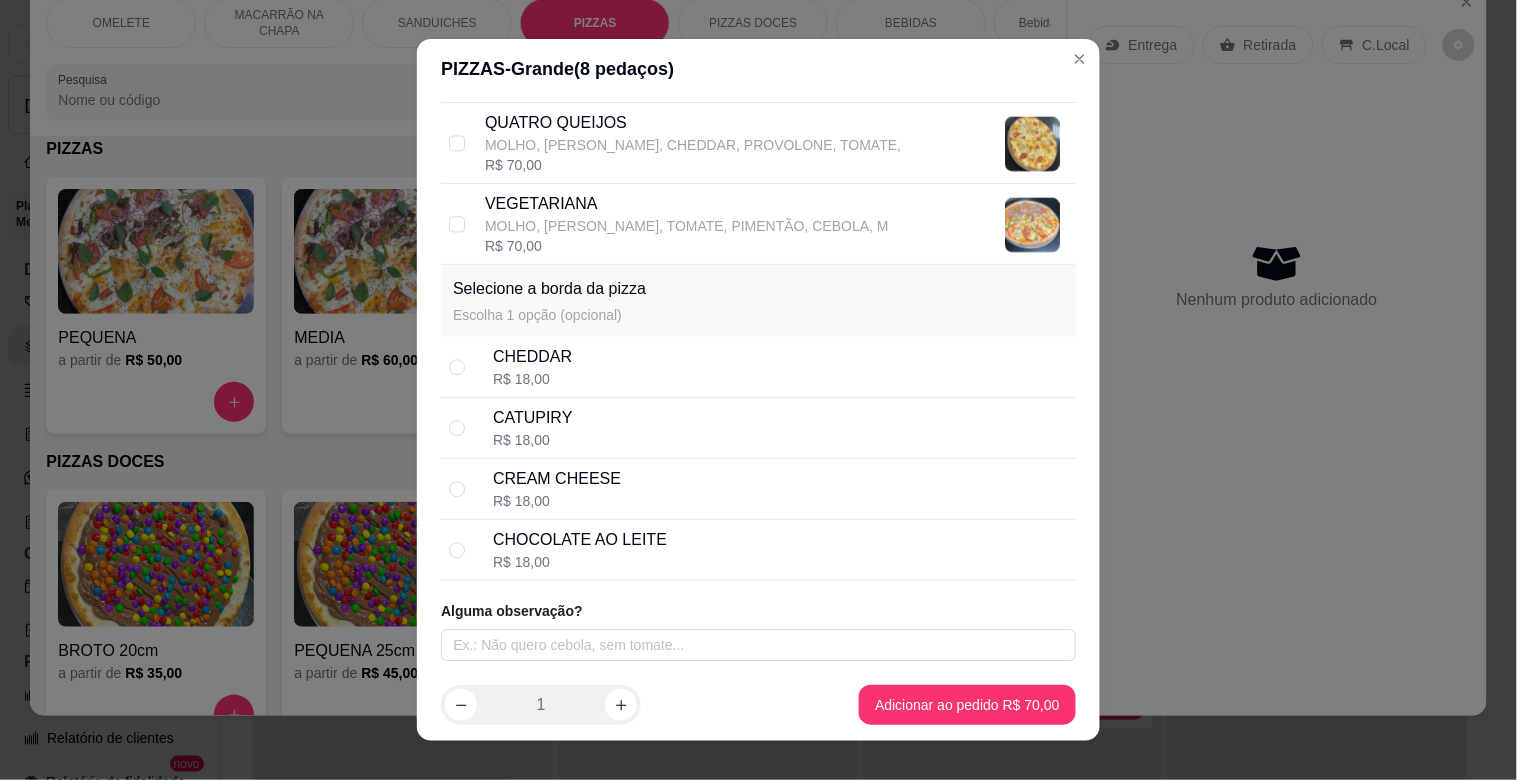 click on "CATUPIRY R$ 18,00" at bounding box center (758, 428) 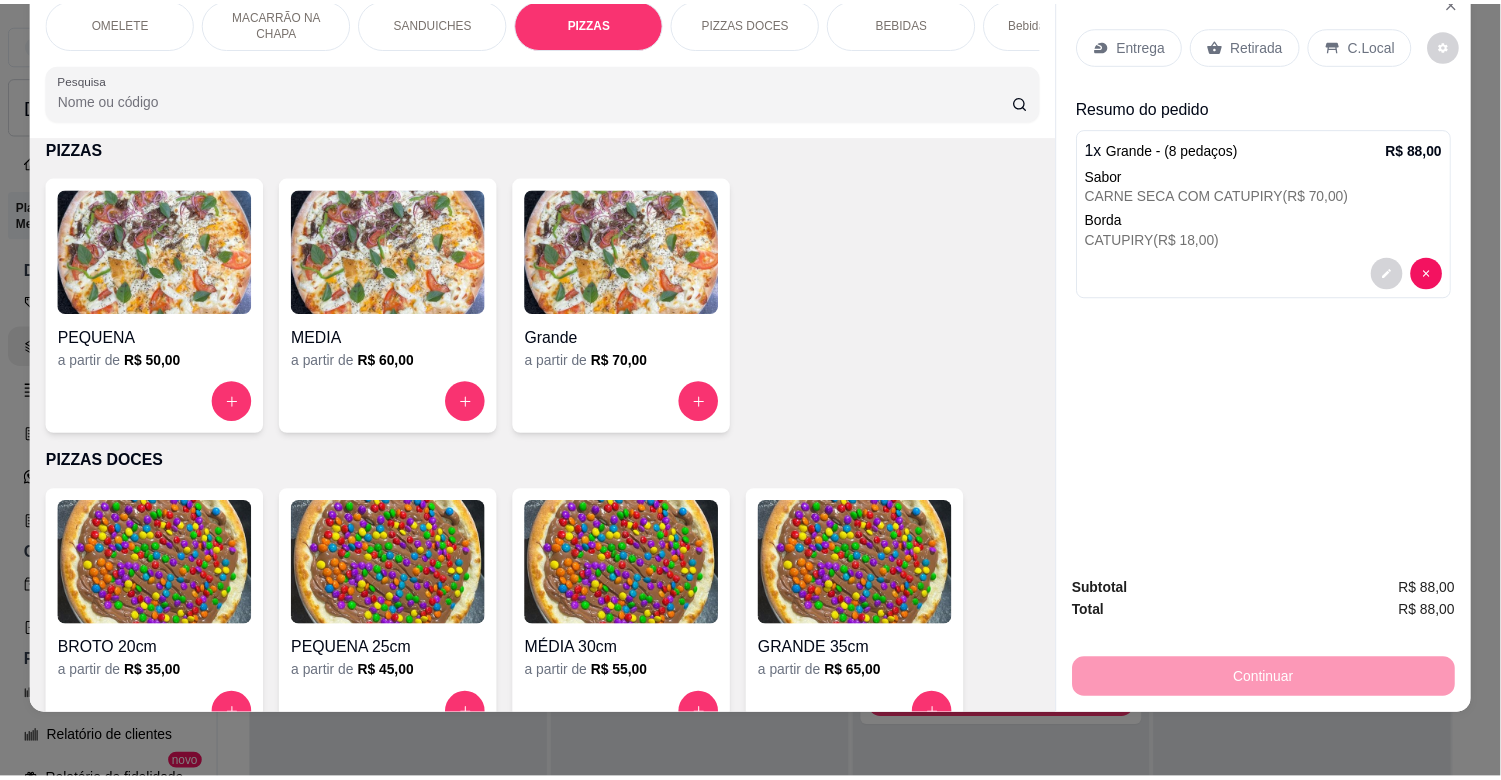 scroll, scrollTop: 0, scrollLeft: 0, axis: both 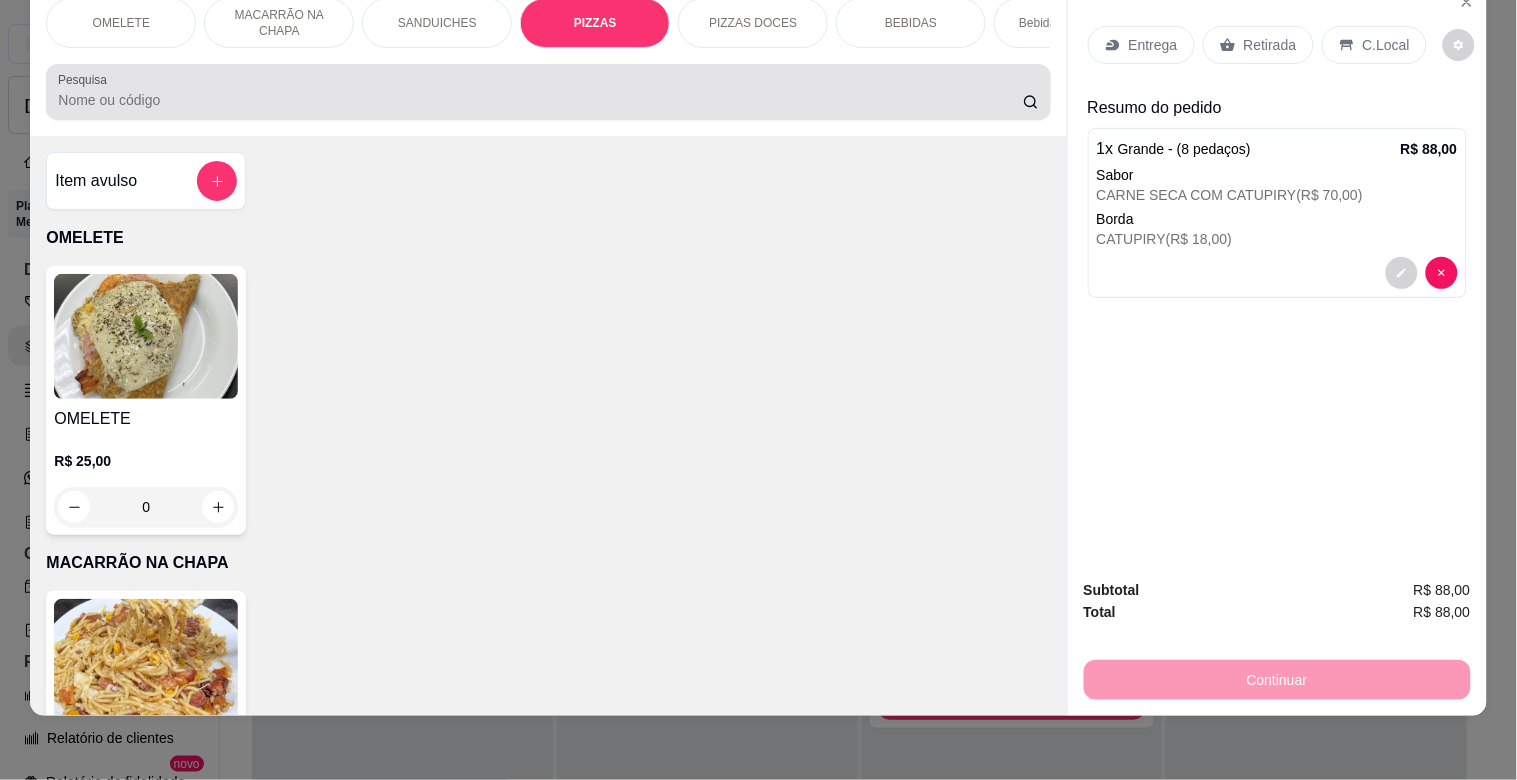 click on "Pesquisa" at bounding box center [540, 100] 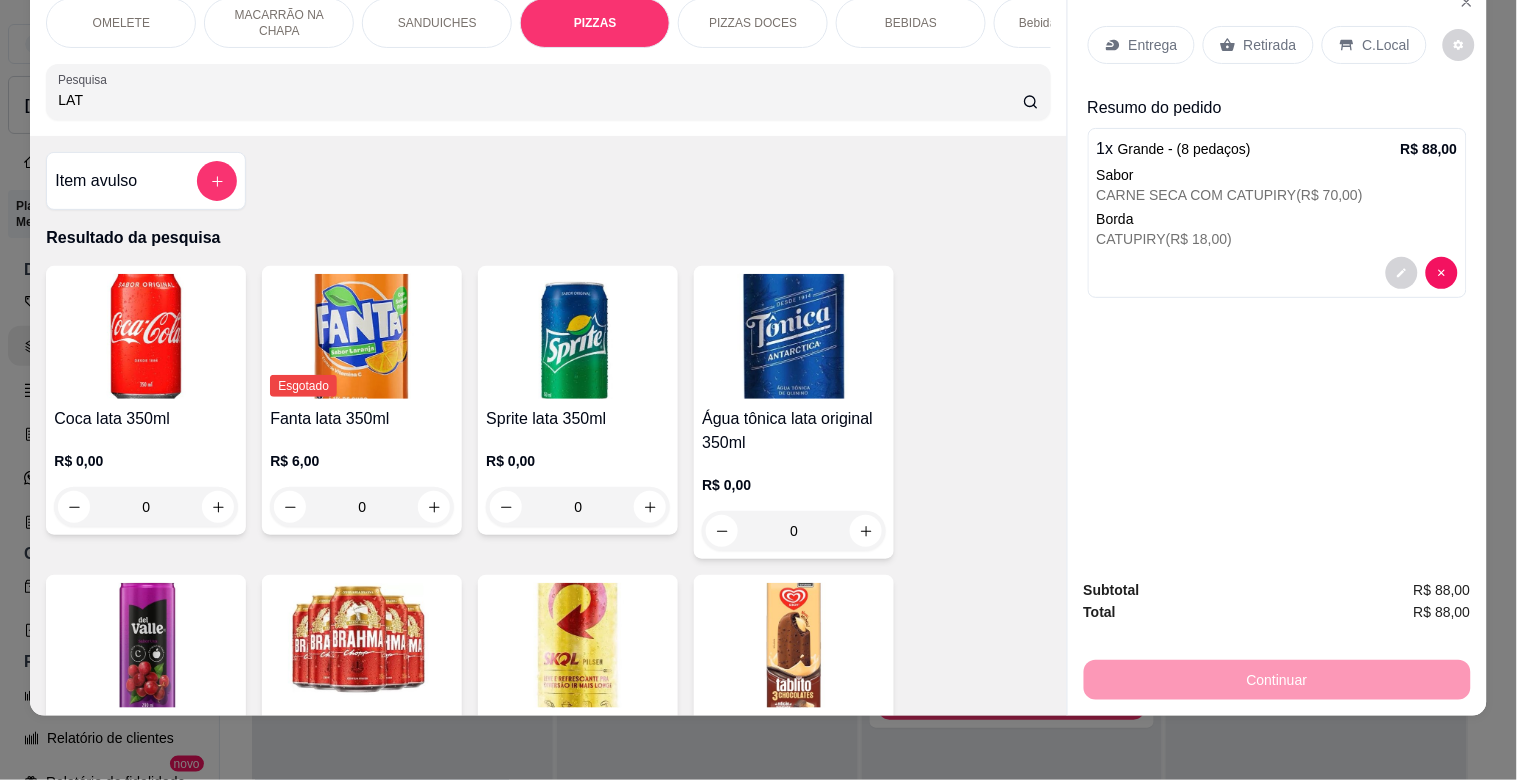 type on "LAT" 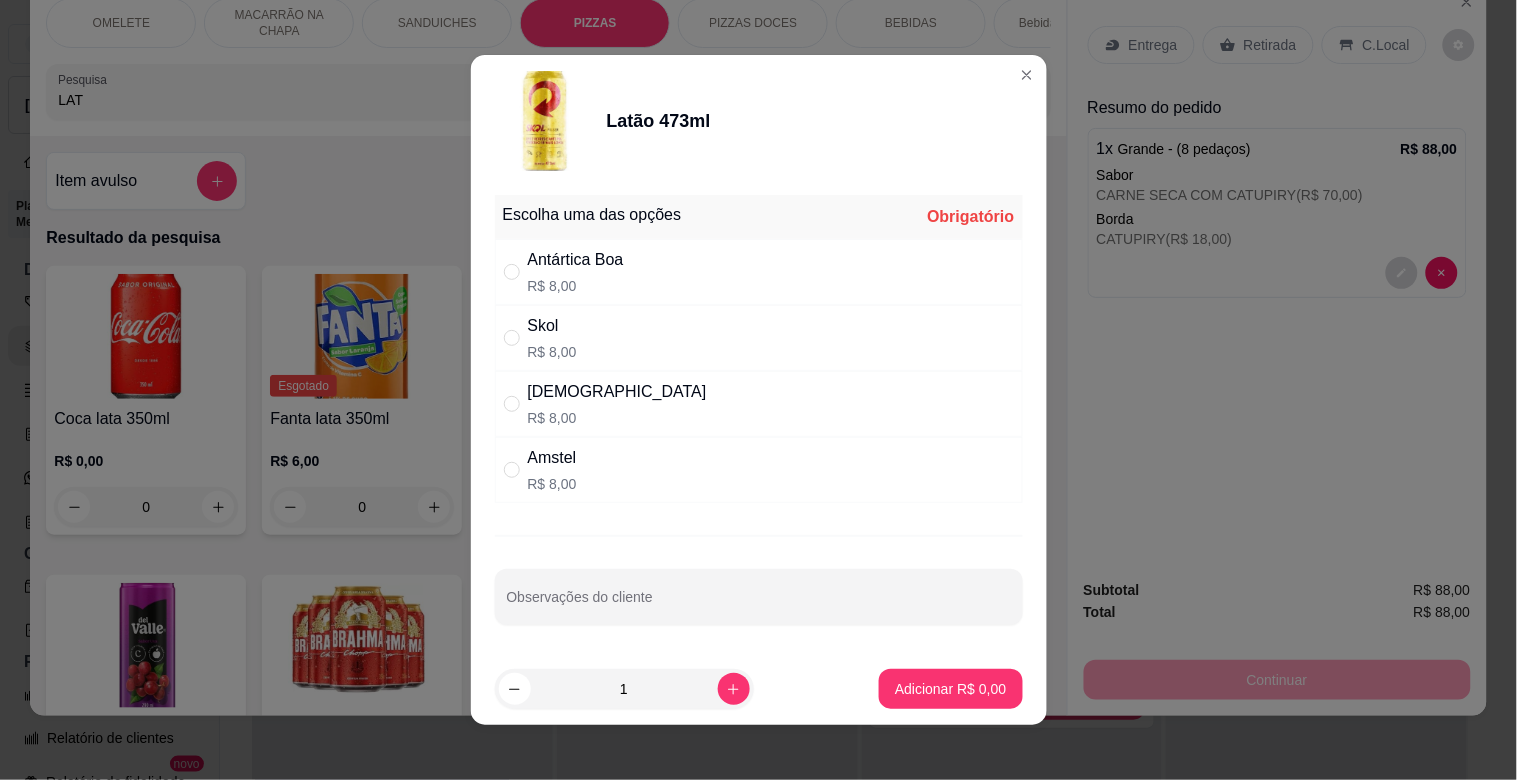 click on "Skol" at bounding box center [552, 326] 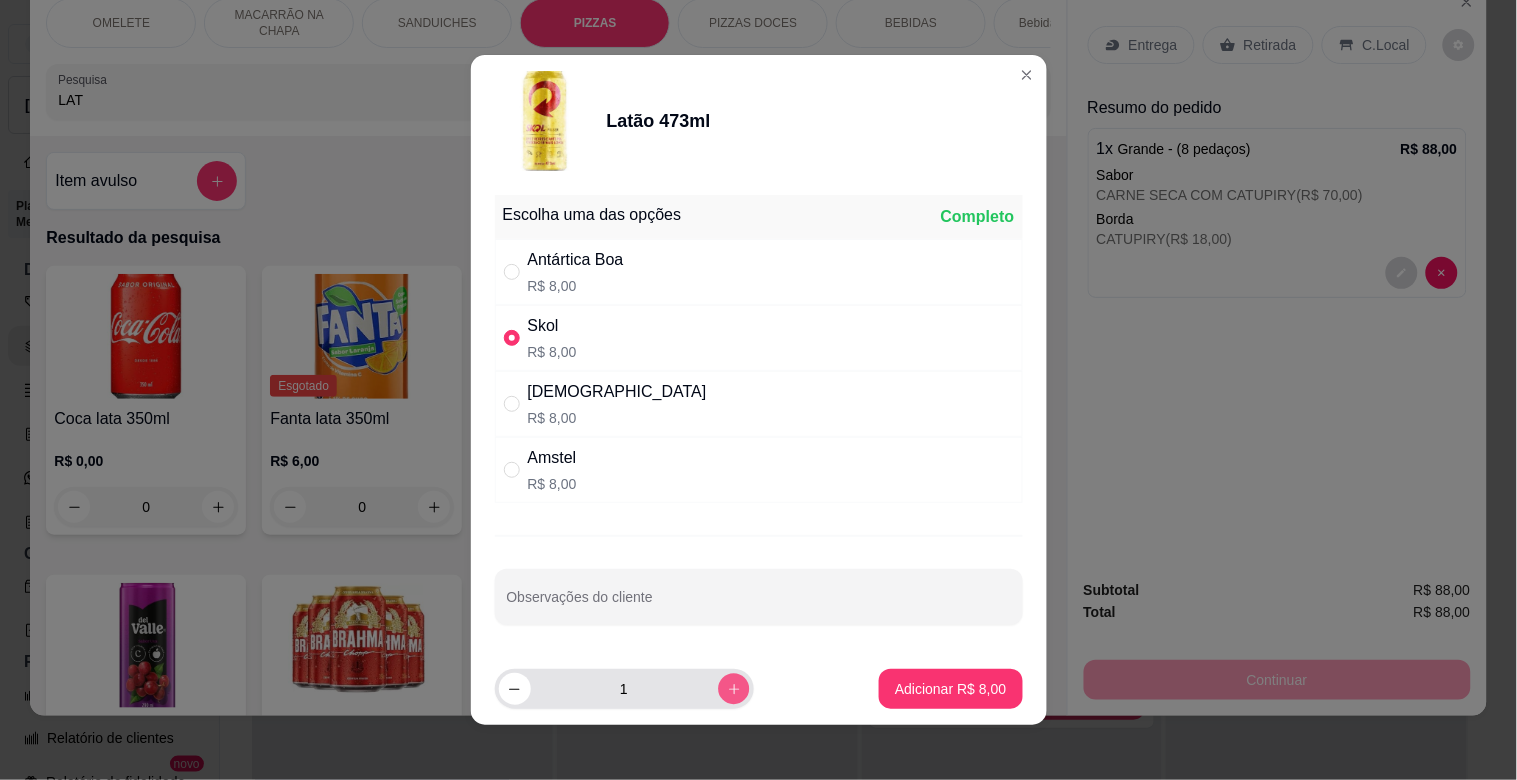 click 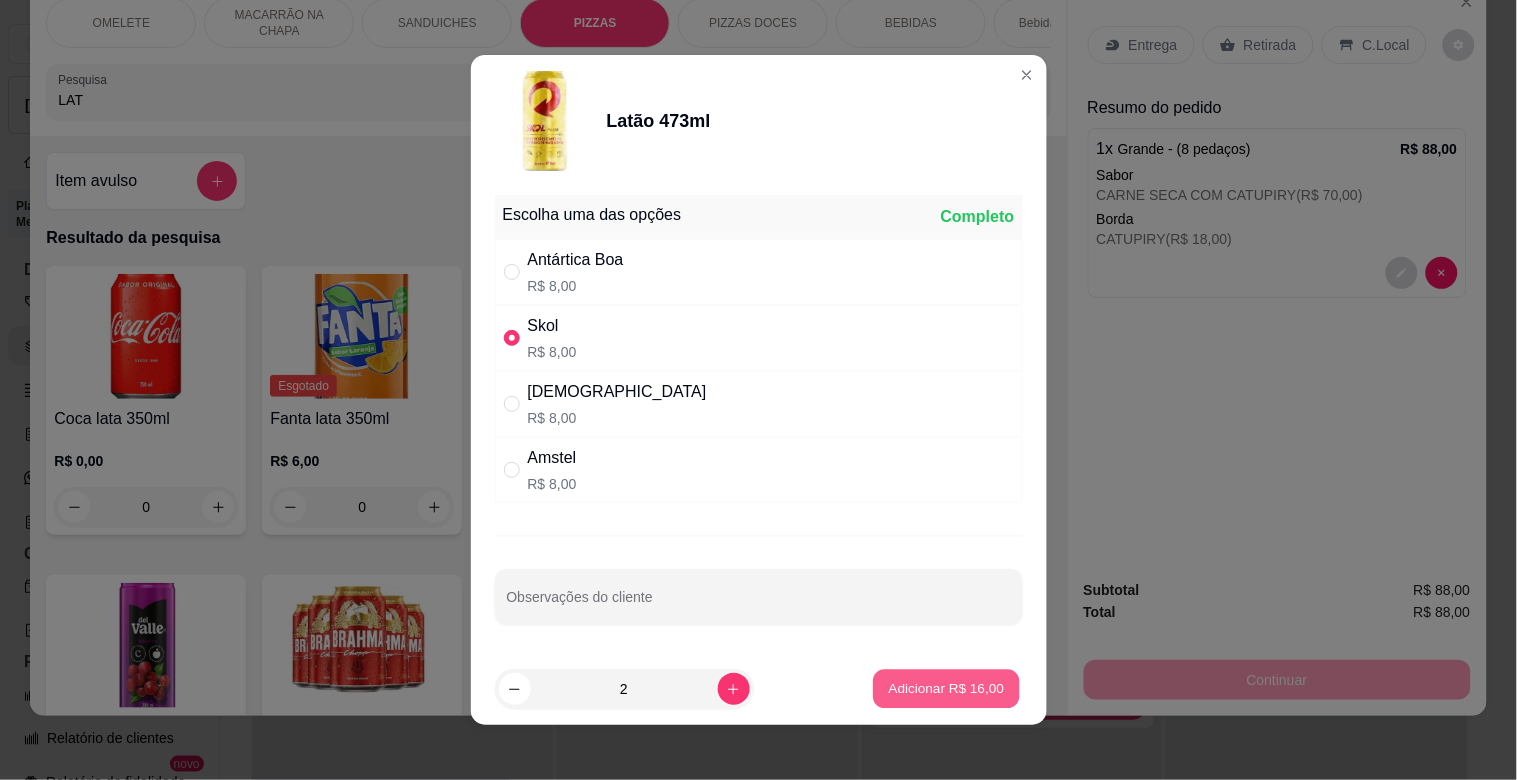 click on "Adicionar   R$ 16,00" at bounding box center (947, 688) 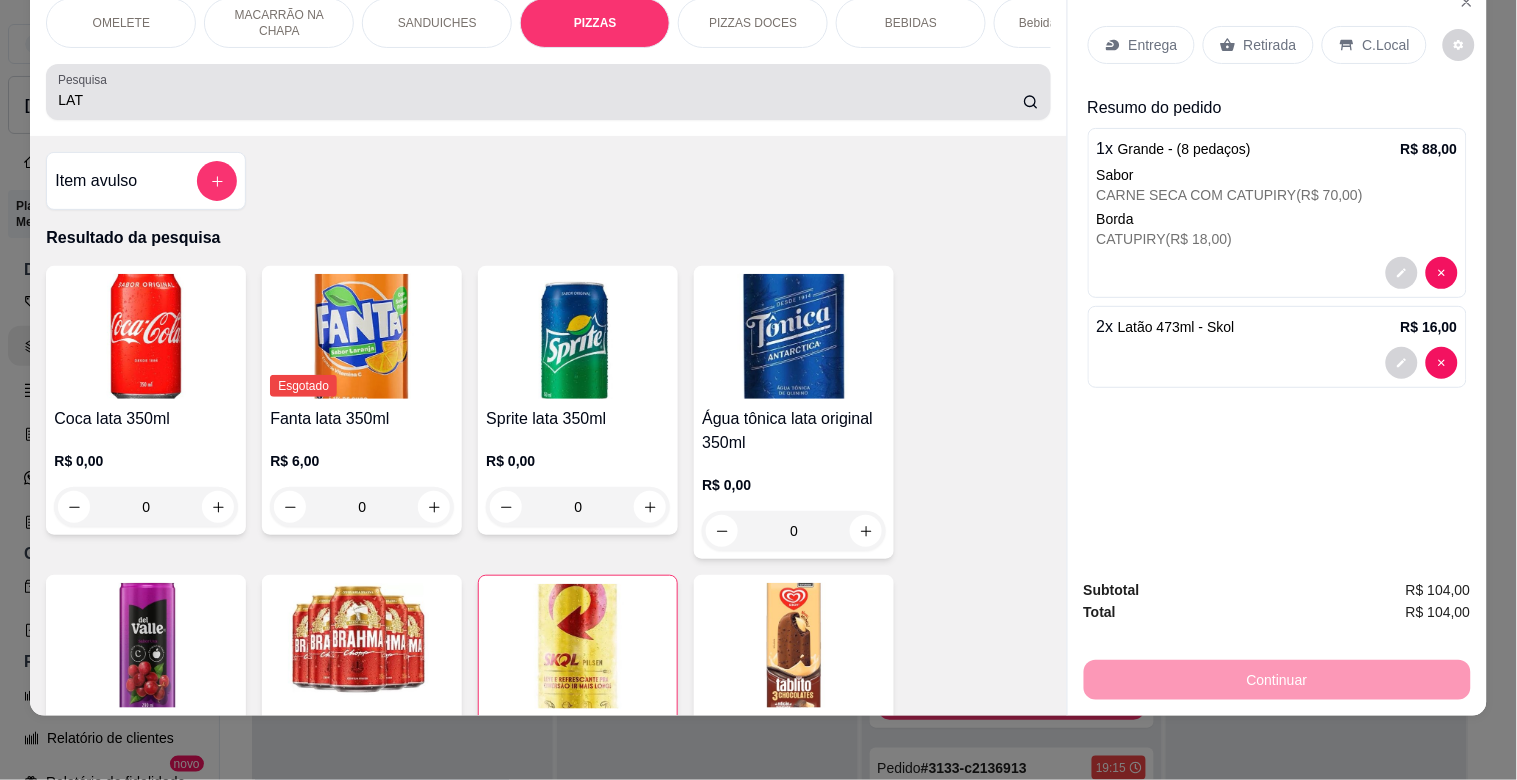 drag, startPoint x: 148, startPoint y: 115, endPoint x: 0, endPoint y: 122, distance: 148.16545 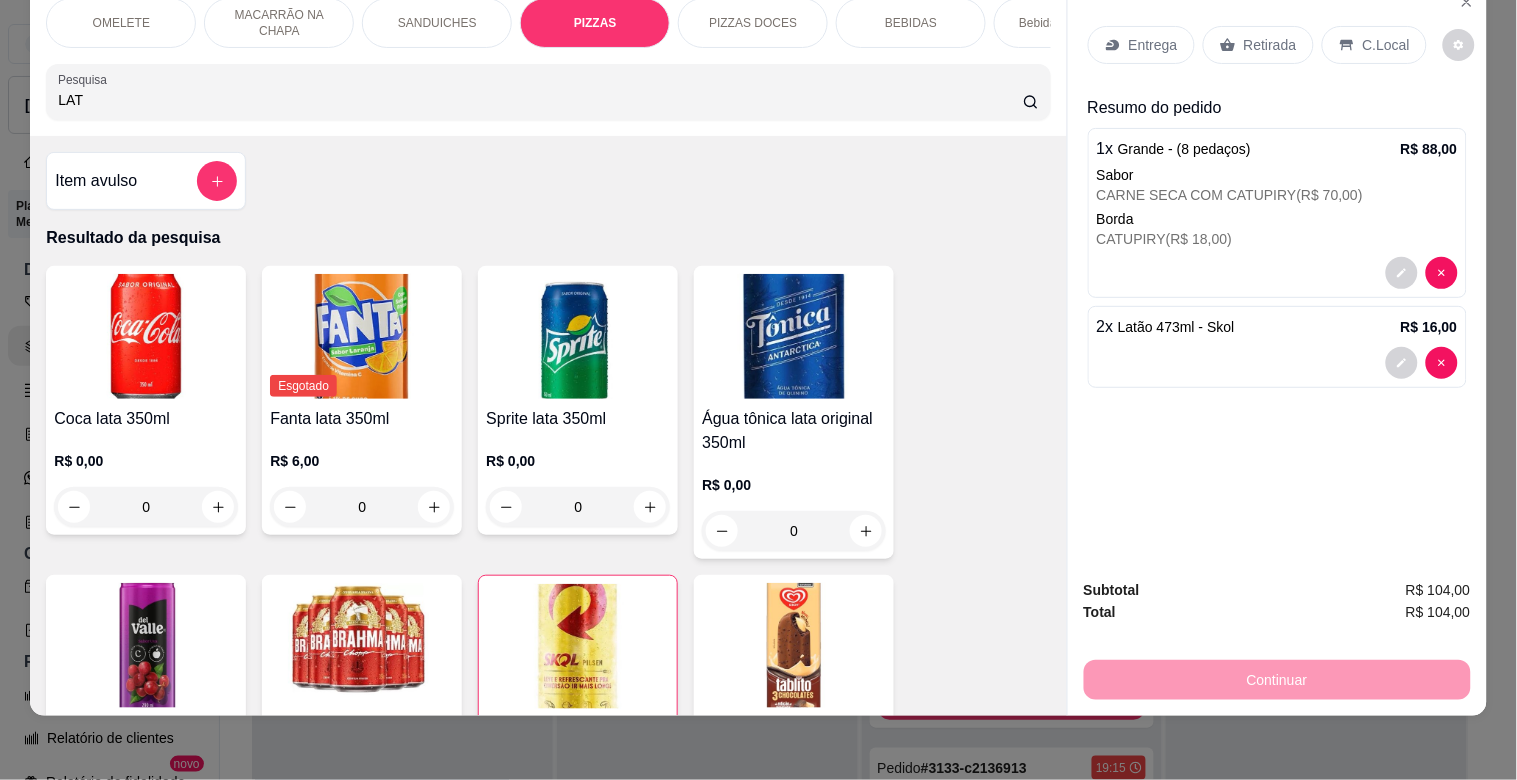 drag, startPoint x: 84, startPoint y: 95, endPoint x: 0, endPoint y: 123, distance: 88.54378 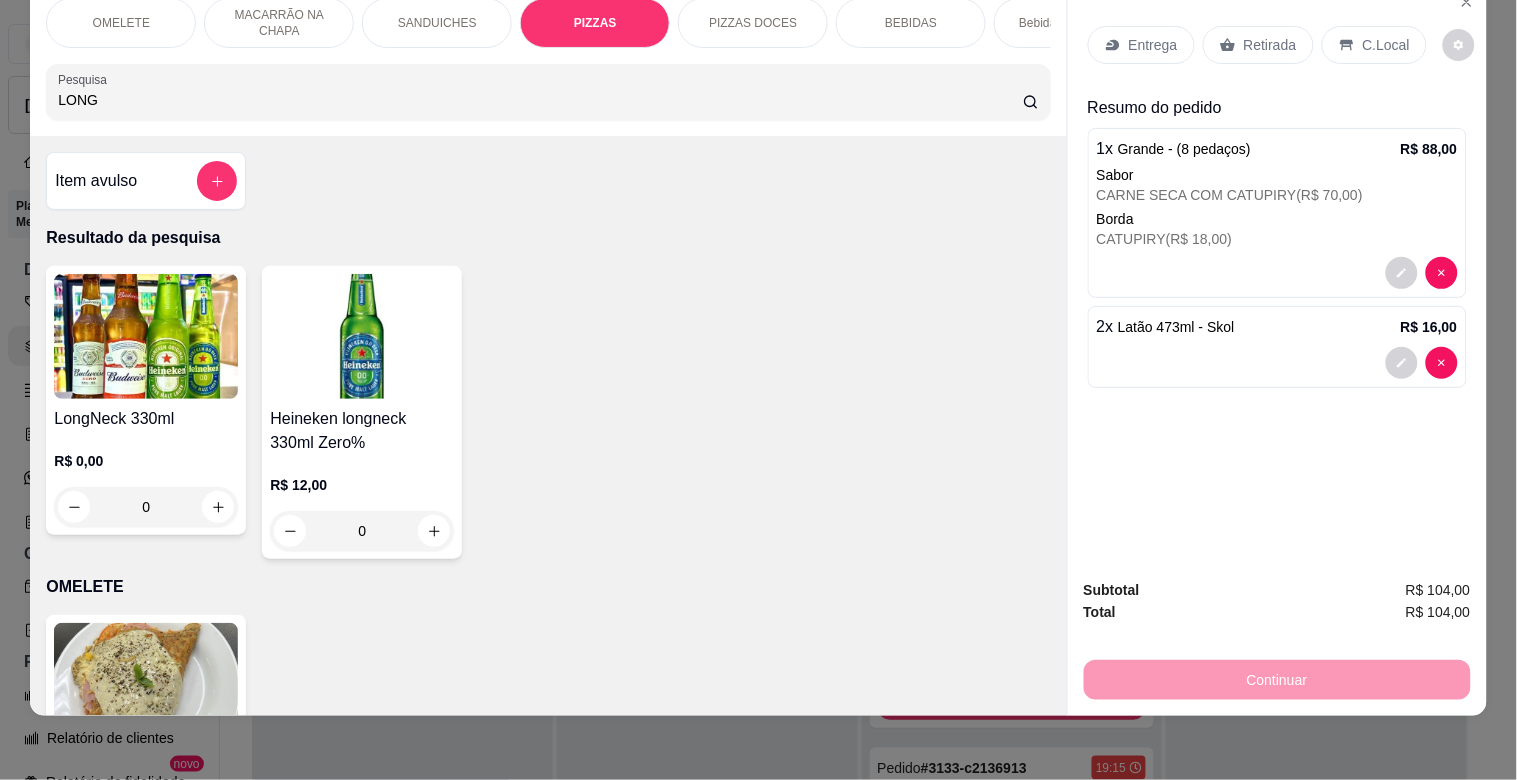 type on "LONG" 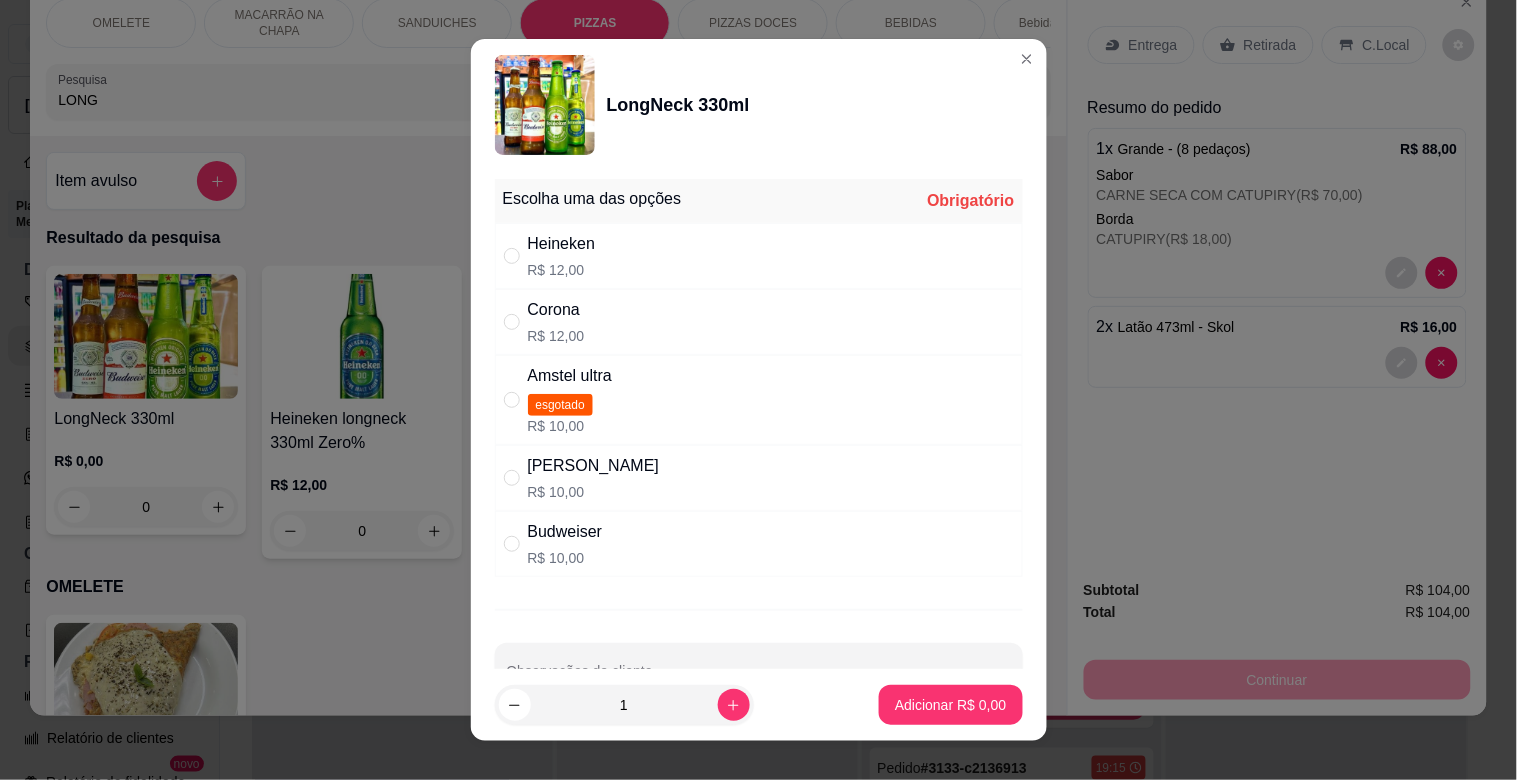 click on "Corona  R$ 12,00" at bounding box center [759, 322] 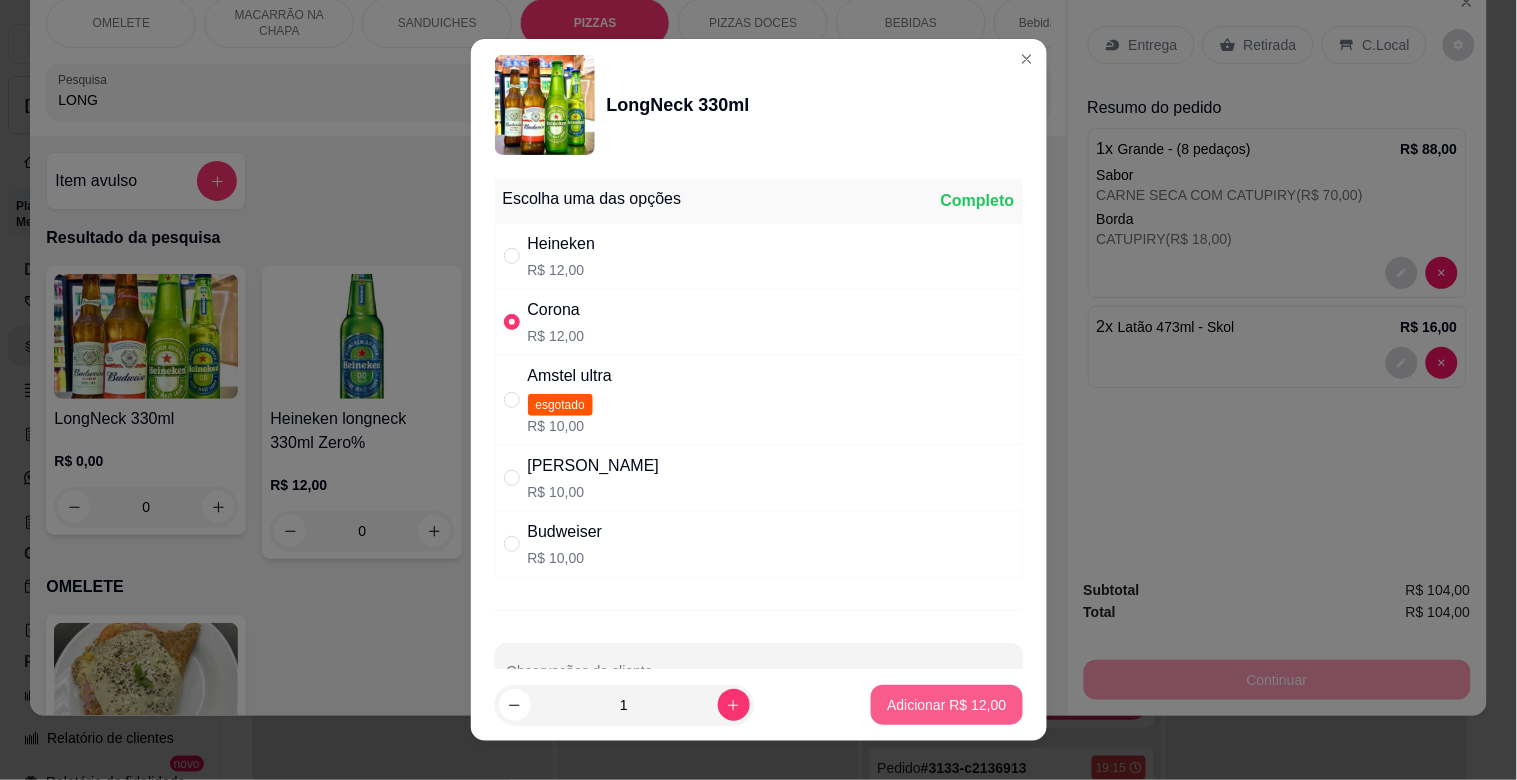 click on "Adicionar   R$ 12,00" at bounding box center (946, 705) 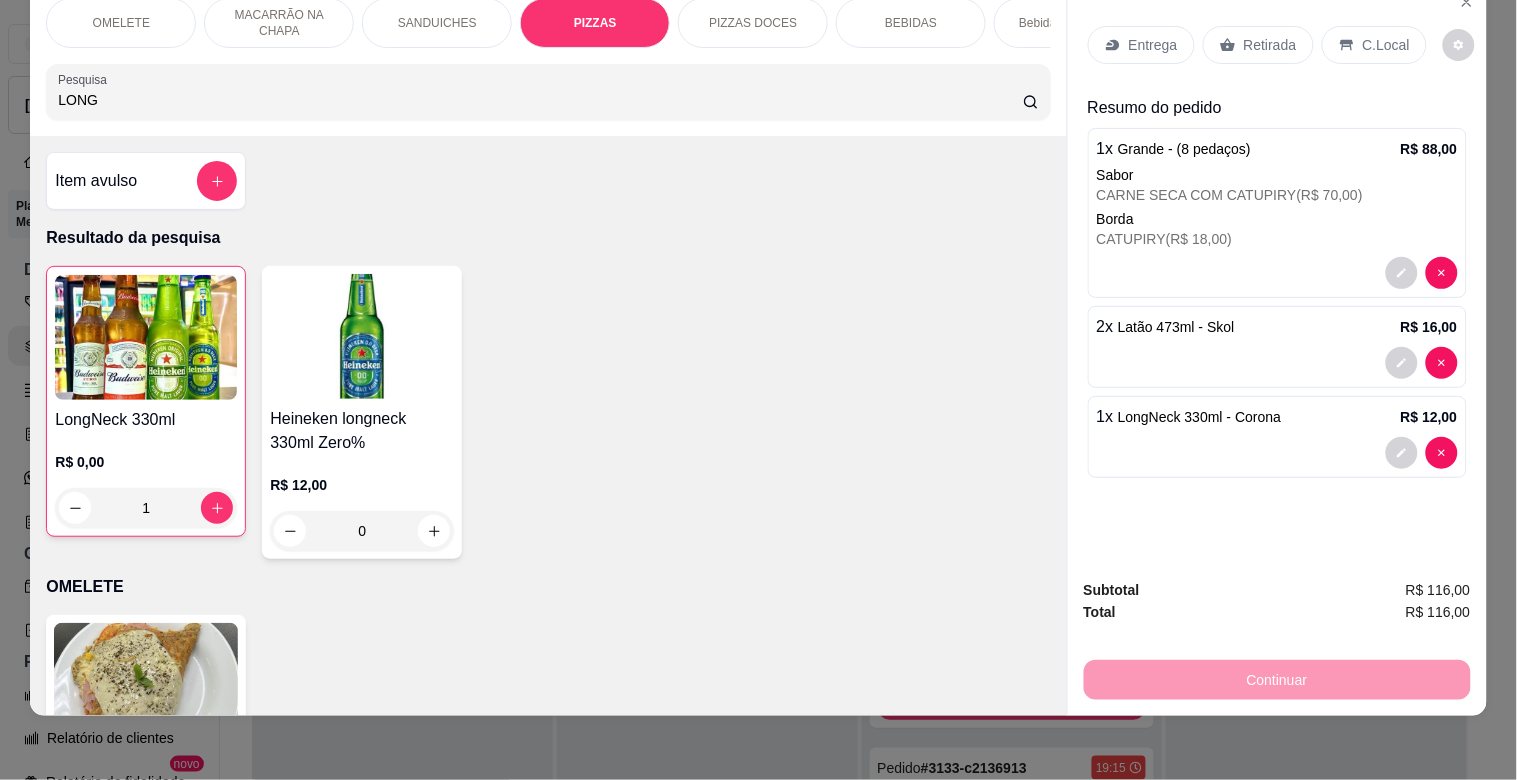 drag, startPoint x: 115, startPoint y: 102, endPoint x: 0, endPoint y: 114, distance: 115.62439 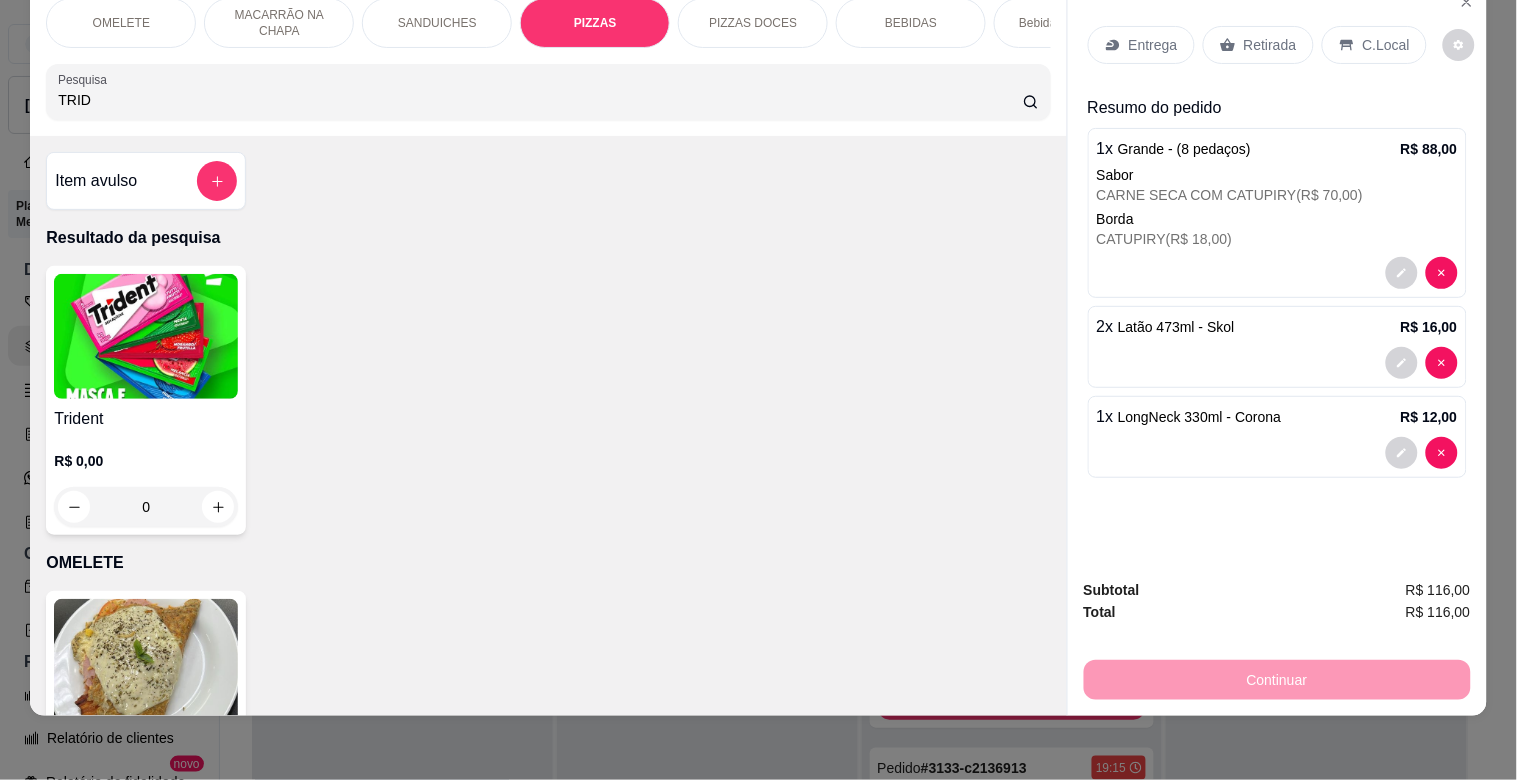 type on "TRID" 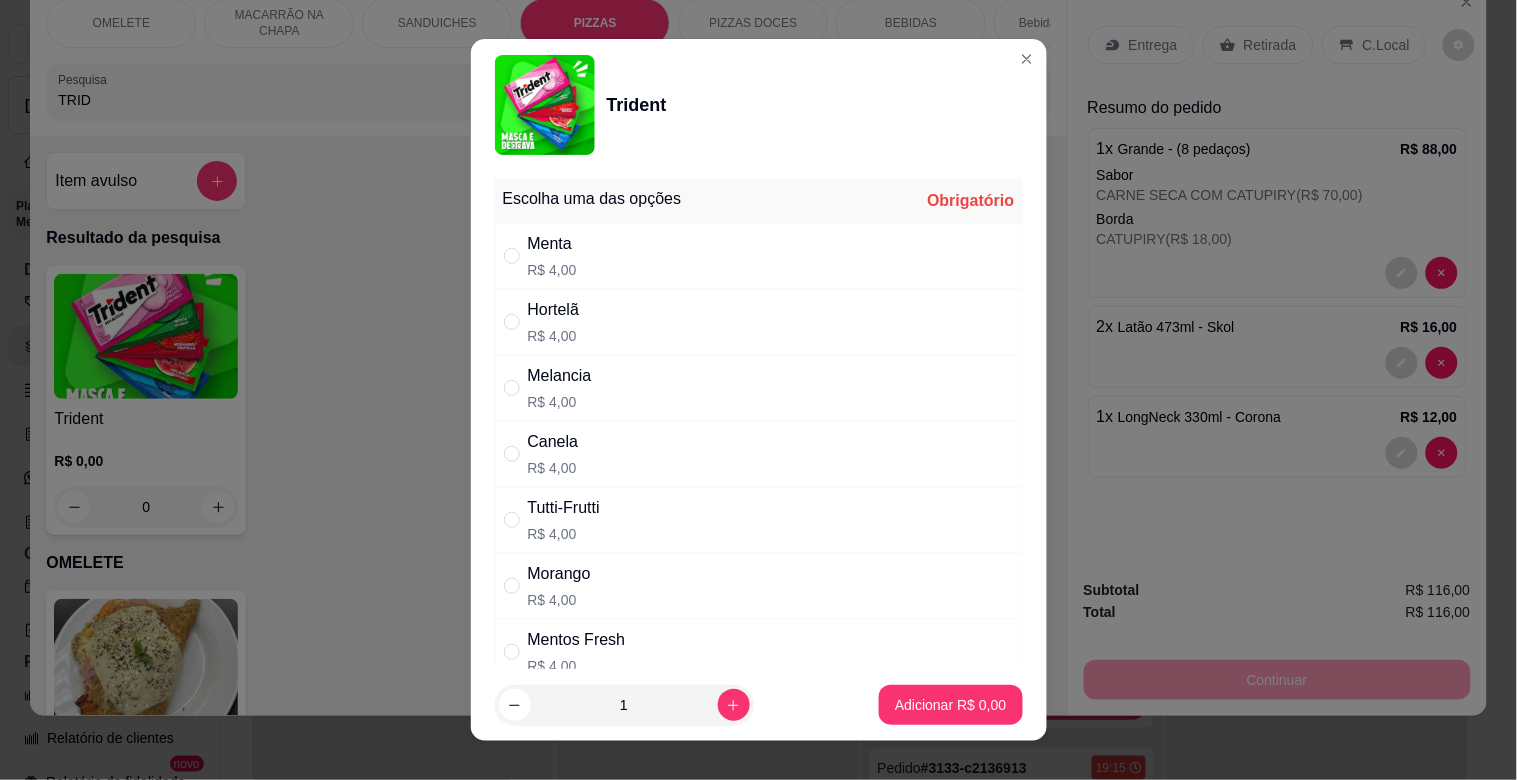 drag, startPoint x: 593, startPoint y: 308, endPoint x: 581, endPoint y: 272, distance: 37.94733 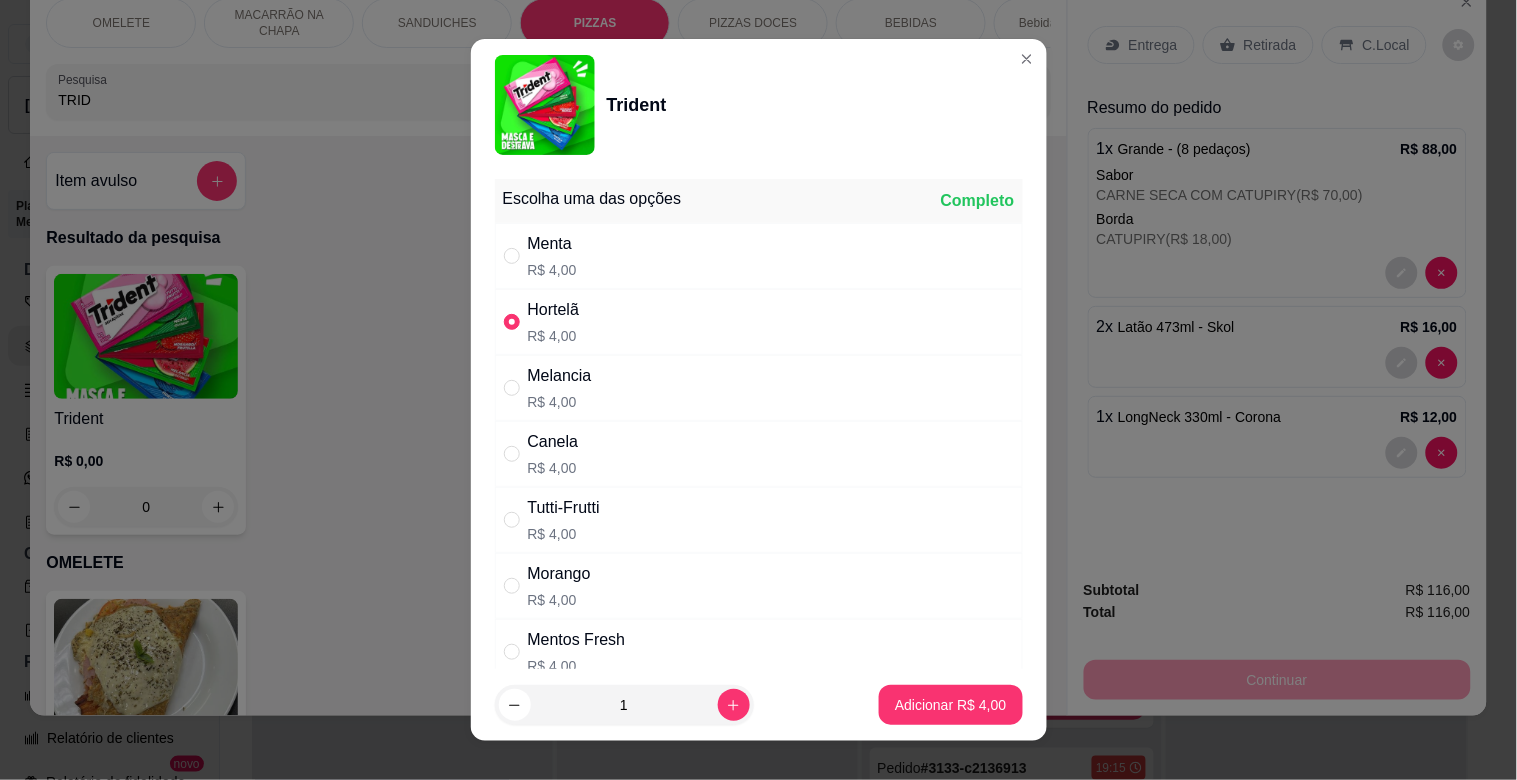 click on "Menta  R$ 4,00" at bounding box center (759, 256) 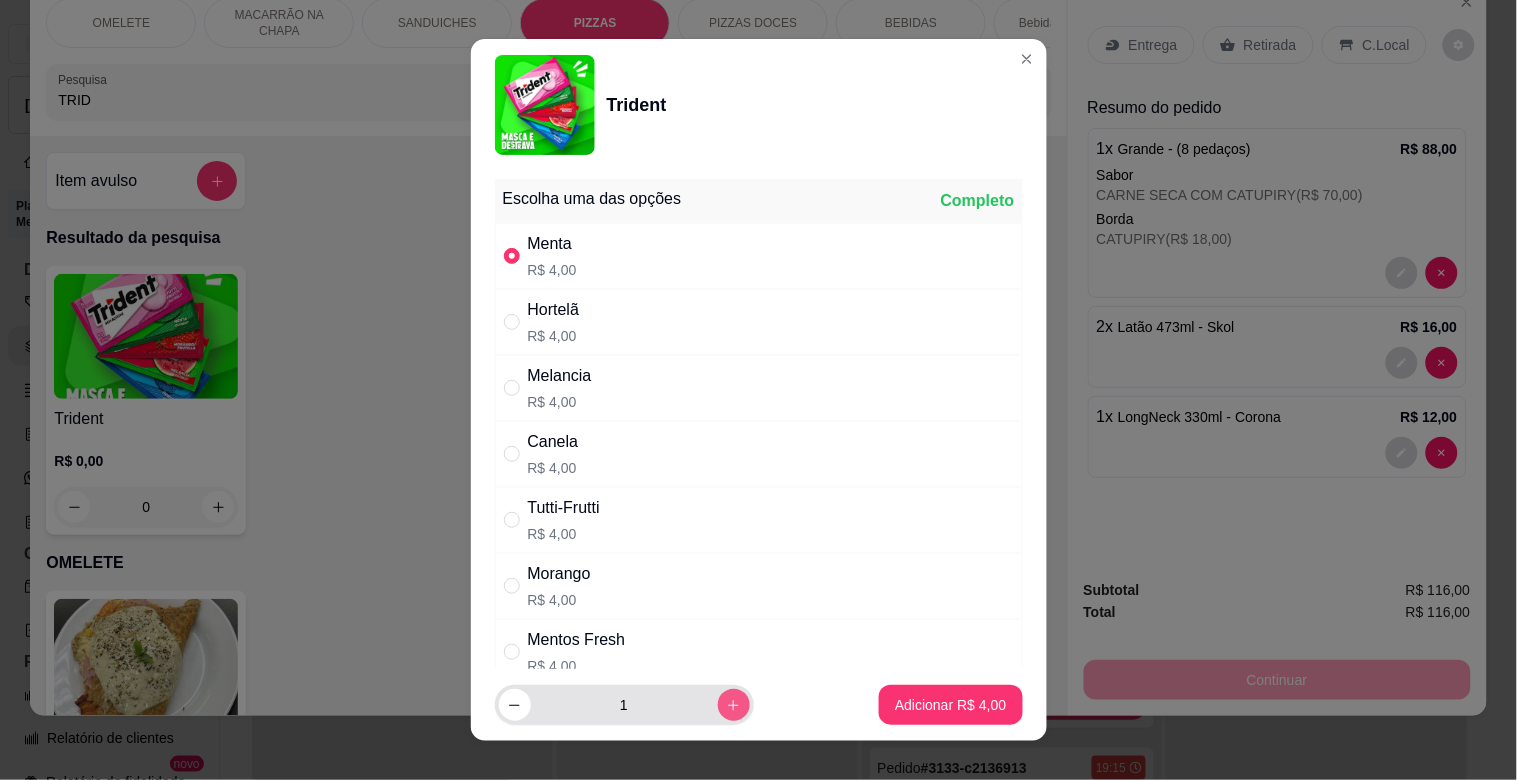 click 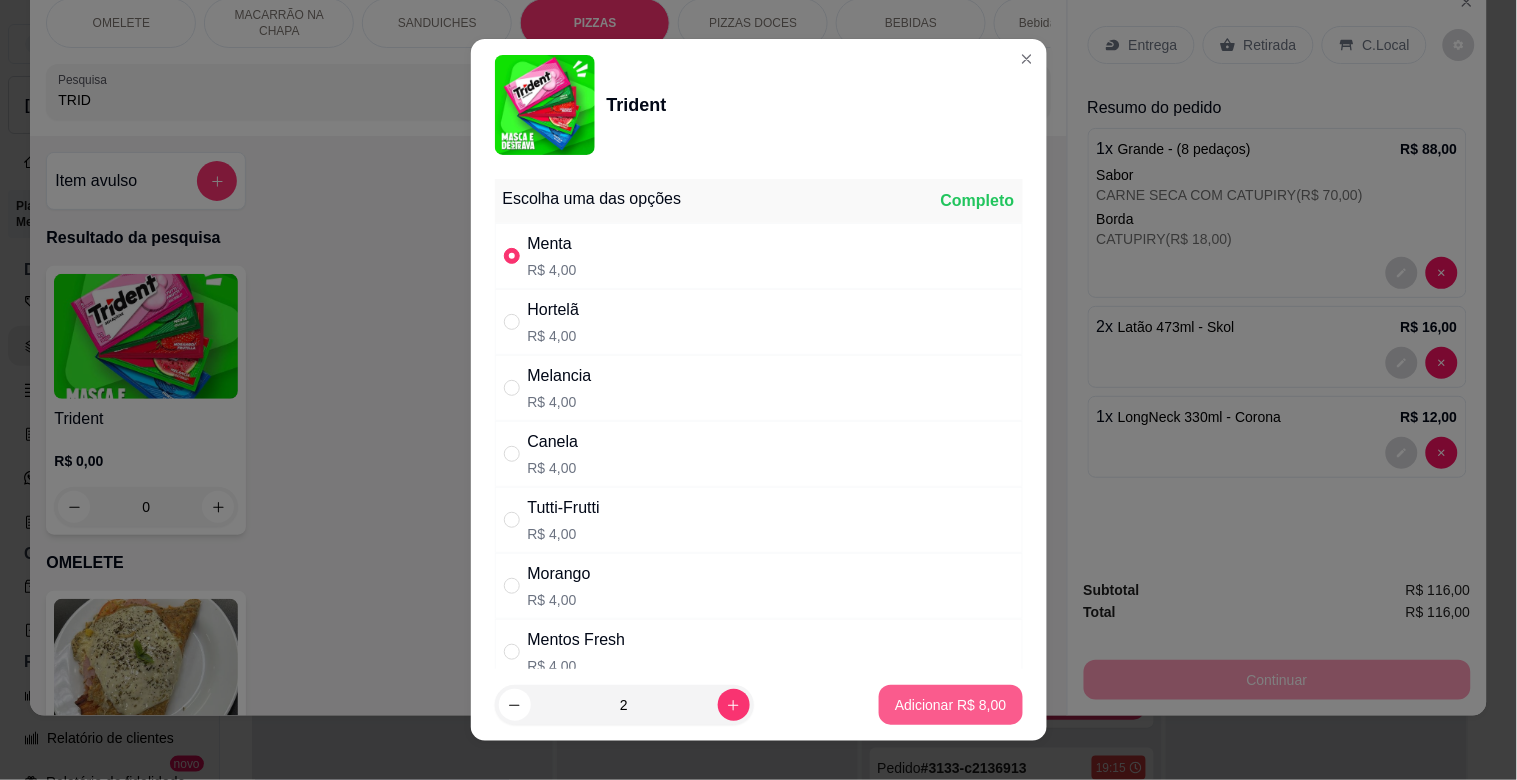 click on "Adicionar   R$ 8,00" at bounding box center [950, 705] 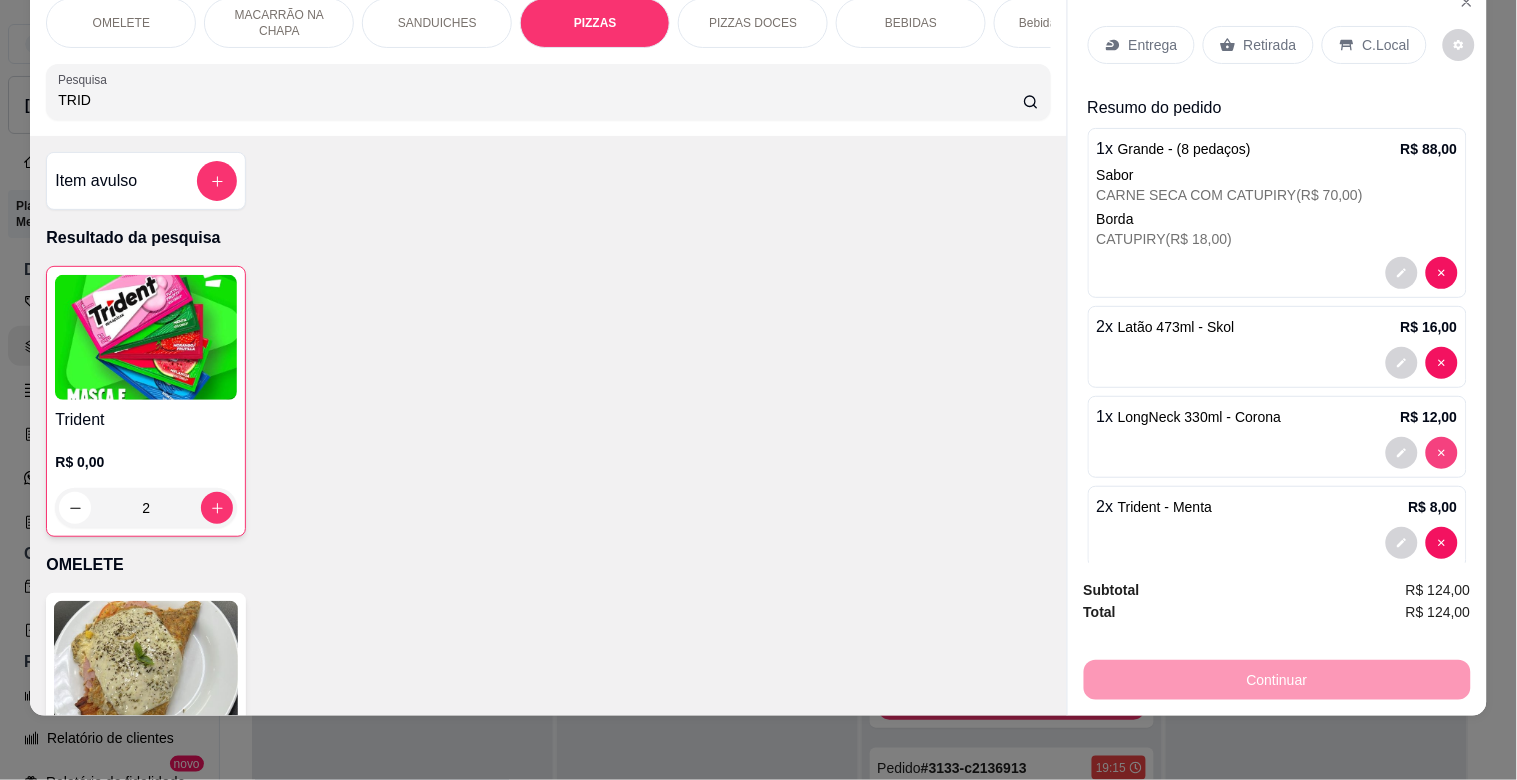 type on "0" 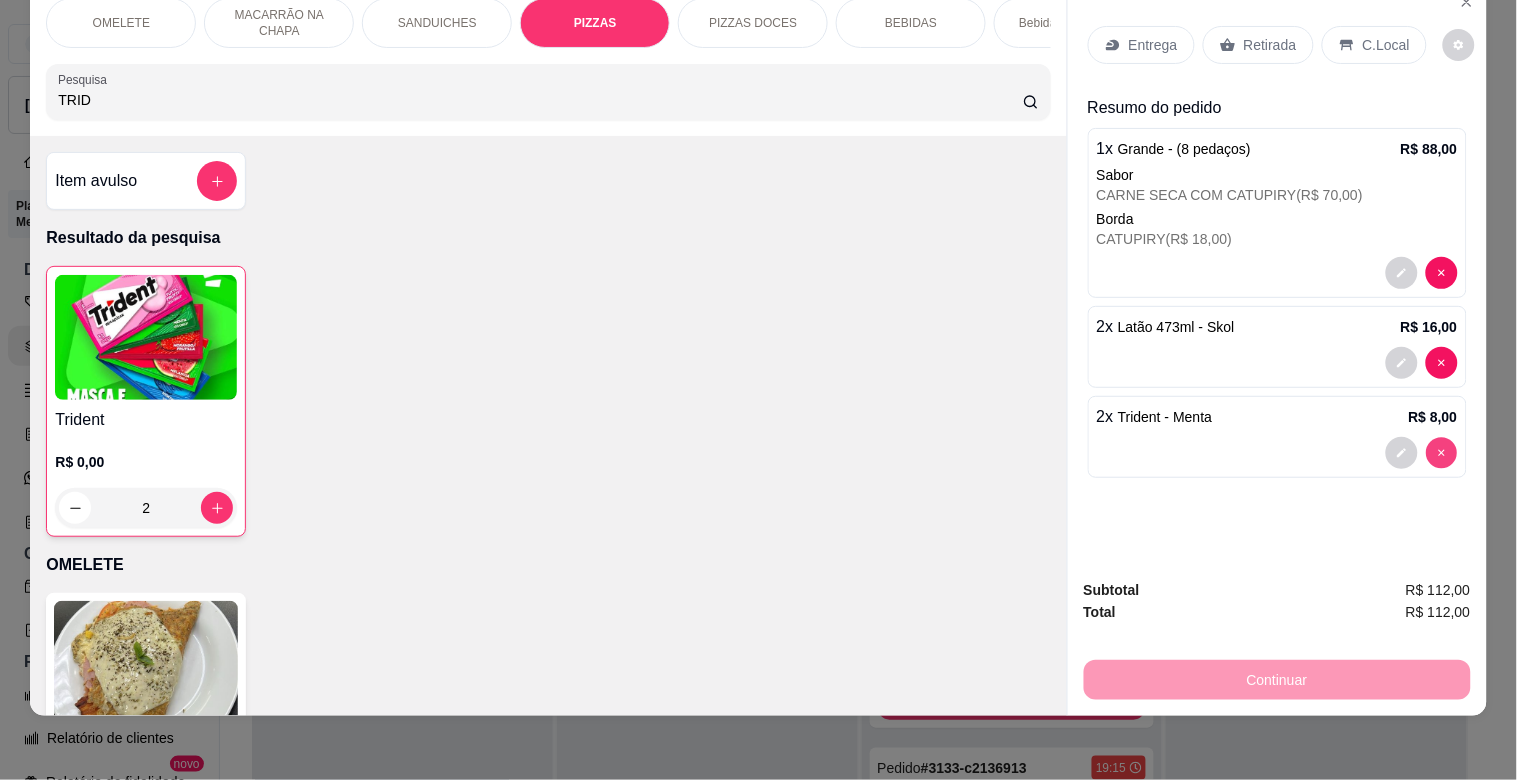 type on "0" 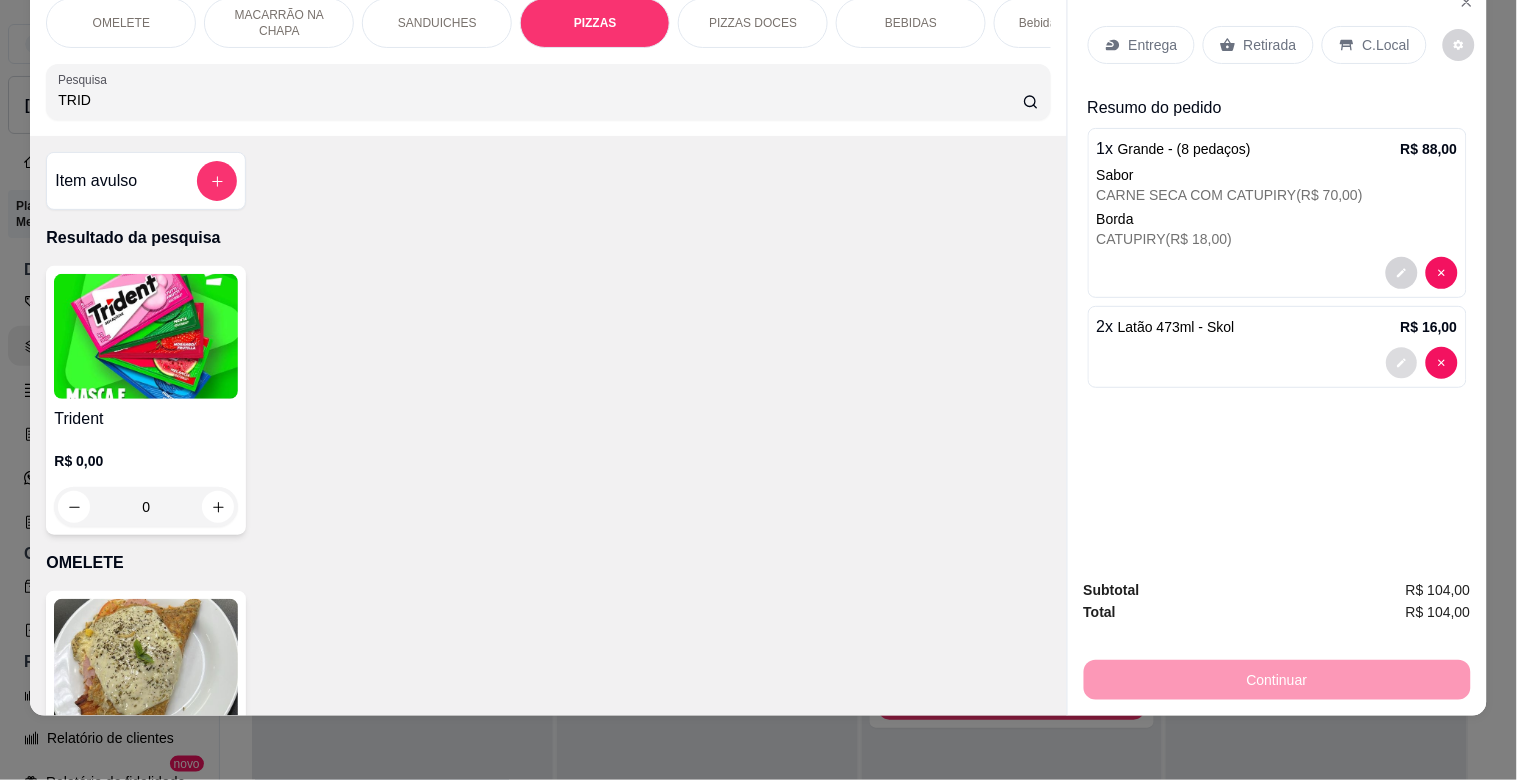 click at bounding box center (1401, 363) 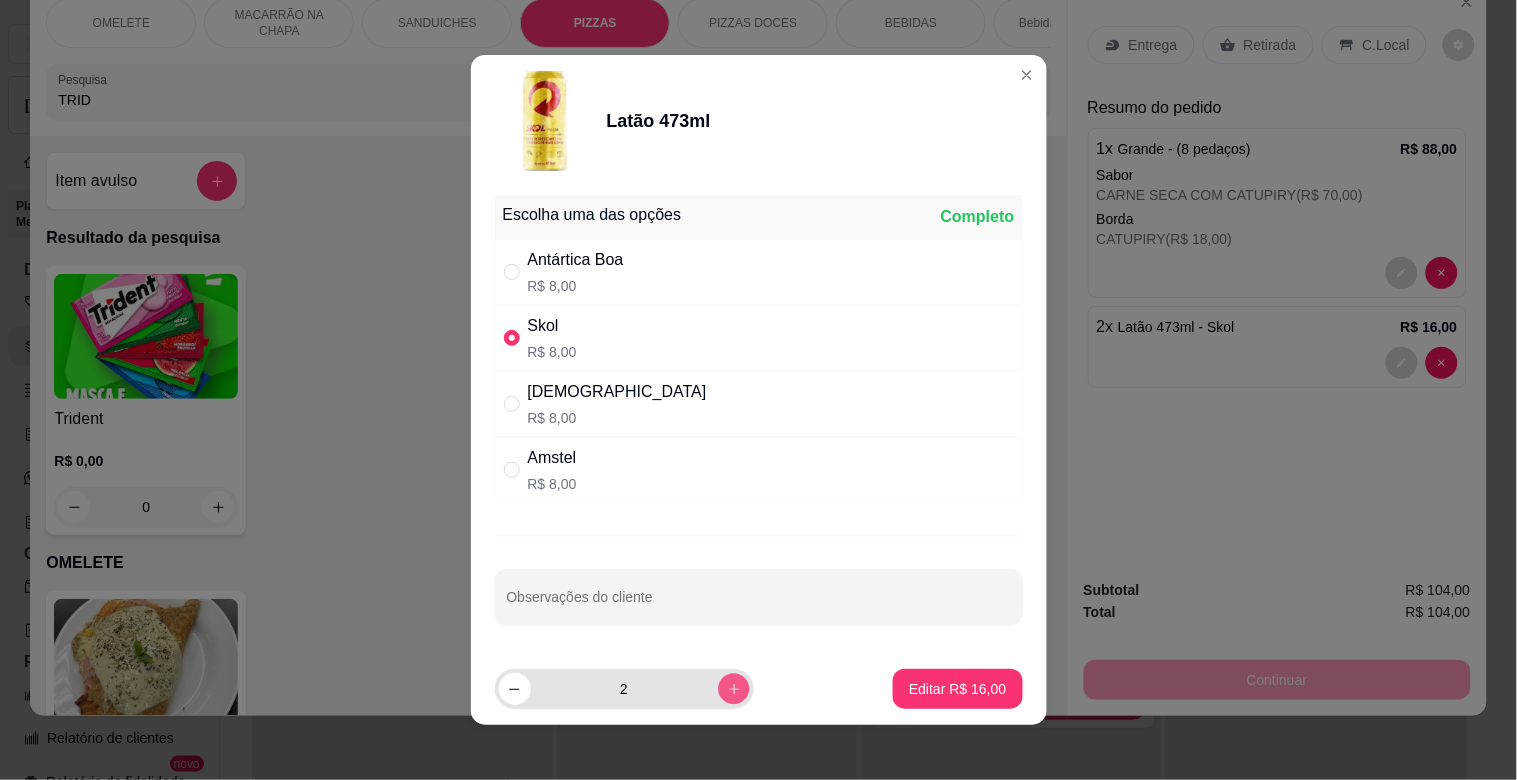 click 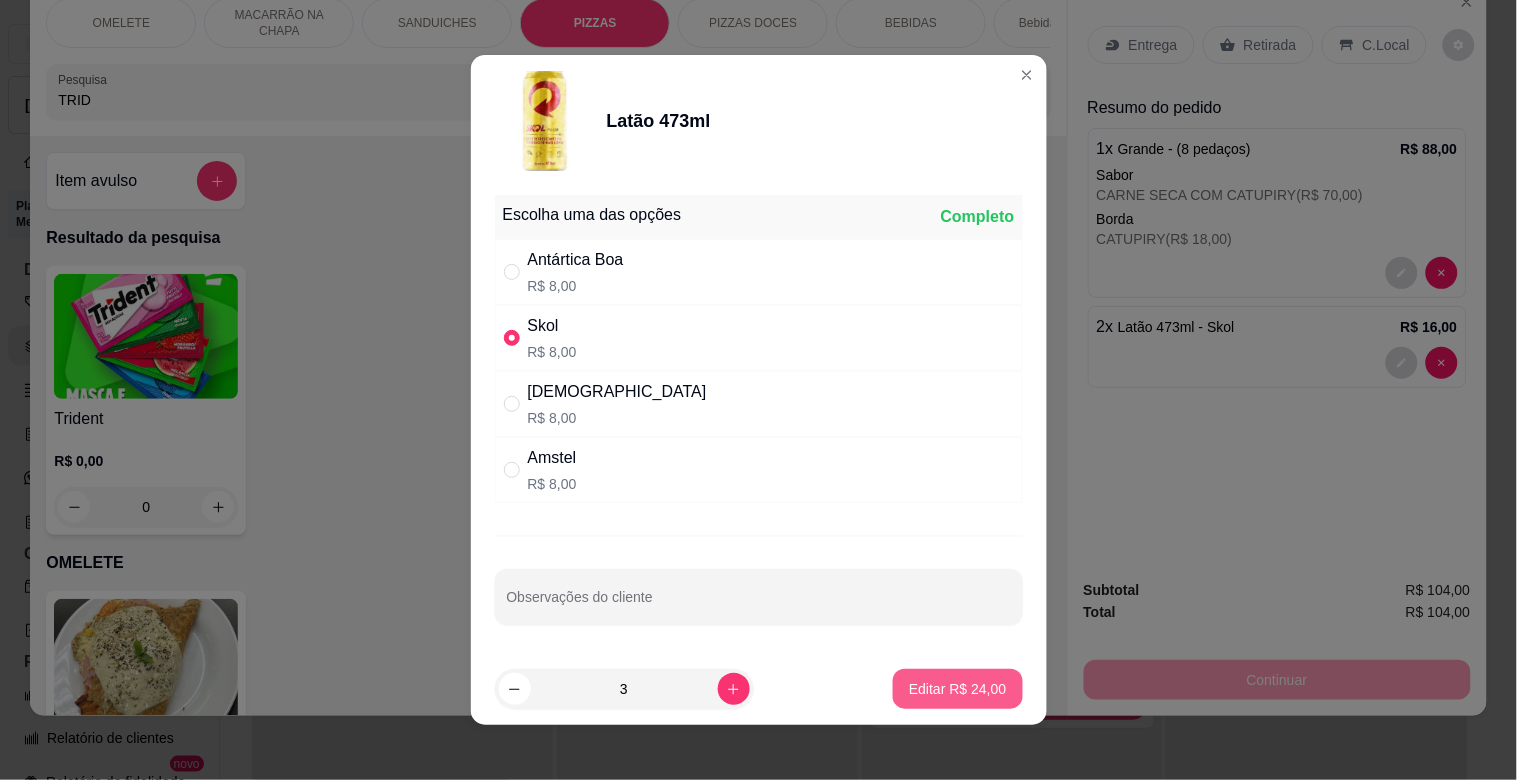 click on "Editar   R$ 24,00" at bounding box center (957, 689) 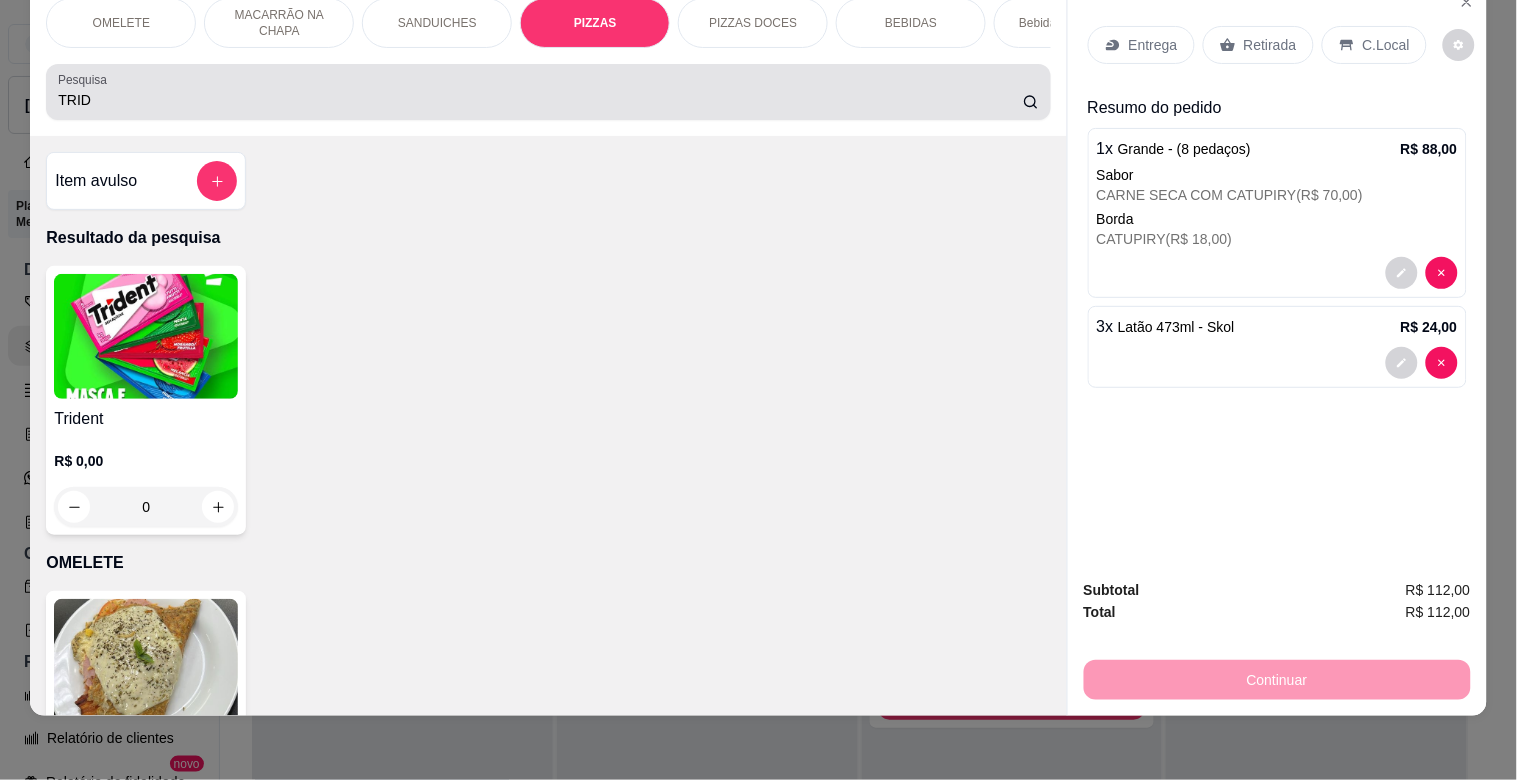 drag, startPoint x: 176, startPoint y: 110, endPoint x: 0, endPoint y: 125, distance: 176.63805 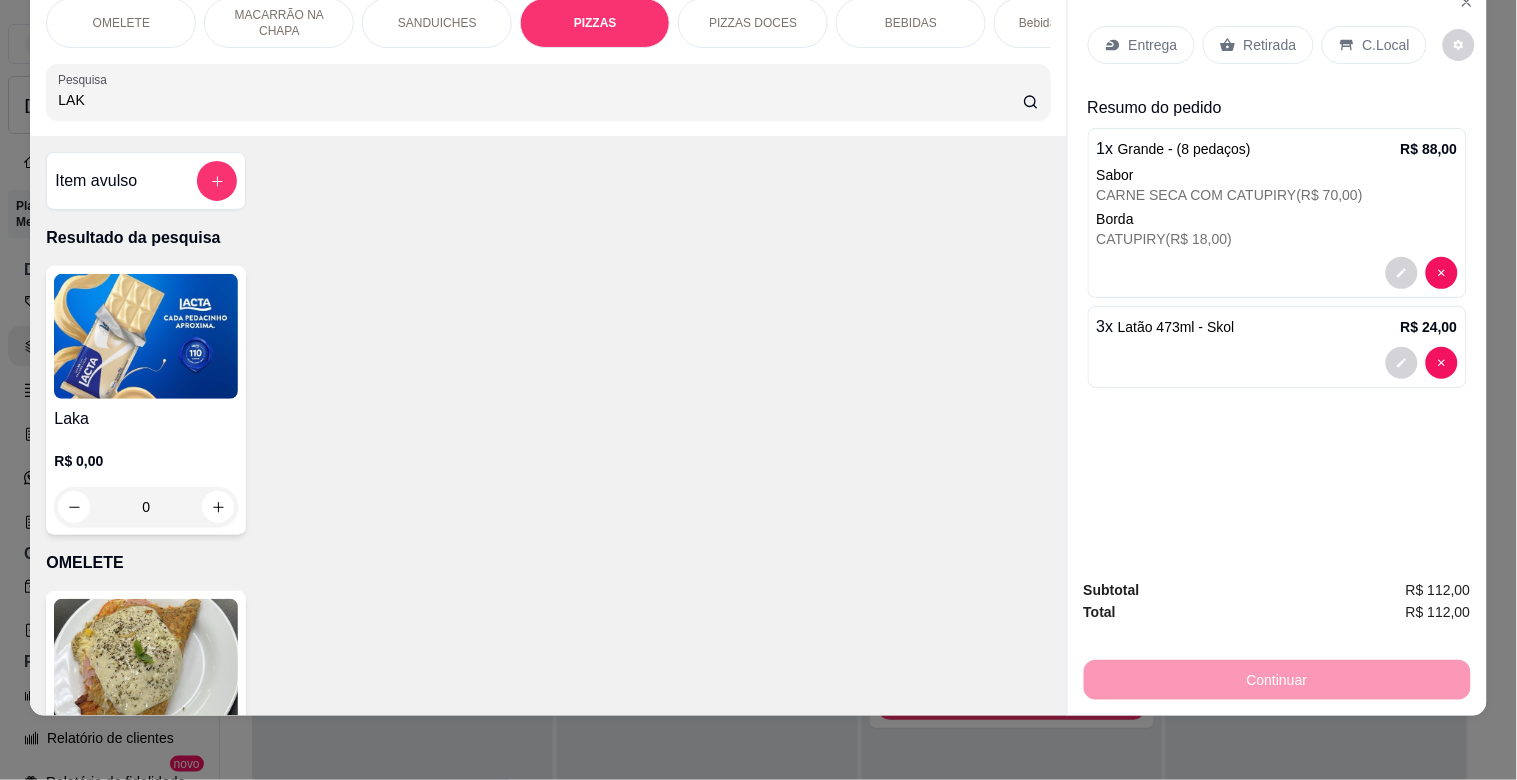 type on "LAK" 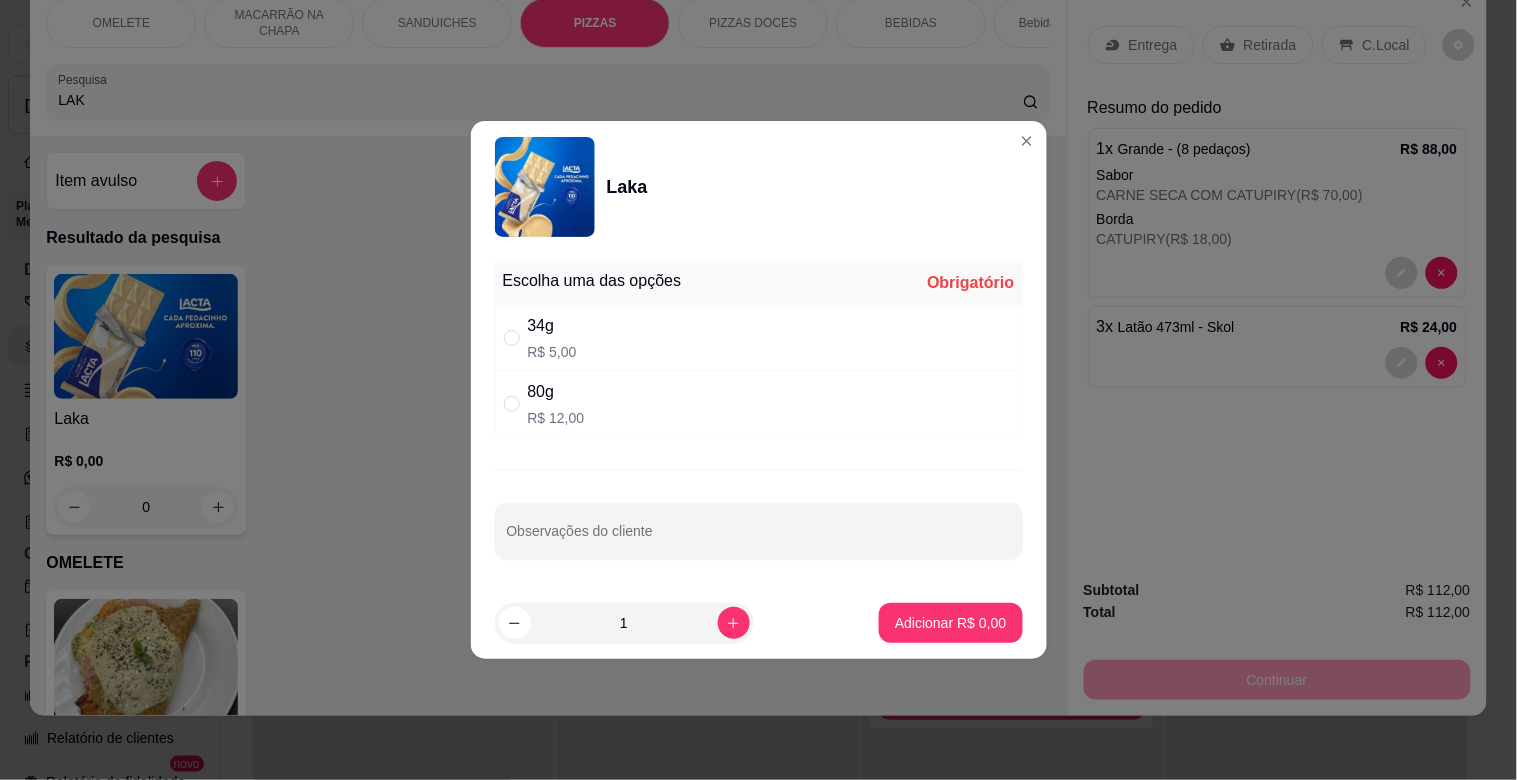 click on "34g  R$ 5,00" at bounding box center (759, 338) 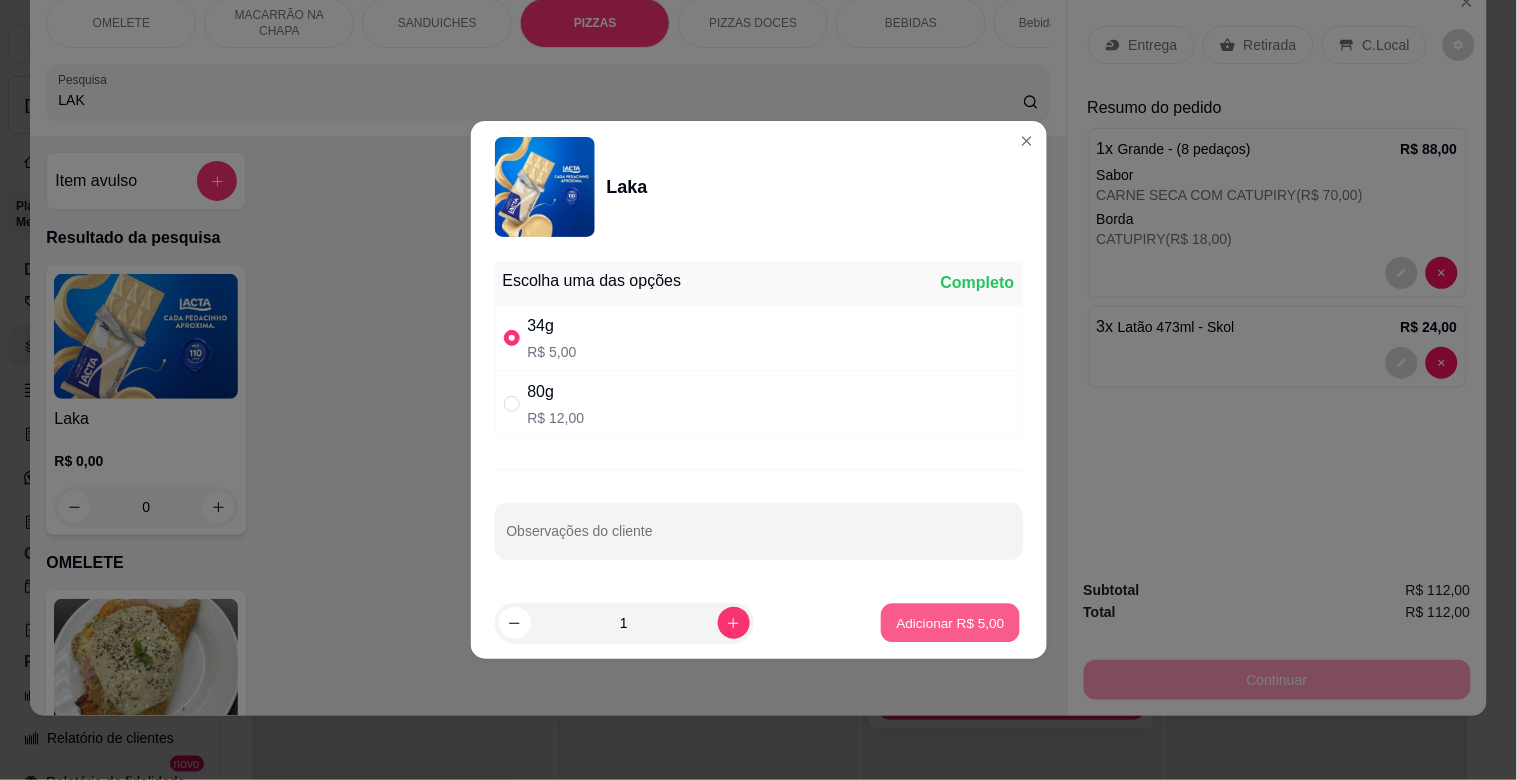 click on "Adicionar   R$ 5,00" at bounding box center [951, 622] 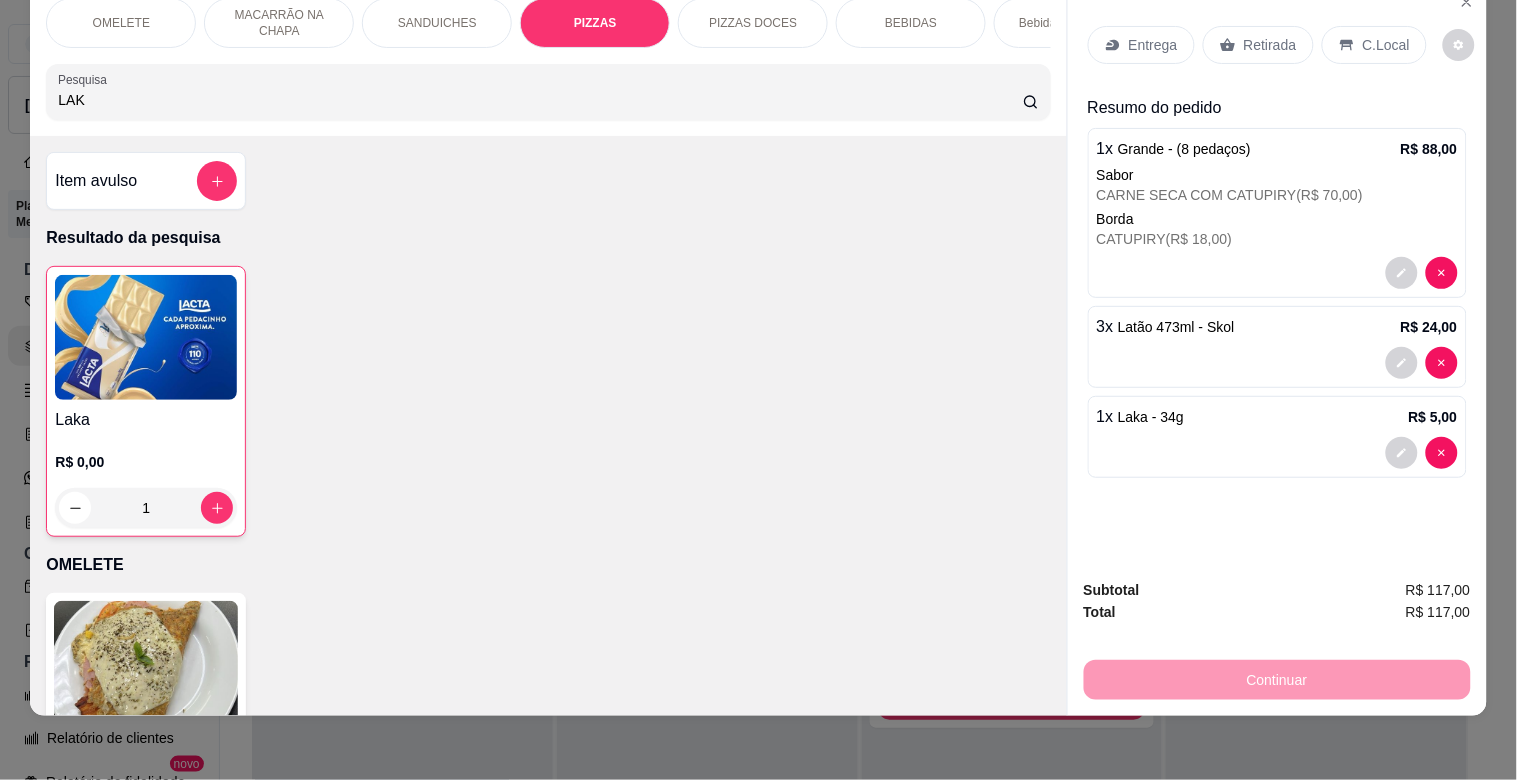 click on "Retirada" at bounding box center (1258, 45) 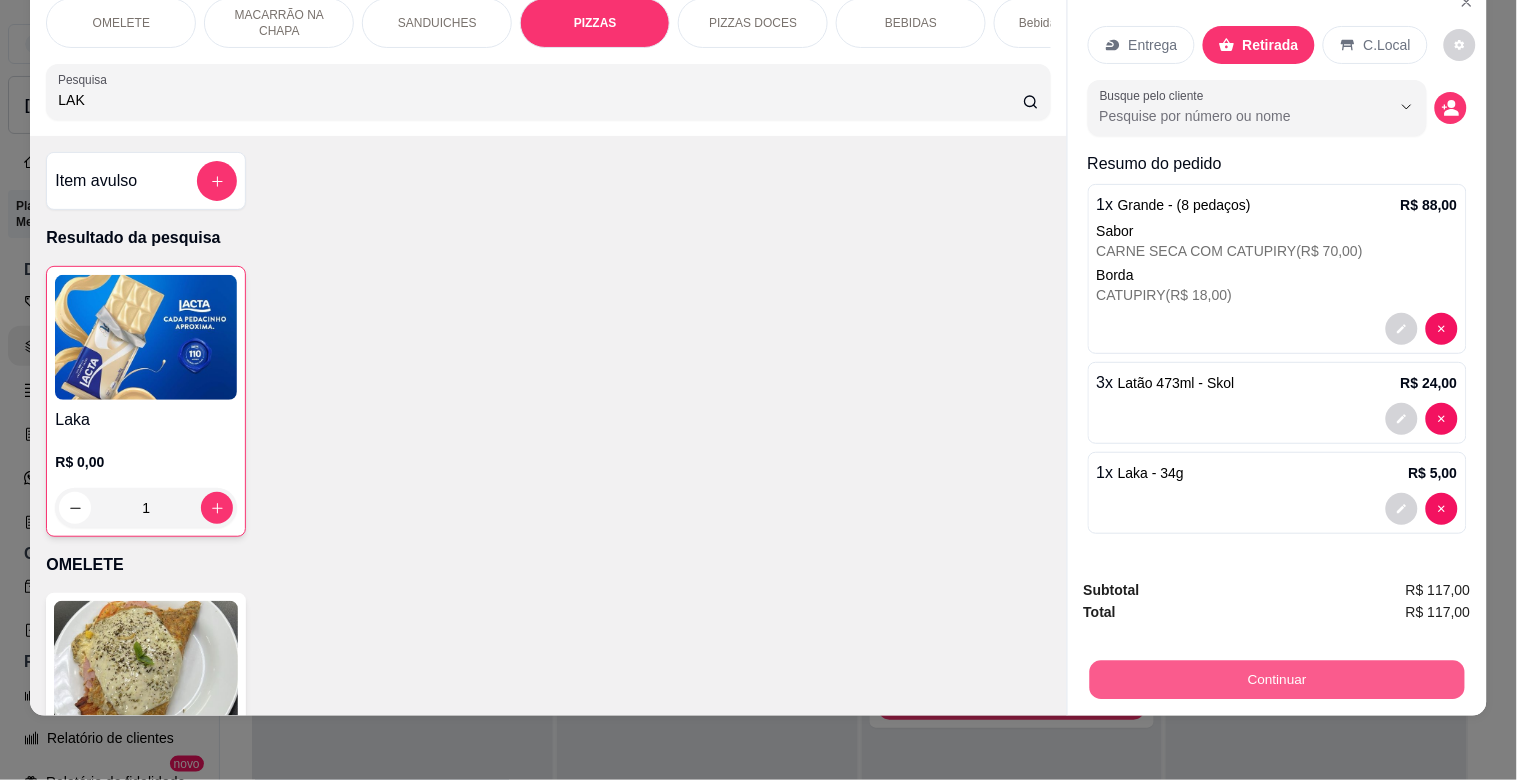 click on "Continuar" at bounding box center [1276, 679] 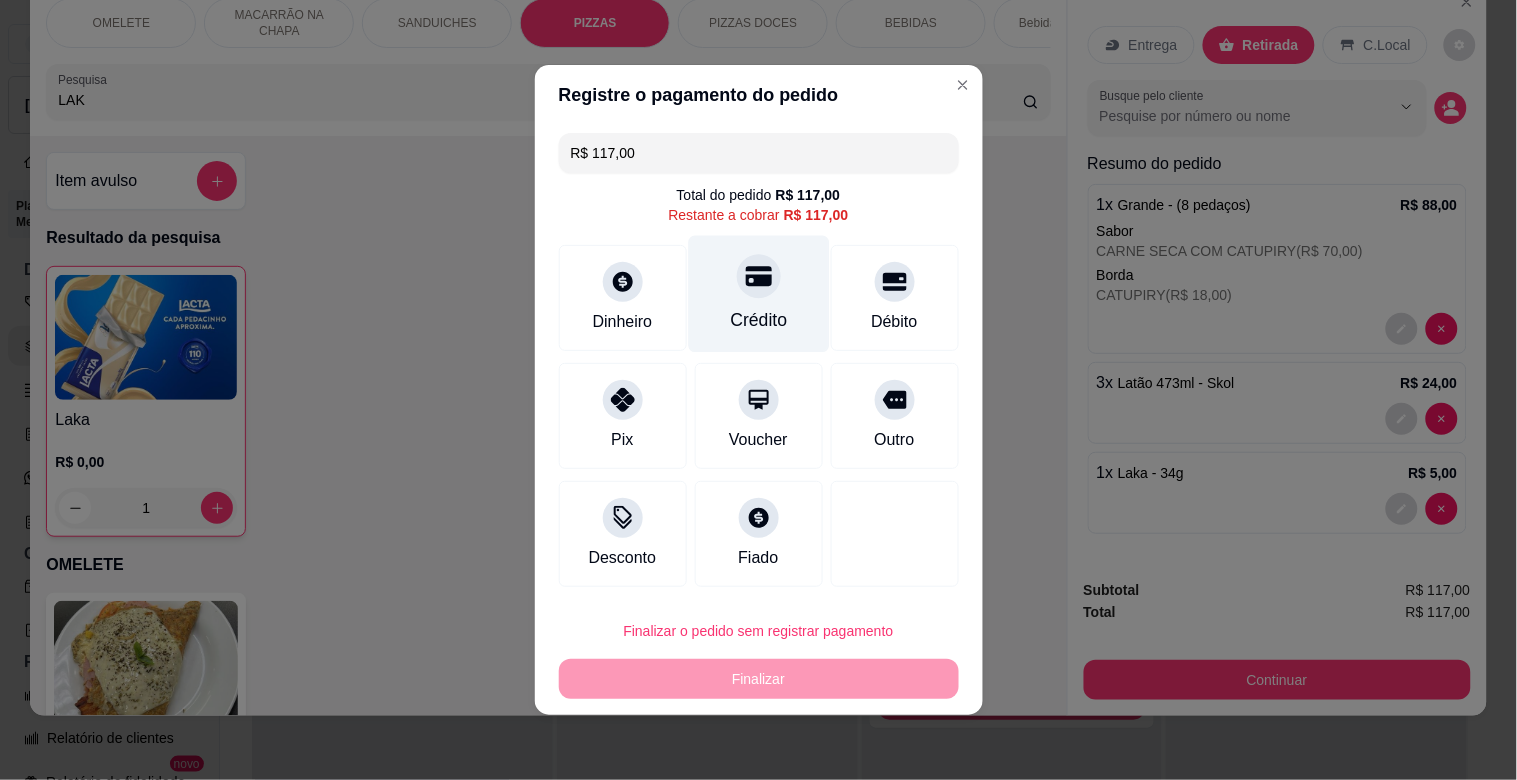 click on "Crédito" at bounding box center [758, 320] 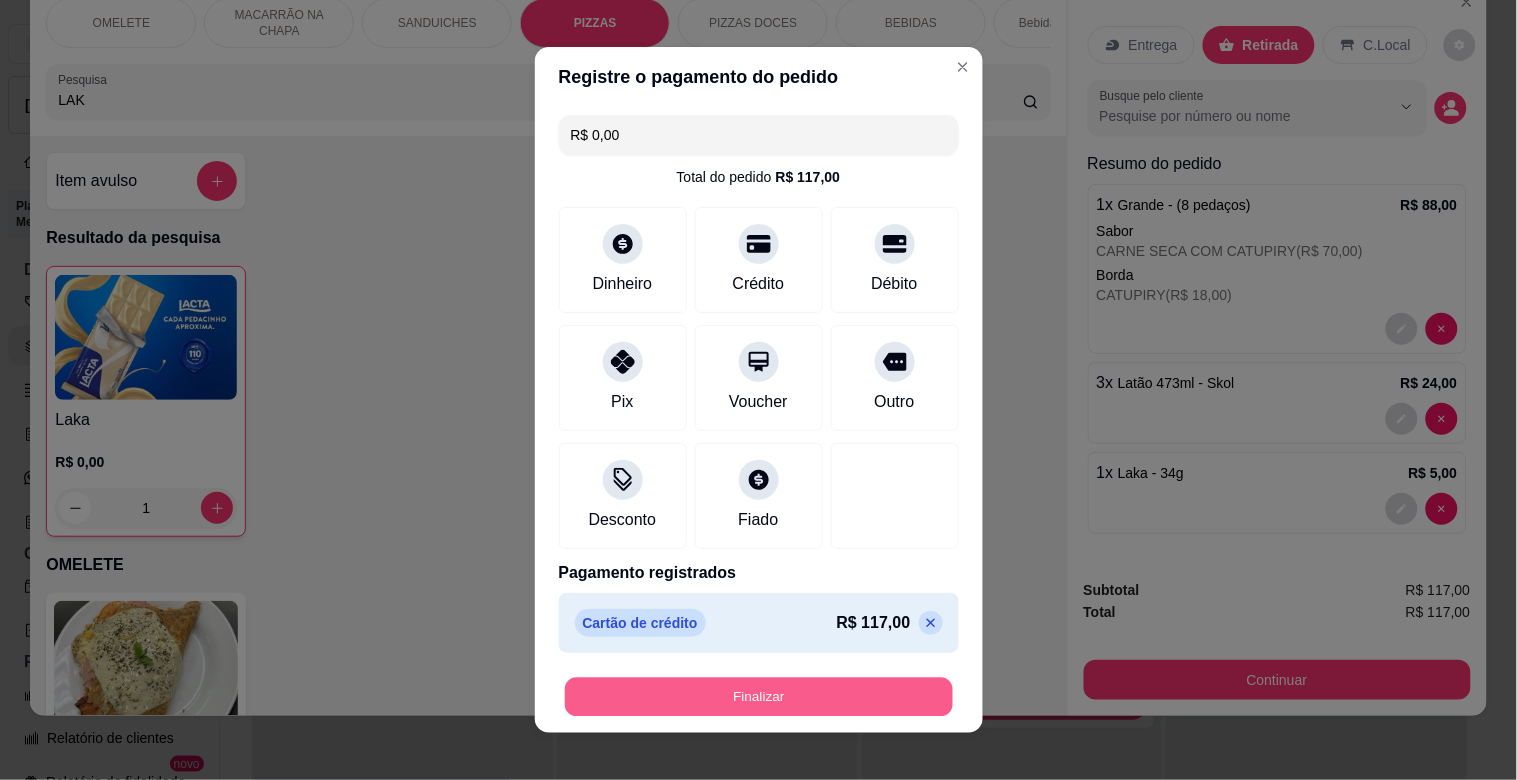 click on "Finalizar" at bounding box center (759, 697) 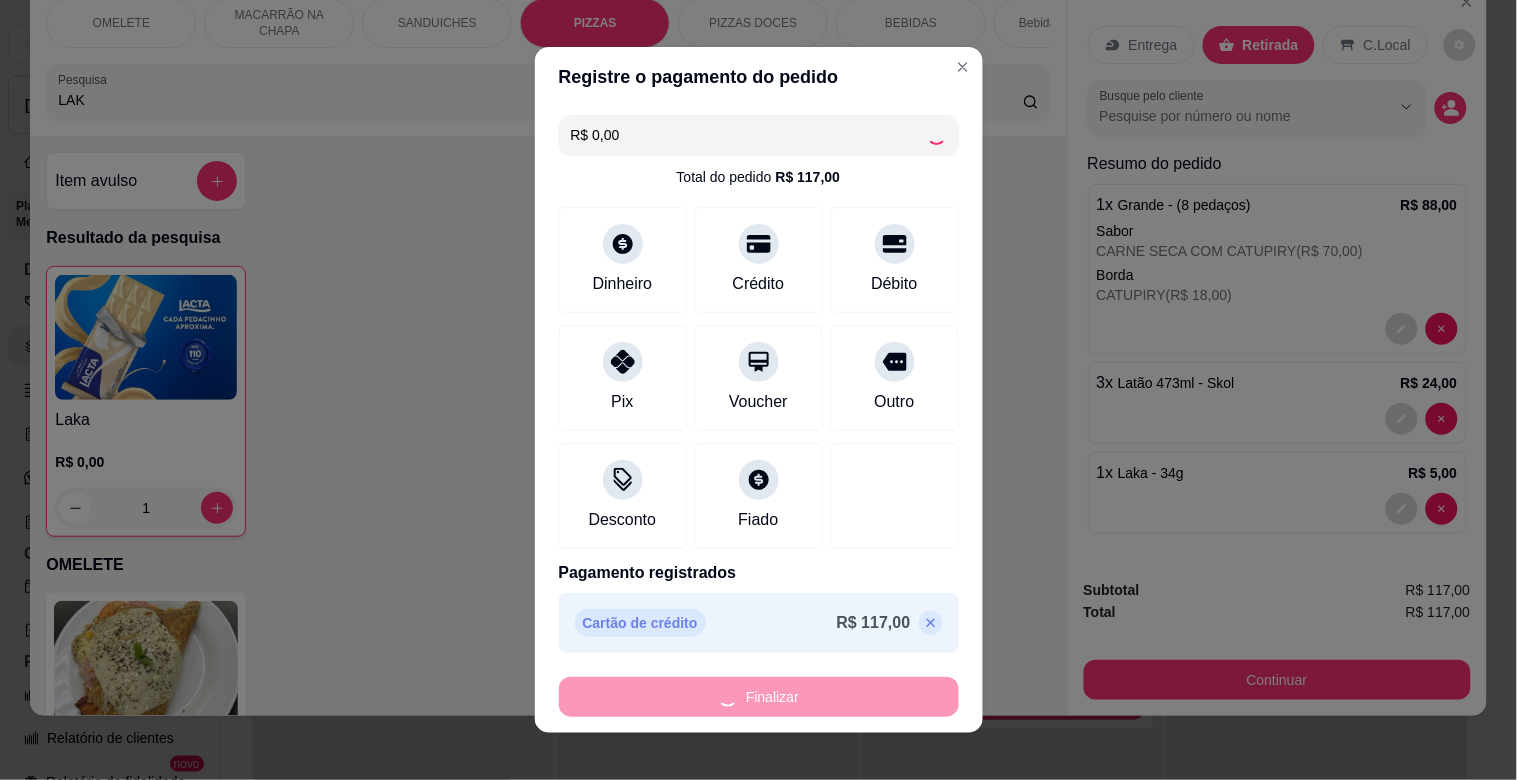 type on "0" 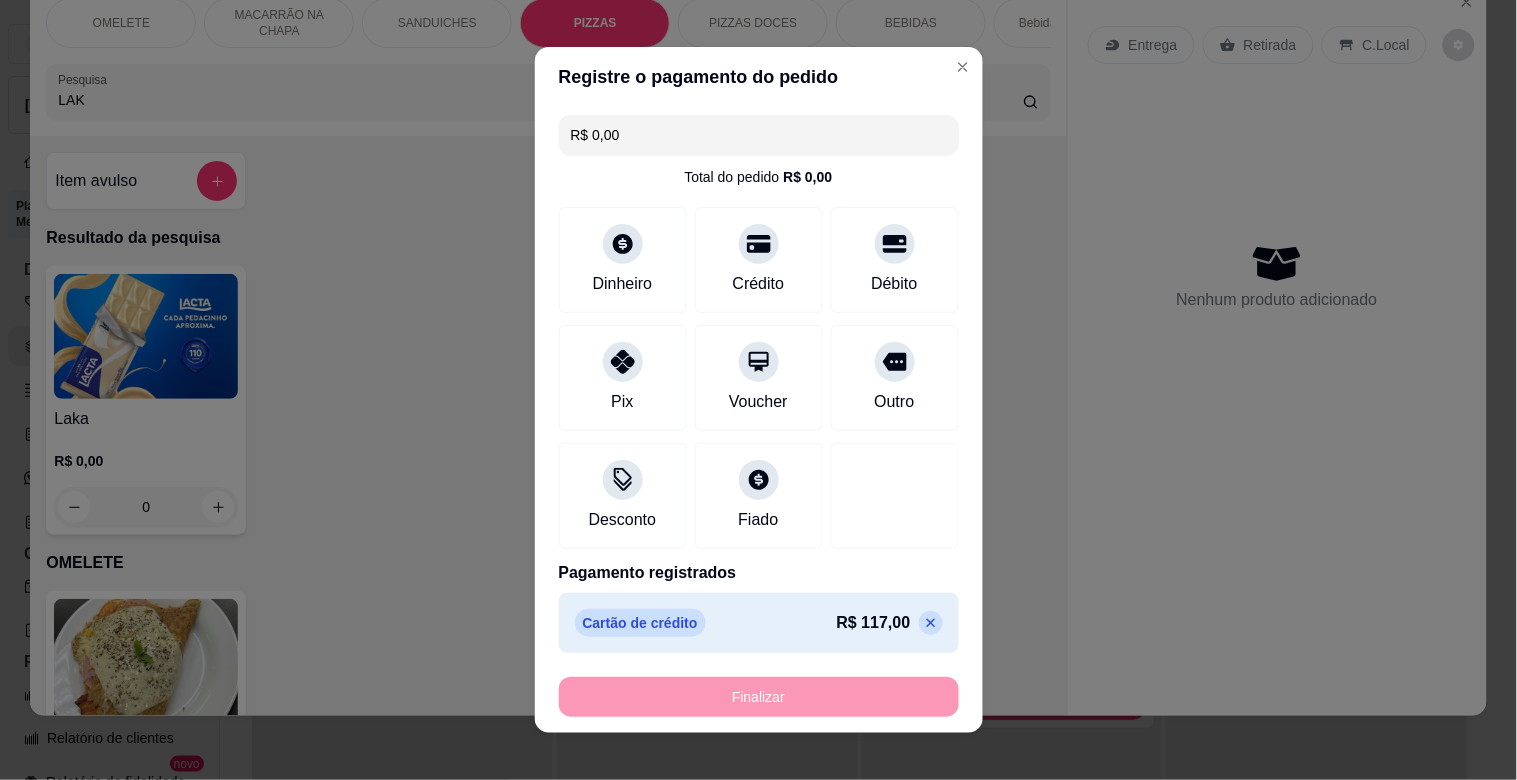 type on "-R$ 117,00" 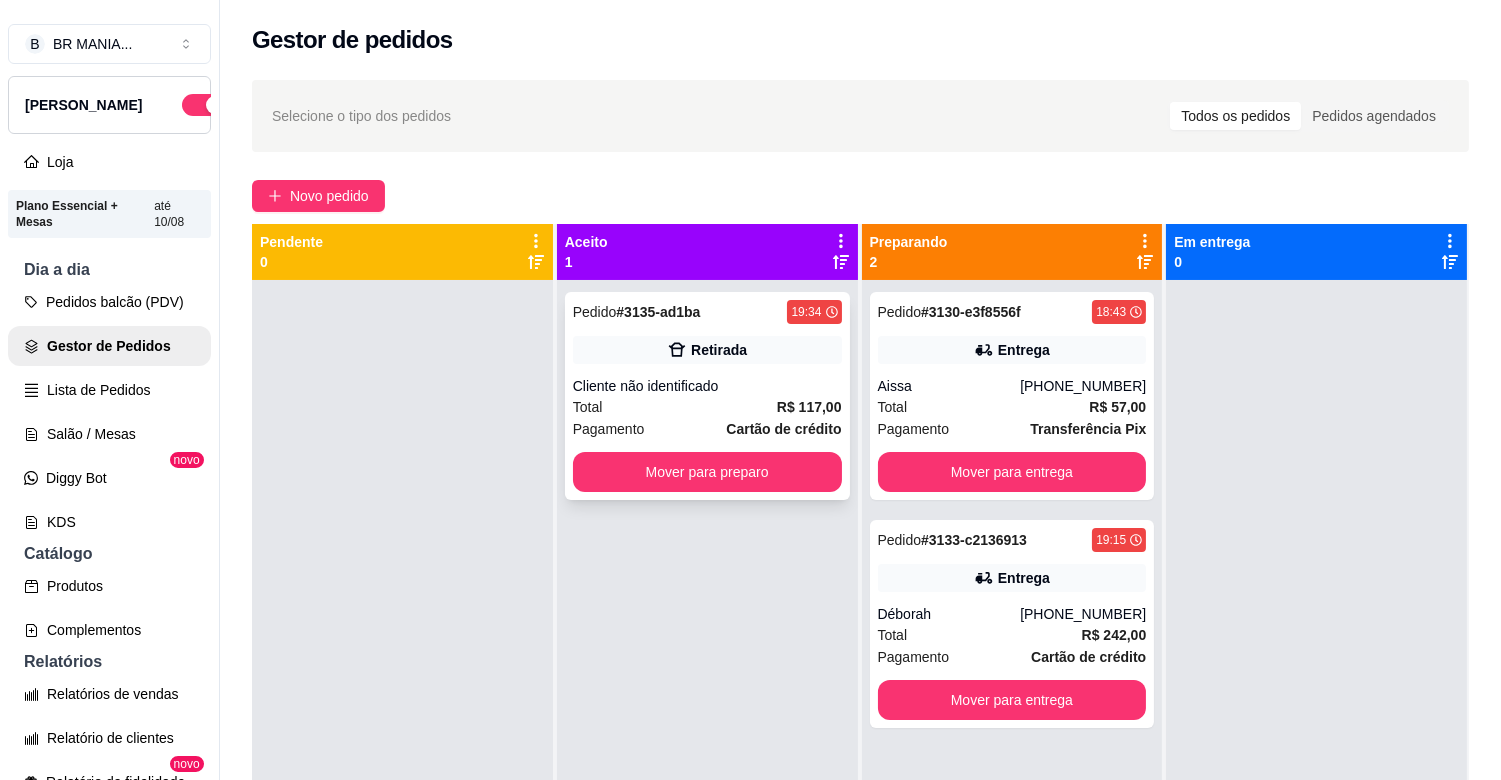 click on "Cliente não identificado" at bounding box center (707, 386) 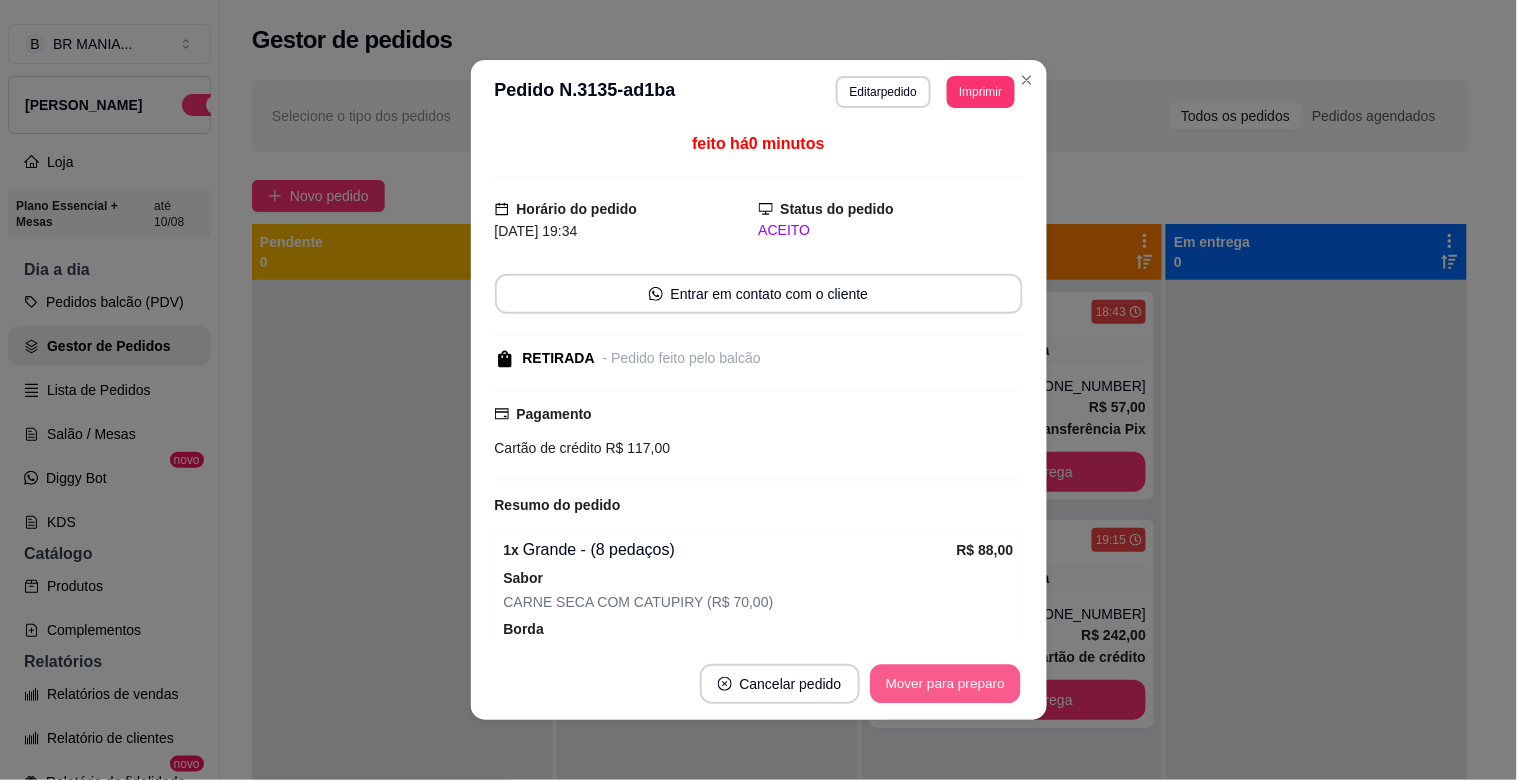 click on "Mover para preparo" at bounding box center [945, 684] 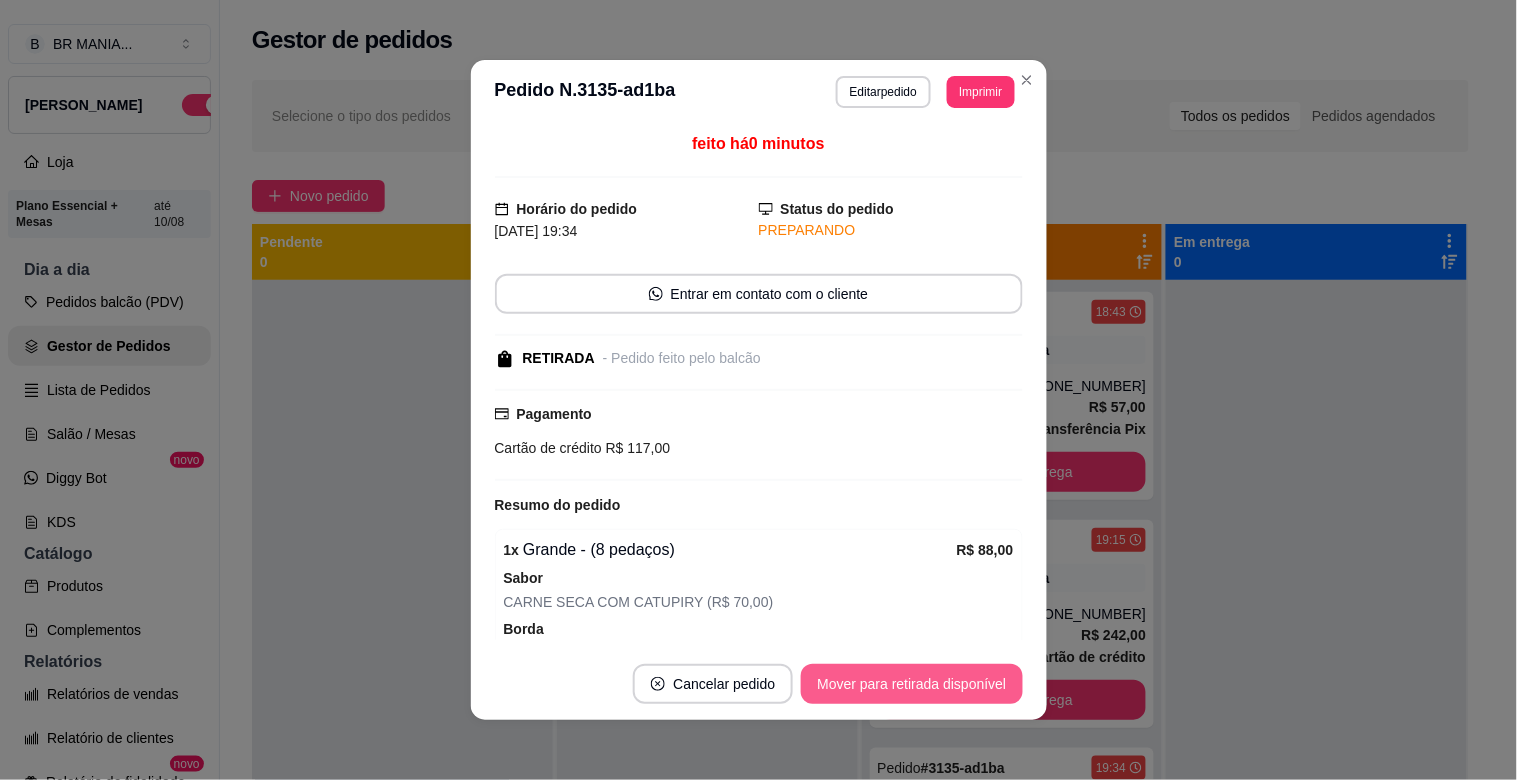 click on "Mover para retirada disponível" at bounding box center (911, 684) 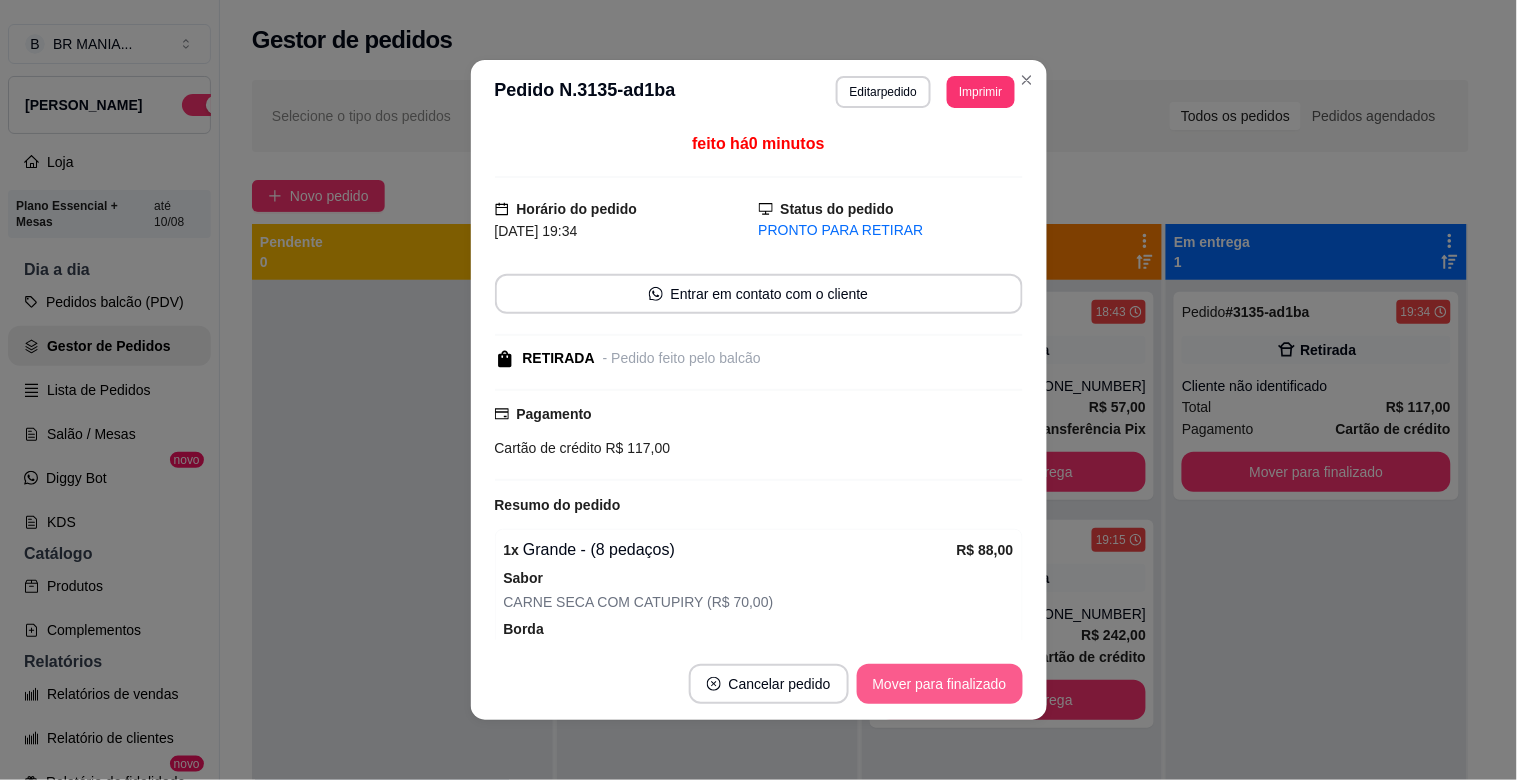 click on "Mover para finalizado" at bounding box center (940, 684) 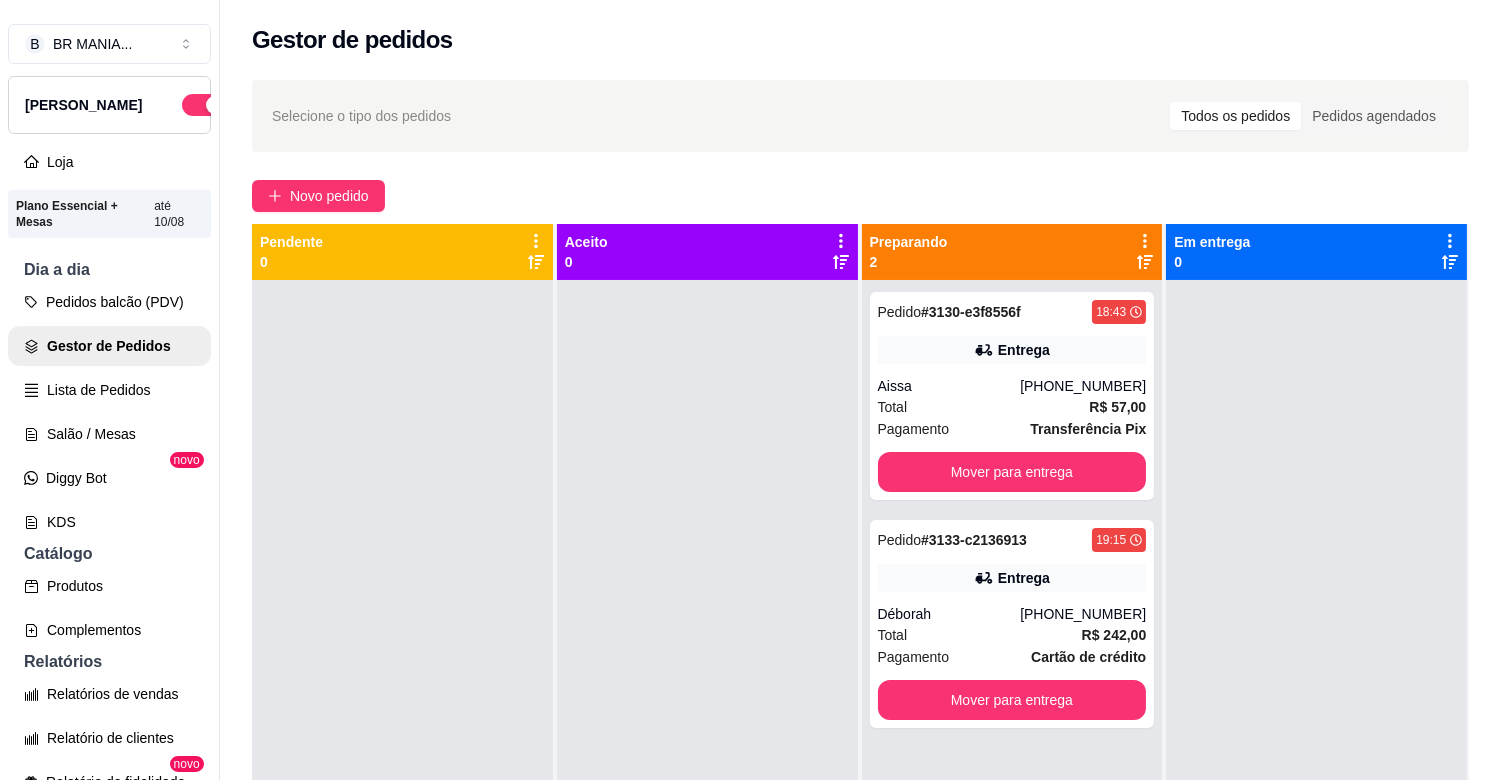 click on "Pedidos balcão (PDV) Gestor de Pedidos Lista de Pedidos Salão / Mesas Diggy Bot novo KDS" at bounding box center [109, 412] 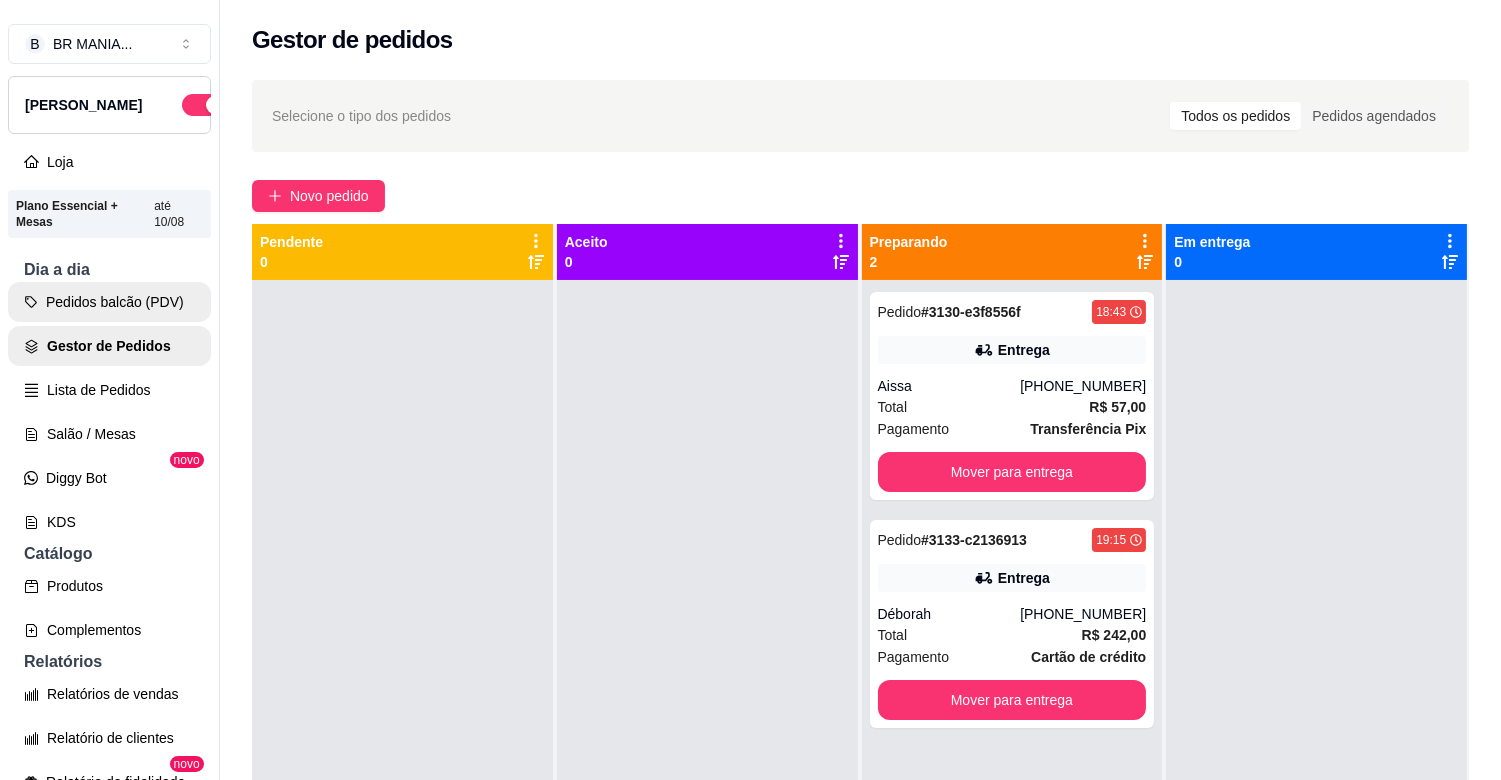 click on "Pedidos balcão (PDV)" at bounding box center (109, 302) 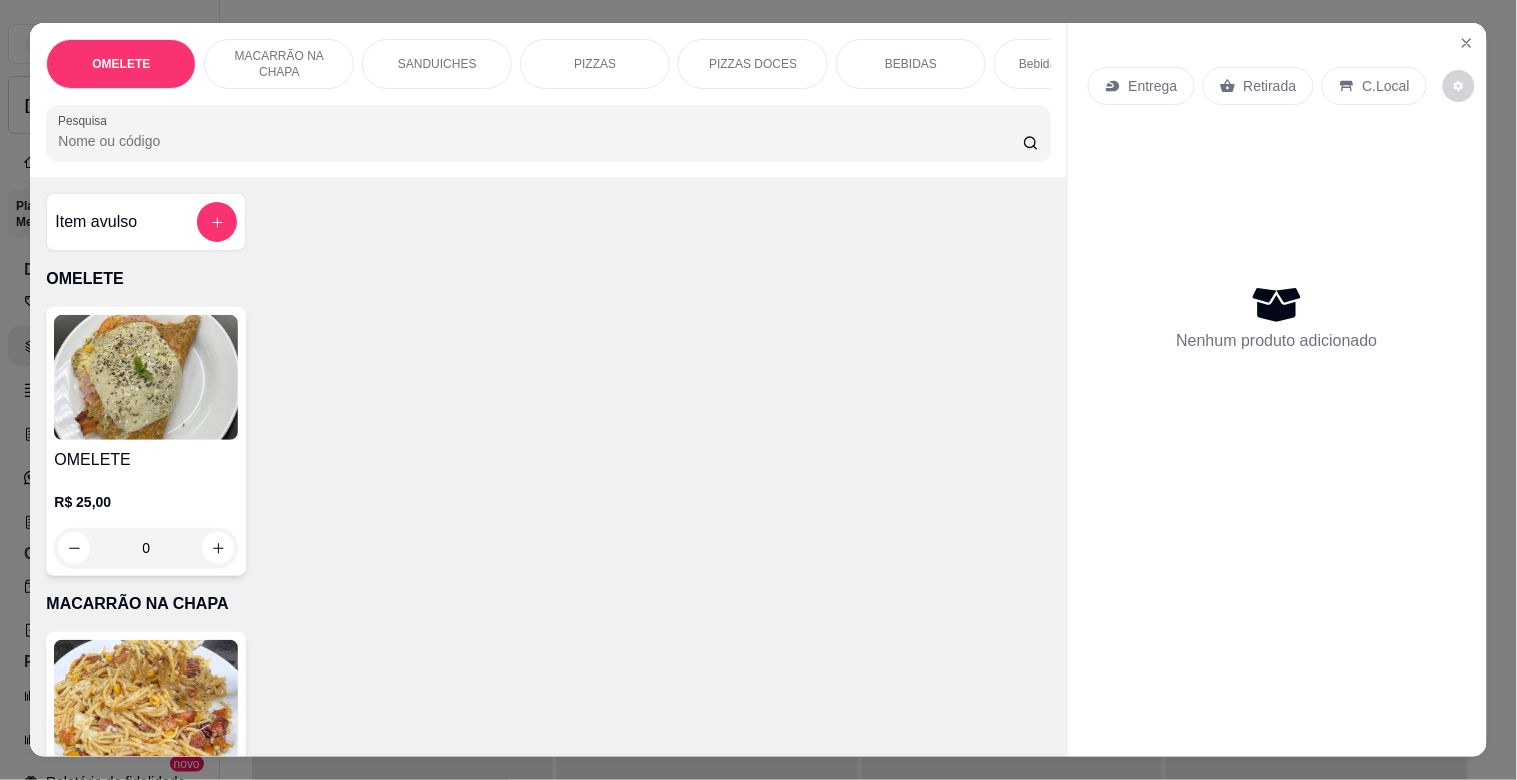 click on "Pesquisa" at bounding box center (540, 141) 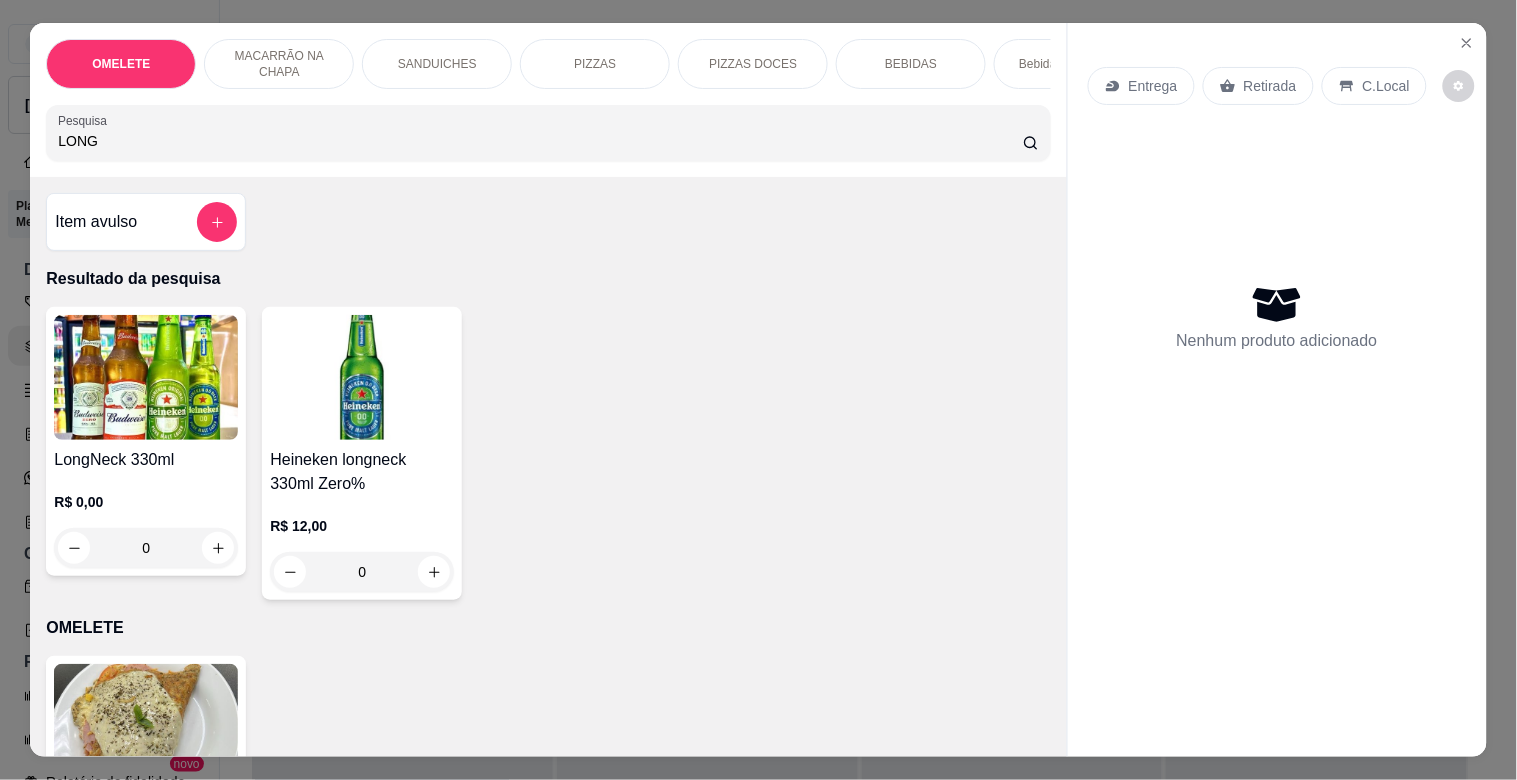 type on "LONG" 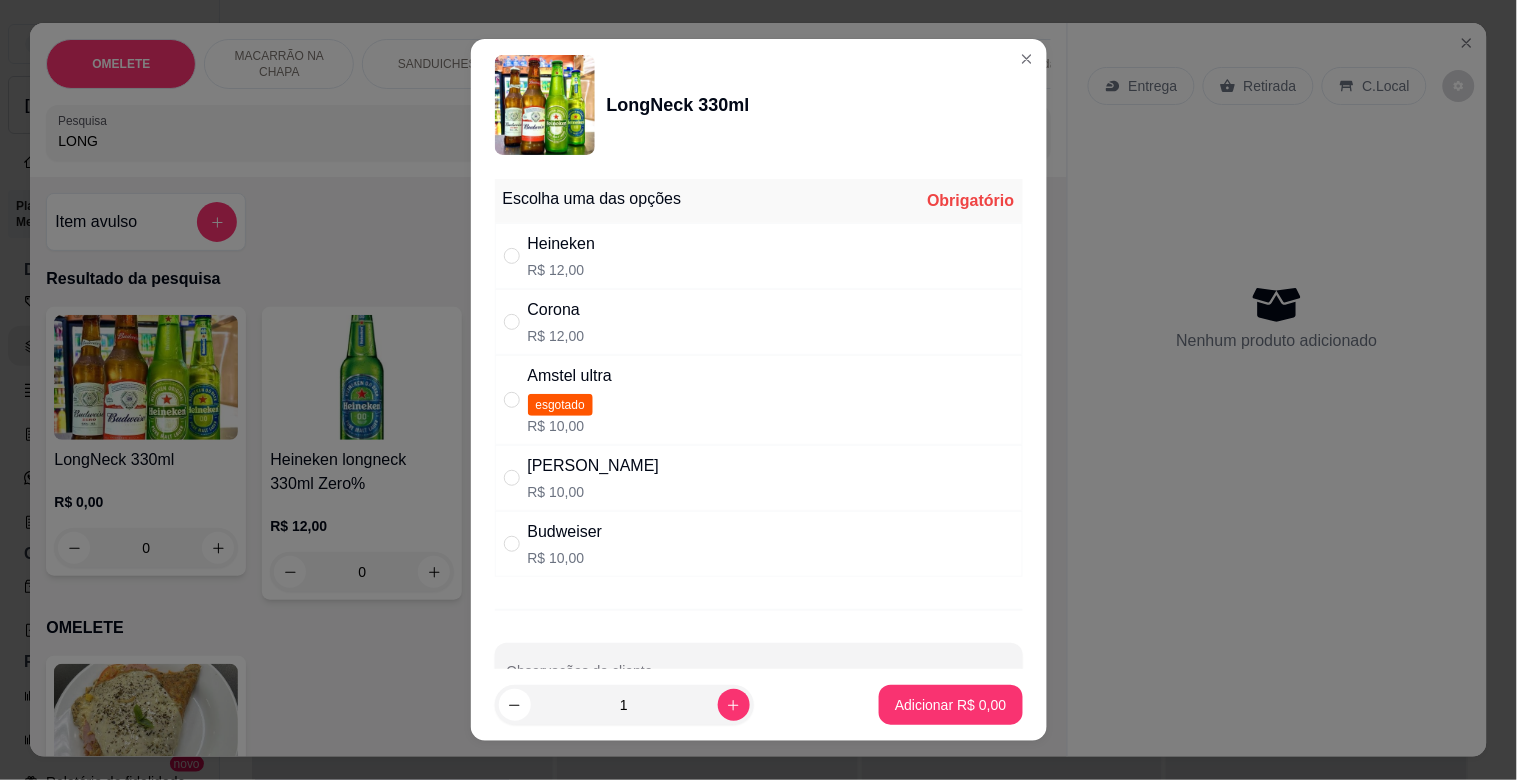 click on "Corona" at bounding box center [556, 310] 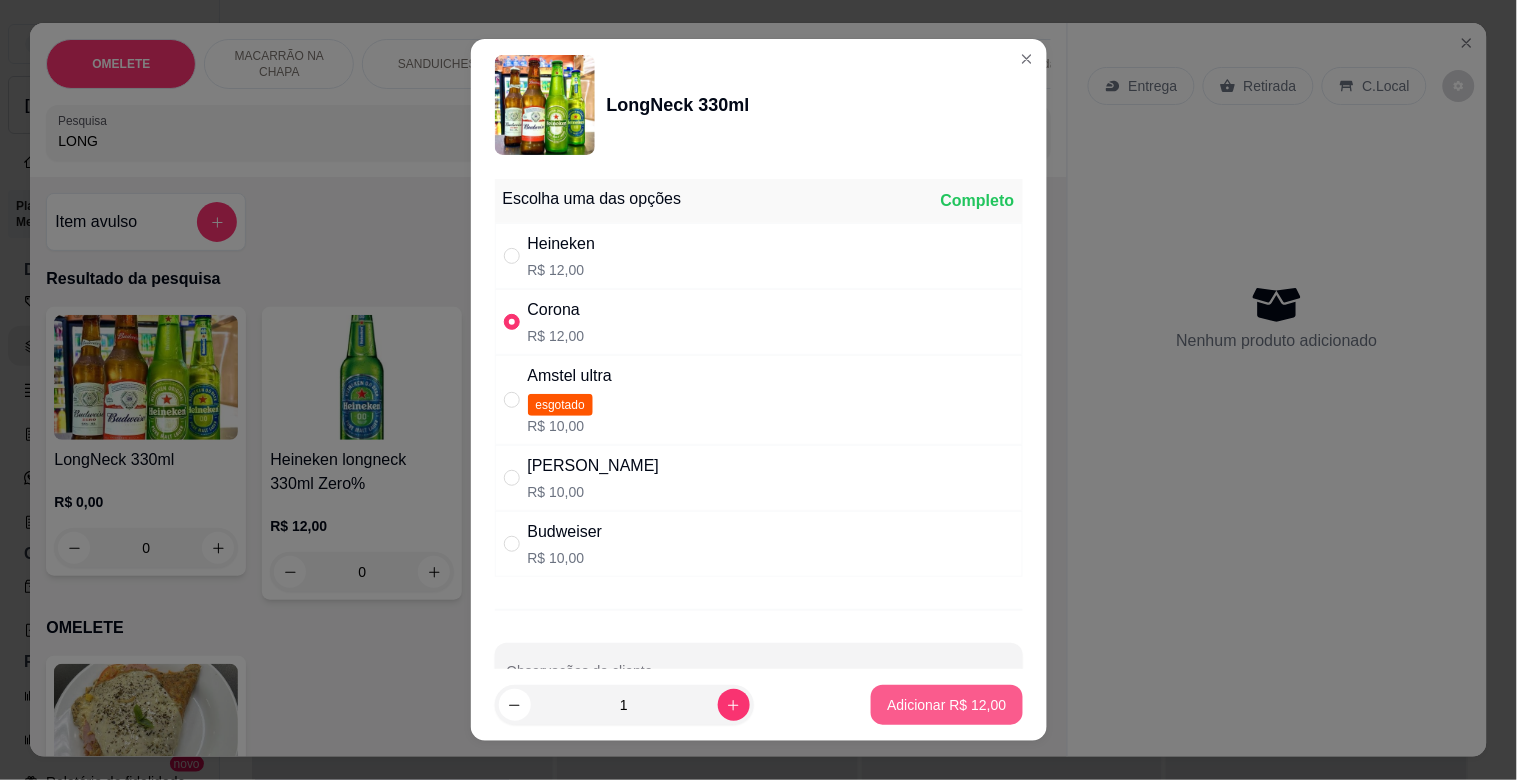 click on "Adicionar   R$ 12,00" at bounding box center [946, 705] 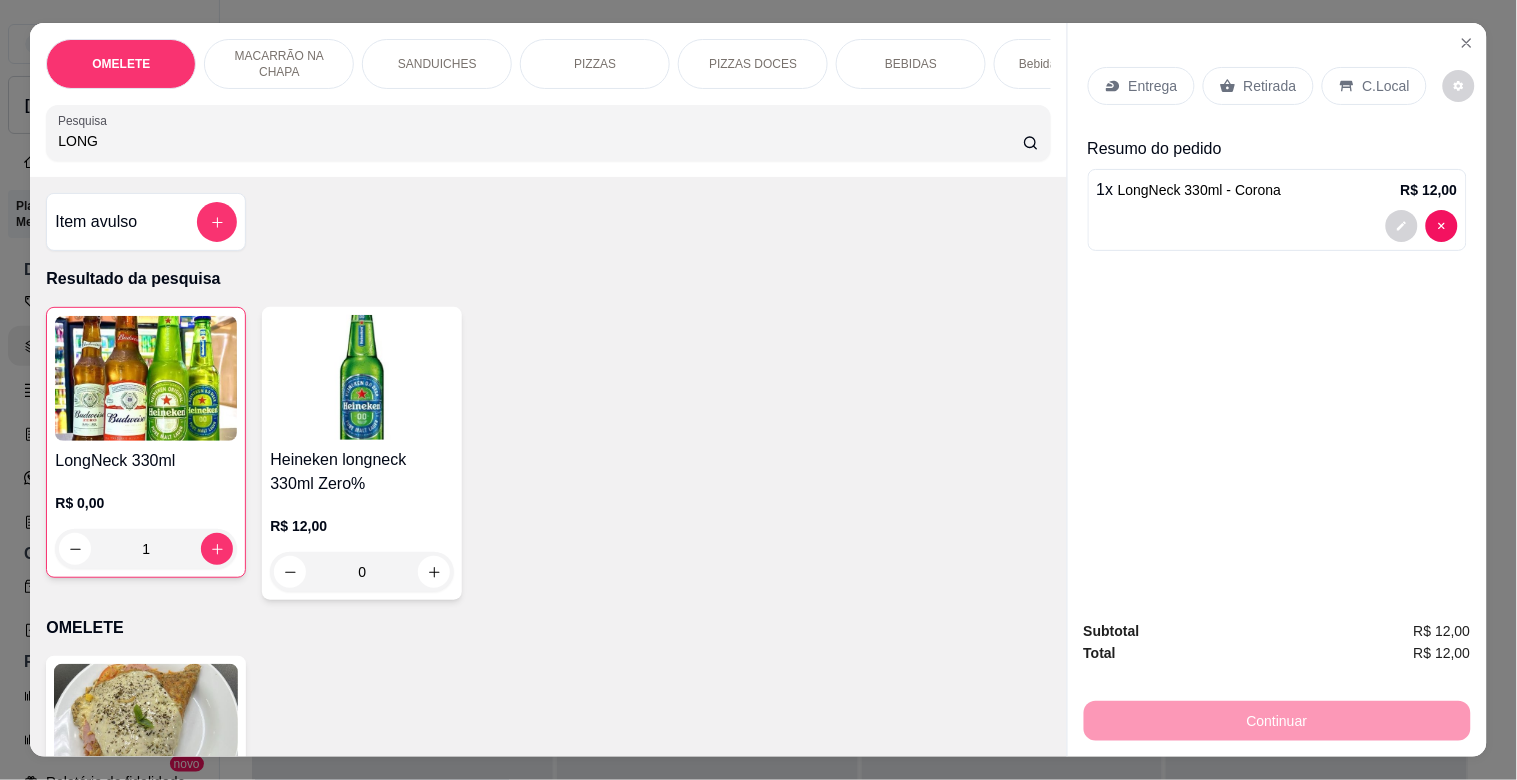 drag, startPoint x: 157, startPoint y: 140, endPoint x: 0, endPoint y: 176, distance: 161.07452 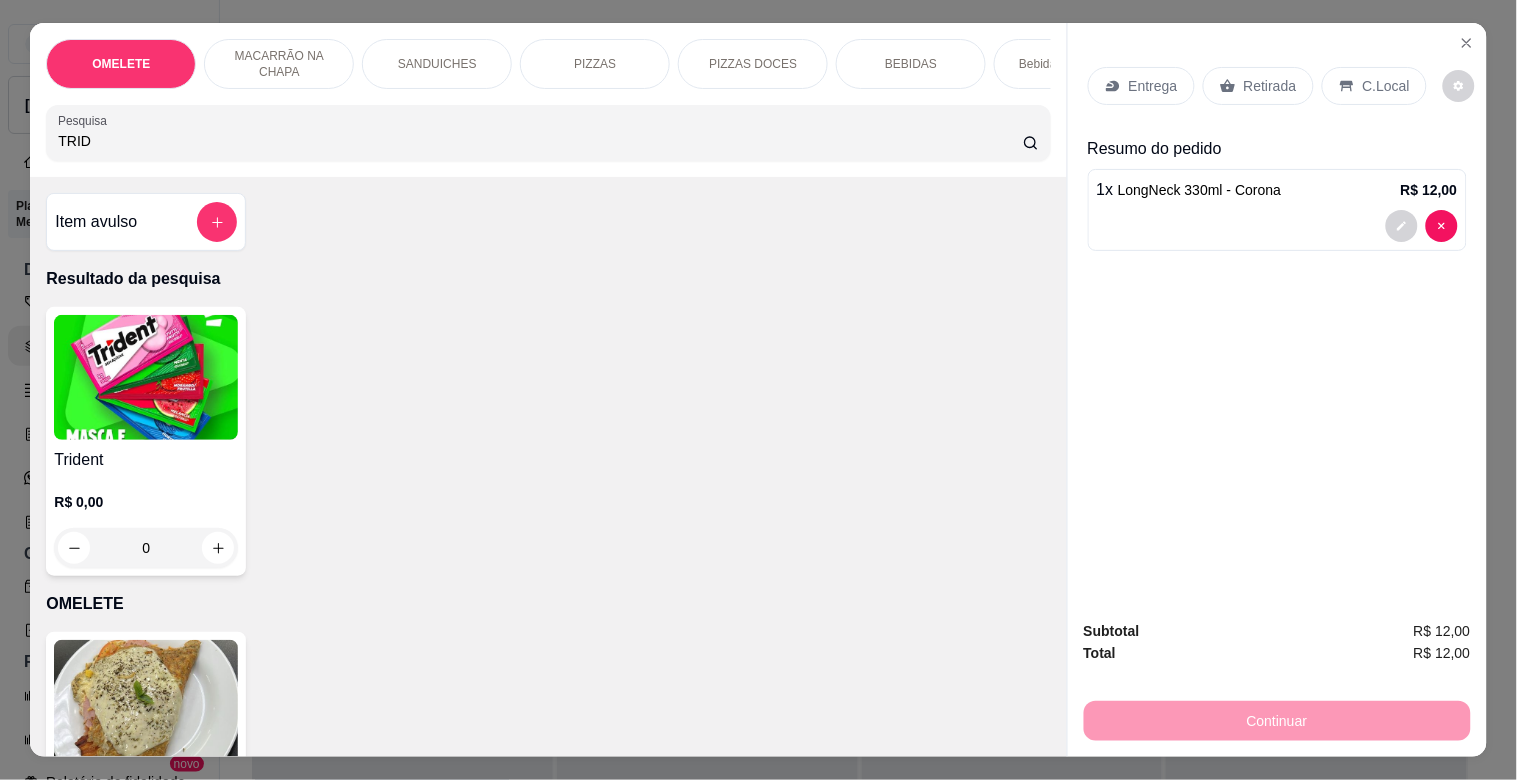 type on "TRID" 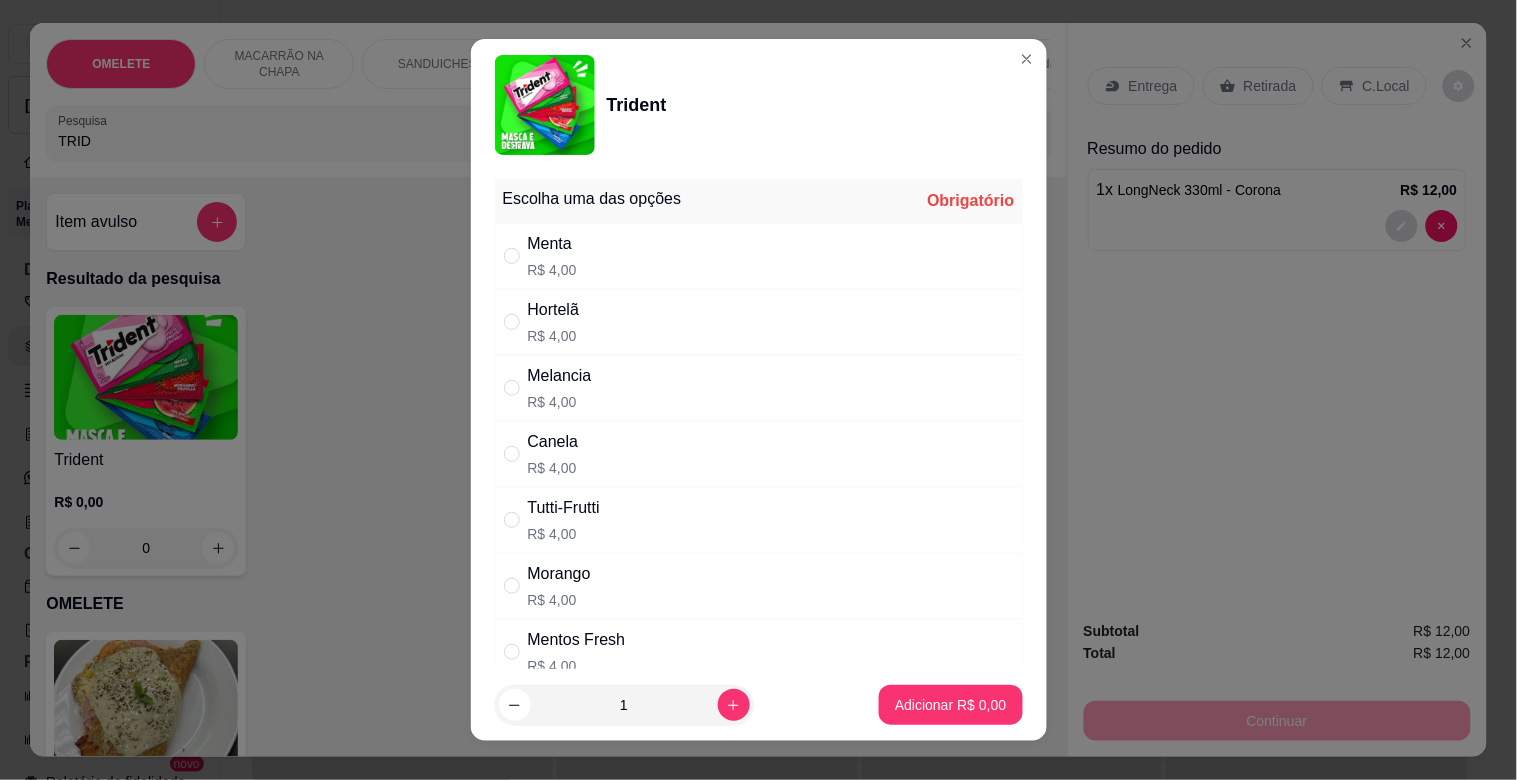 click on "Menta  R$ 4,00" at bounding box center (759, 256) 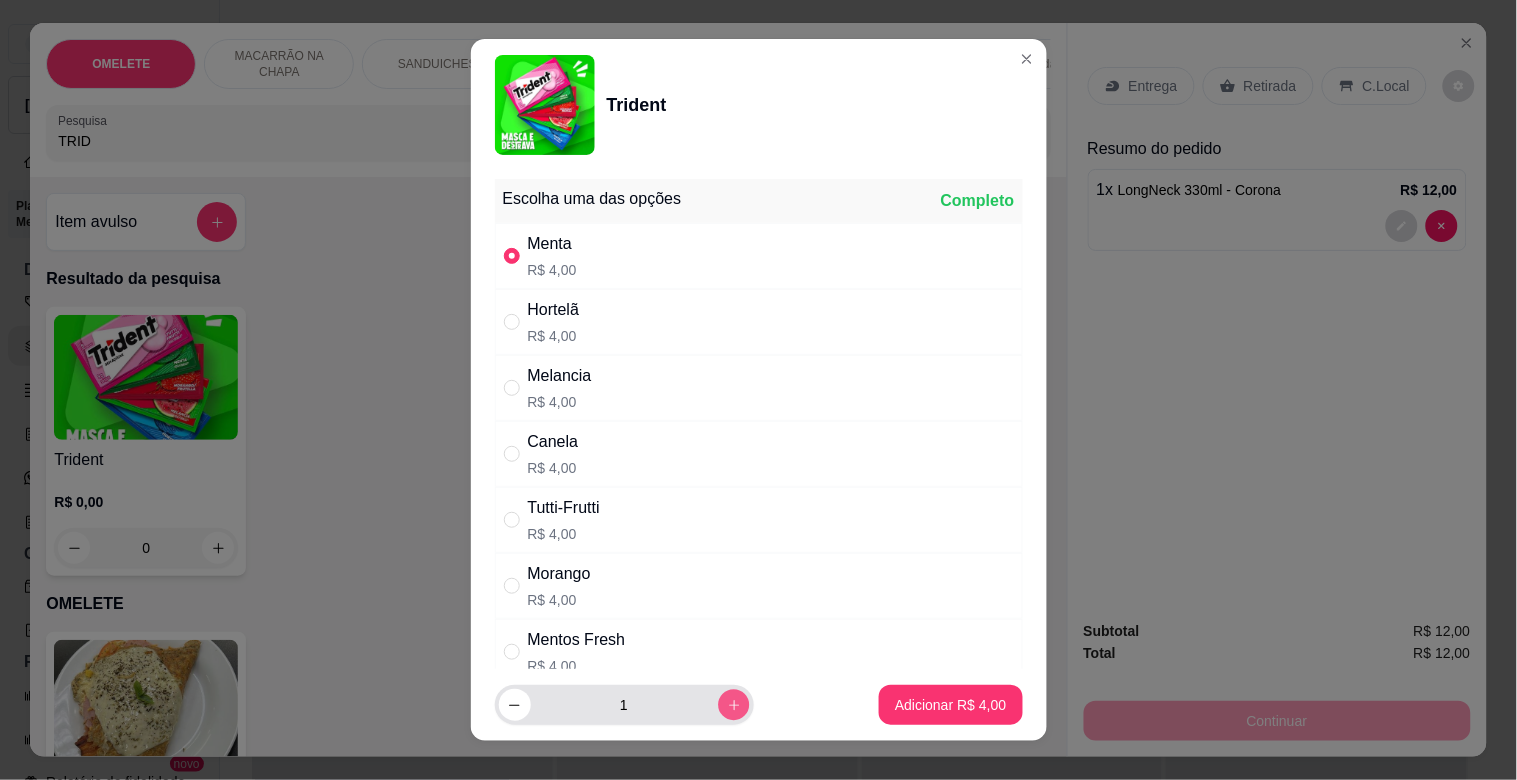 click at bounding box center (733, 704) 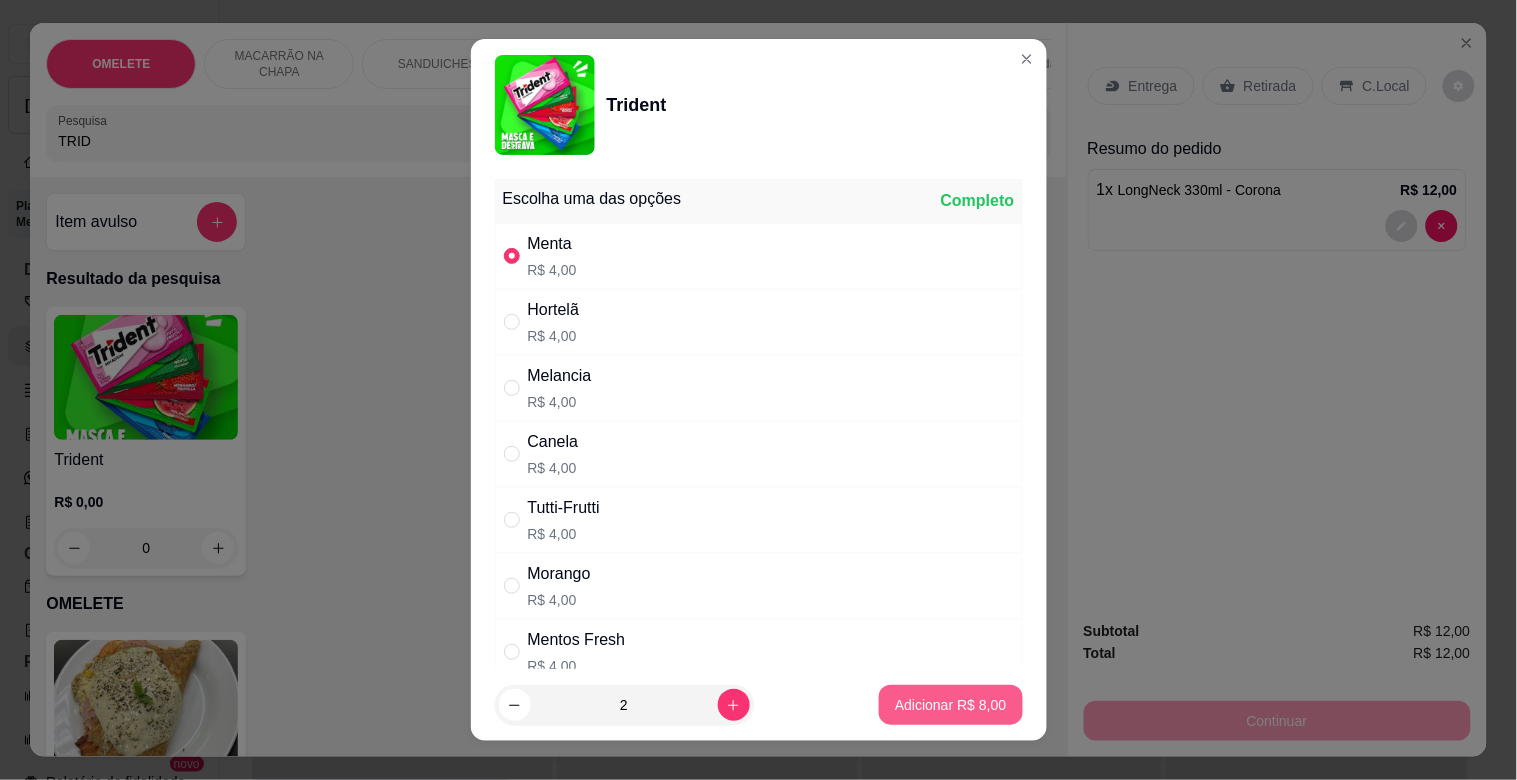 click on "Adicionar   R$ 8,00" at bounding box center [950, 705] 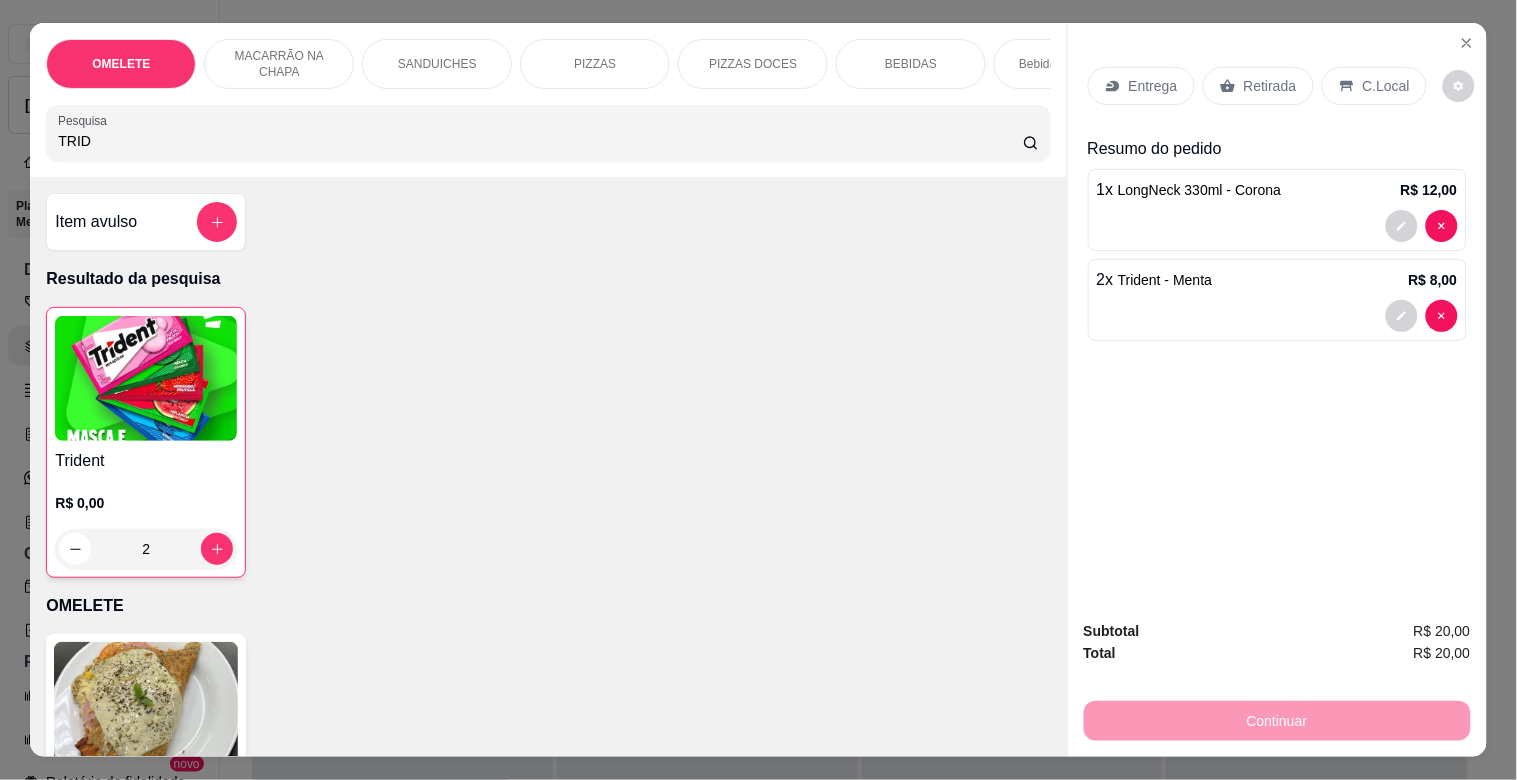 click on "Retirada" at bounding box center [1270, 86] 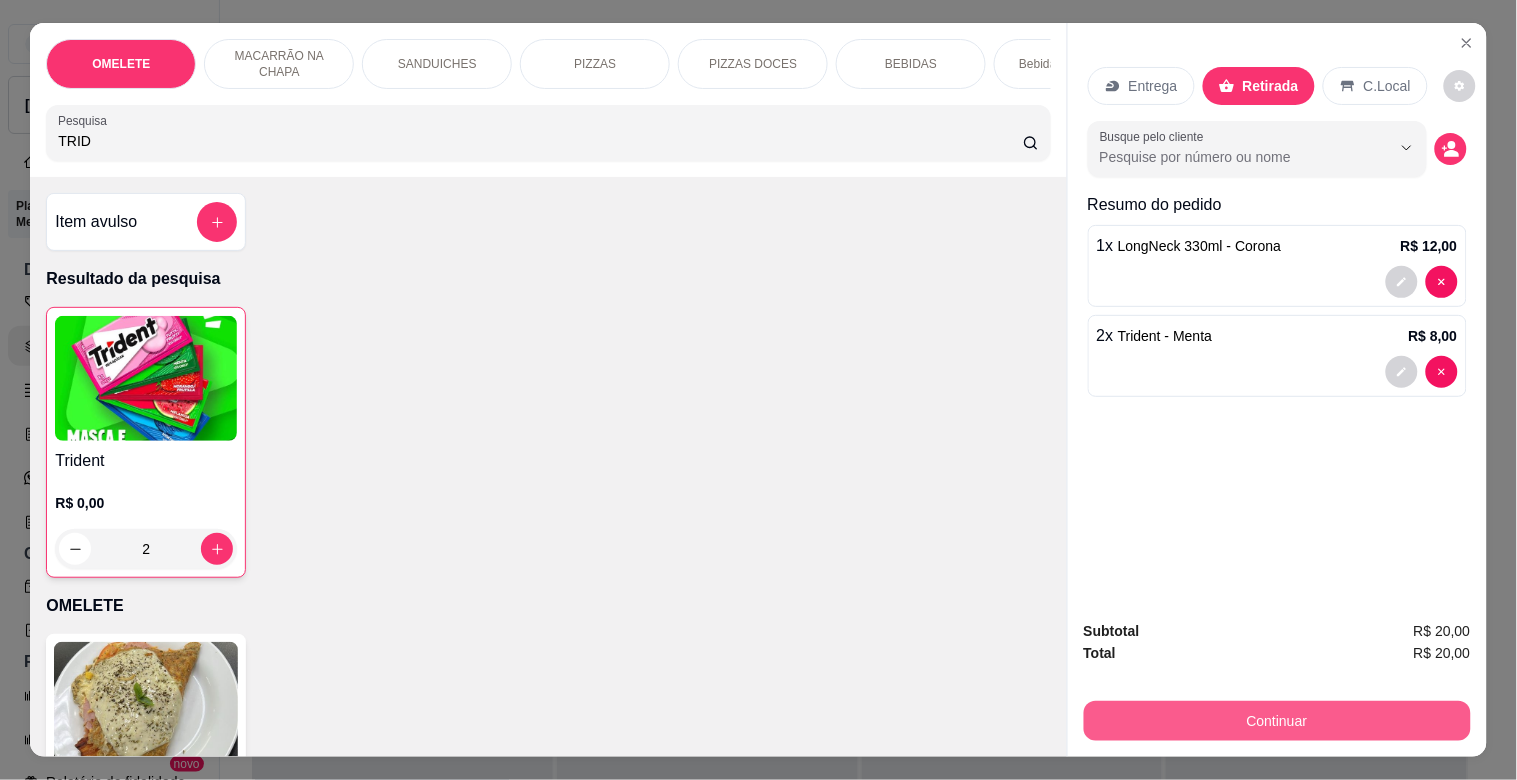 click on "Continuar" at bounding box center [1277, 721] 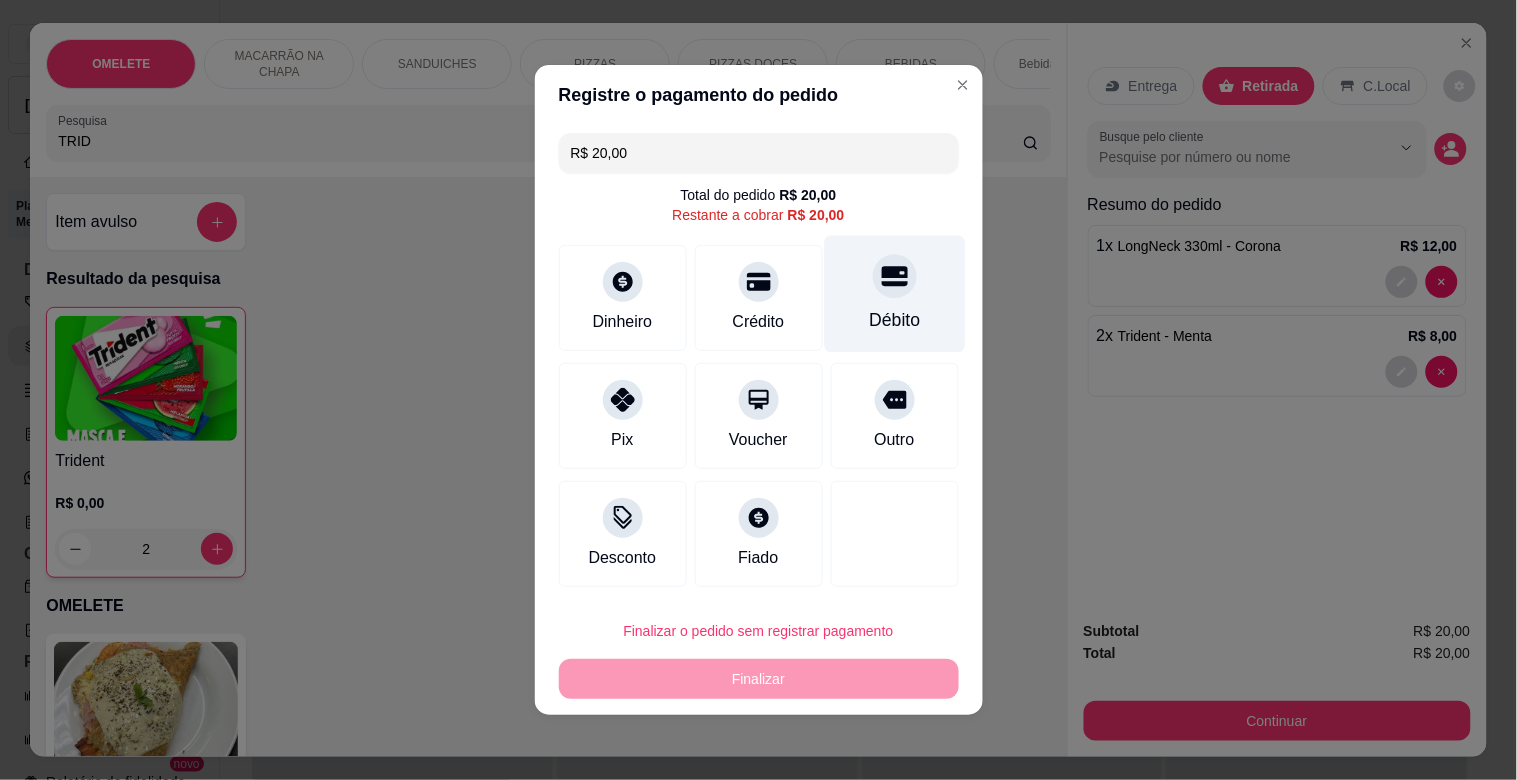 click on "Débito" at bounding box center [894, 294] 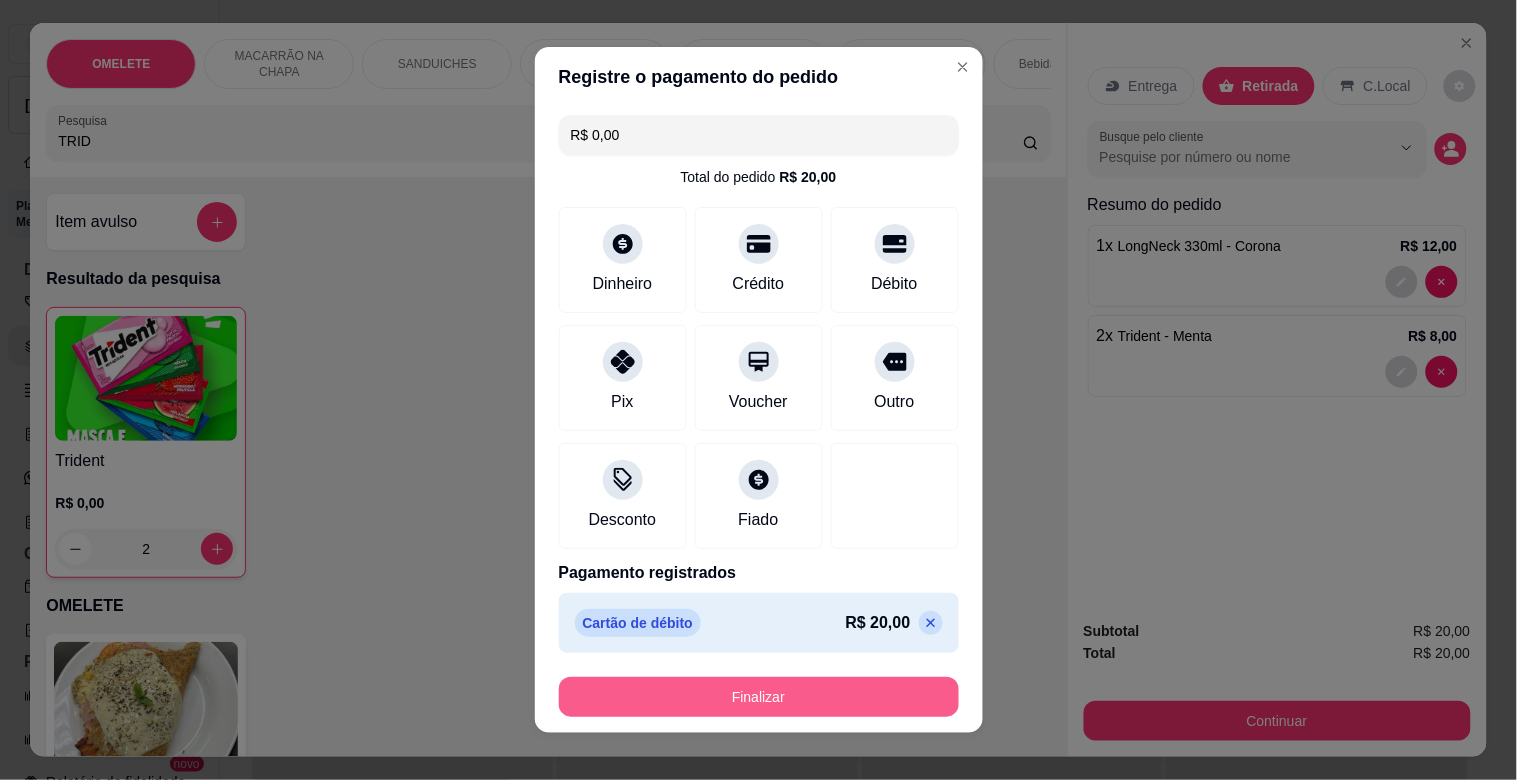 click on "Finalizar" at bounding box center (759, 697) 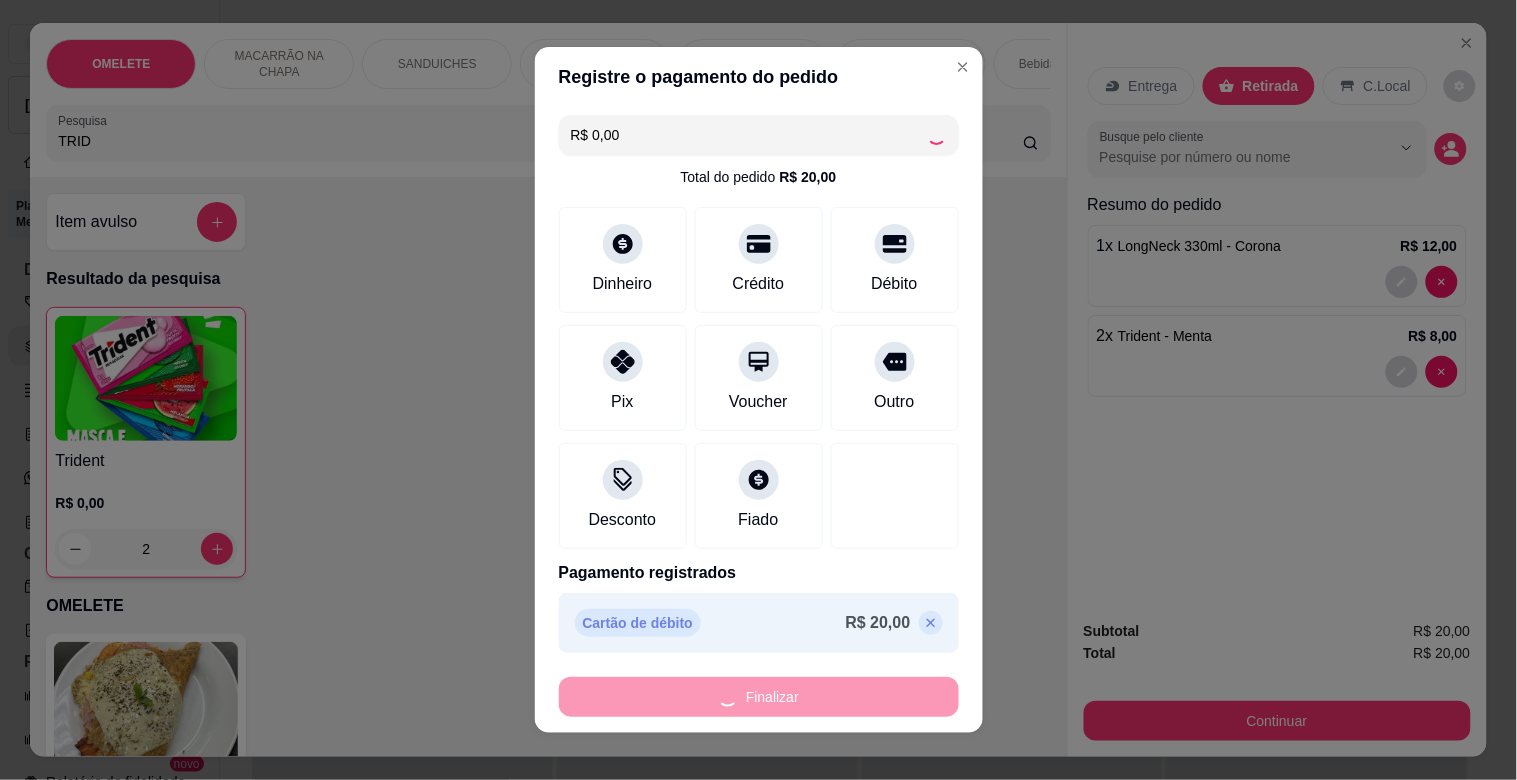 type on "0" 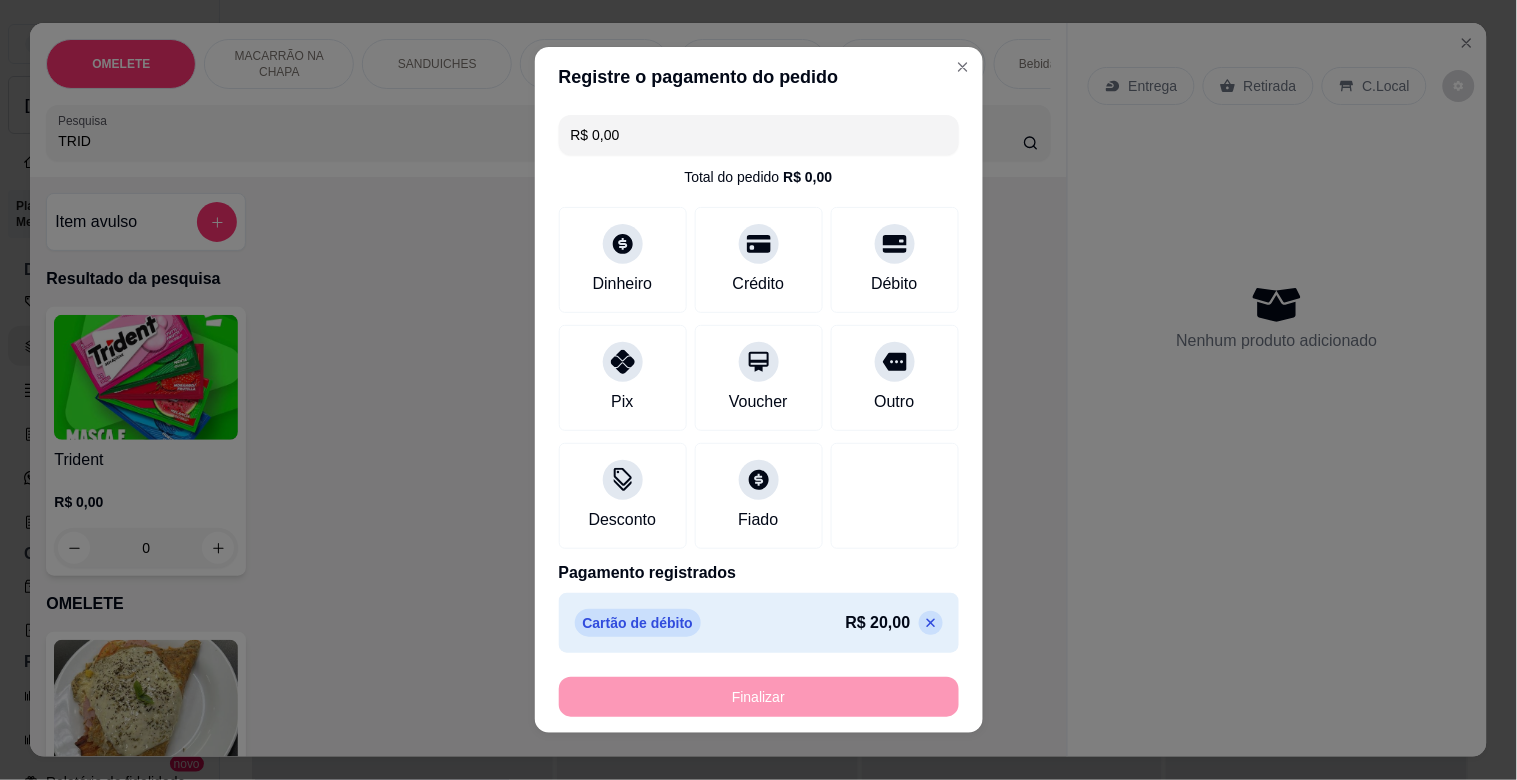 type on "-R$ 20,00" 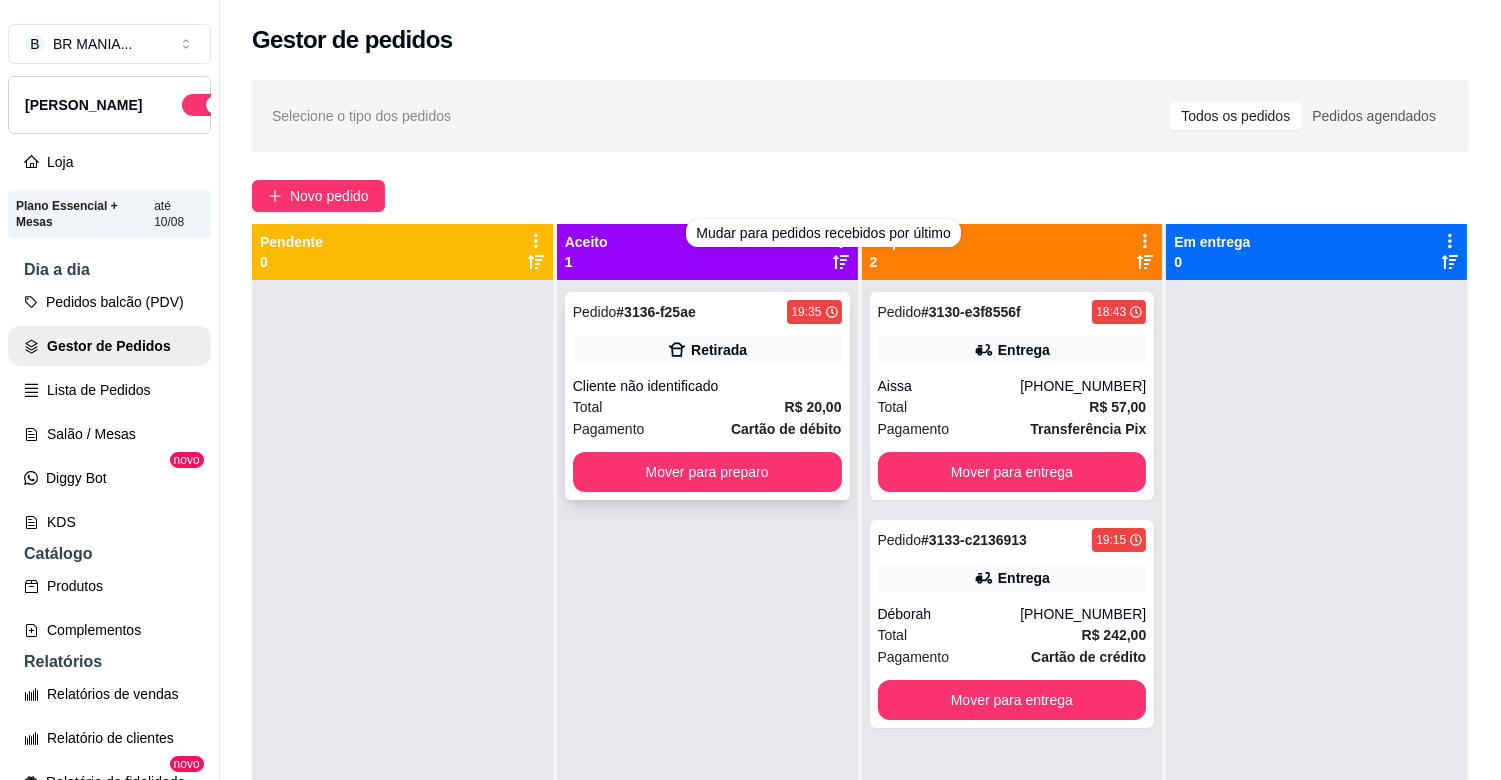 click on "Pedido  # 3136-f25ae 19:35 Retirada Cliente não identificado Total R$ 20,00 Pagamento Cartão de débito Mover para preparo" at bounding box center (707, 396) 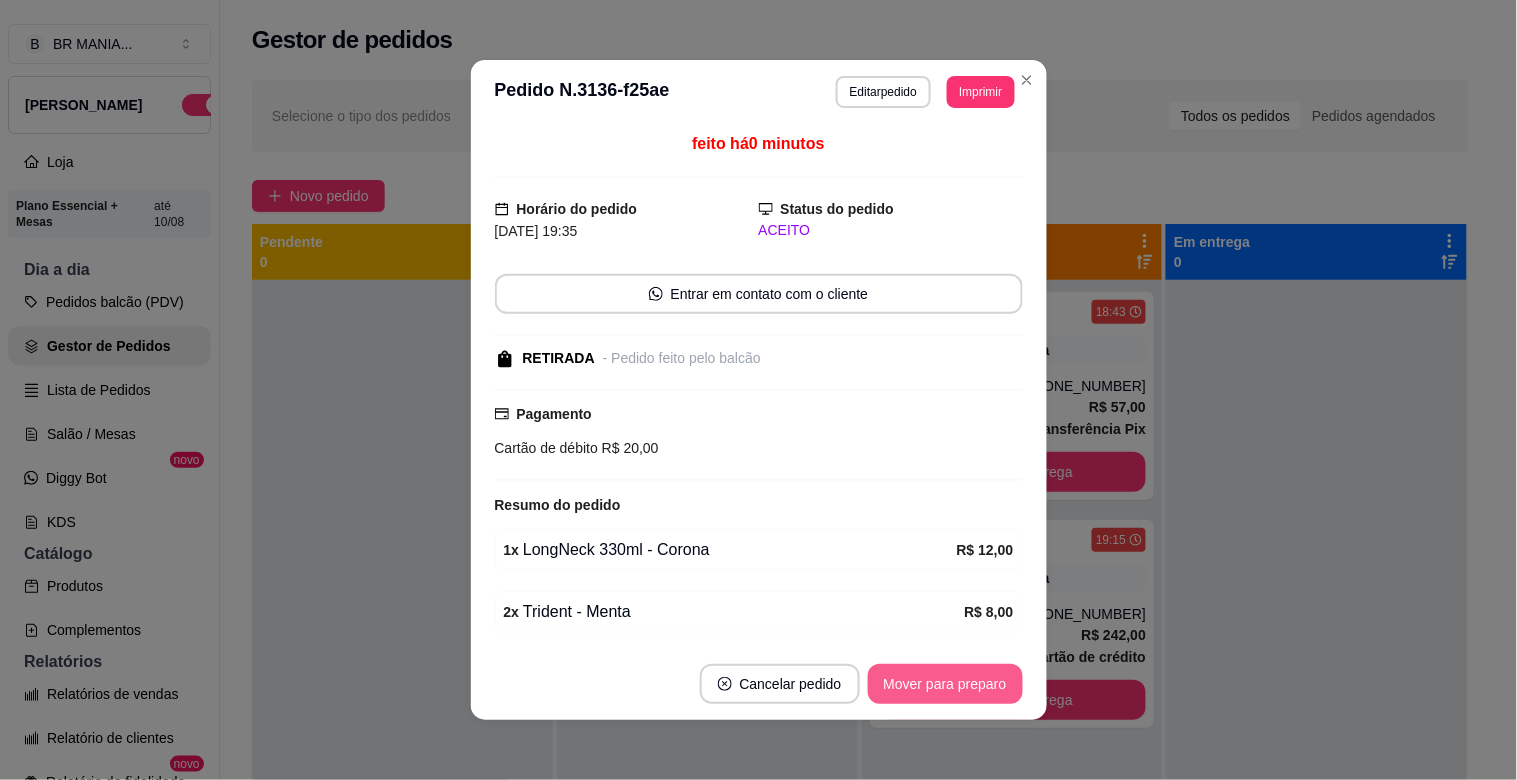 click on "Mover para preparo" at bounding box center (945, 684) 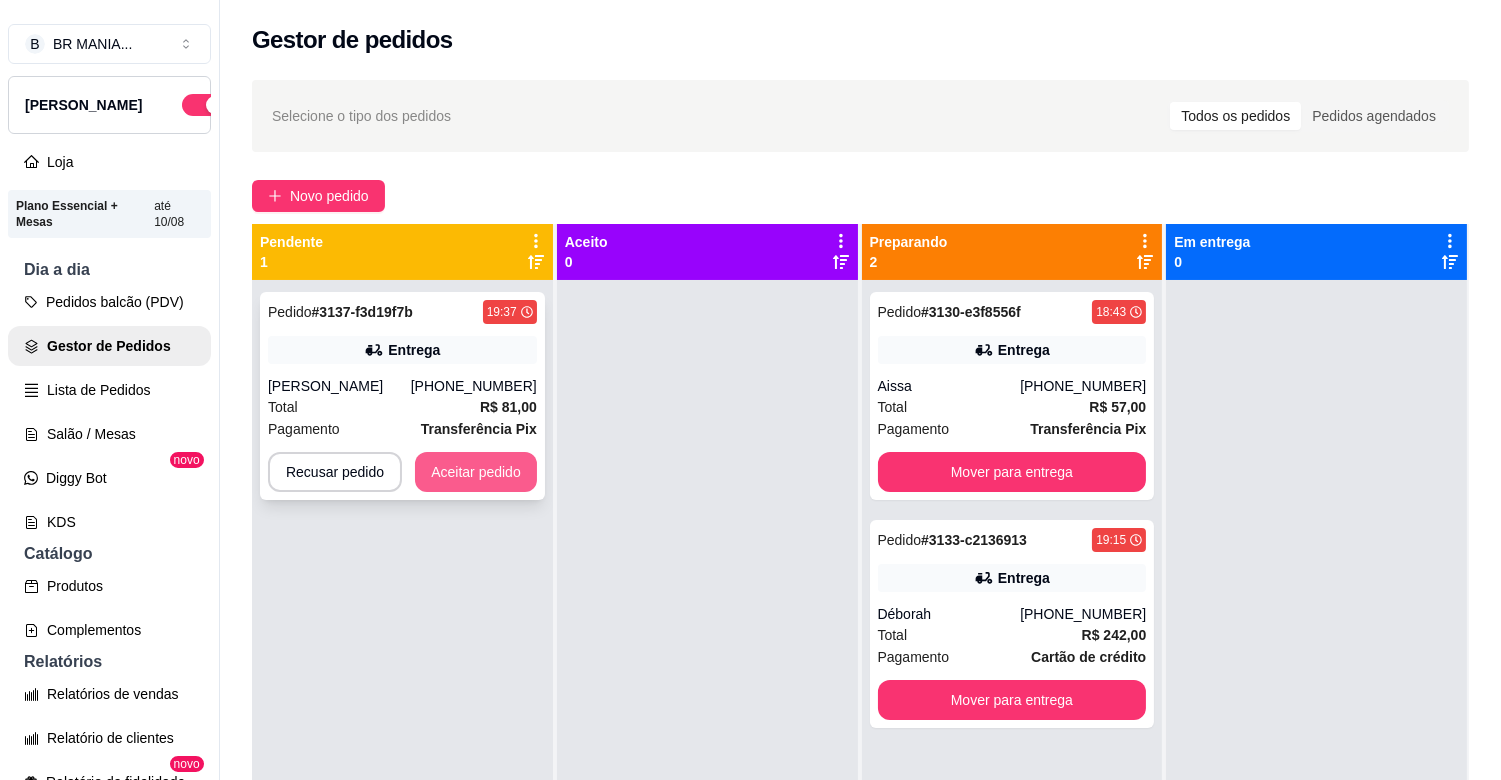 click on "Aceitar pedido" at bounding box center [476, 472] 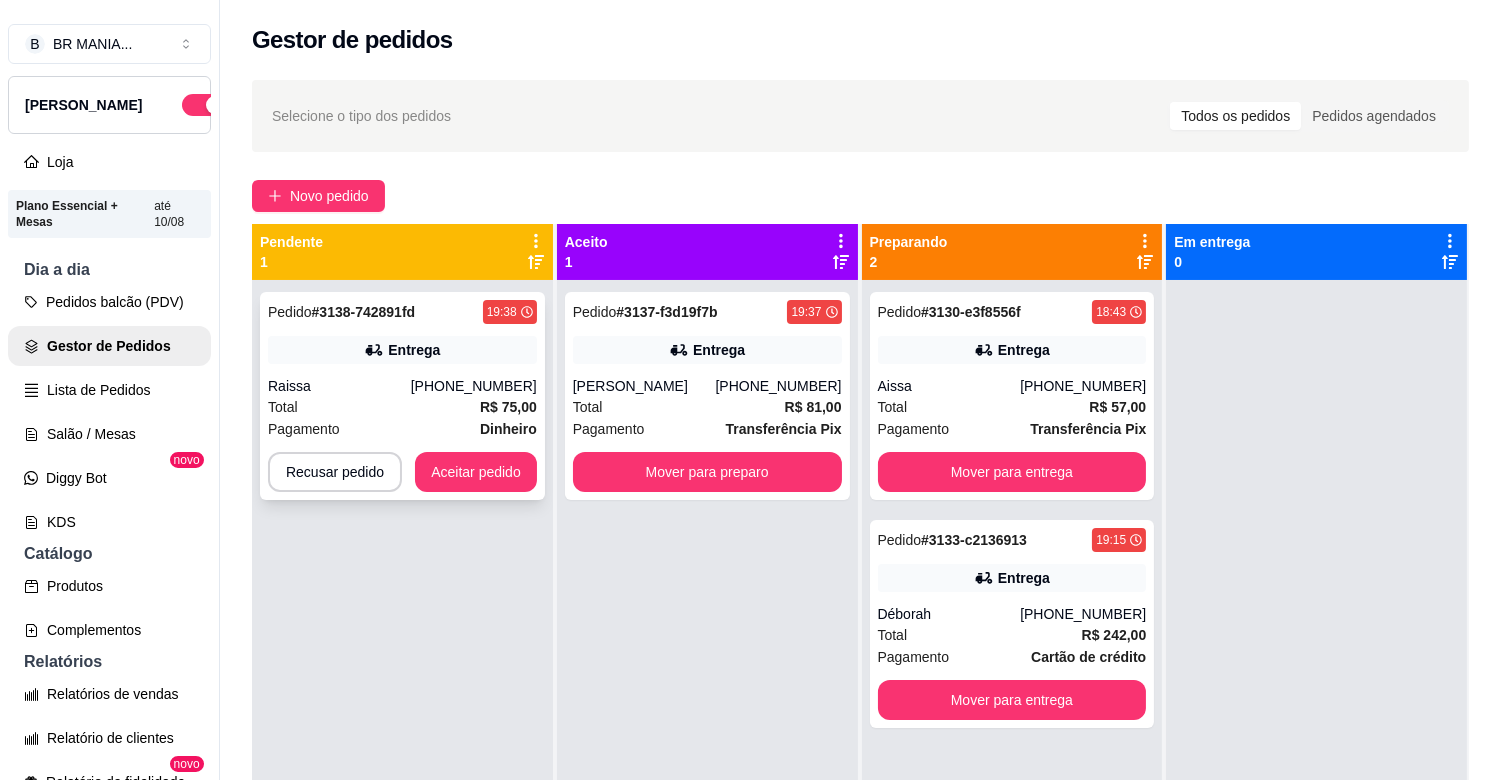click on "R$ 75,00" at bounding box center [508, 407] 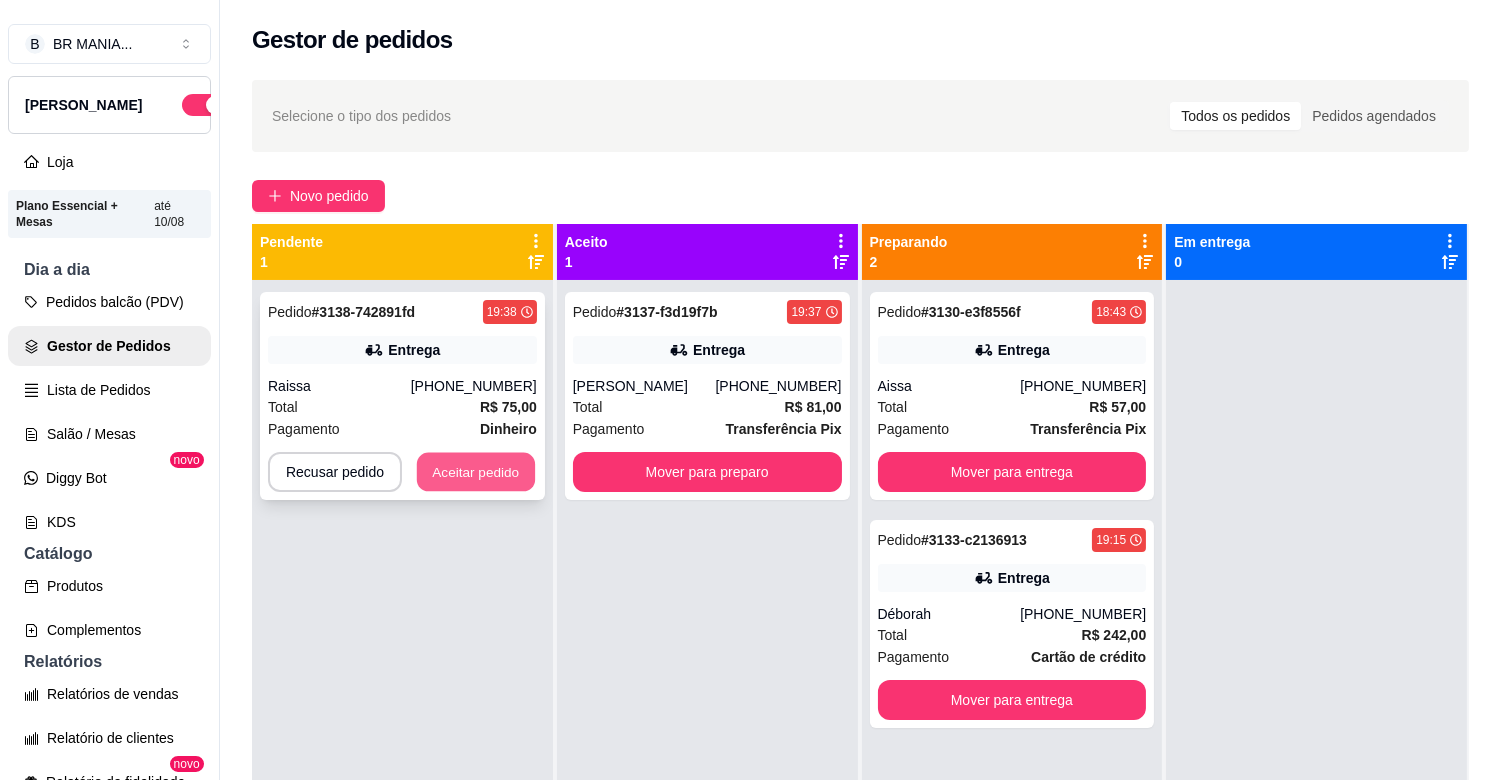 click on "Aceitar pedido" at bounding box center [476, 472] 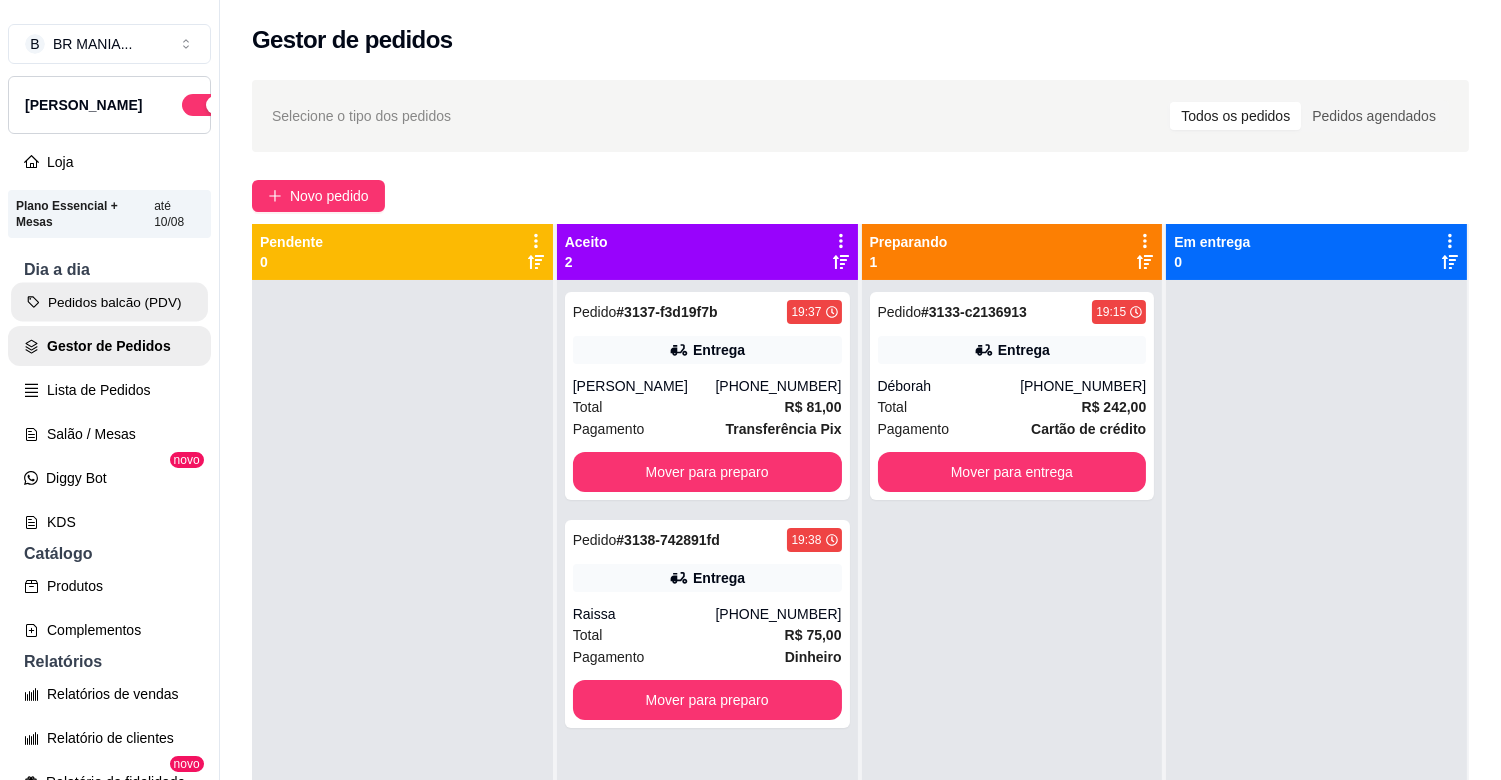 click on "Pedidos balcão (PDV)" at bounding box center [109, 302] 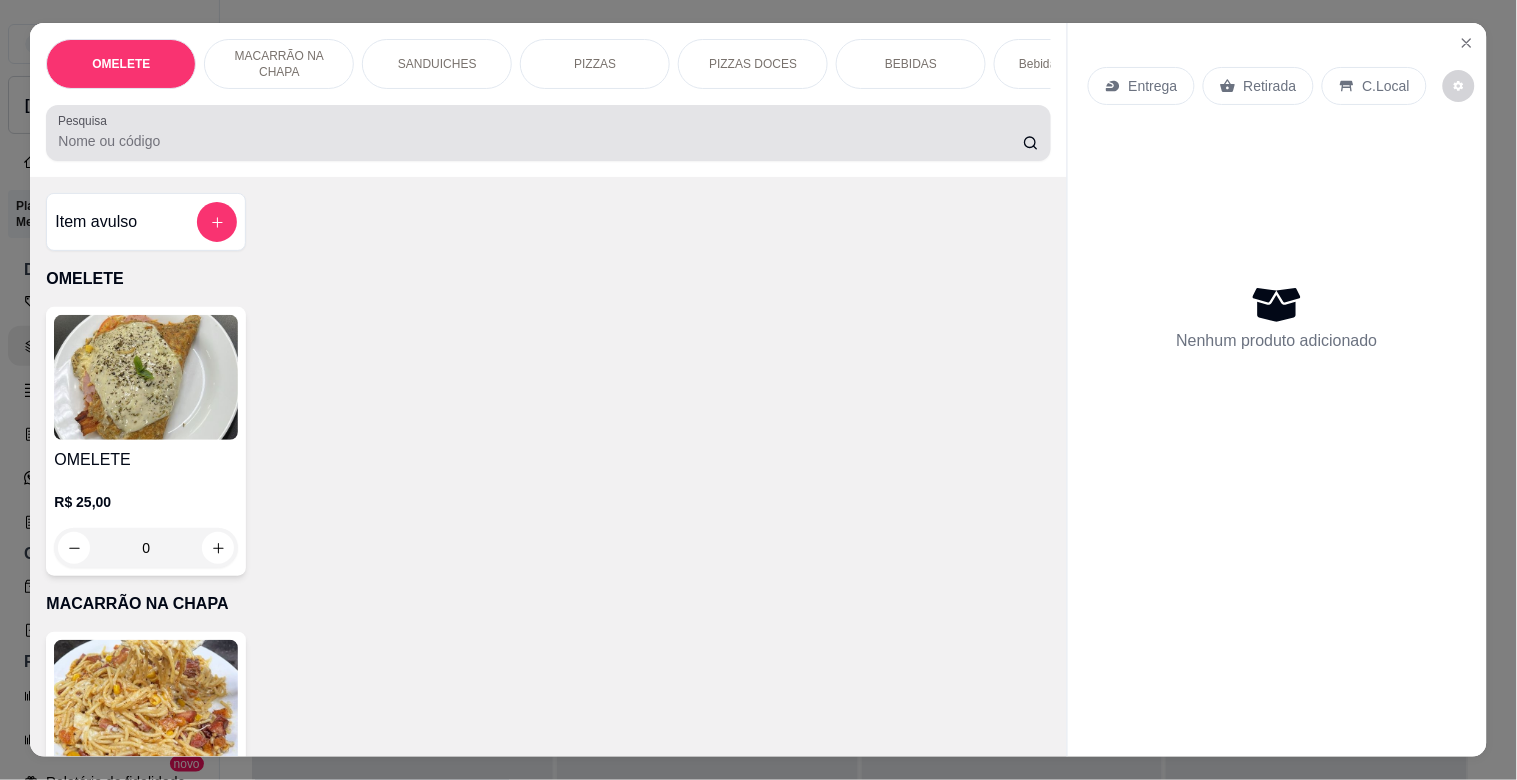 click at bounding box center (548, 133) 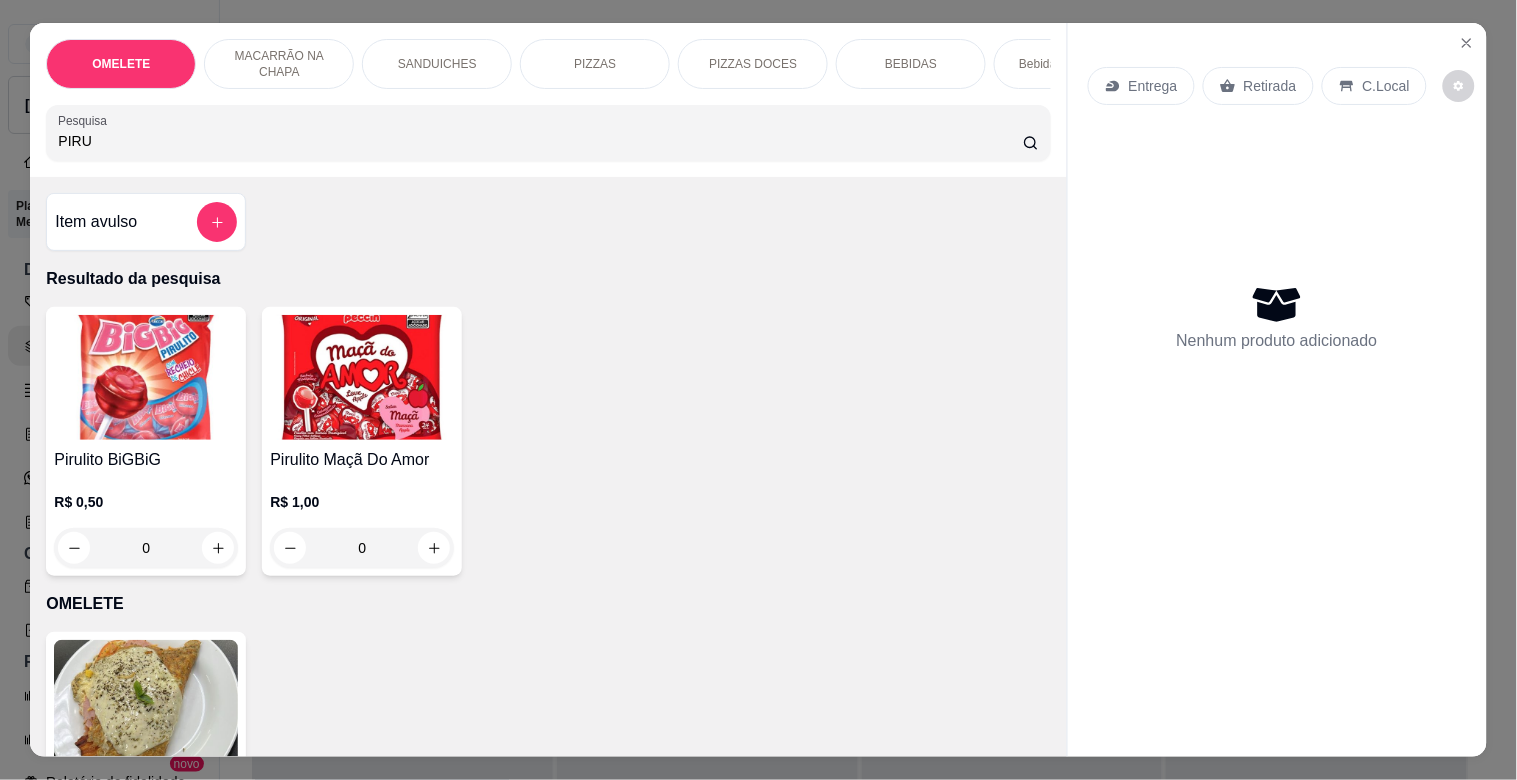 type on "PIRU" 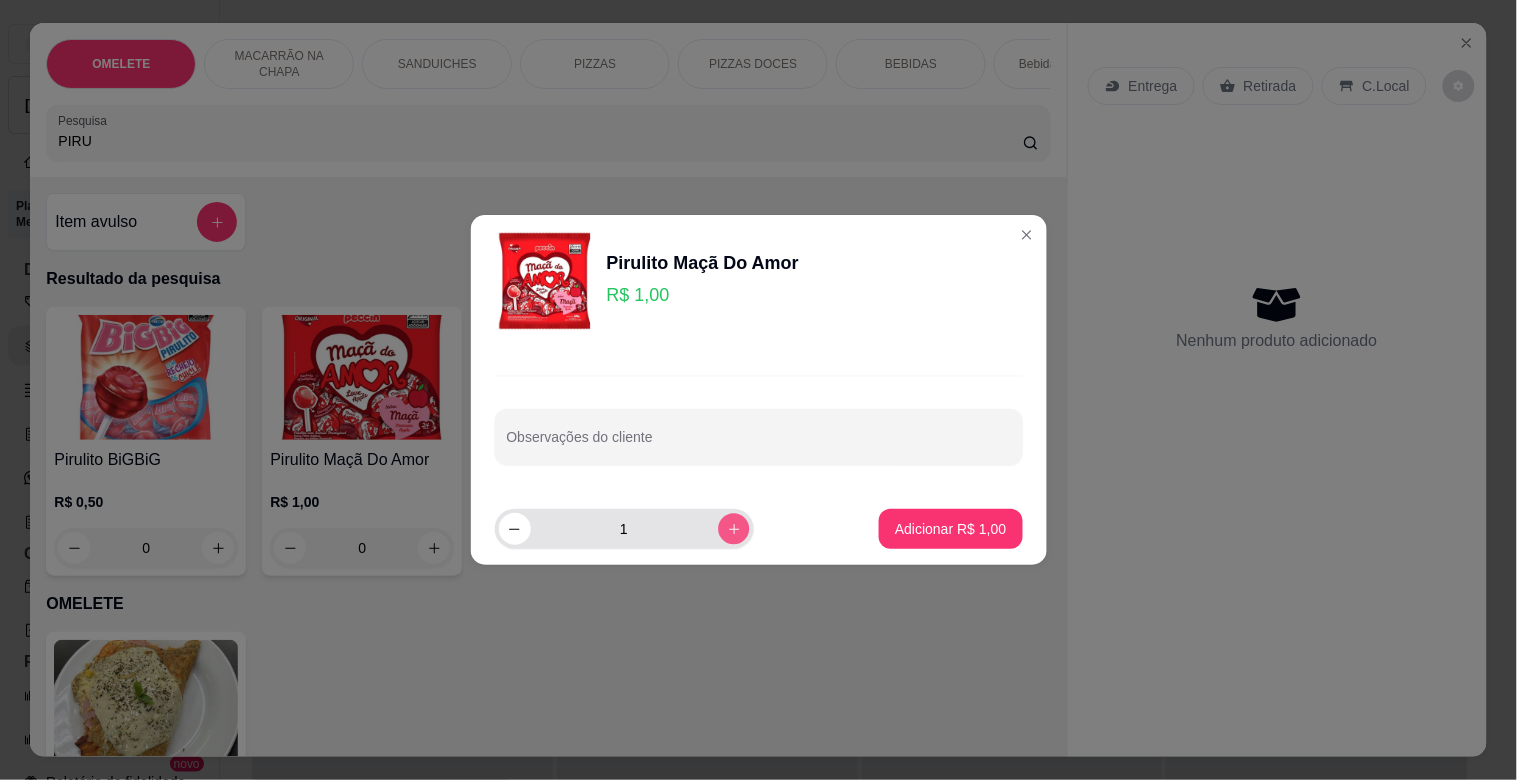 click 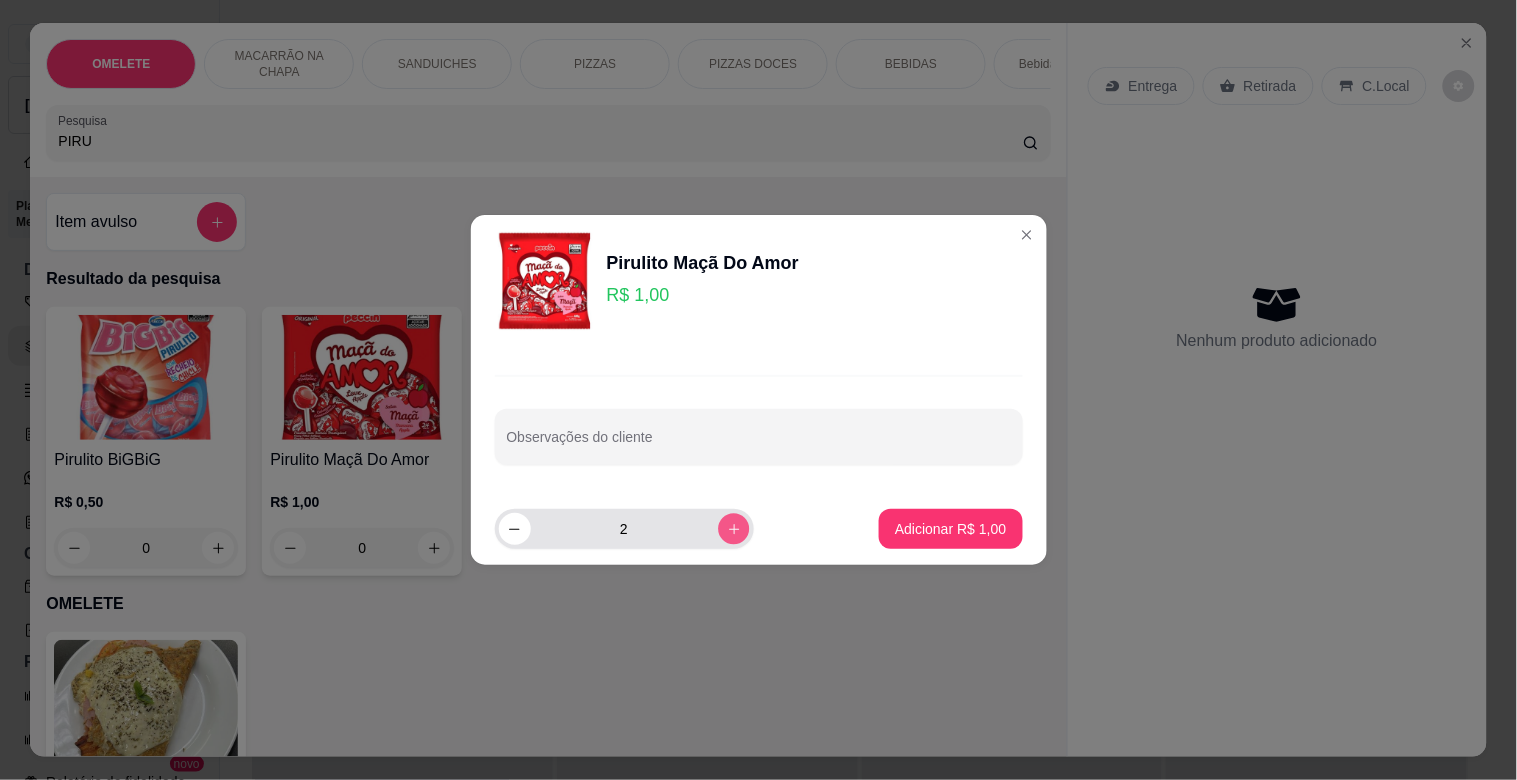 click 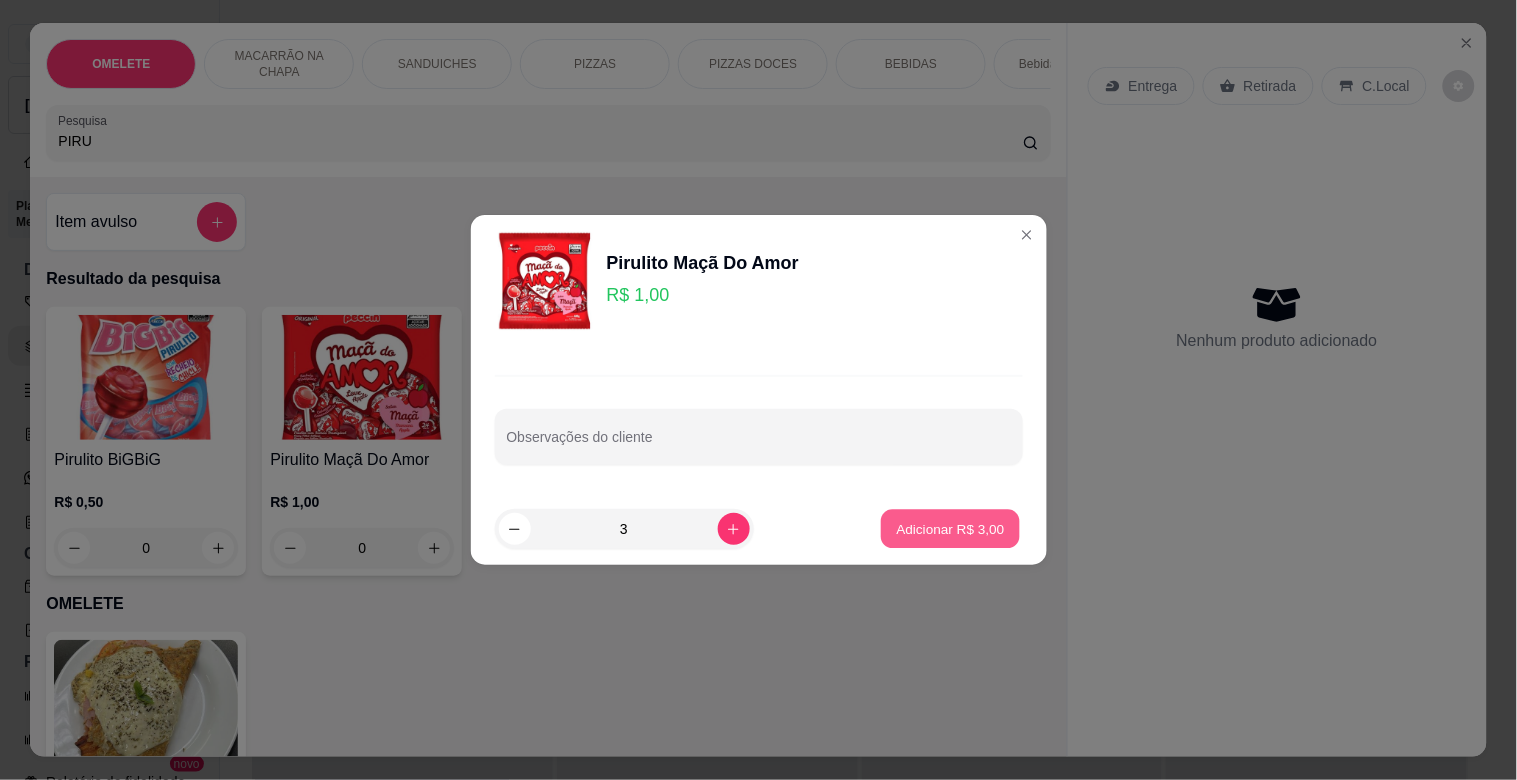 click on "Adicionar   R$ 3,00" at bounding box center (951, 528) 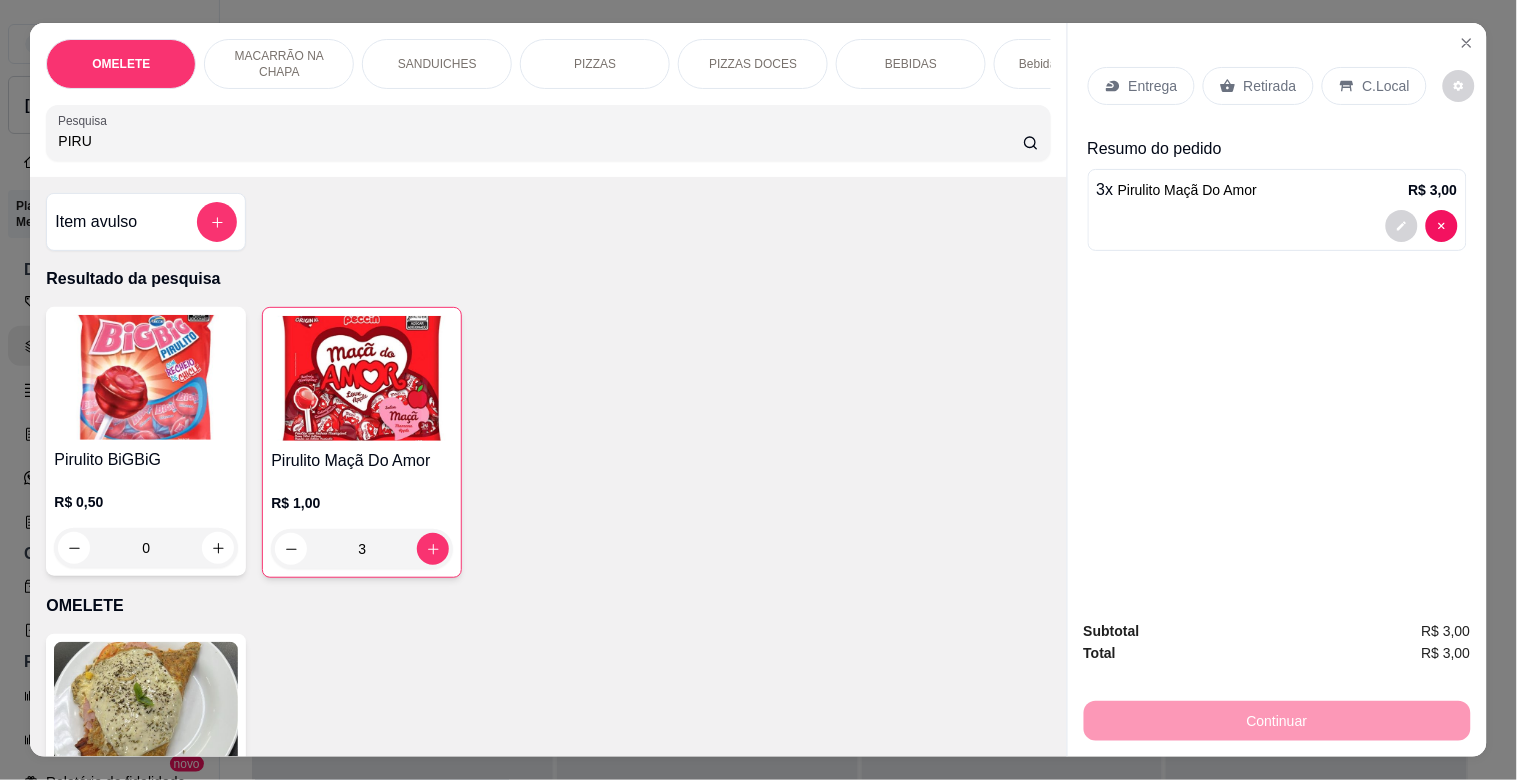 click on "Retirada" at bounding box center (1270, 86) 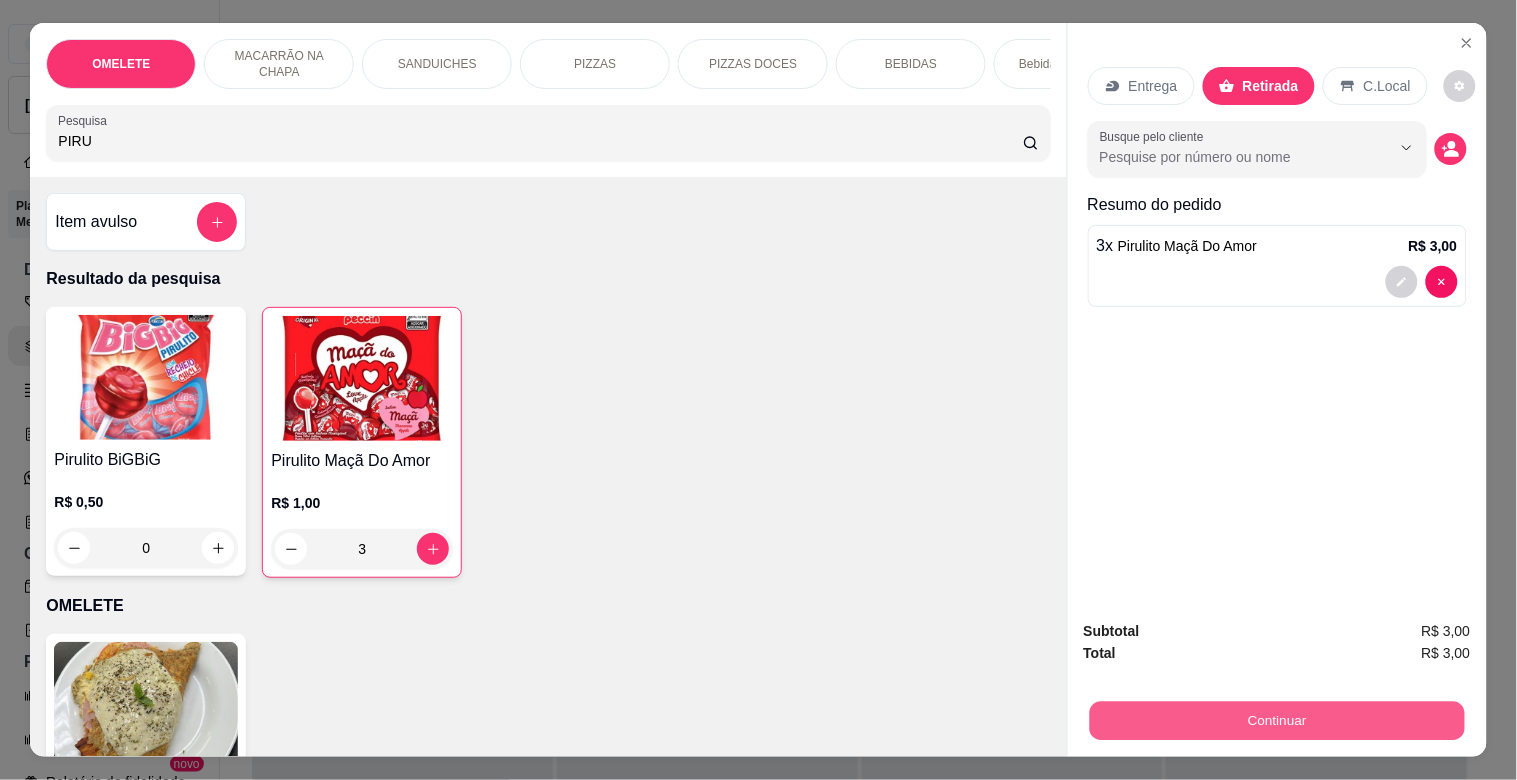 click on "Continuar" at bounding box center [1276, 720] 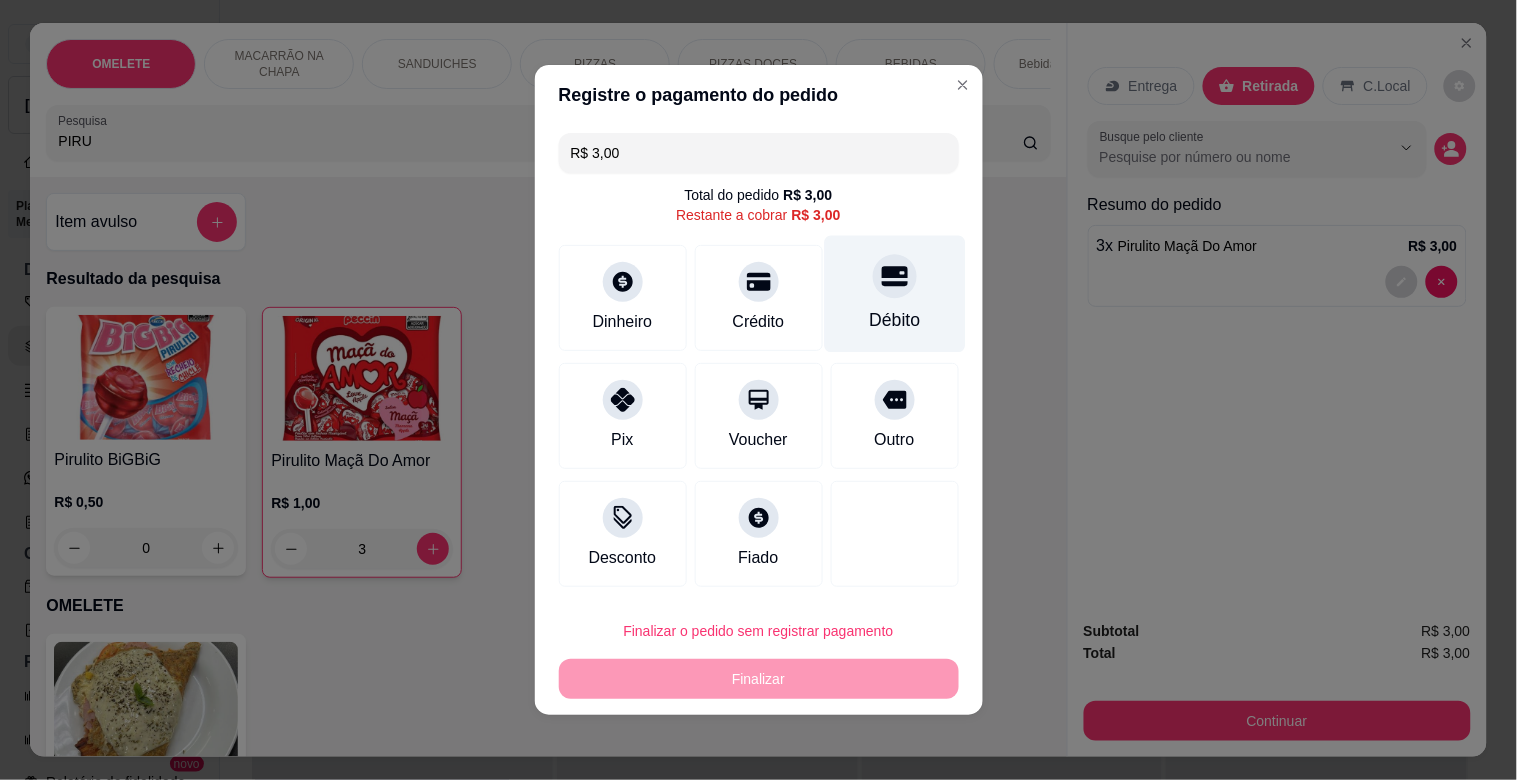 click on "Débito" at bounding box center (894, 320) 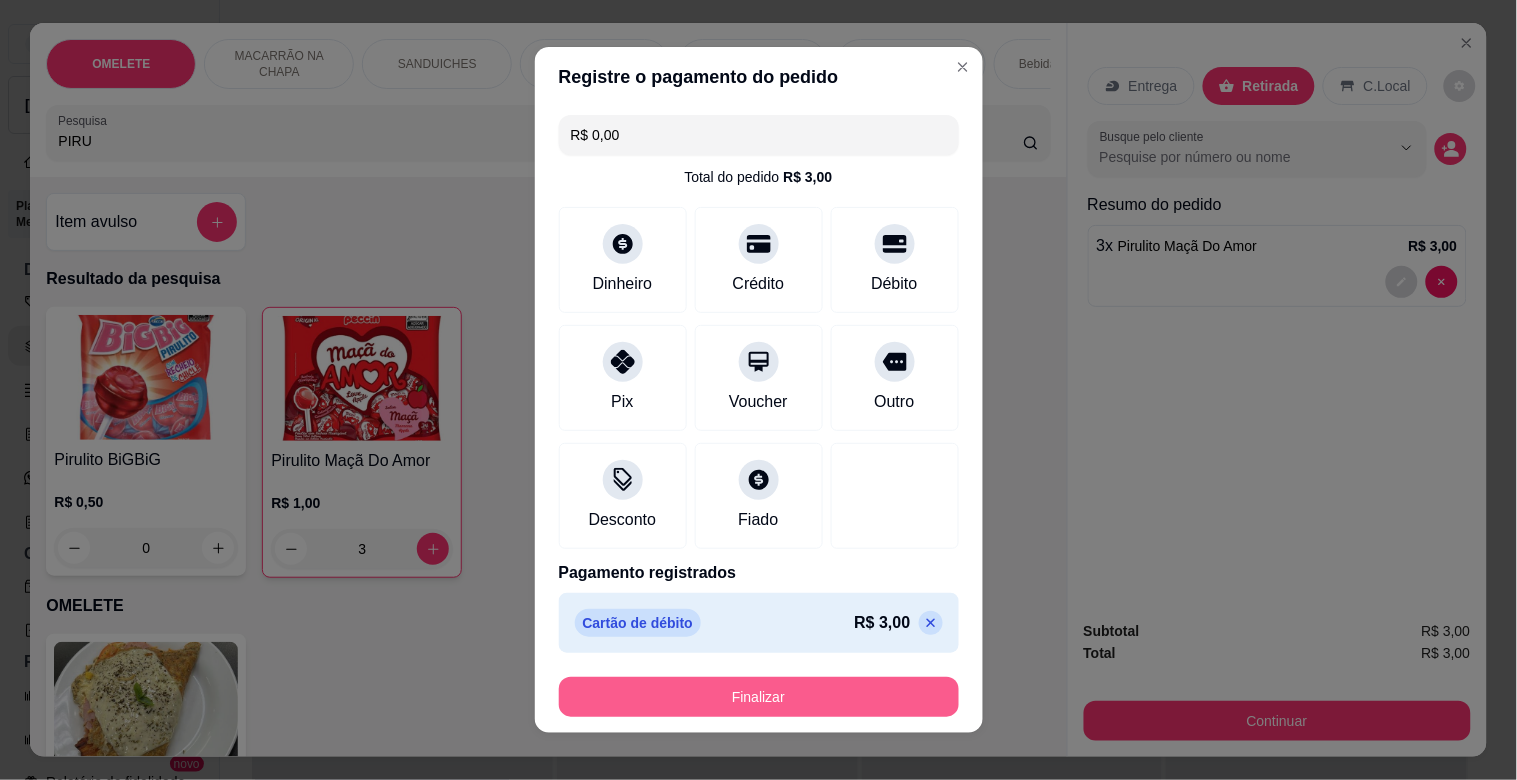 click on "Finalizar" at bounding box center (759, 697) 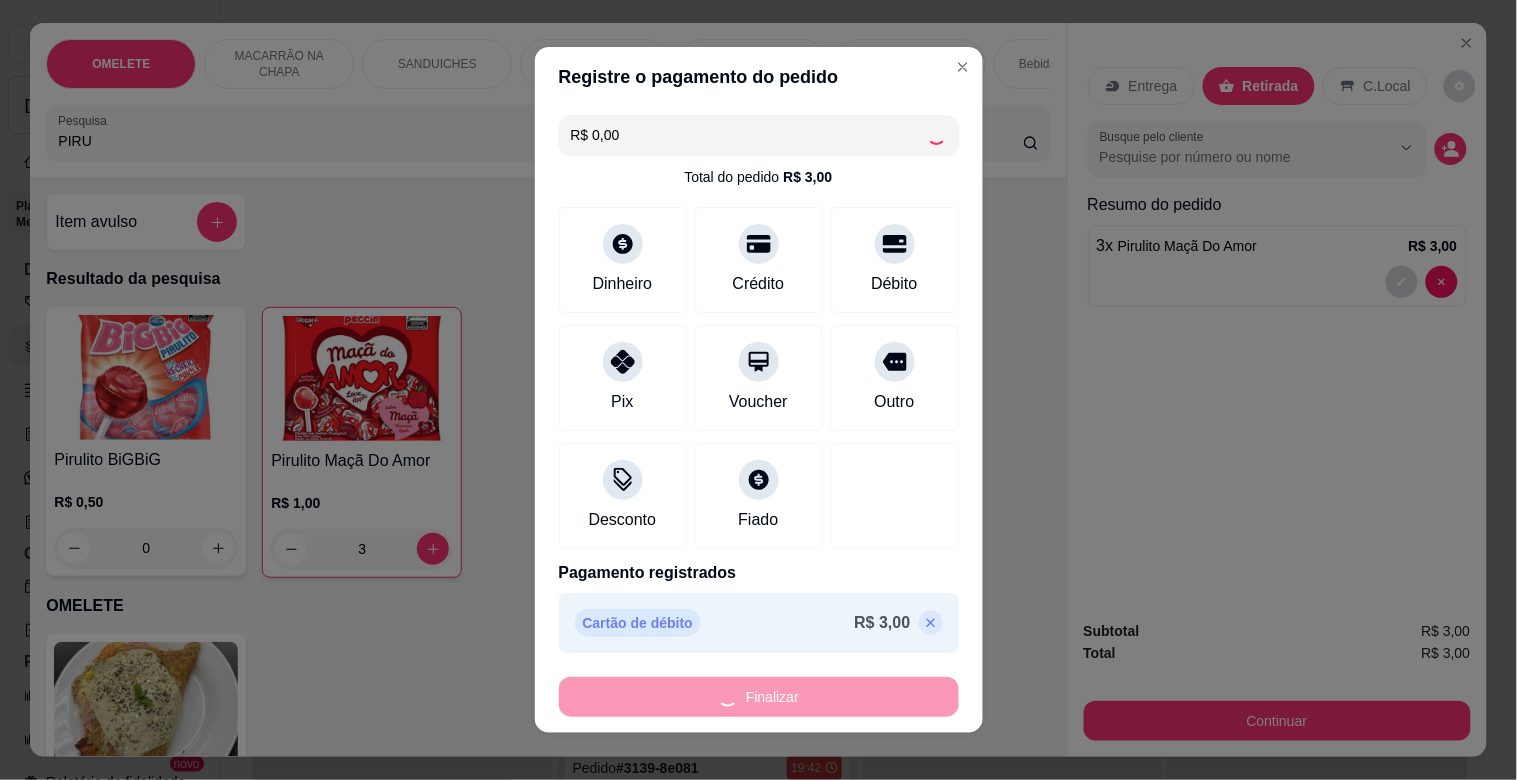 type on "0" 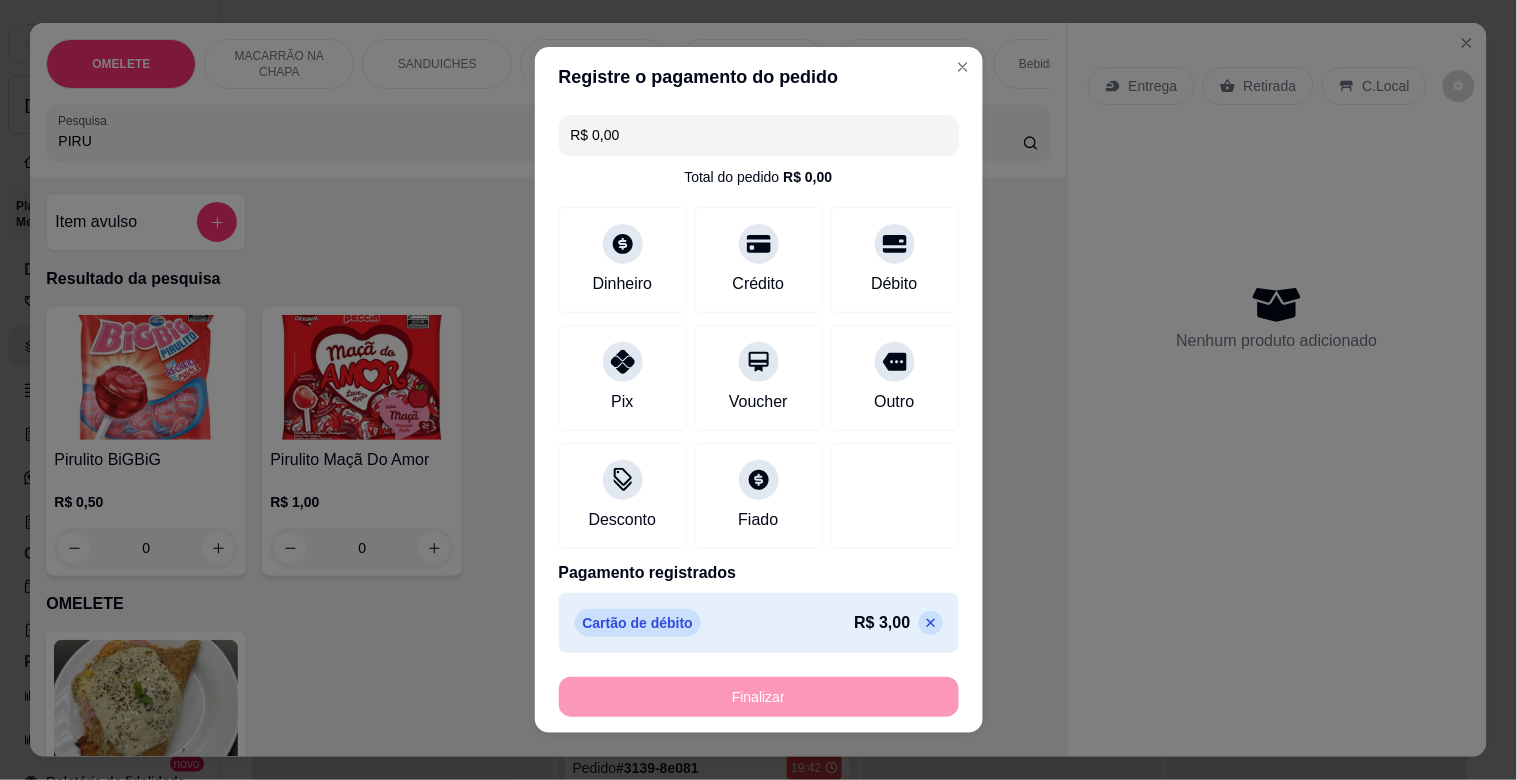 type on "-R$ 3,00" 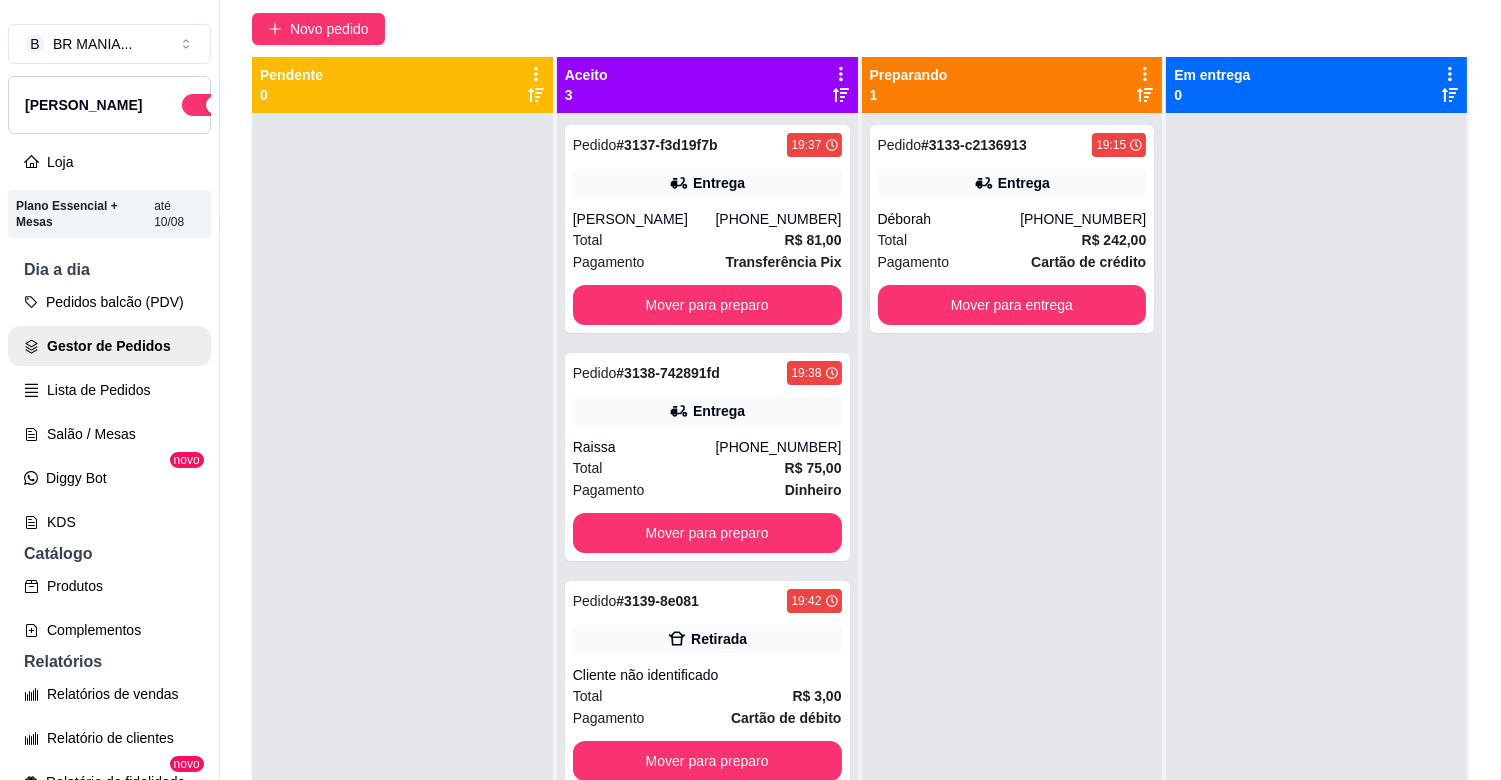 scroll, scrollTop: 321, scrollLeft: 0, axis: vertical 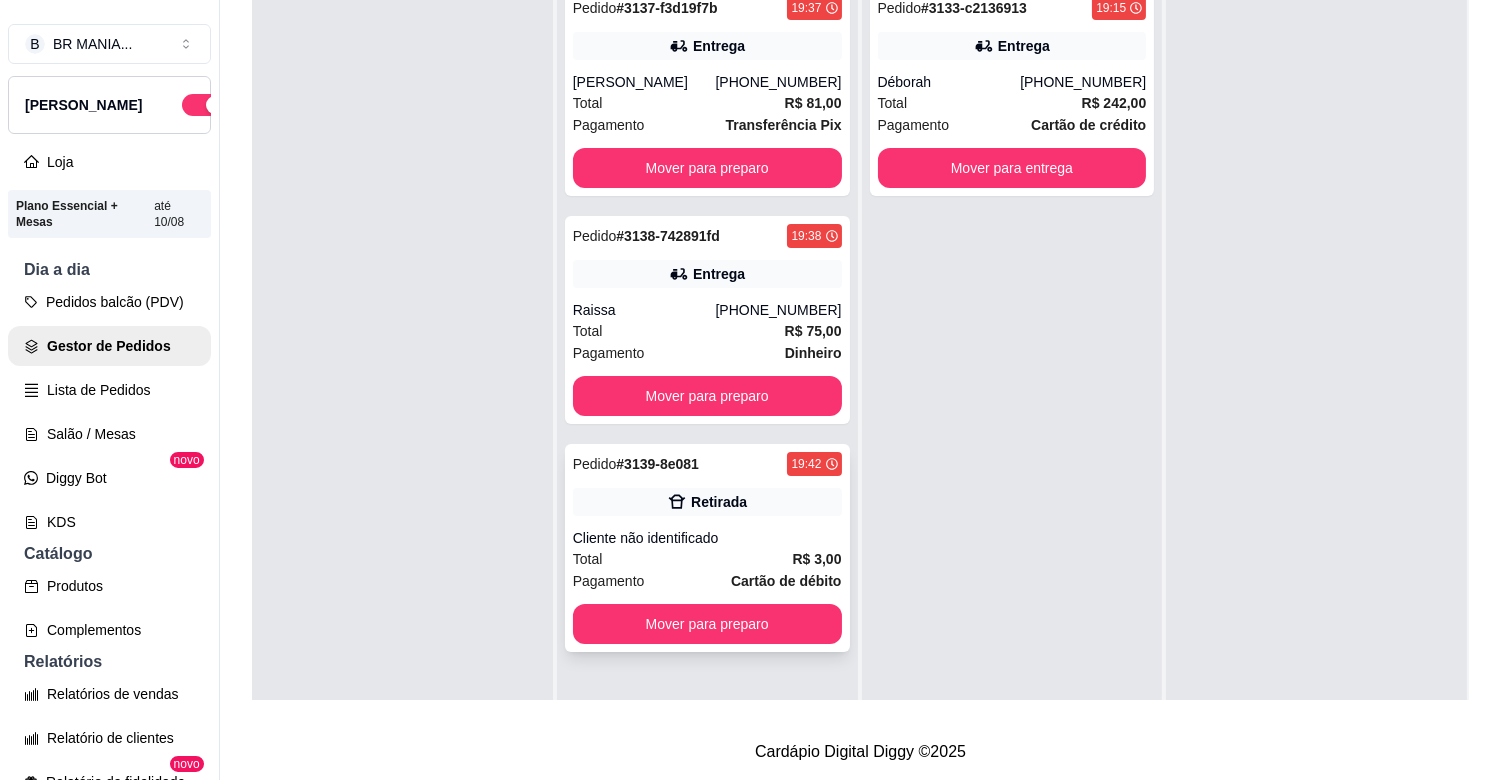 click on "Cliente não identificado" at bounding box center [707, 538] 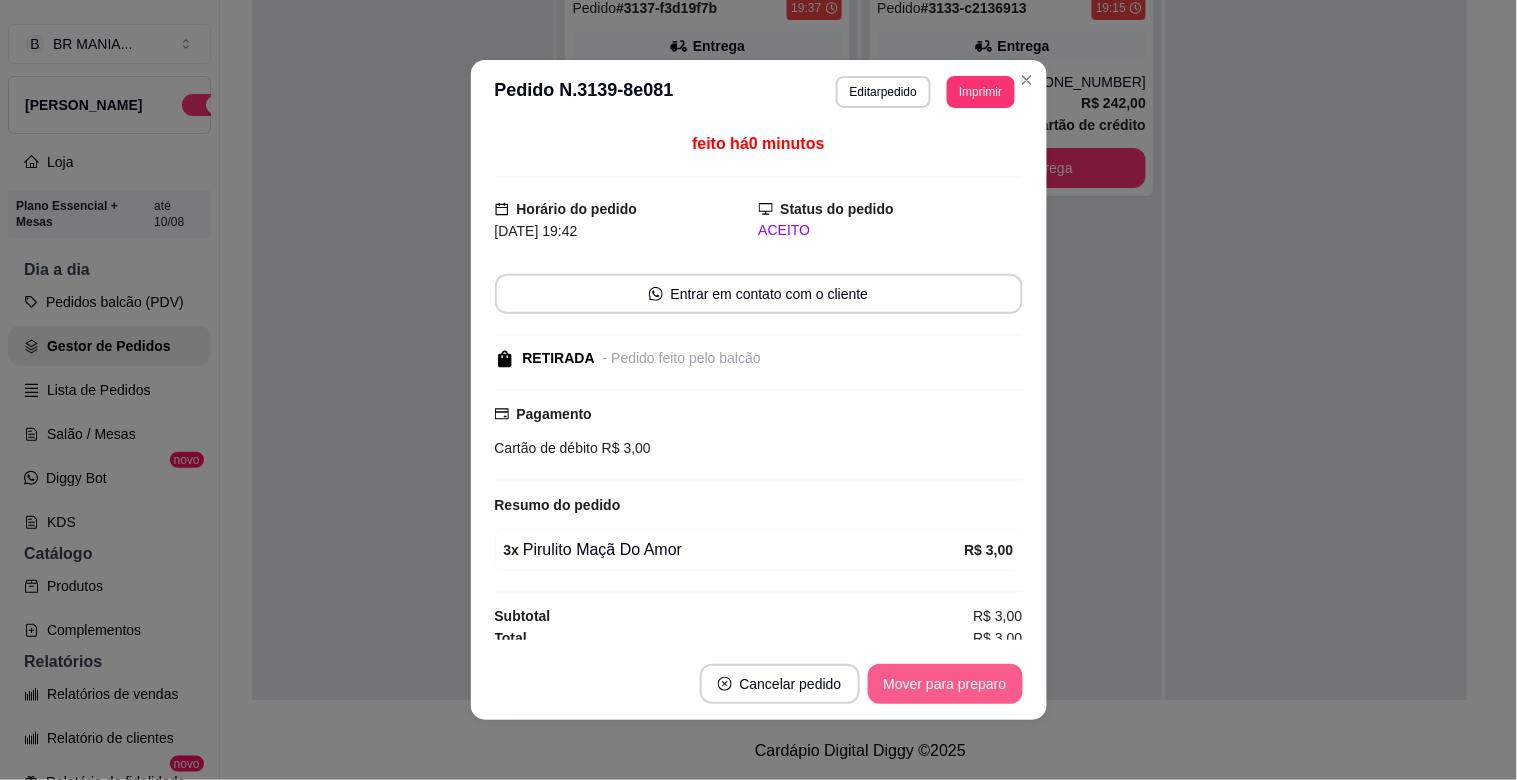 click on "Mover para preparo" at bounding box center (945, 684) 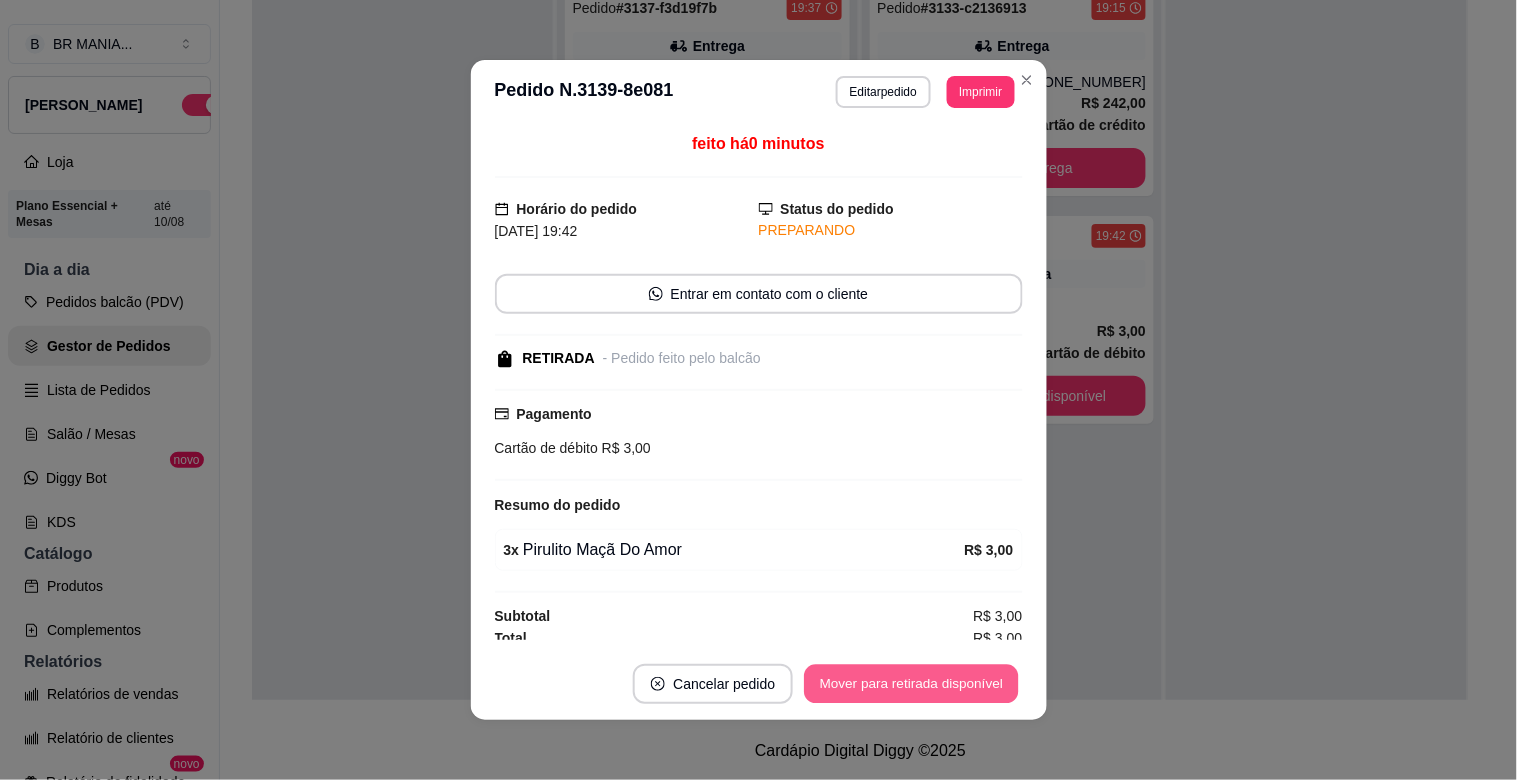 click on "Mover para retirada disponível" at bounding box center [912, 684] 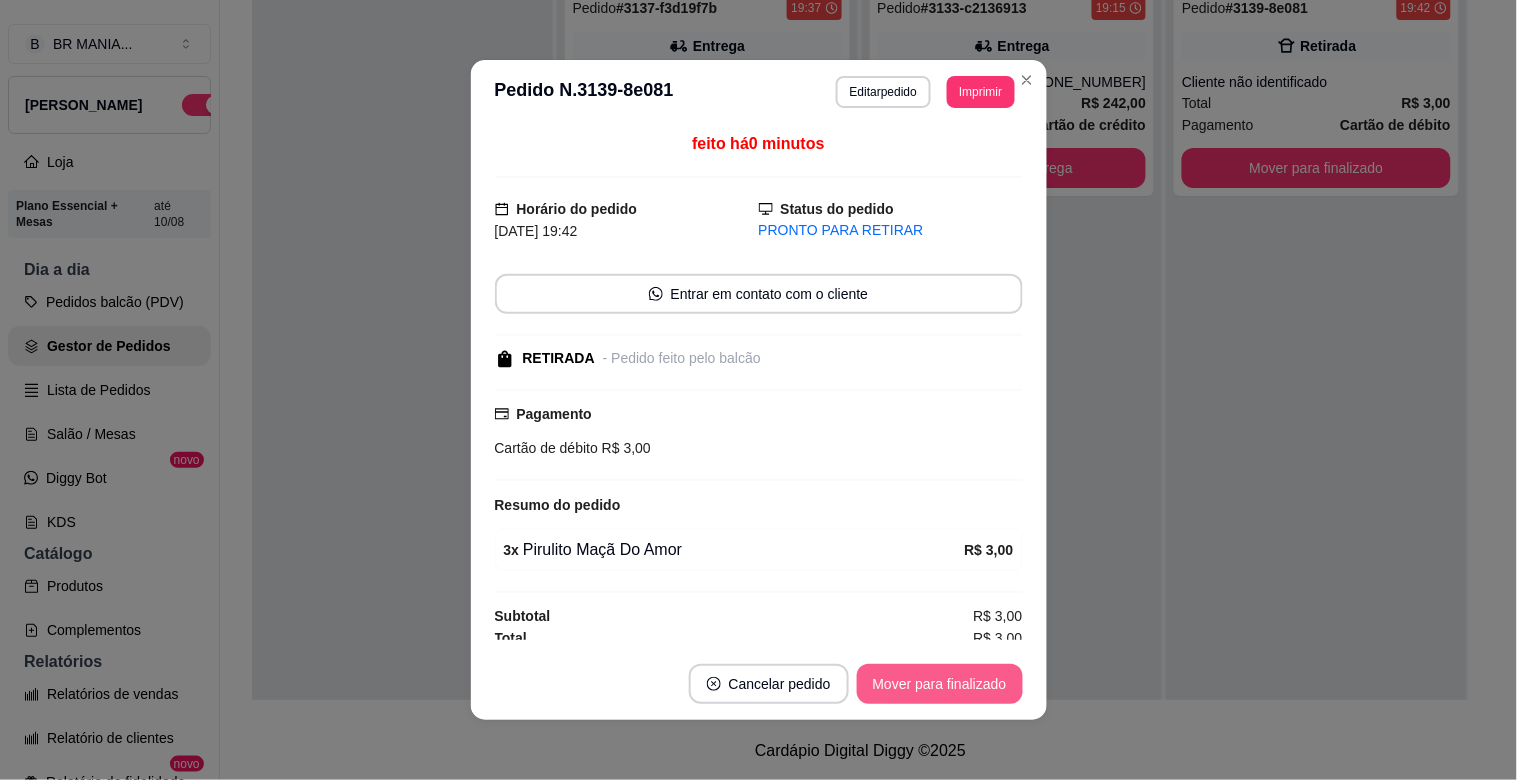 click on "Mover para finalizado" at bounding box center (940, 684) 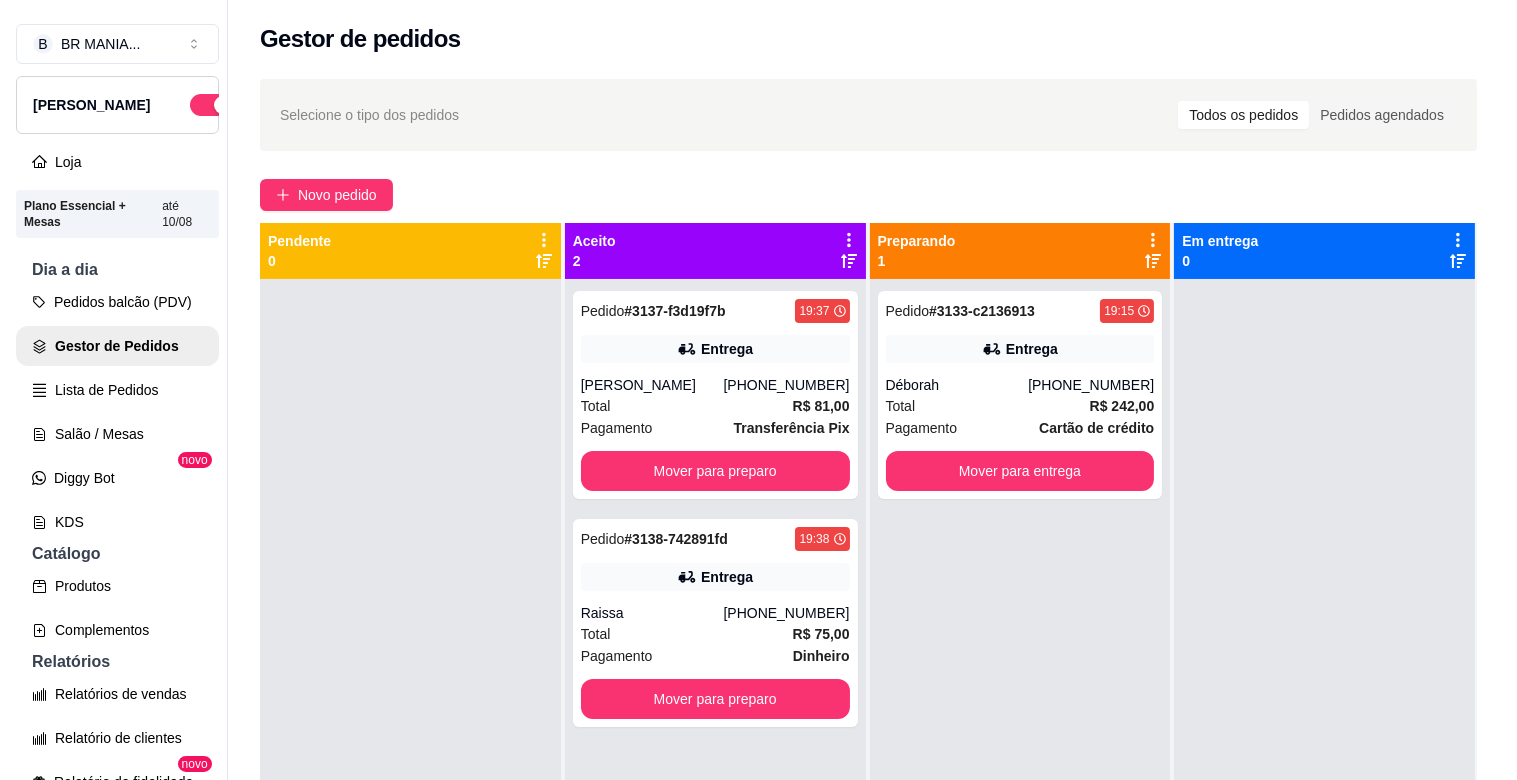scroll, scrollTop: 0, scrollLeft: 0, axis: both 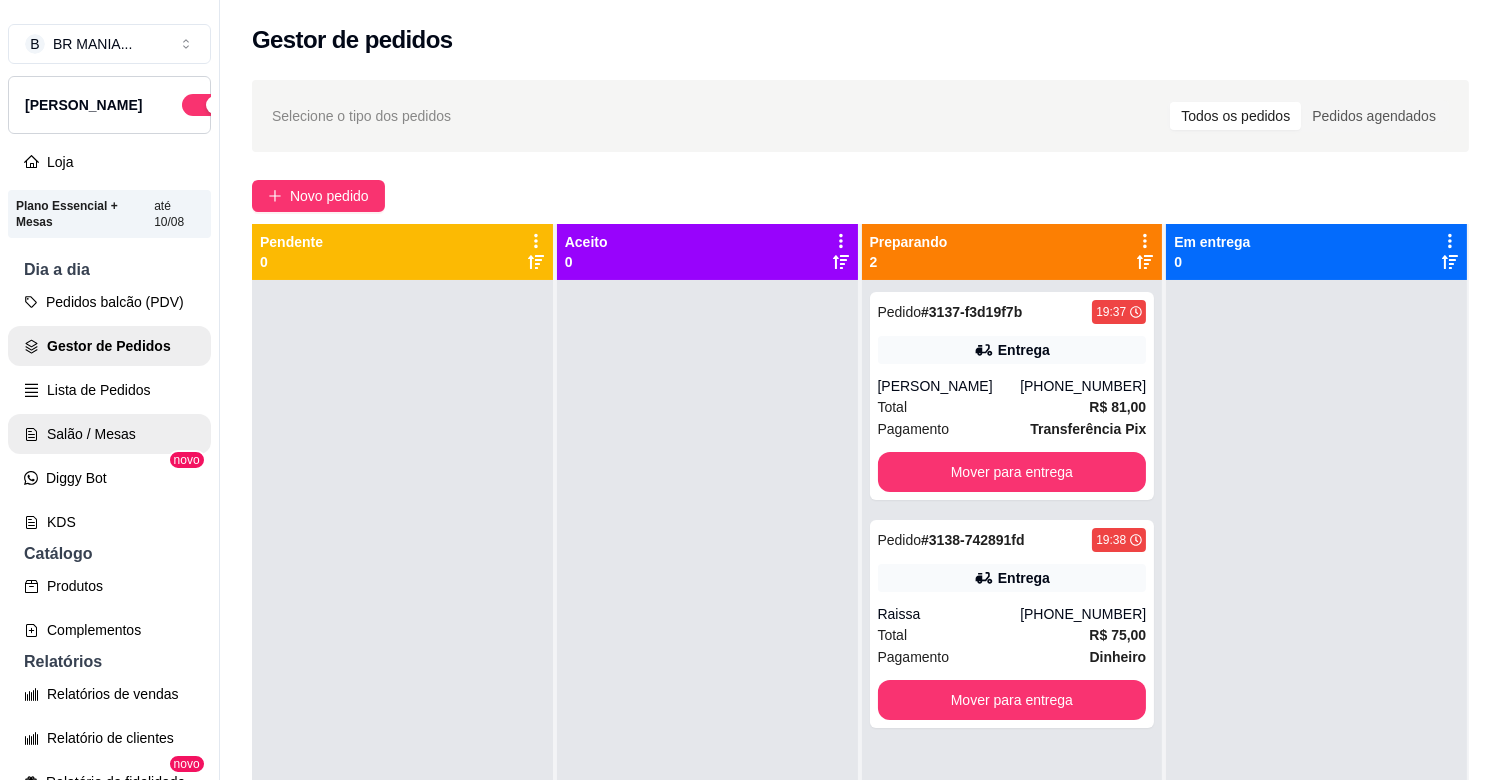 click on "Salão / Mesas" at bounding box center (109, 434) 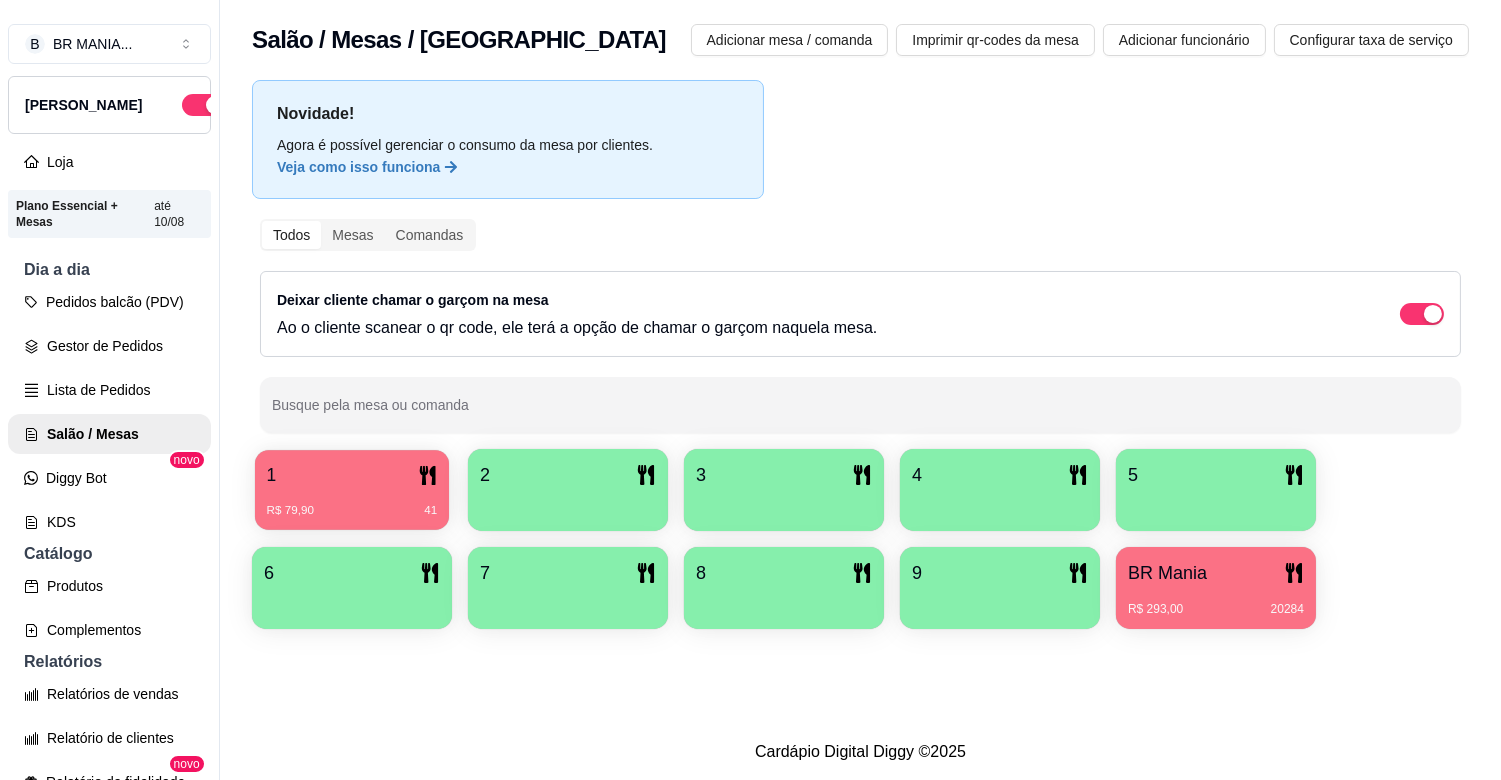 click on "1" at bounding box center [352, 475] 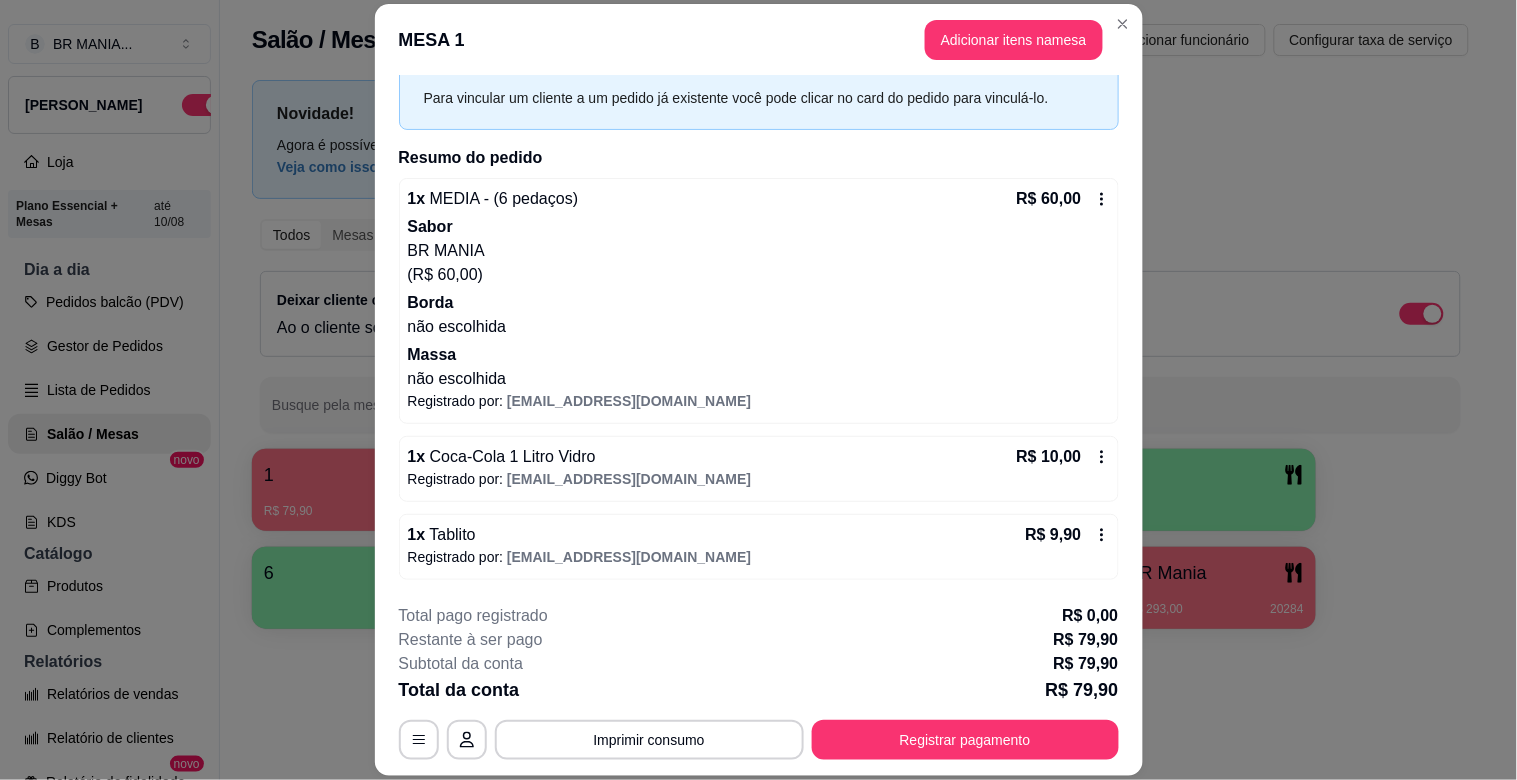 scroll, scrollTop: 0, scrollLeft: 0, axis: both 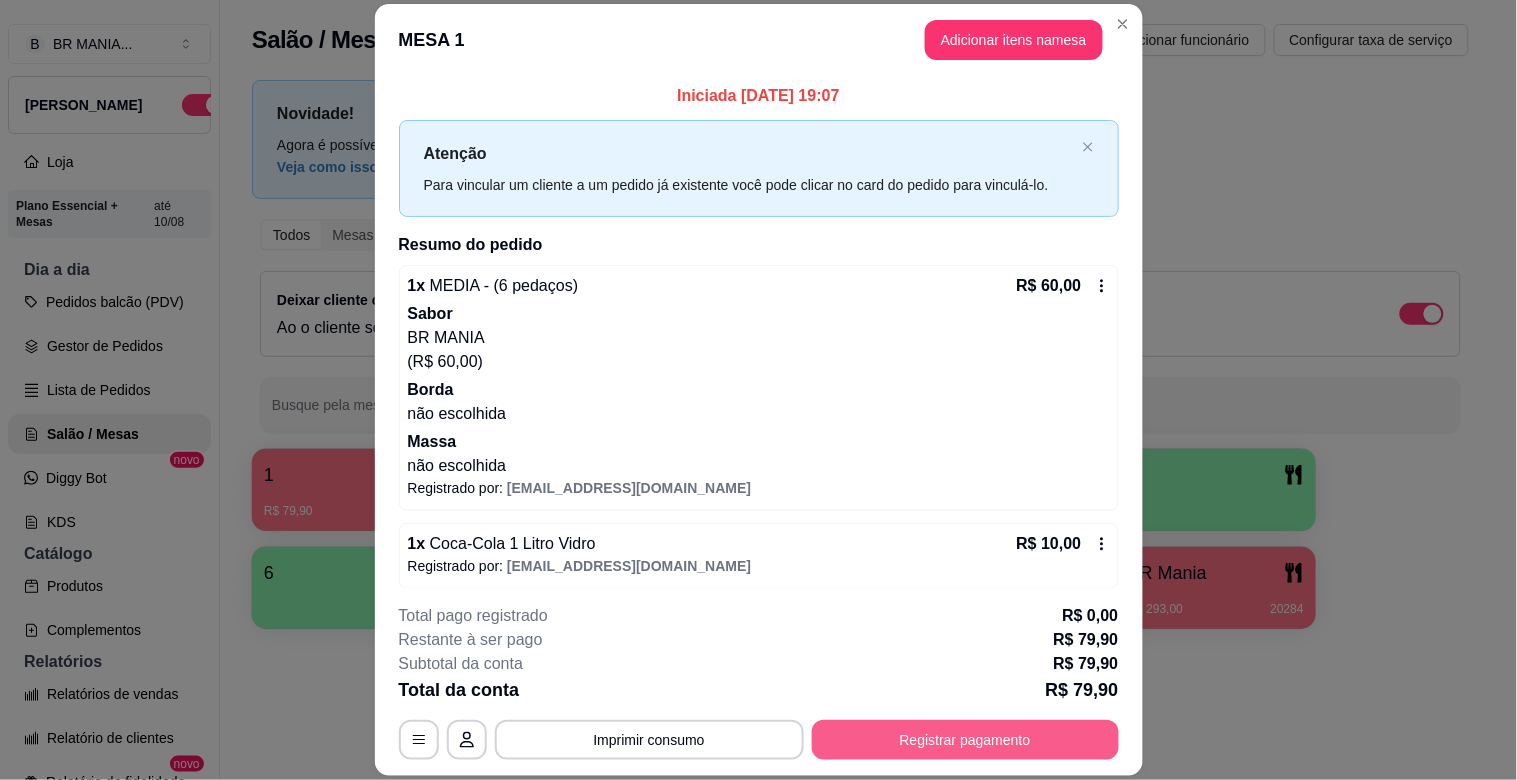 click on "Registrar pagamento" at bounding box center (965, 740) 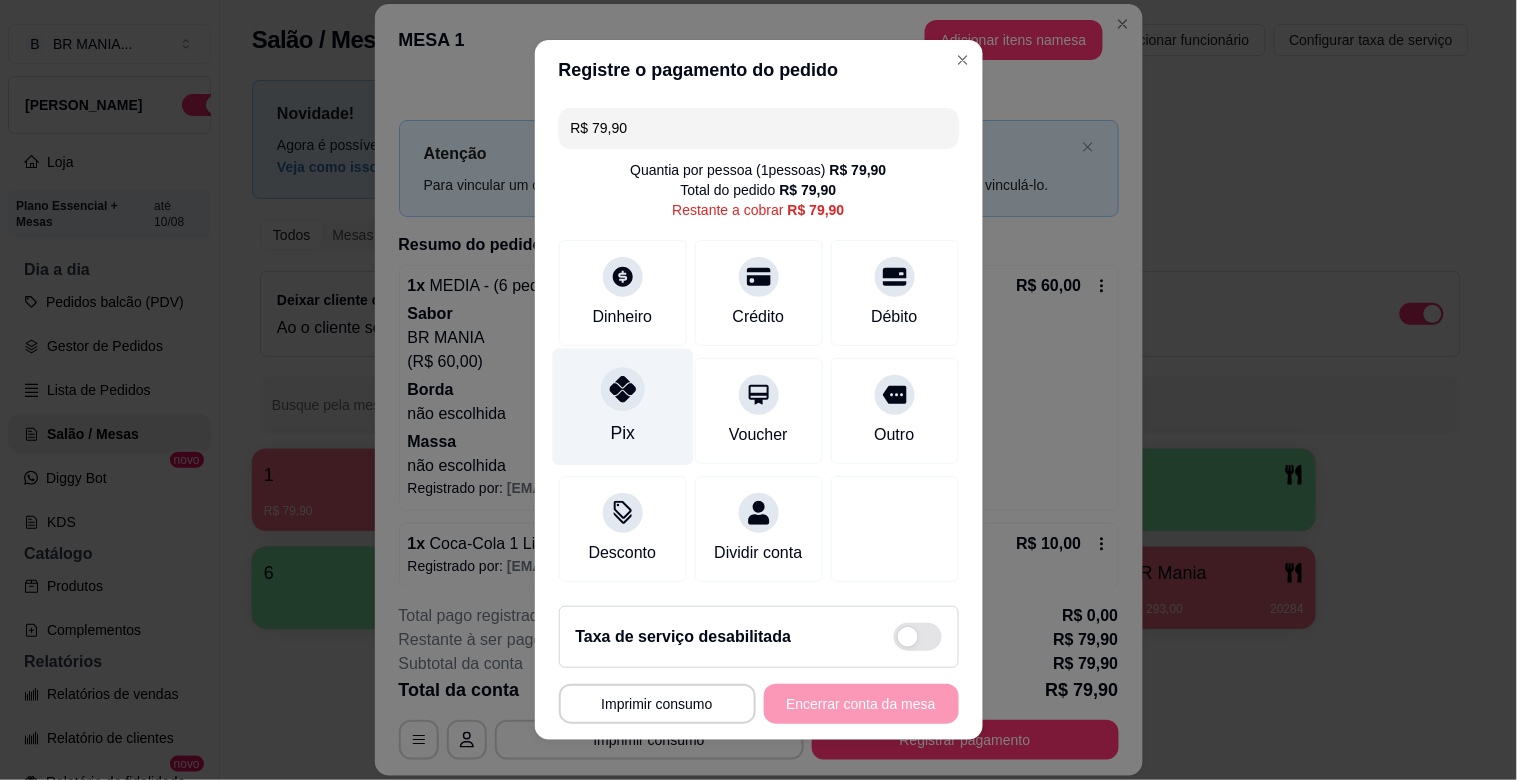 click on "Pix" at bounding box center (622, 407) 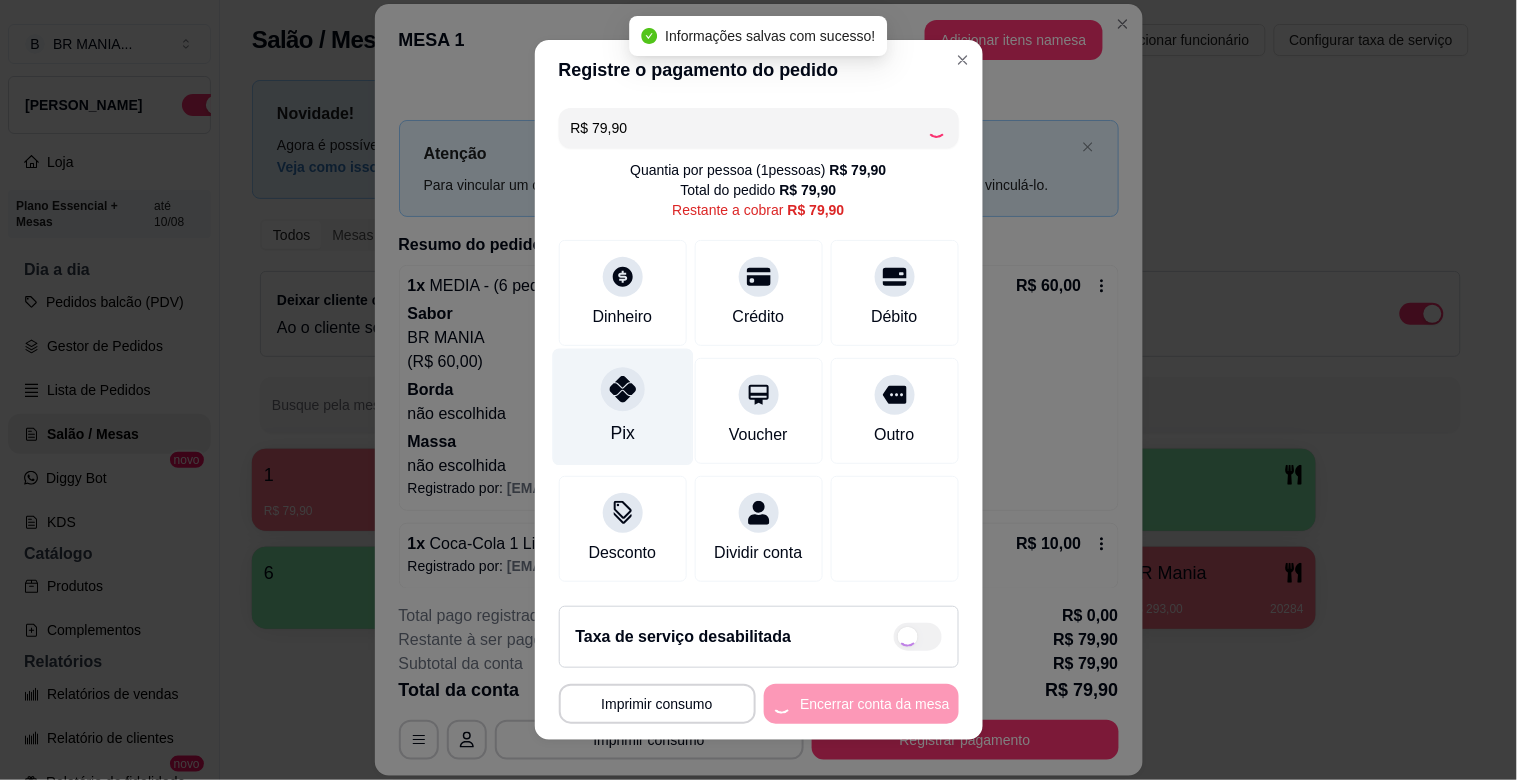 type on "R$ 0,00" 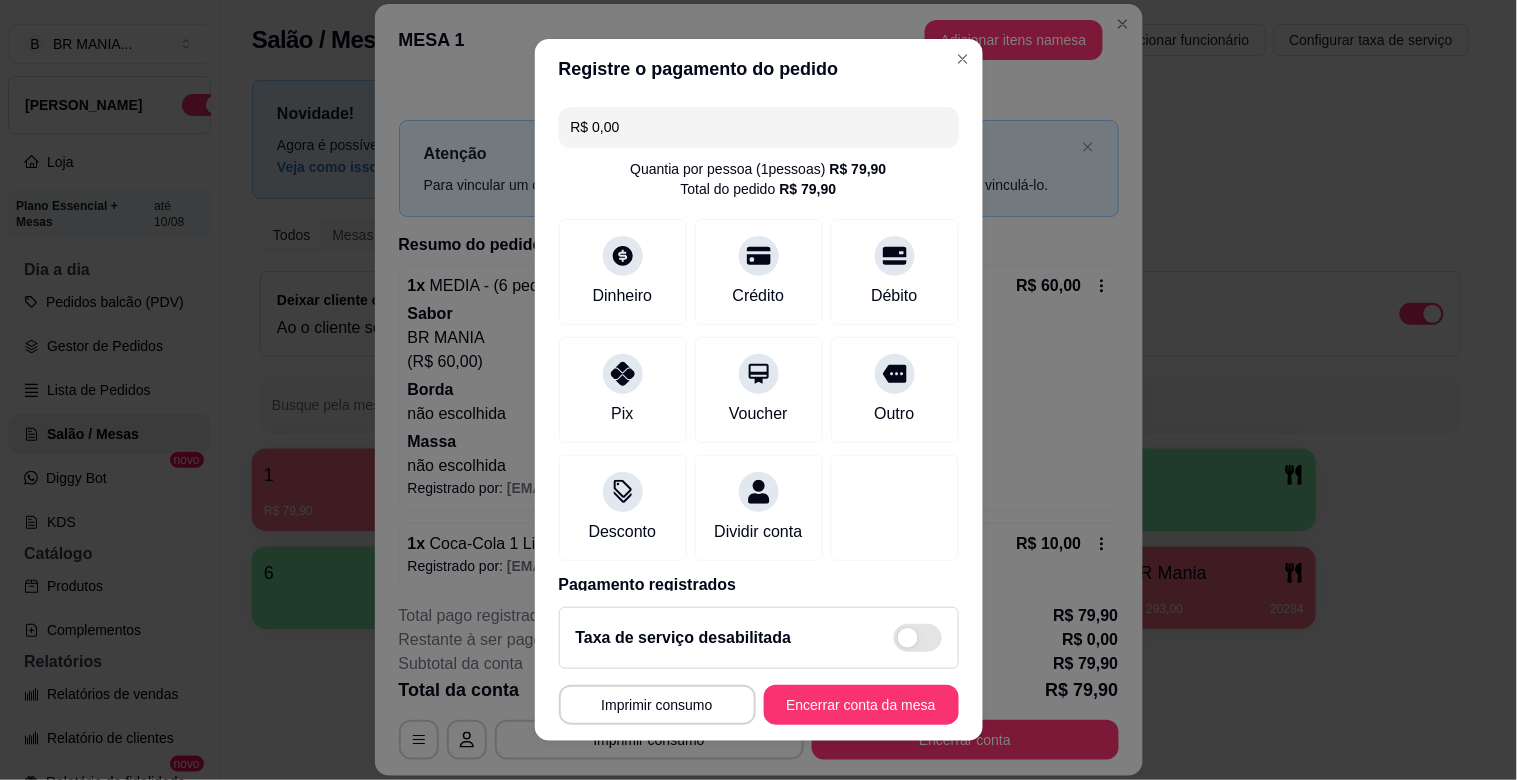 scroll, scrollTop: 106, scrollLeft: 0, axis: vertical 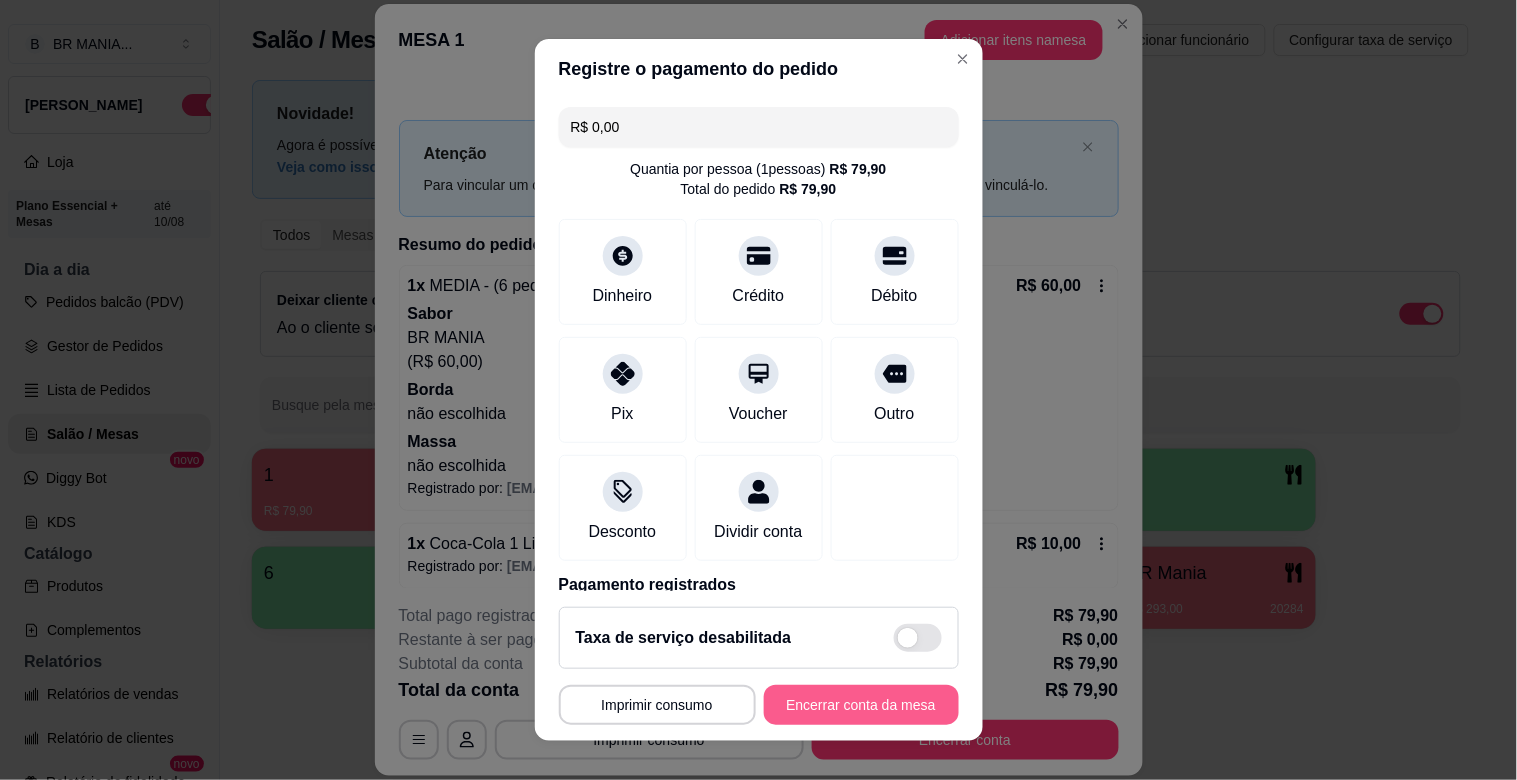 click on "Encerrar conta da mesa" at bounding box center [861, 705] 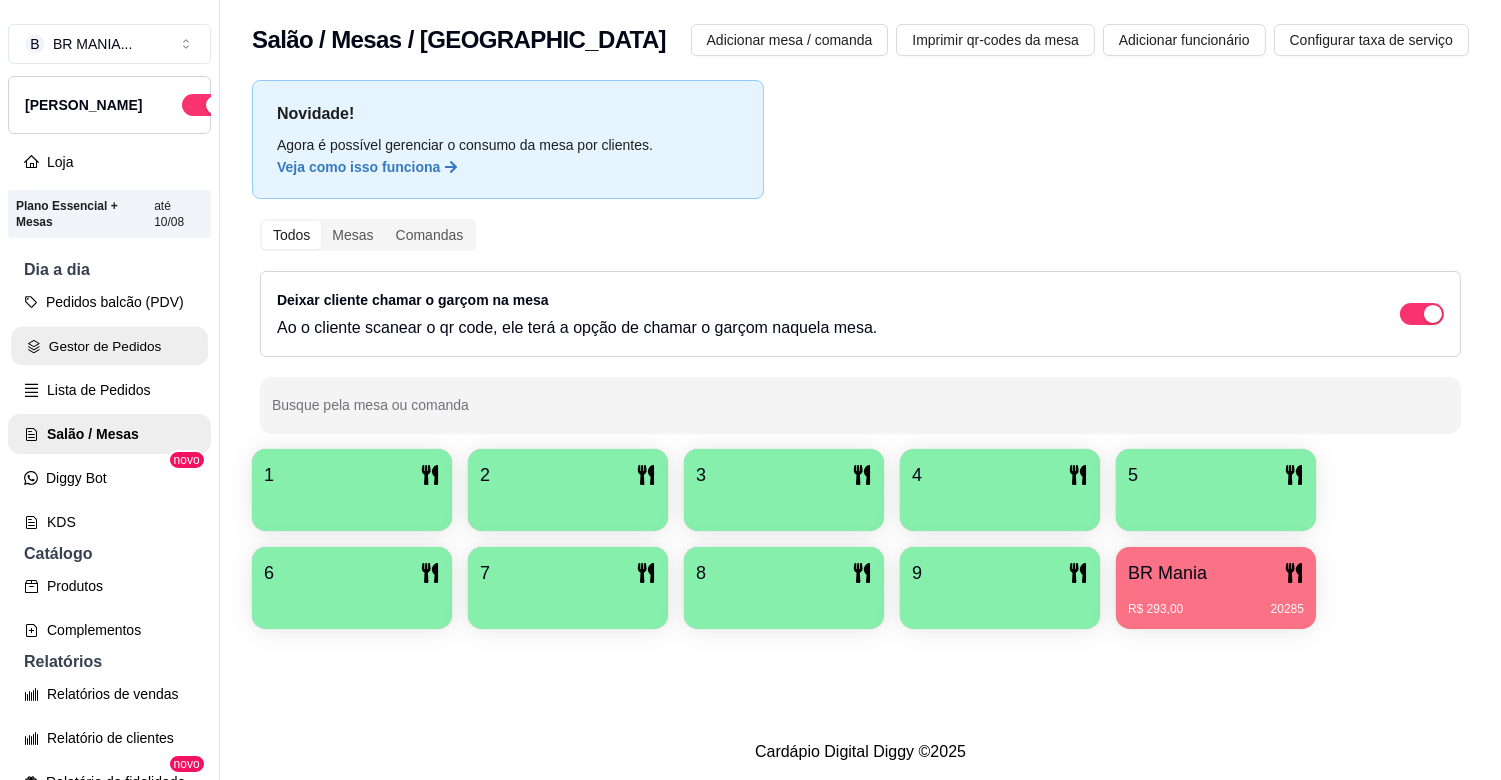 click on "Gestor de Pedidos" at bounding box center (109, 346) 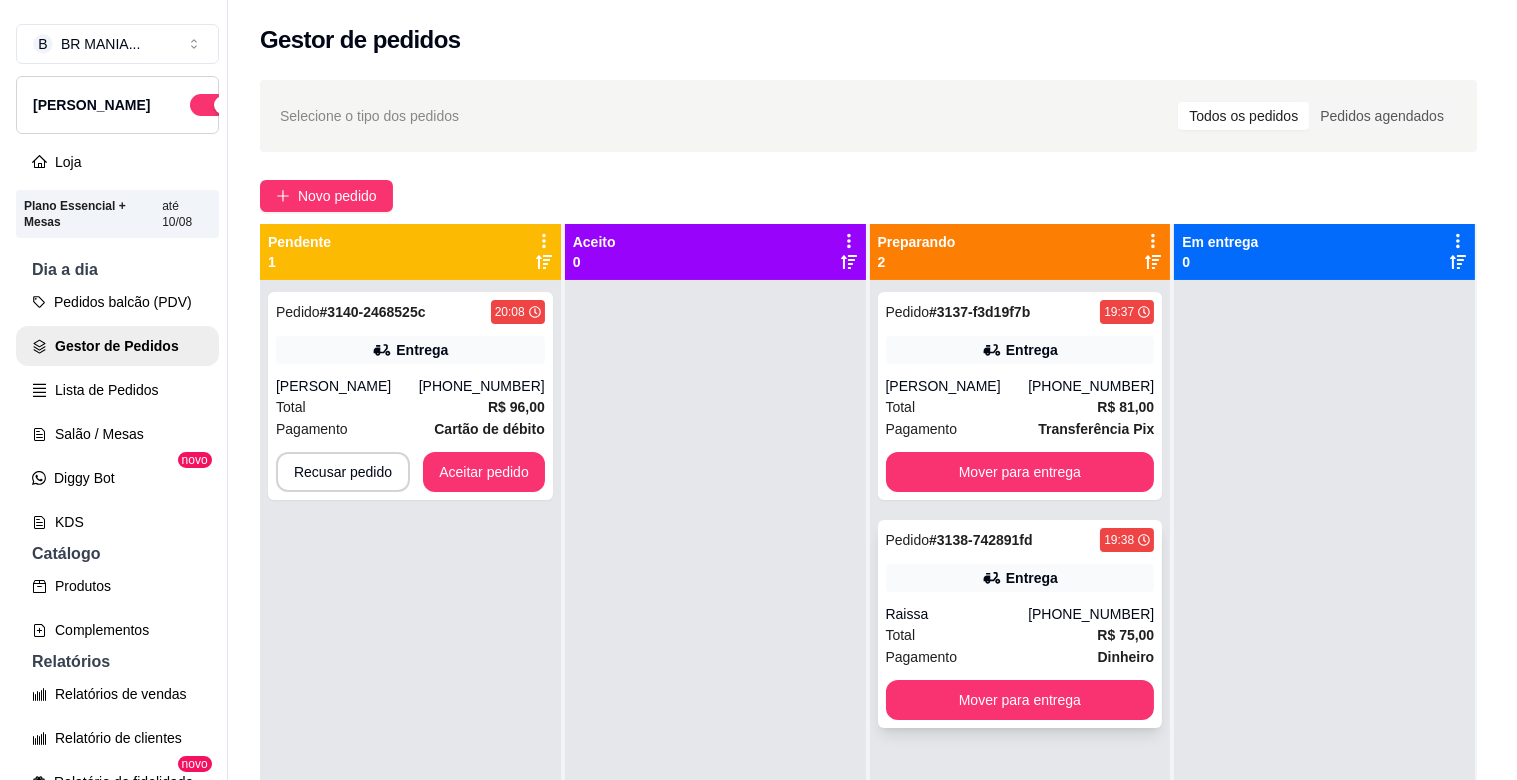 scroll, scrollTop: 55, scrollLeft: 0, axis: vertical 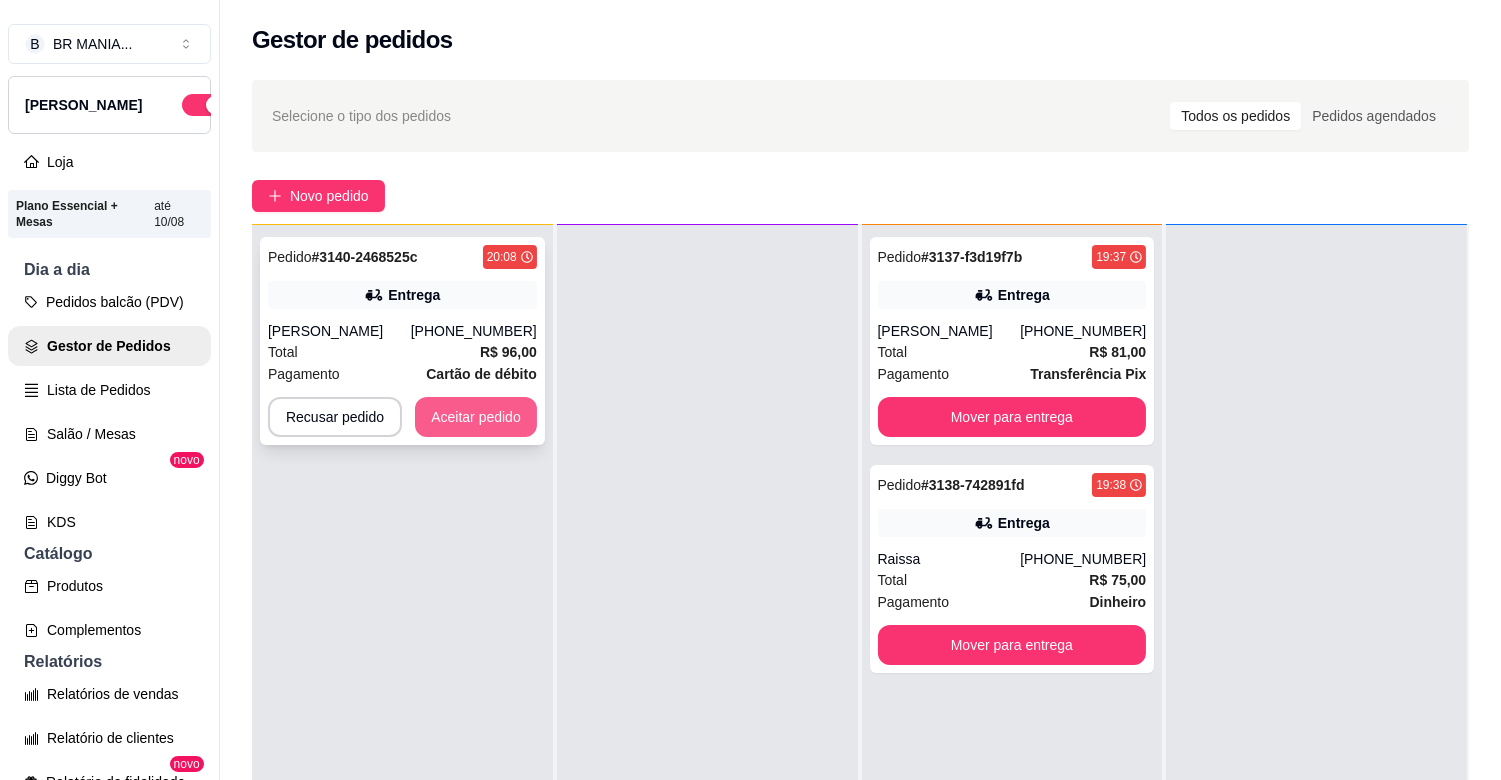 click on "Aceitar pedido" at bounding box center [476, 417] 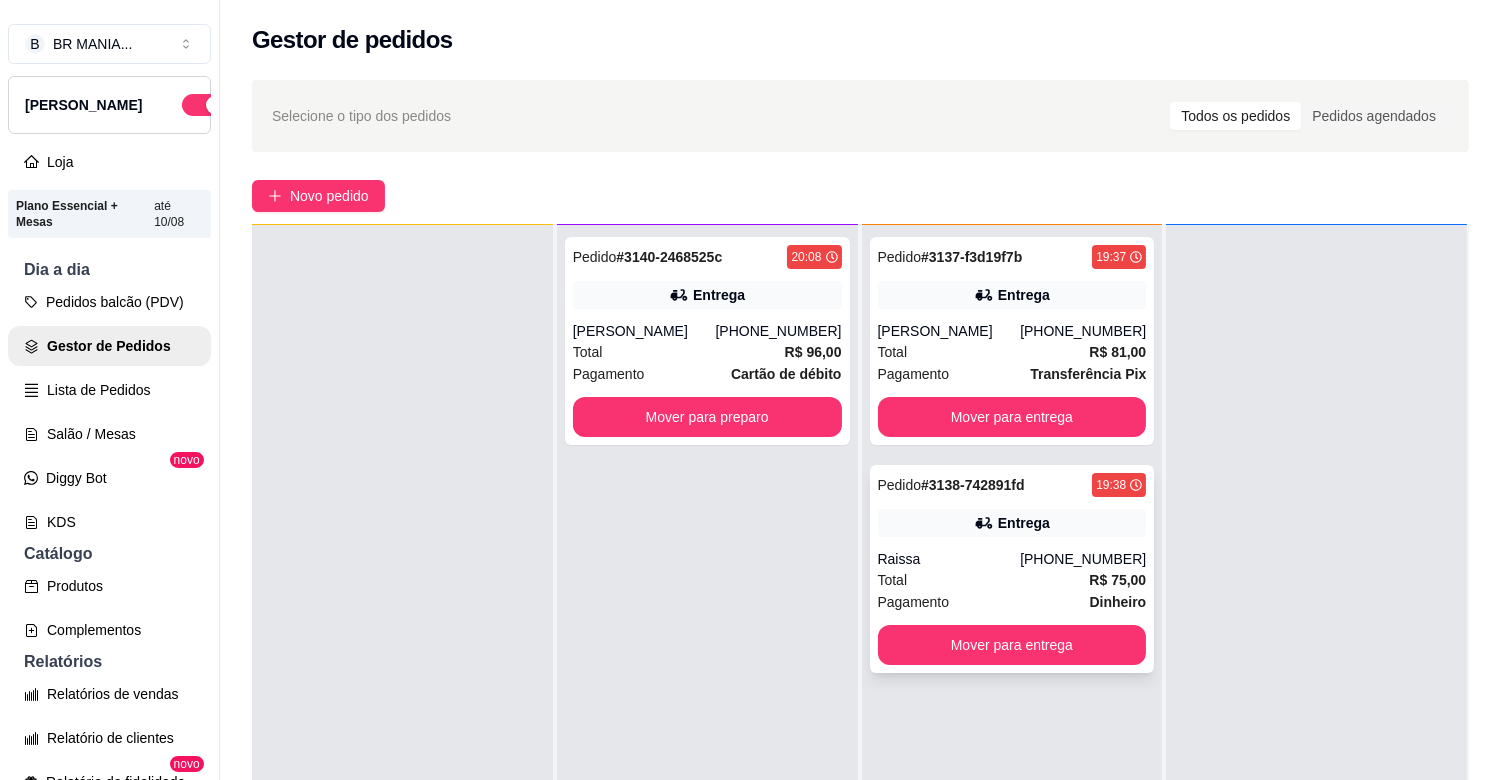 click on "Entrega" at bounding box center [1012, 523] 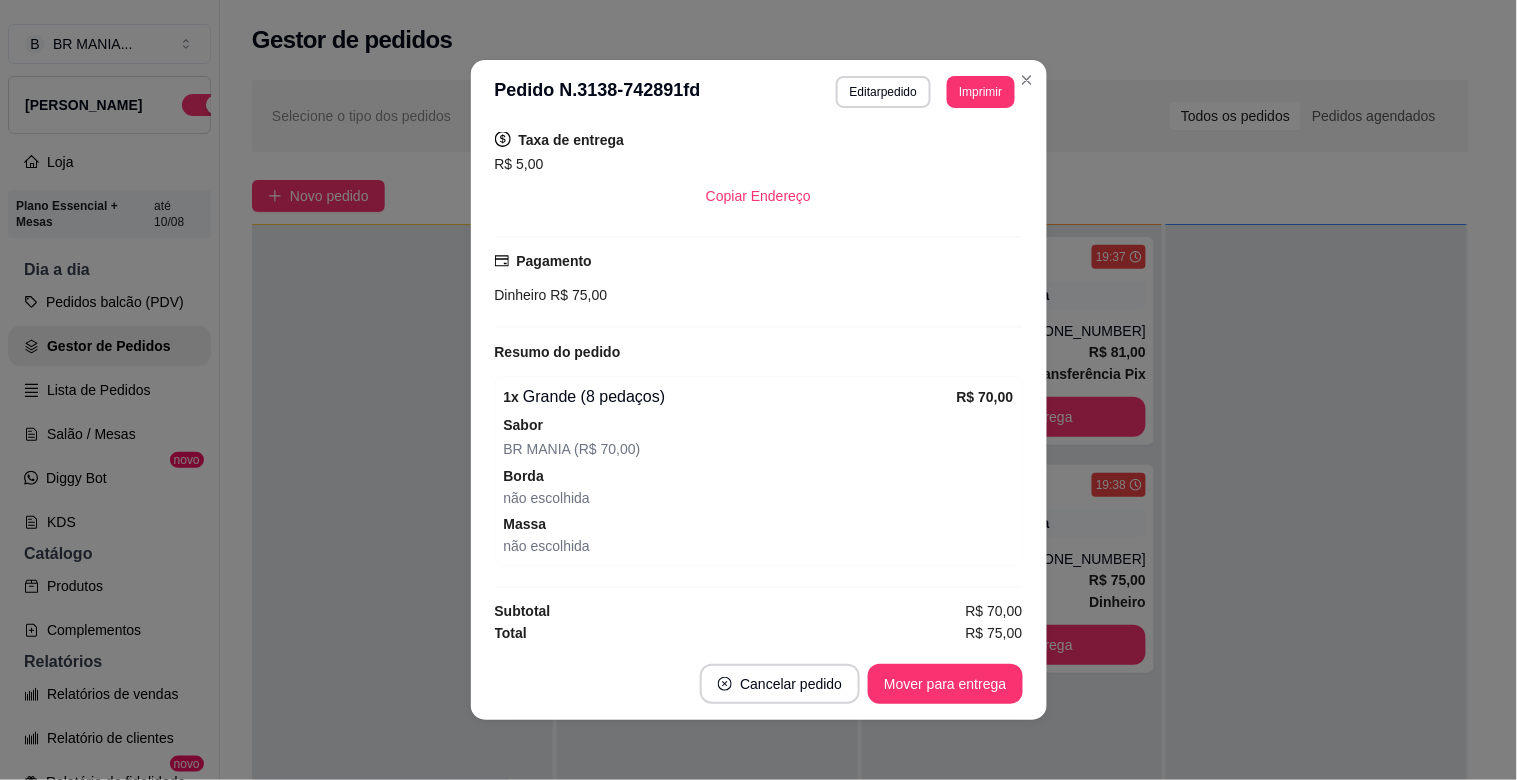 scroll, scrollTop: 420, scrollLeft: 0, axis: vertical 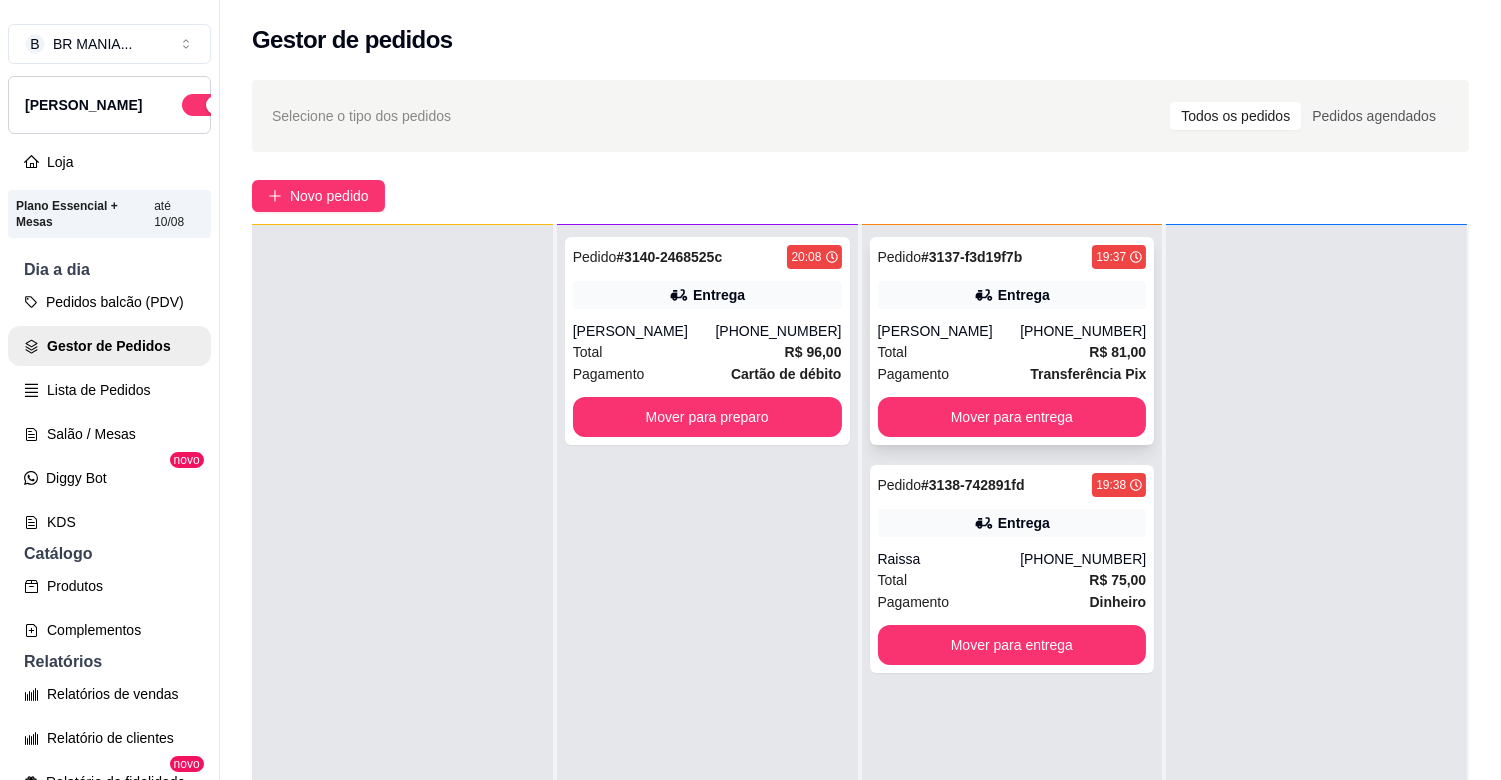 click on "Transferência Pix" at bounding box center [1088, 374] 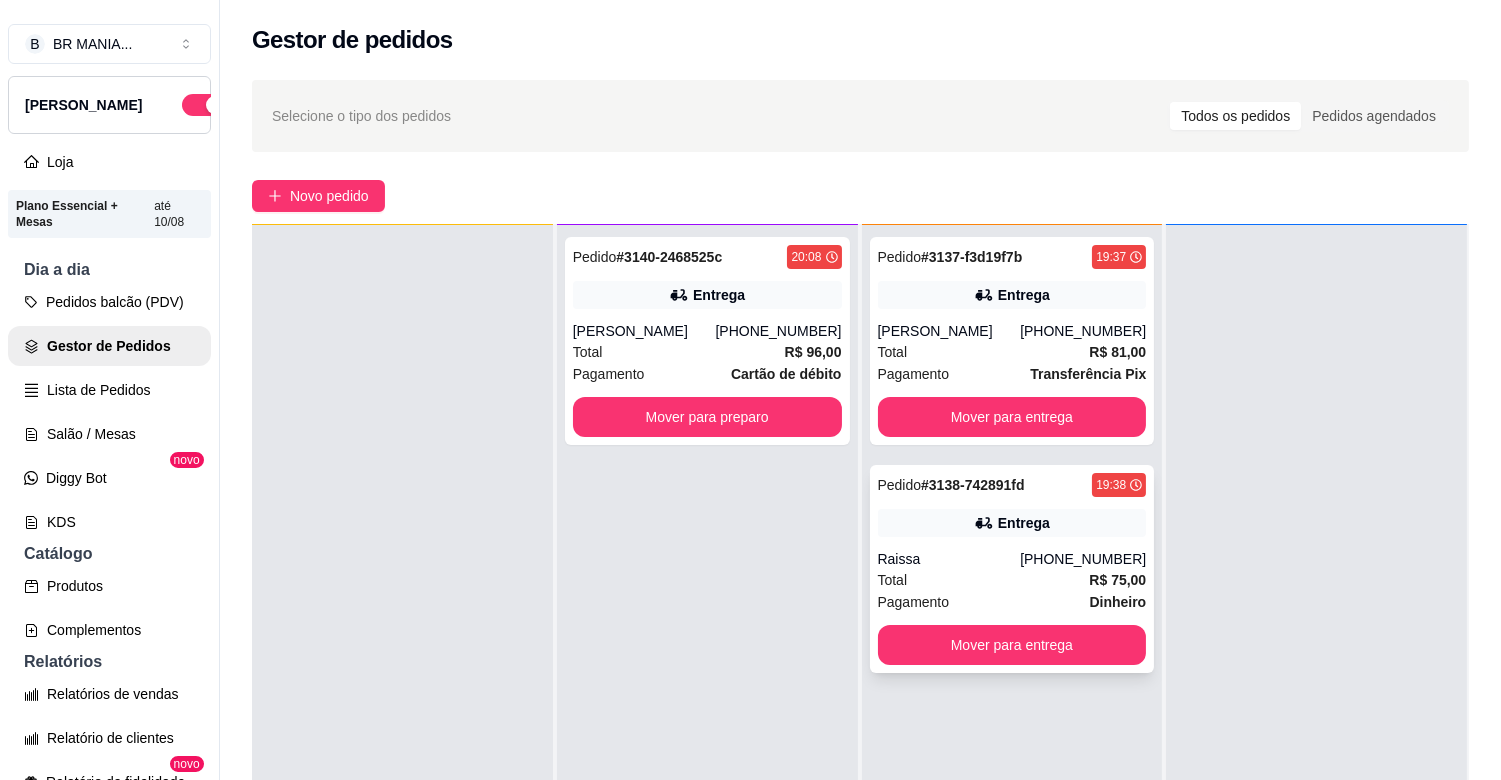 click on "Entrega" at bounding box center (1012, 523) 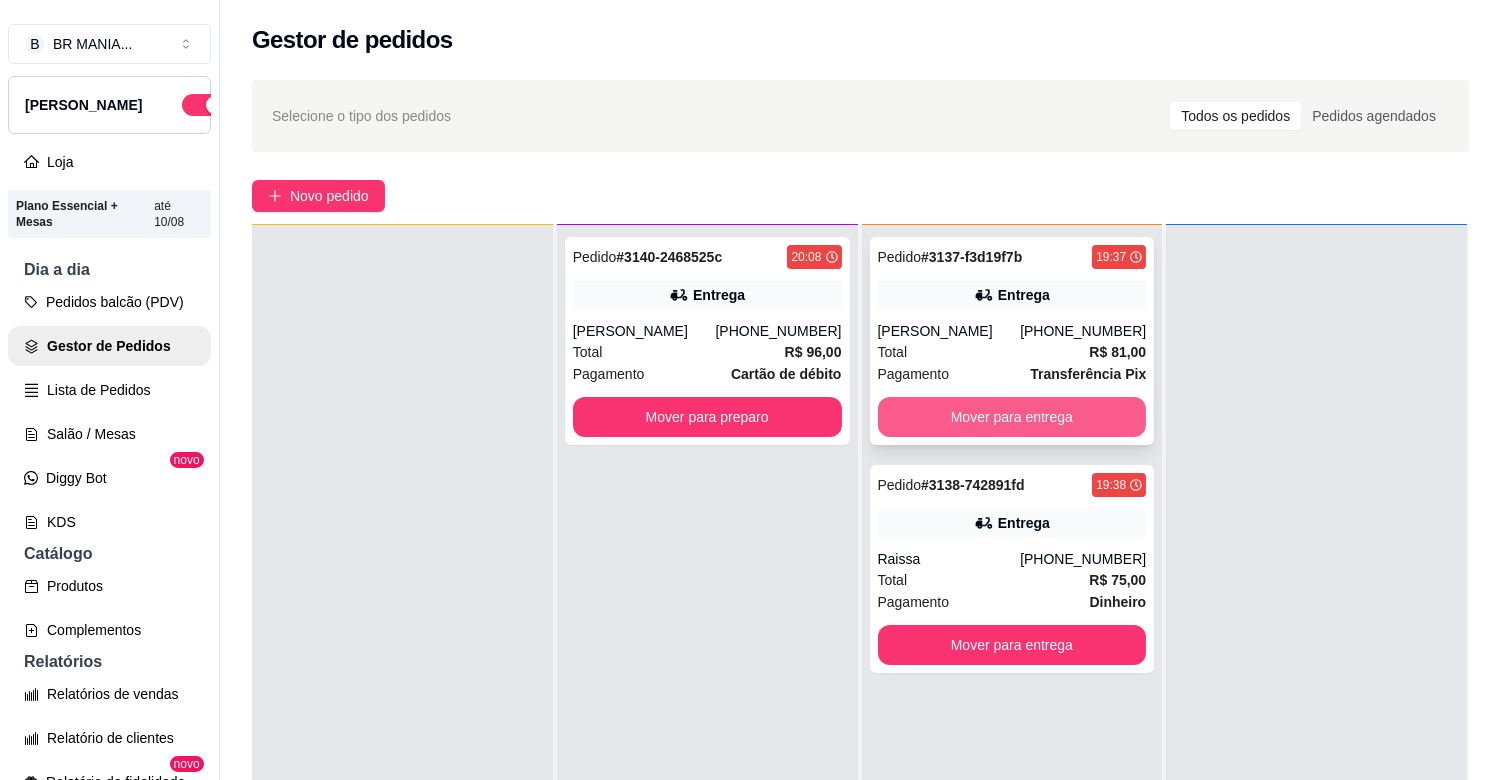 click on "Mover para entrega" at bounding box center [1012, 417] 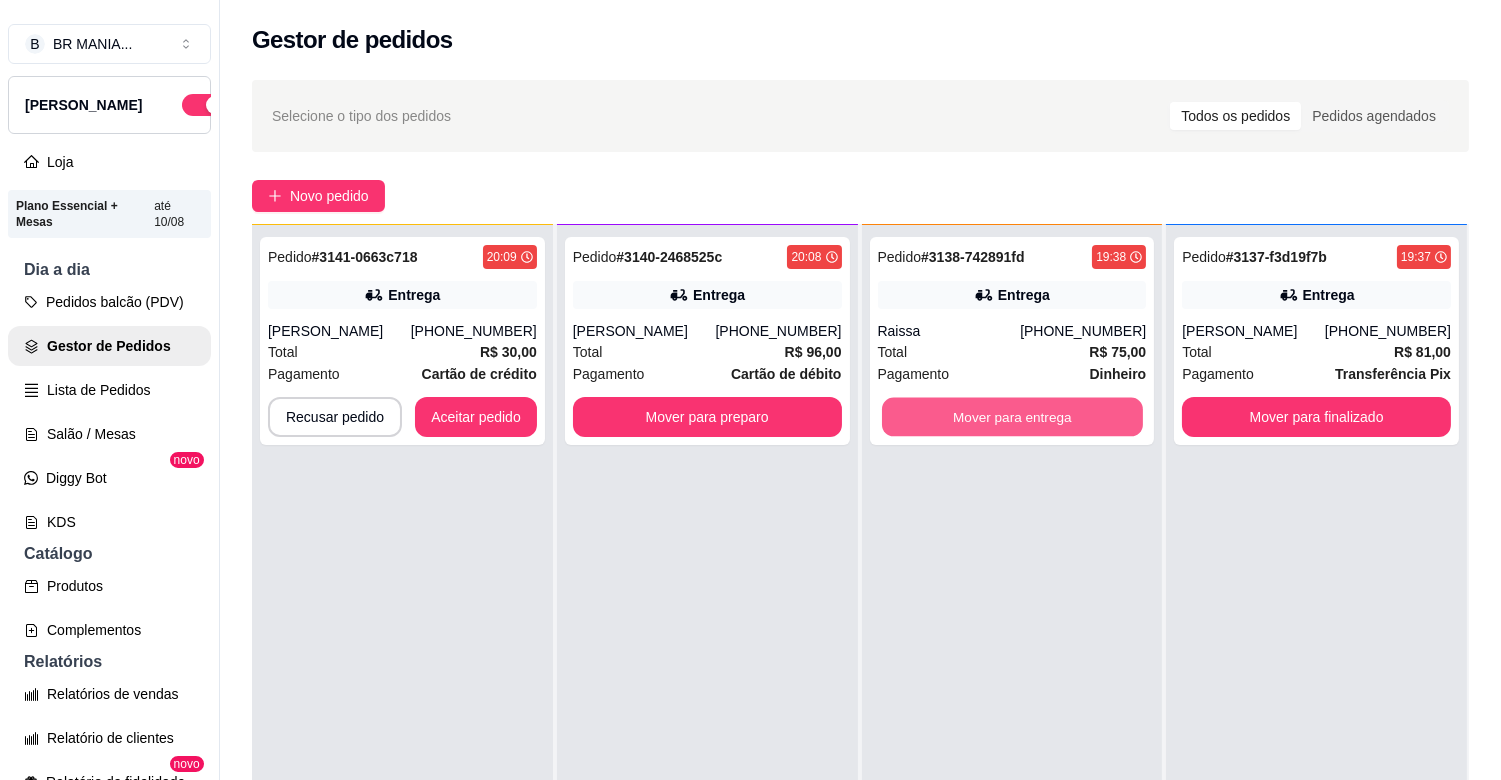 click on "Mover para entrega" at bounding box center (1012, 417) 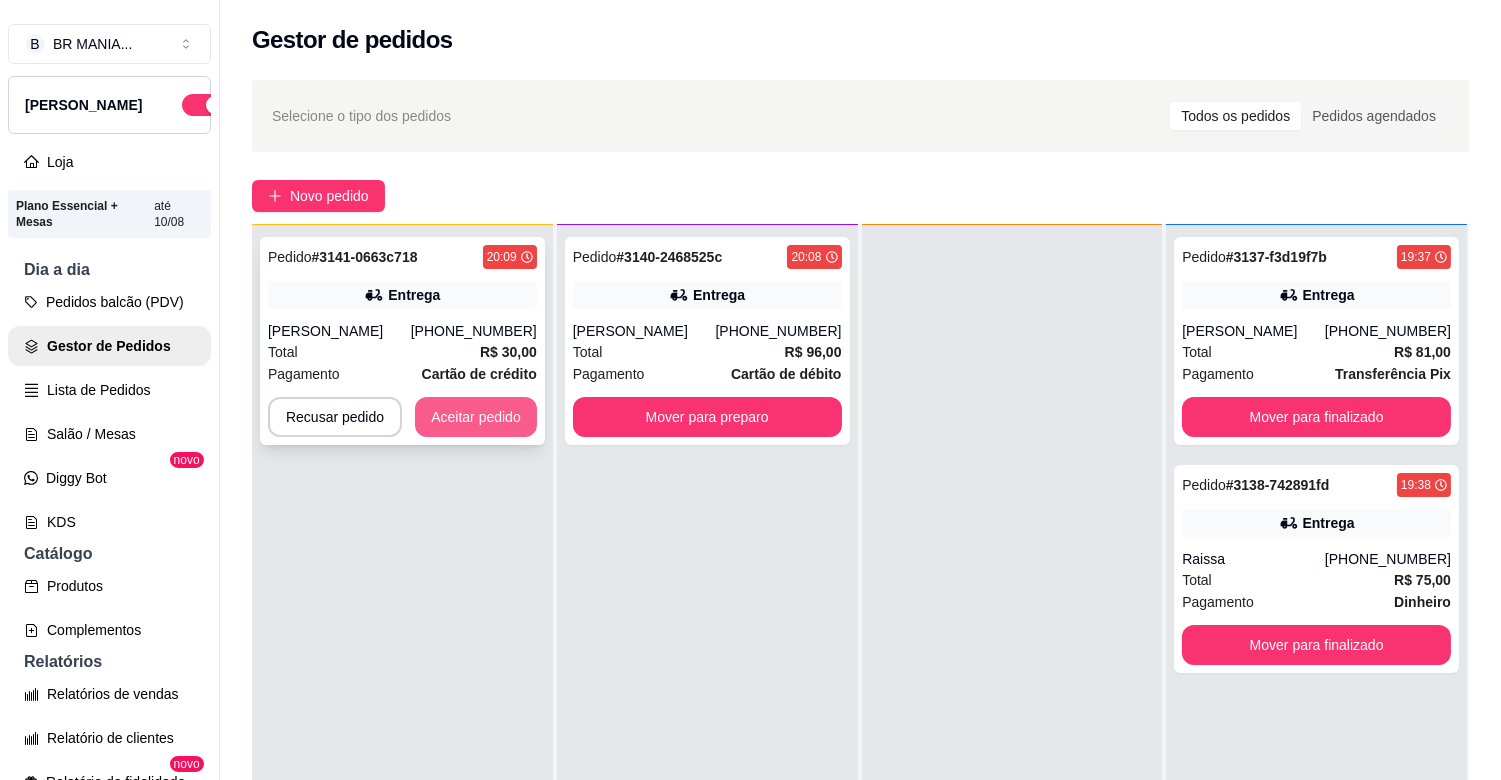 click on "Aceitar pedido" at bounding box center (476, 417) 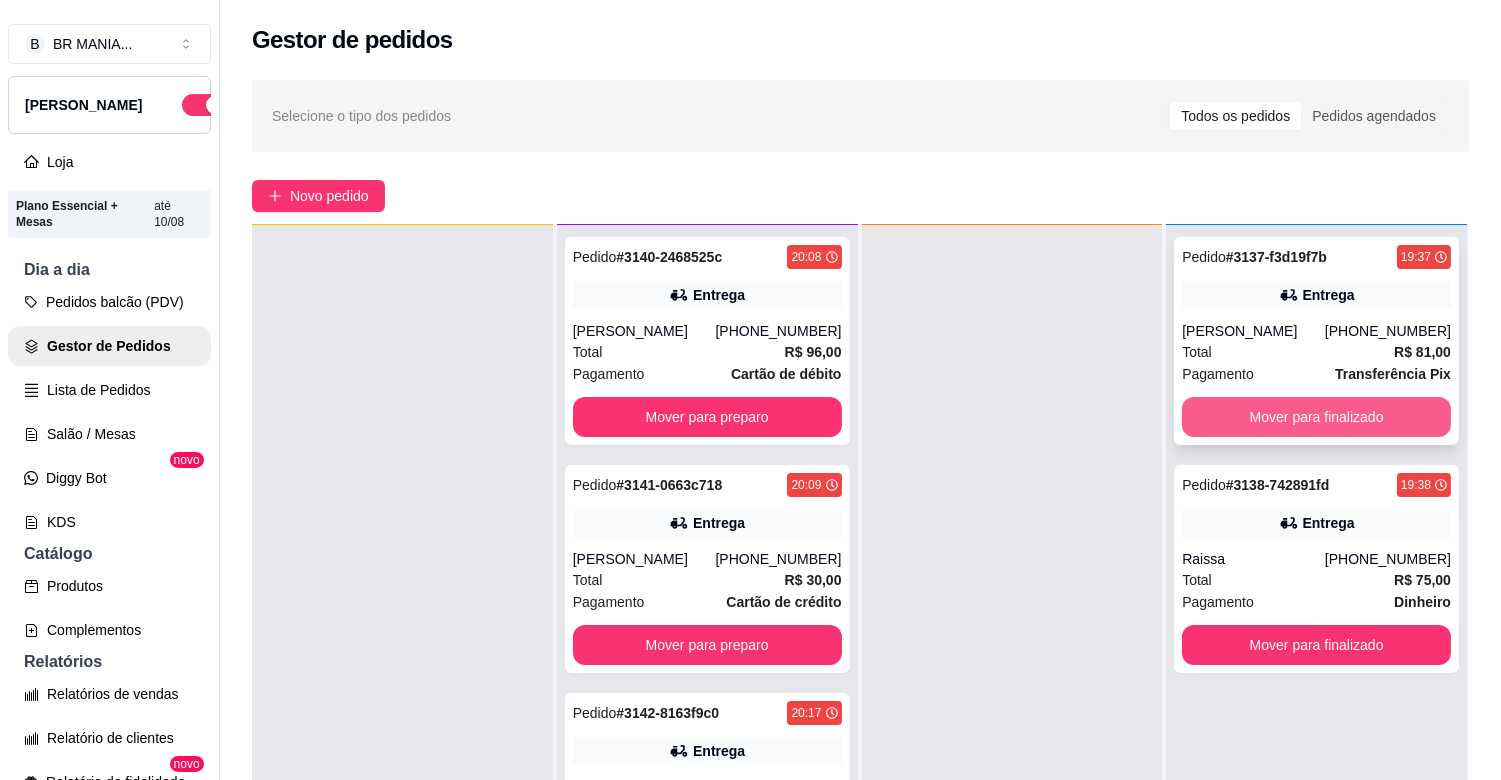 click on "Mover para finalizado" at bounding box center (1316, 417) 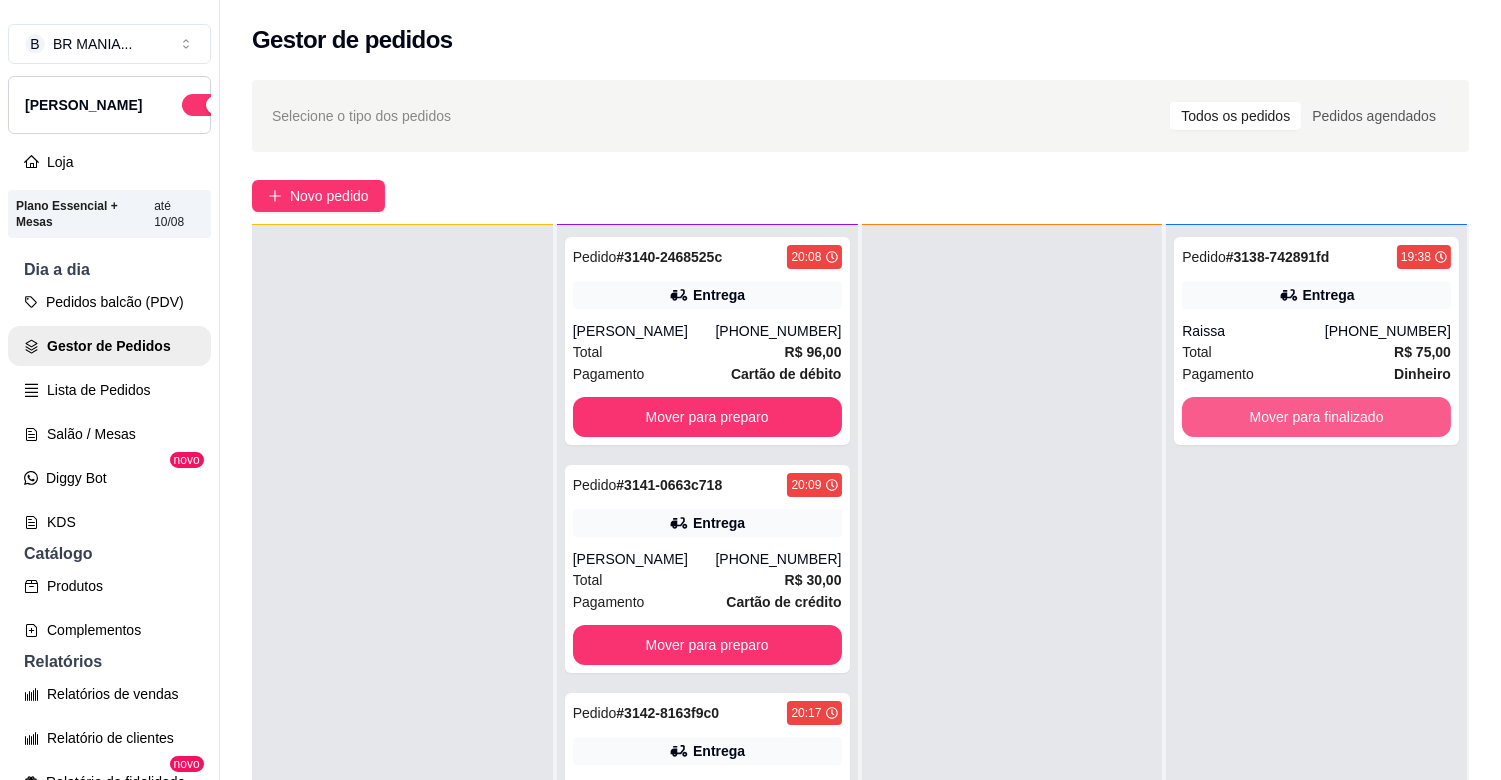 click on "Mover para finalizado" at bounding box center [1316, 417] 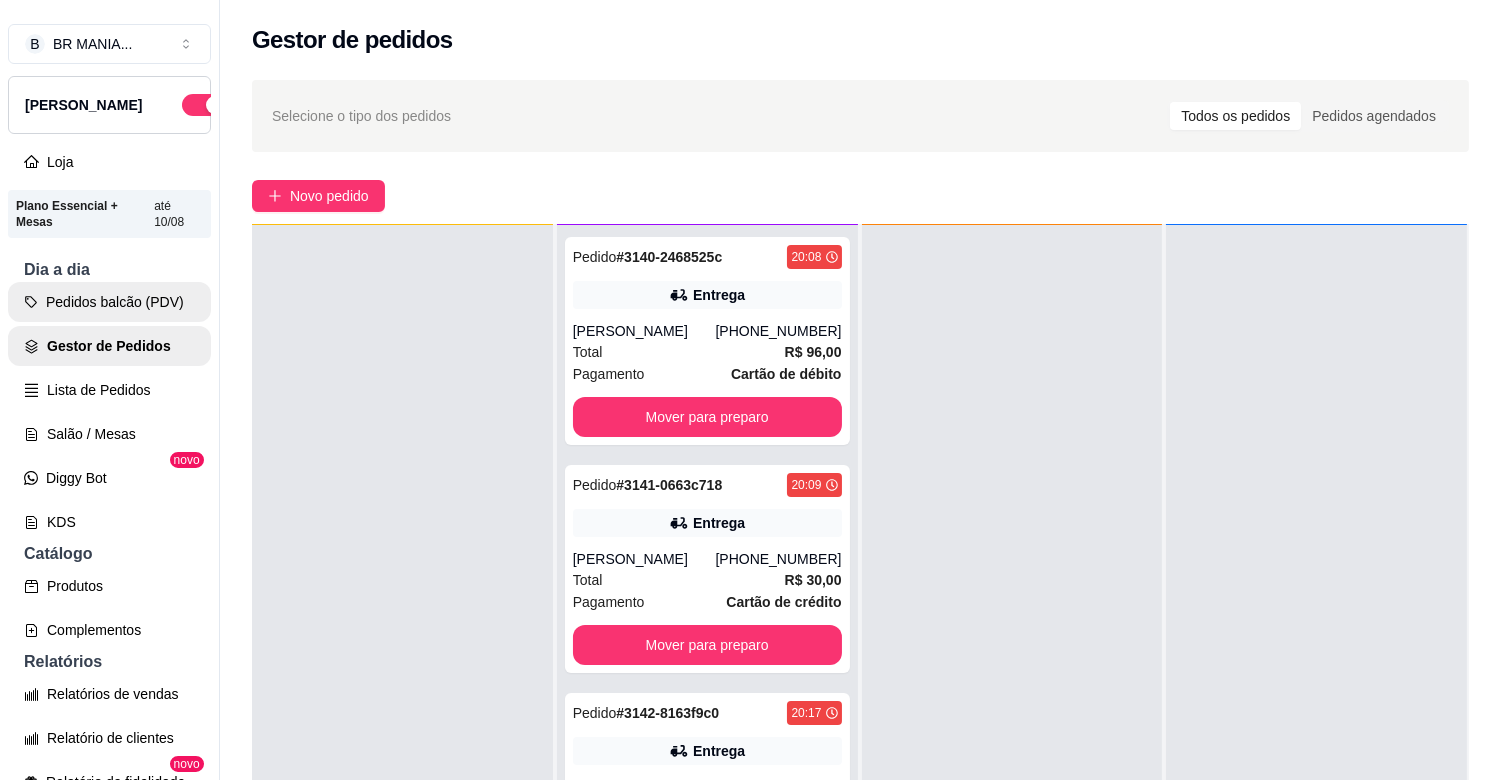 click on "Pedidos balcão (PDV)" at bounding box center [109, 302] 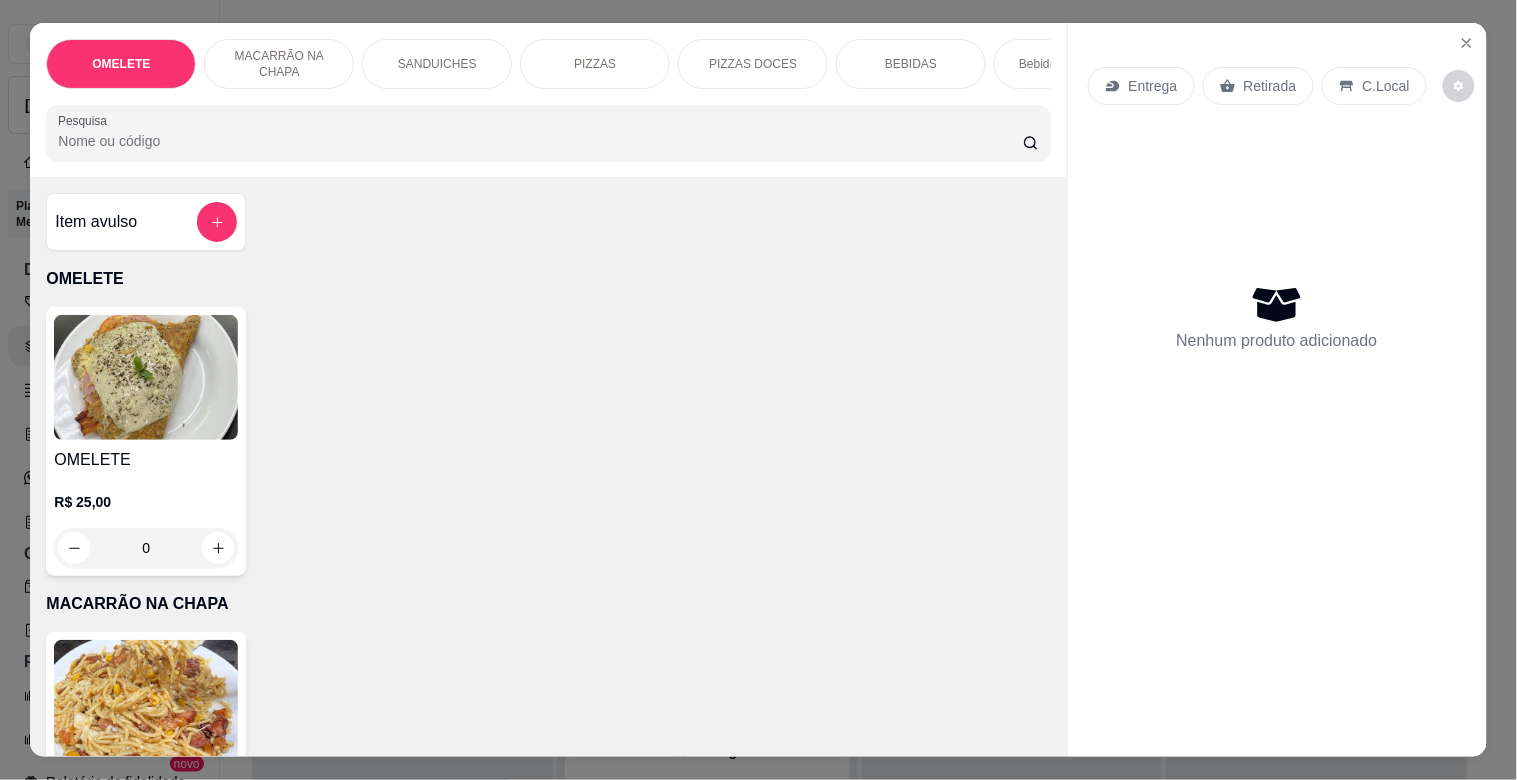 click on "PIZZAS" at bounding box center [595, 64] 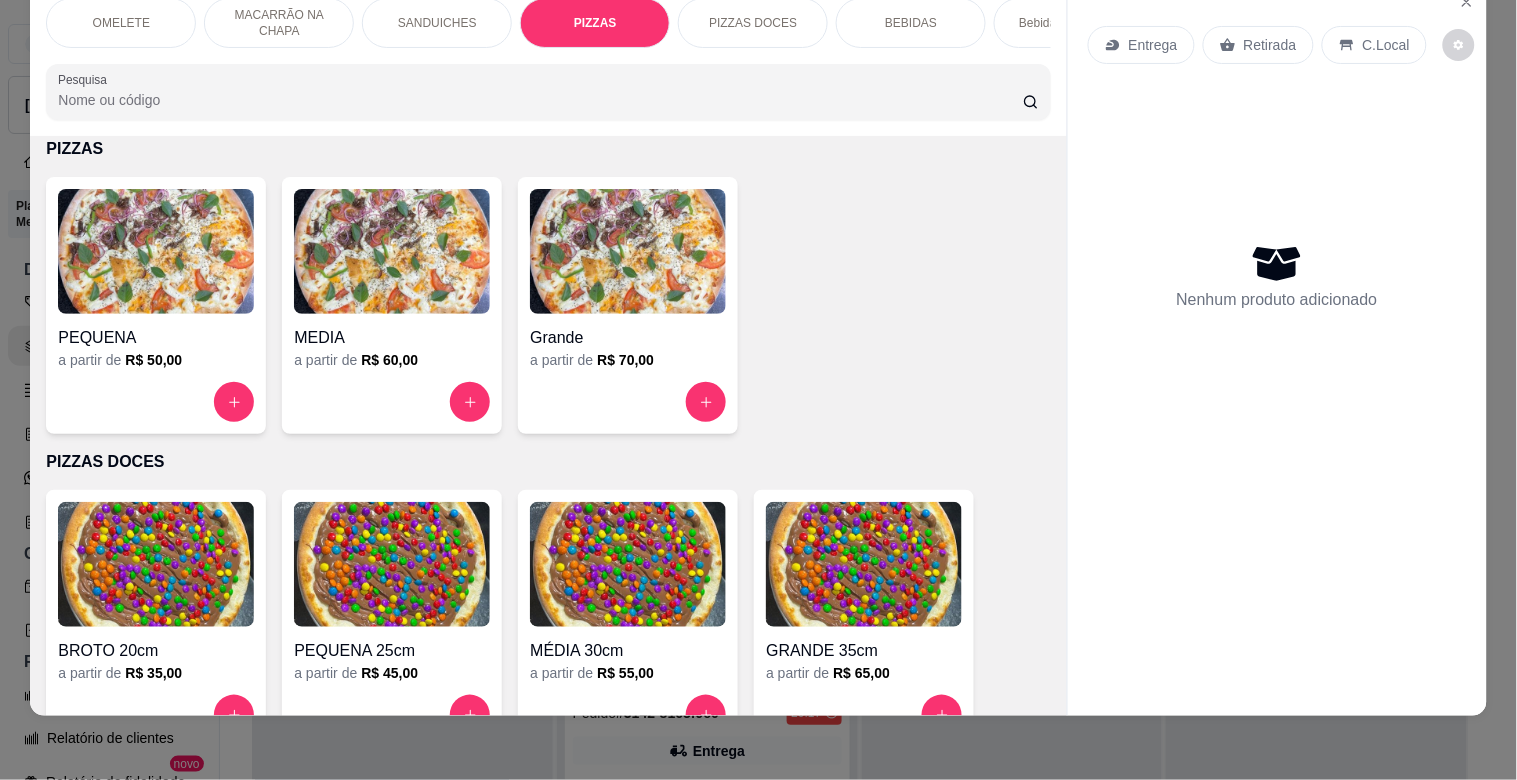 click at bounding box center (628, 251) 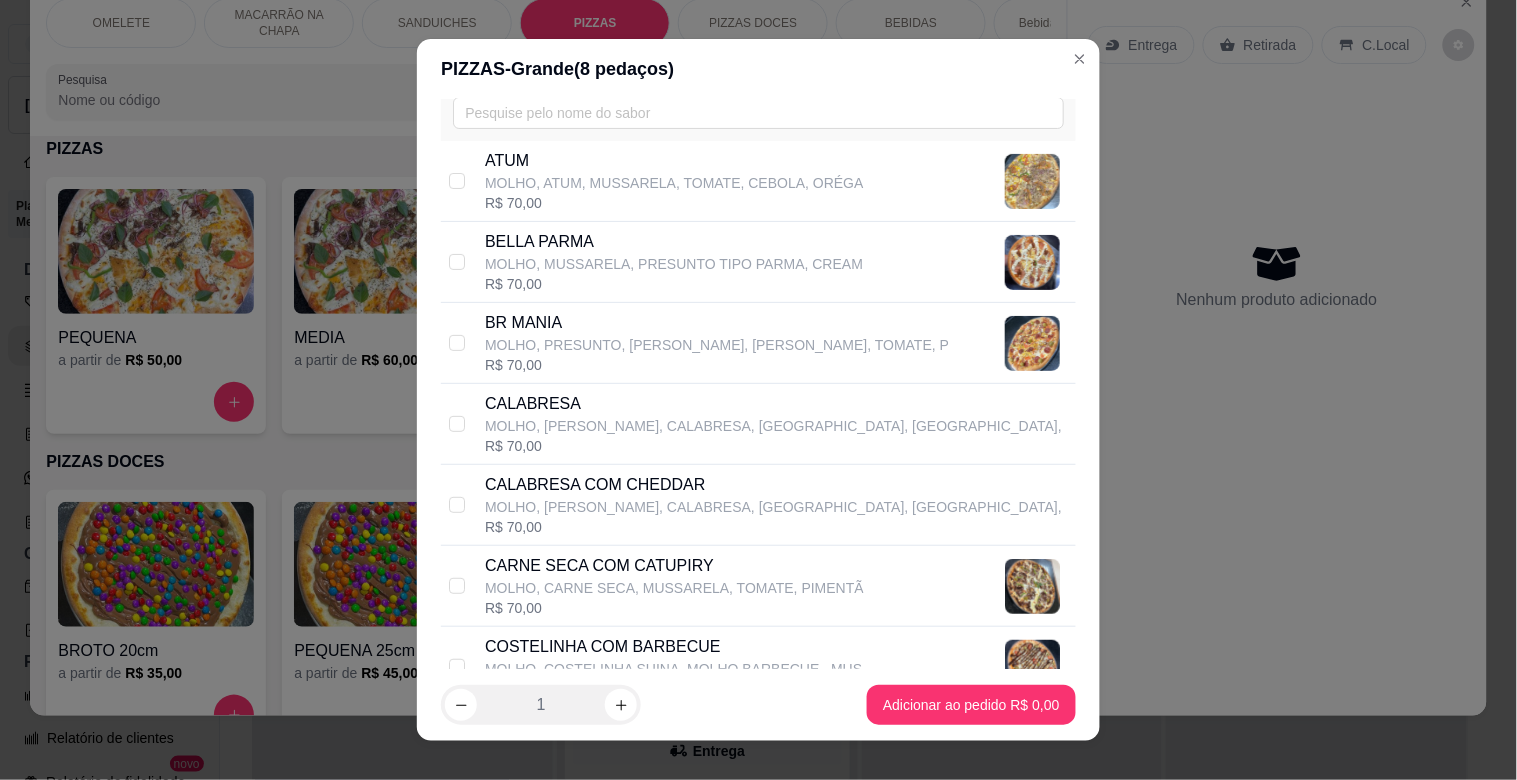 scroll, scrollTop: 133, scrollLeft: 0, axis: vertical 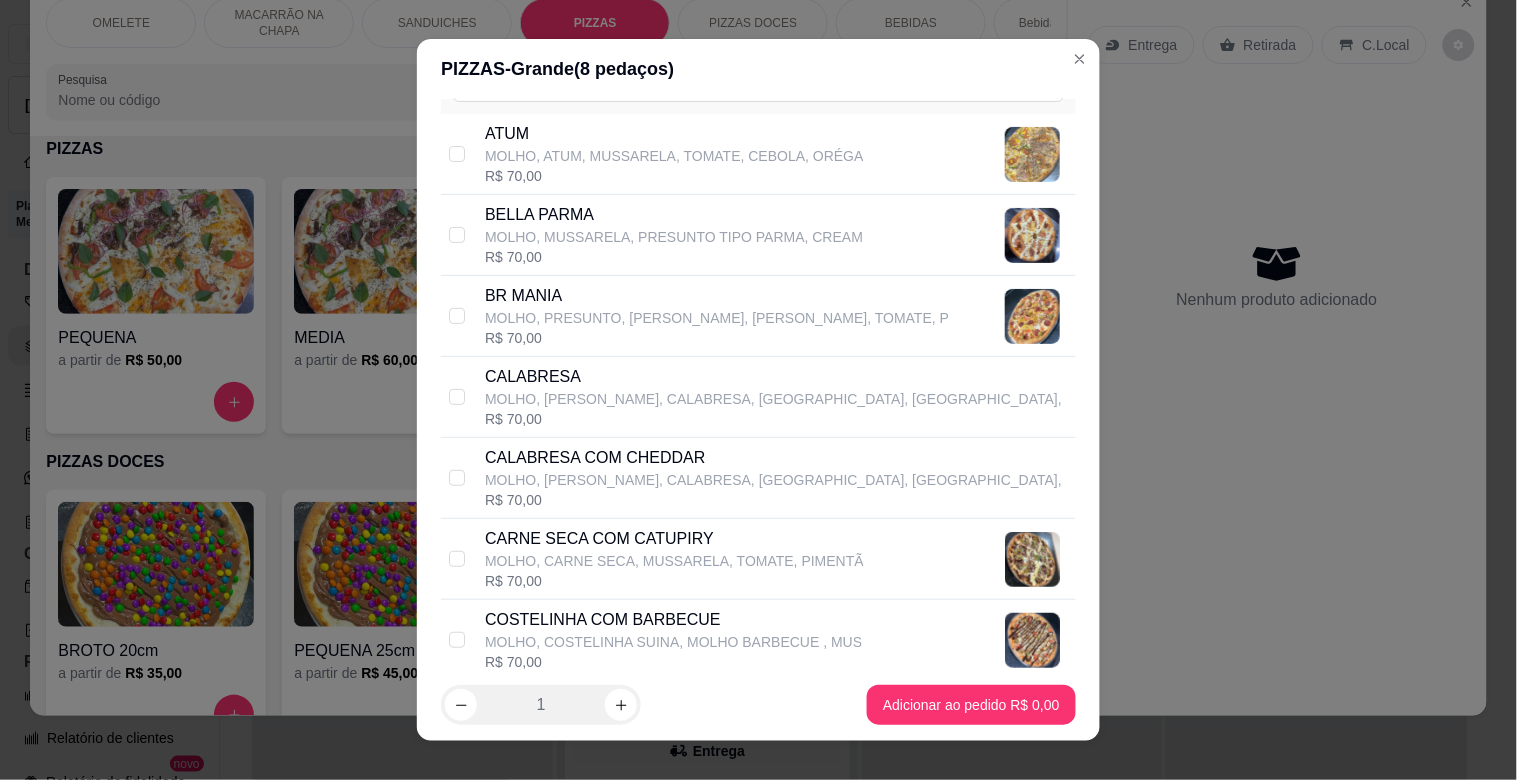 click on "MOLHO, CARNE SECA, MUSSARELA, TOMATE, PIMENTÃ" at bounding box center (674, 561) 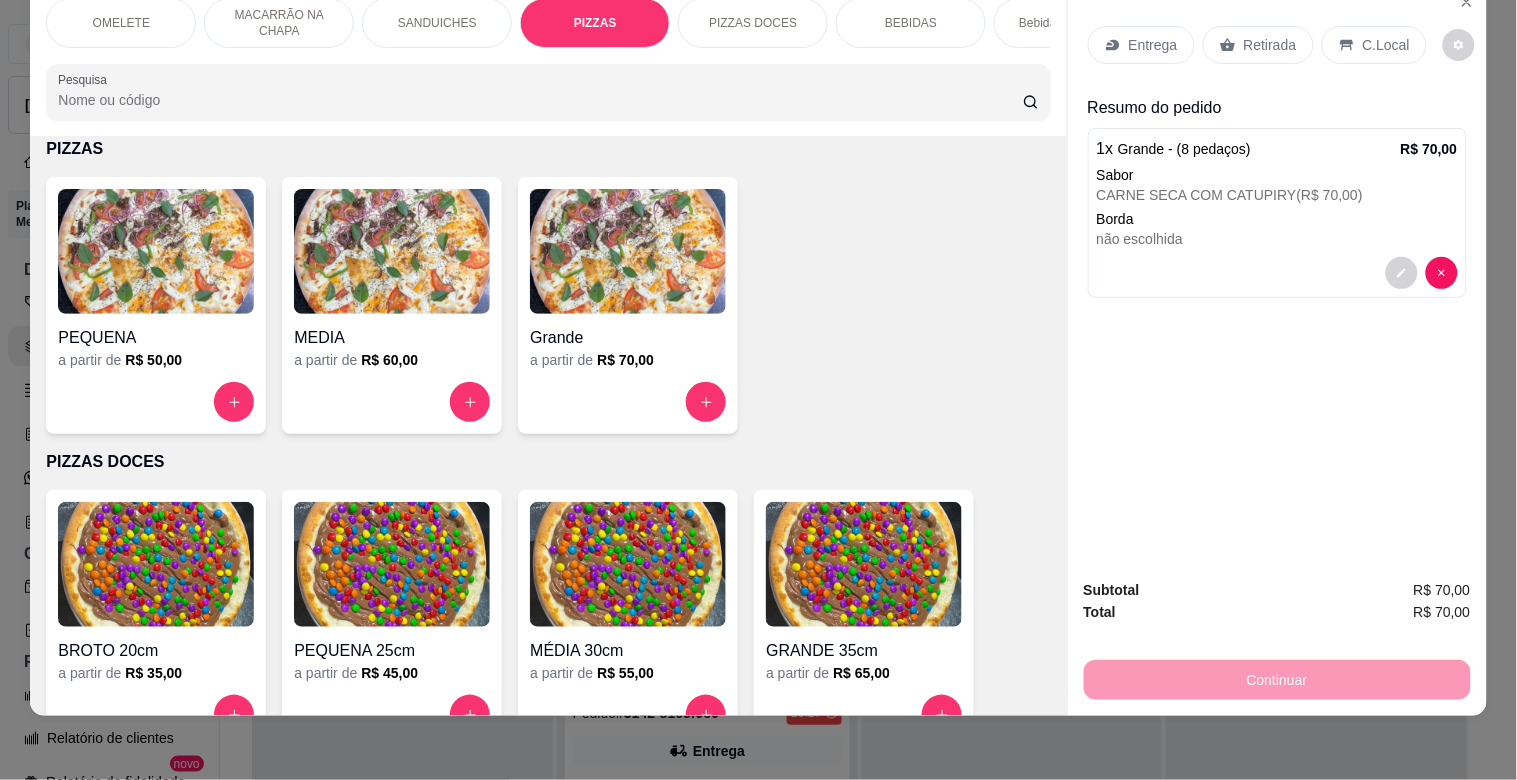 click on "Entrega" at bounding box center (1153, 45) 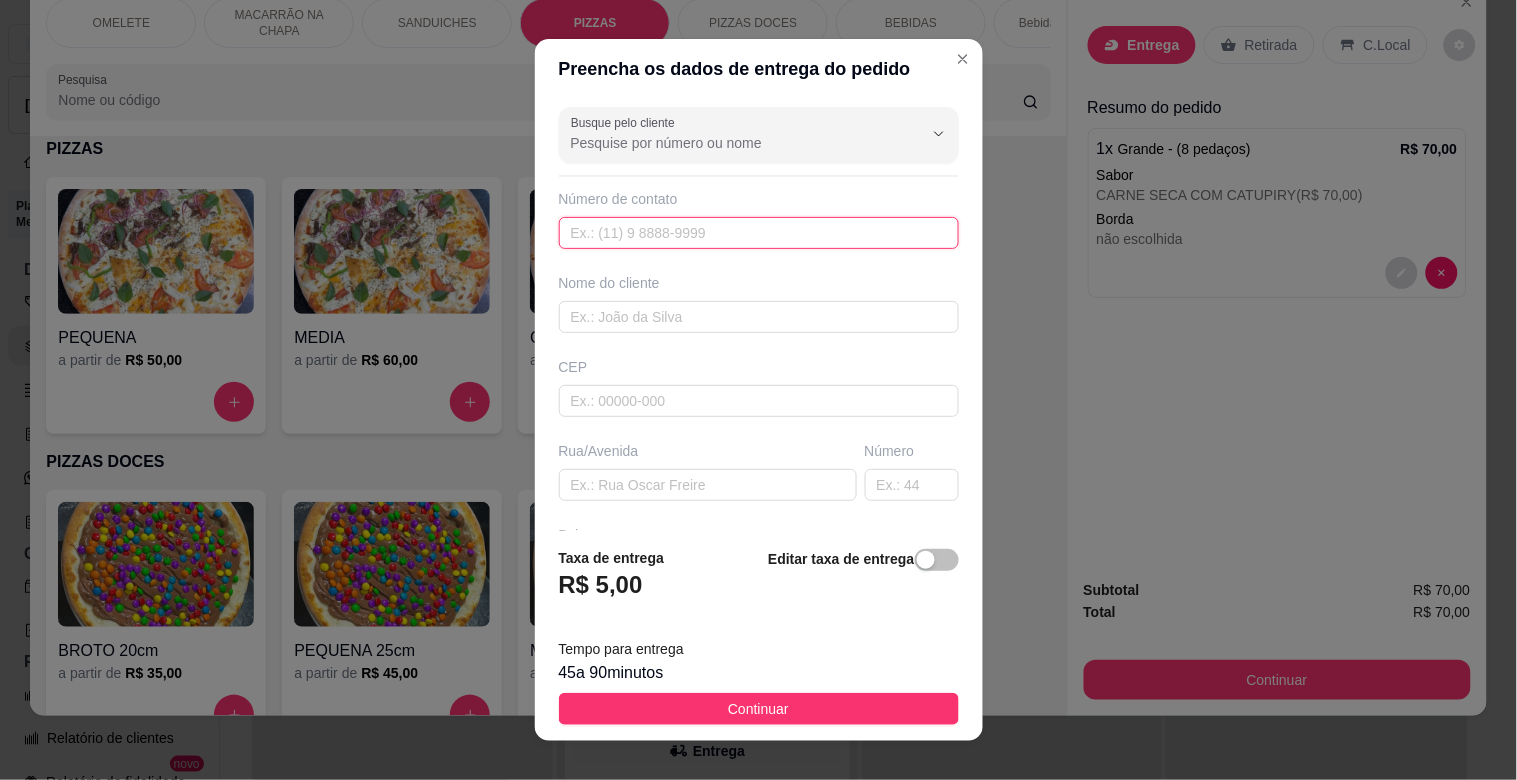 click at bounding box center [759, 233] 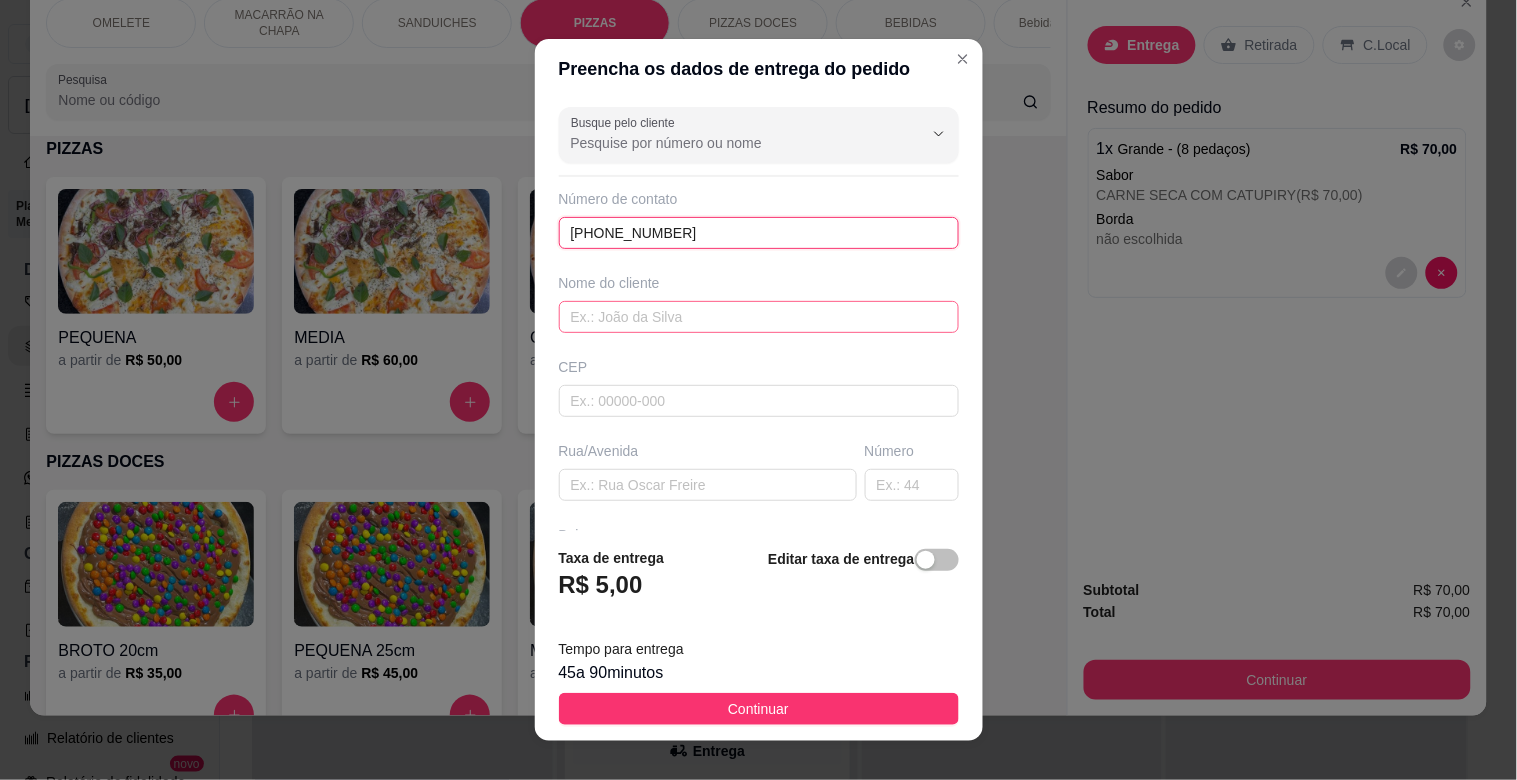 type on "[PHONE_NUMBER]" 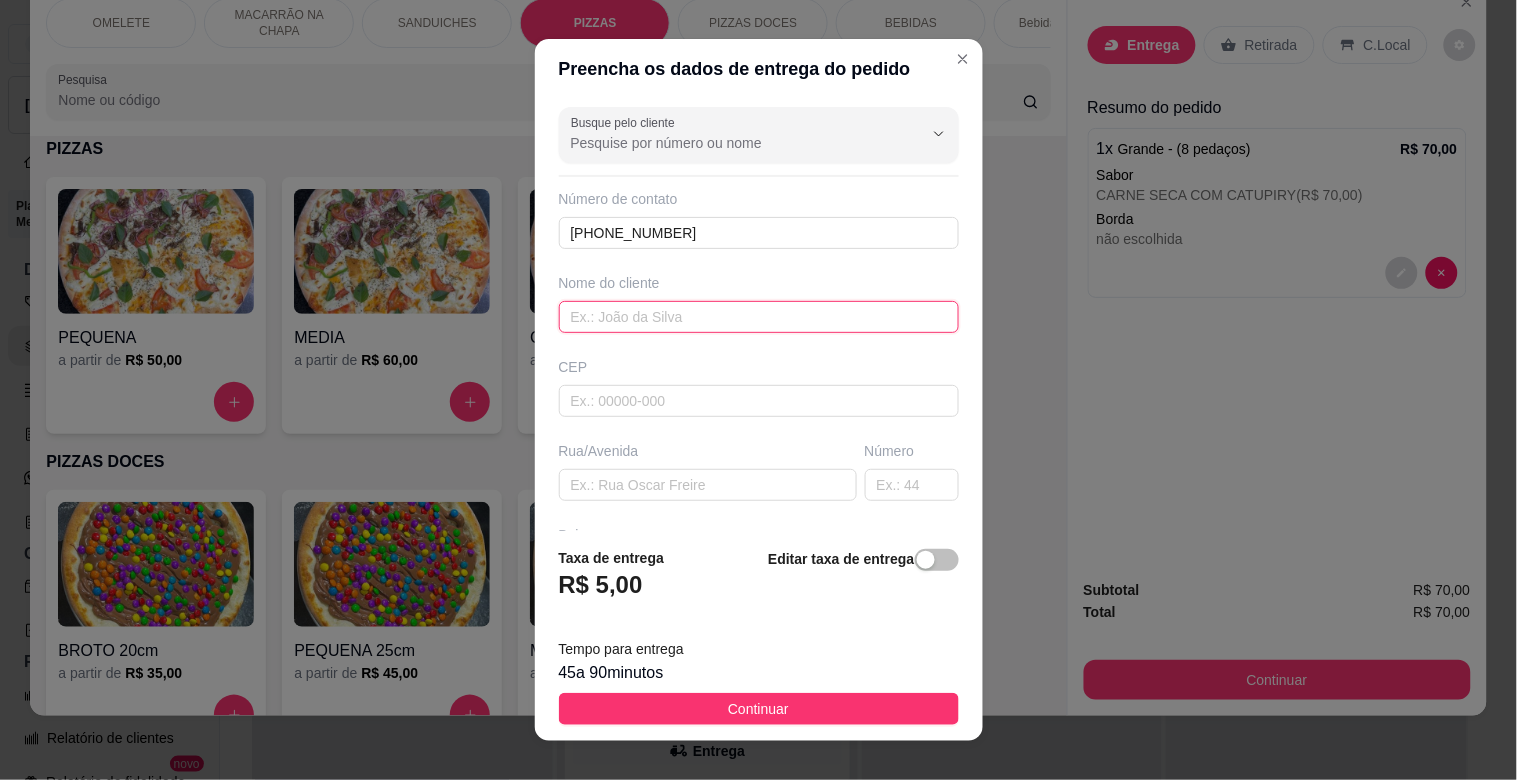 click at bounding box center (759, 317) 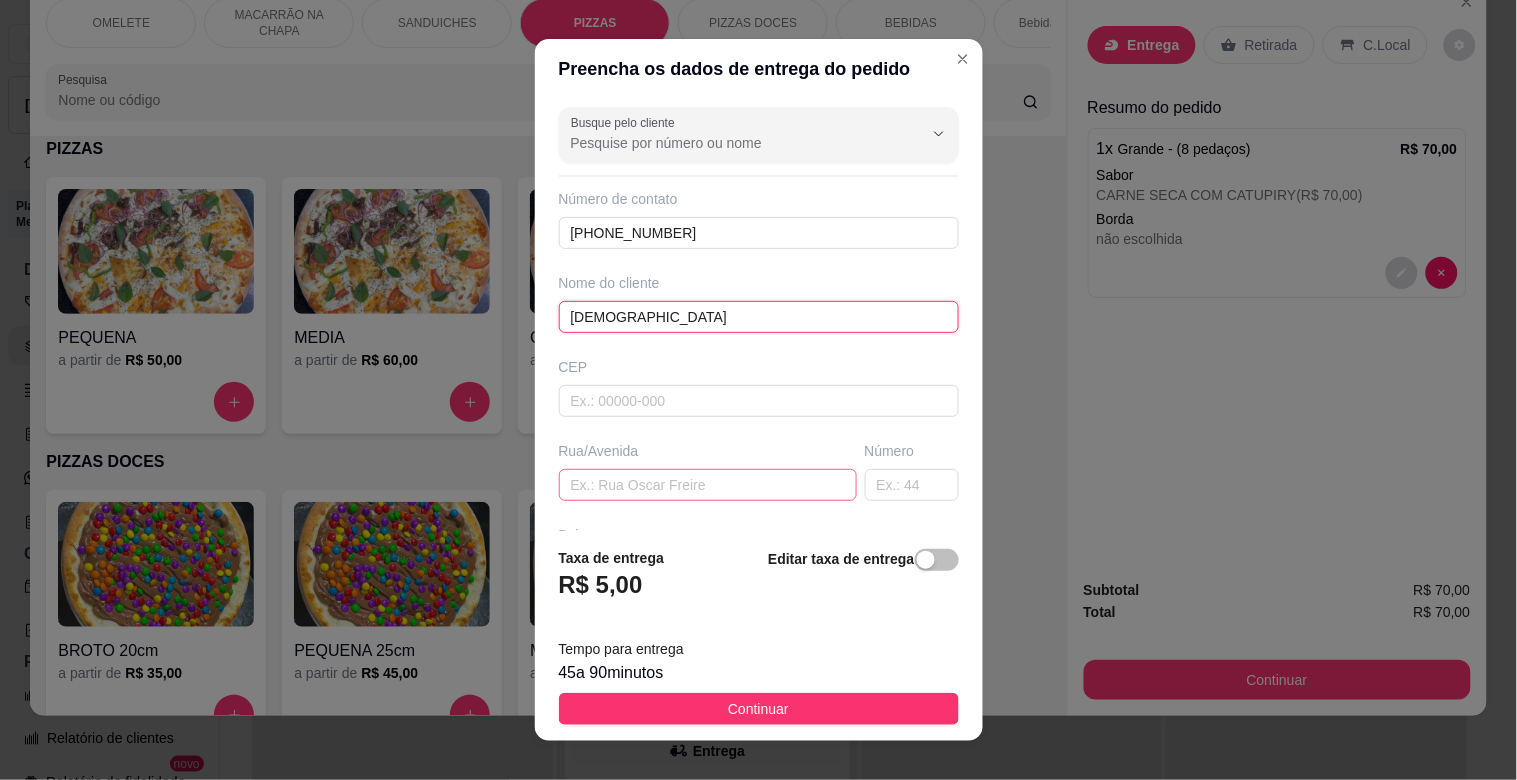 type on "[DEMOGRAPHIC_DATA]" 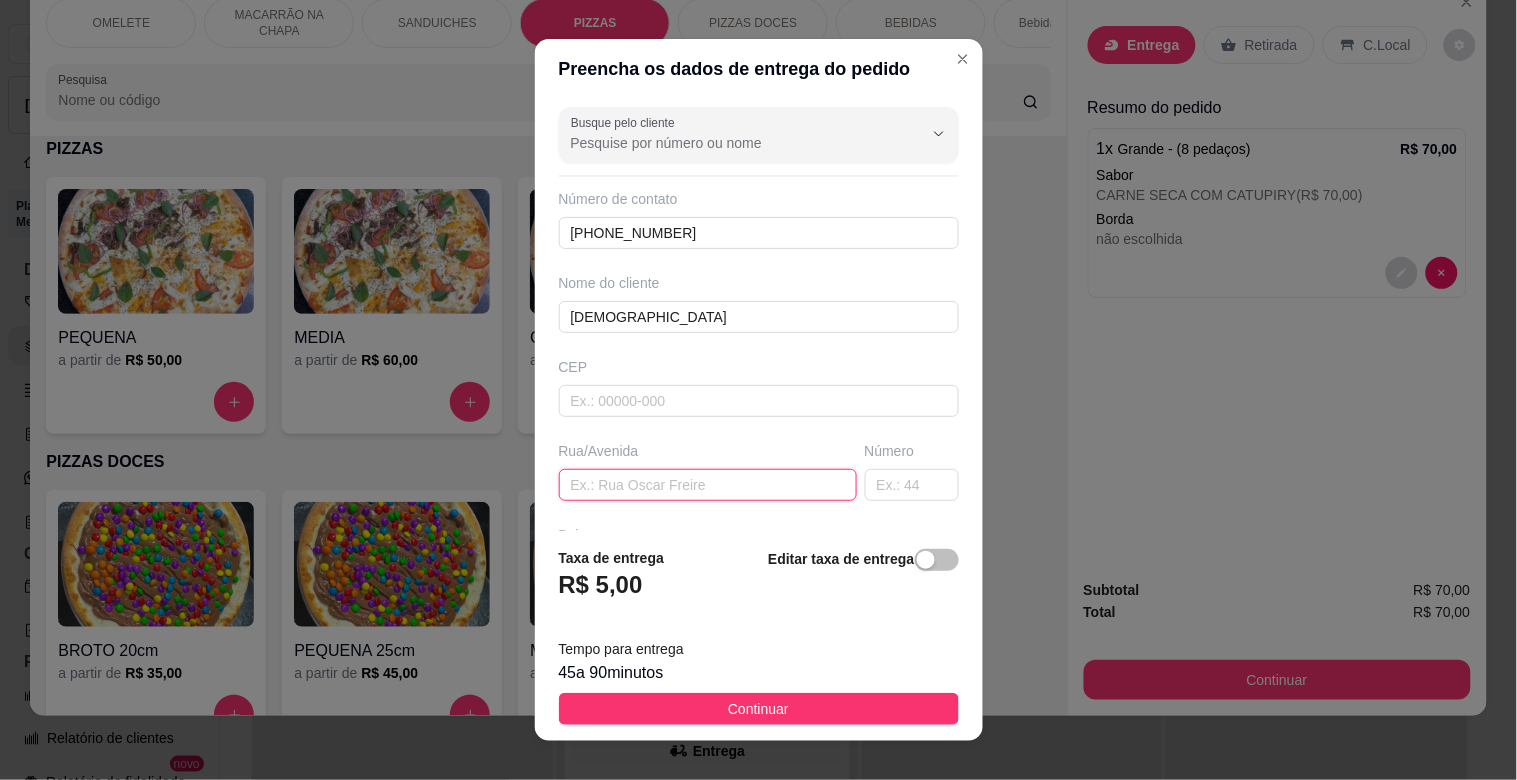 click at bounding box center [708, 485] 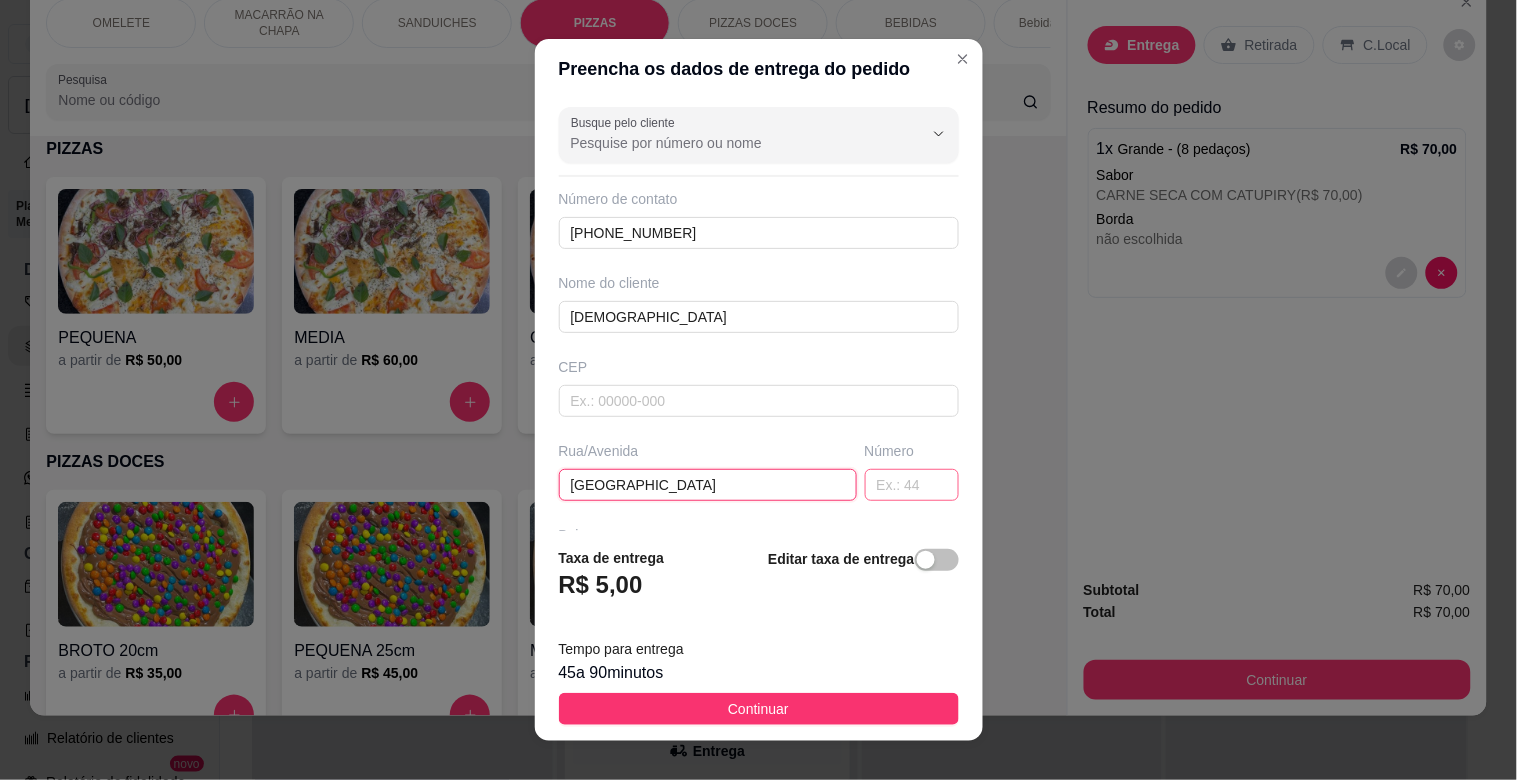 type on "[GEOGRAPHIC_DATA]" 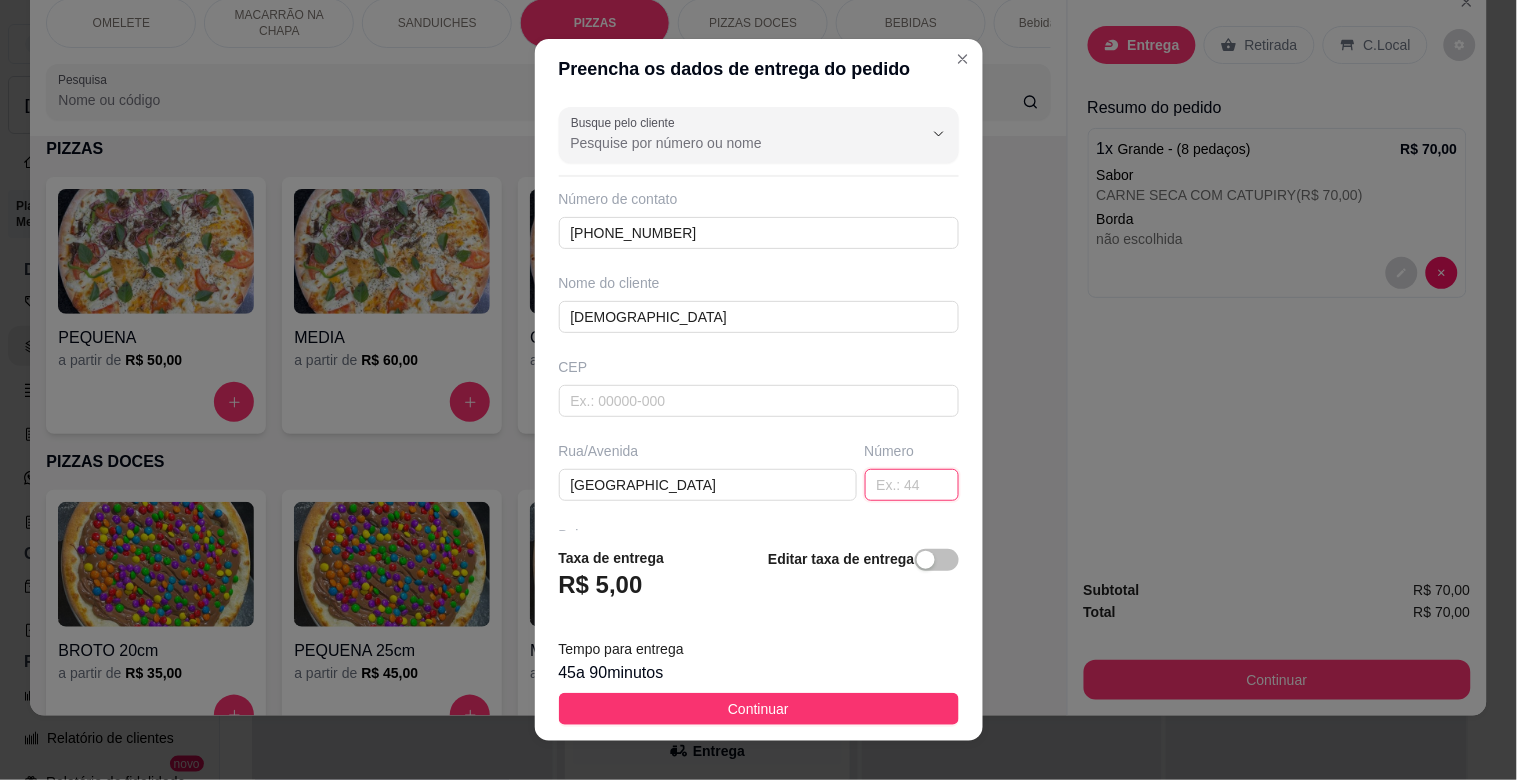 click at bounding box center (912, 485) 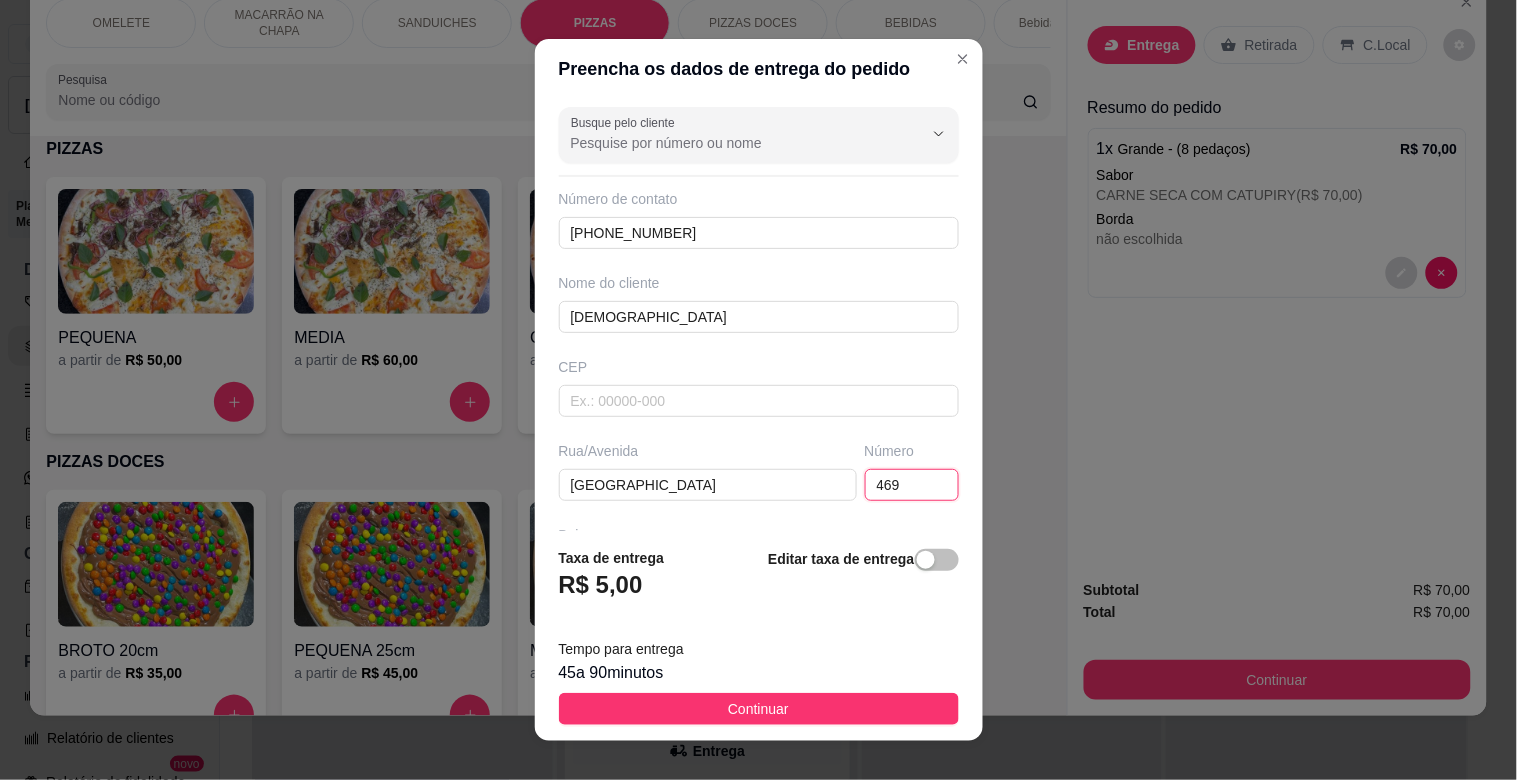 type on "469" 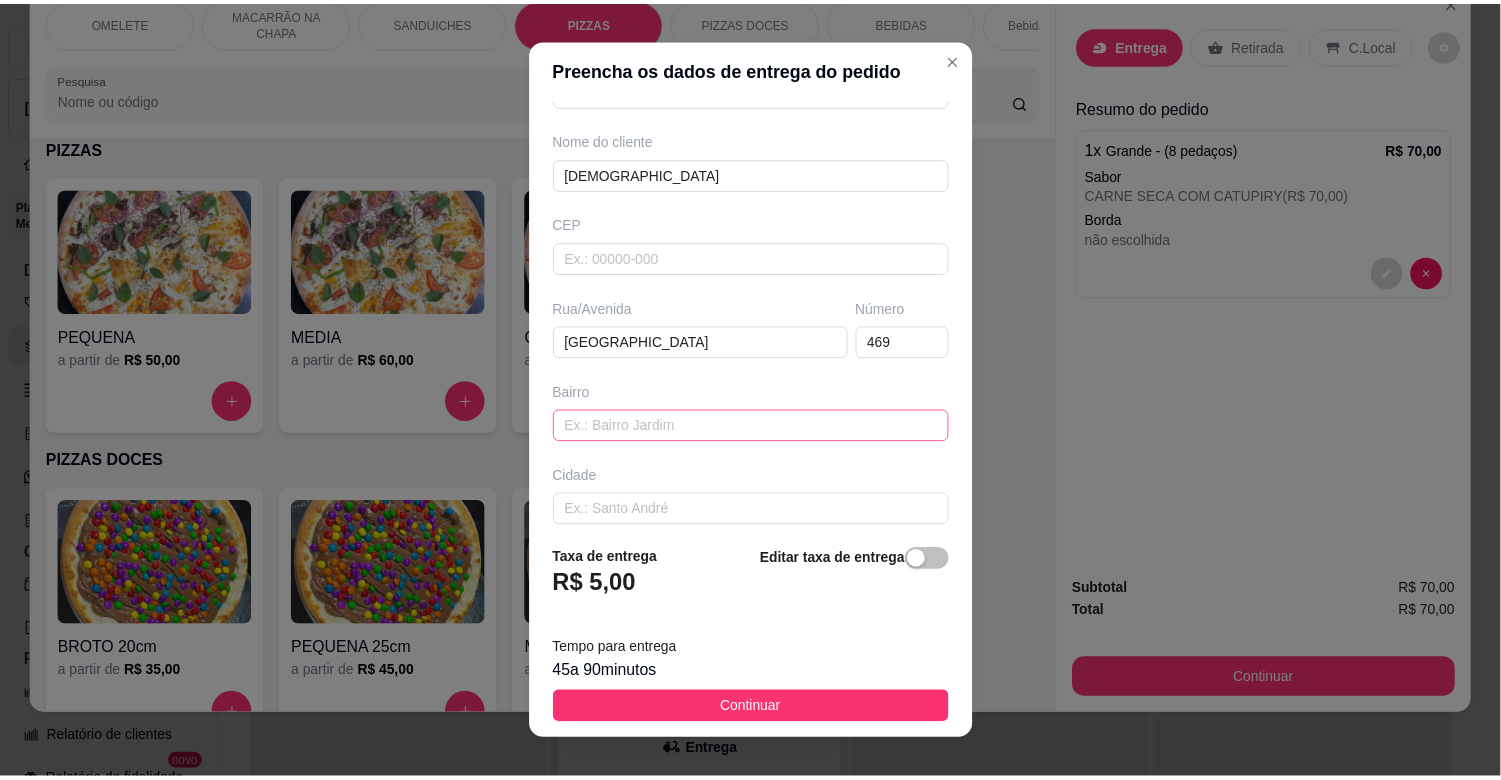 scroll, scrollTop: 151, scrollLeft: 0, axis: vertical 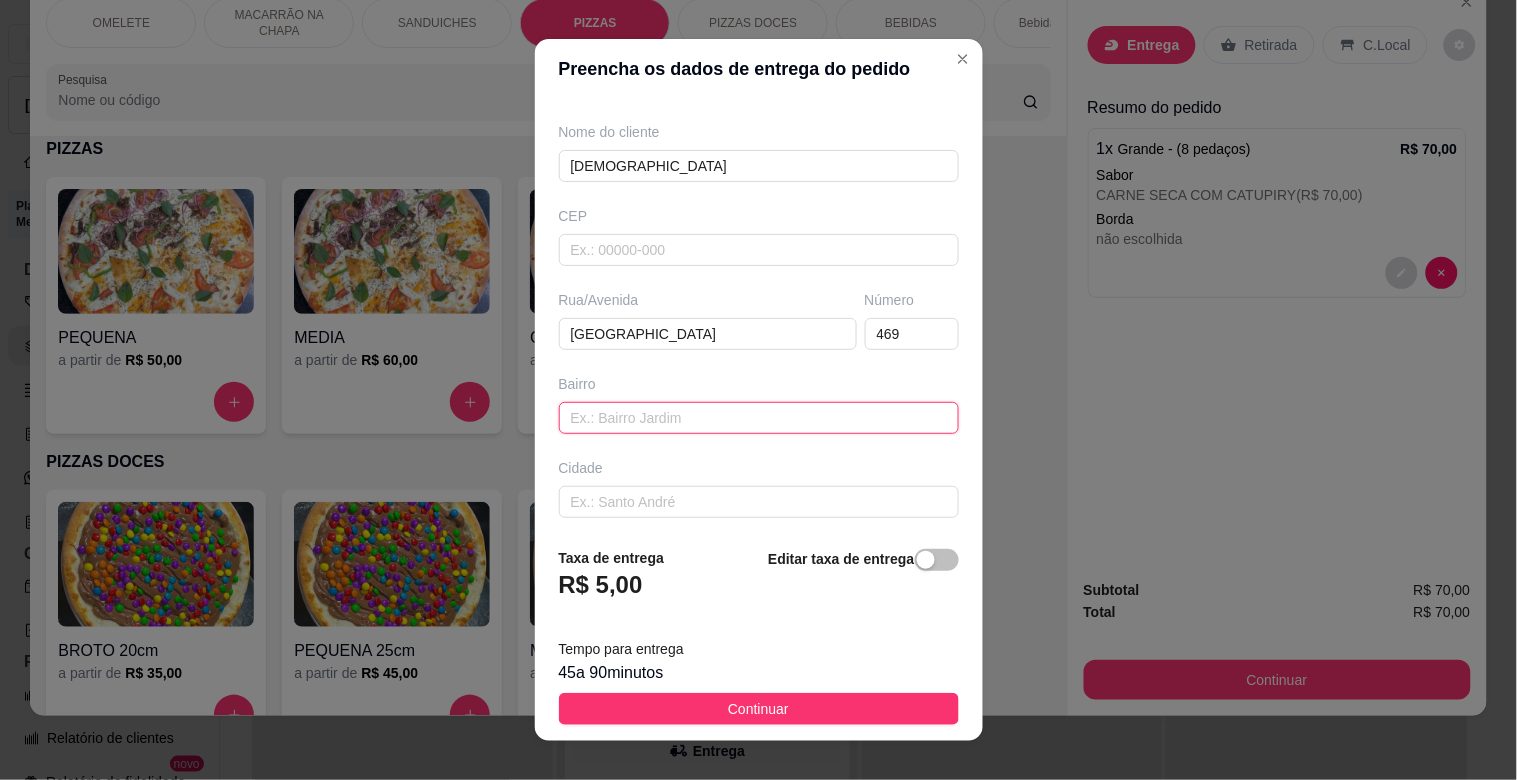 click at bounding box center (759, 418) 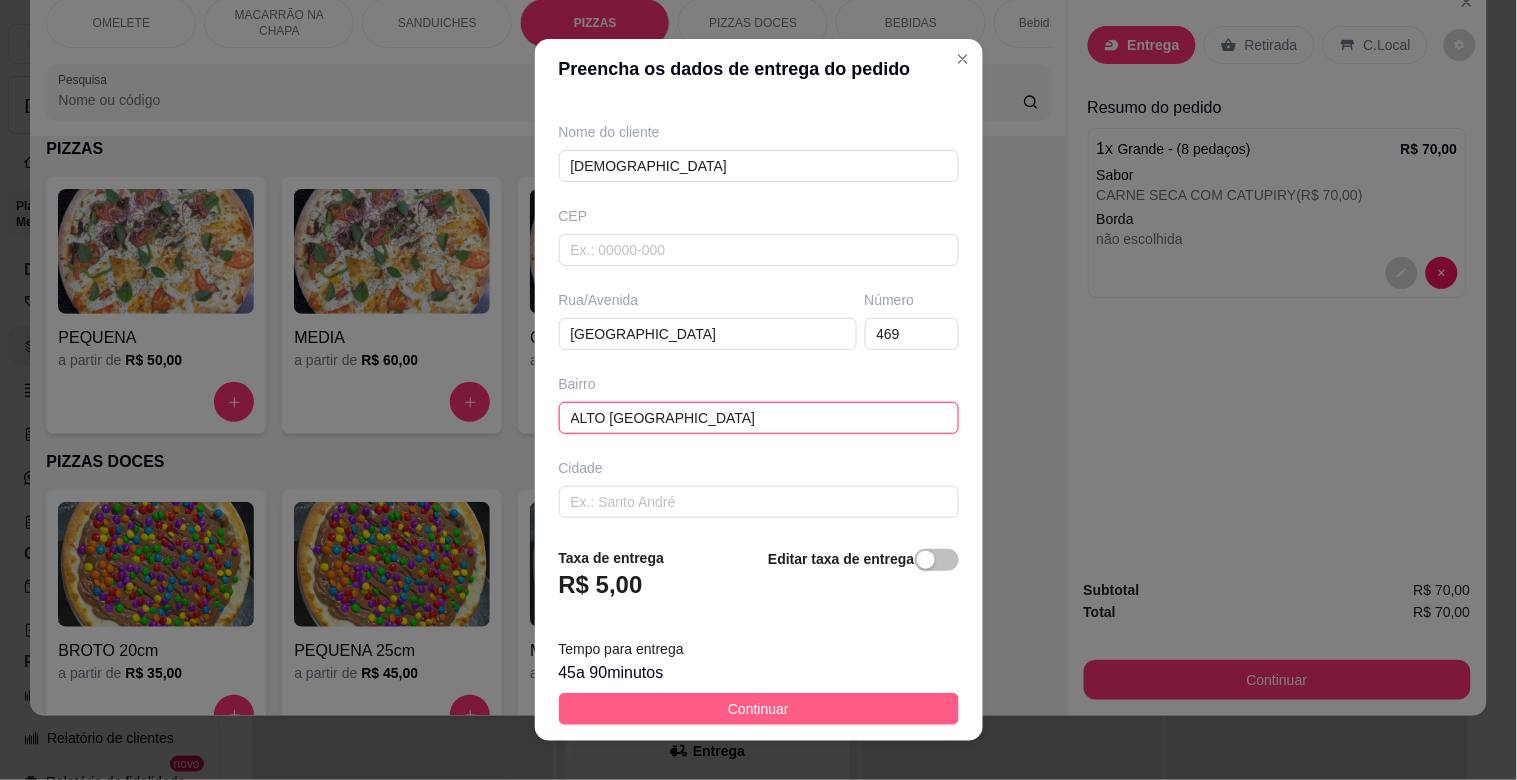 type on "ALTO [GEOGRAPHIC_DATA]" 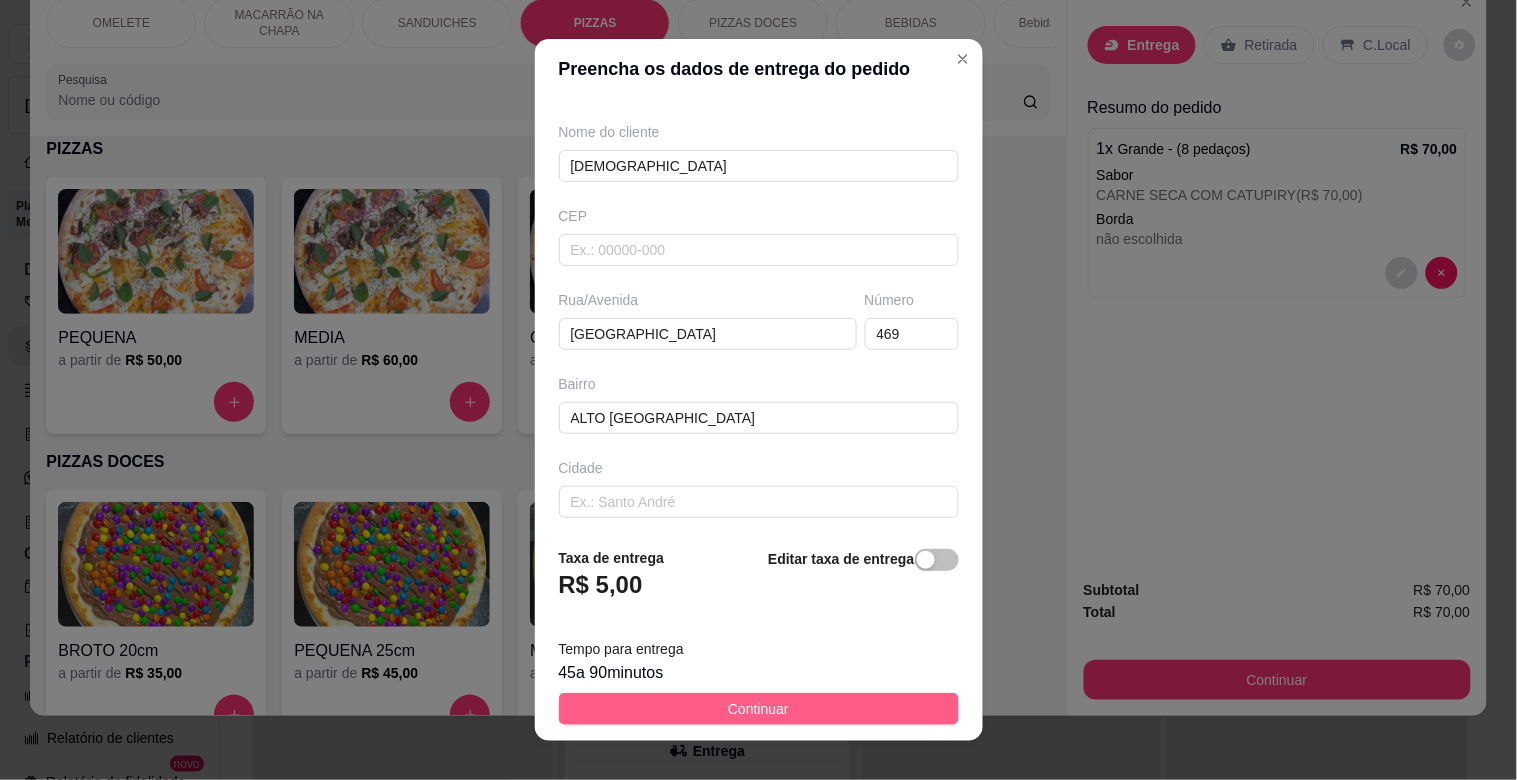 click on "Continuar" at bounding box center (759, 709) 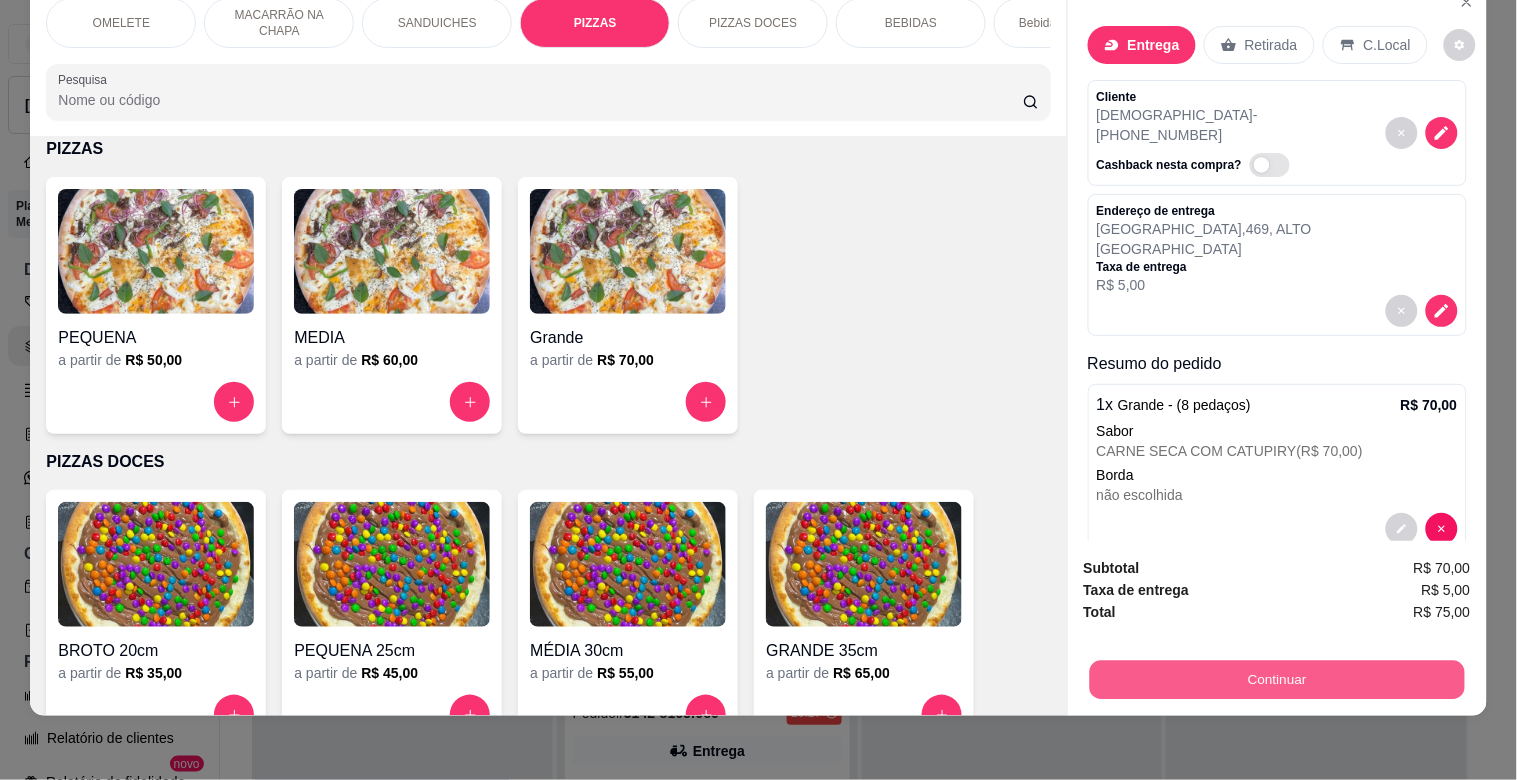 click on "Continuar" at bounding box center (1276, 679) 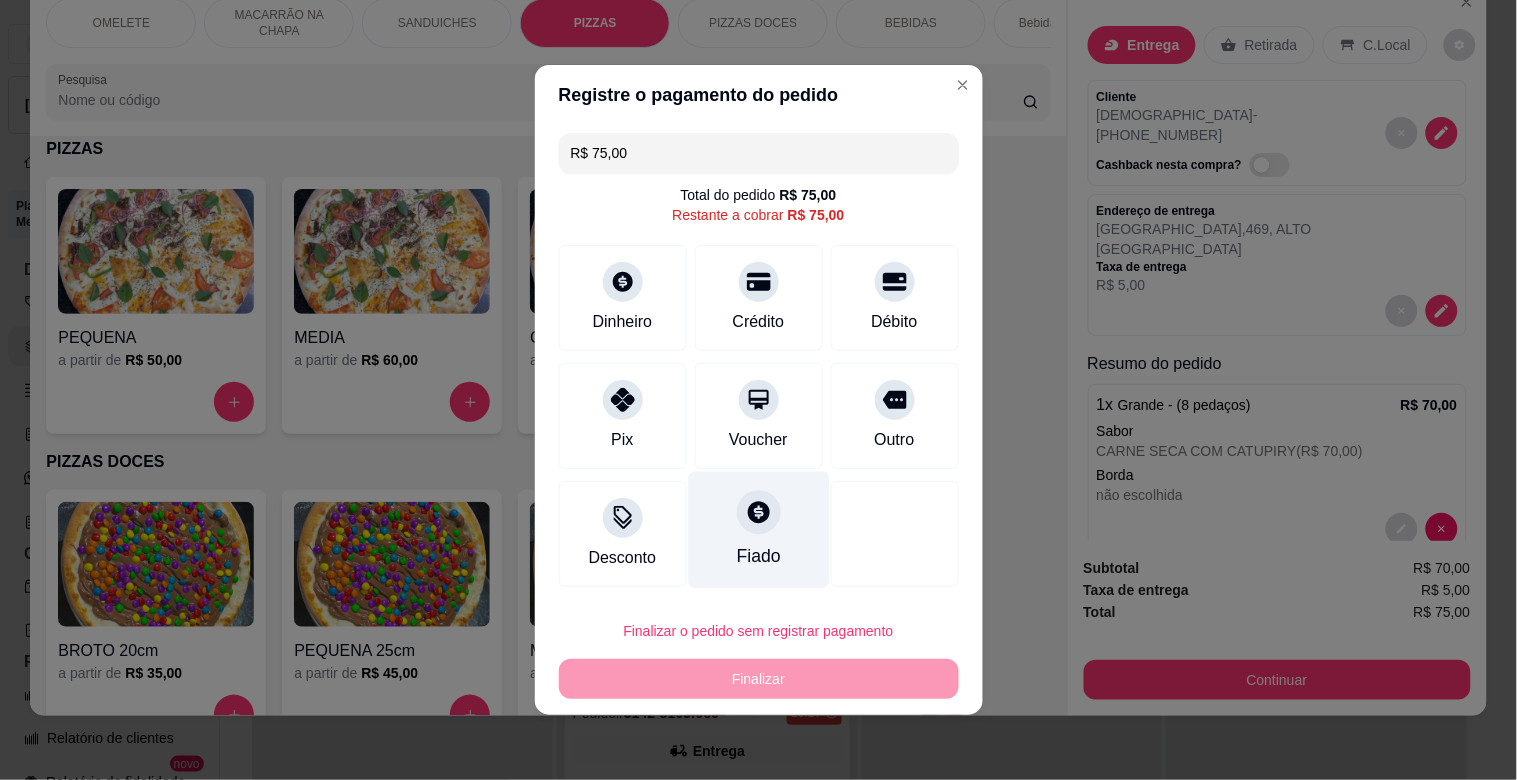 drag, startPoint x: 637, startPoint y: 402, endPoint x: 736, endPoint y: 497, distance: 137.20787 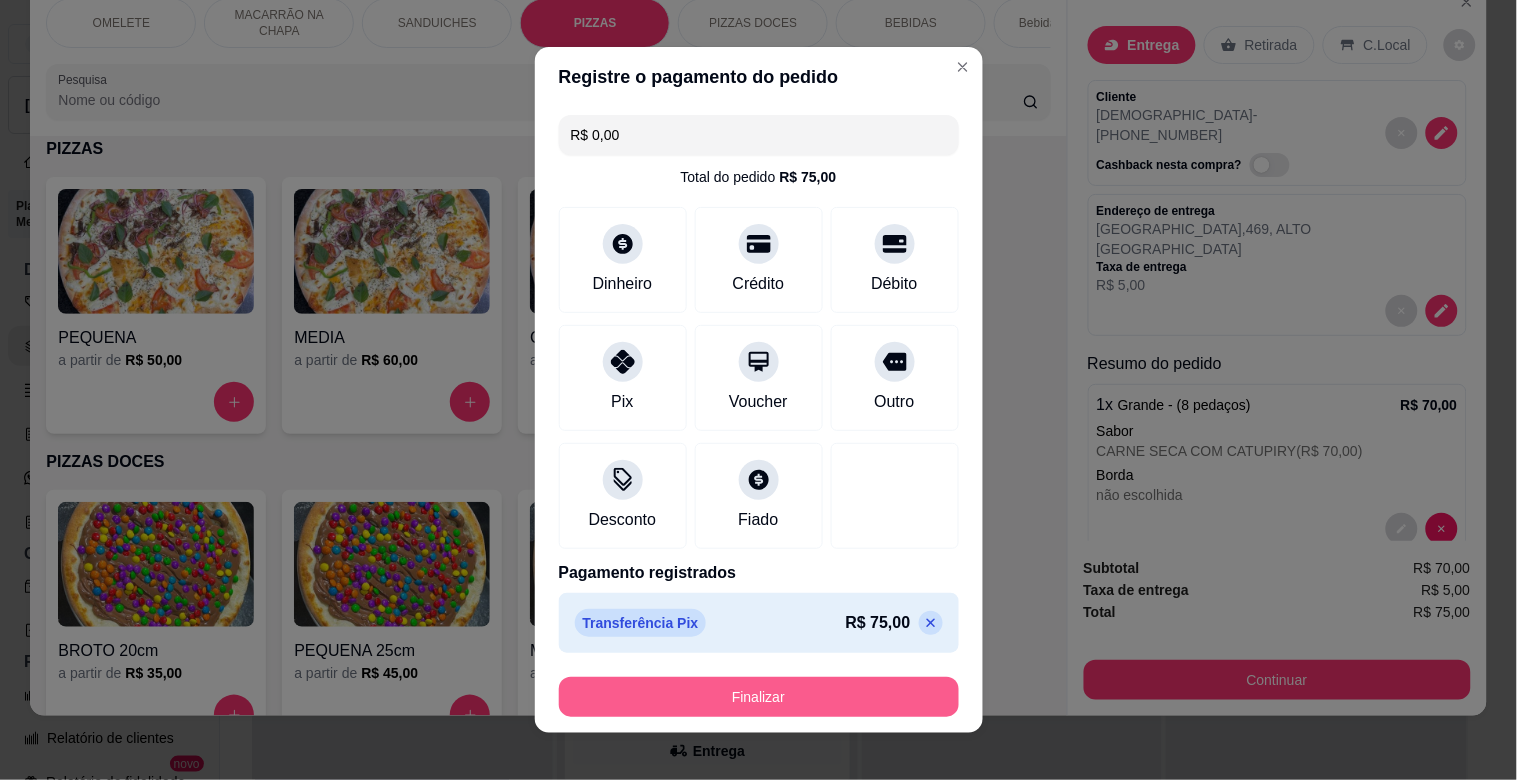 click on "Finalizar" at bounding box center [759, 697] 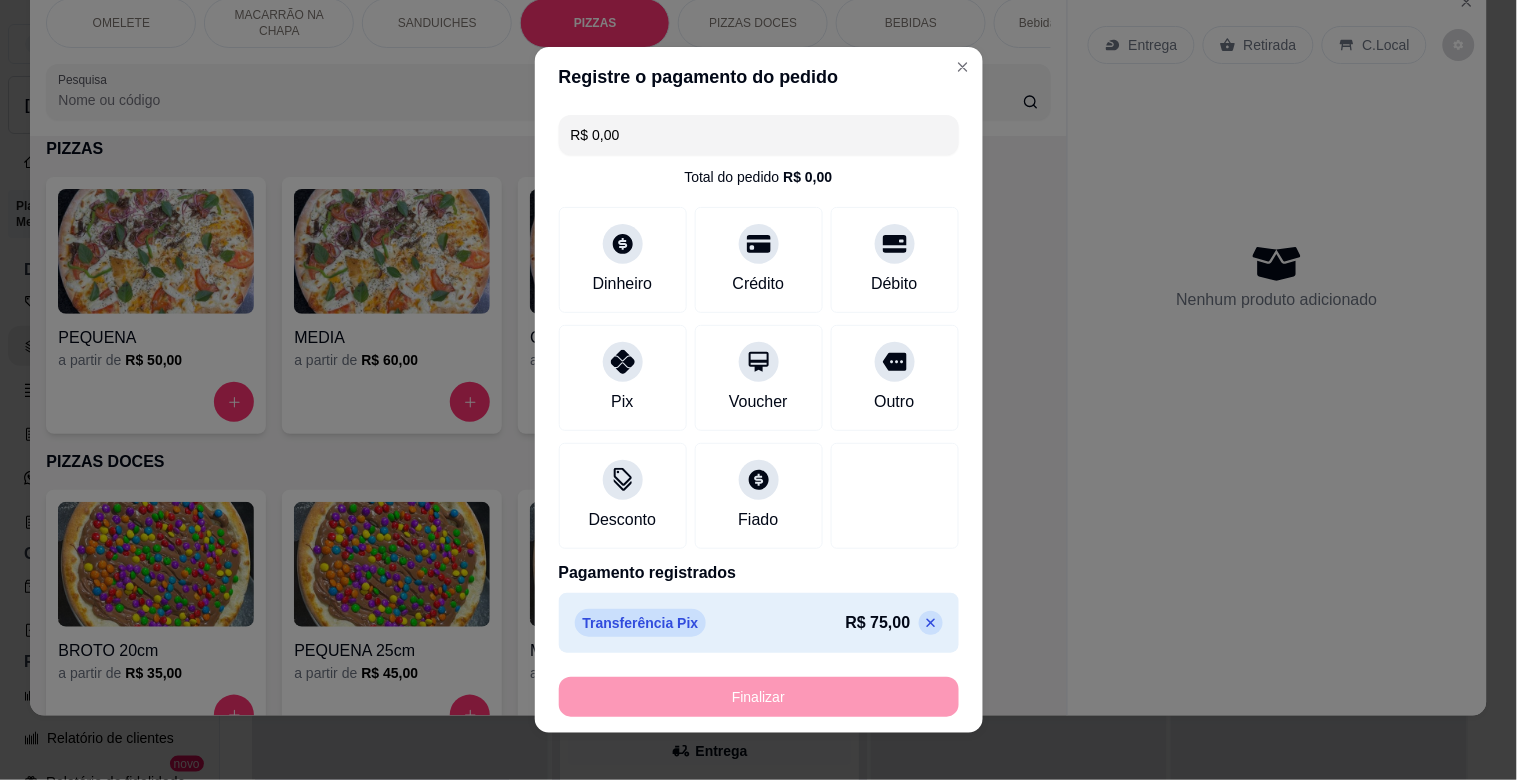 type on "-R$ 75,00" 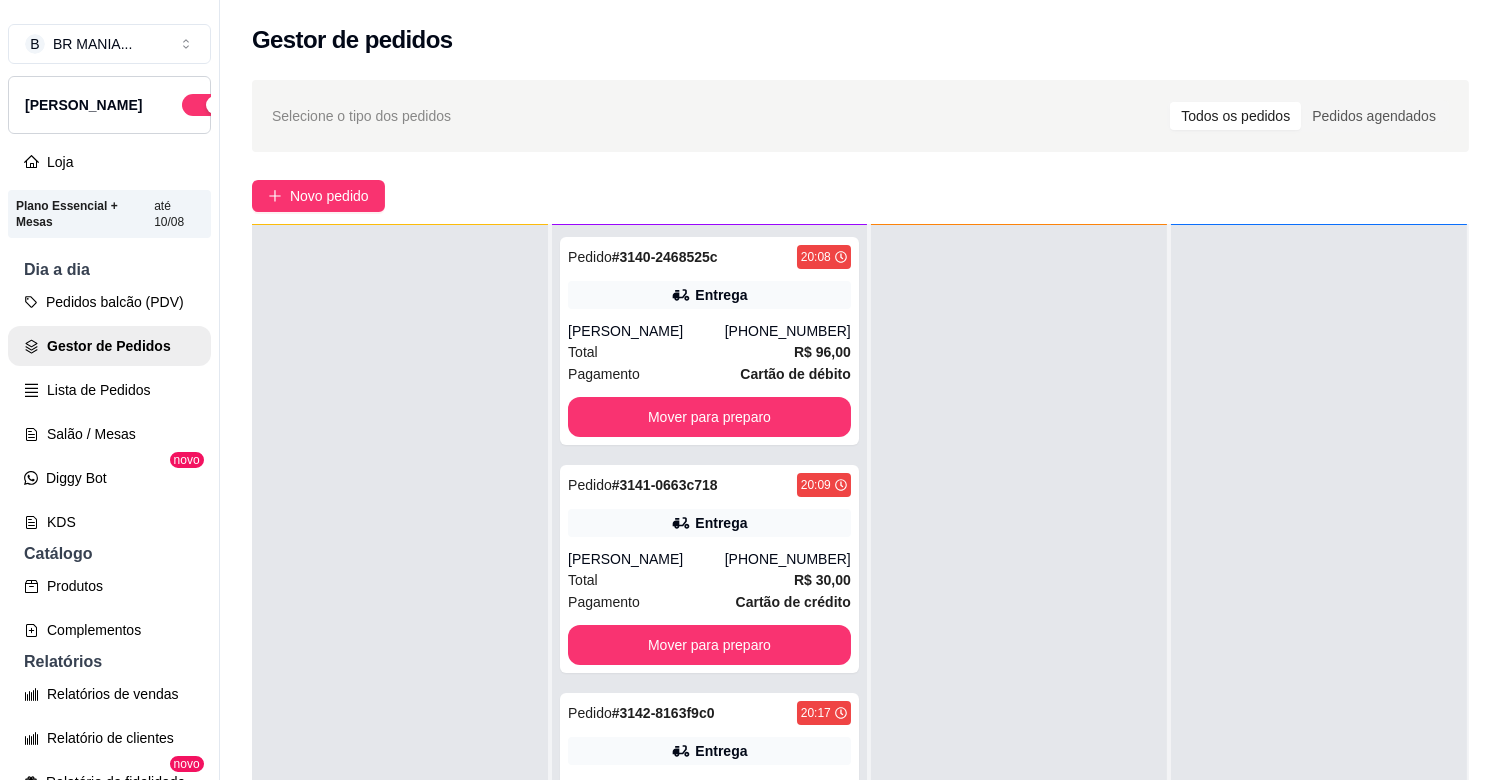 scroll, scrollTop: 151, scrollLeft: 0, axis: vertical 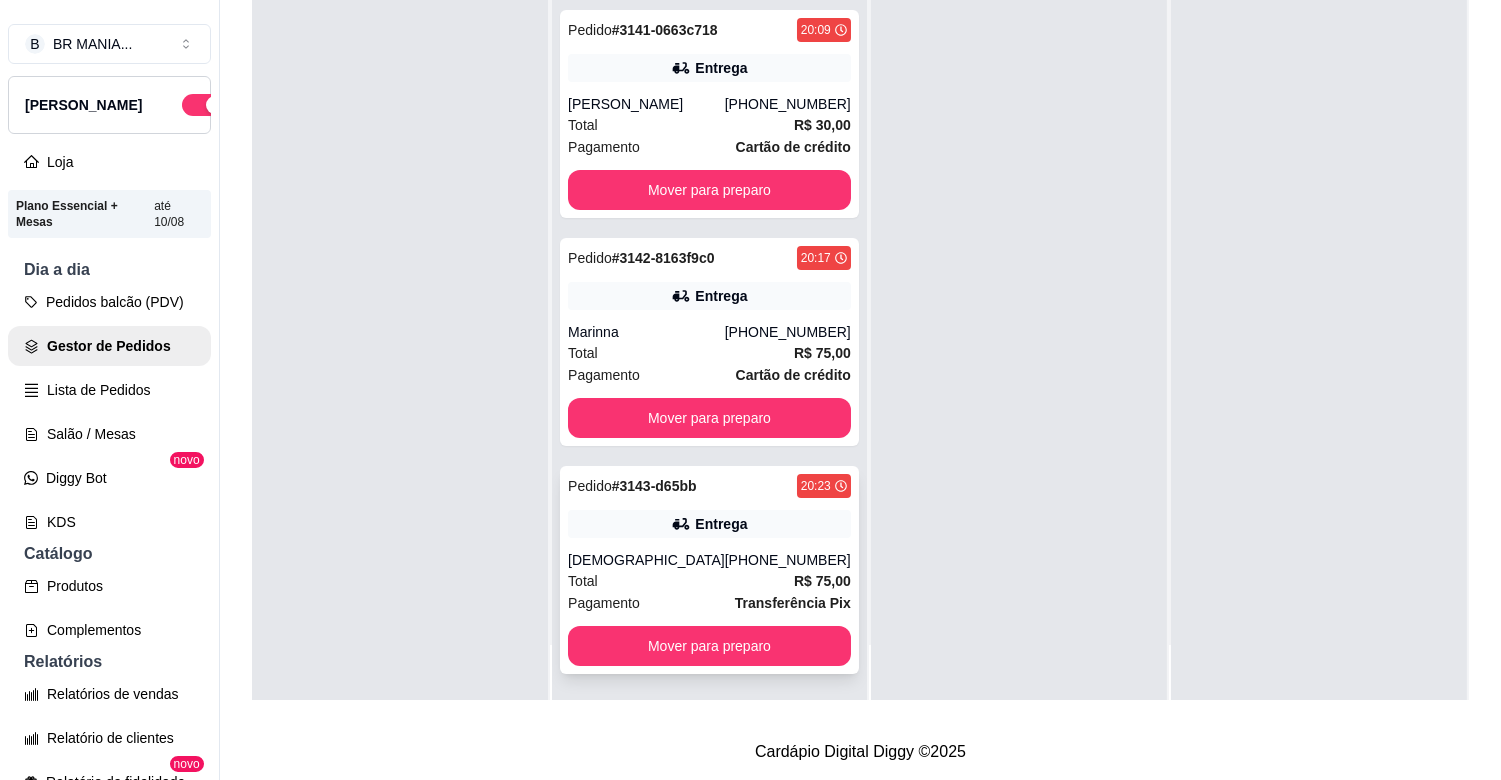 click on "Entrega" at bounding box center [721, 524] 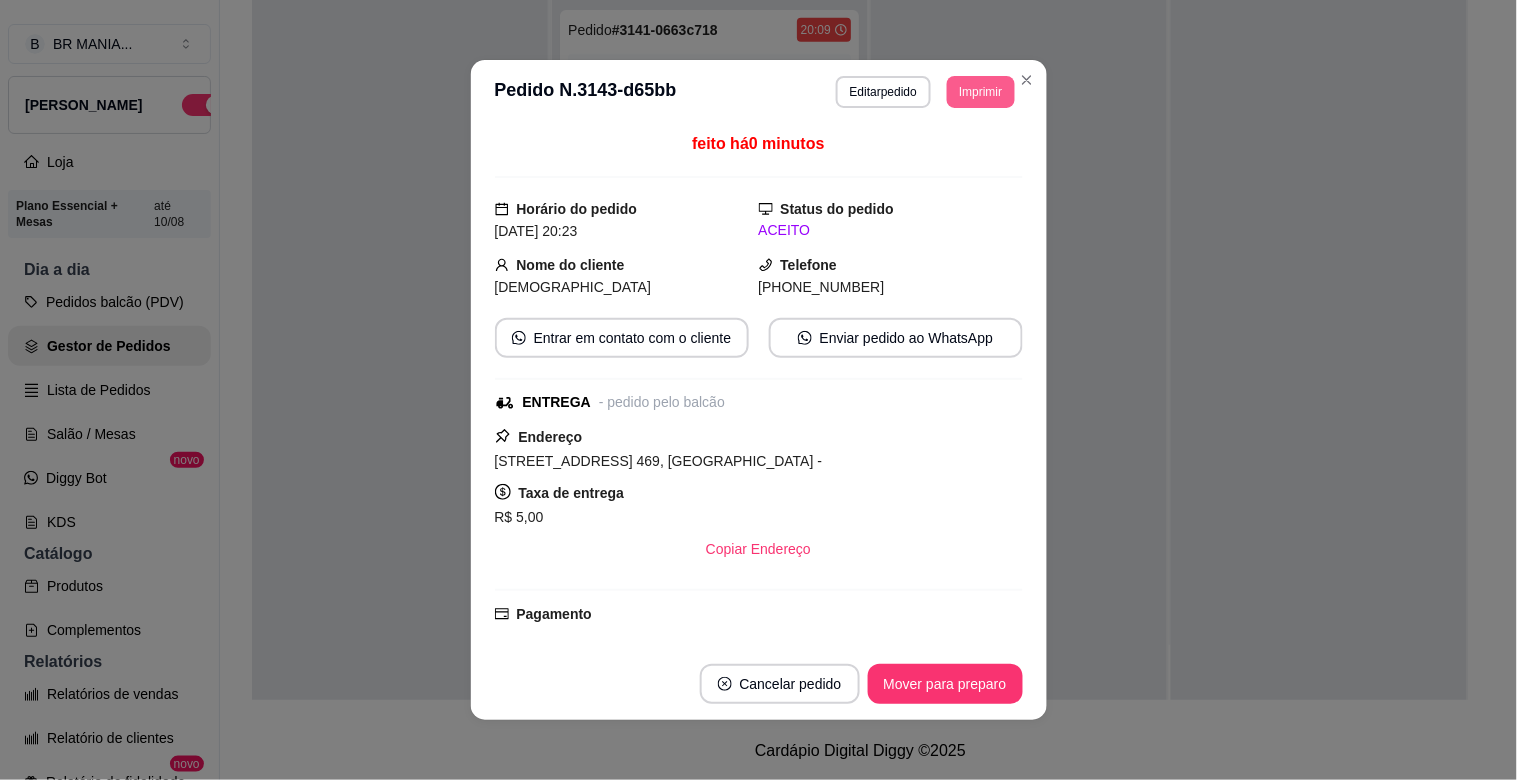 click on "Imprimir" at bounding box center [980, 92] 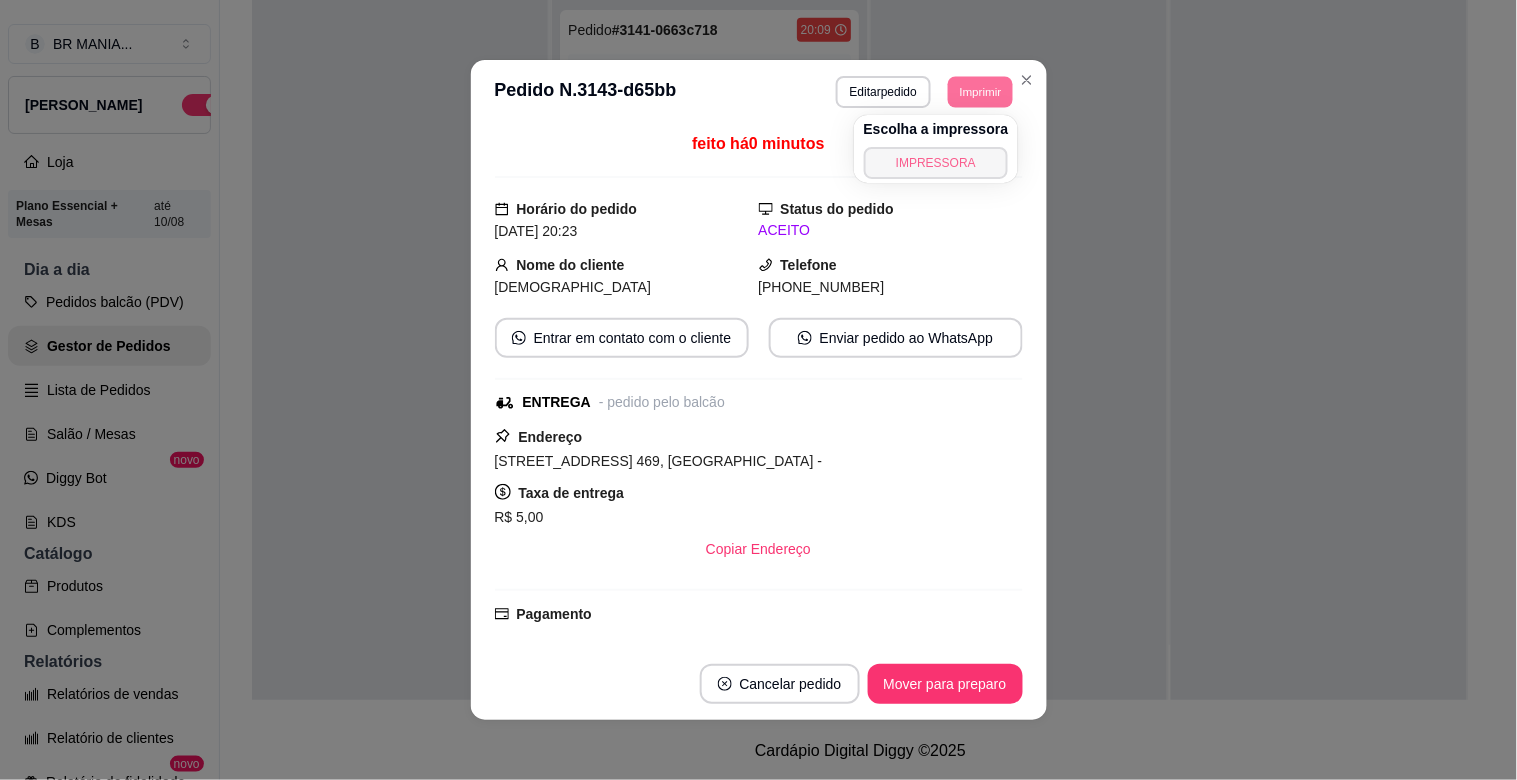 click on "IMPRESSORA" at bounding box center (936, 163) 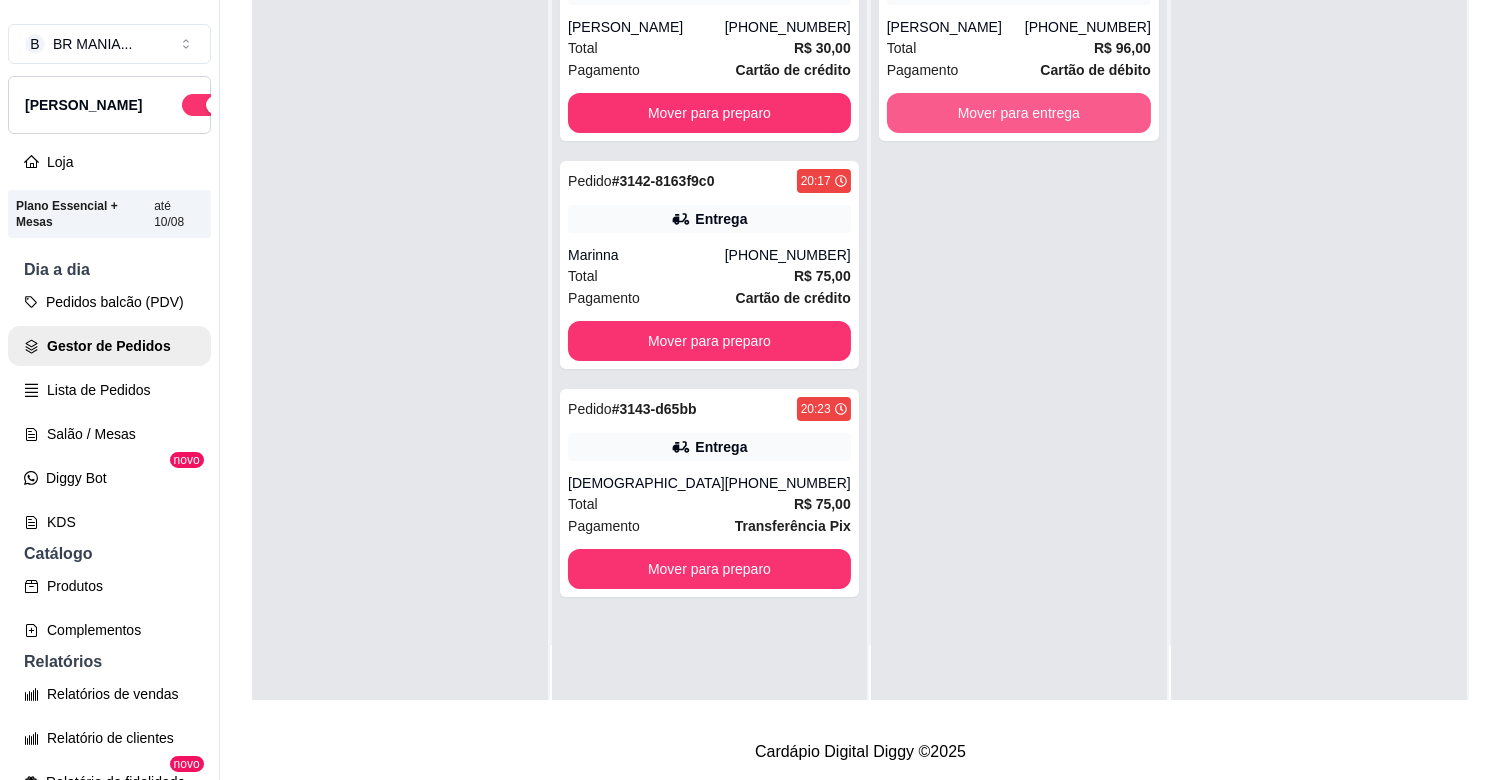 scroll, scrollTop: 0, scrollLeft: 0, axis: both 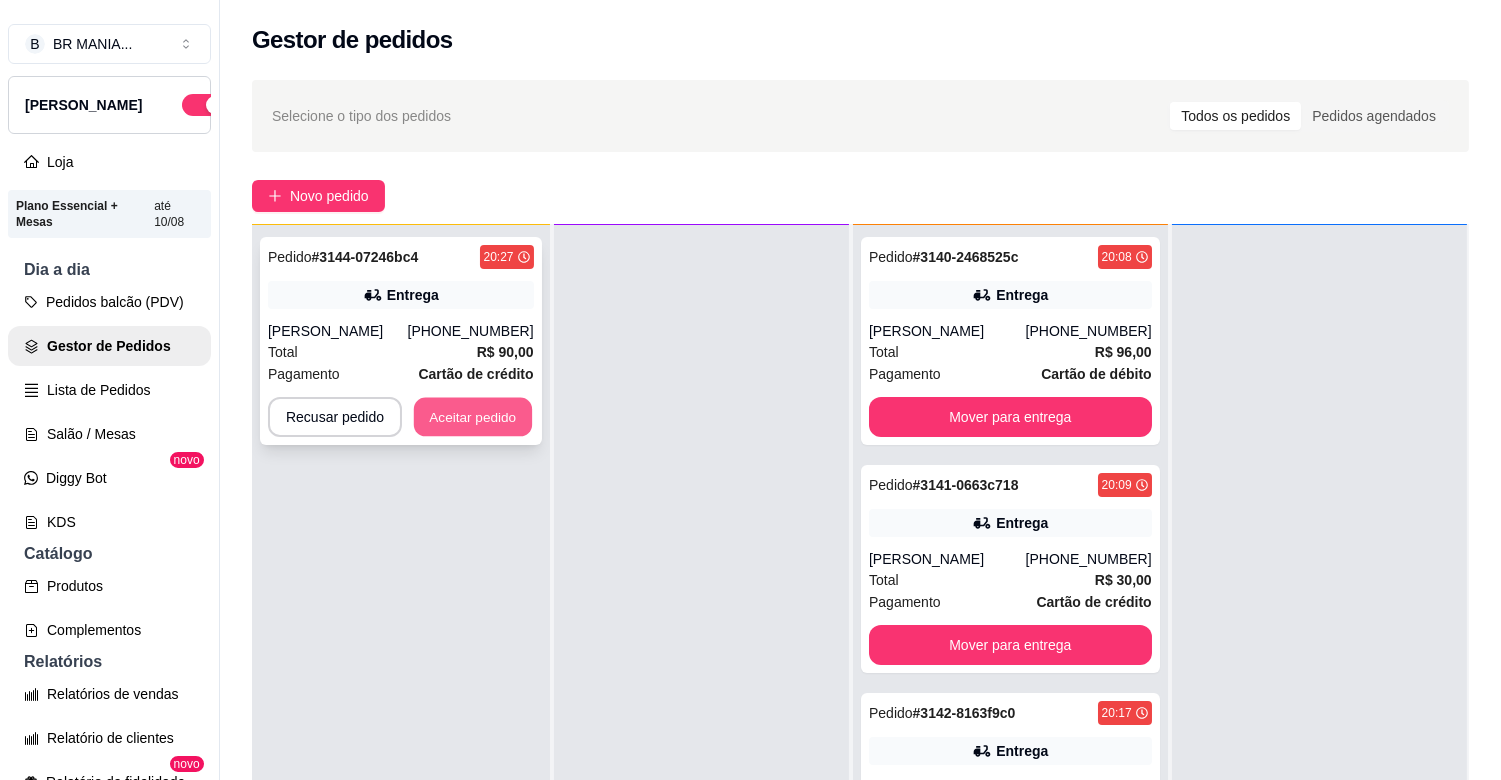 click on "Aceitar pedido" at bounding box center (473, 417) 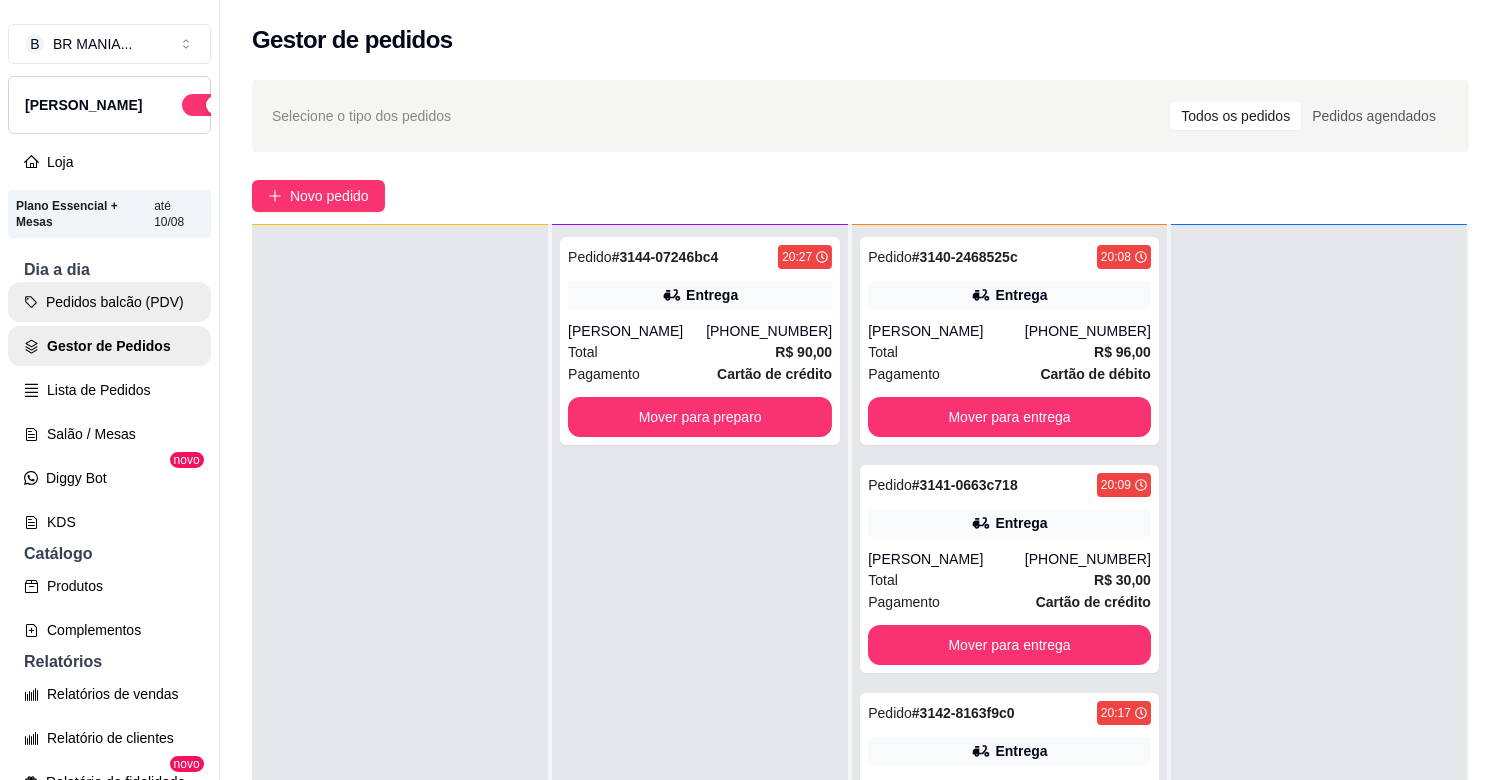 click on "Pedidos balcão (PDV)" at bounding box center (109, 302) 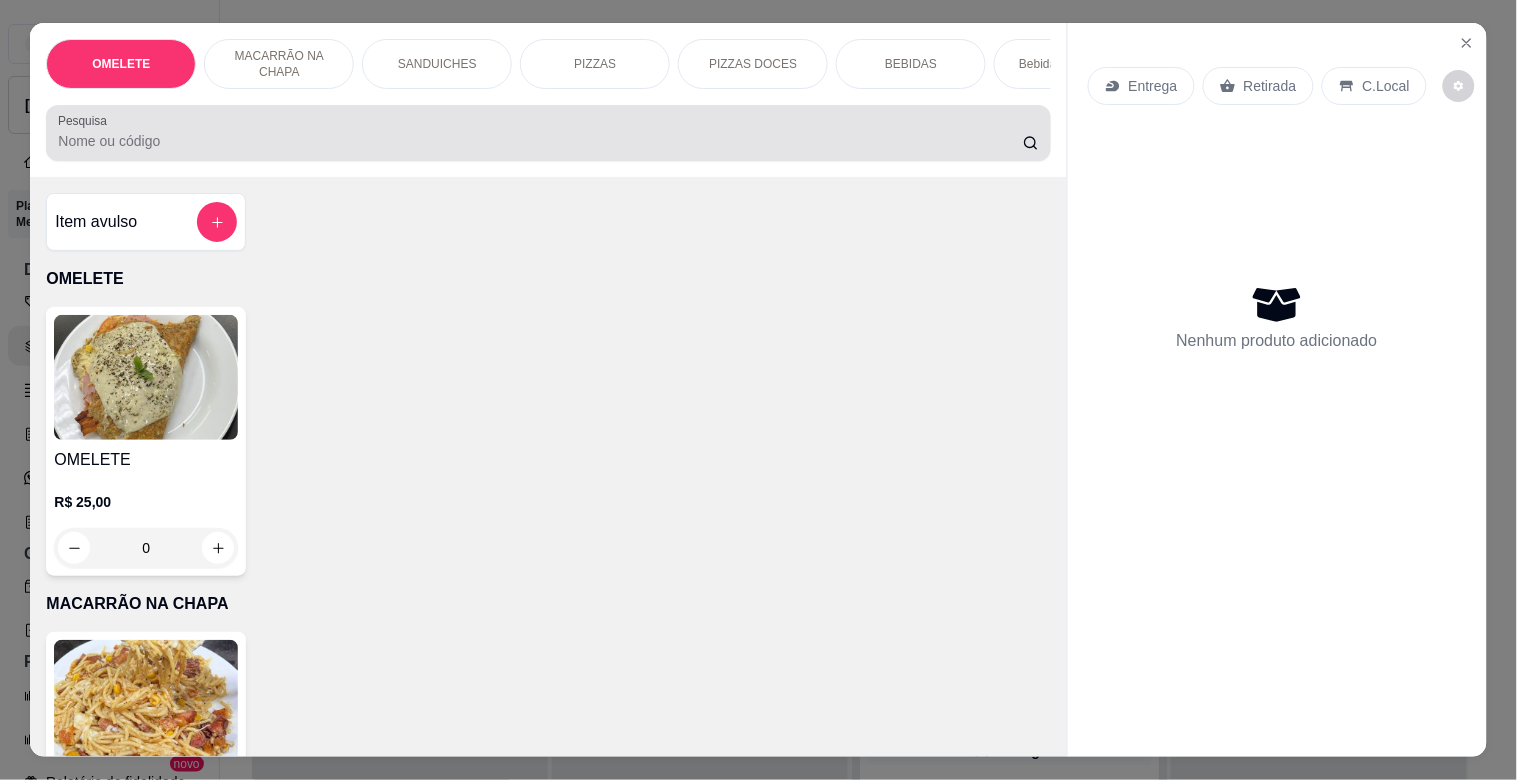 click at bounding box center (548, 133) 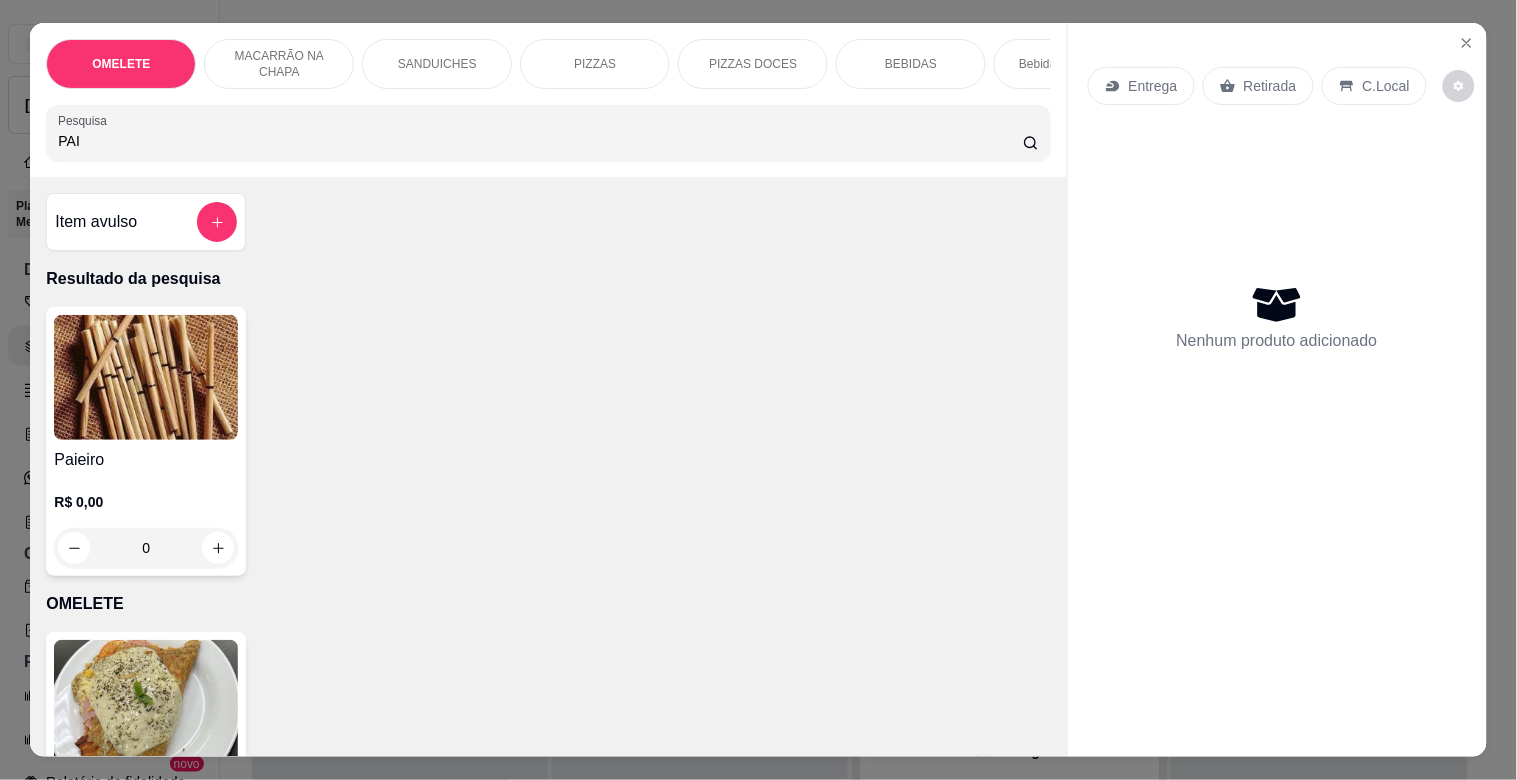 type on "PAI" 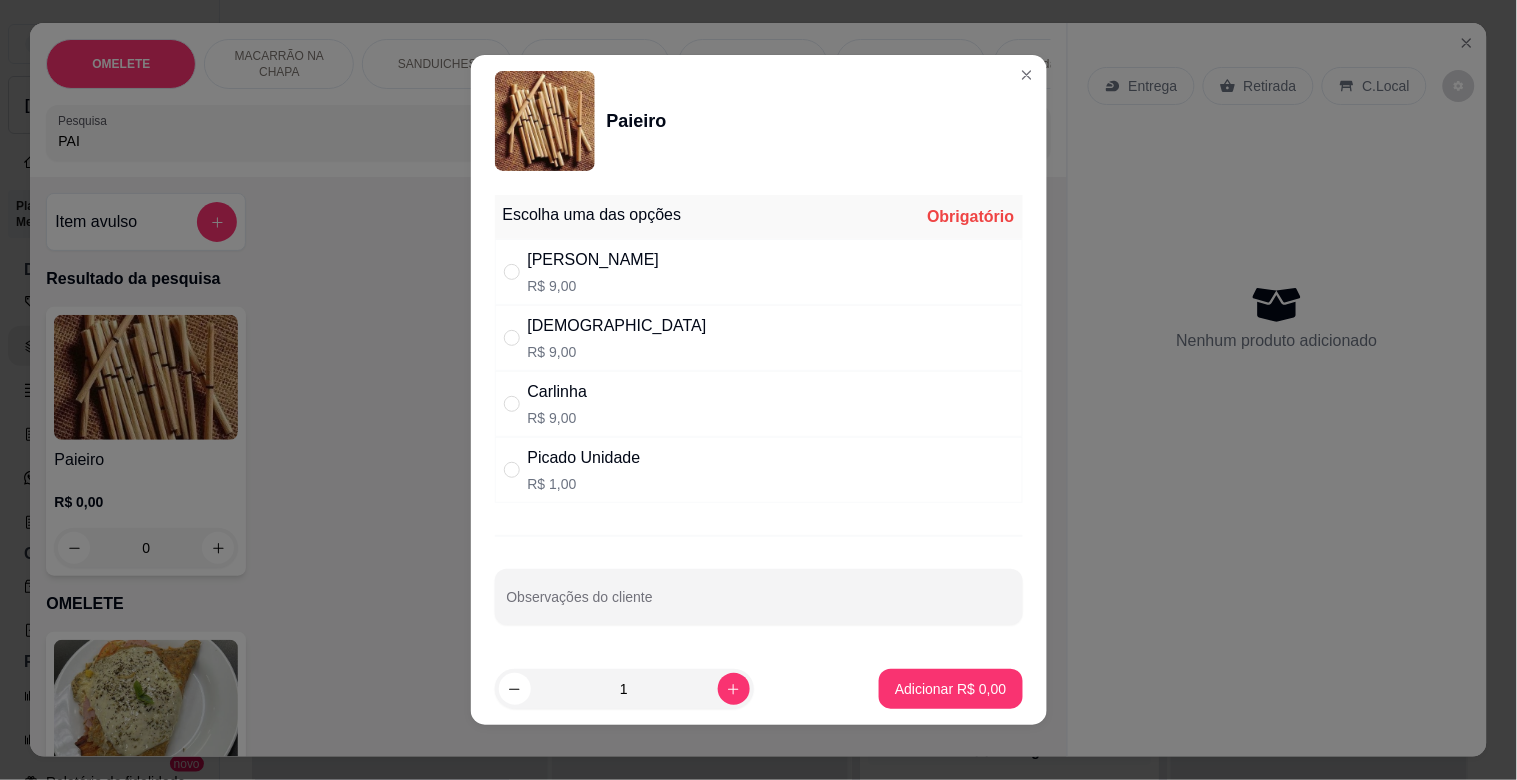 drag, startPoint x: 683, startPoint y: 265, endPoint x: 678, endPoint y: 311, distance: 46.270943 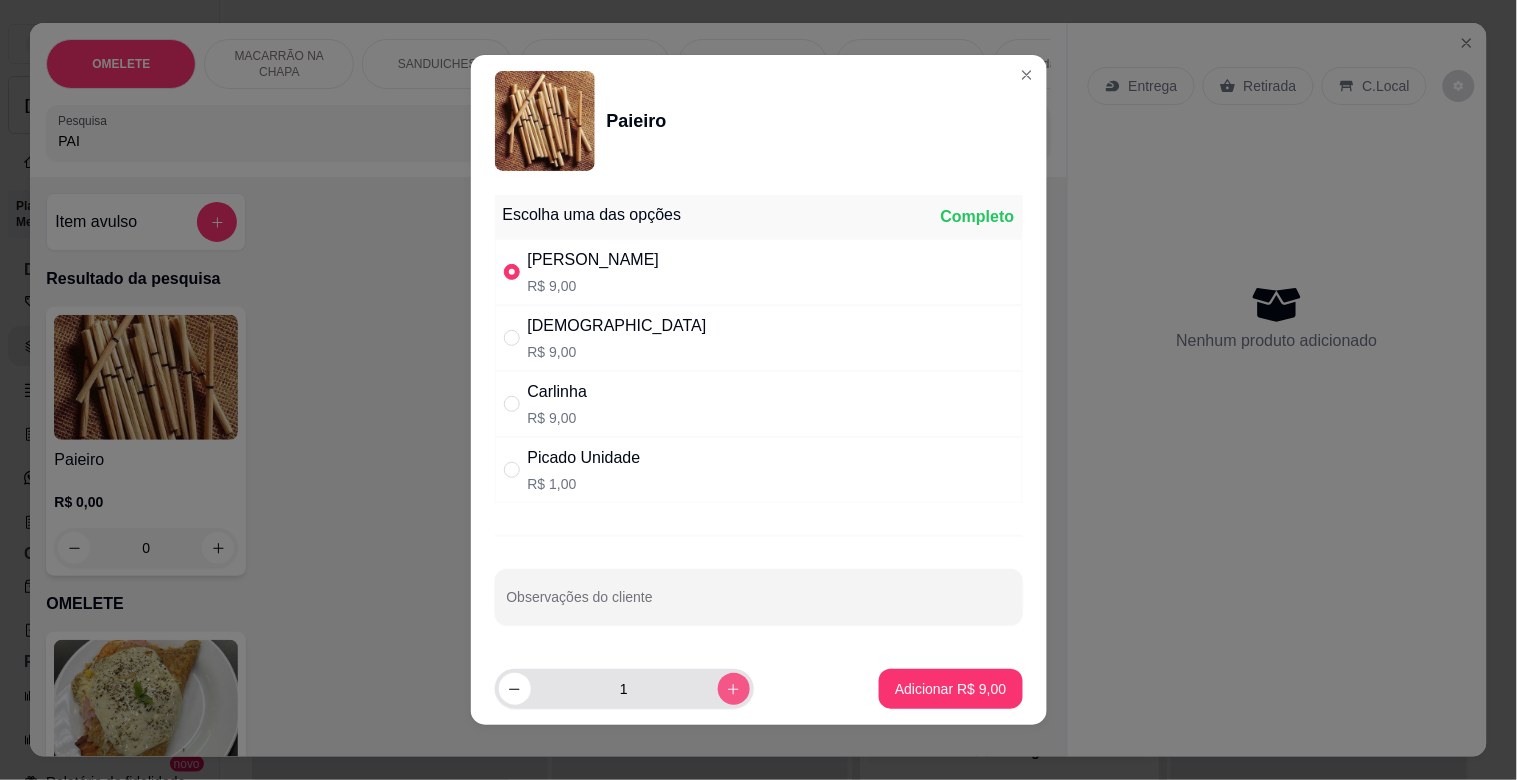 click 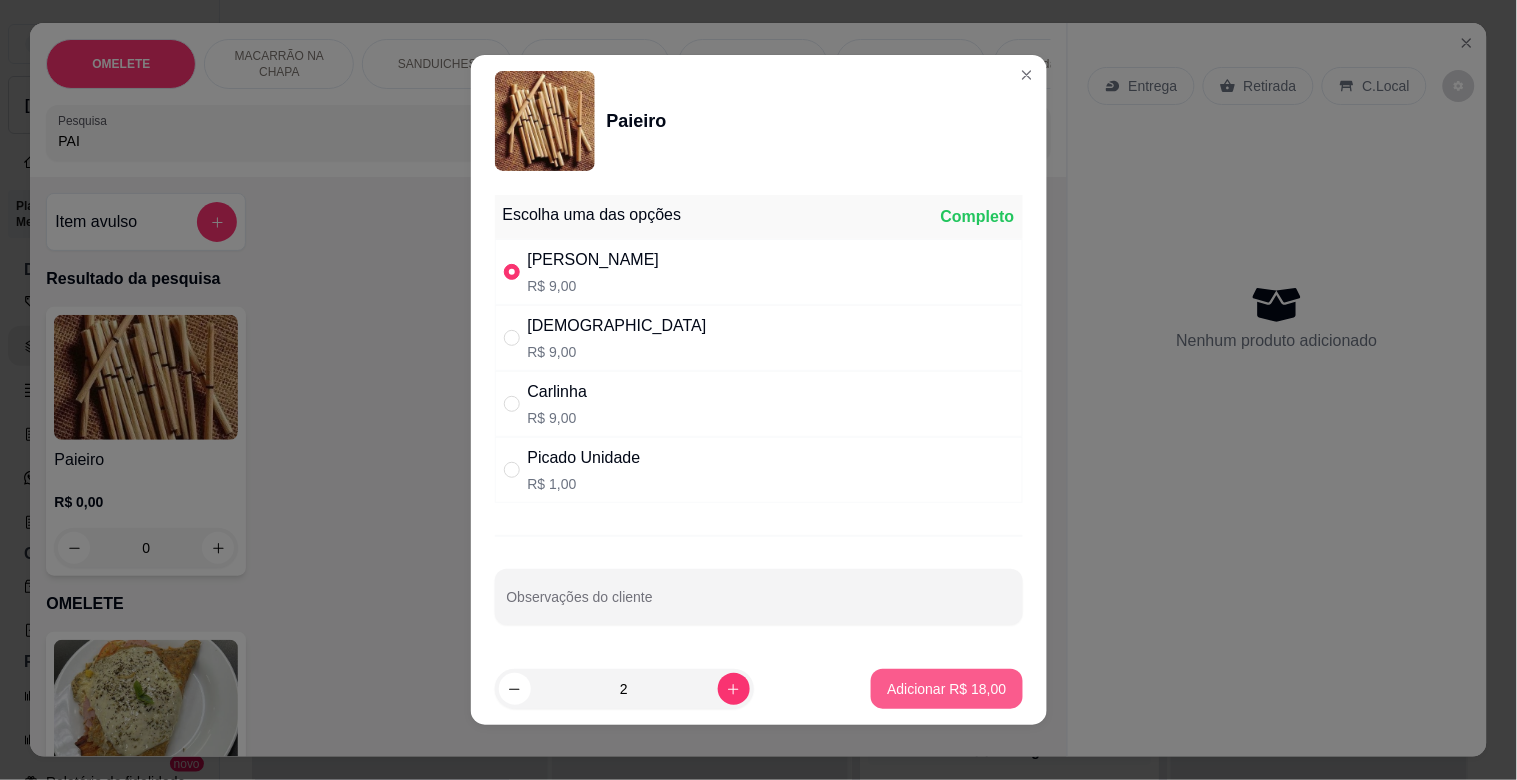 click on "Adicionar   R$ 18,00" at bounding box center (946, 689) 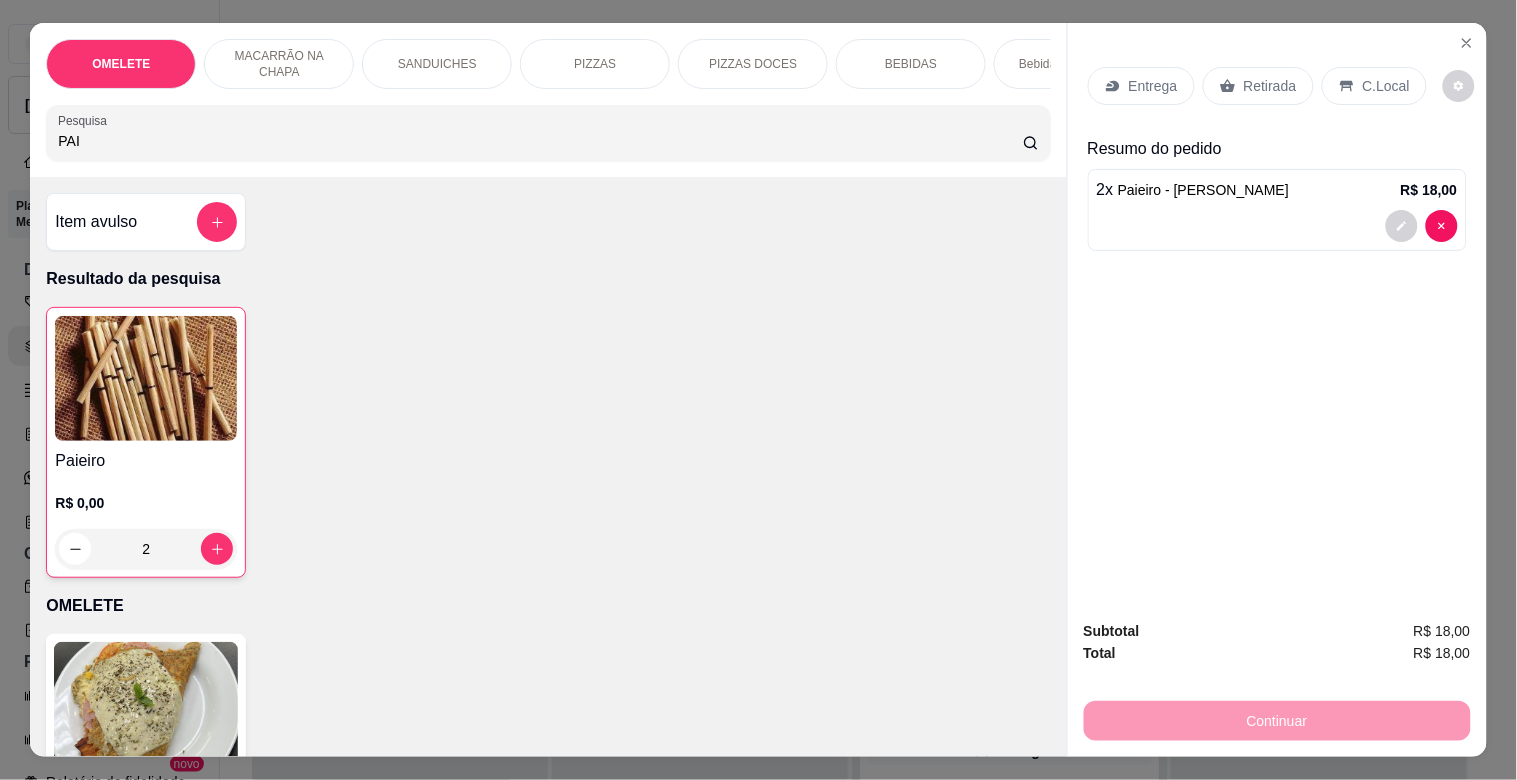 click on "Retirada" at bounding box center [1270, 86] 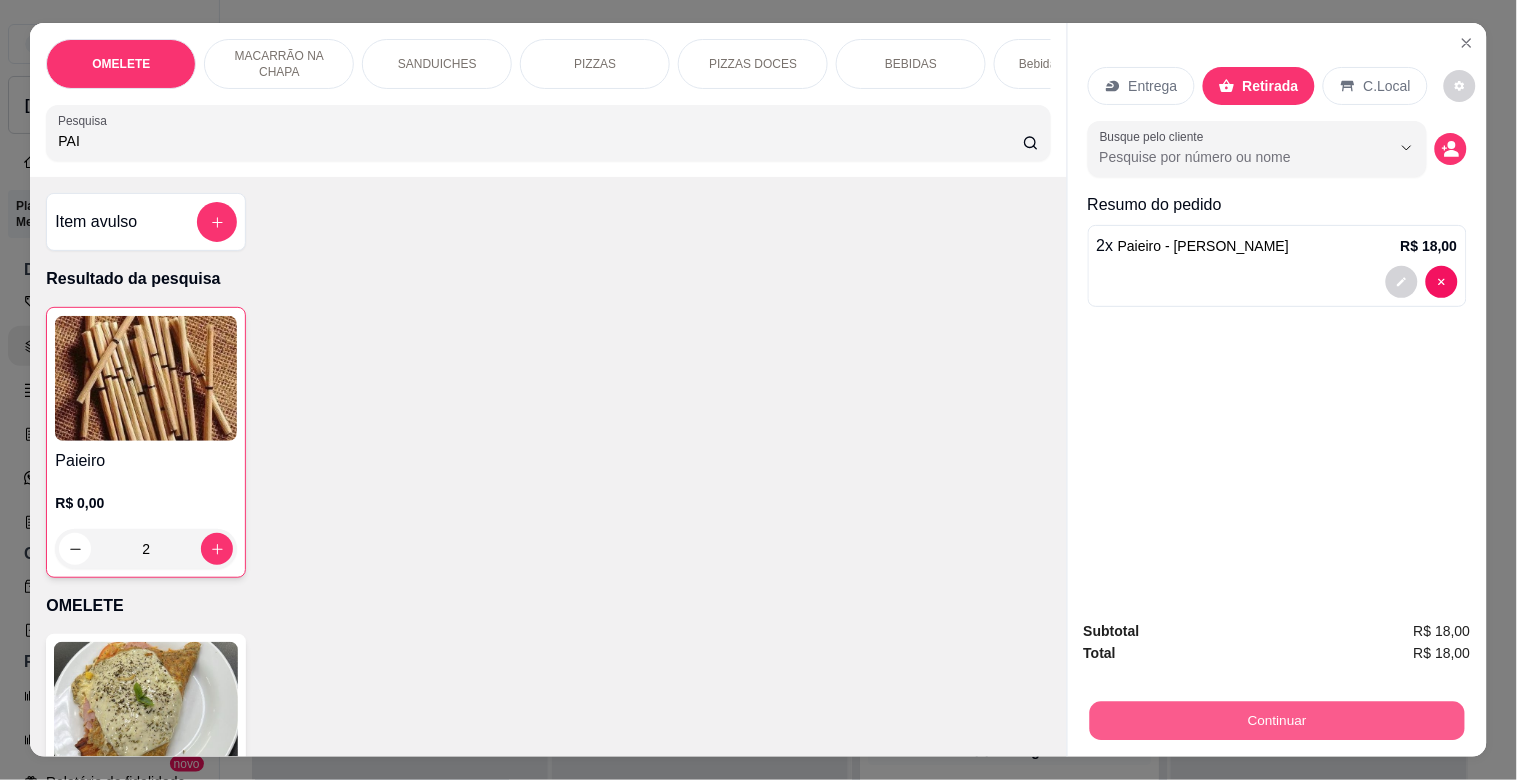 click on "Continuar" at bounding box center [1276, 720] 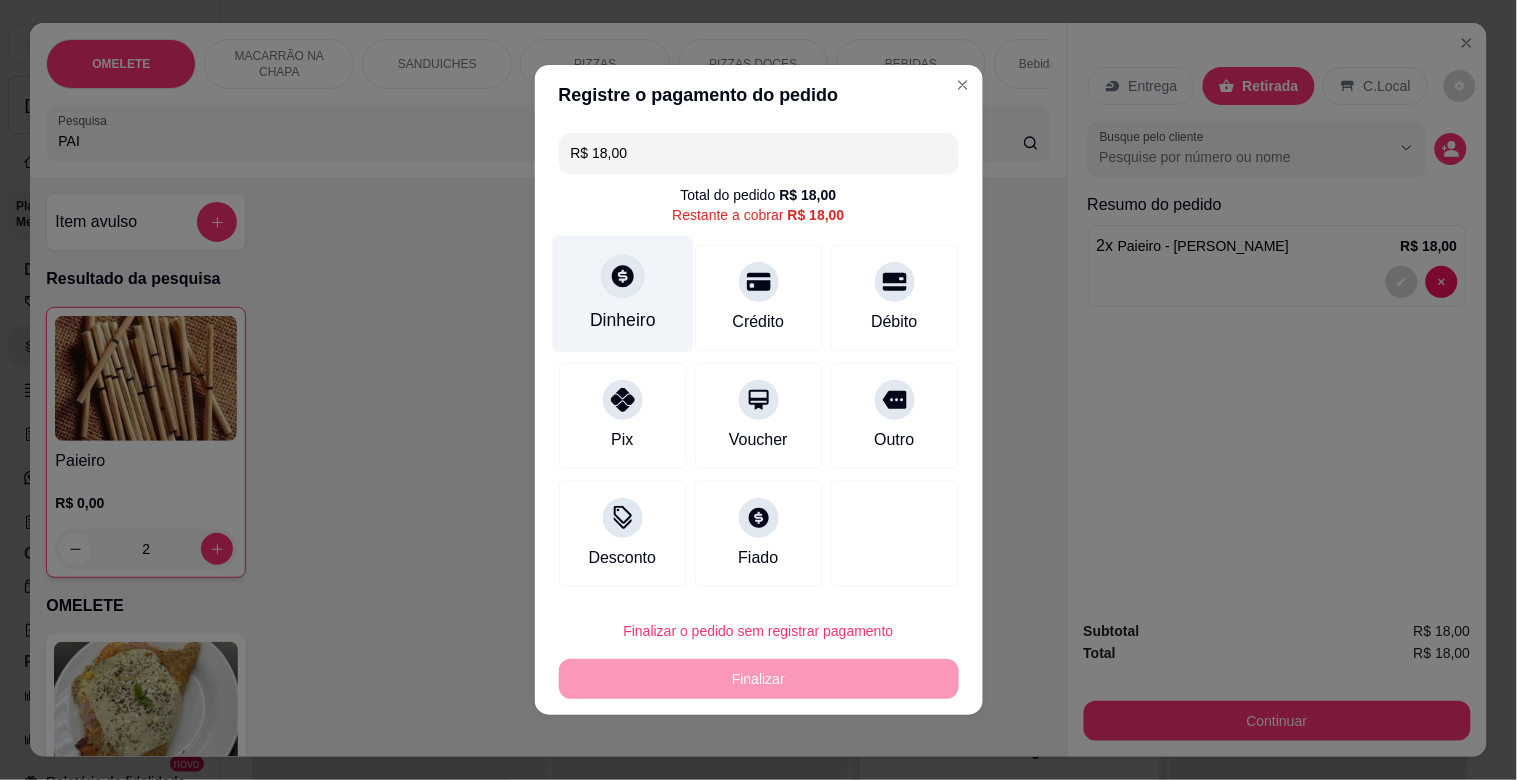 click on "Dinheiro" at bounding box center [622, 294] 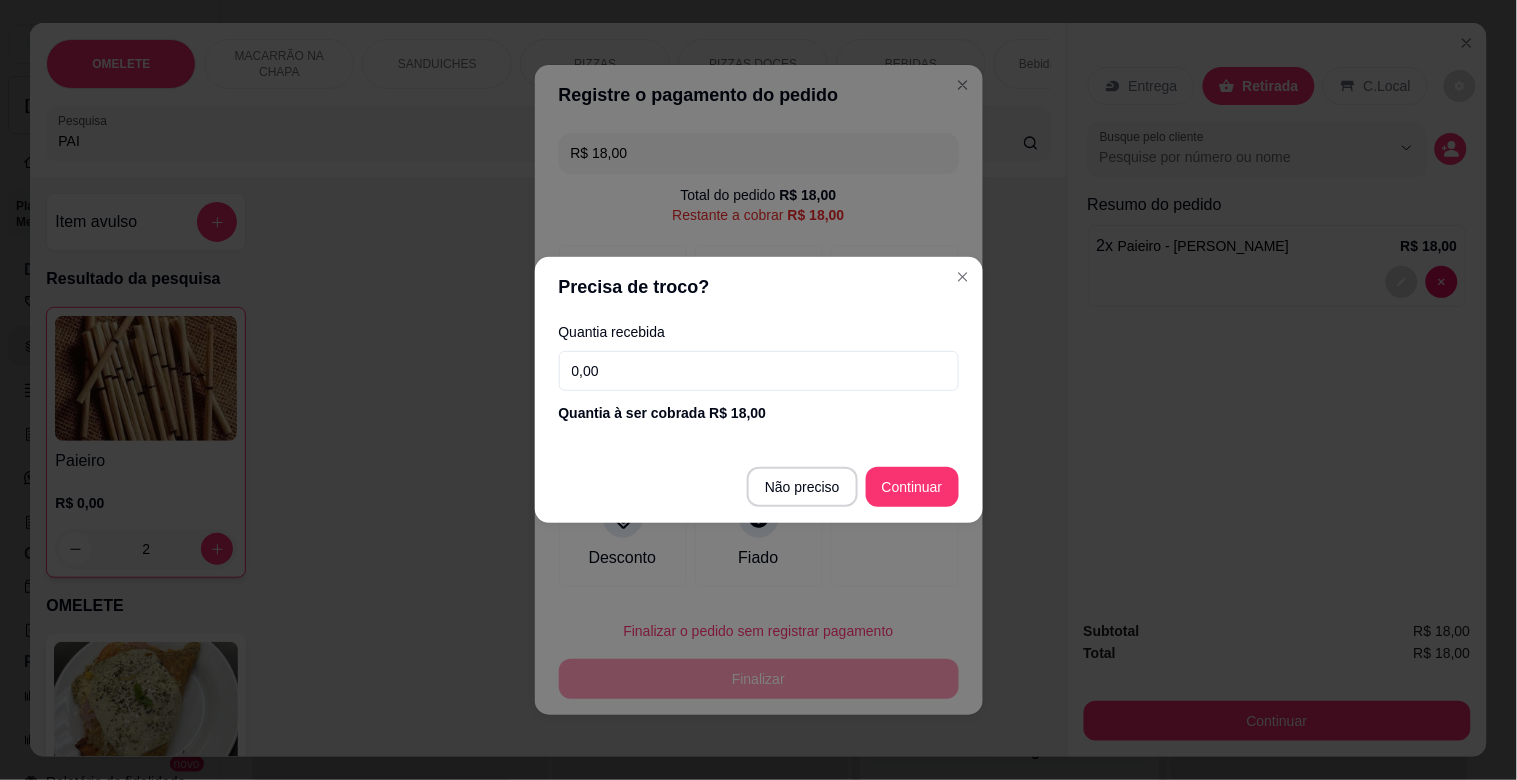 click on "0,00" at bounding box center (759, 371) 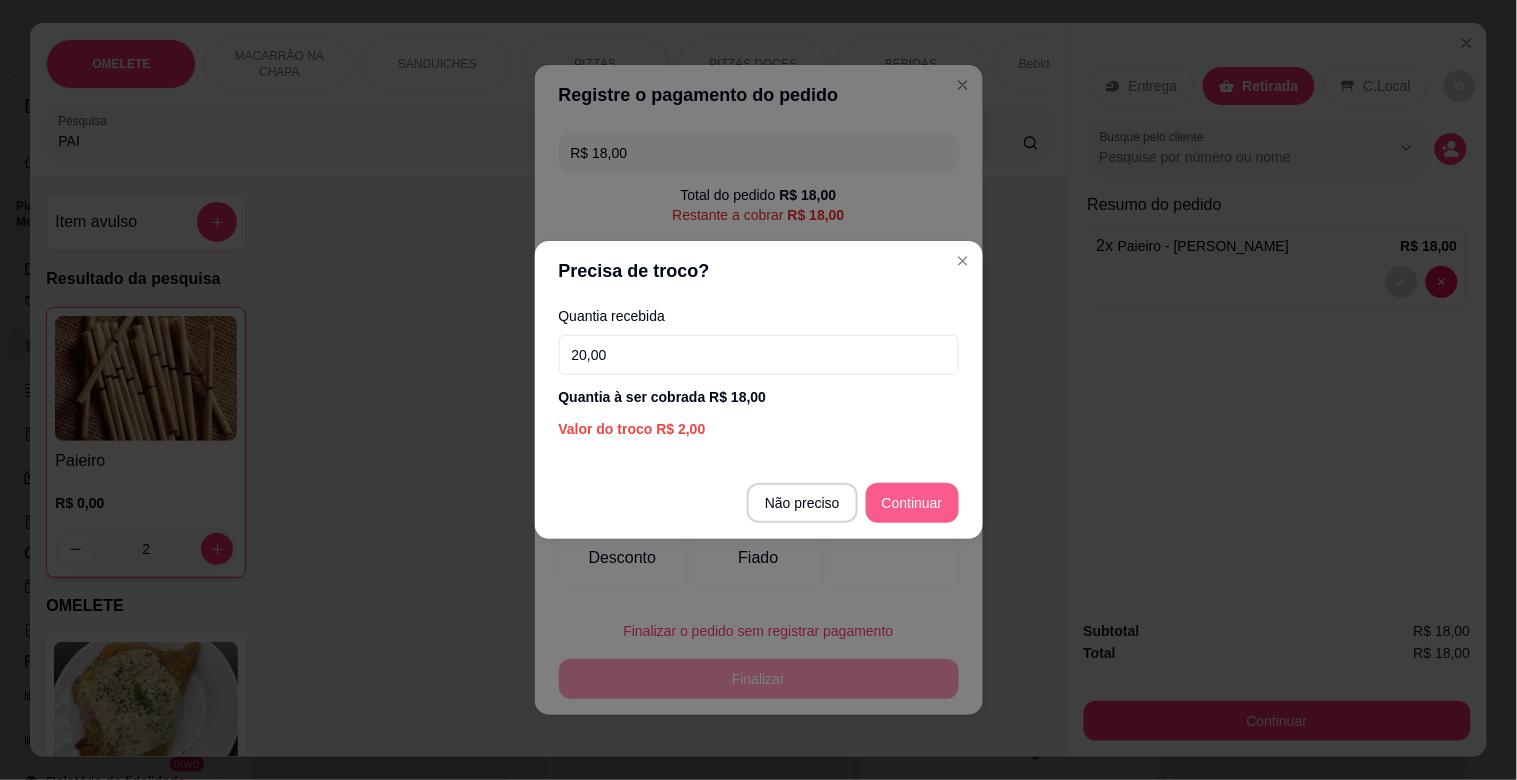 type on "20,00" 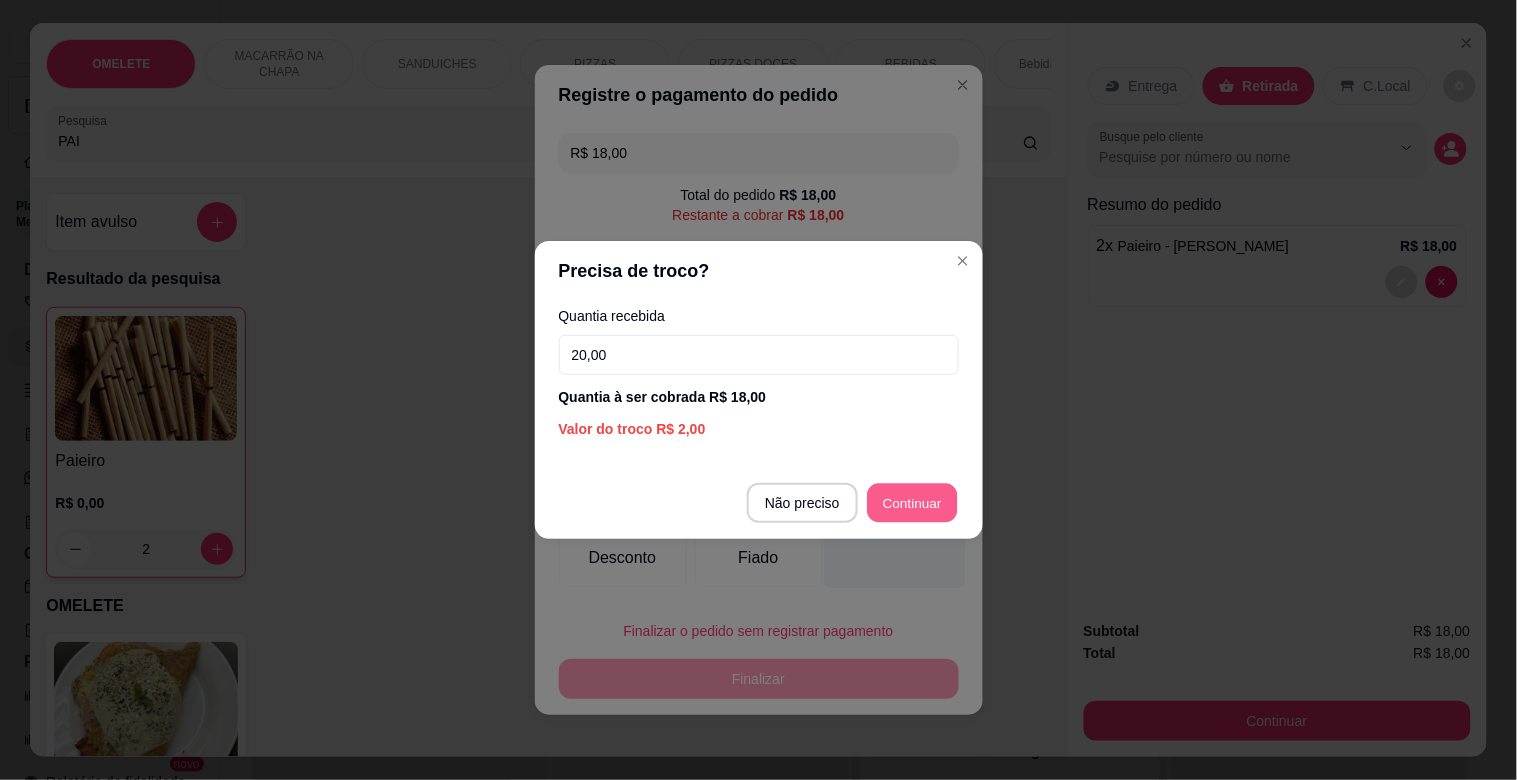 type on "R$ 0,00" 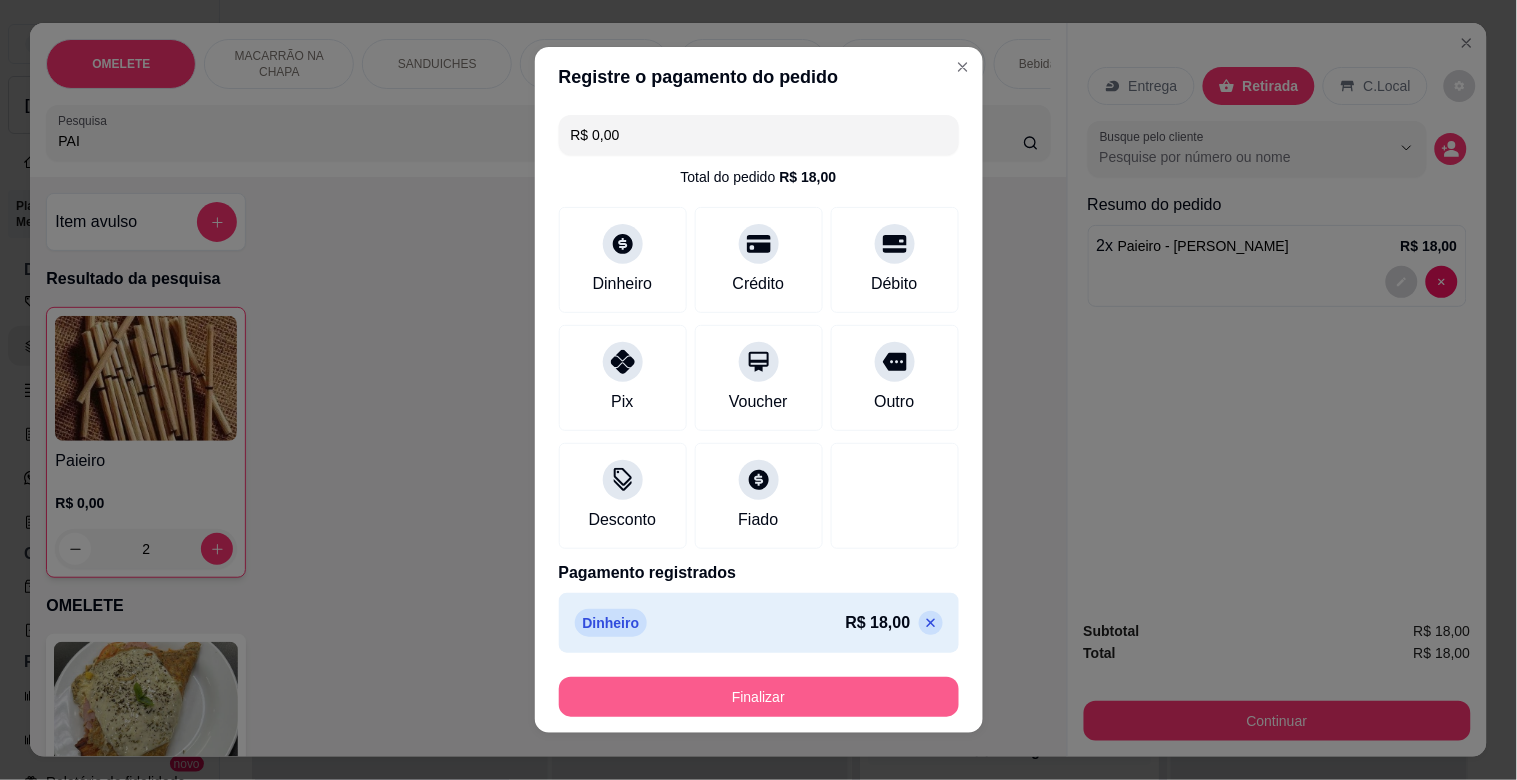 click on "Finalizar" at bounding box center (759, 697) 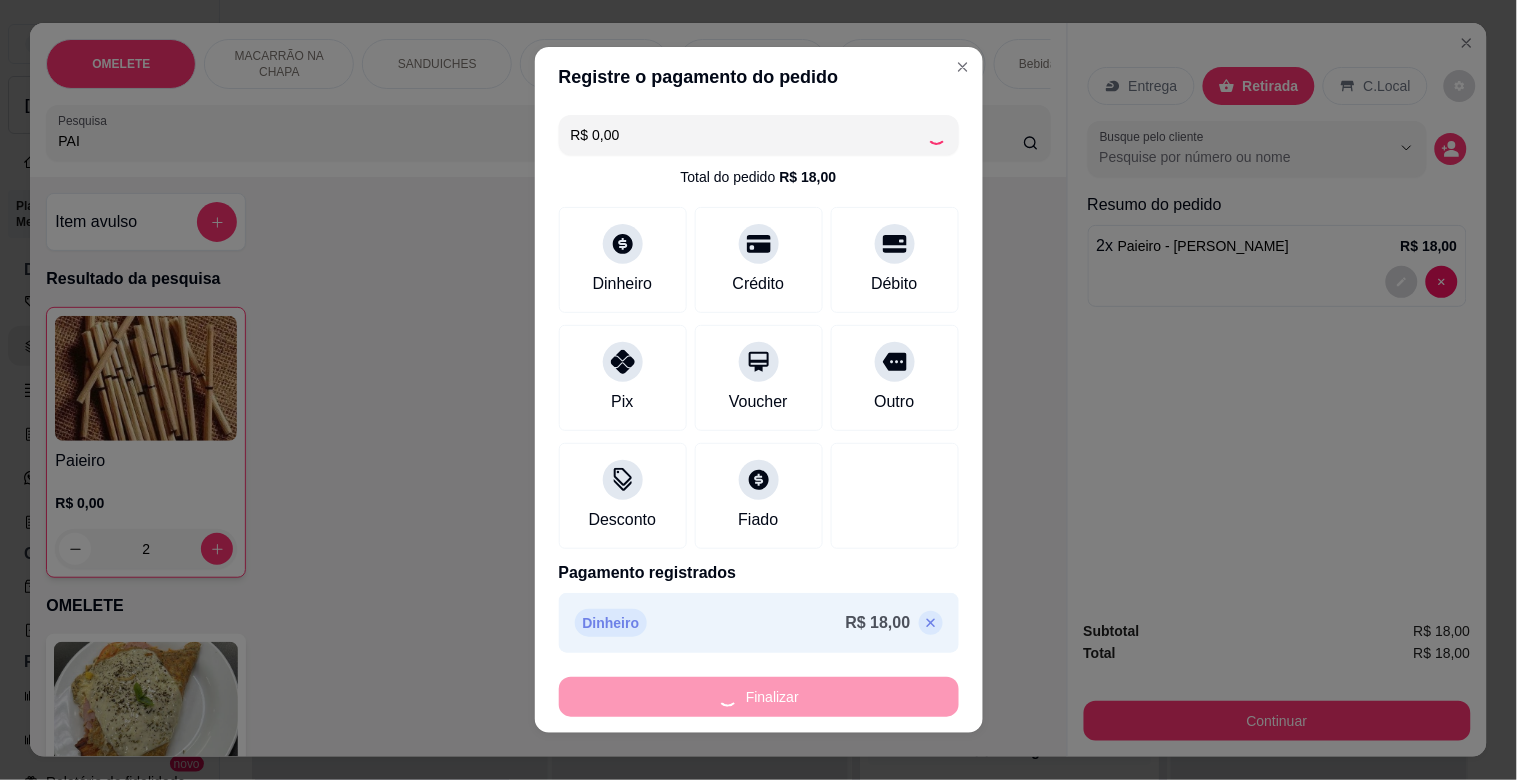 type on "0" 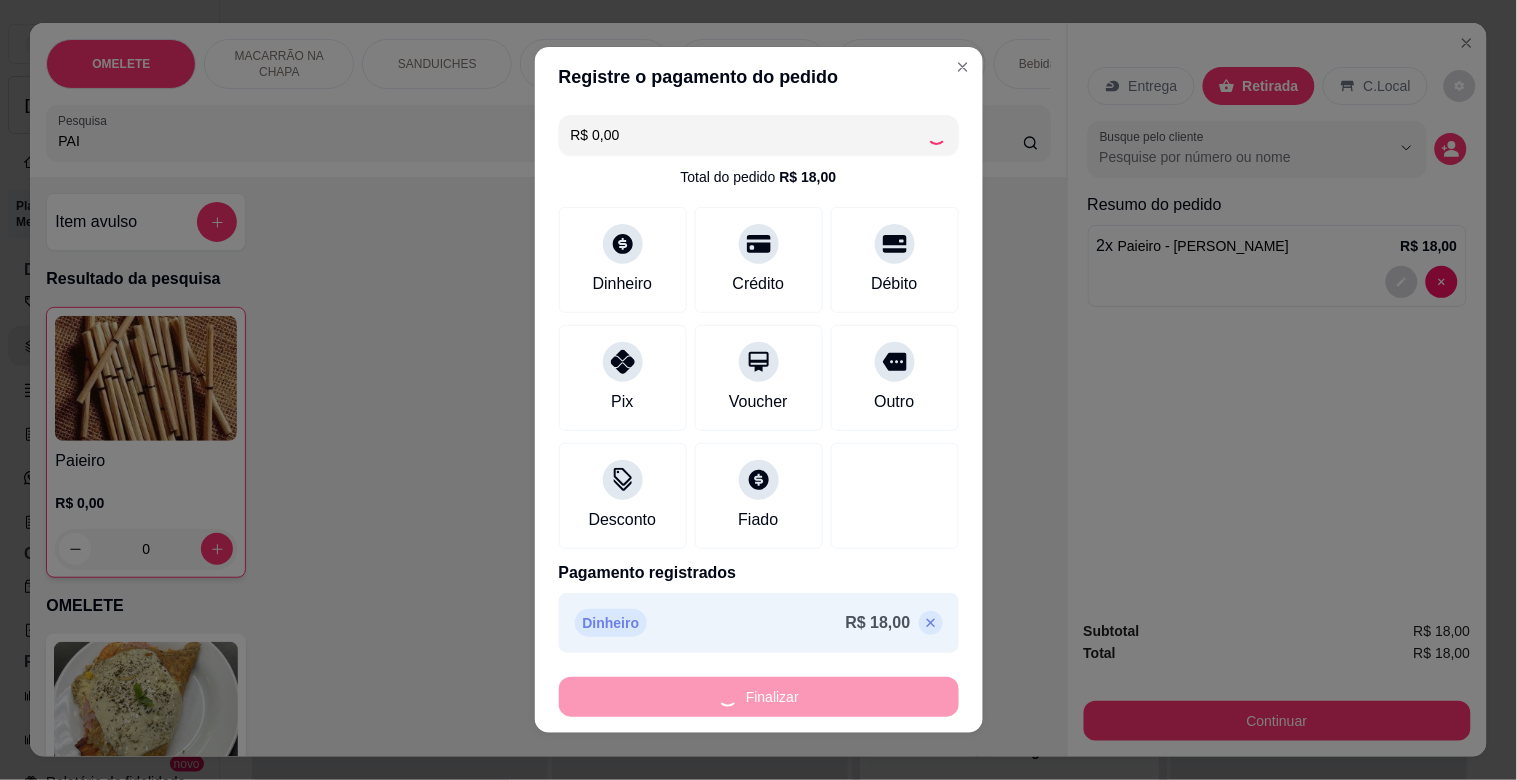 type on "-R$ 18,00" 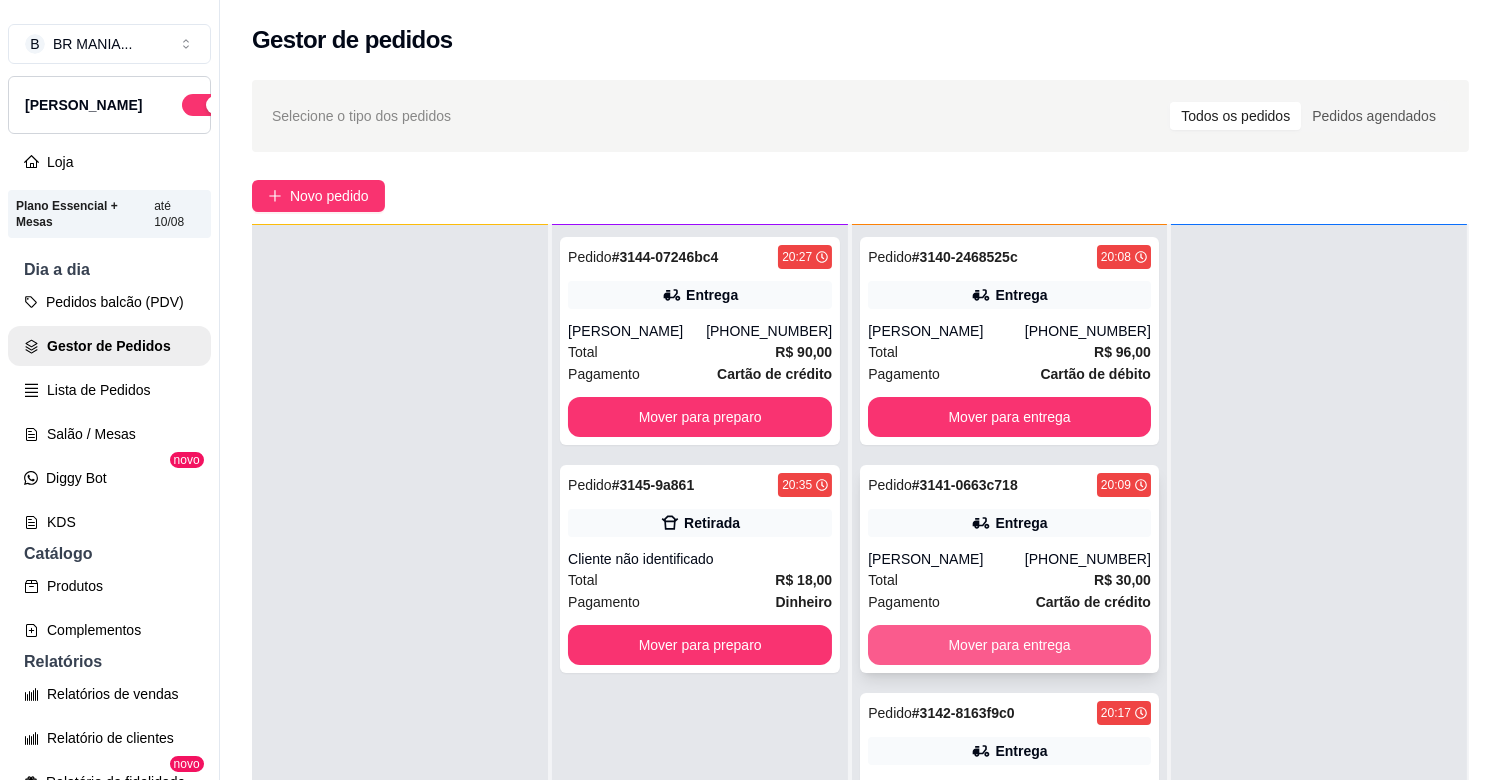 click on "Mover para entrega" at bounding box center (1009, 645) 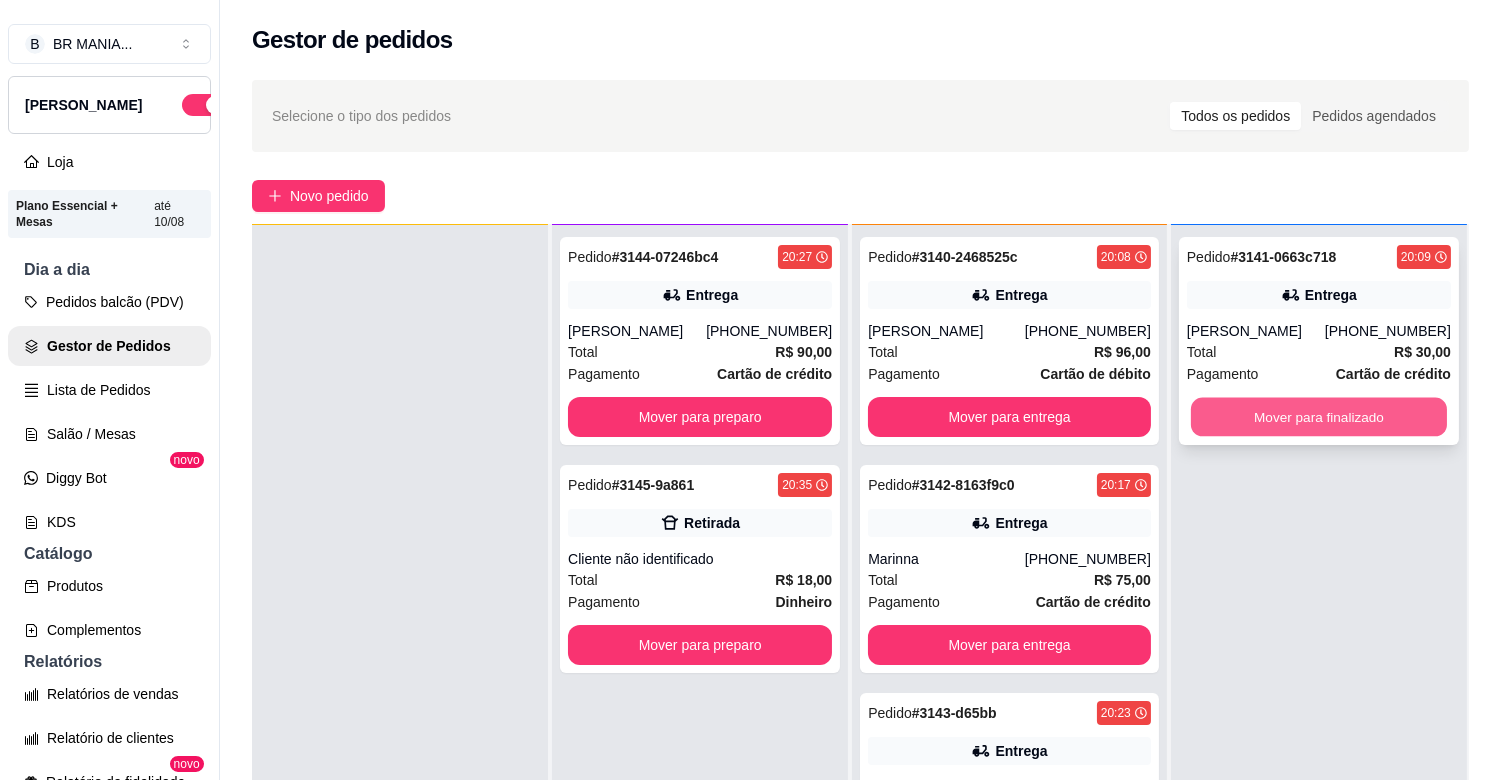 click on "Mover para finalizado" at bounding box center [1319, 417] 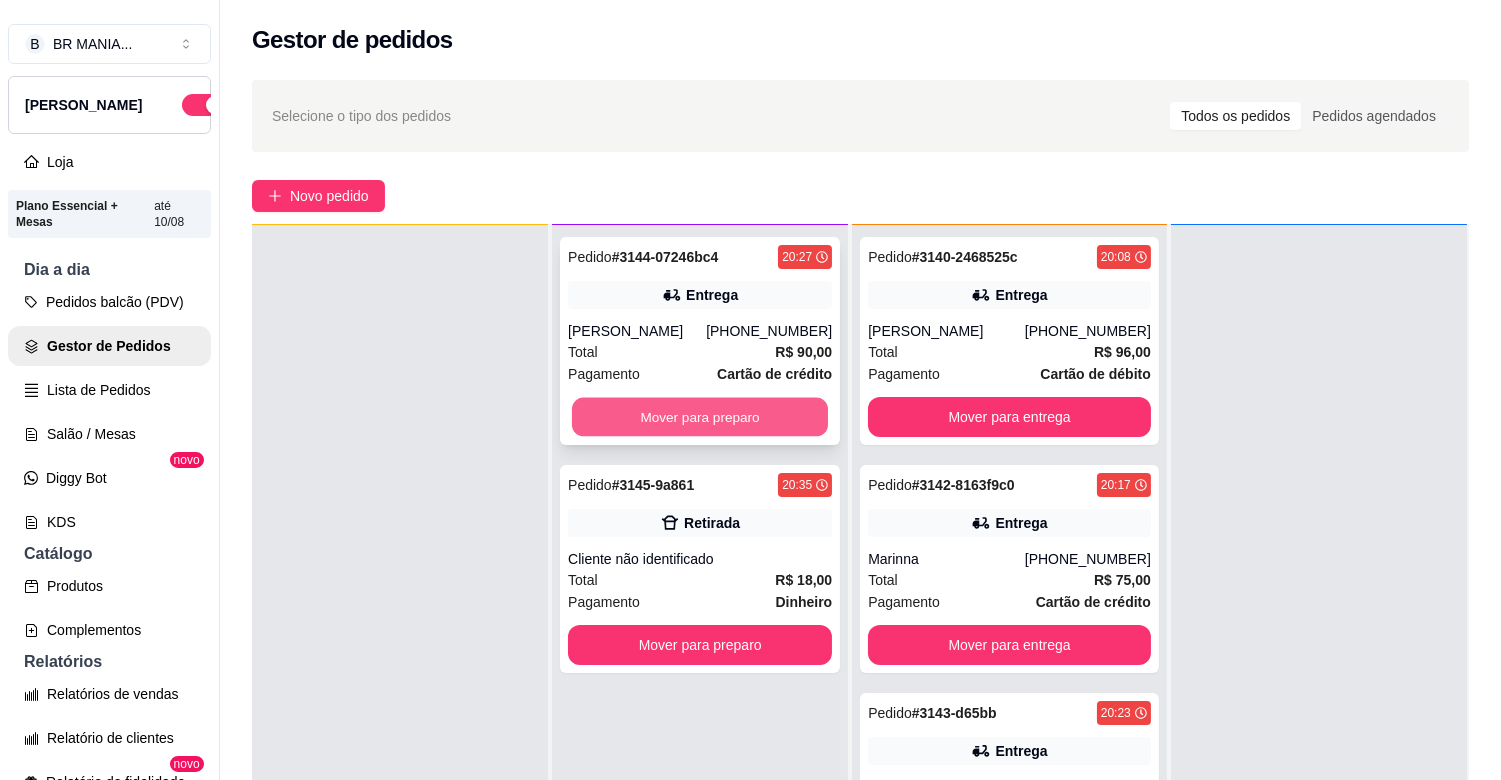 click on "Mover para preparo" at bounding box center (700, 417) 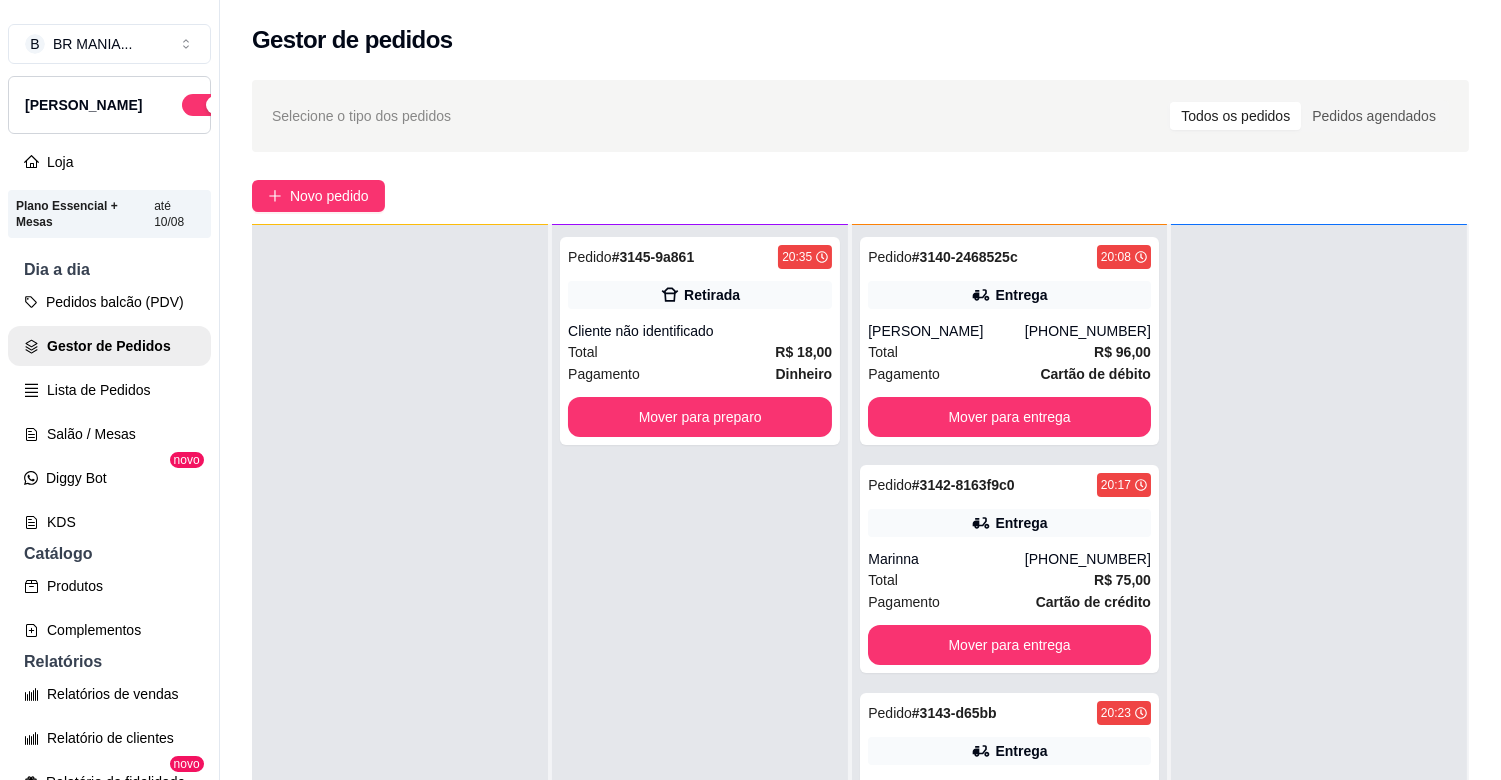 click on "Pedido  # 3145-9a861 20:35 Retirada Cliente não identificado Total R$ 18,00 Pagamento Dinheiro Mover para preparo" at bounding box center (700, 615) 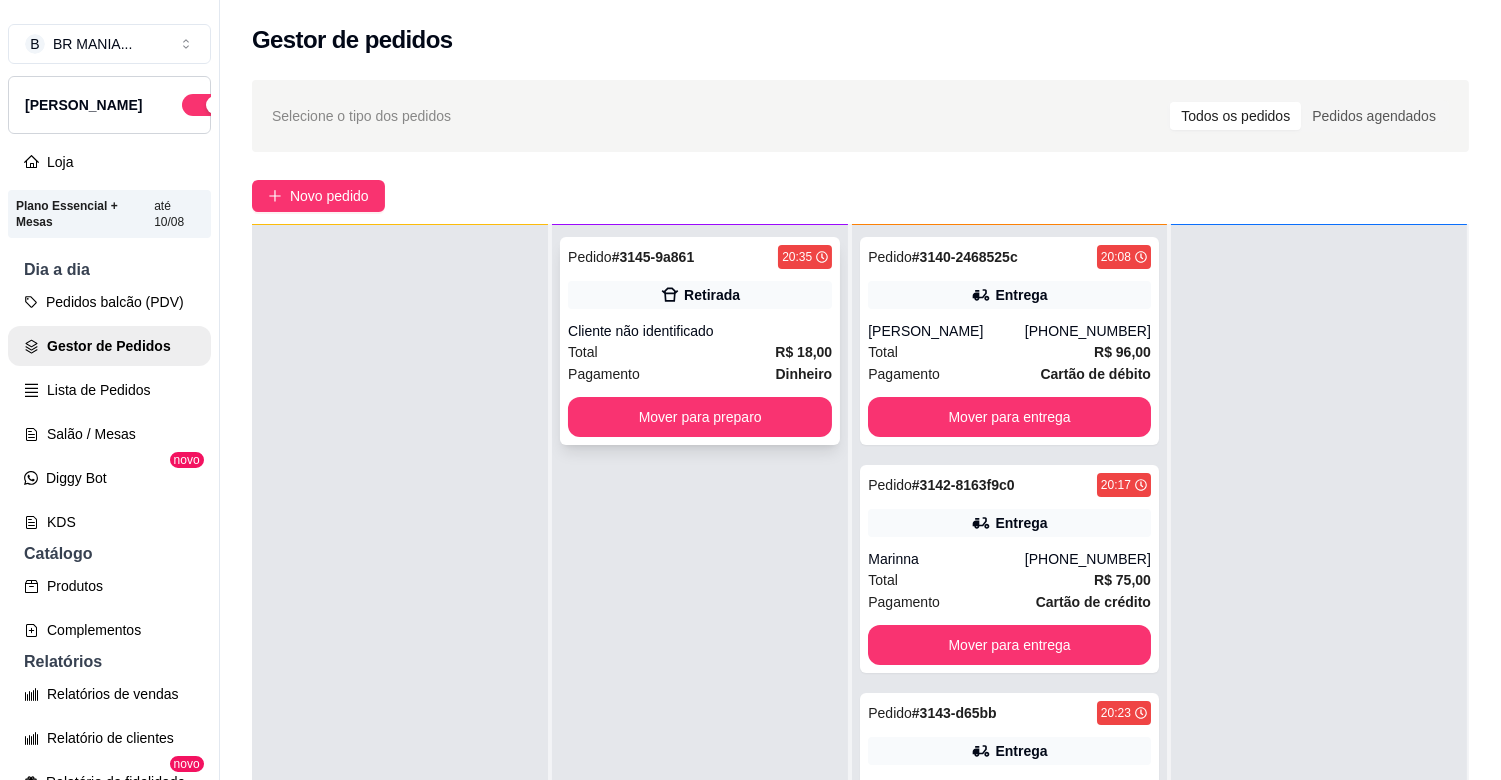 click on "Pedido  # 3145-9a861 20:35 Retirada Cliente não identificado Total R$ 18,00 Pagamento Dinheiro Mover para preparo" at bounding box center (700, 341) 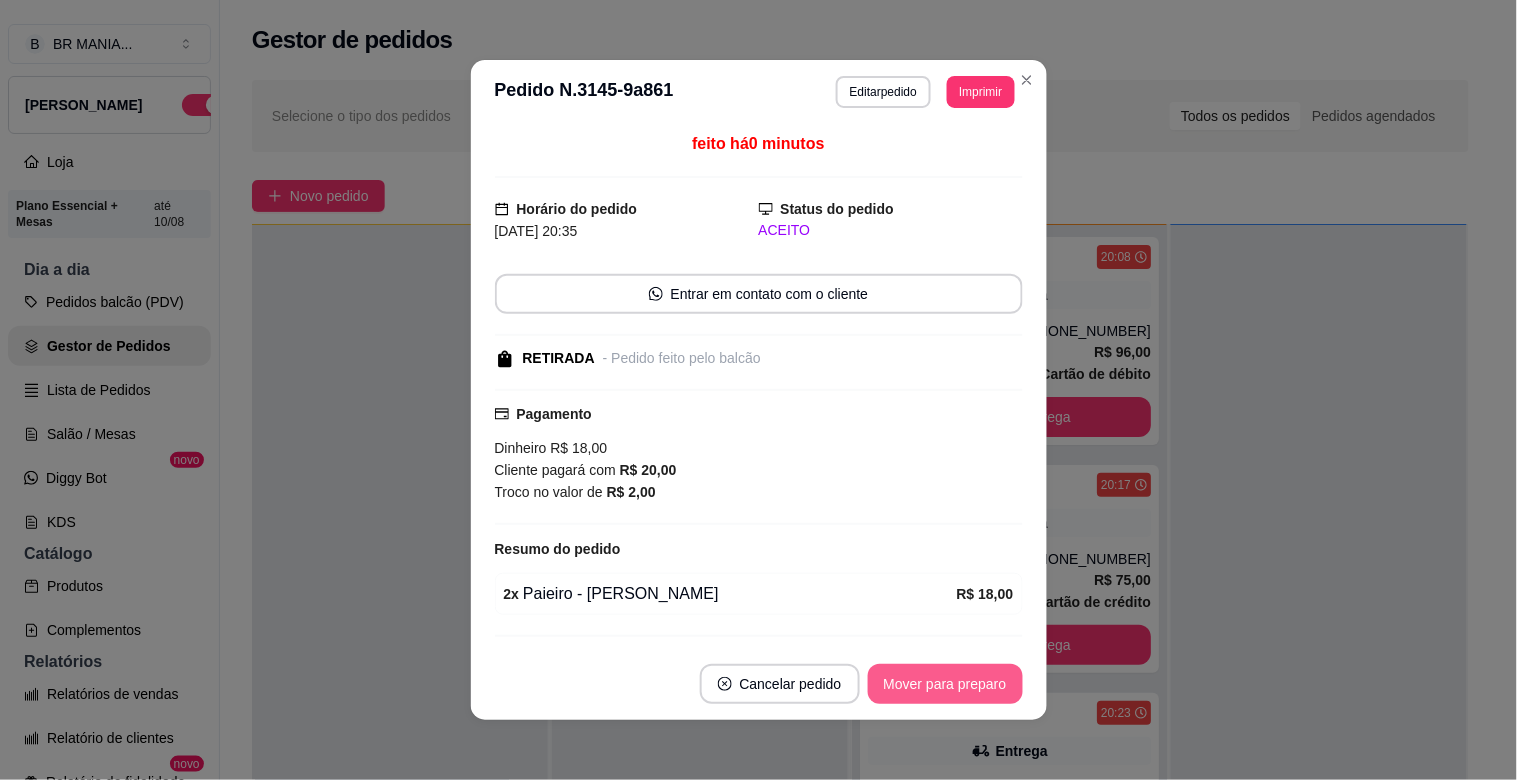 click on "Mover para preparo" at bounding box center (945, 684) 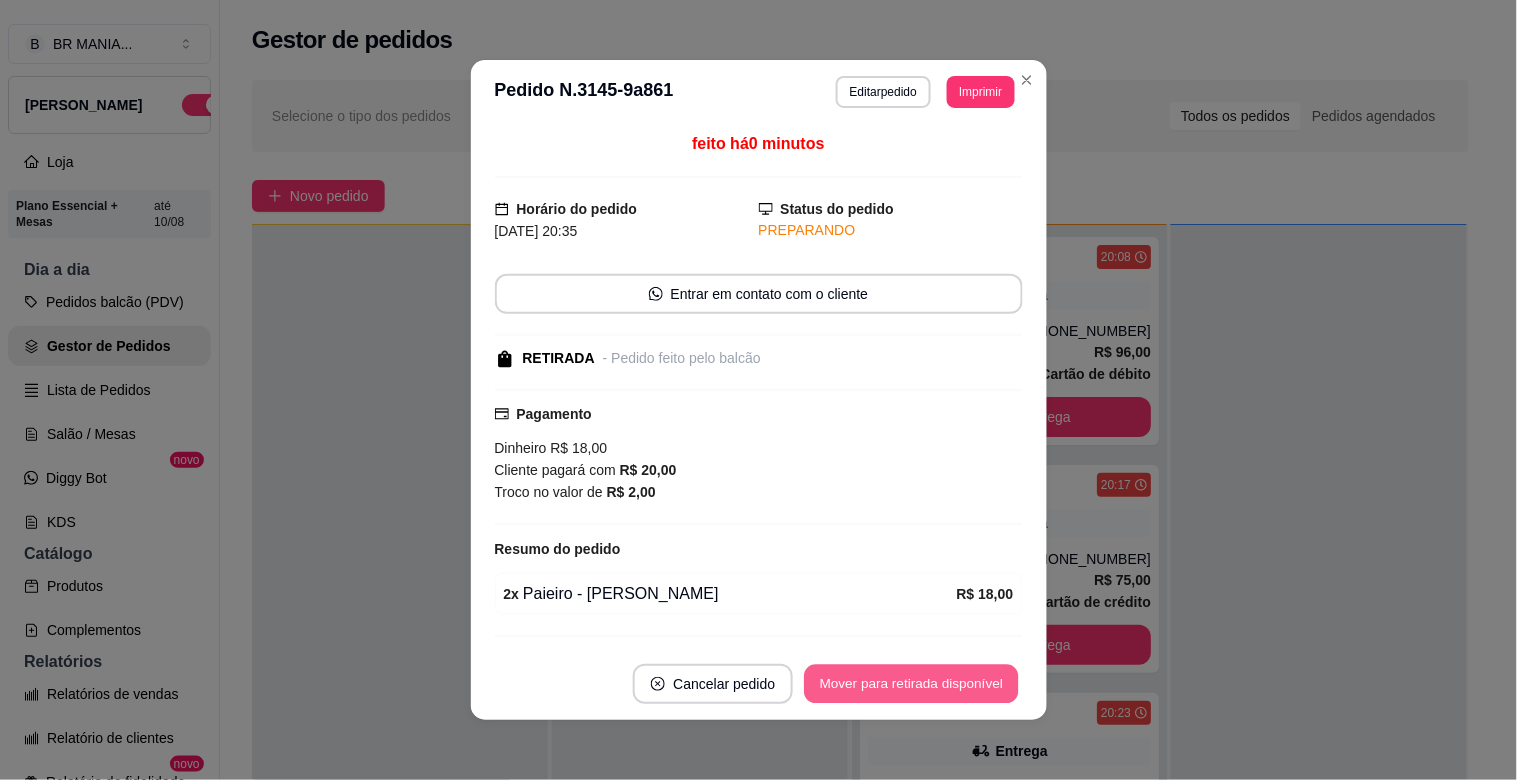 click on "Mover para retirada disponível" at bounding box center (912, 684) 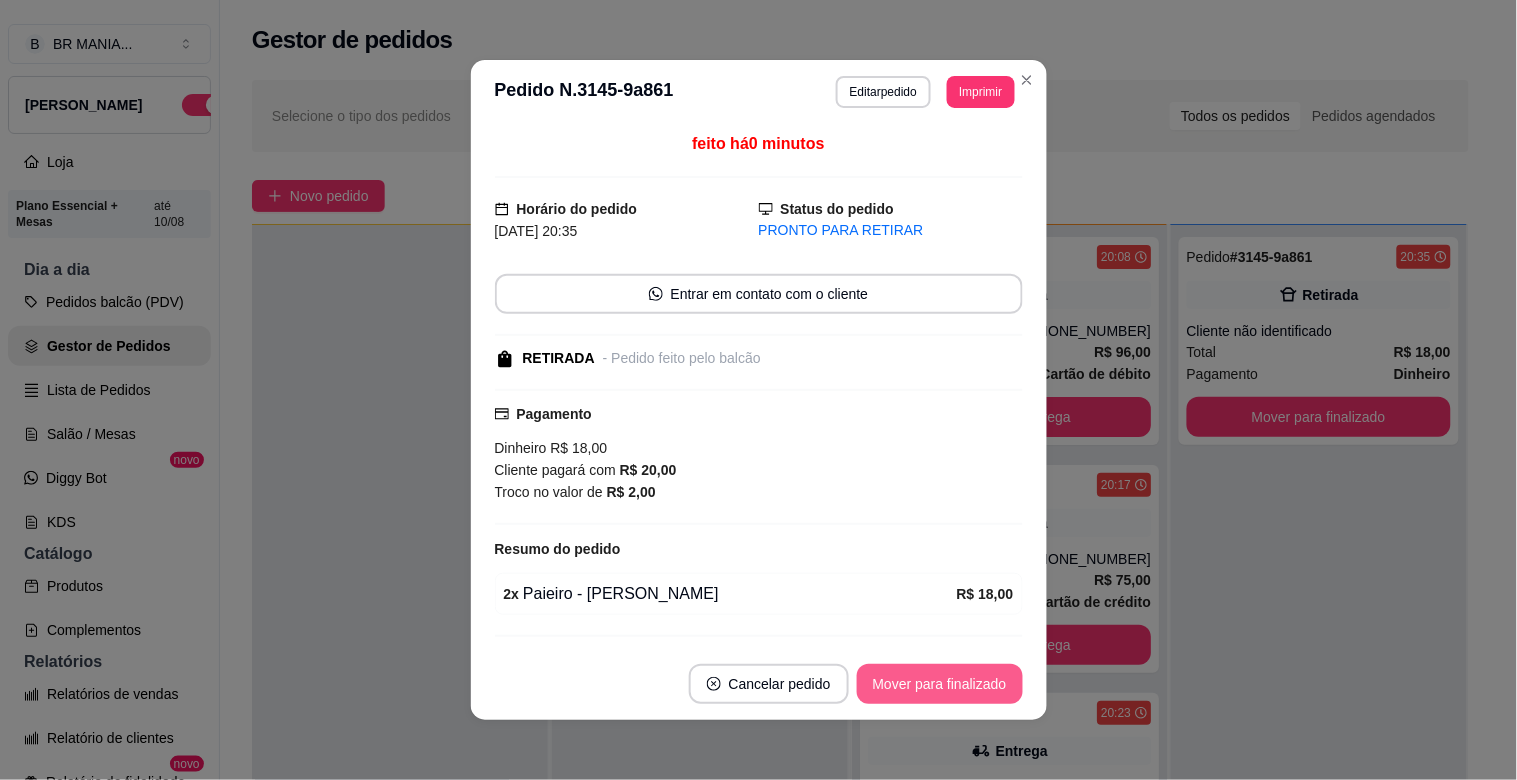 click on "Mover para finalizado" at bounding box center [940, 684] 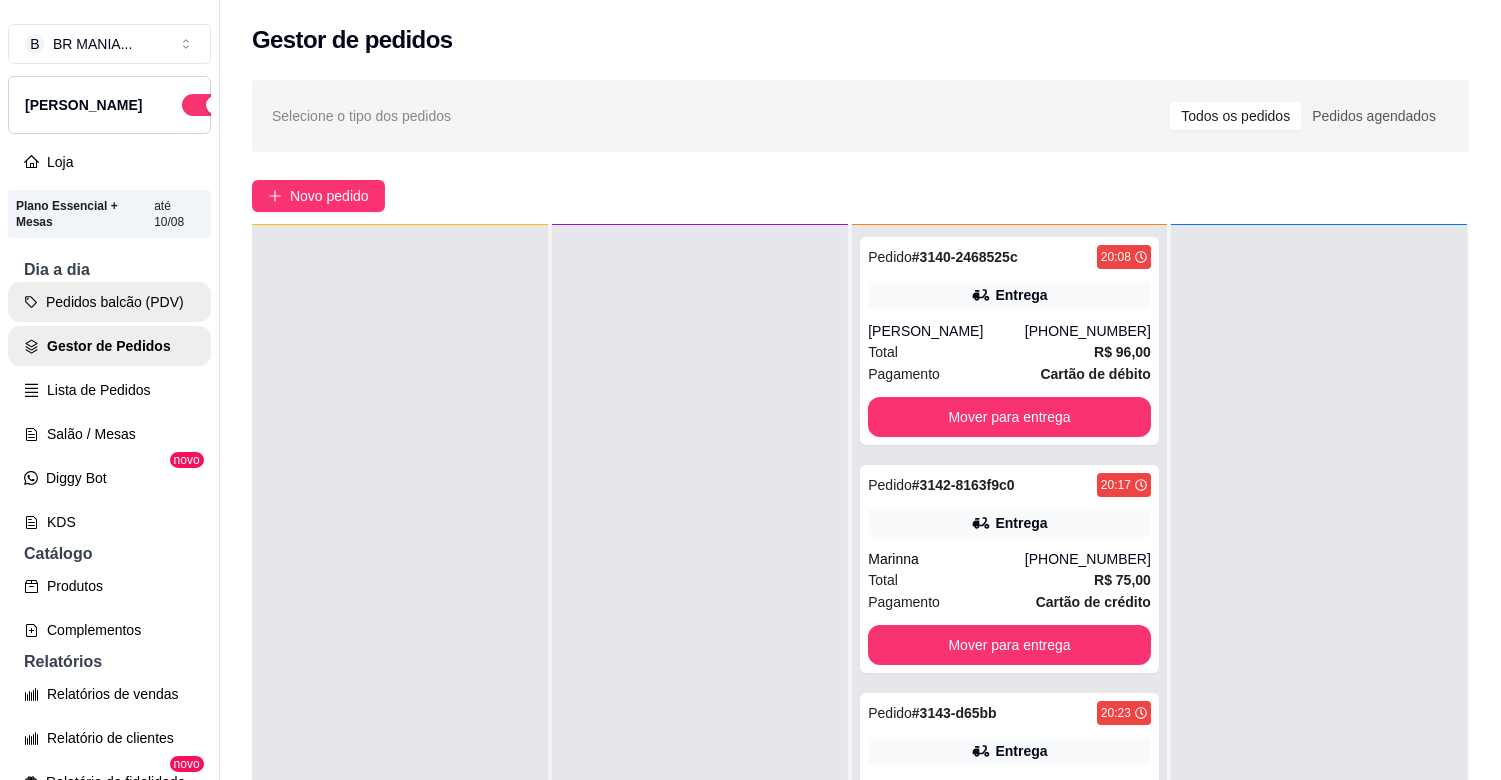 click on "Pedidos balcão (PDV)" at bounding box center [109, 302] 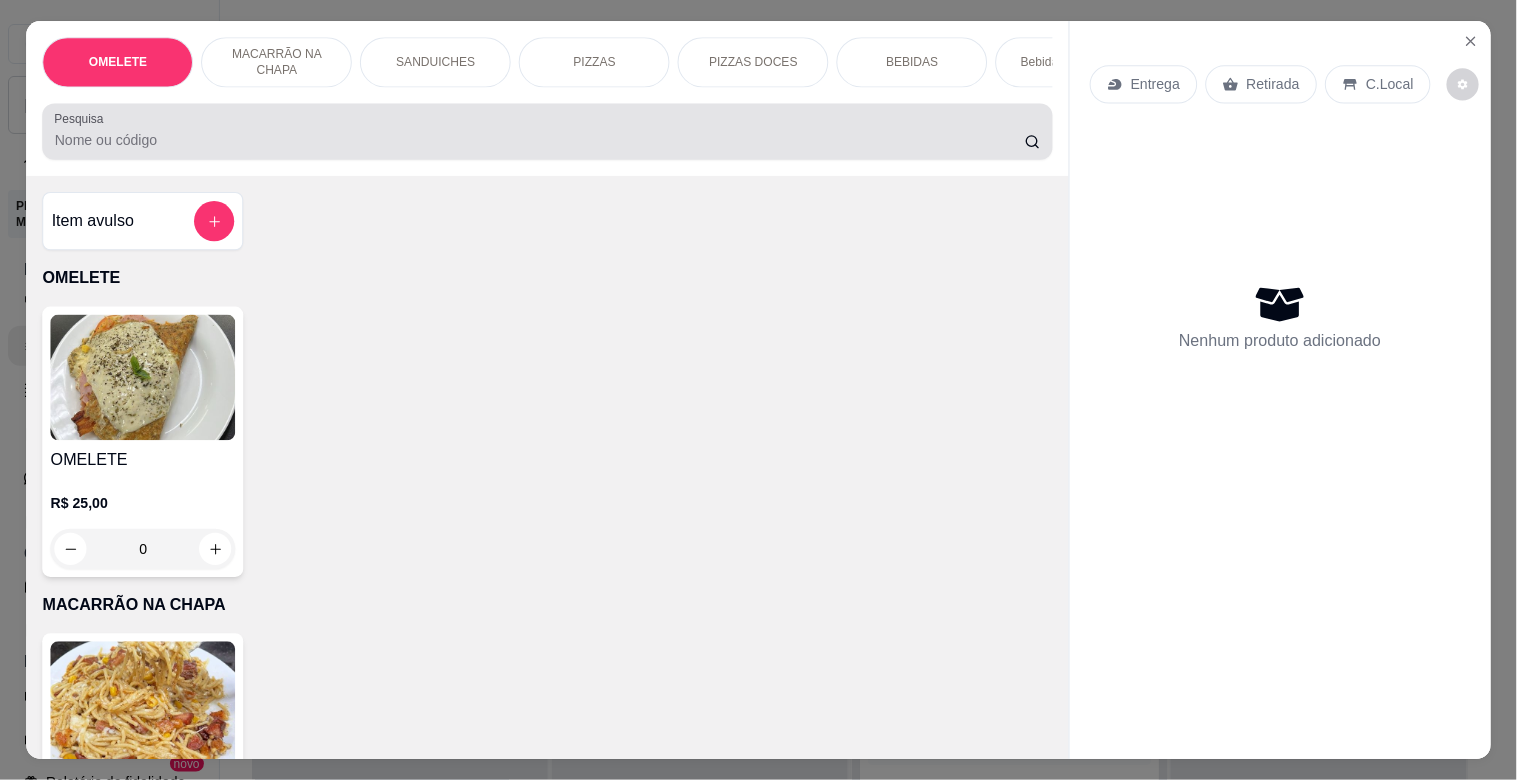 click on "Pesquisa" at bounding box center (547, 132) 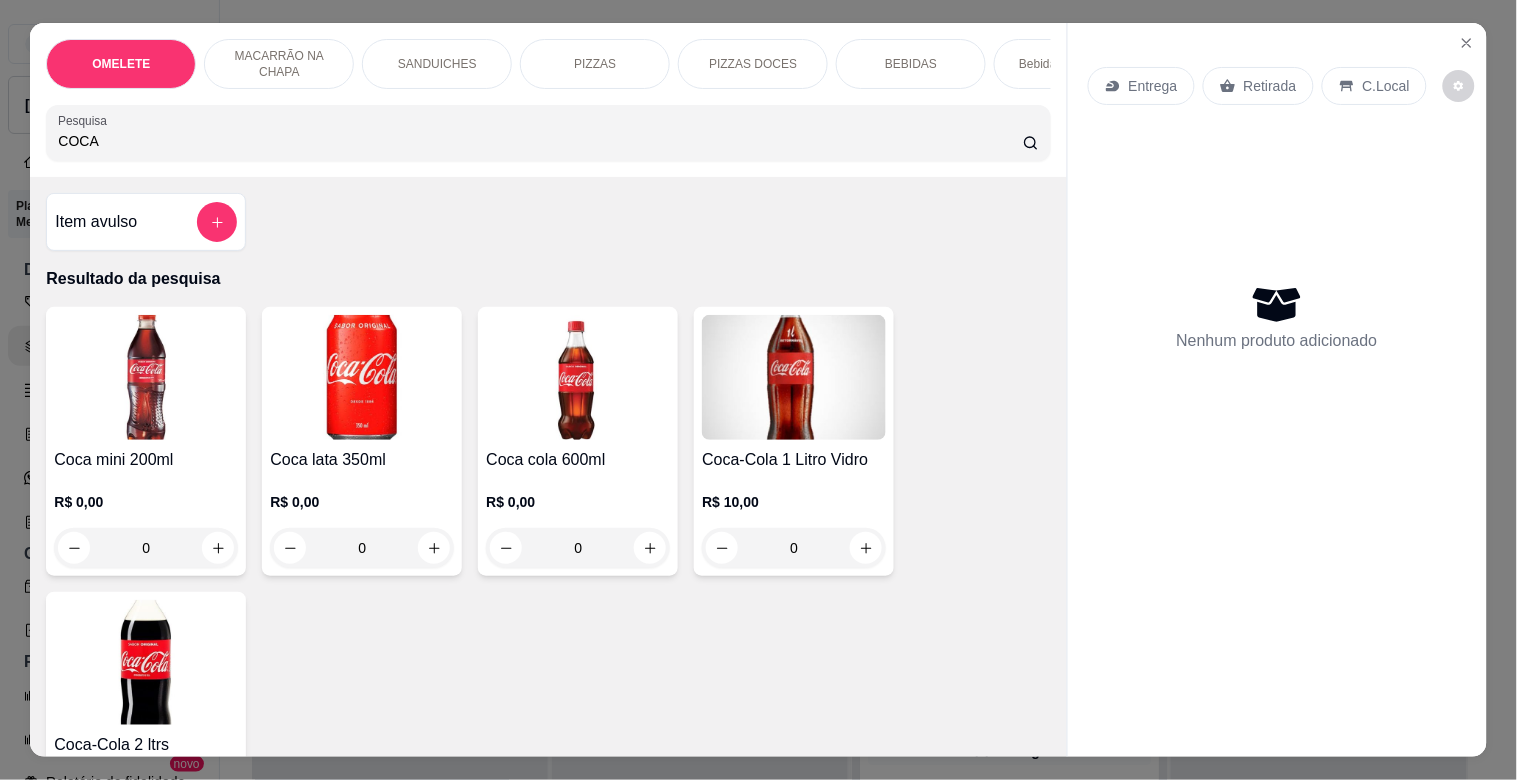 type on "COCA" 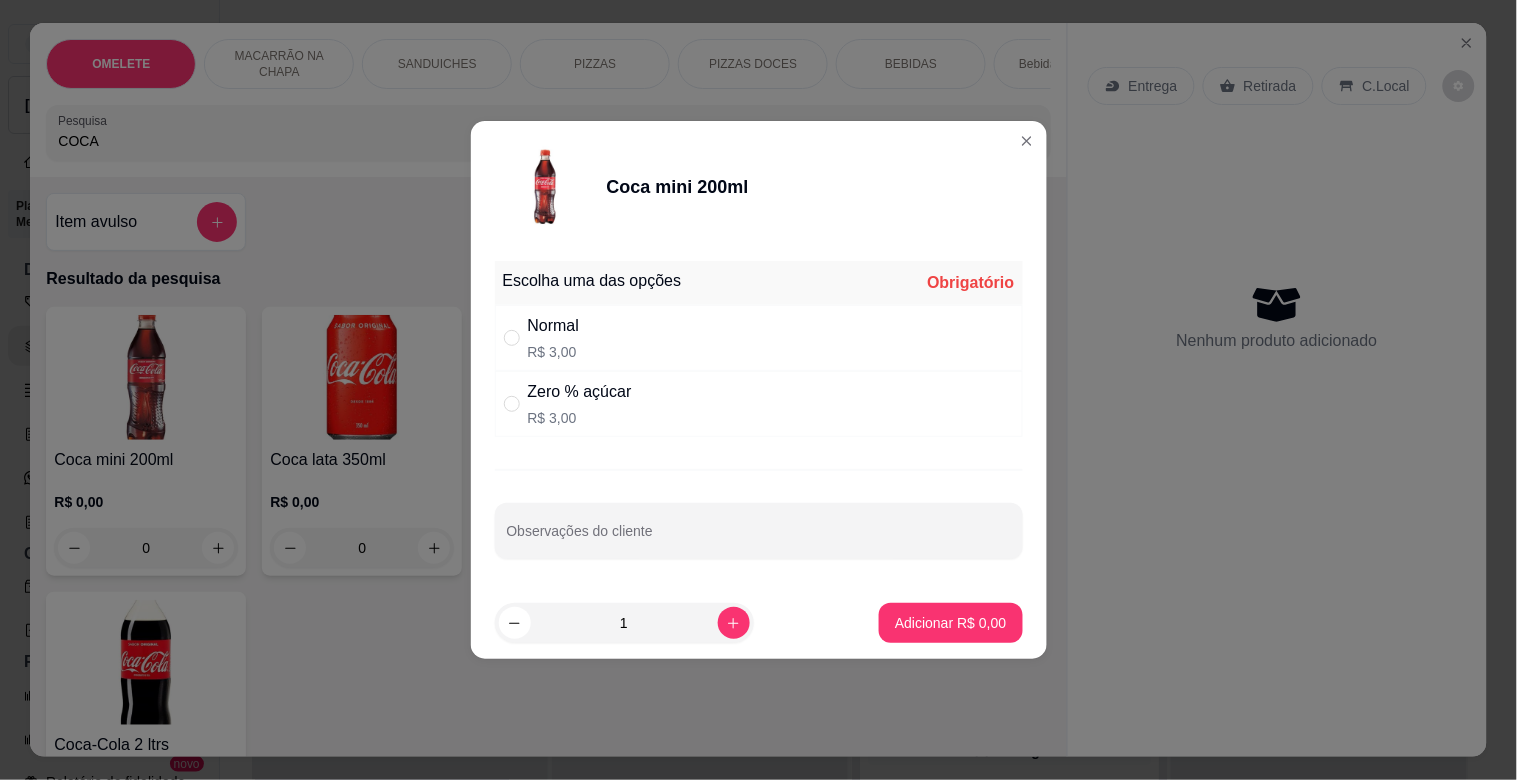 click on "Normal   R$ 3,00" at bounding box center [554, 338] 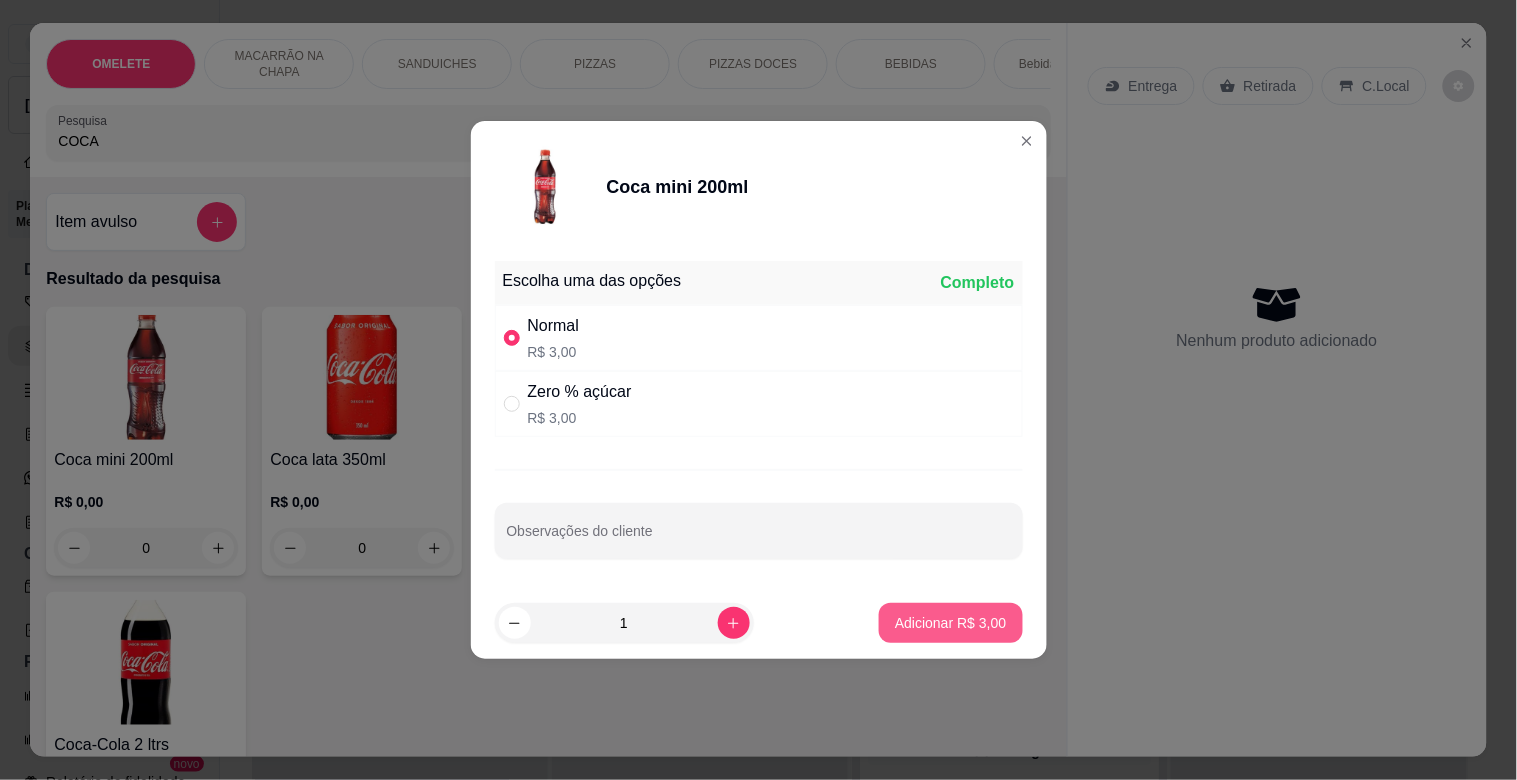 click on "Adicionar   R$ 3,00" at bounding box center (950, 623) 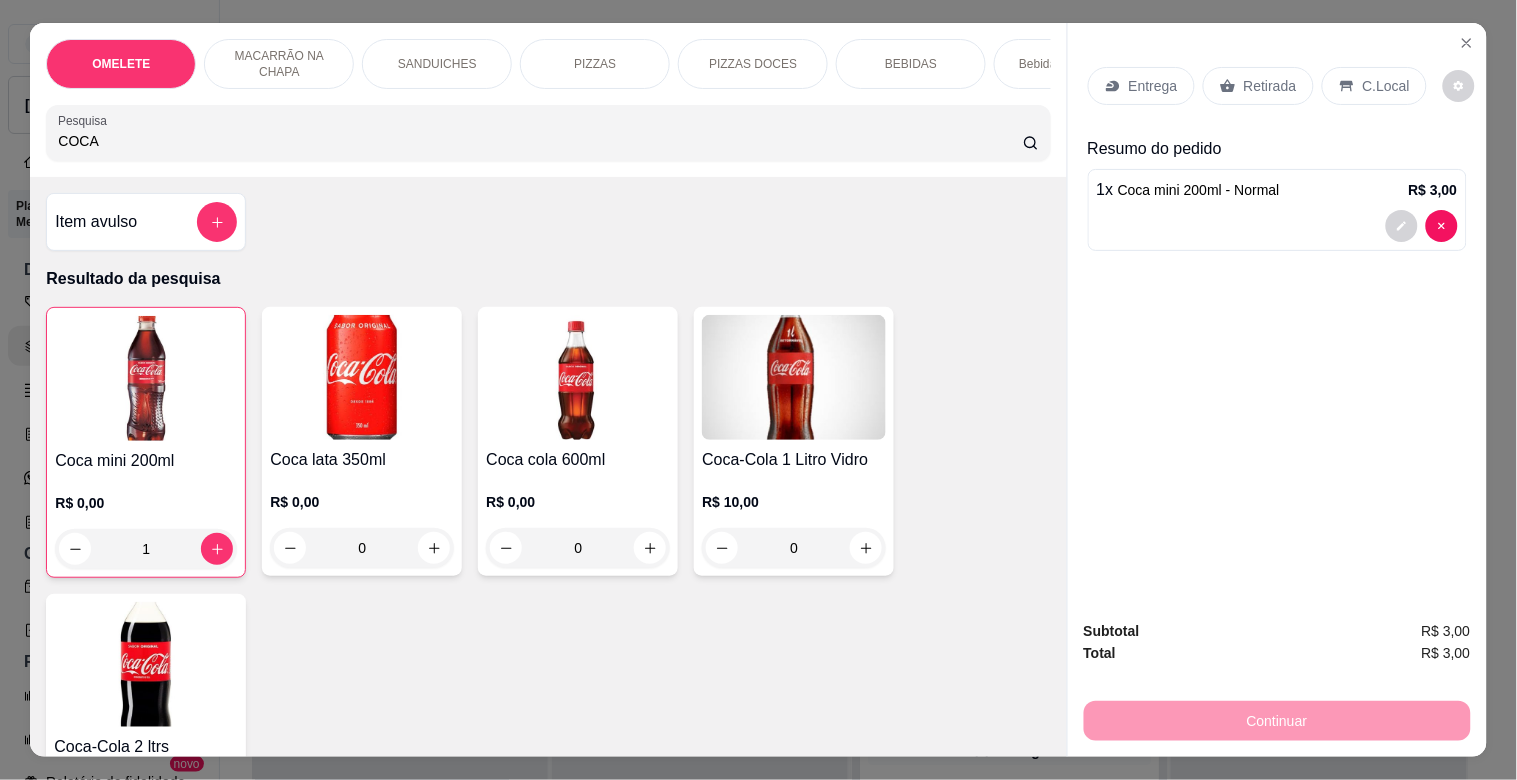 click on "Retirada" at bounding box center [1270, 86] 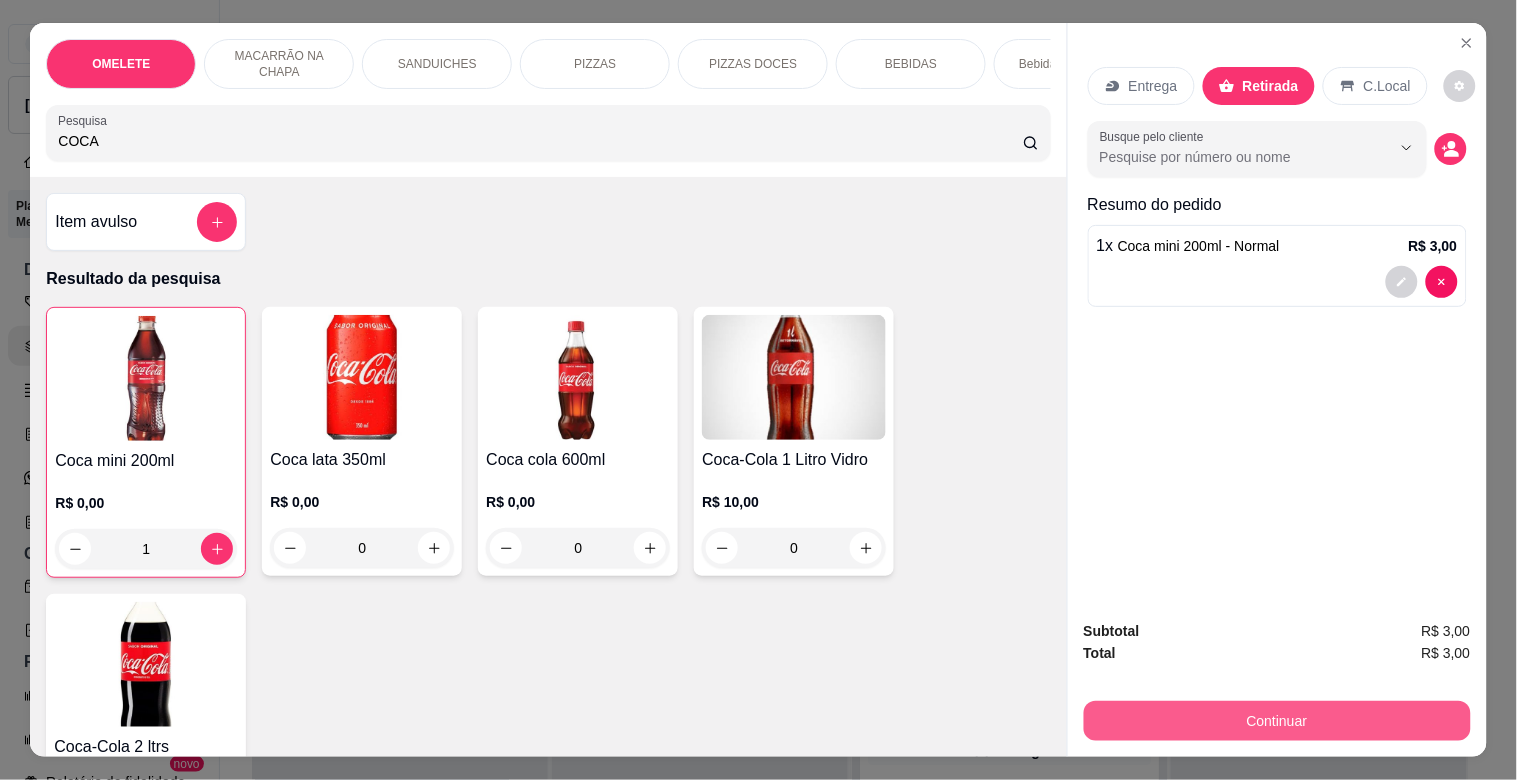 click on "Continuar" at bounding box center [1277, 721] 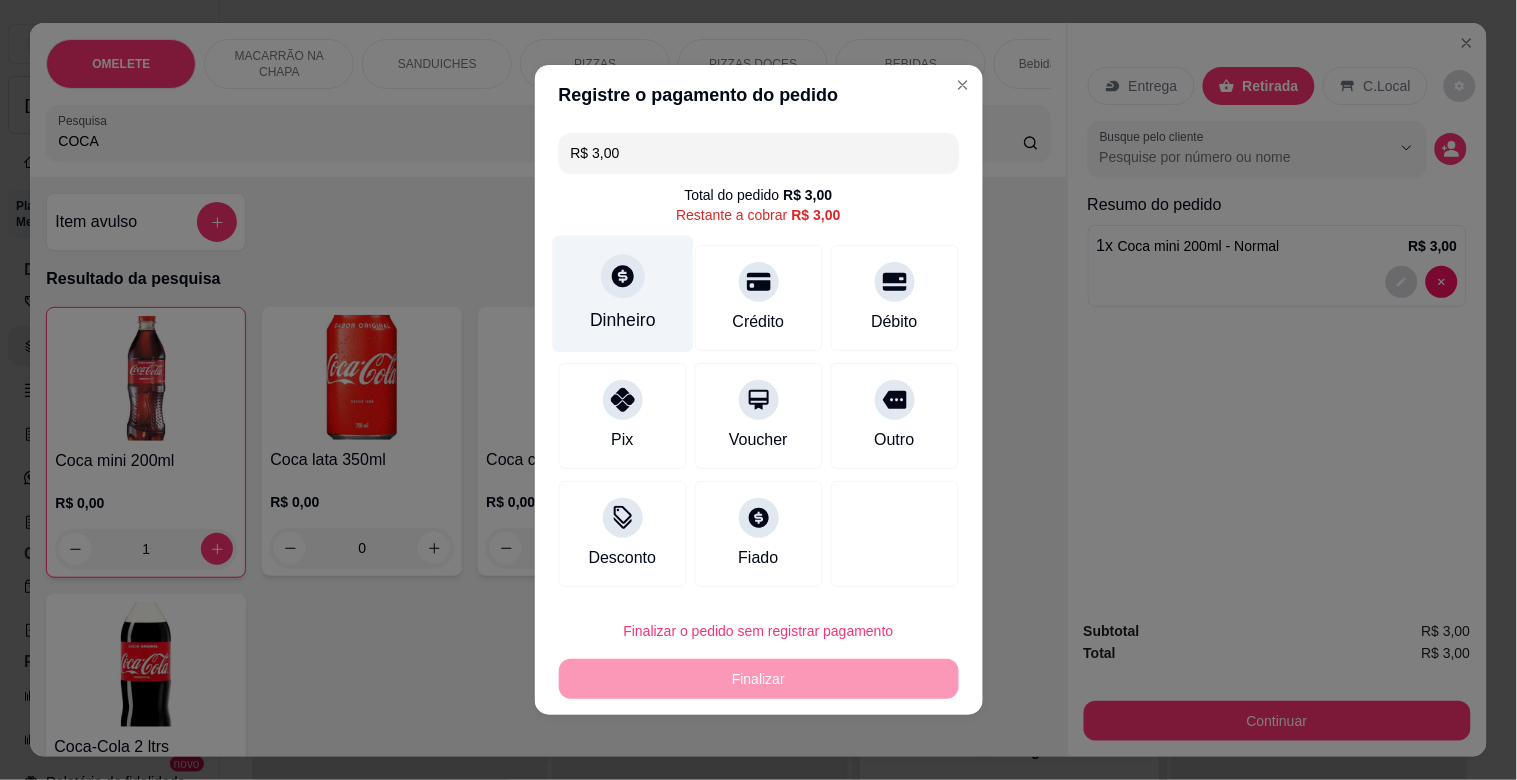 click 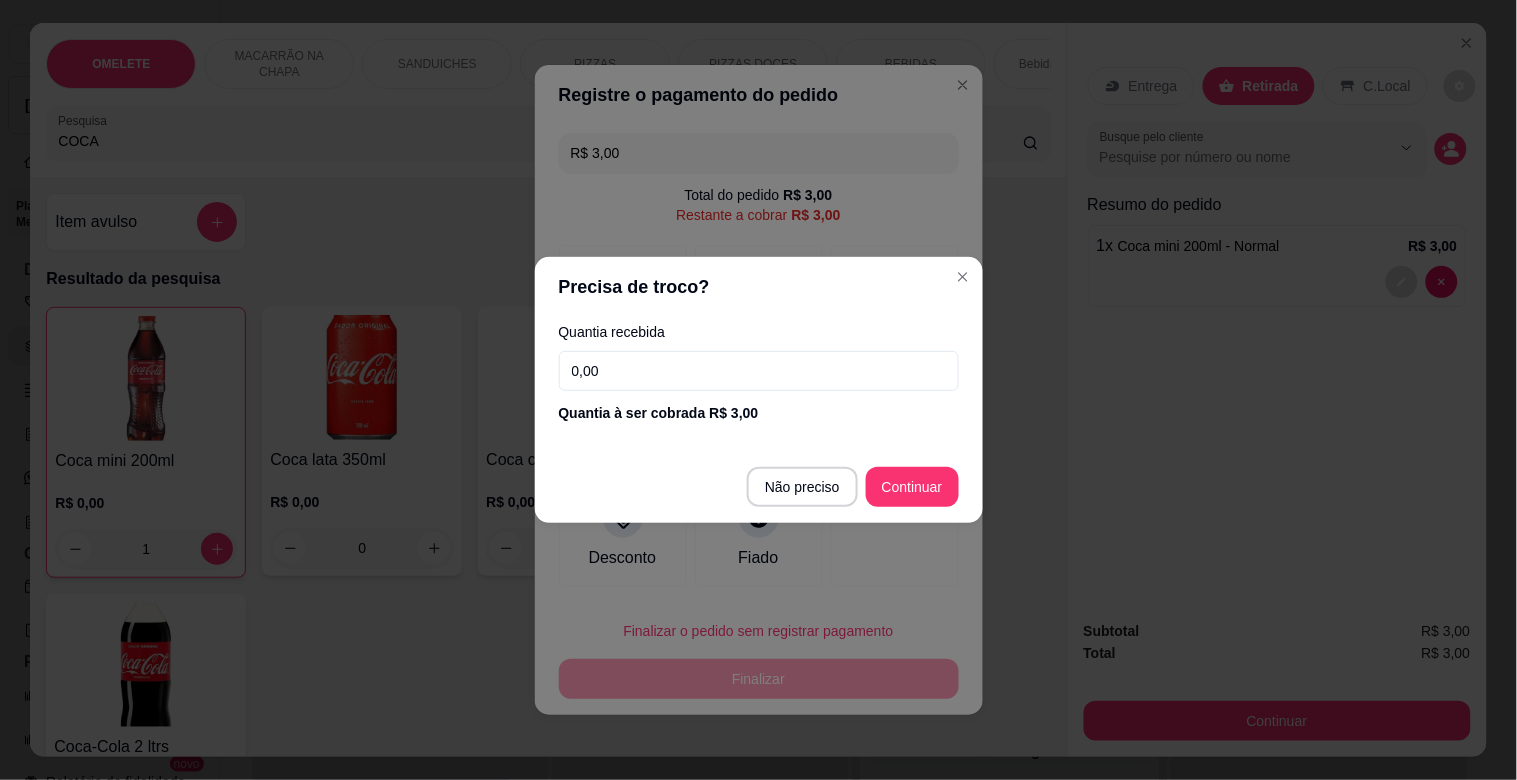 click on "0,00" at bounding box center [759, 371] 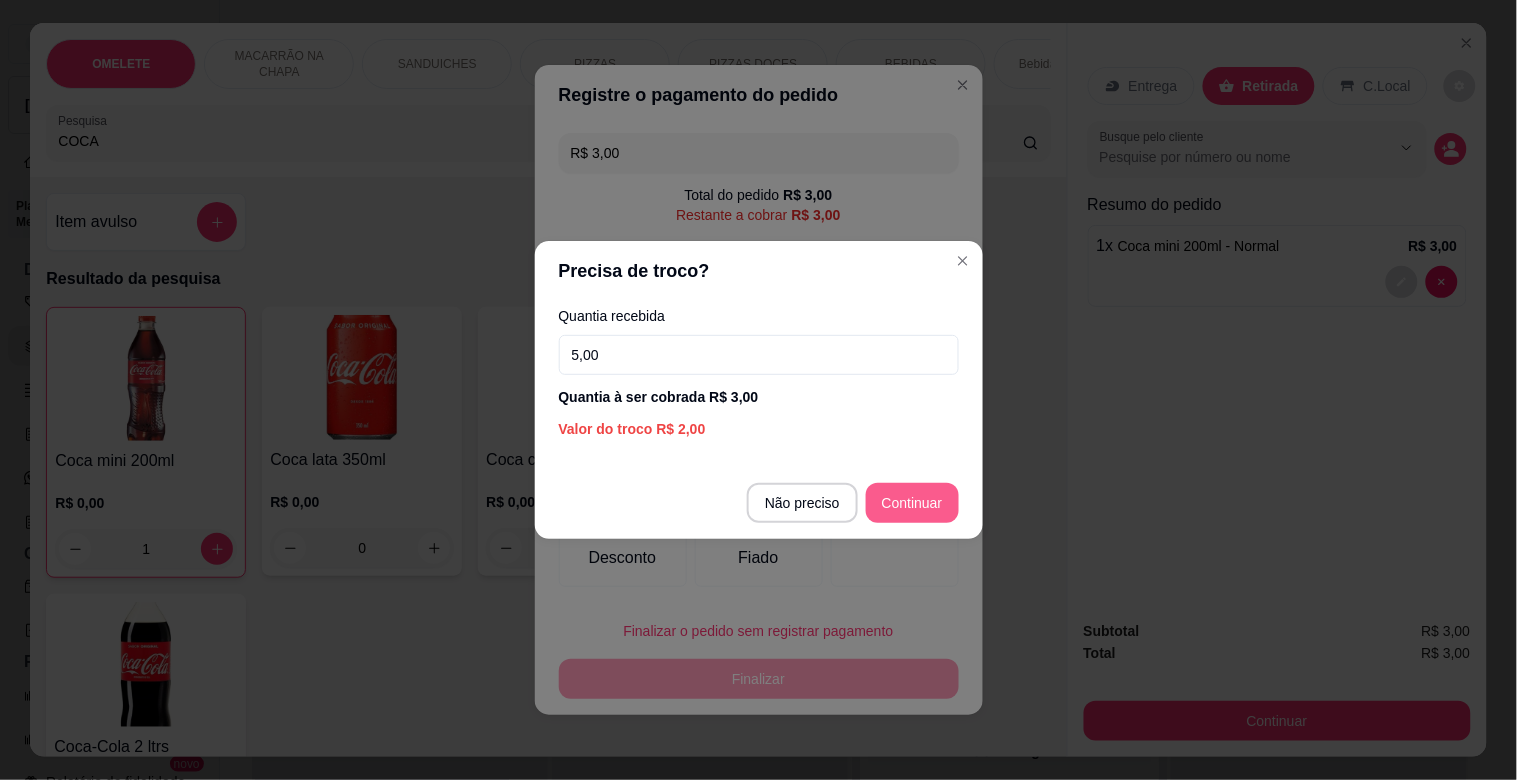 type on "5,00" 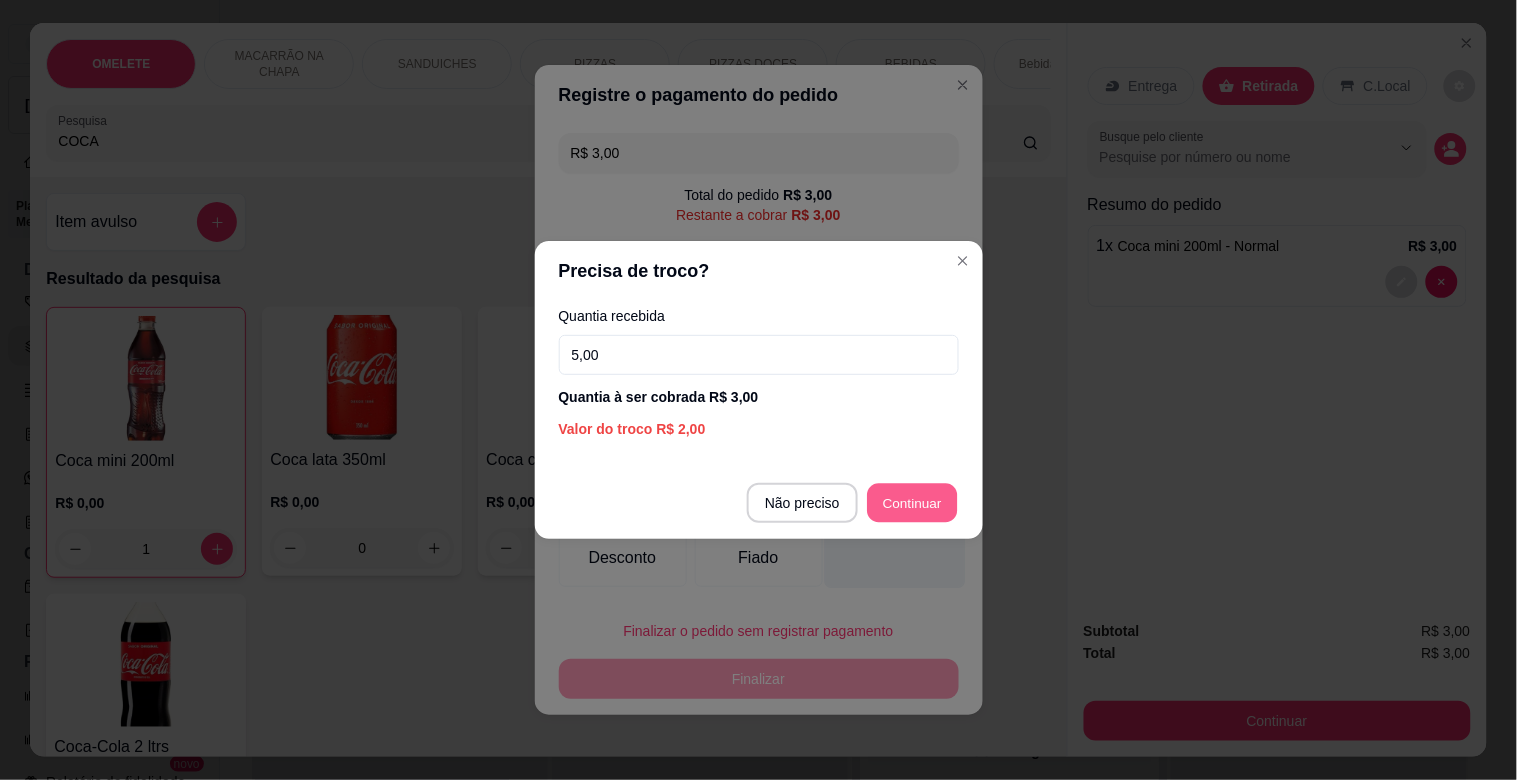 type on "R$ 0,00" 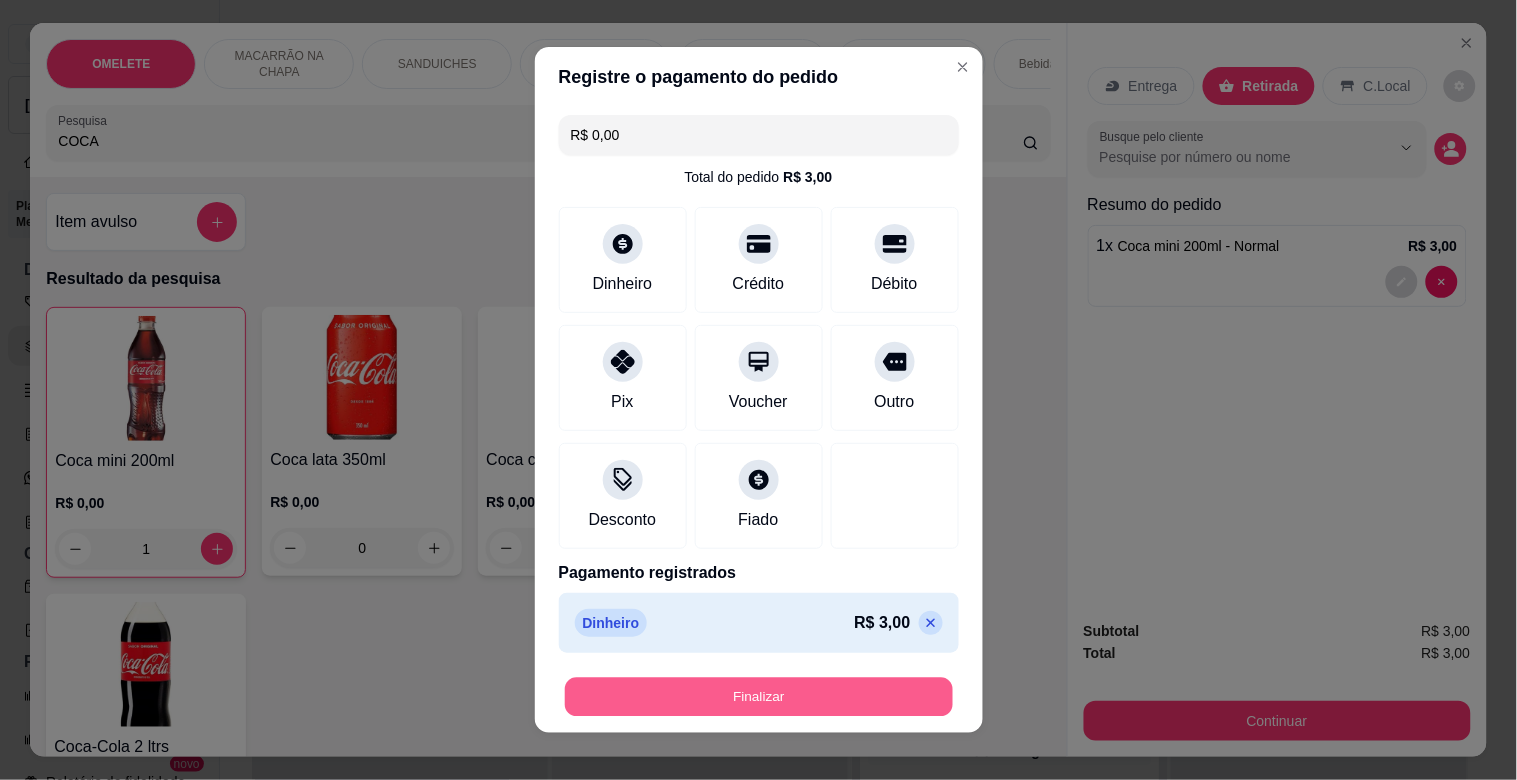 click on "Finalizar" at bounding box center [759, 697] 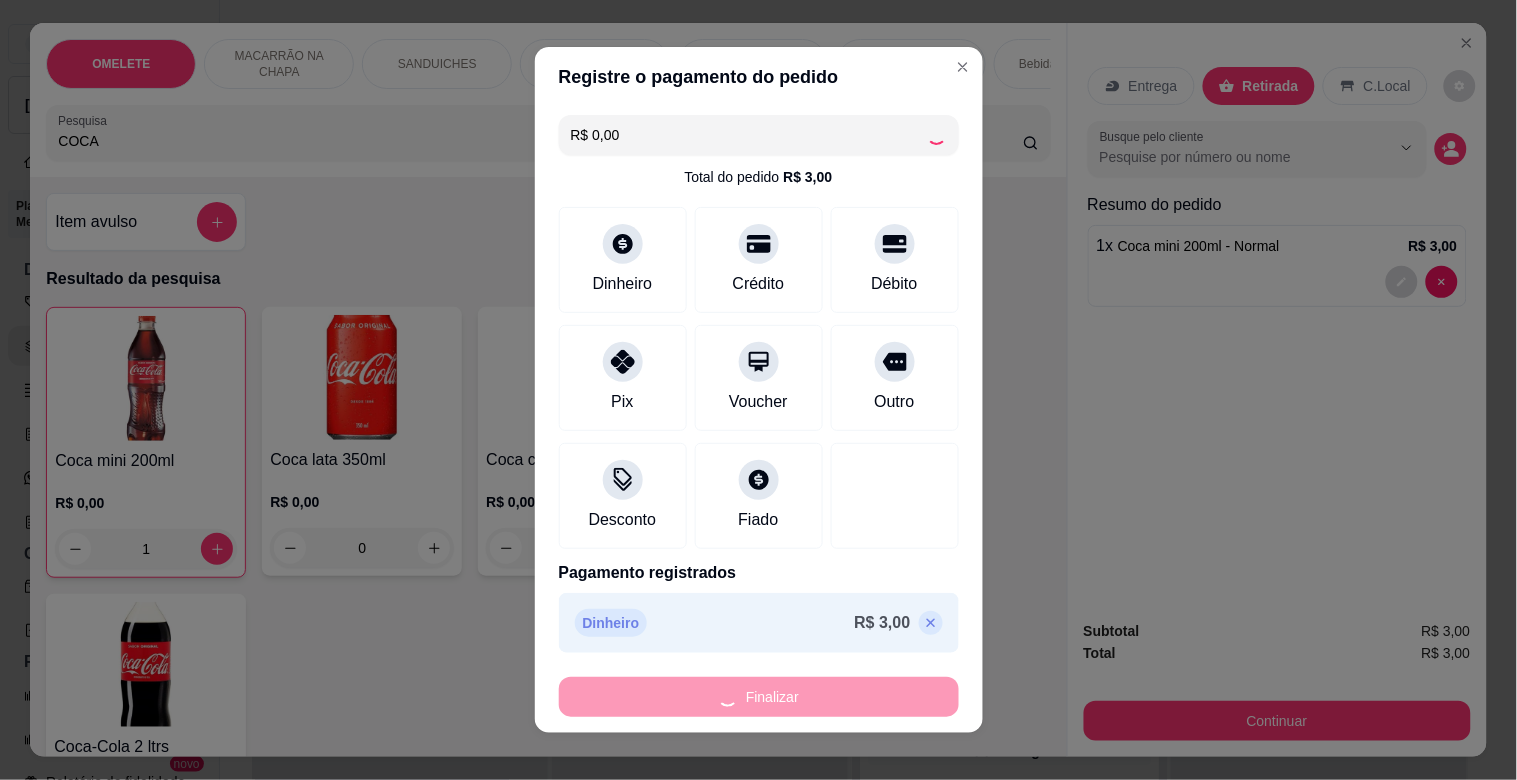 click on "Finalizar" at bounding box center [759, 697] 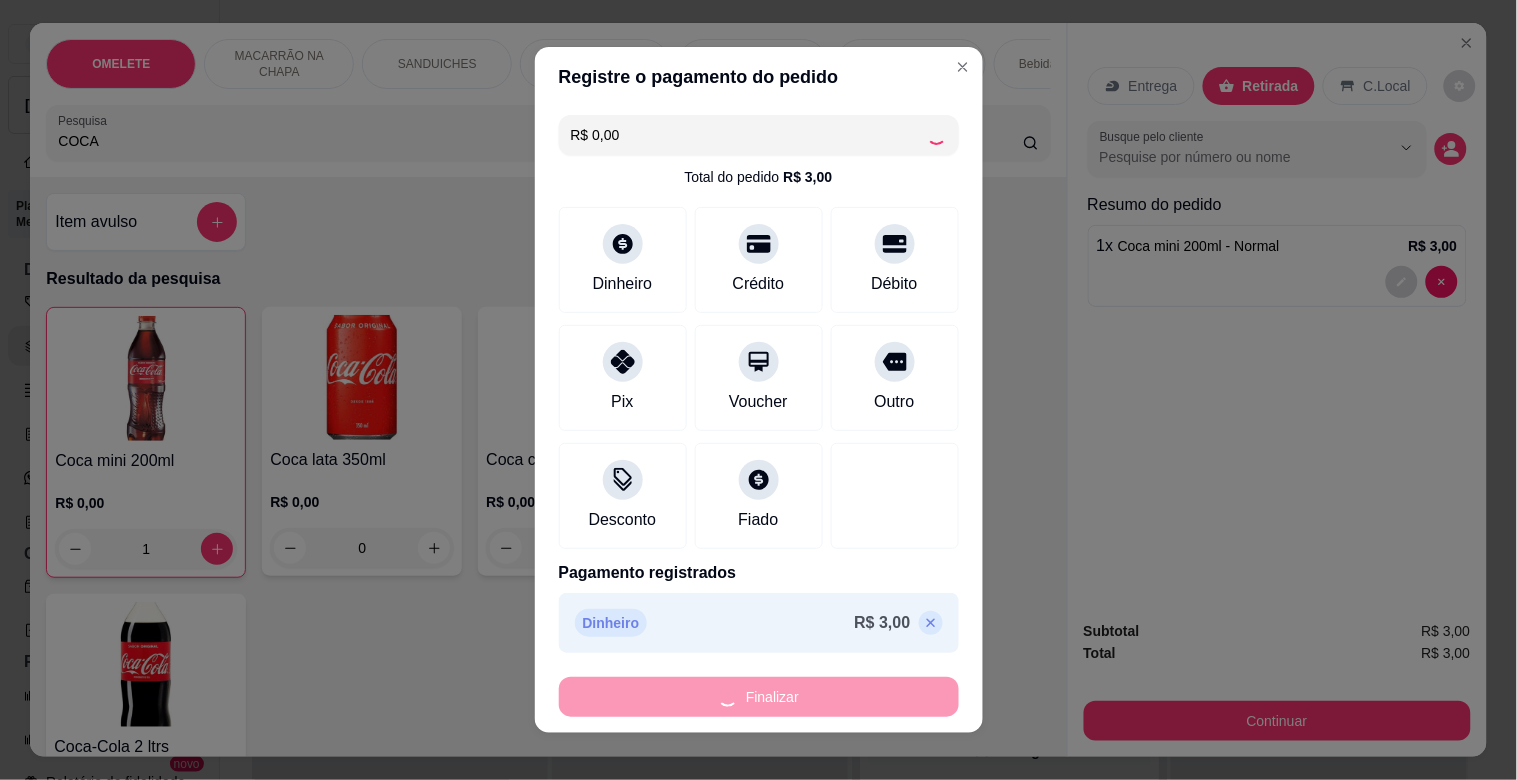 type on "0" 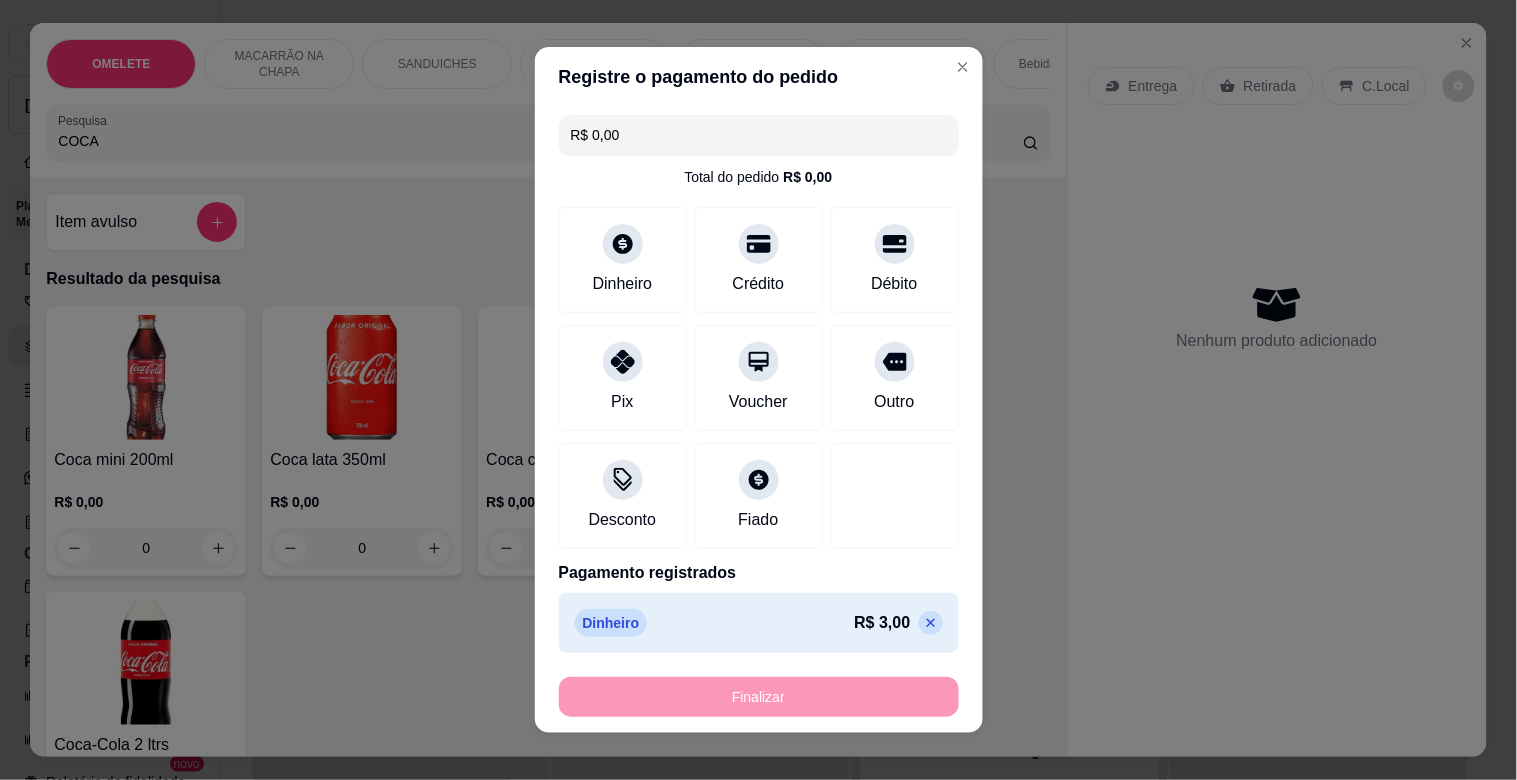 type on "-R$ 3,00" 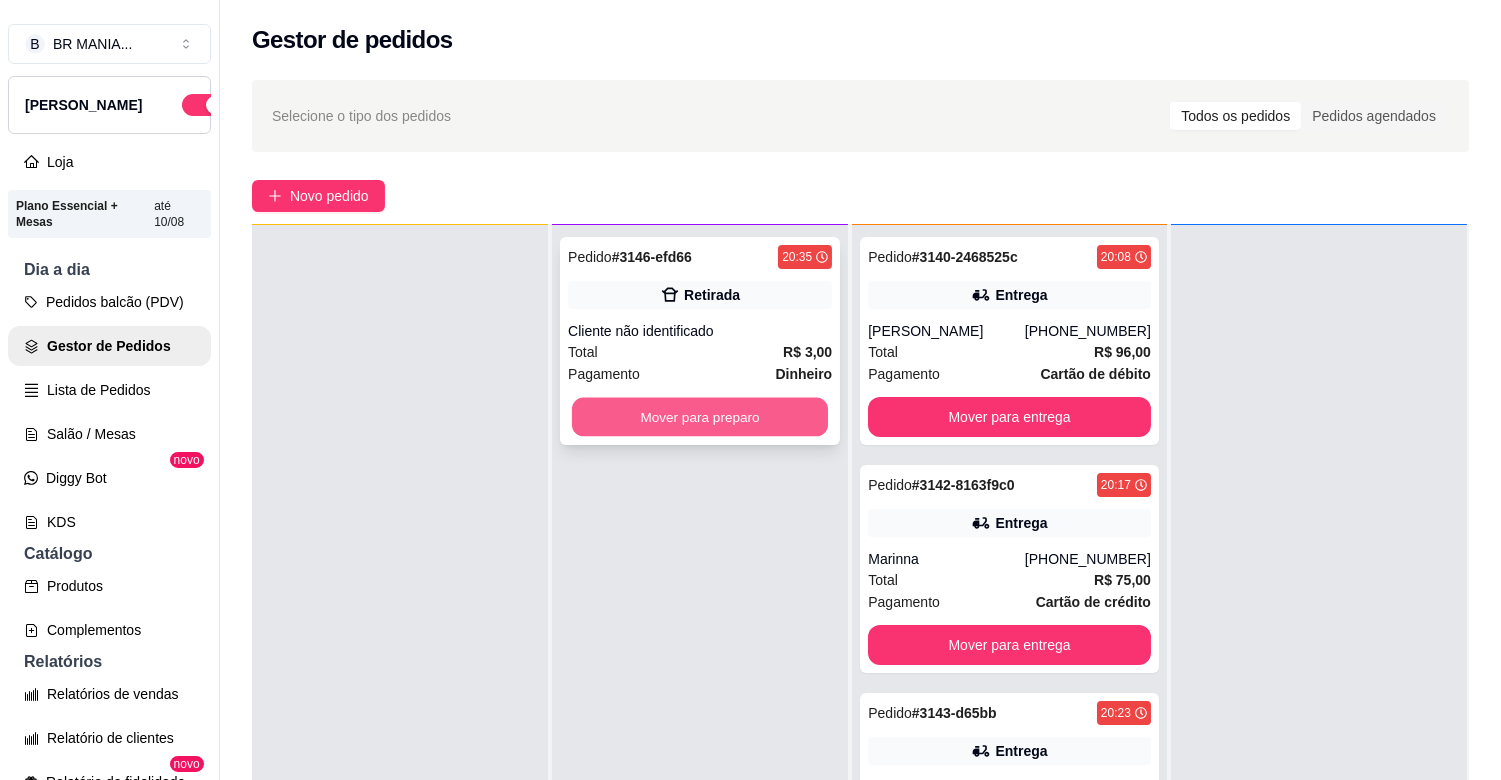 click on "Mover para preparo" at bounding box center [700, 417] 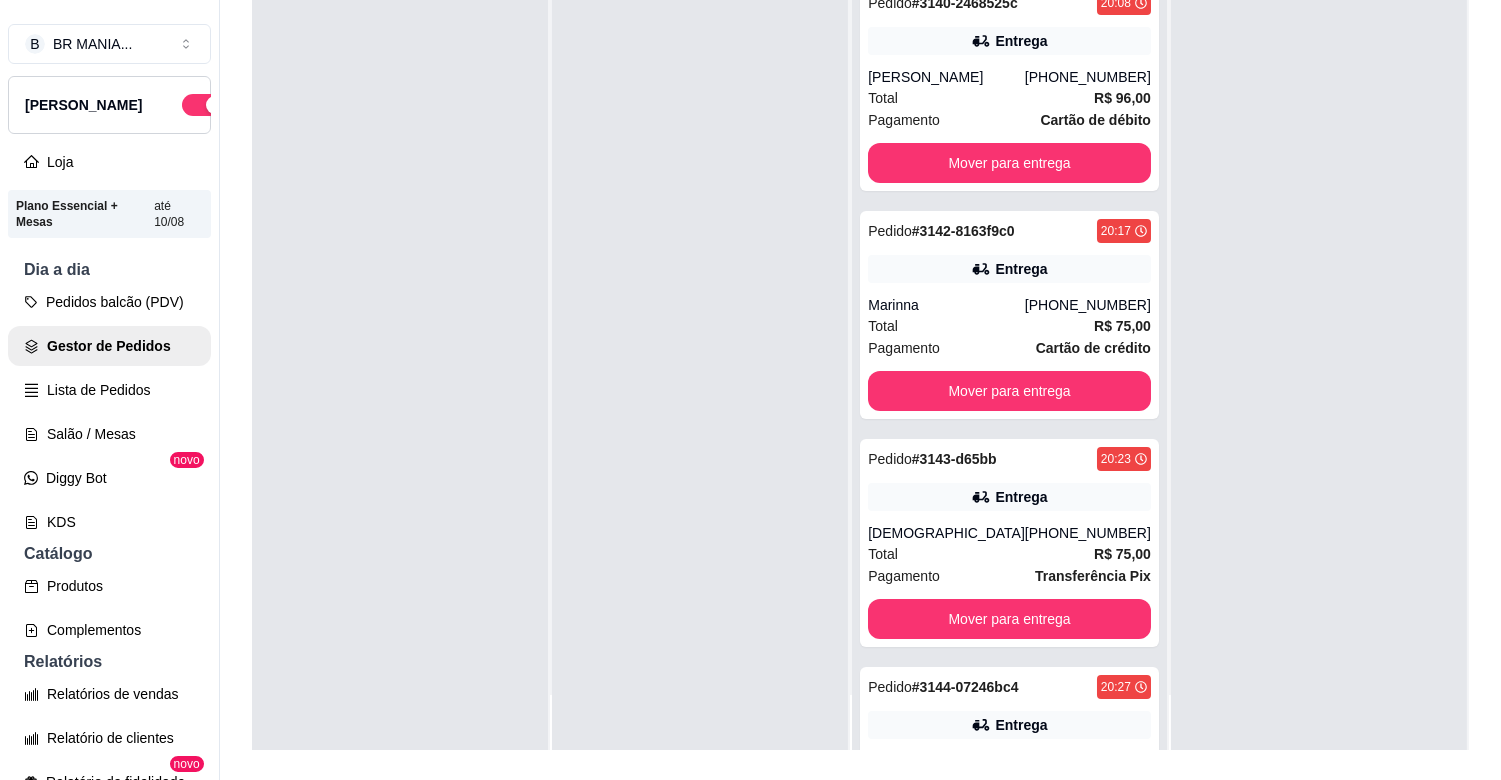 scroll, scrollTop: 321, scrollLeft: 0, axis: vertical 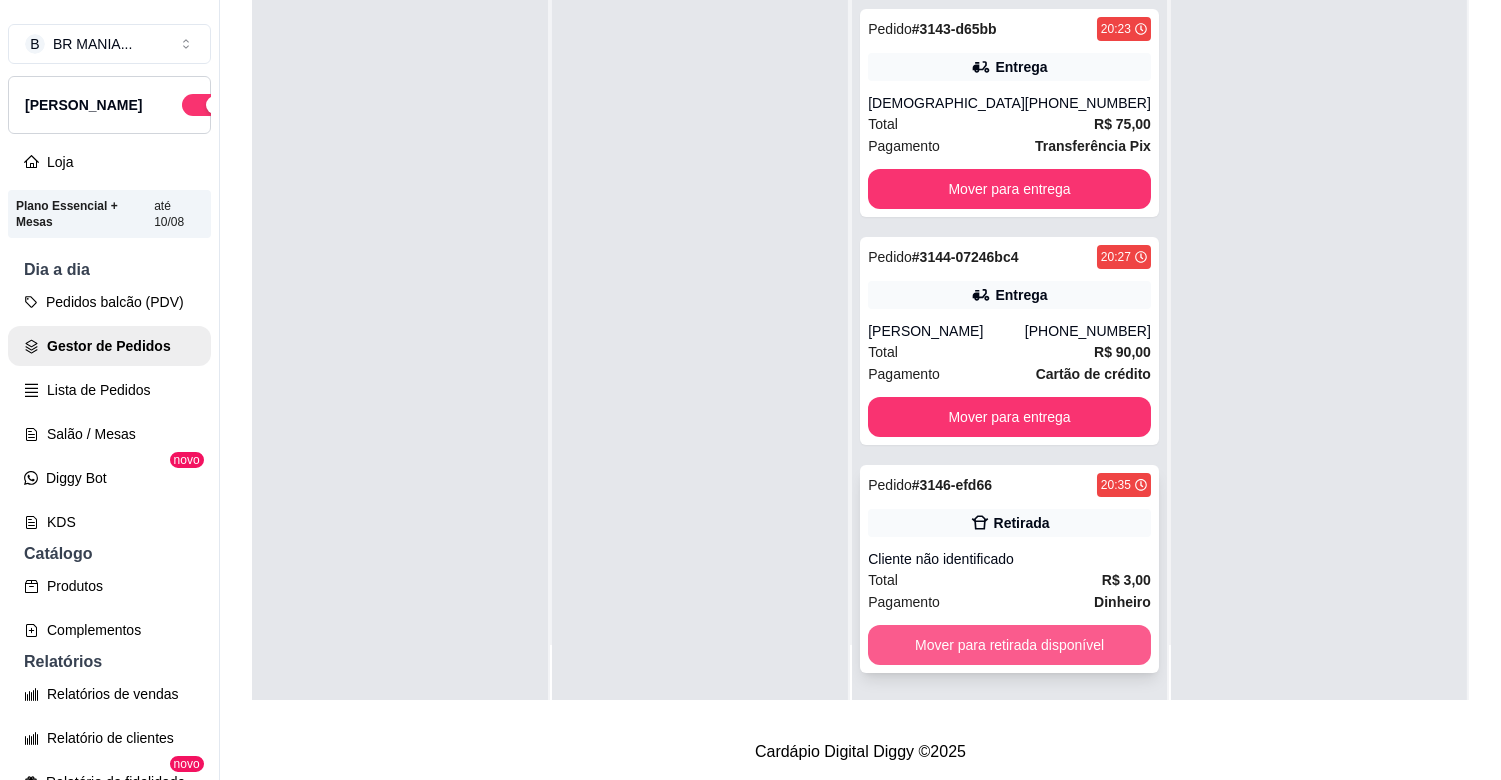 click on "Pagamento Dinheiro" at bounding box center [1009, 602] 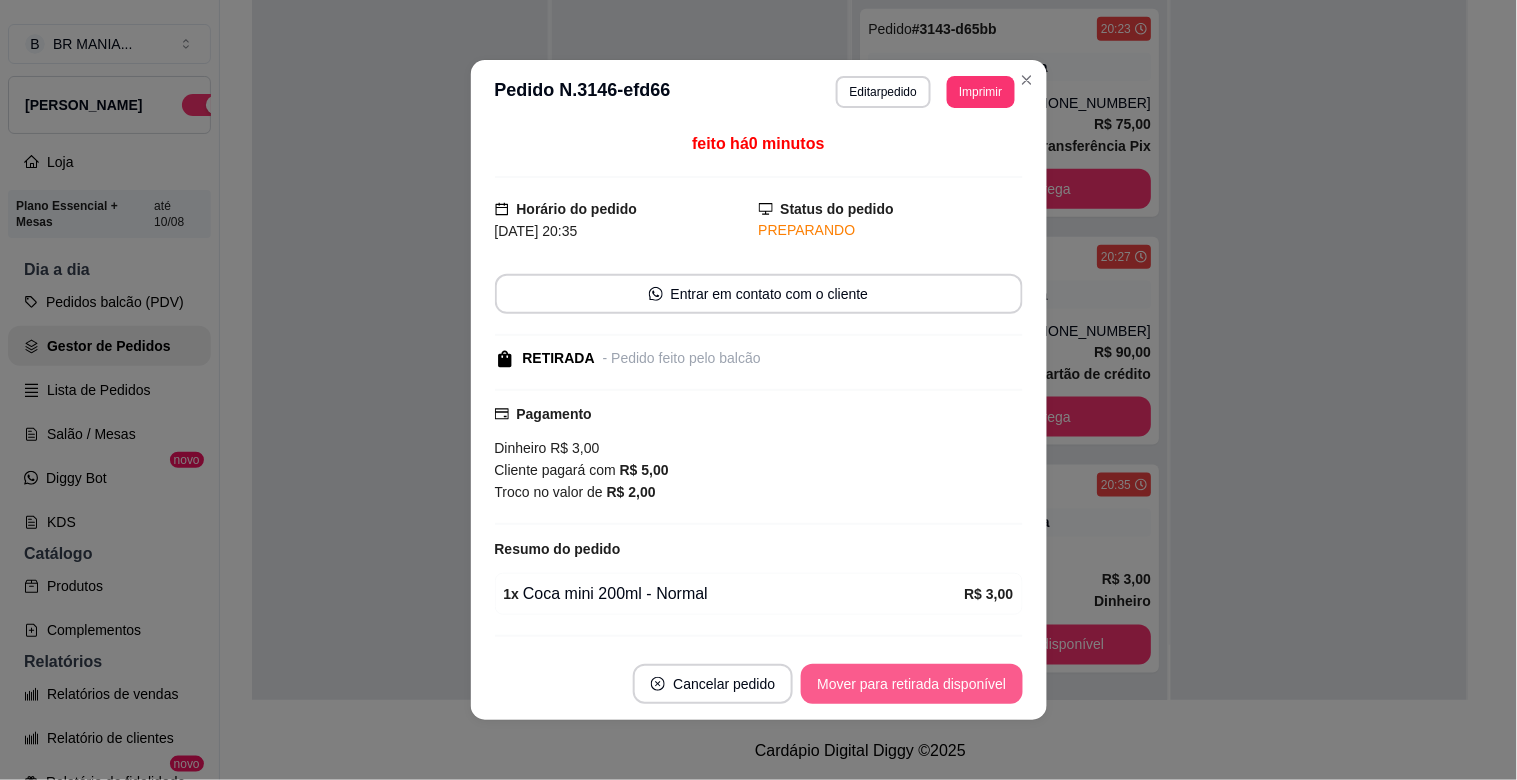 click on "Mover para retirada disponível" at bounding box center (911, 684) 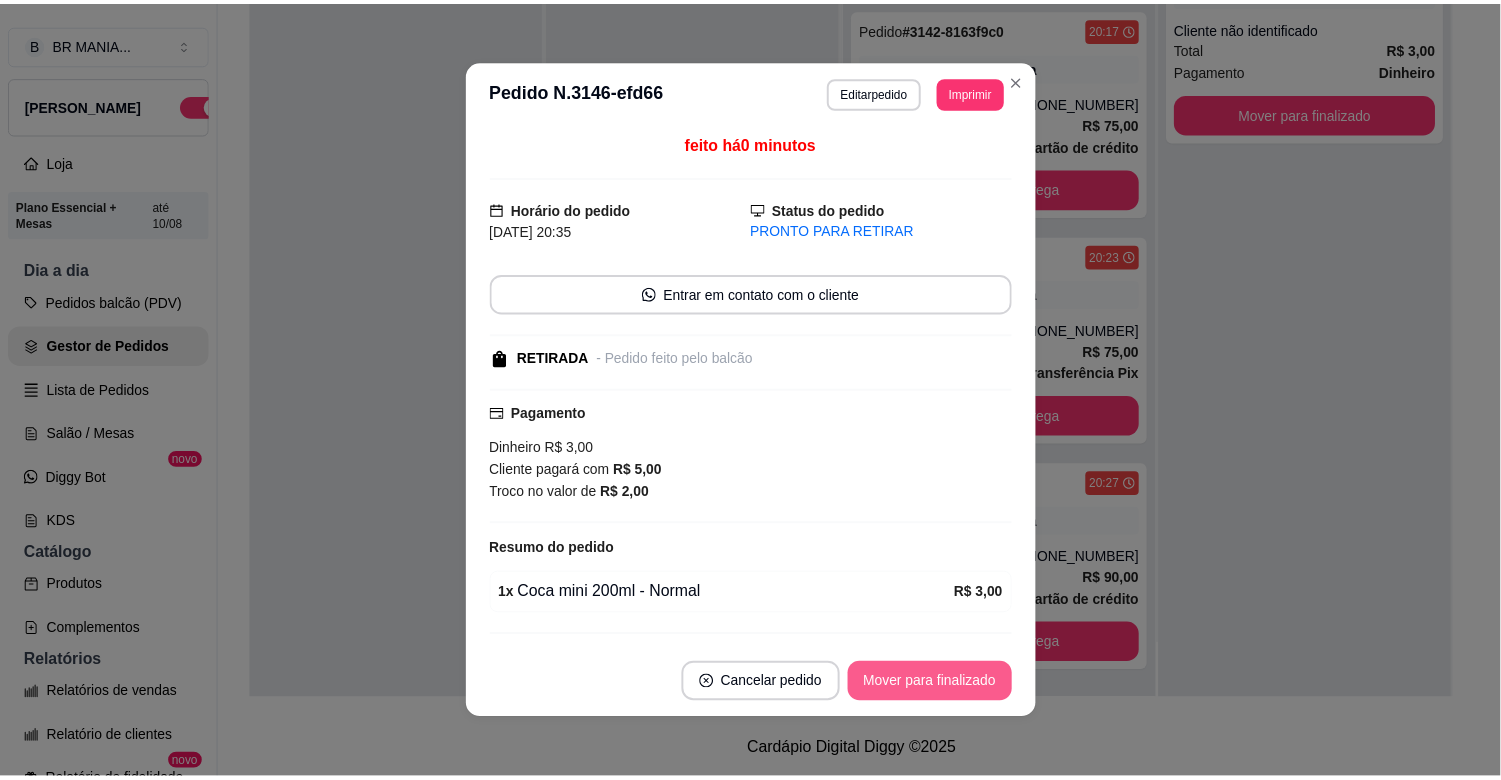 scroll, scrollTop: 151, scrollLeft: 0, axis: vertical 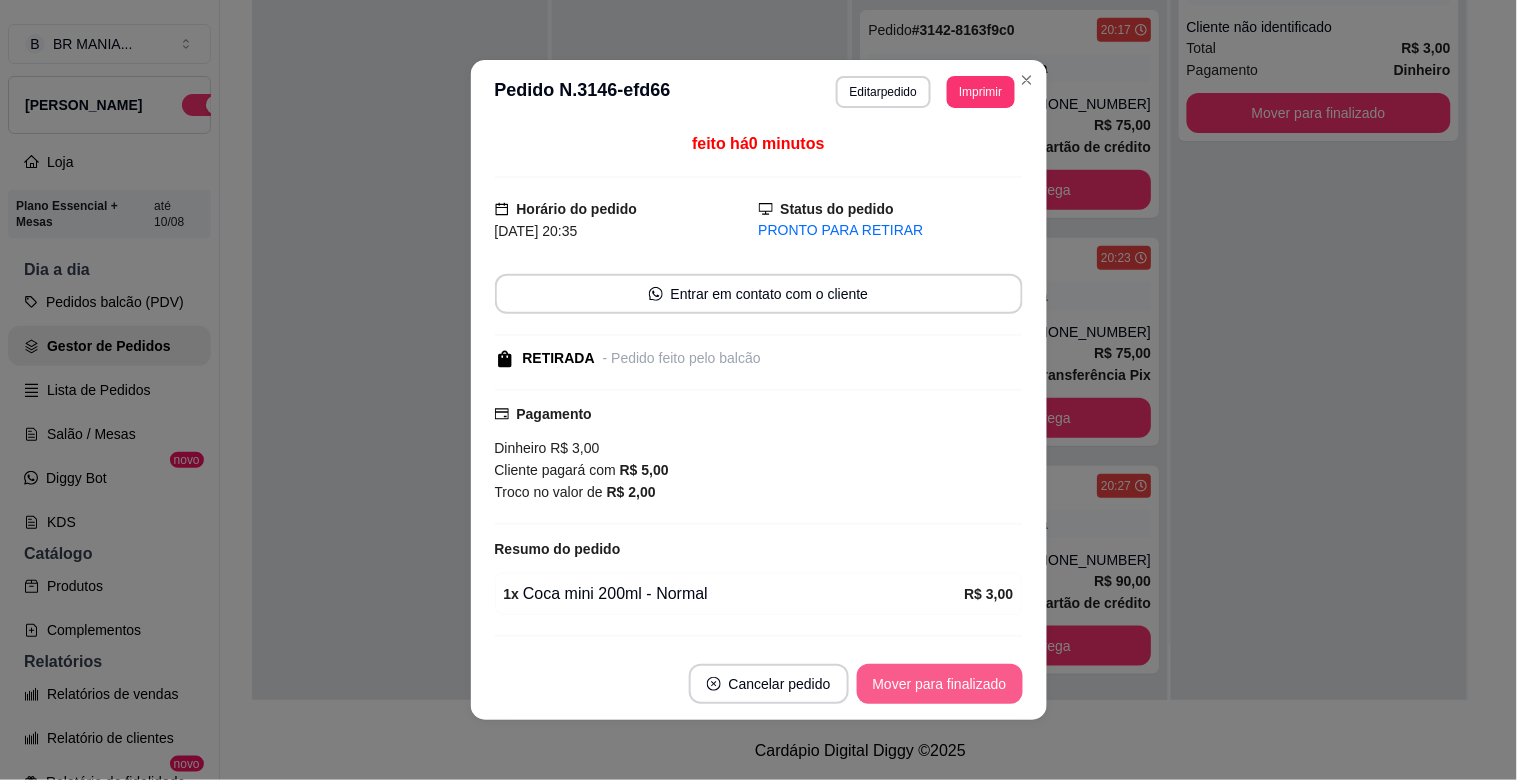 click on "Mover para finalizado" at bounding box center (940, 684) 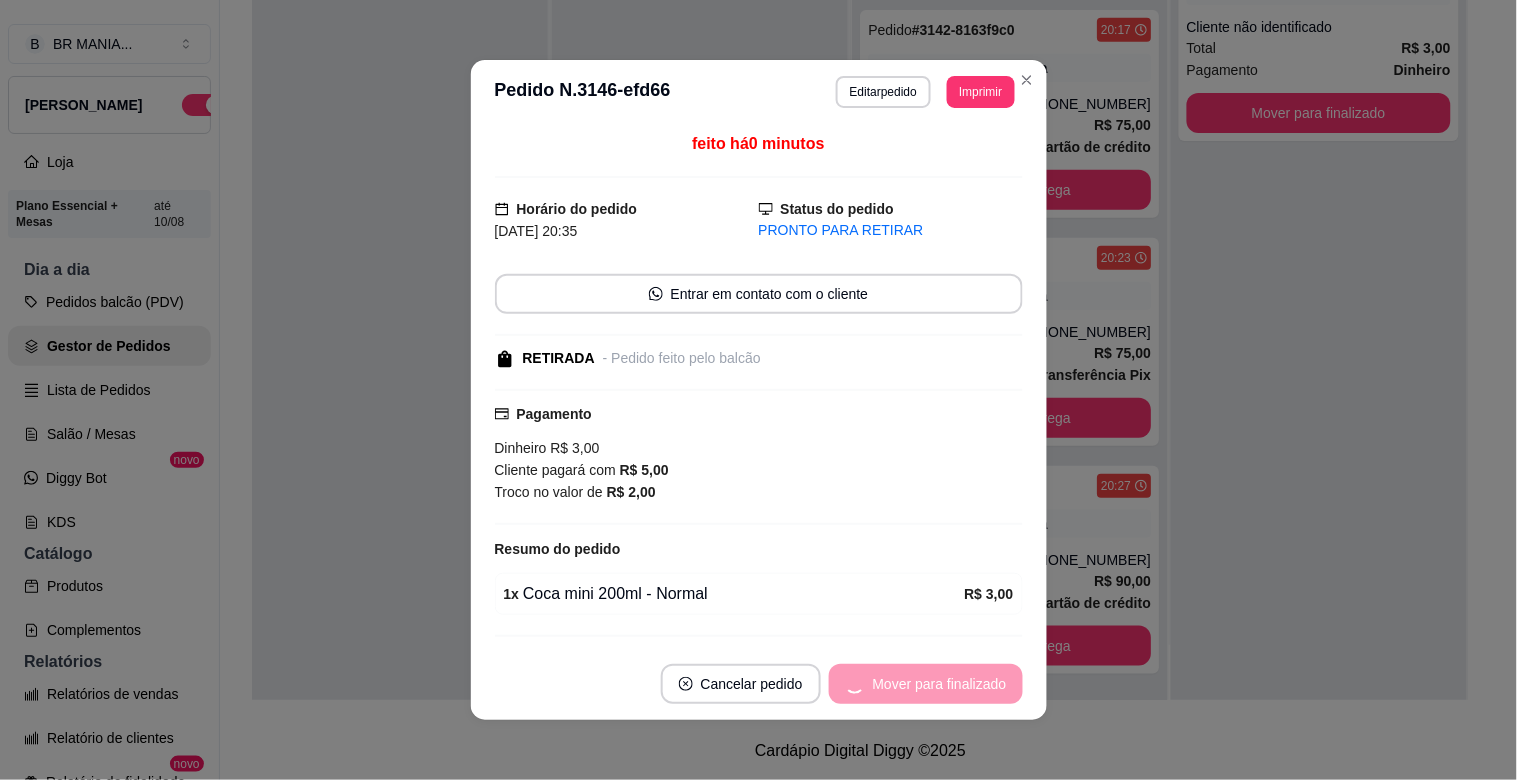 click on "Mover para finalizado" at bounding box center [926, 684] 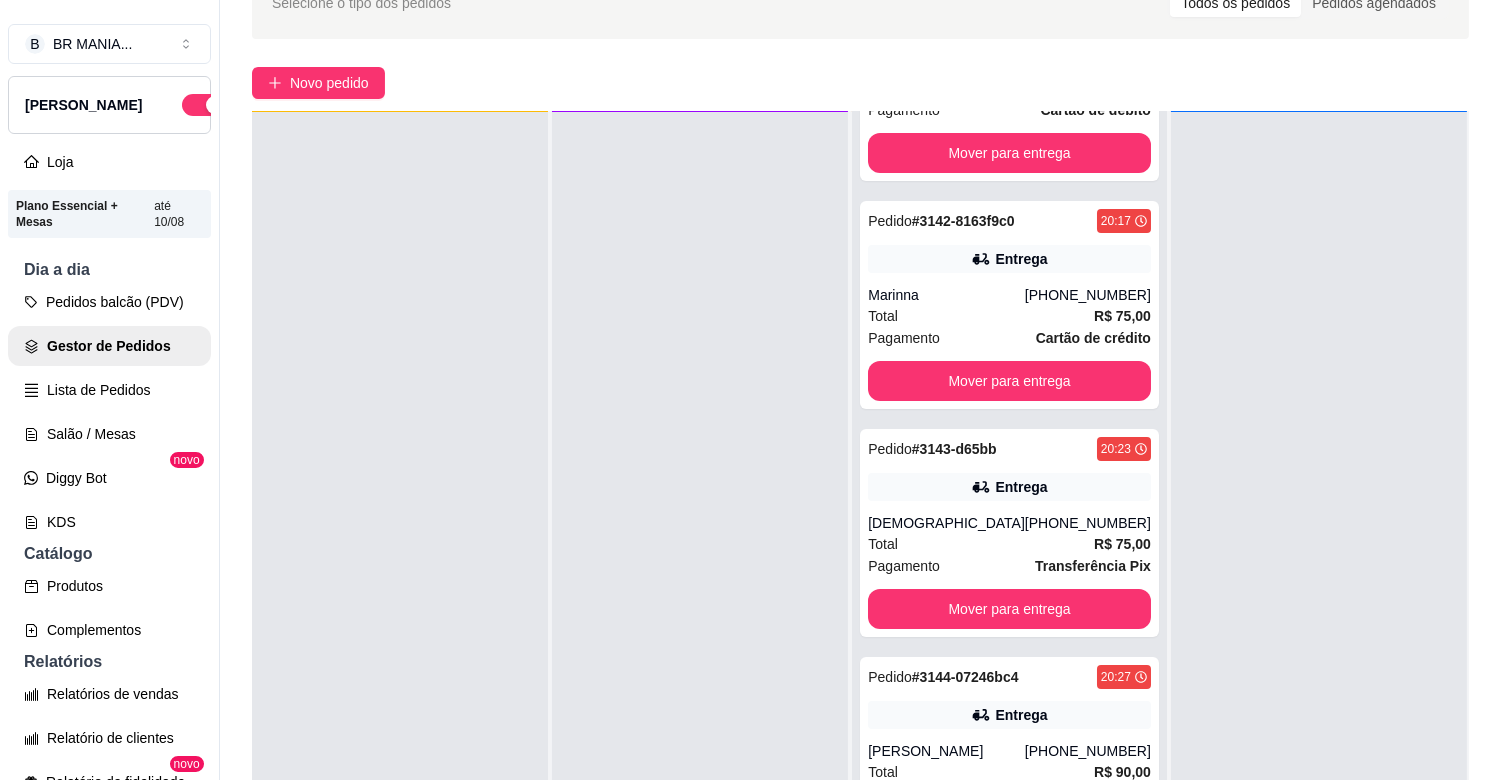 scroll, scrollTop: 0, scrollLeft: 0, axis: both 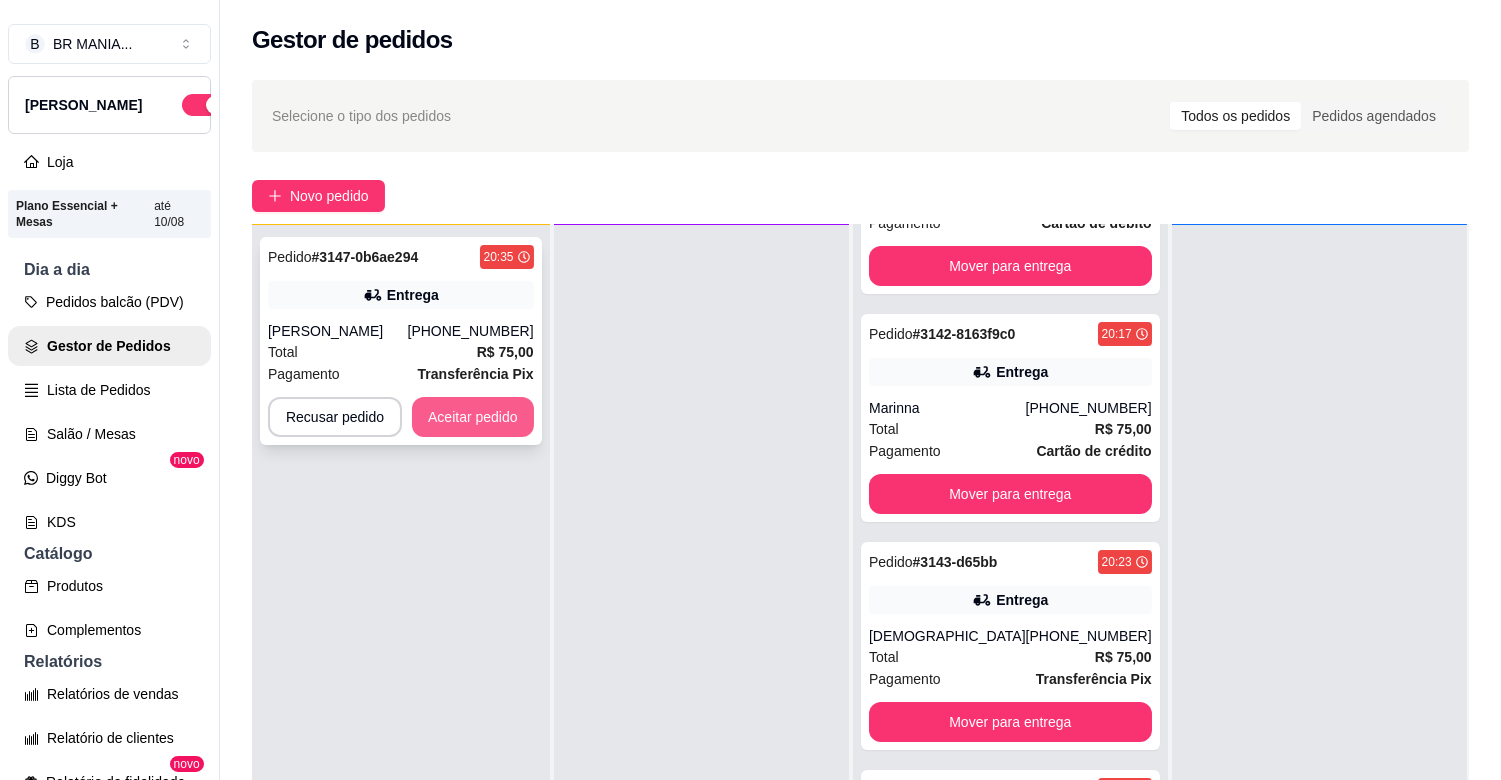 click on "Aceitar pedido" at bounding box center [473, 417] 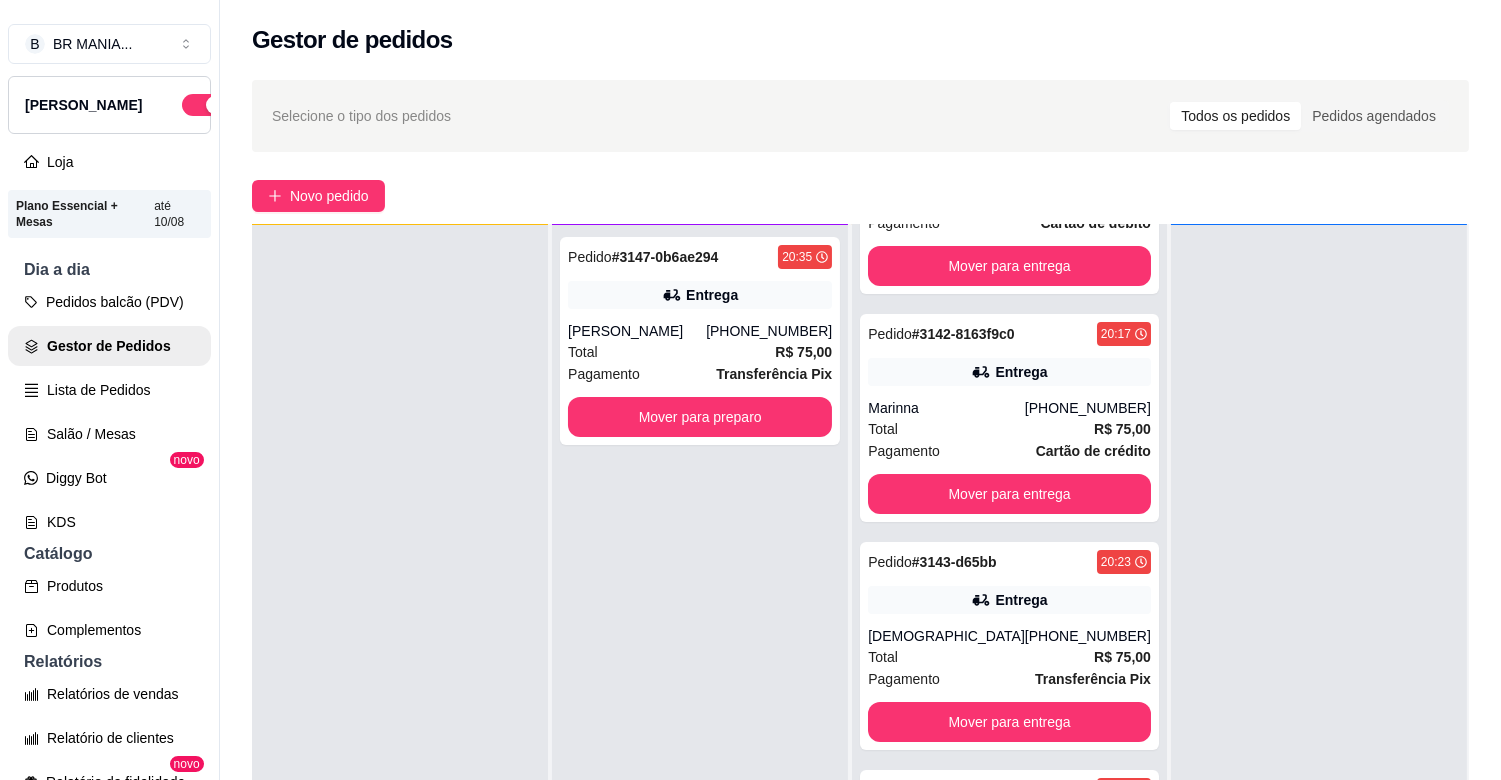 scroll, scrollTop: 380, scrollLeft: 0, axis: vertical 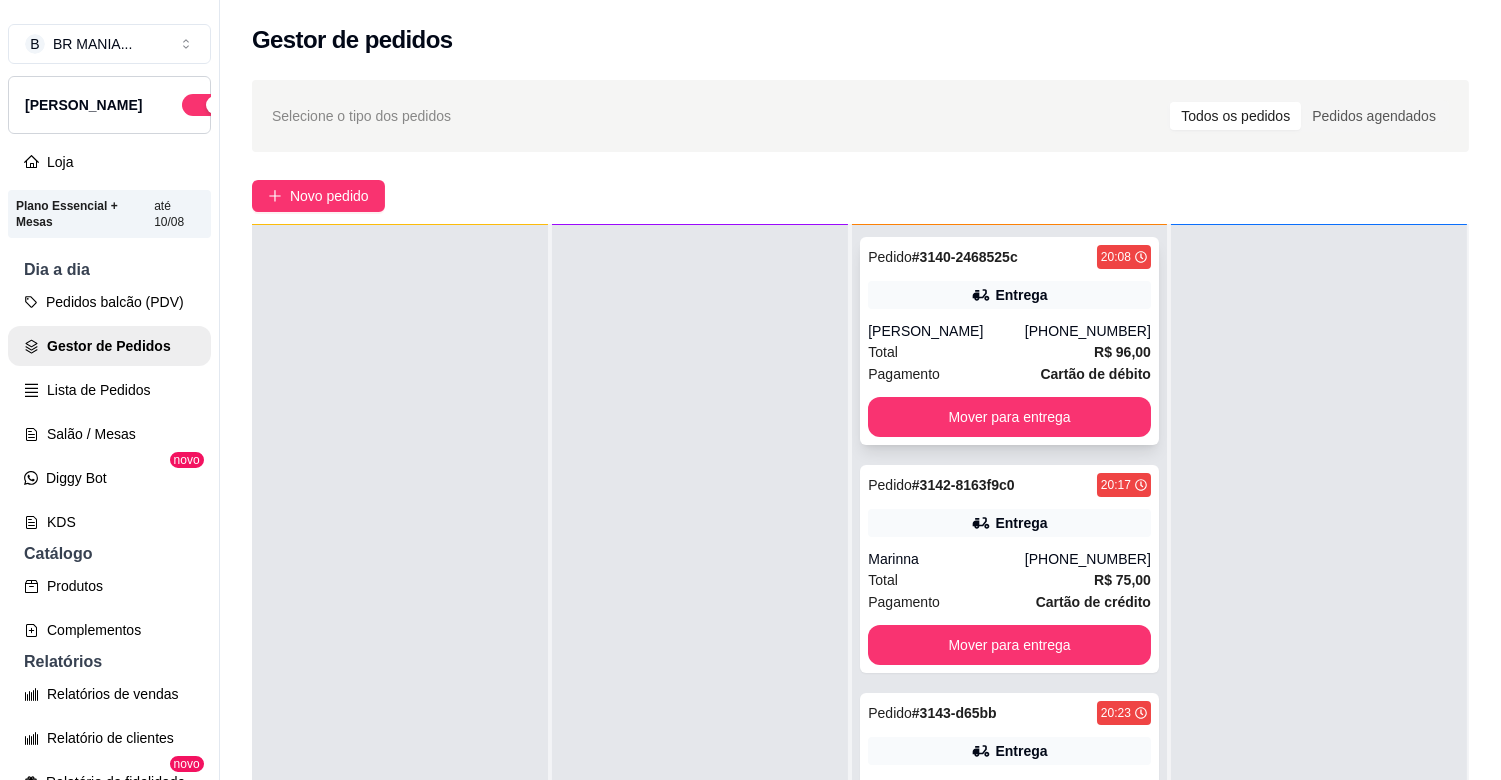 drag, startPoint x: 1132, startPoint y: 690, endPoint x: 1104, endPoint y: 255, distance: 435.9002 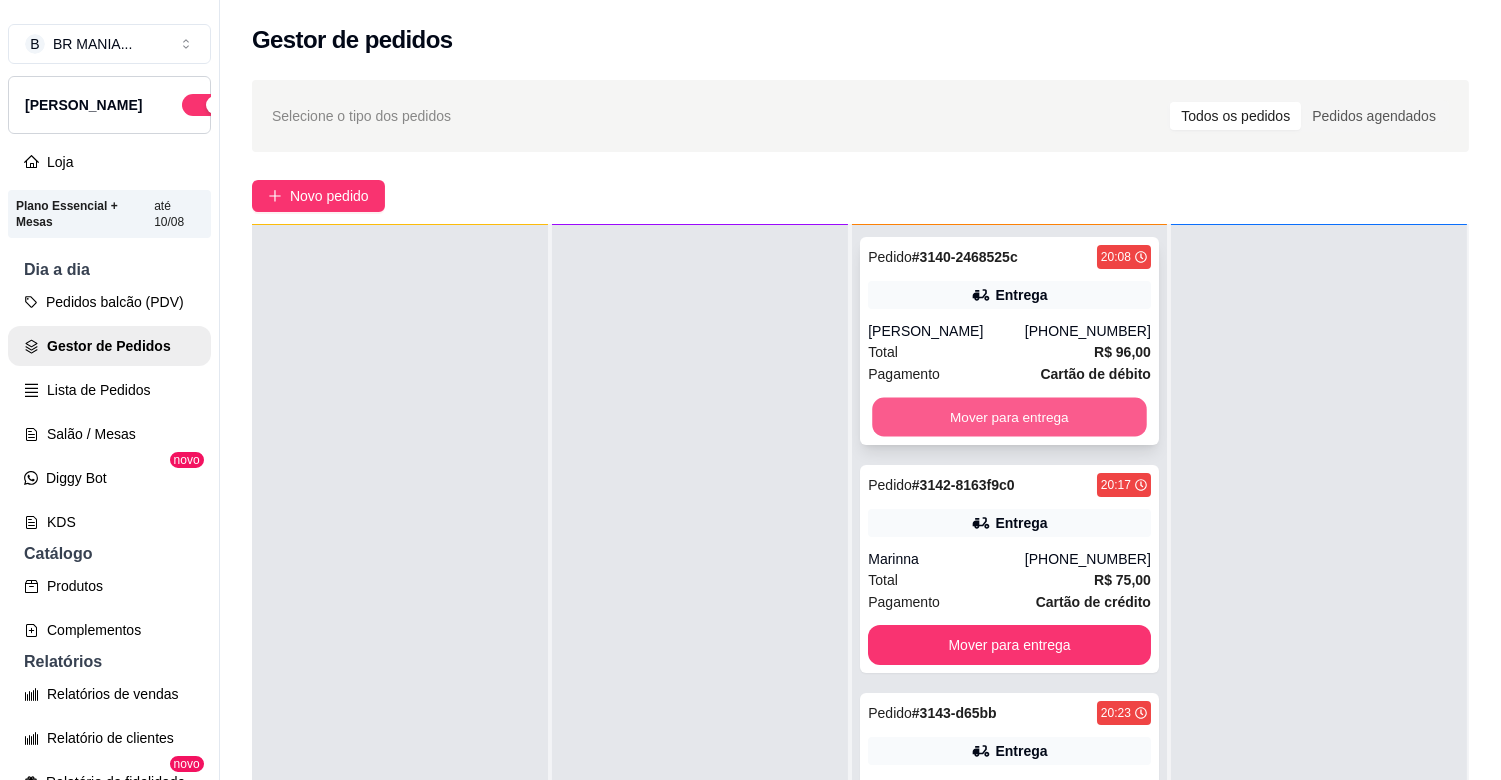click on "Mover para entrega" at bounding box center (1009, 417) 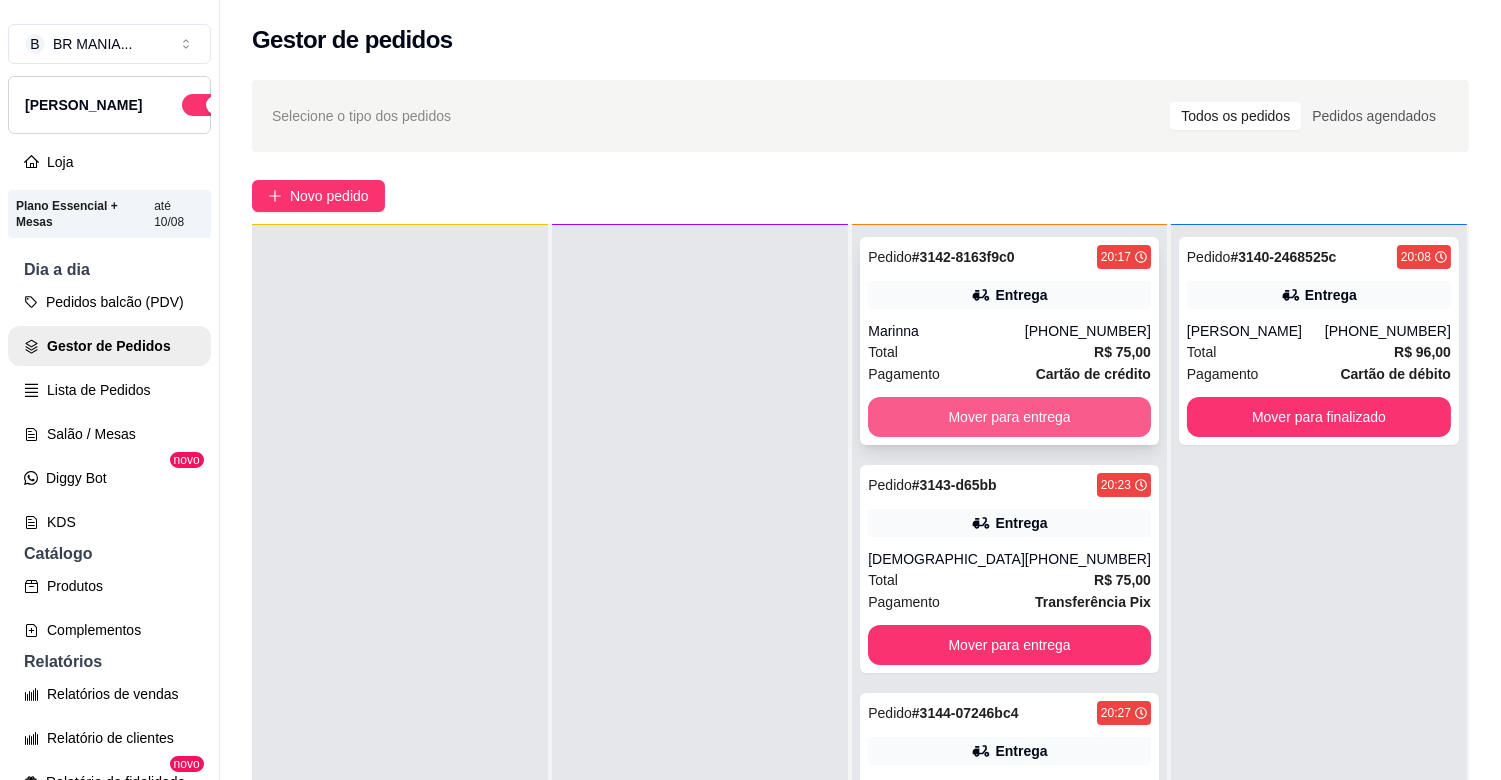 click on "Mover para entrega" at bounding box center [1009, 417] 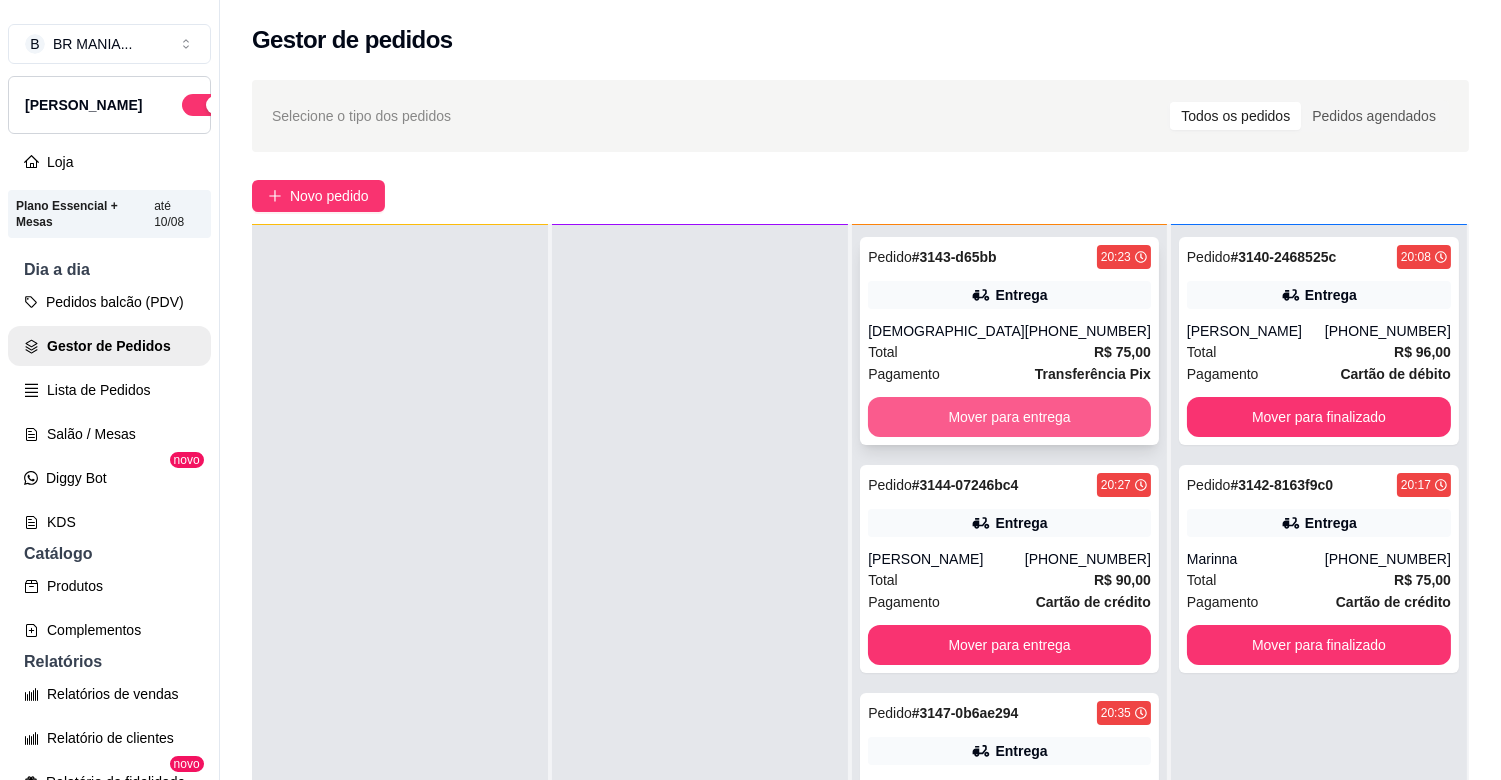 click on "Mover para entrega" at bounding box center (1009, 417) 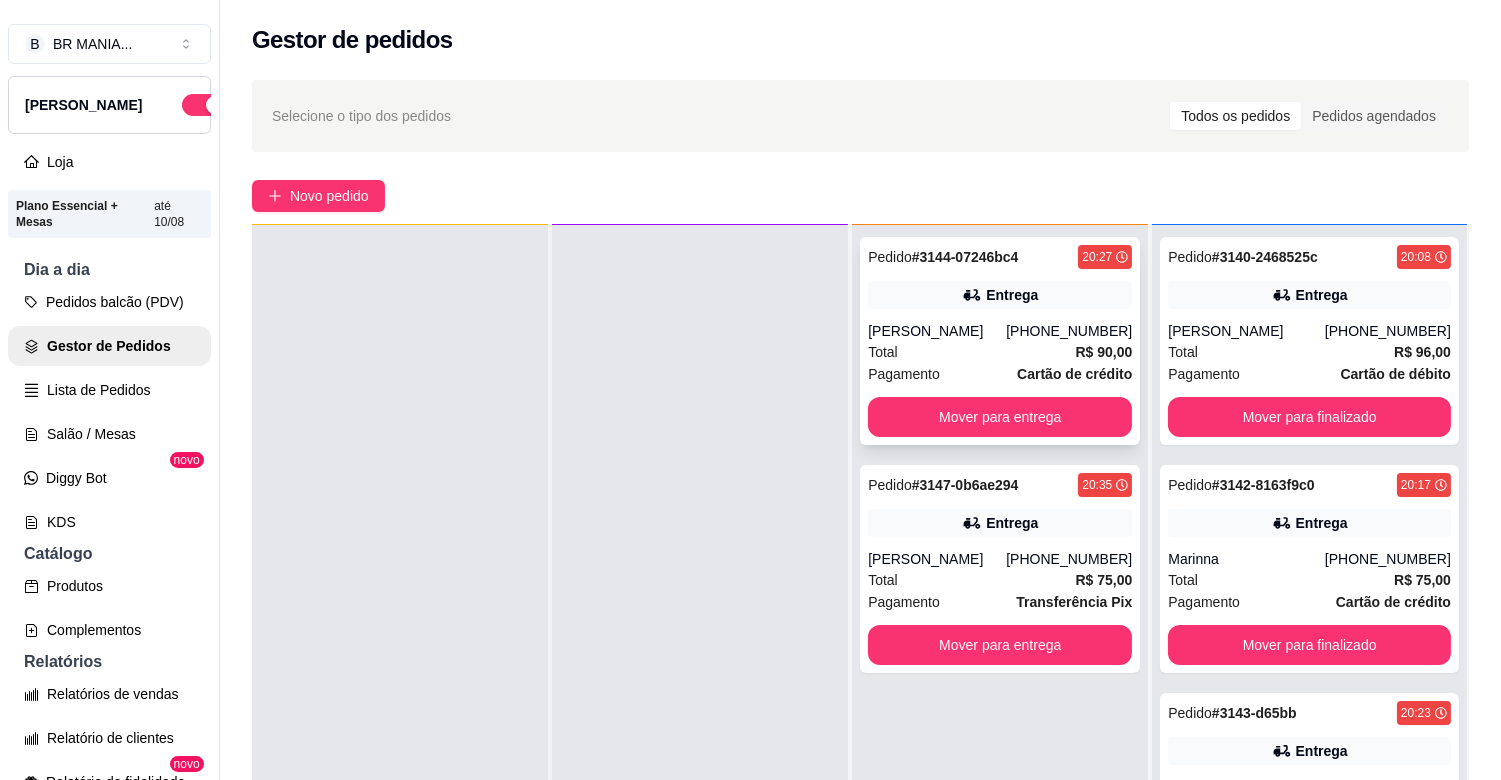 click on "[PHONE_NUMBER]" at bounding box center [1069, 331] 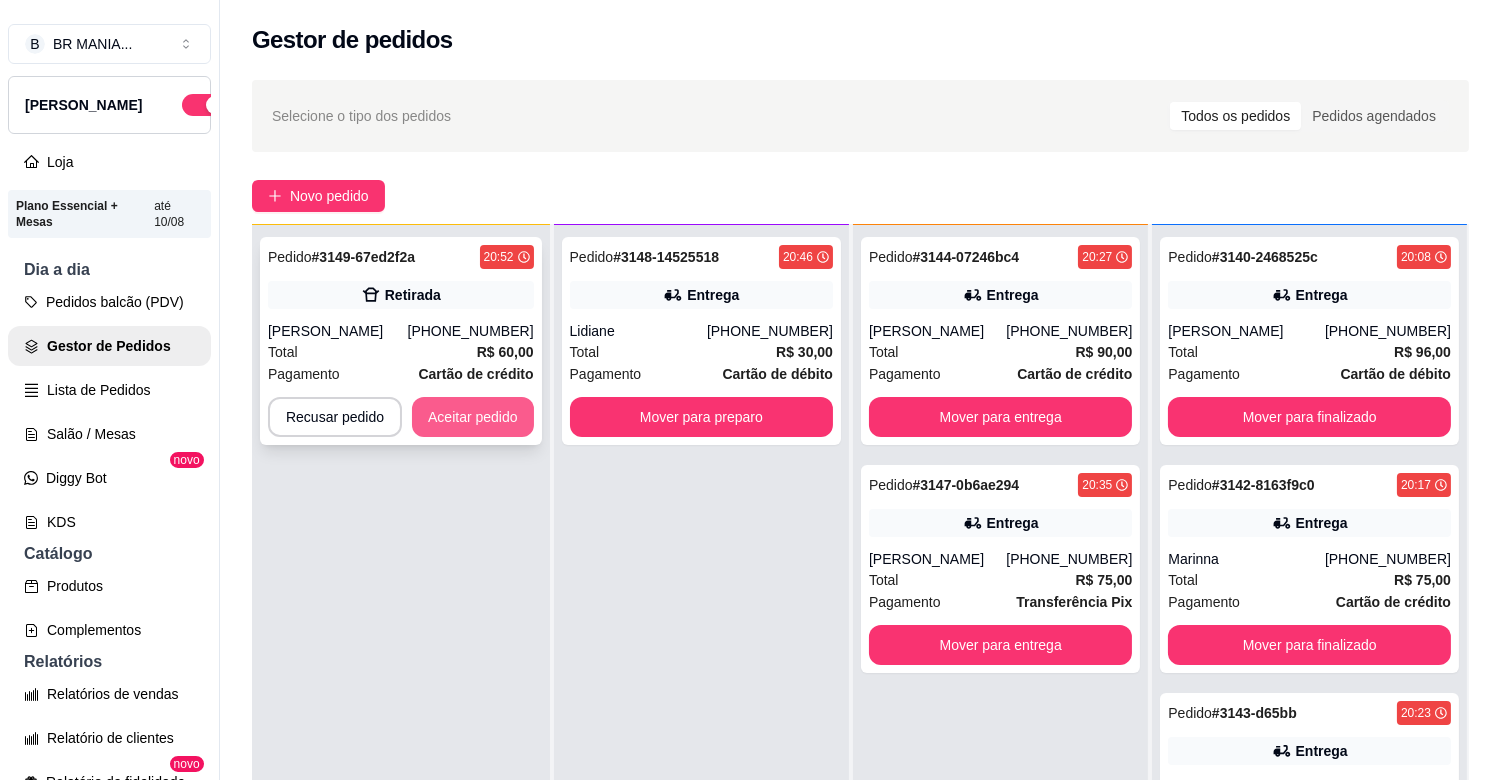 click on "Aceitar pedido" at bounding box center [473, 417] 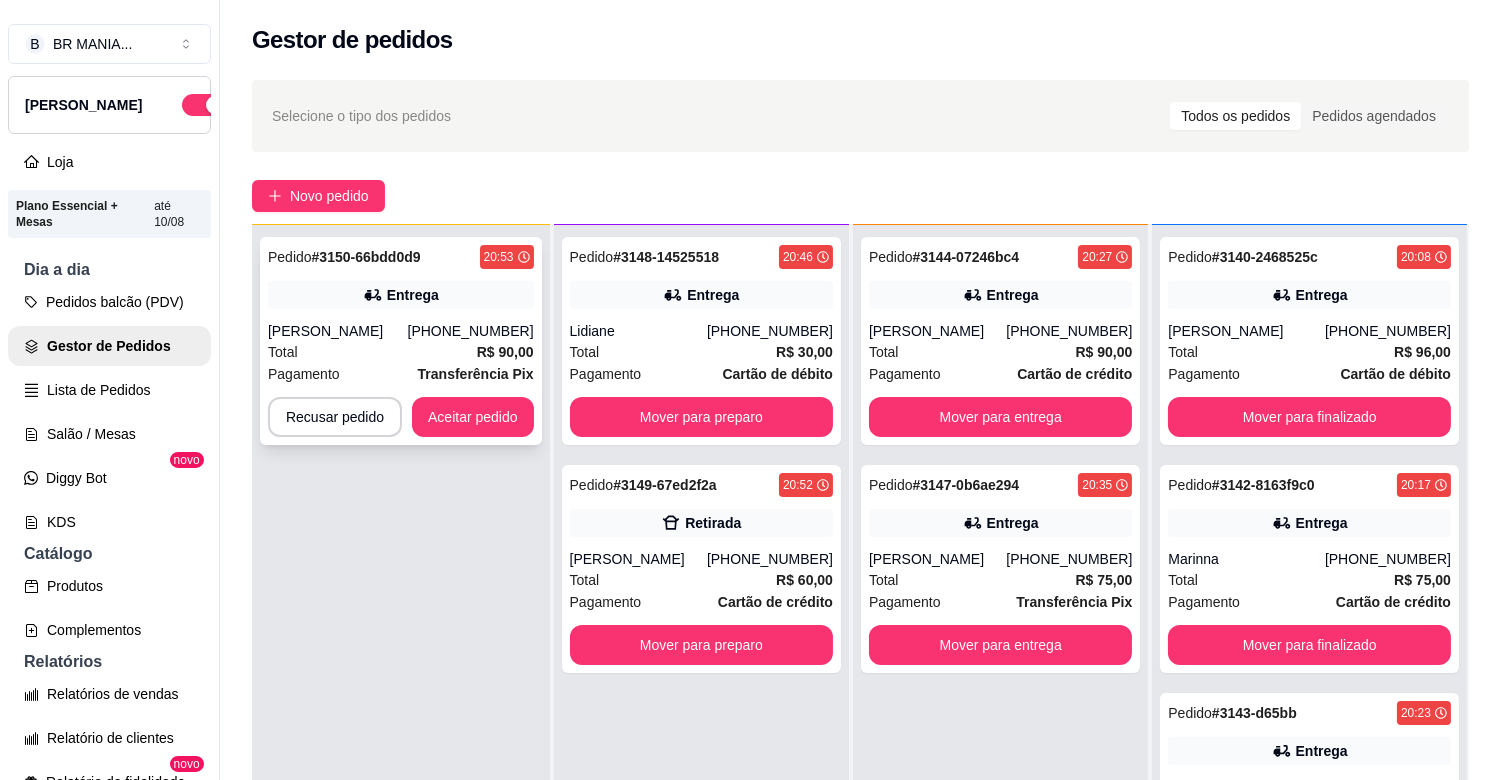 click on "Pedido  # 3150-66bdd0d9 20:53 Entrega Renata [PHONE_NUMBER] Total R$ 90,00 Pagamento Transferência Pix Recusar pedido Aceitar pedido" at bounding box center [401, 341] 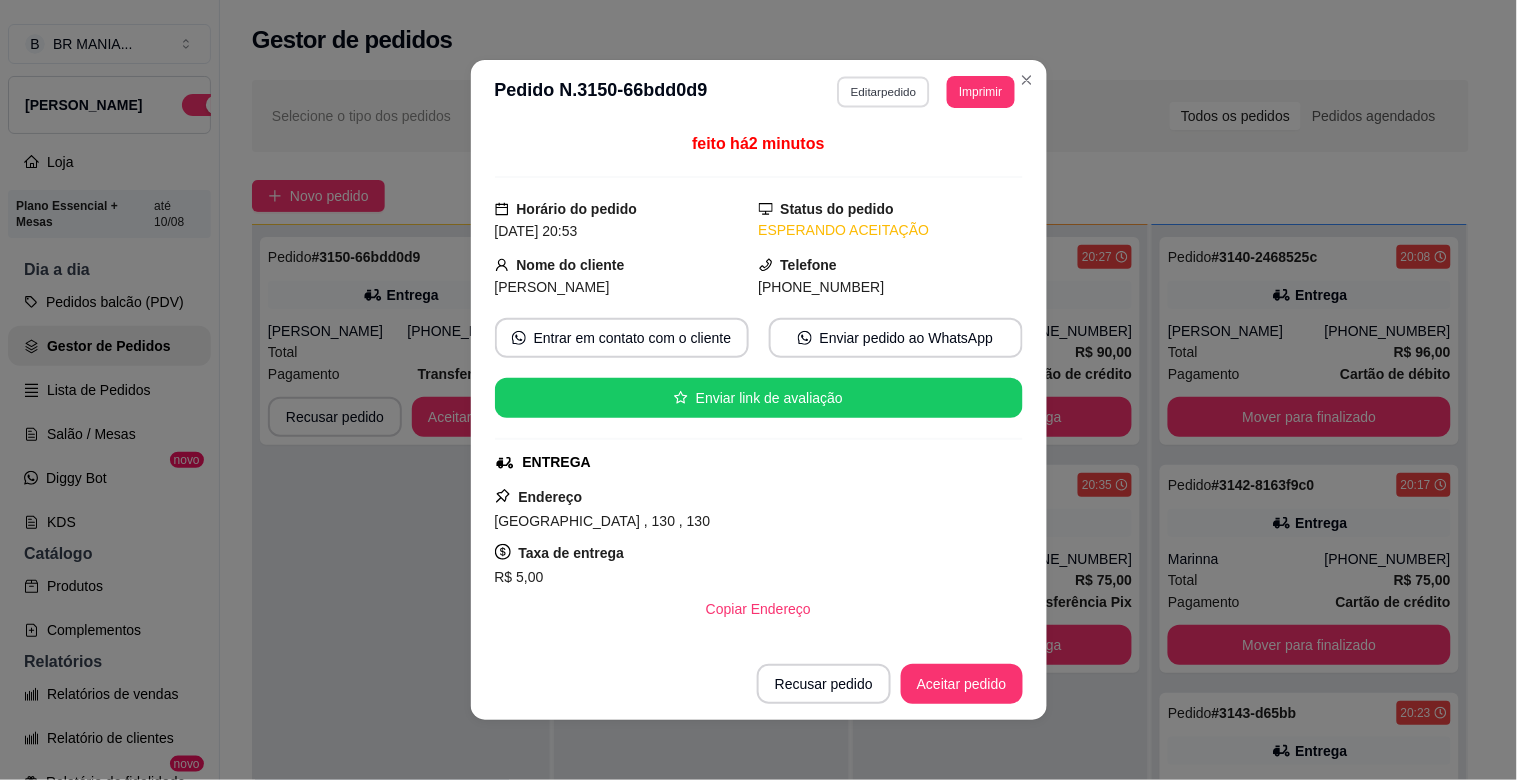 click on "Editar  pedido" at bounding box center [883, 91] 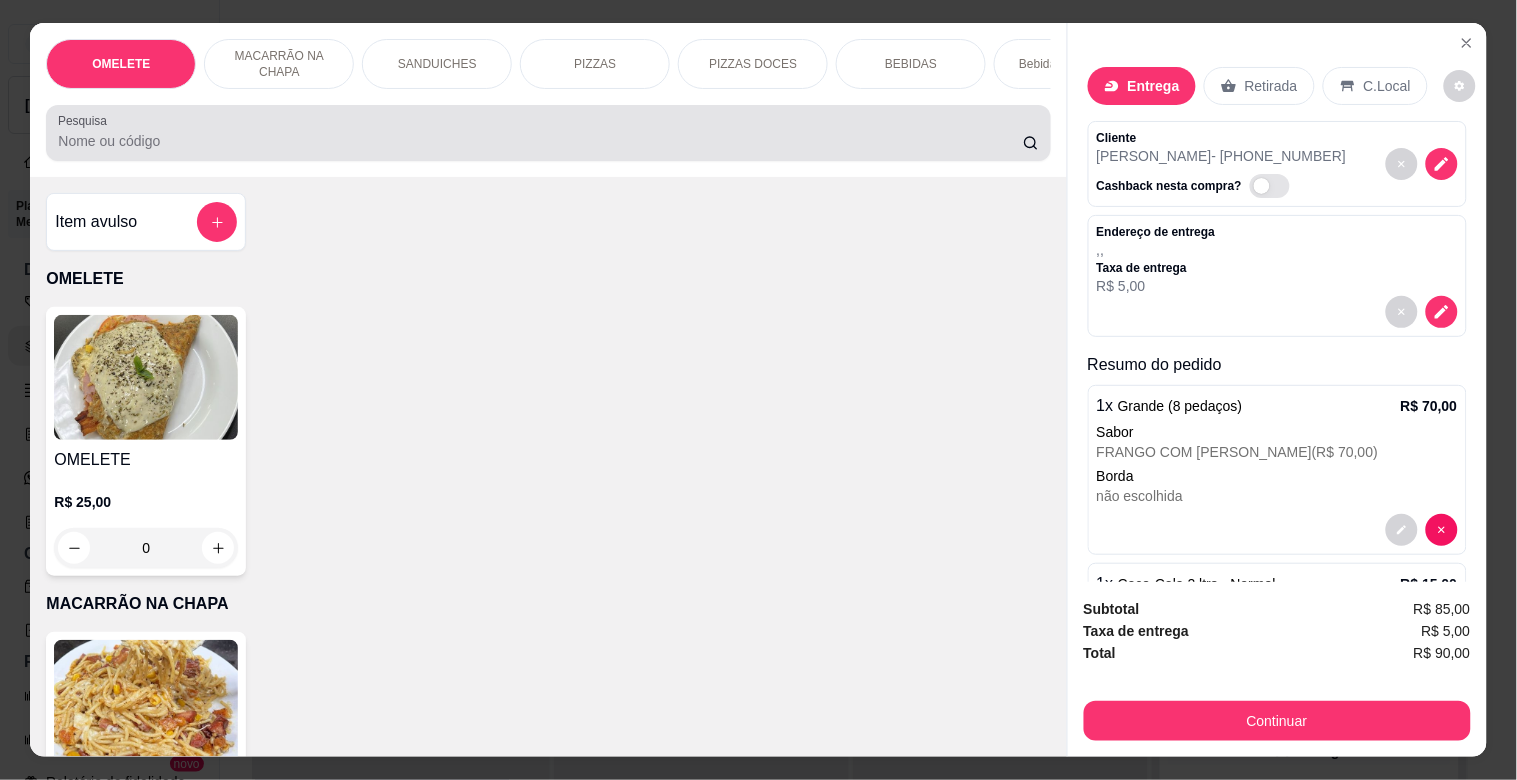 click at bounding box center (548, 133) 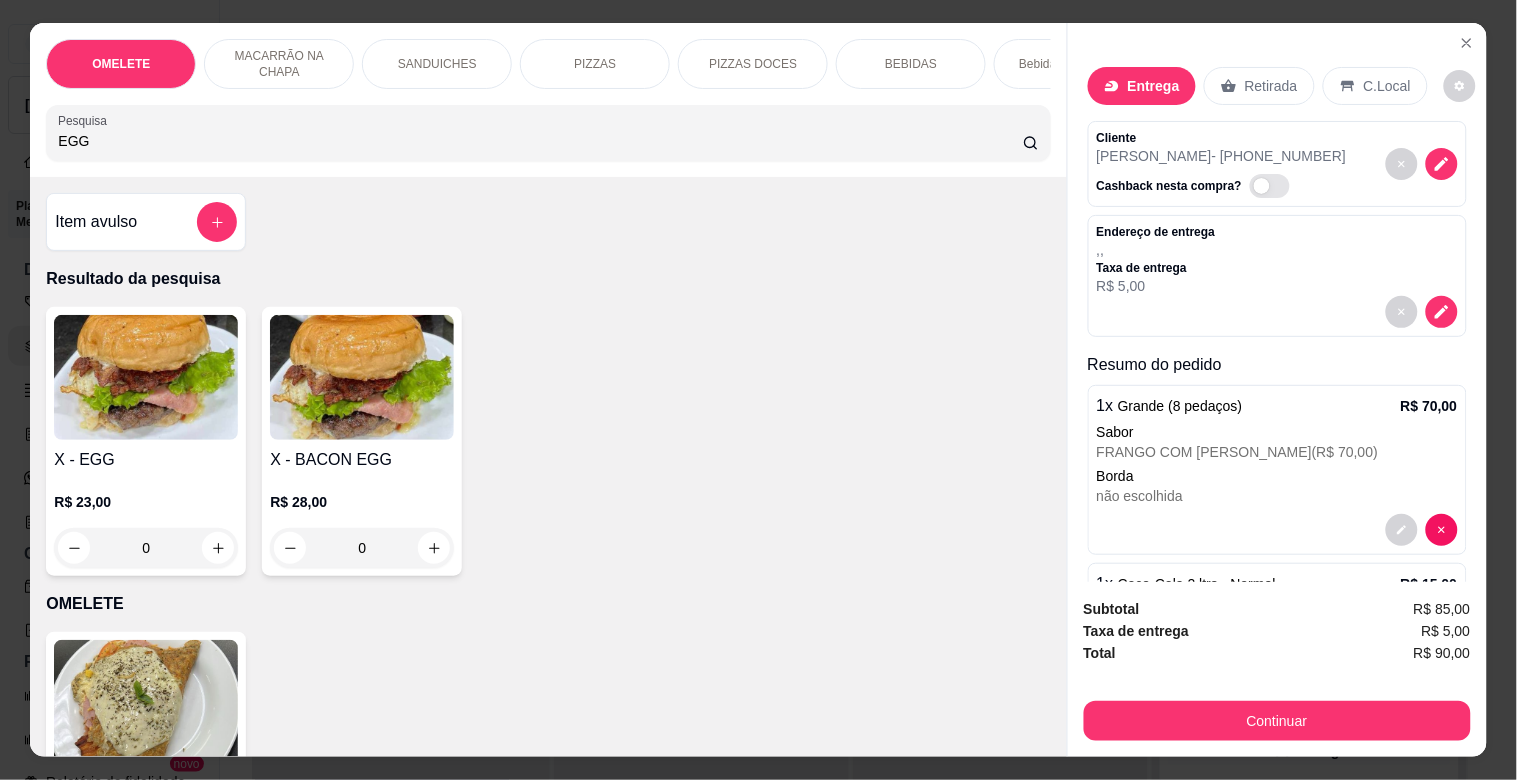 type on "EGG" 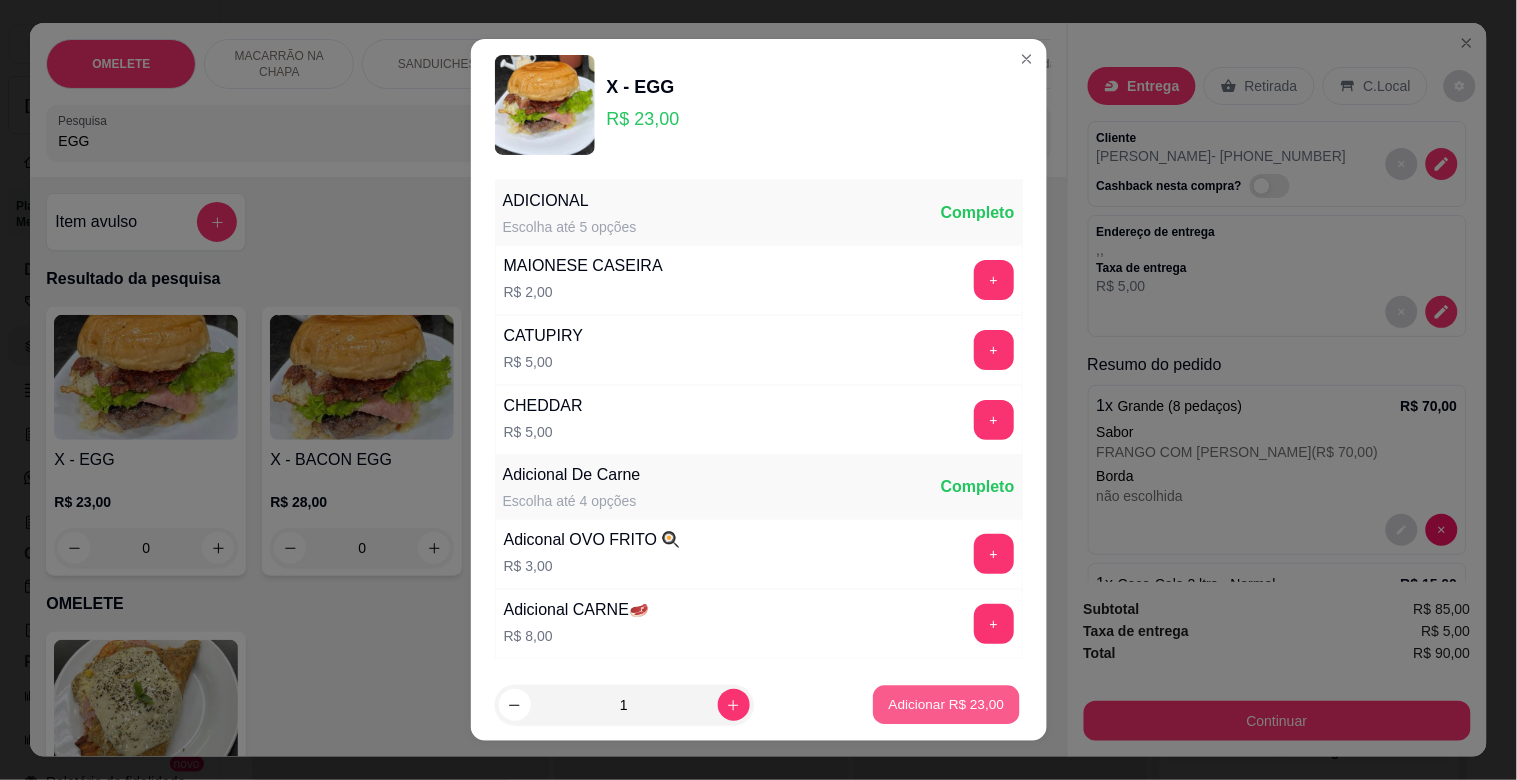 click on "Adicionar   R$ 23,00" at bounding box center [947, 704] 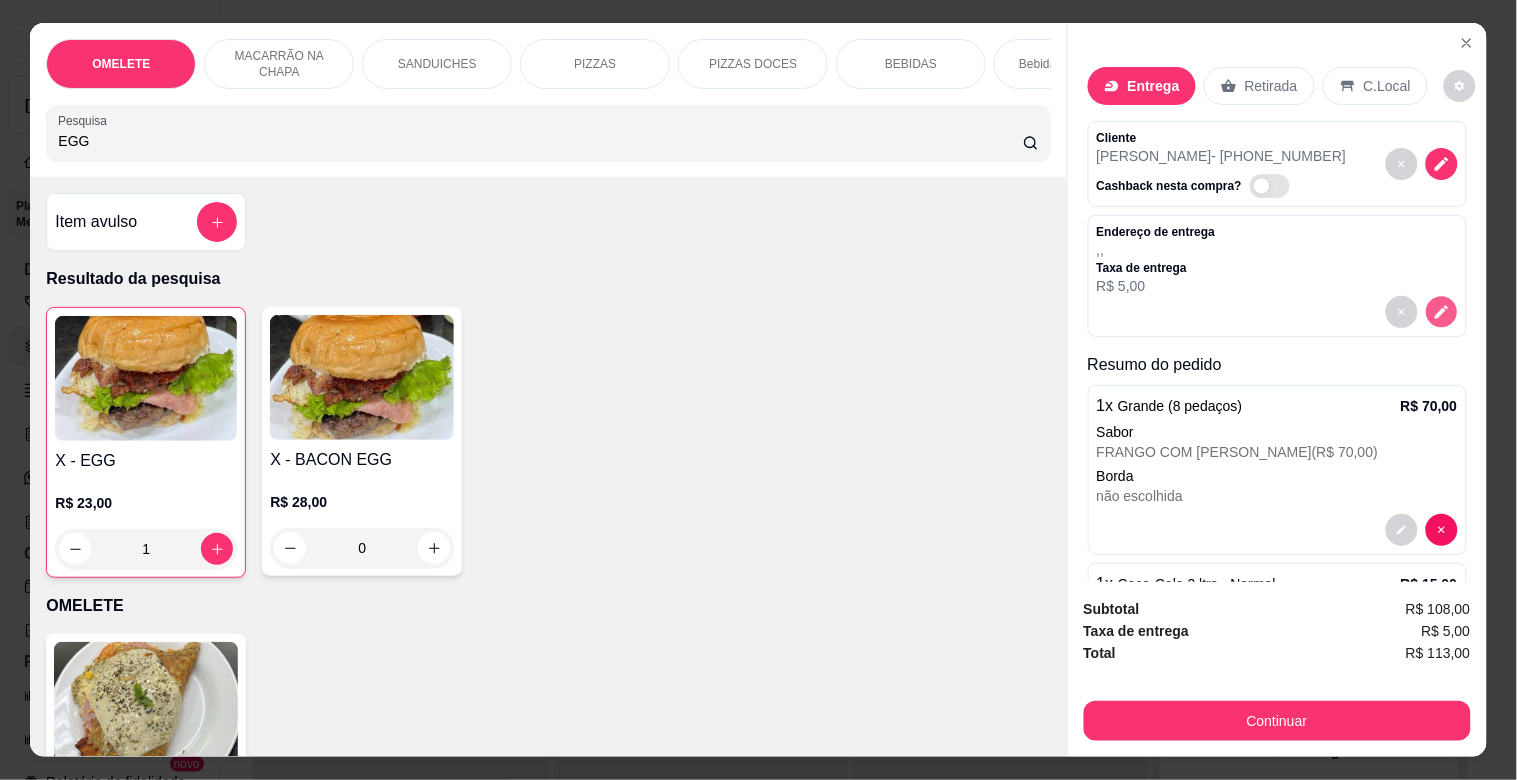 click 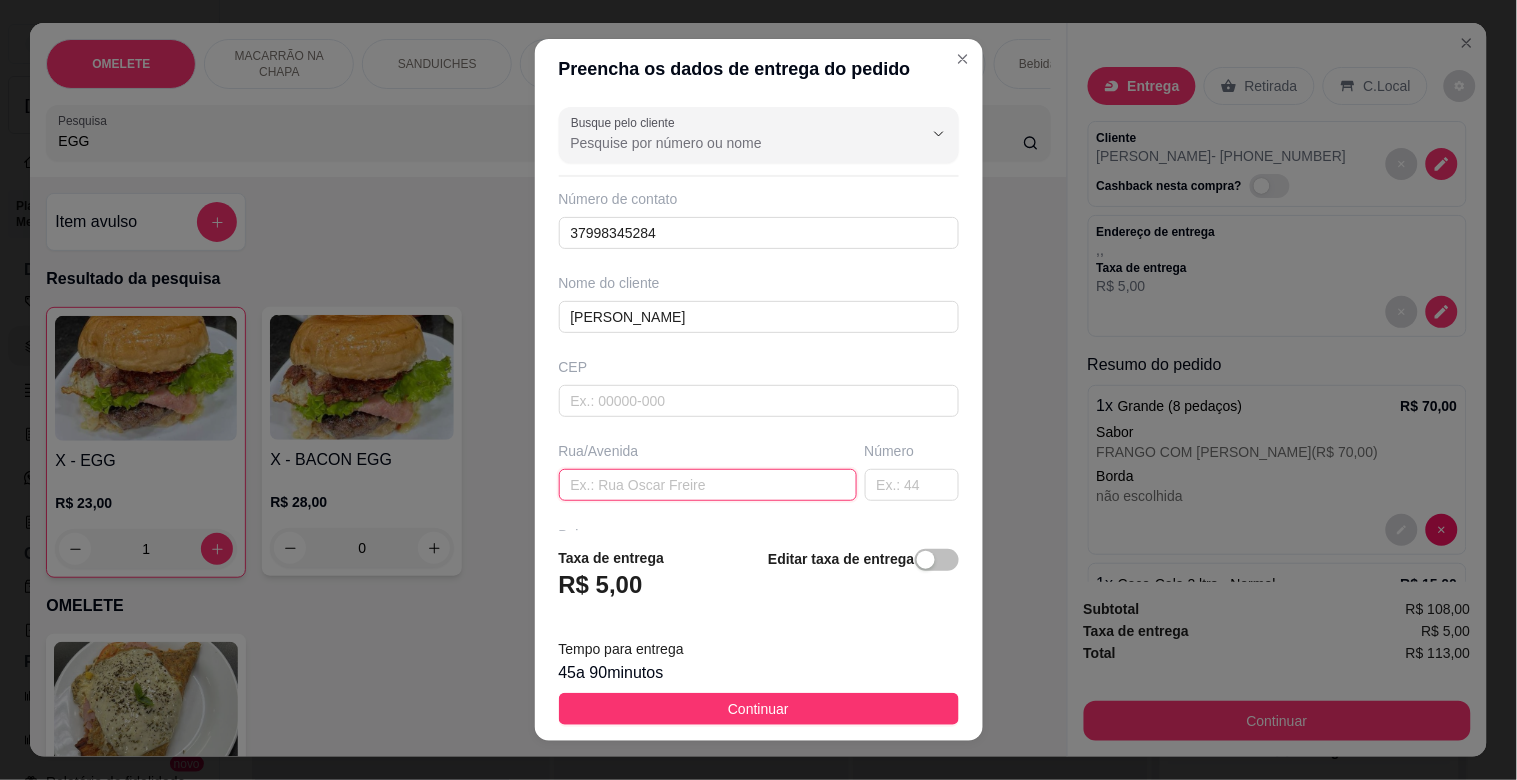 click at bounding box center [708, 485] 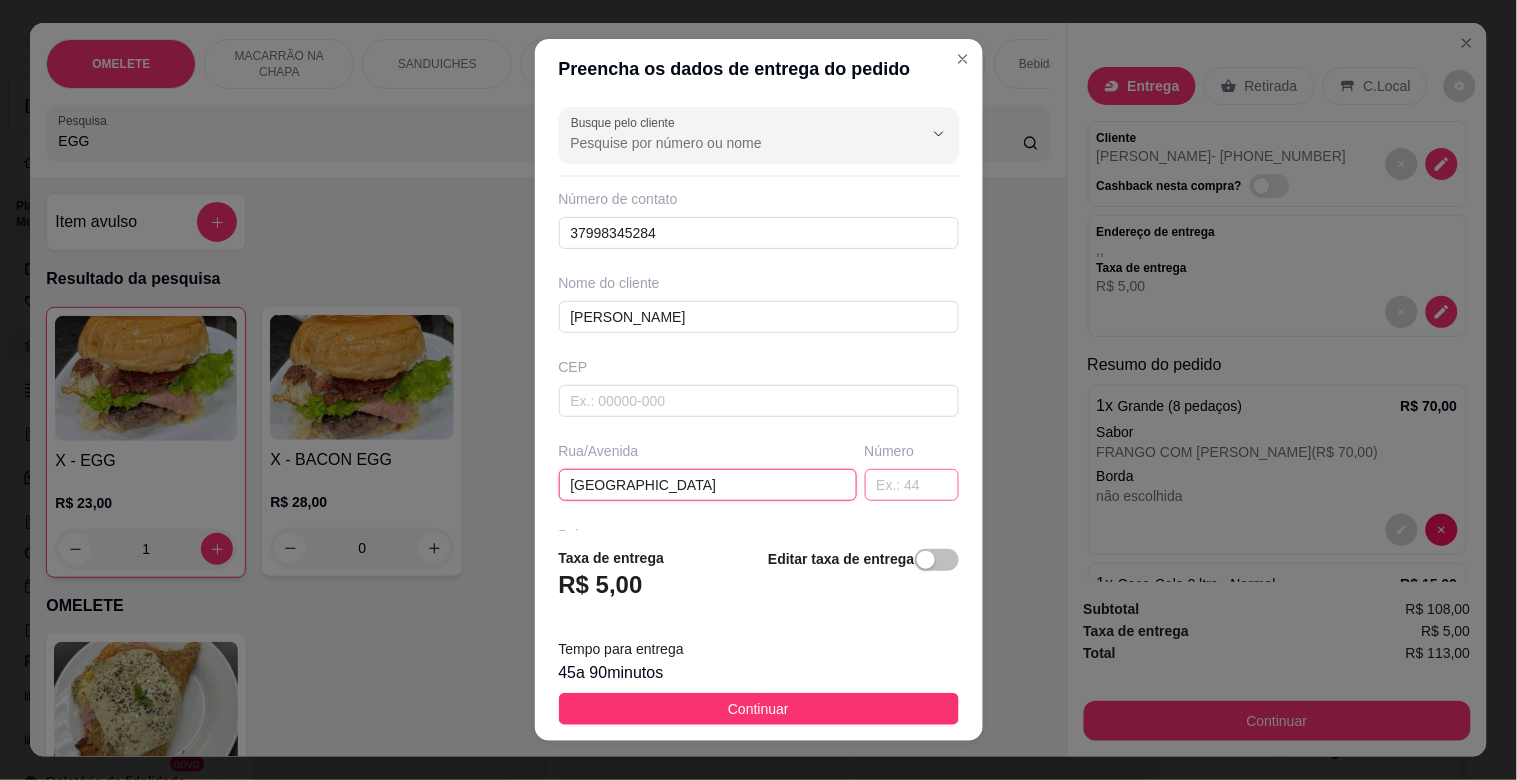 type on "[GEOGRAPHIC_DATA]" 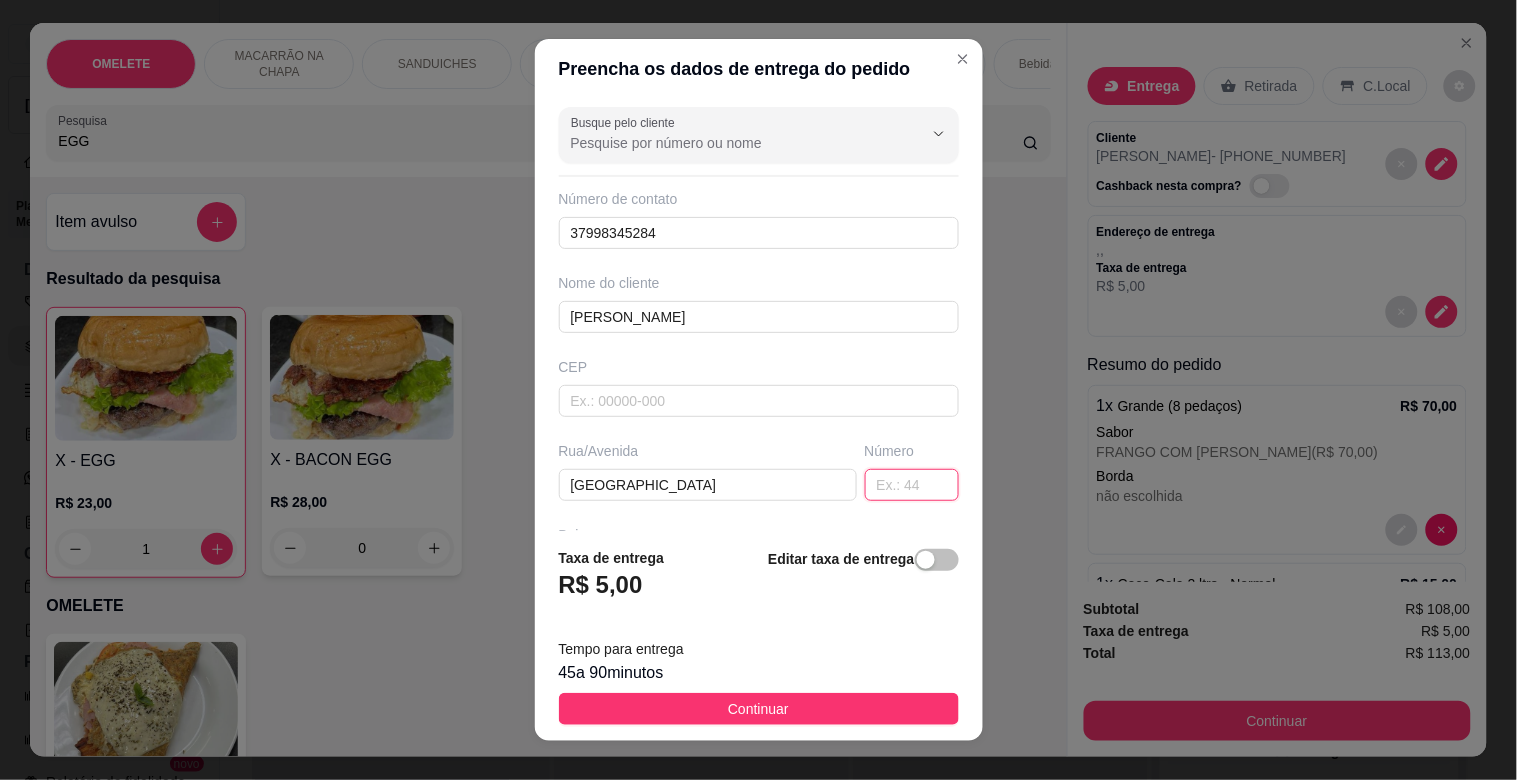 click at bounding box center (912, 485) 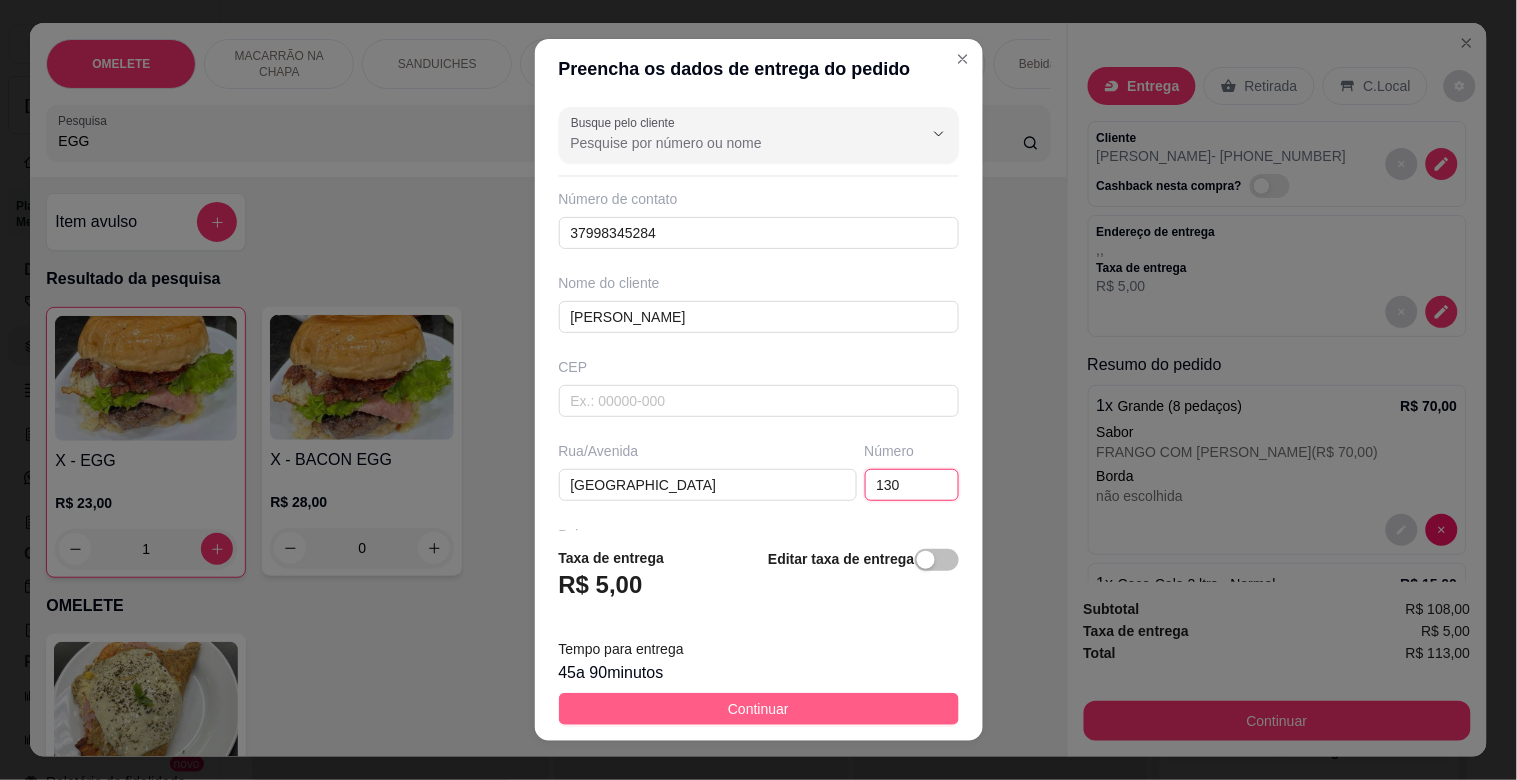 type on "130" 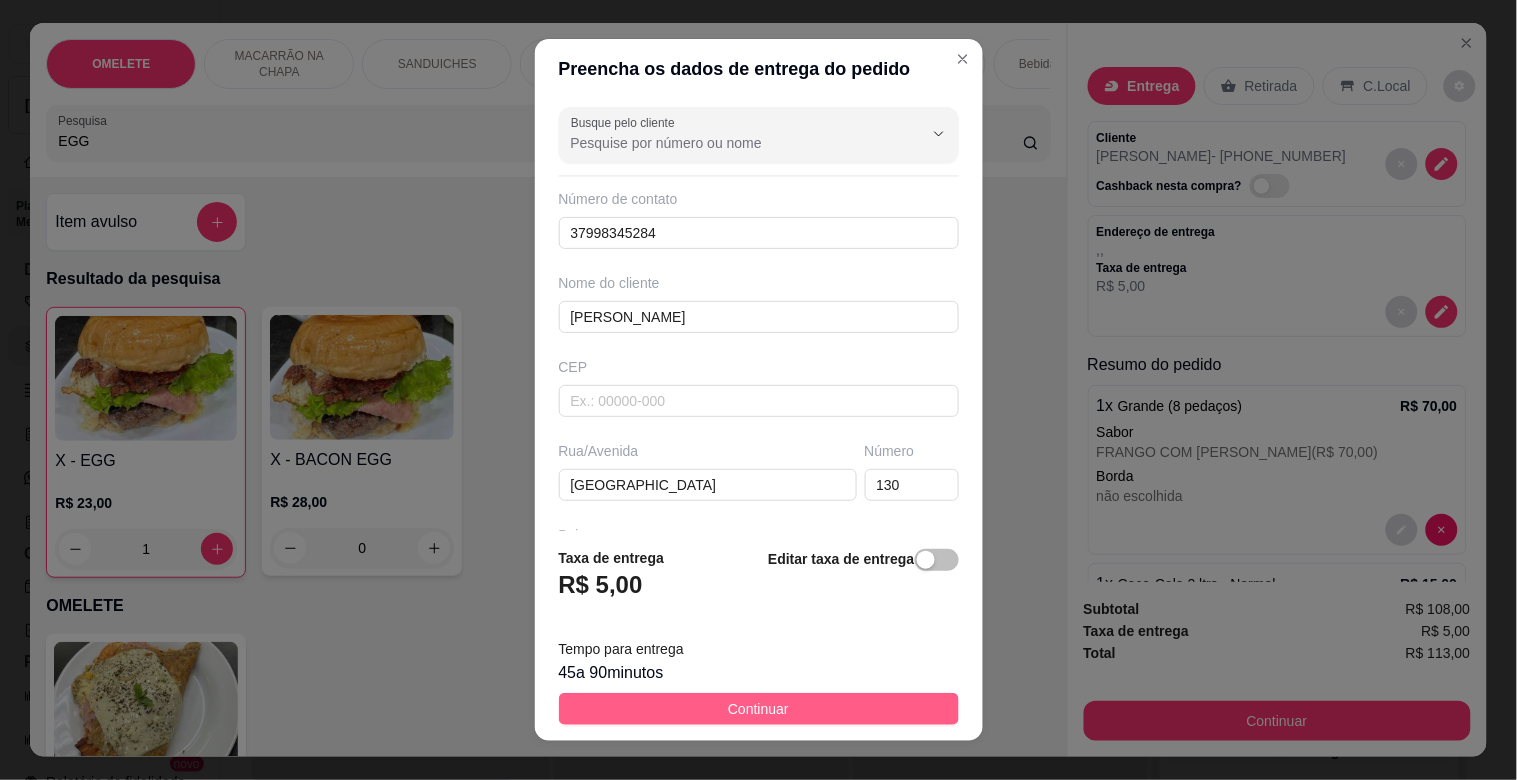 click on "Continuar" at bounding box center [759, 709] 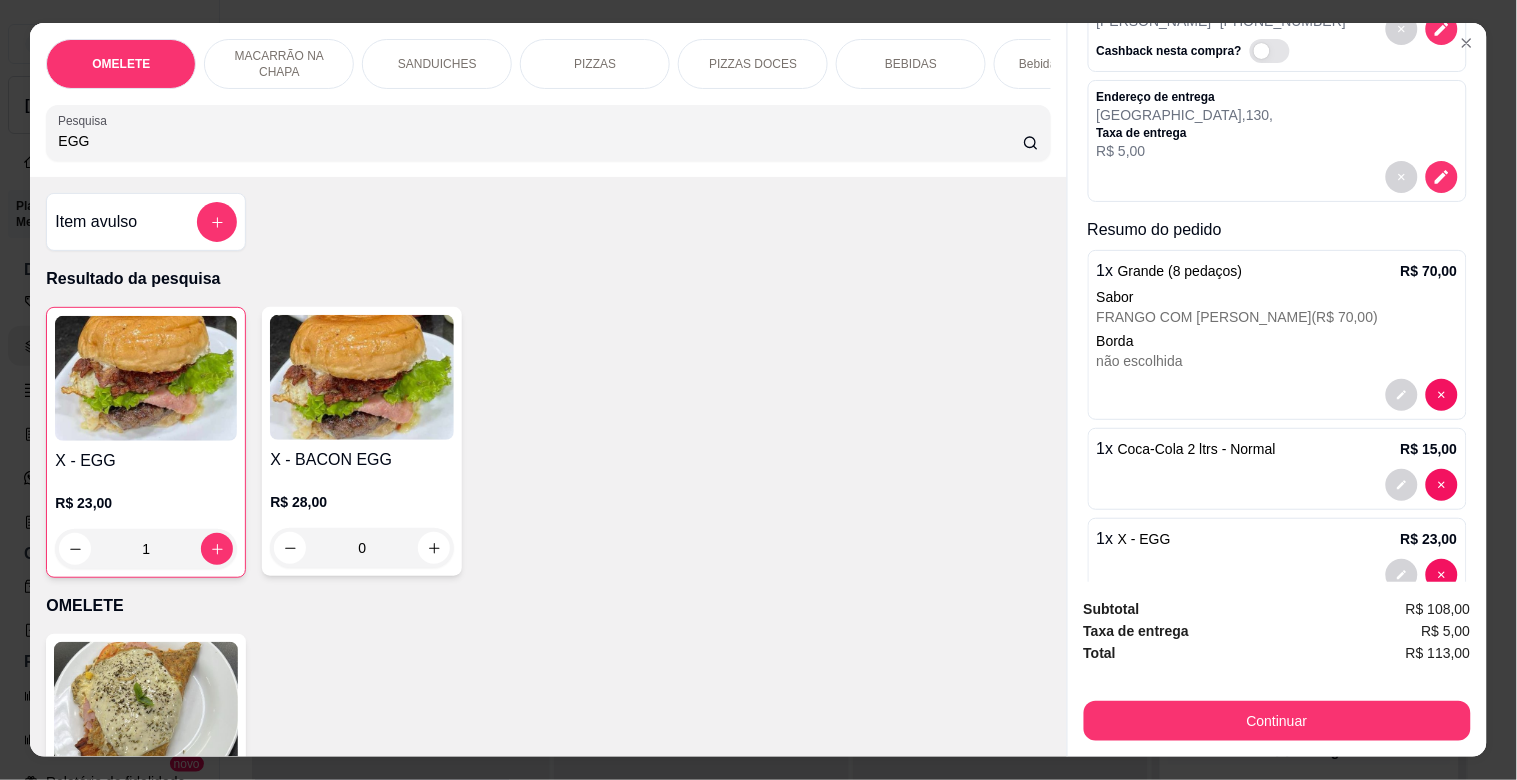 scroll, scrollTop: 182, scrollLeft: 0, axis: vertical 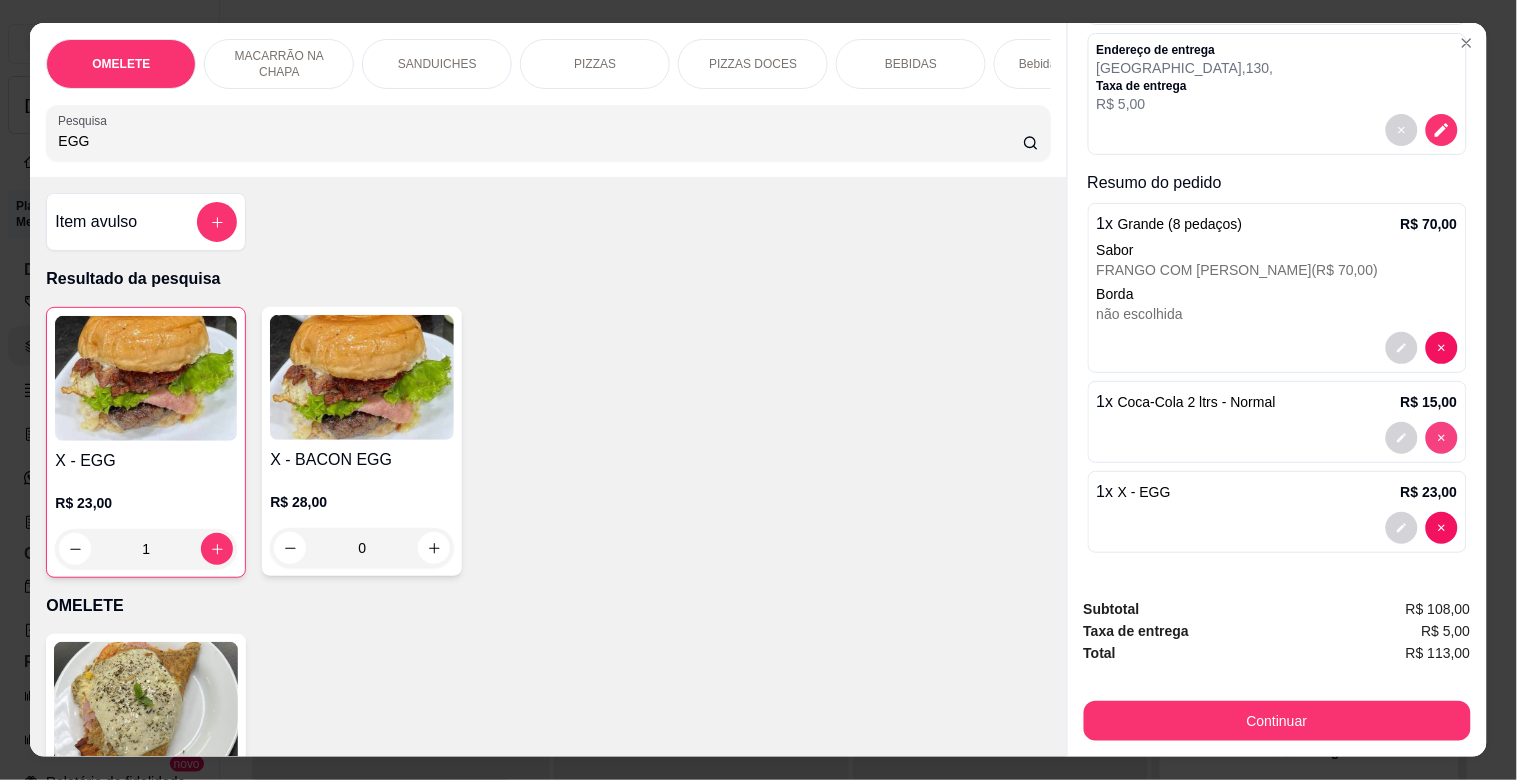 type on "0" 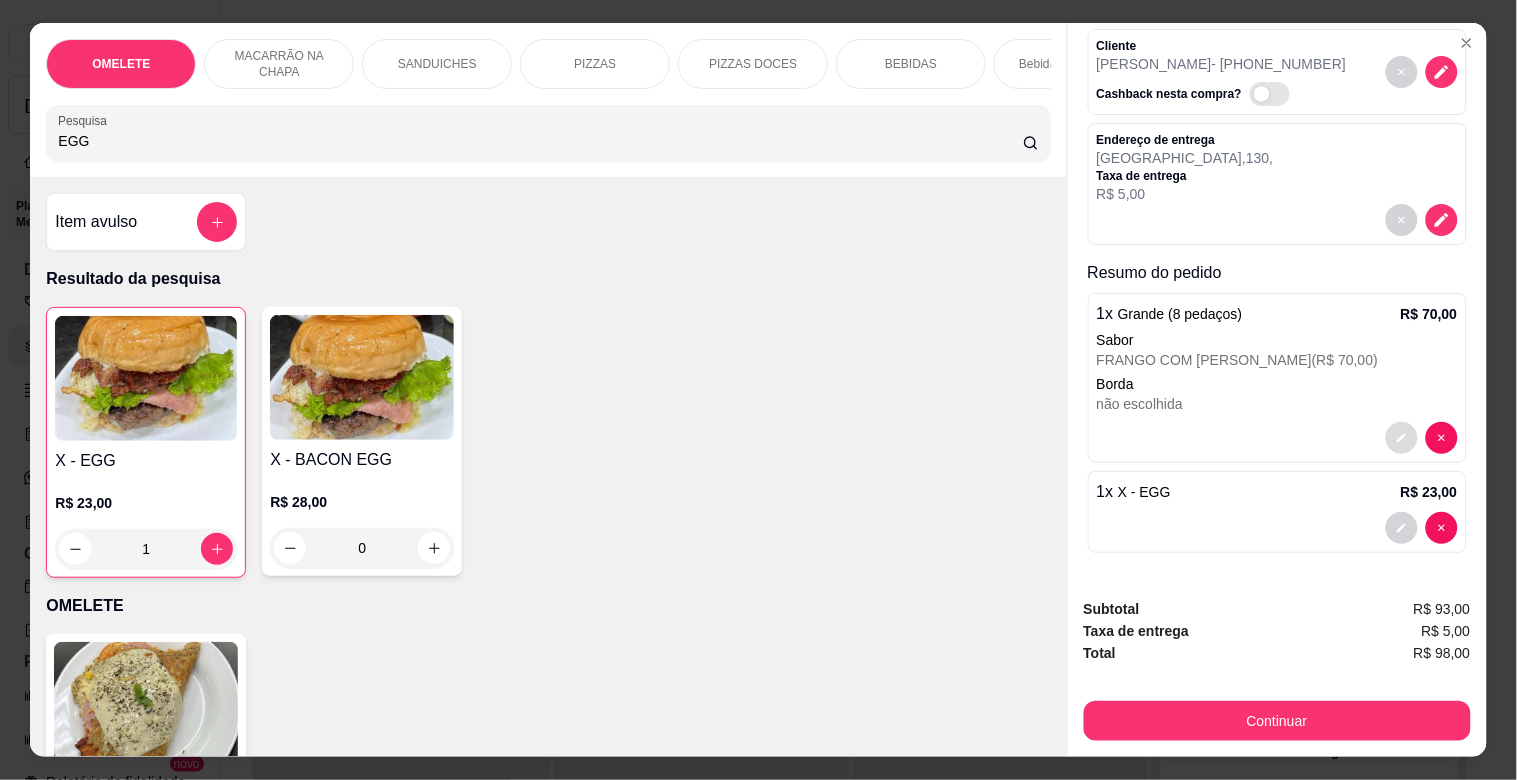scroll, scrollTop: 93, scrollLeft: 0, axis: vertical 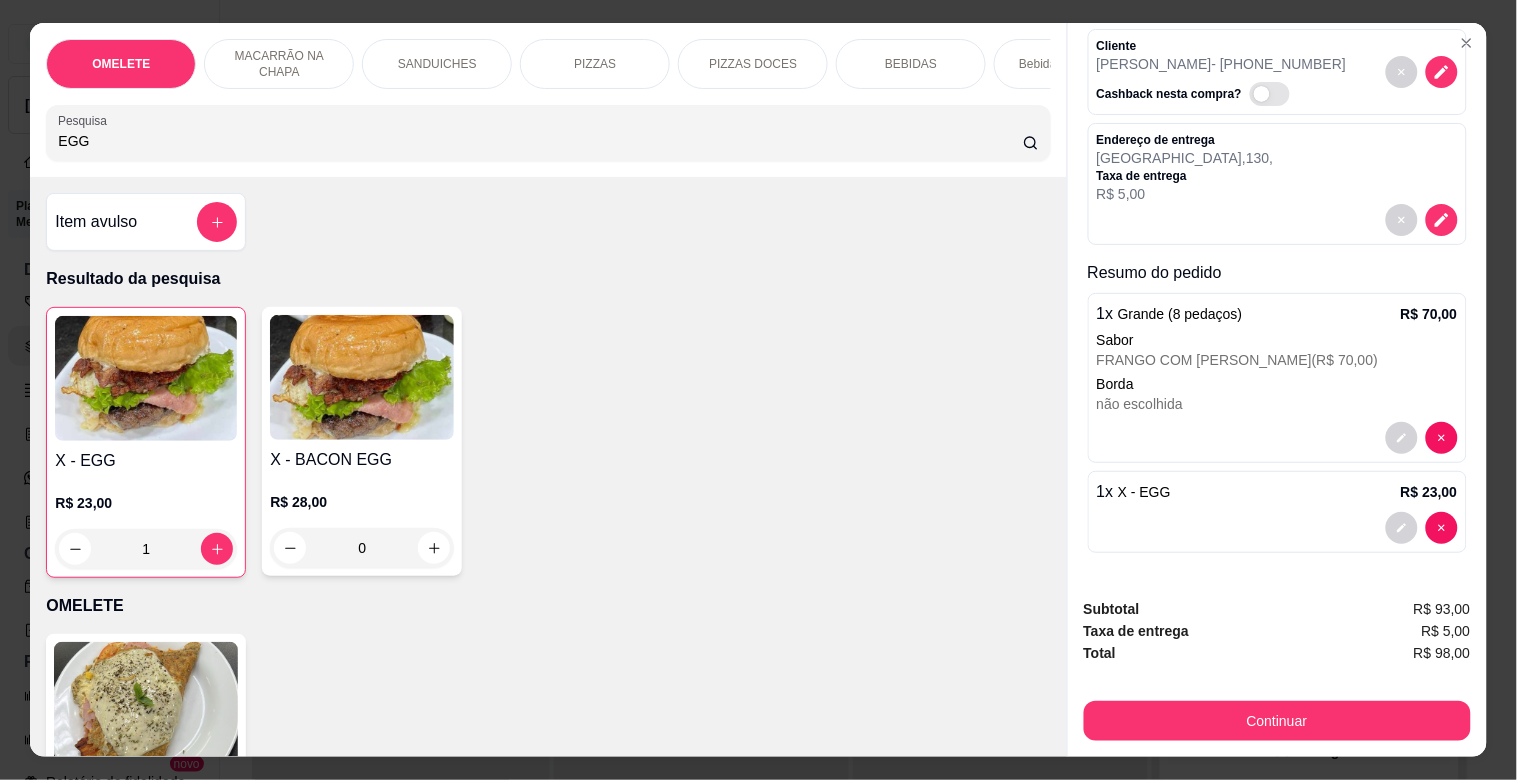 drag, startPoint x: 0, startPoint y: 105, endPoint x: 23, endPoint y: 115, distance: 25.079872 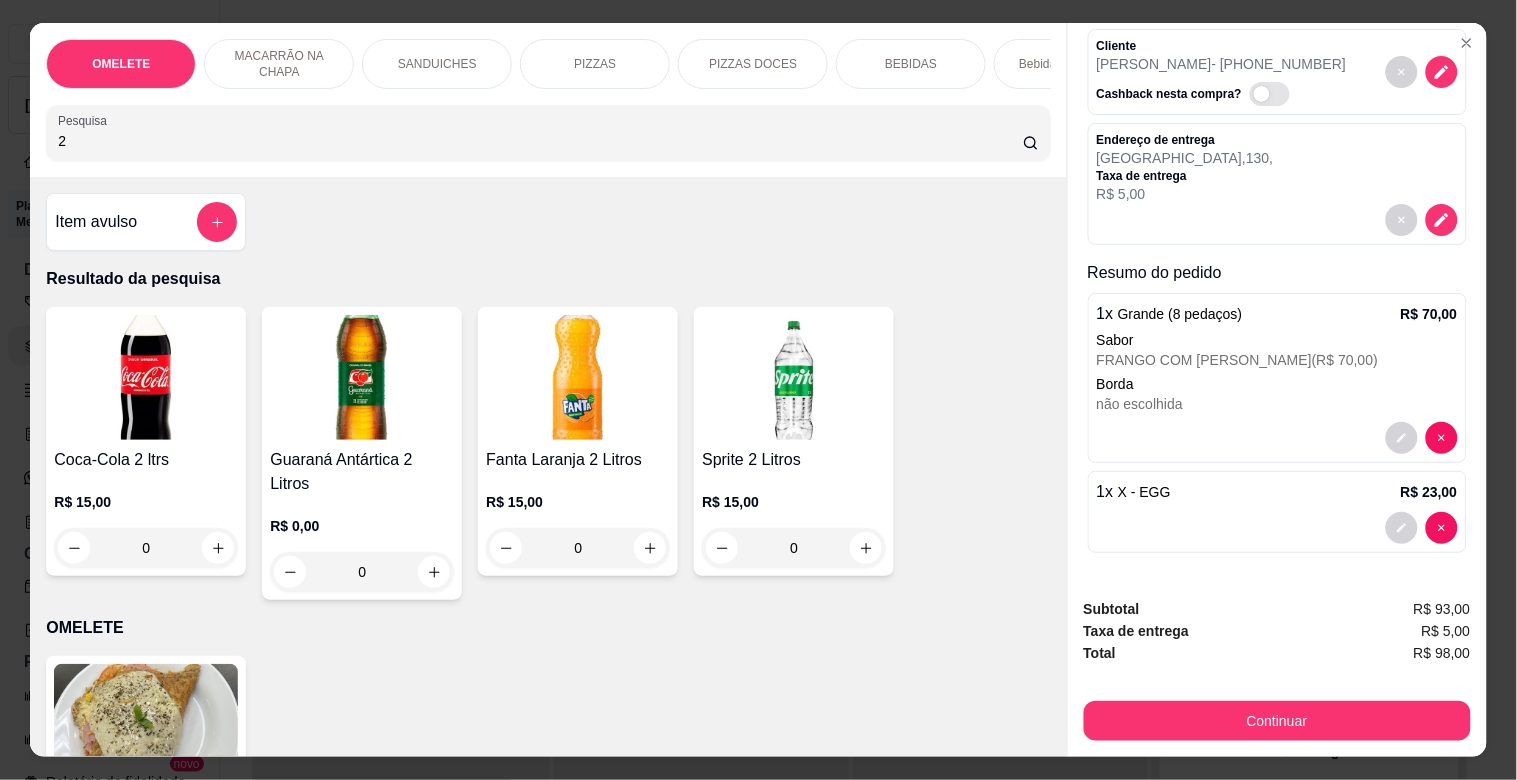 type on "2" 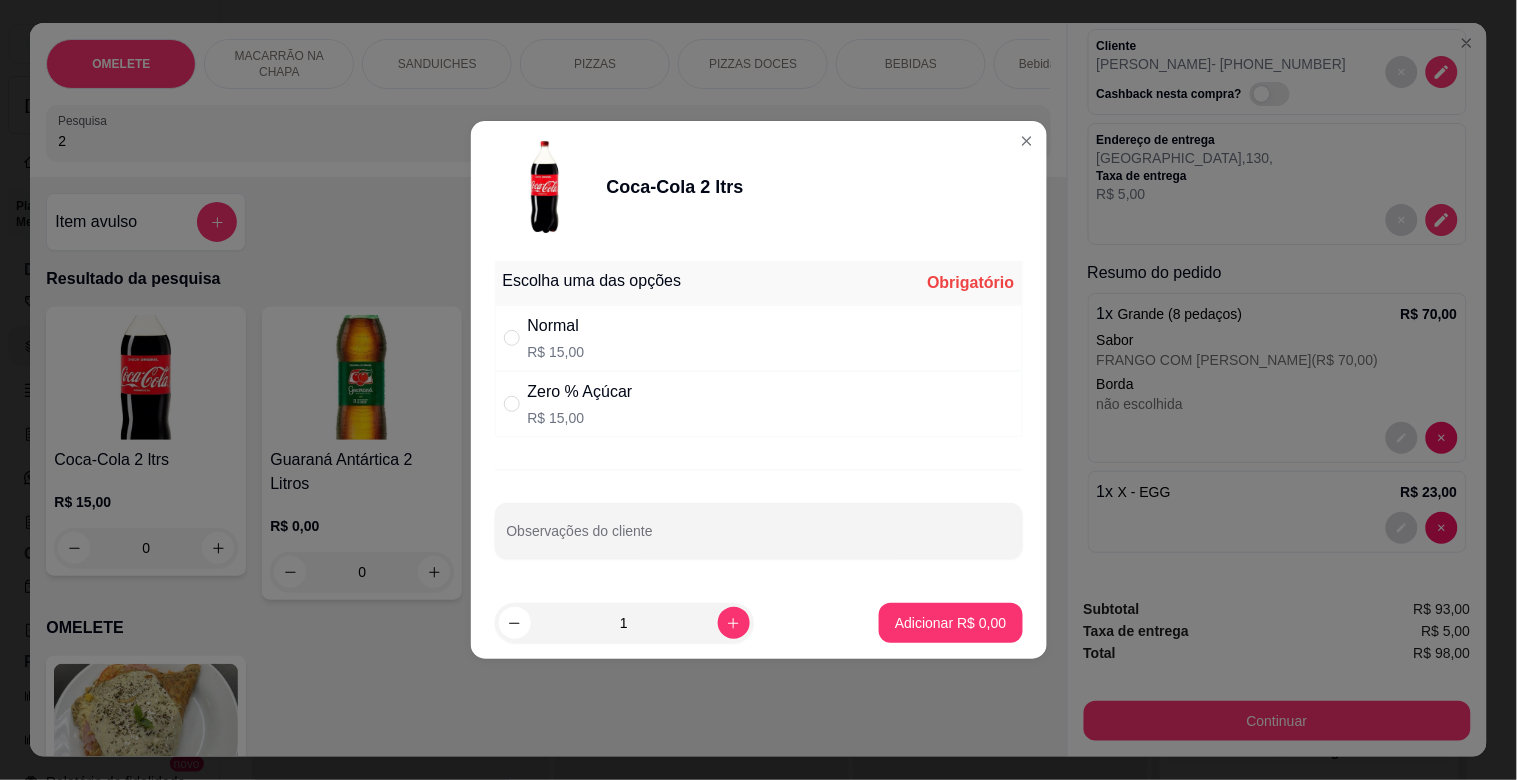 click on "Normal  R$ 15,00" at bounding box center (759, 338) 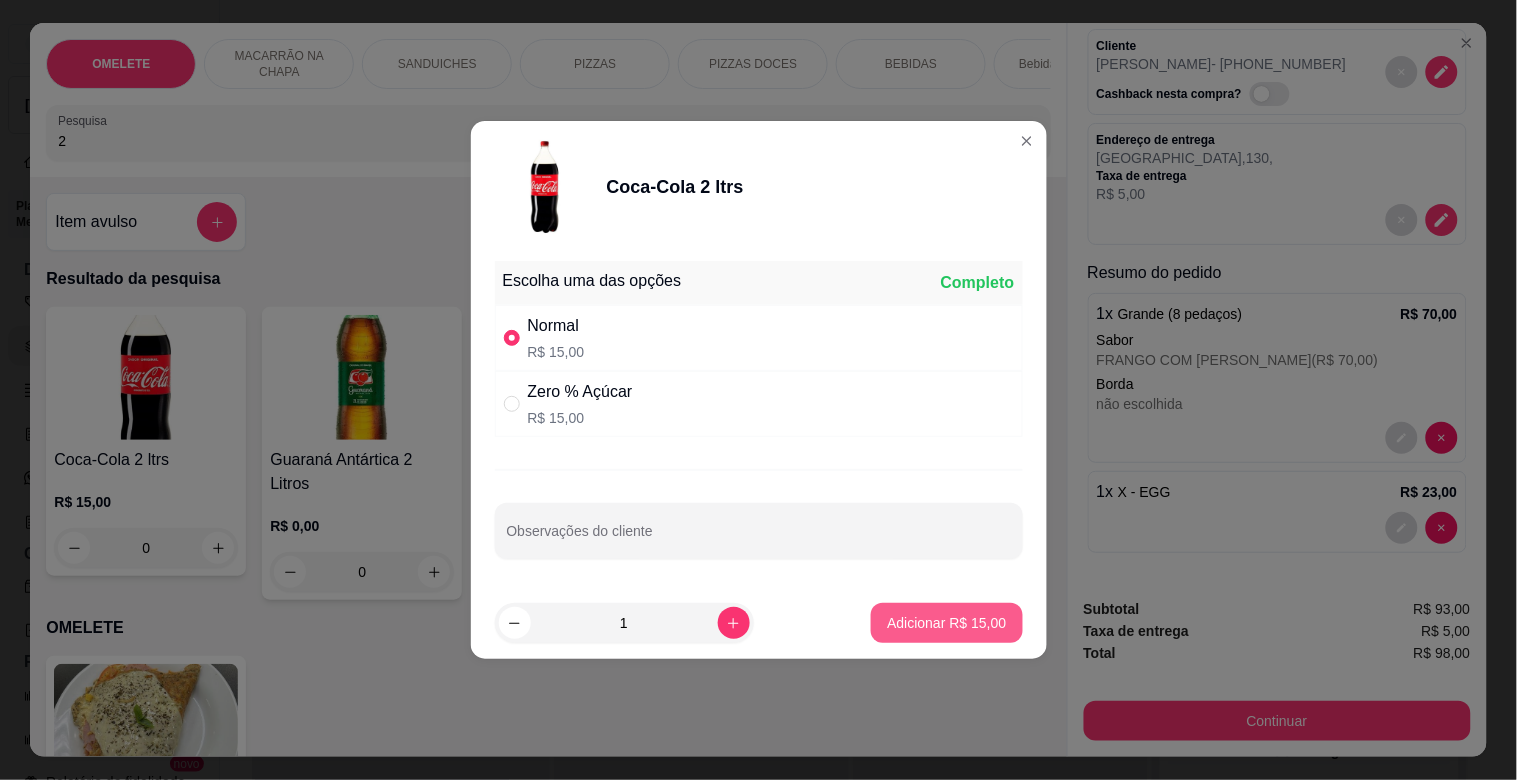 click on "Adicionar   R$ 15,00" at bounding box center (946, 623) 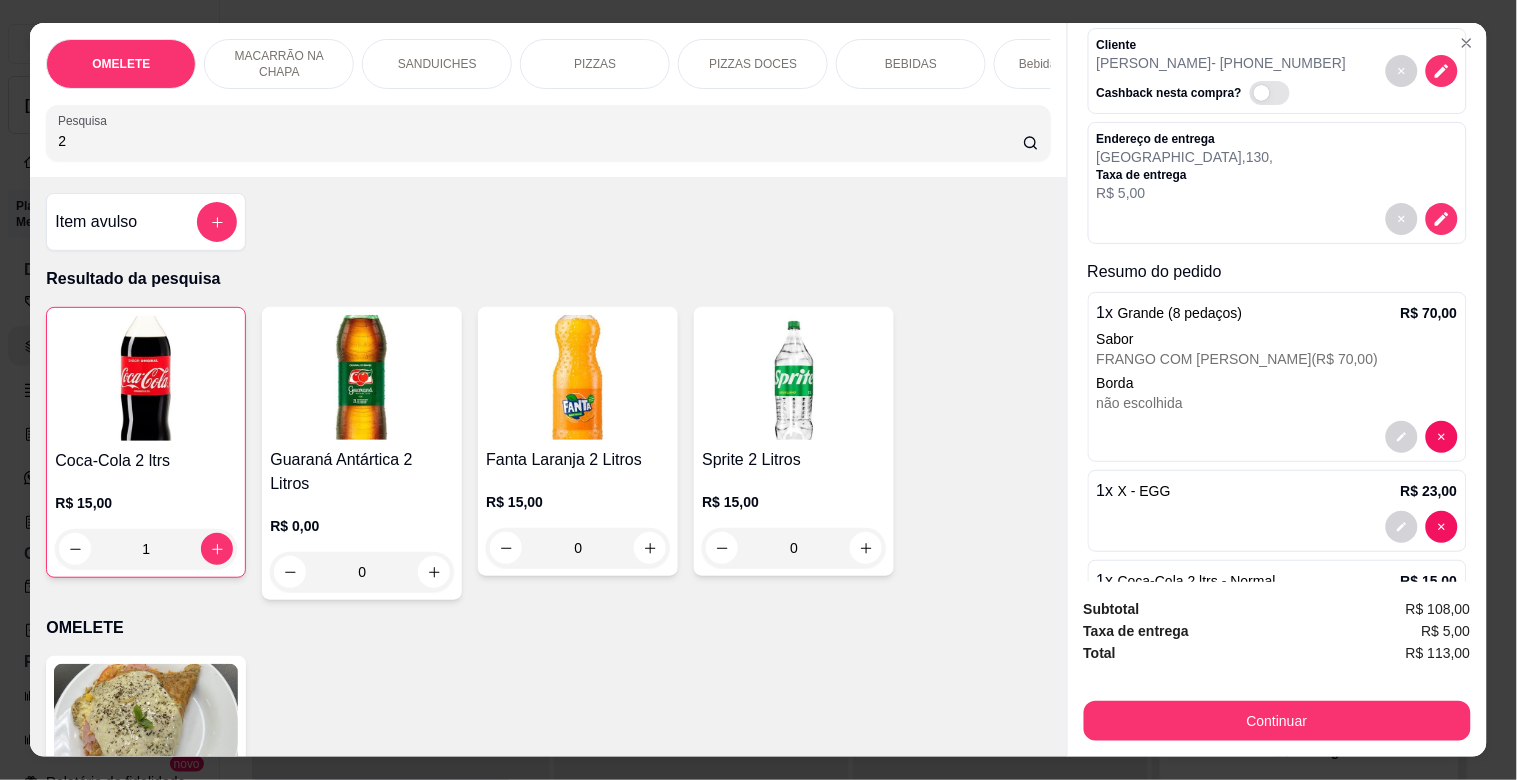 scroll, scrollTop: 182, scrollLeft: 0, axis: vertical 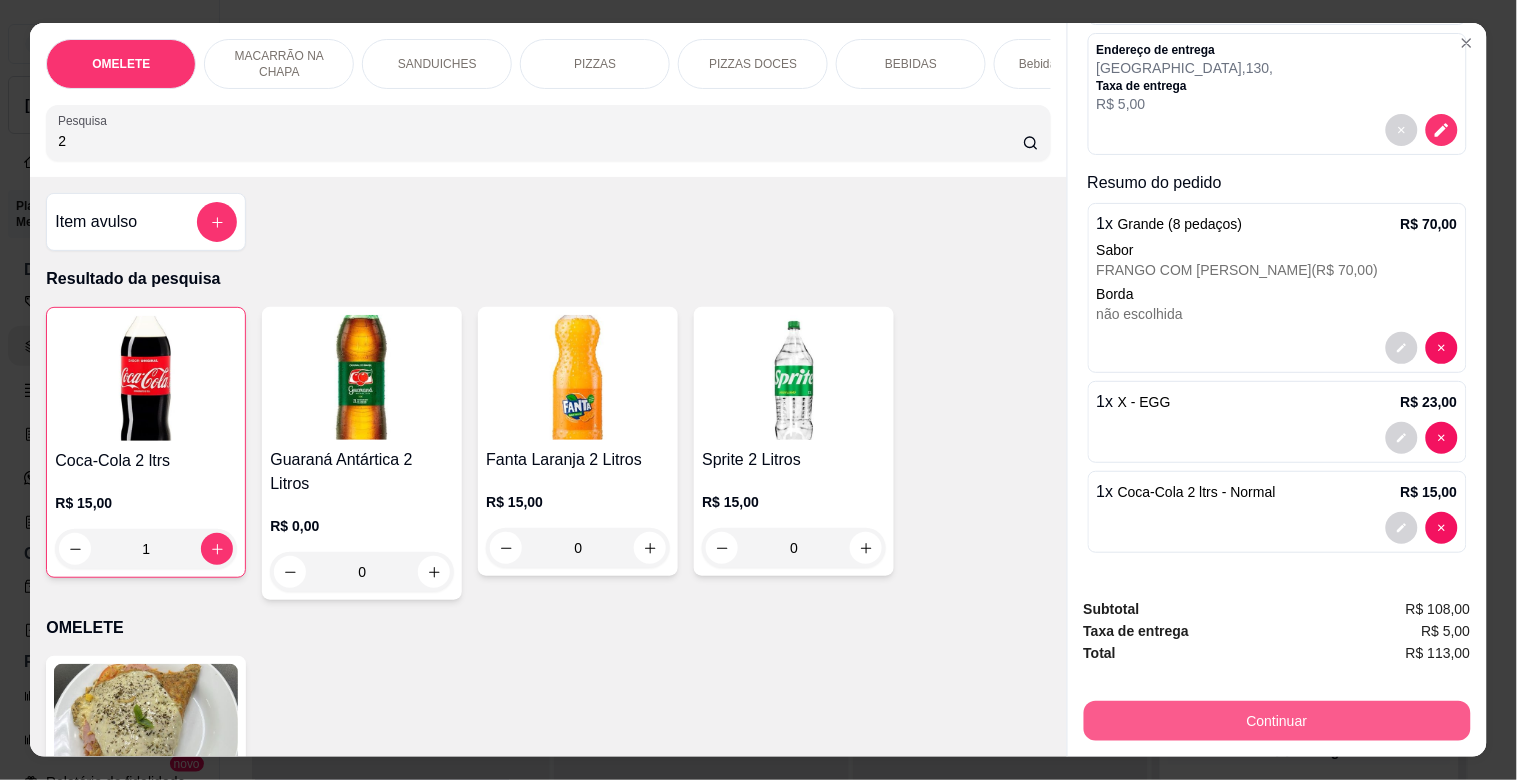 click on "Continuar" at bounding box center (1277, 721) 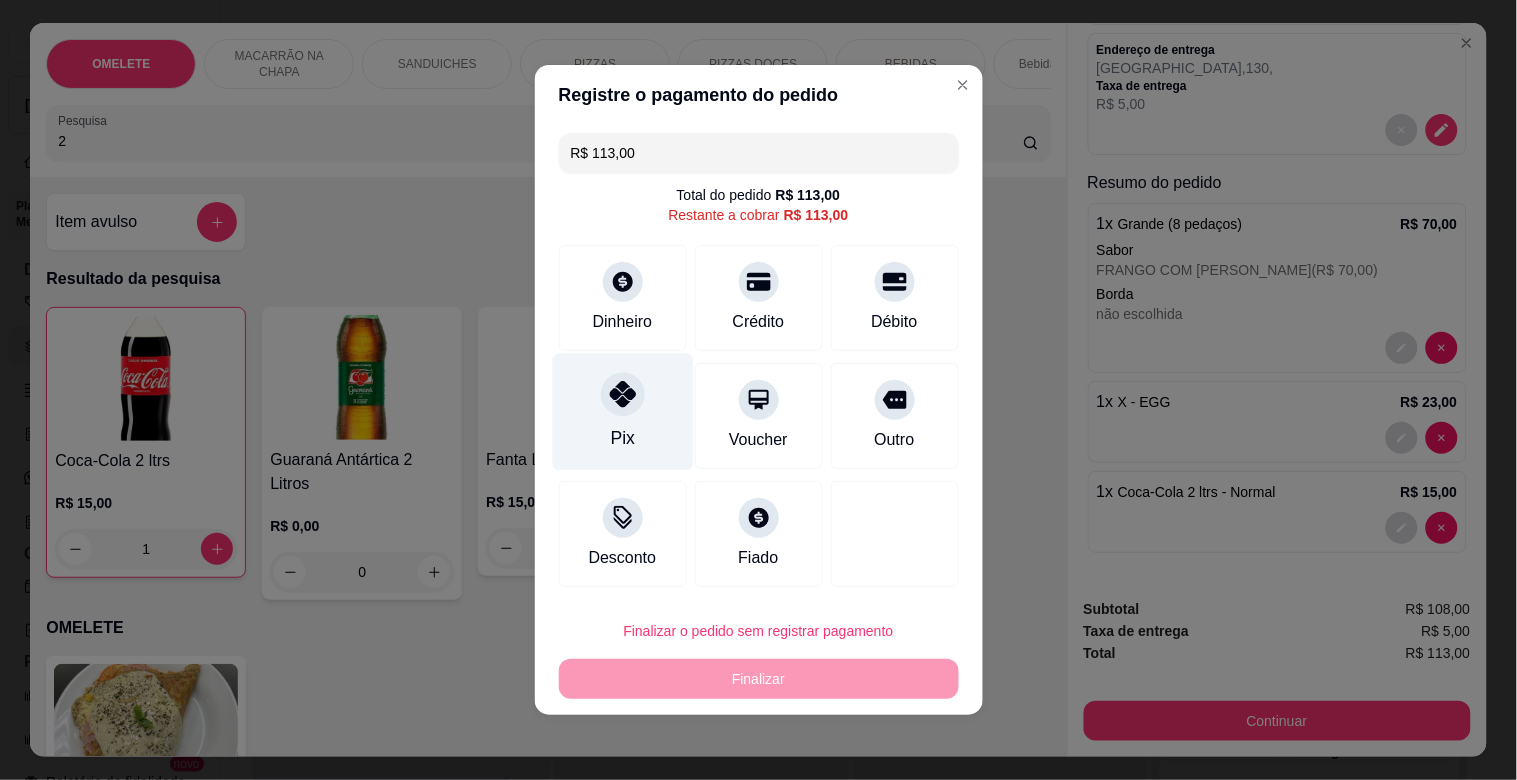 click on "Pix" at bounding box center [622, 412] 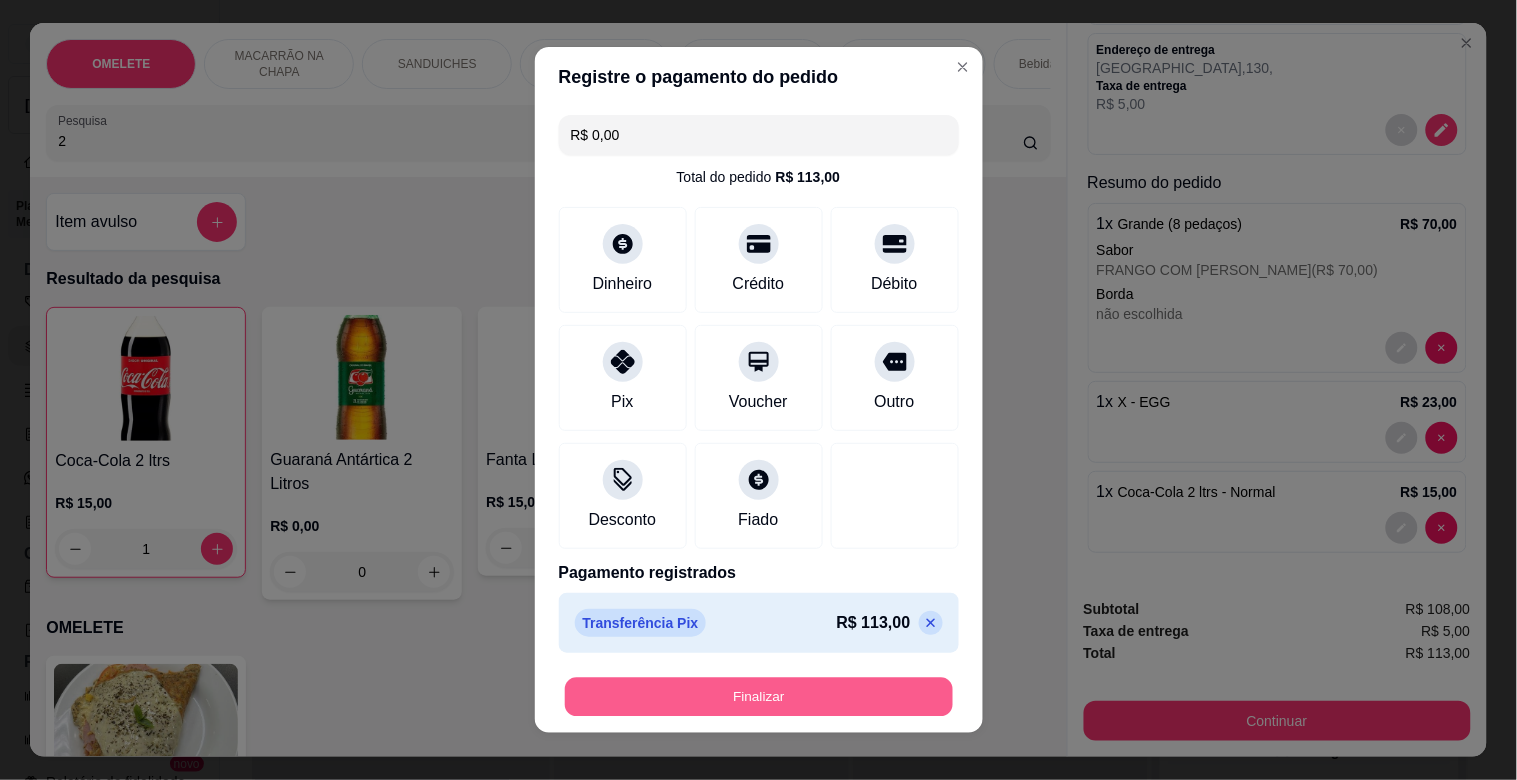 click on "Finalizar" at bounding box center [759, 697] 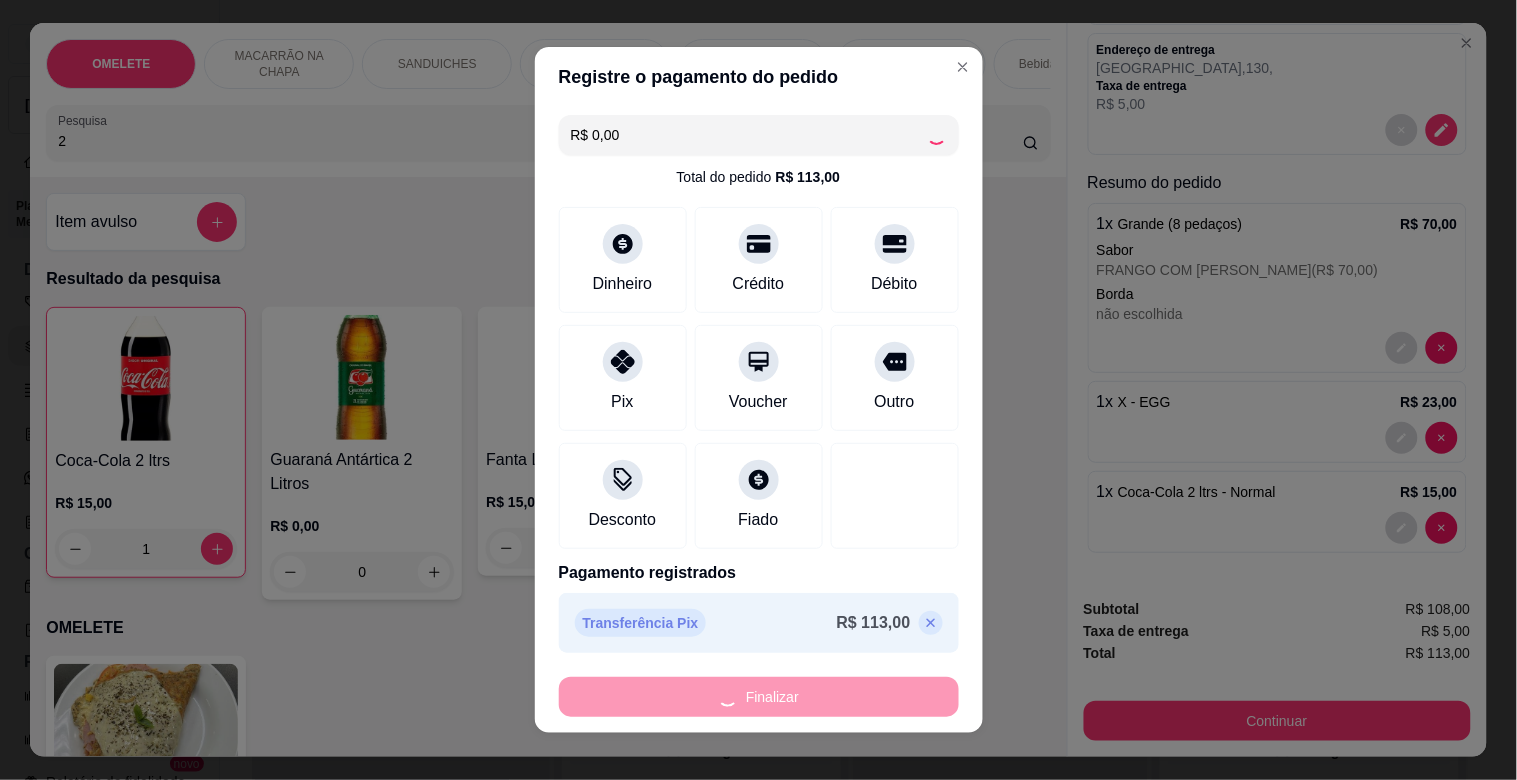 type on "0" 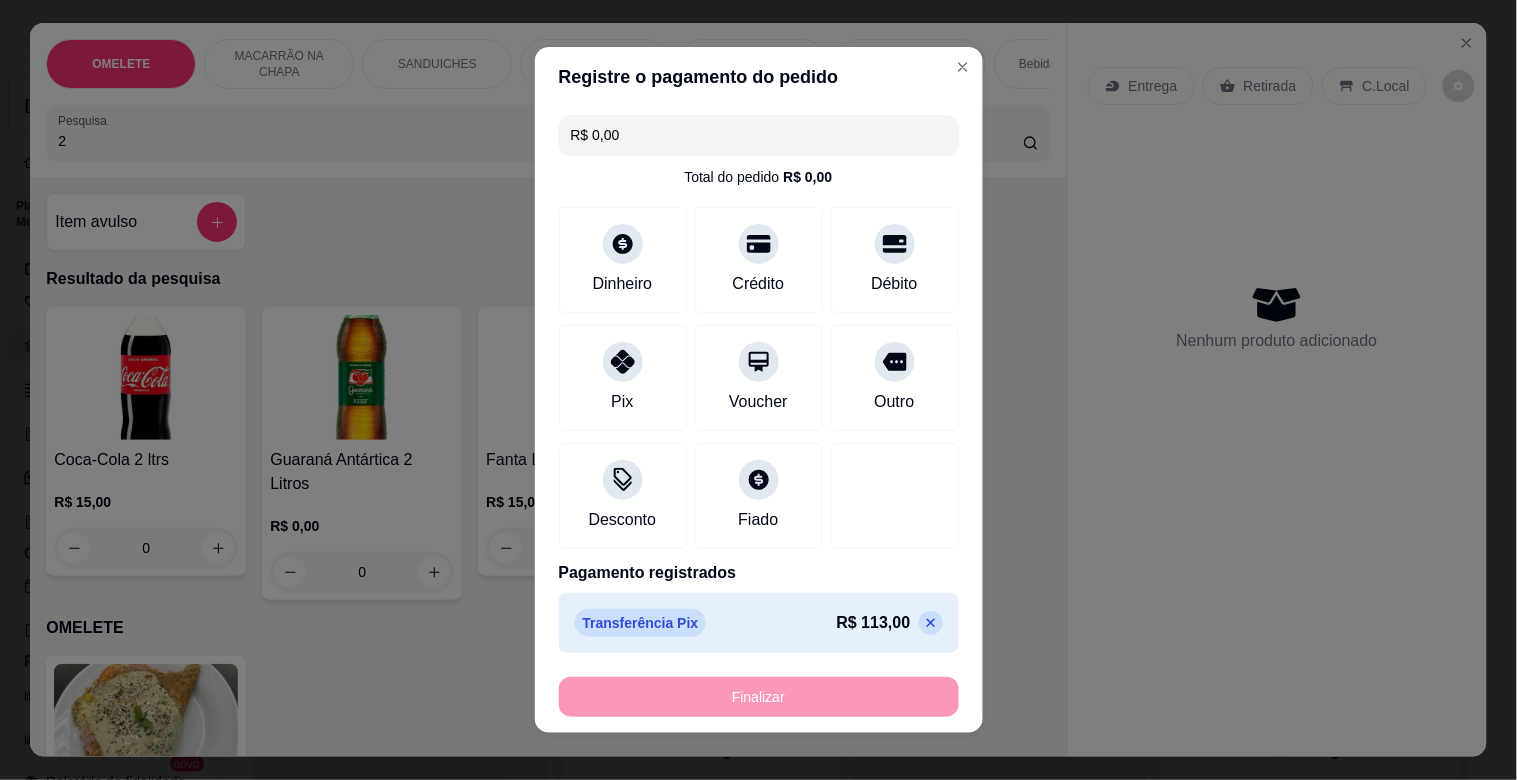 type on "-R$ 113,00" 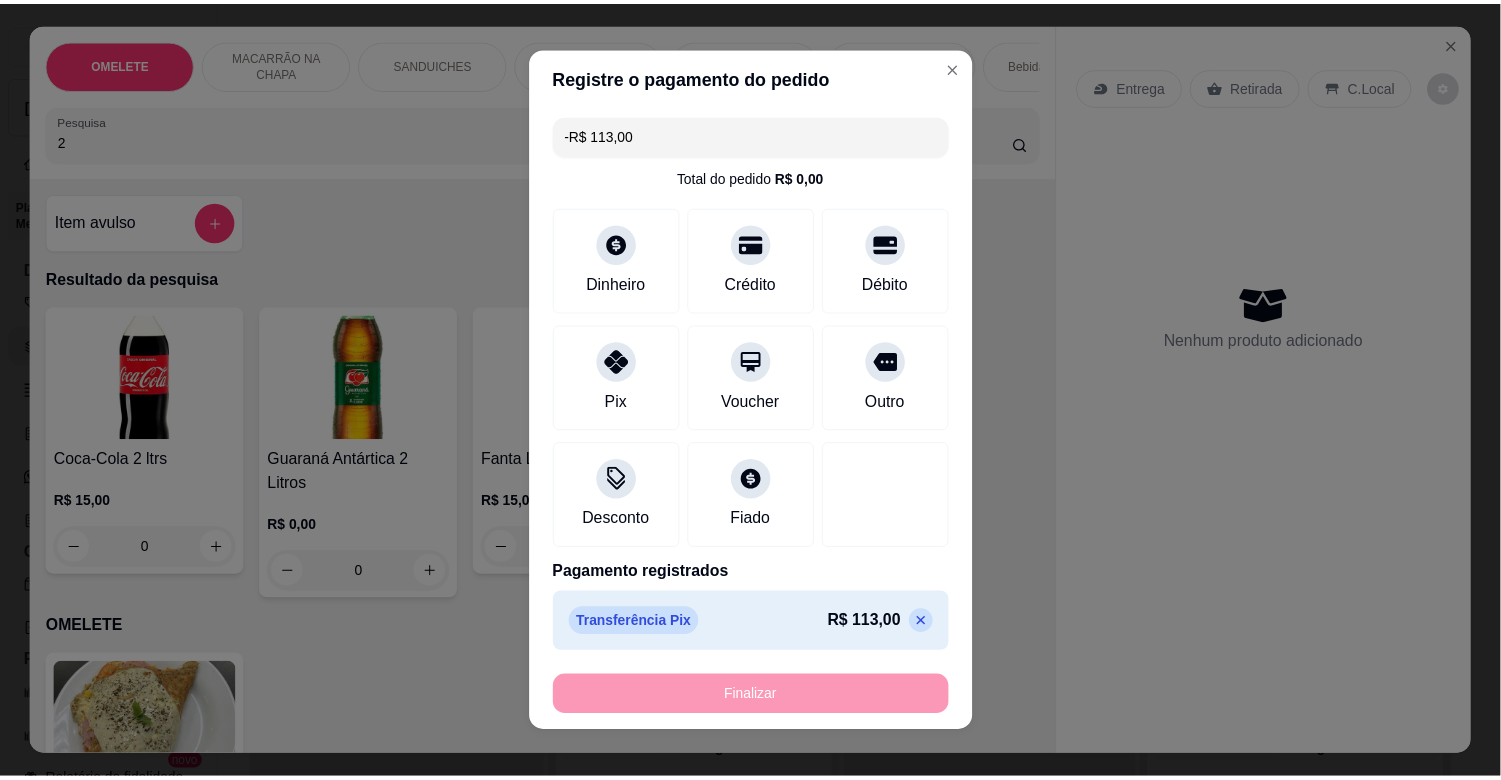 scroll, scrollTop: 0, scrollLeft: 0, axis: both 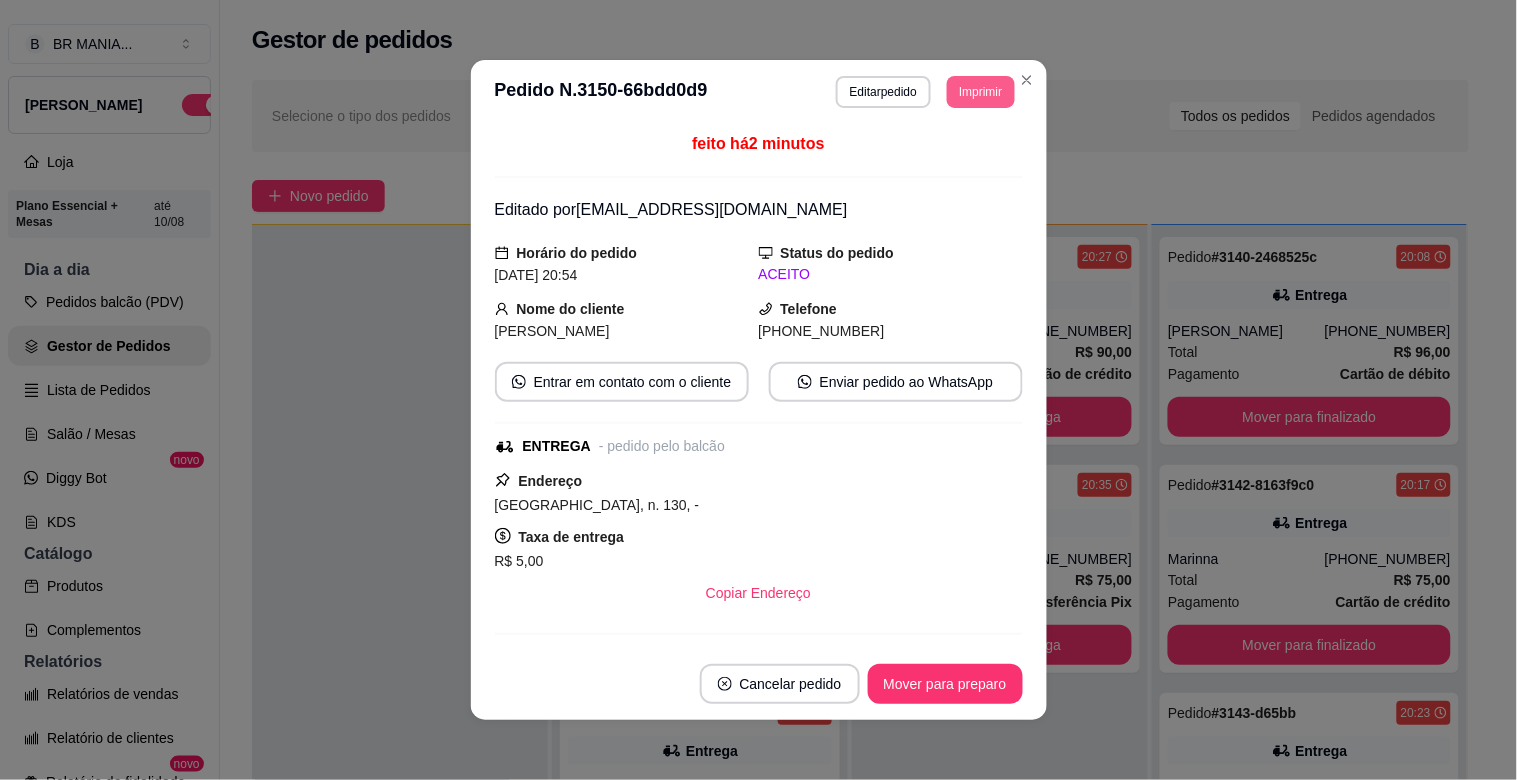 click on "Imprimir" at bounding box center (980, 92) 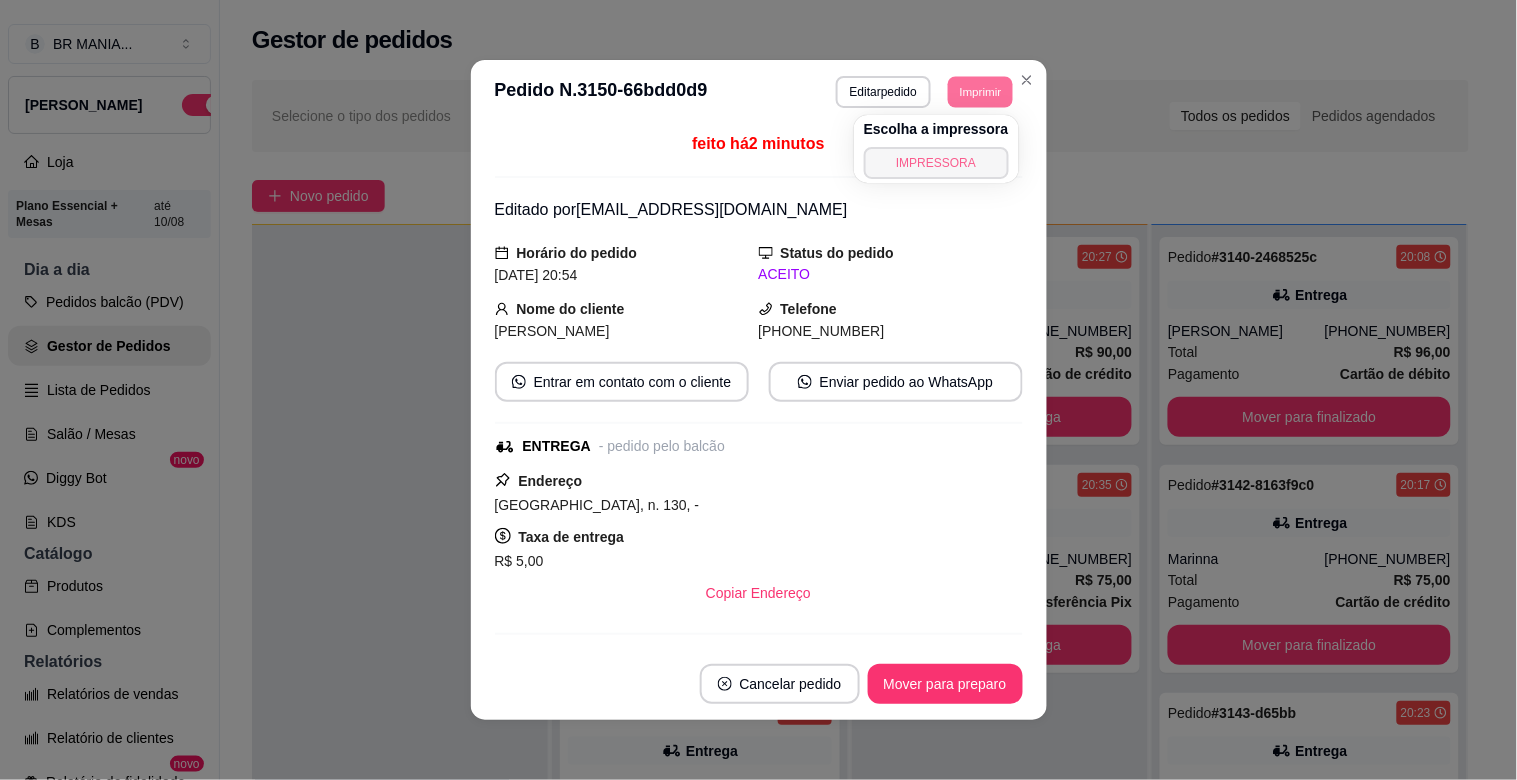 click on "IMPRESSORA" at bounding box center [936, 163] 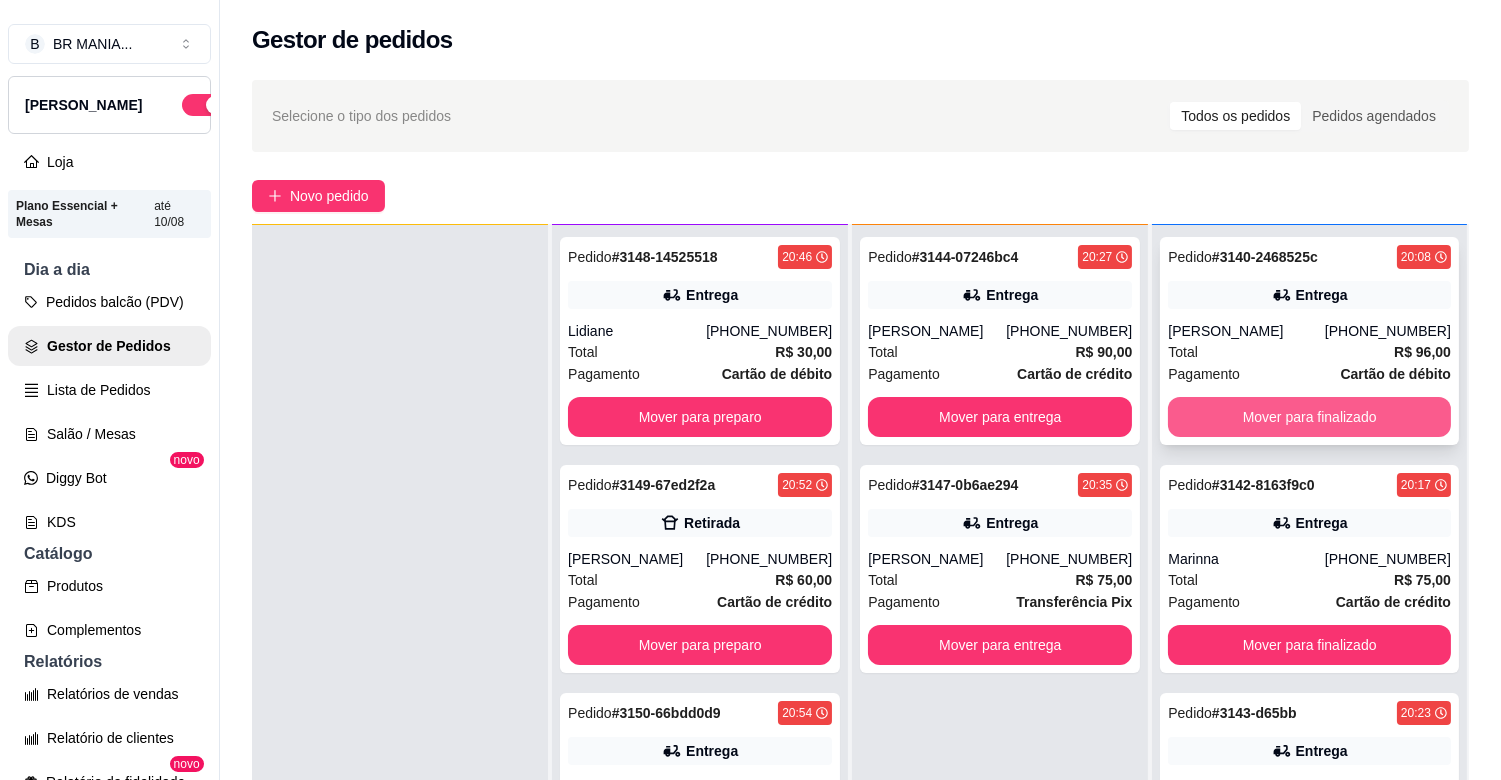 click on "Mover para finalizado" at bounding box center [1309, 417] 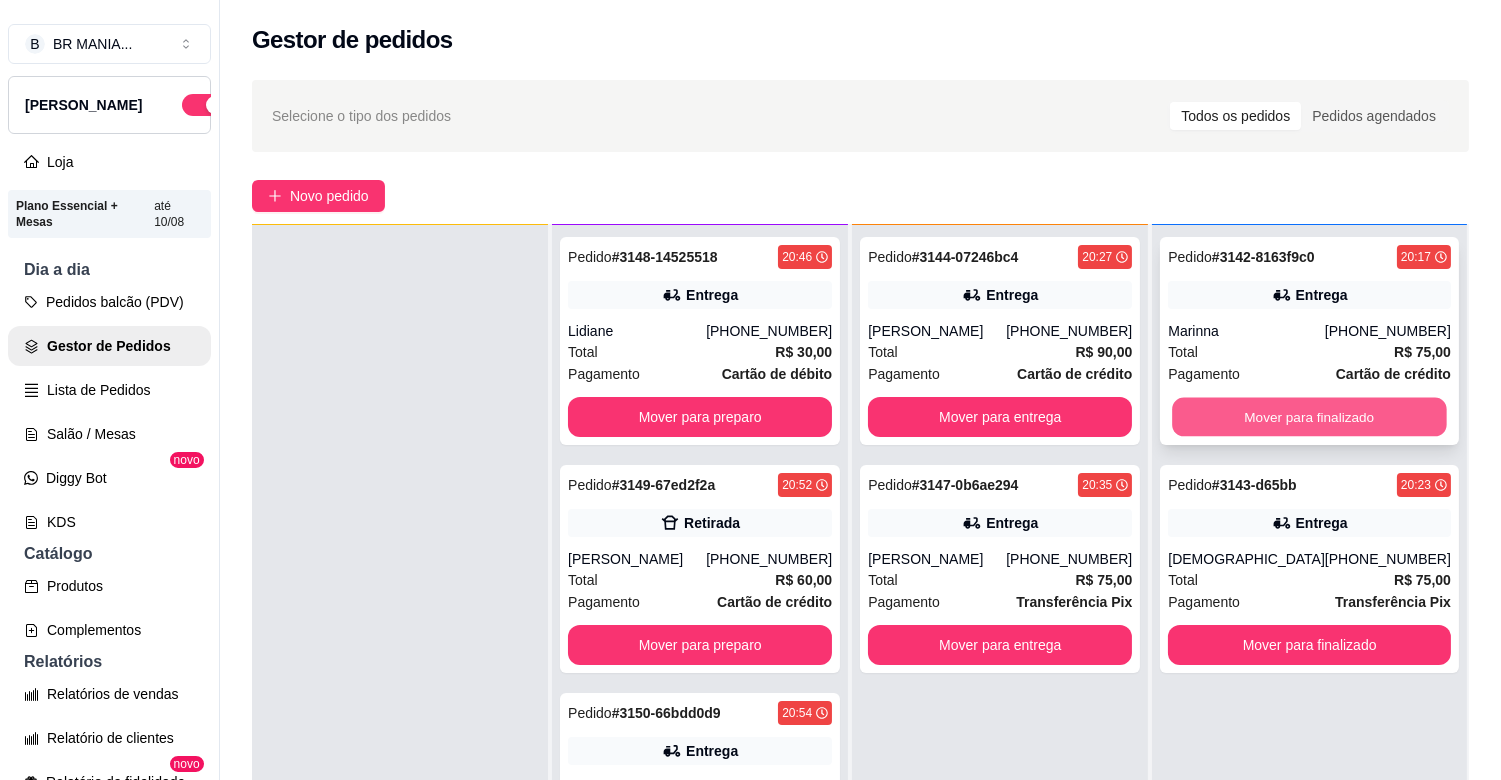 click on "Mover para finalizado" at bounding box center (1310, 417) 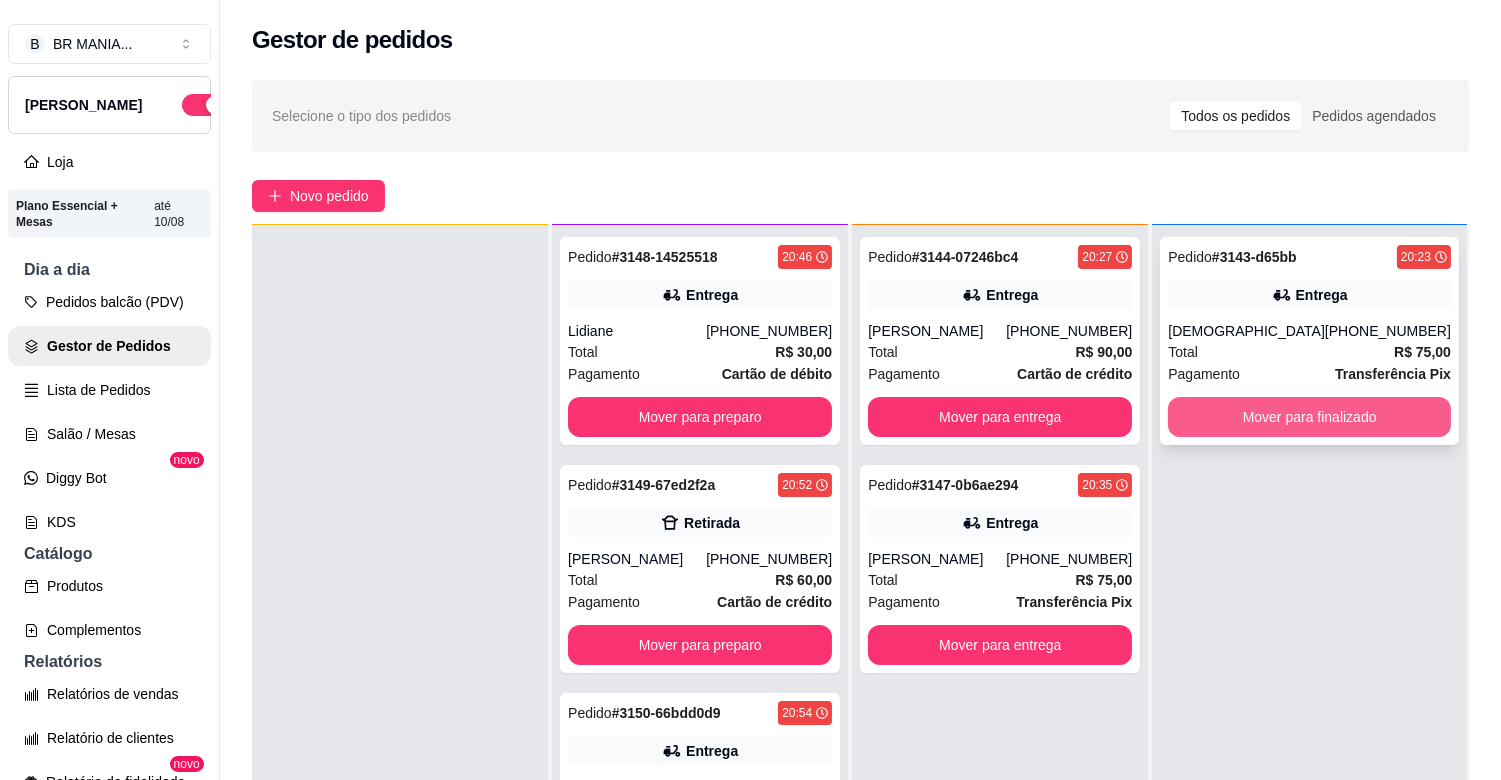 click on "Mover para finalizado" at bounding box center [1309, 417] 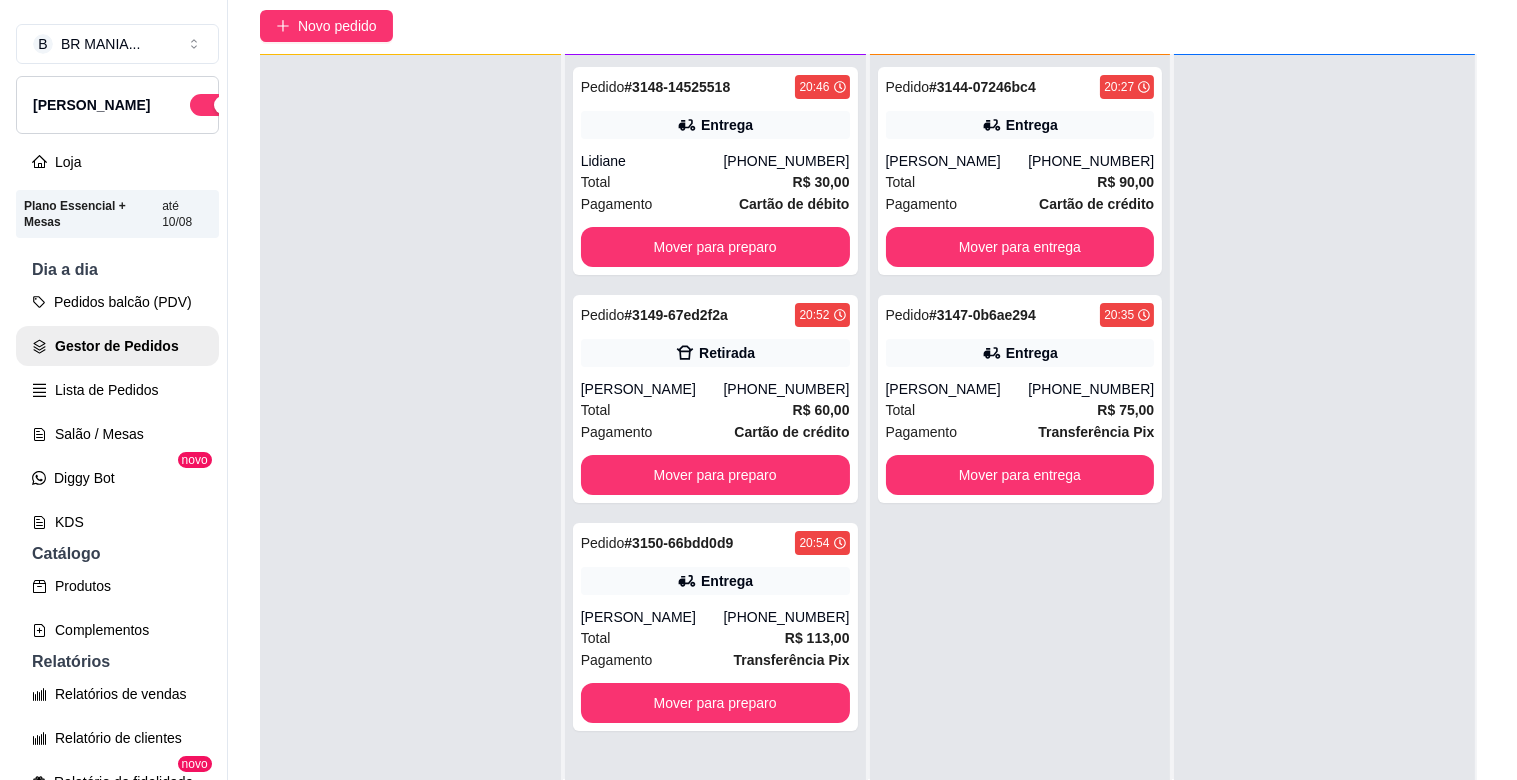 scroll, scrollTop: 136, scrollLeft: 0, axis: vertical 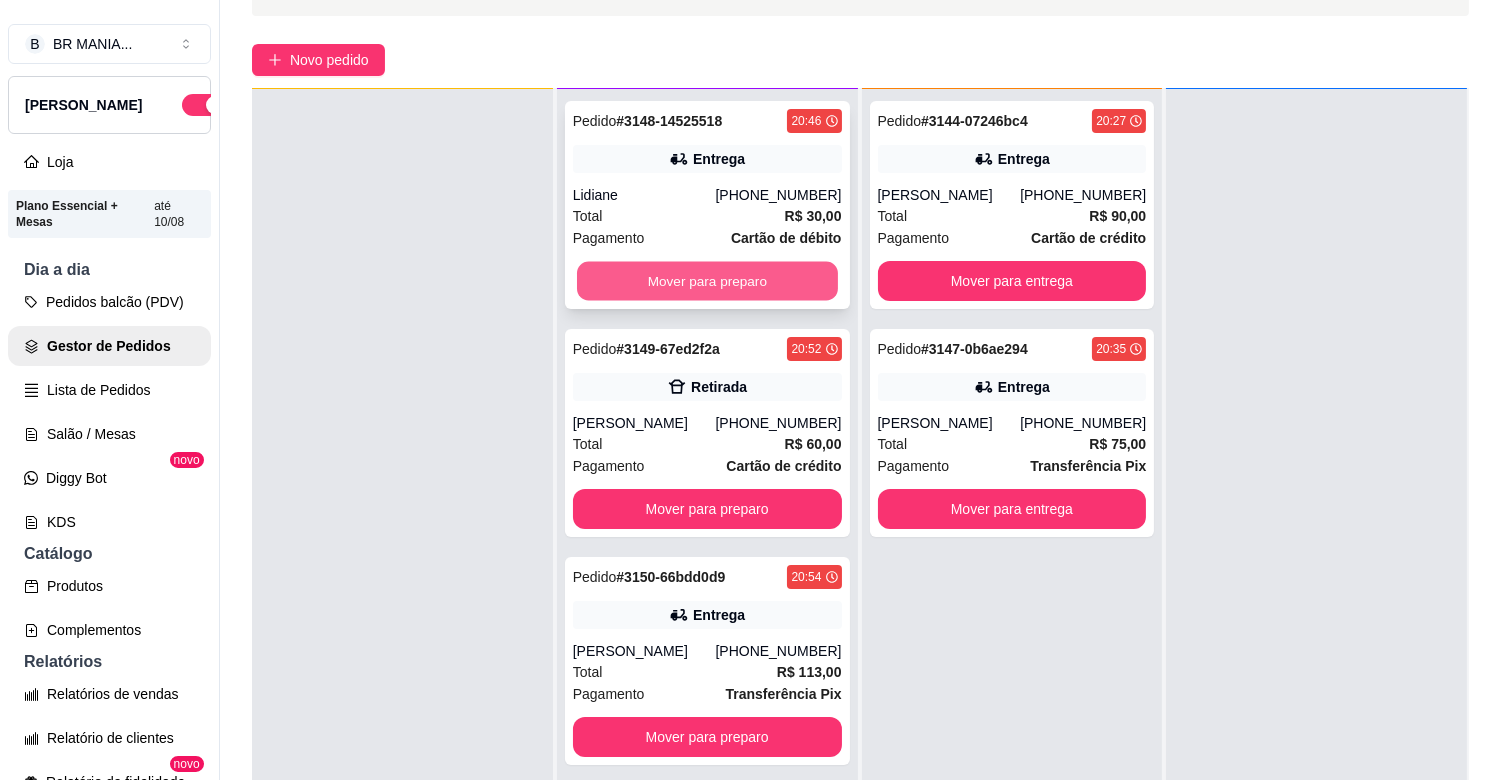 click on "Mover para preparo" at bounding box center (707, 281) 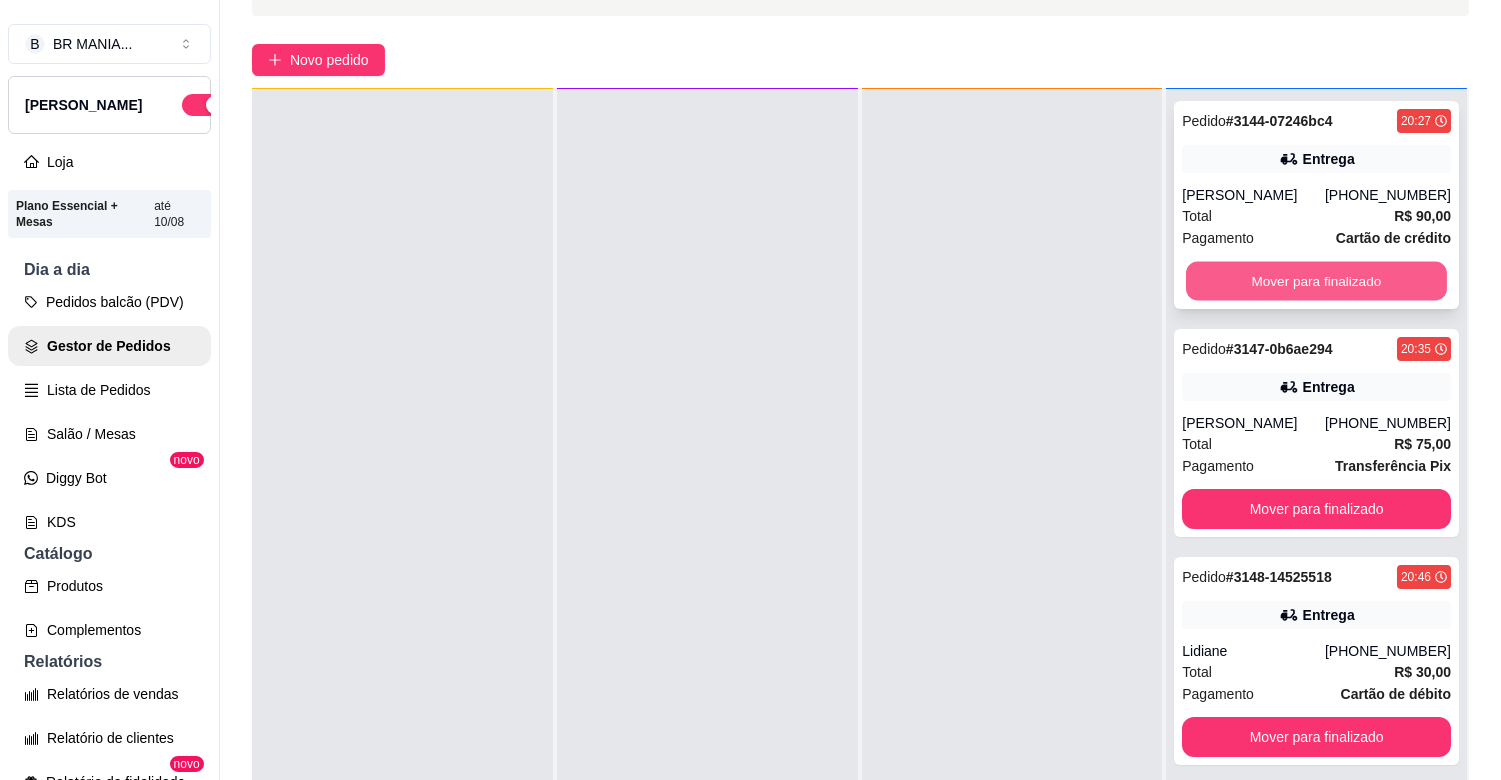 click on "Mover para finalizado" at bounding box center [1316, 281] 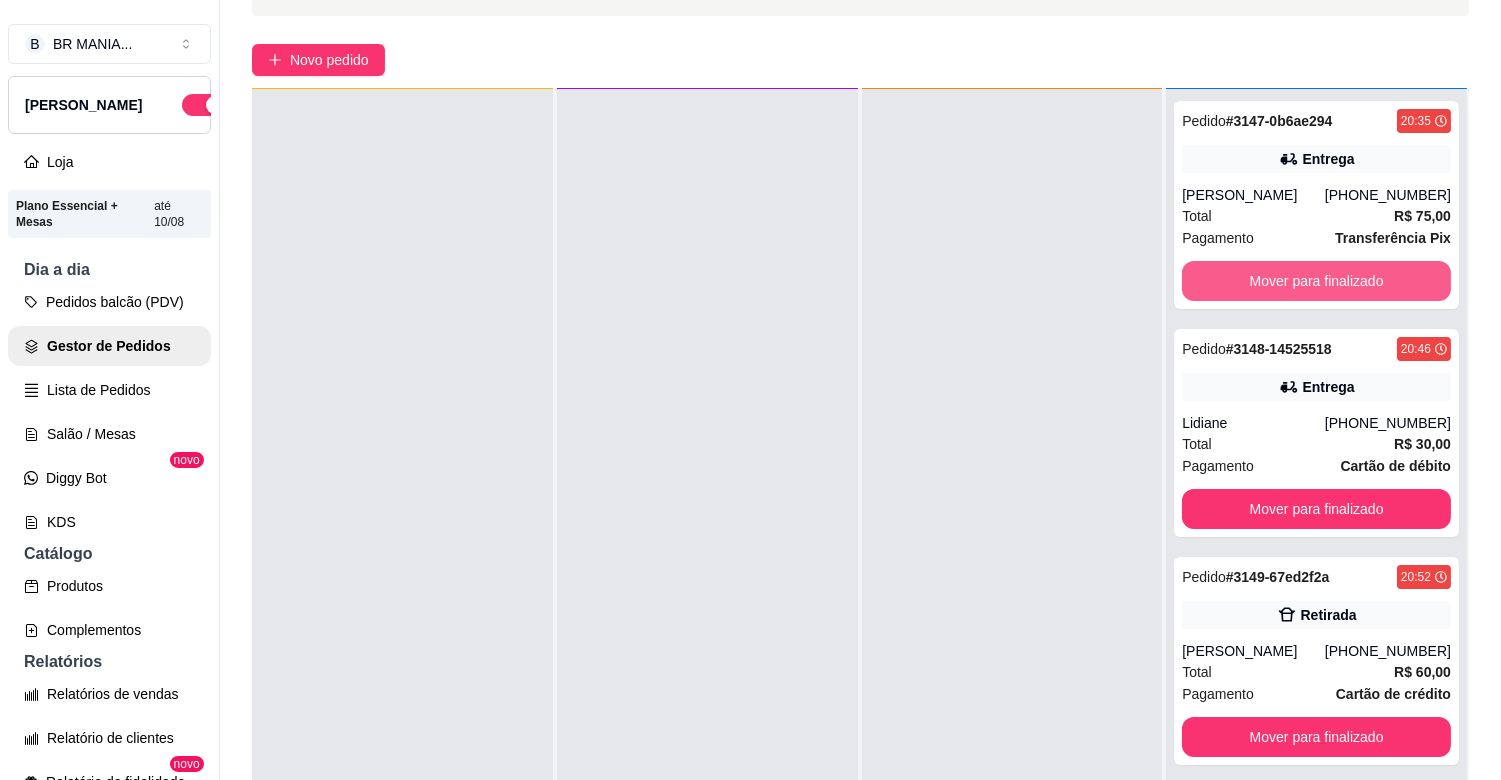 click on "Mover para finalizado" at bounding box center [1316, 281] 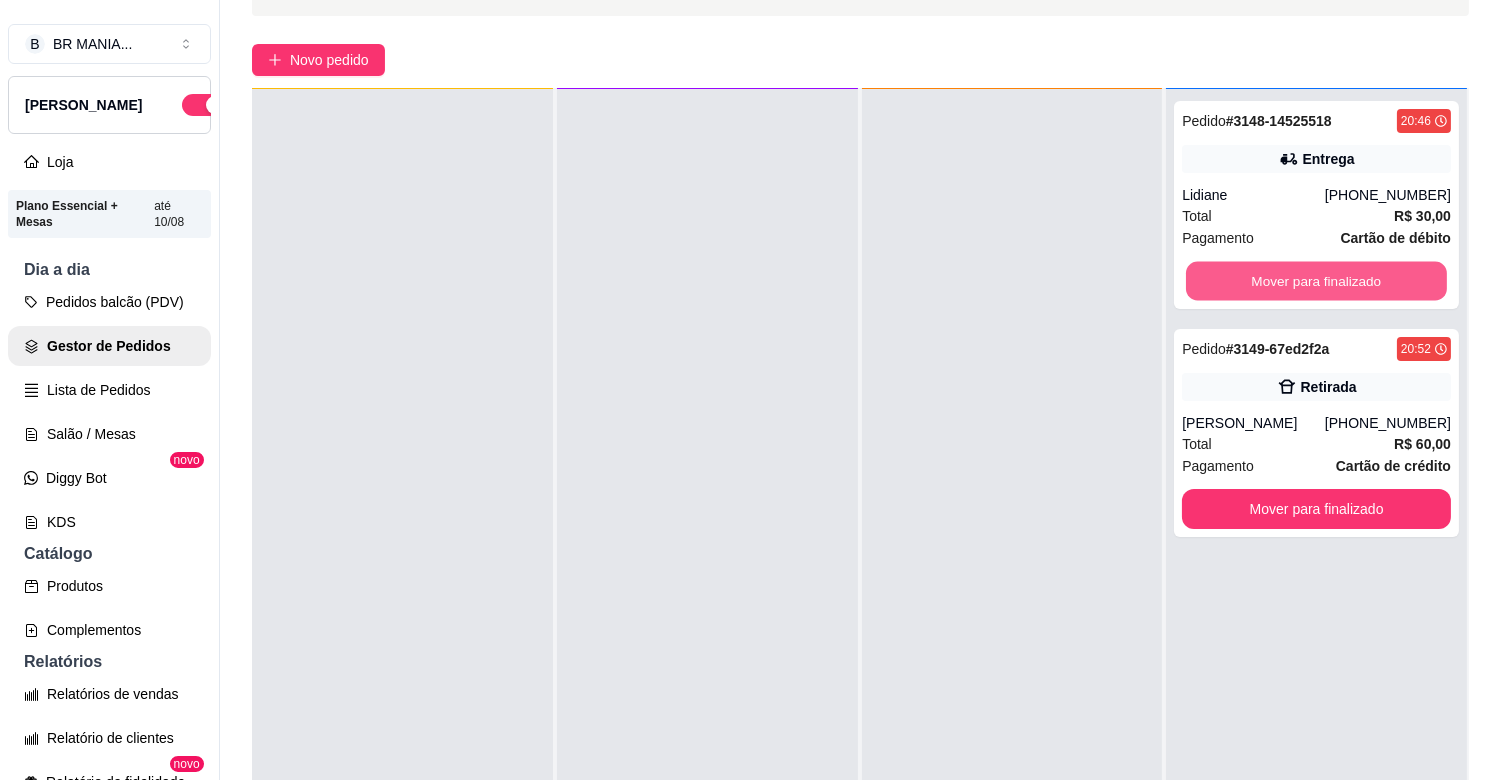 click on "Mover para finalizado" at bounding box center (1316, 281) 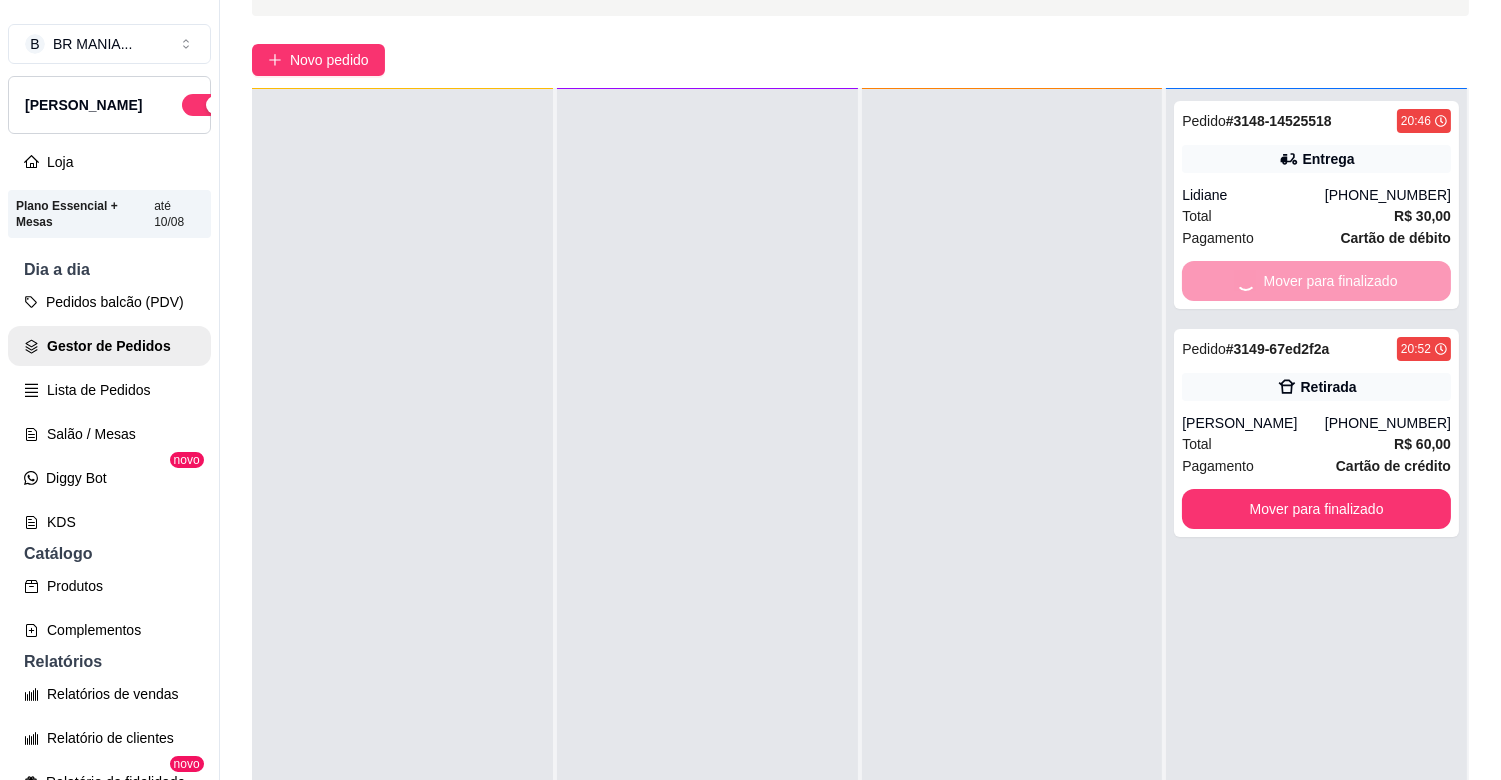 click on "Mover para finalizado" at bounding box center [1316, 509] 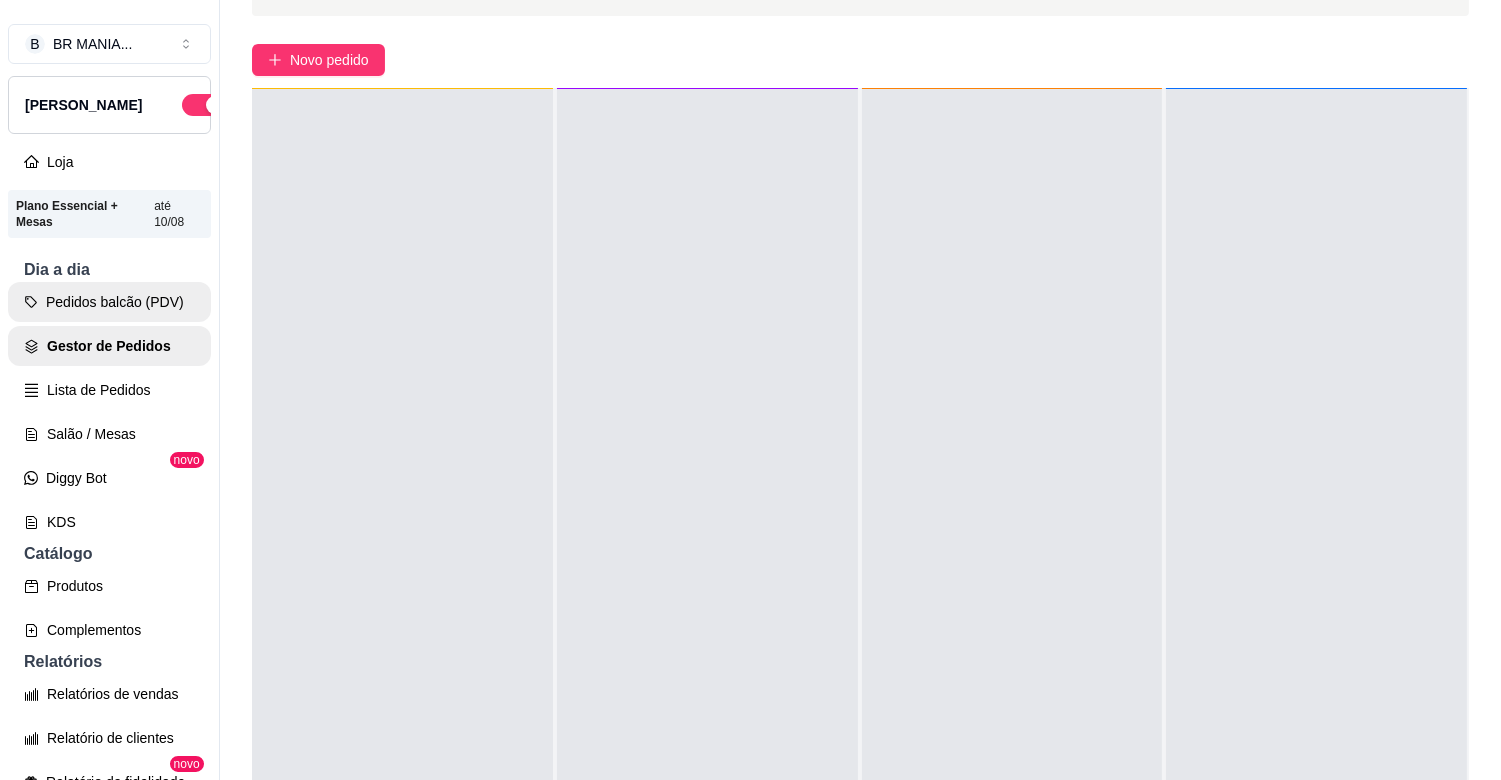 click on "Pedidos balcão (PDV)" at bounding box center [109, 302] 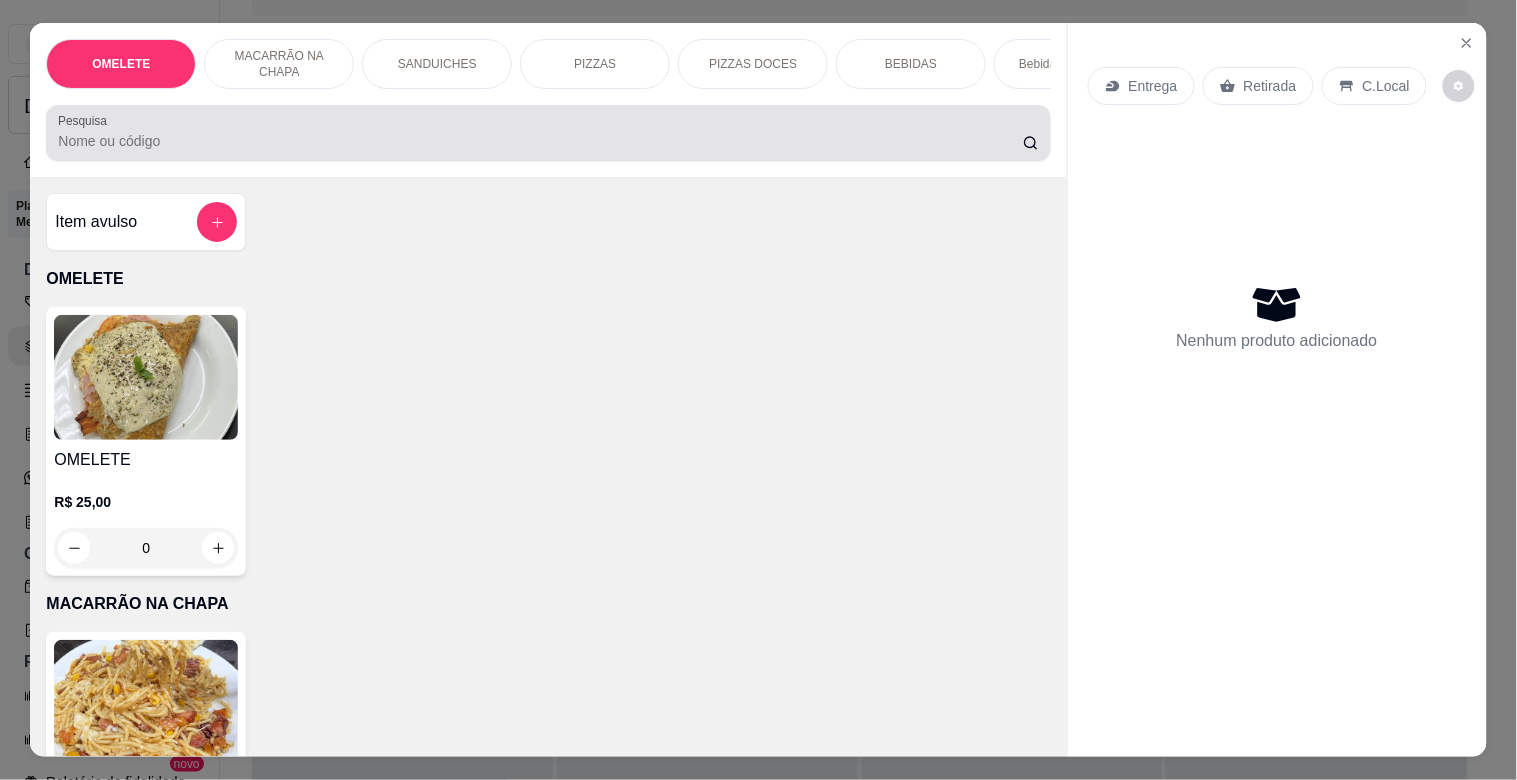 drag, startPoint x: 457, startPoint y: 143, endPoint x: 466, endPoint y: 61, distance: 82.492424 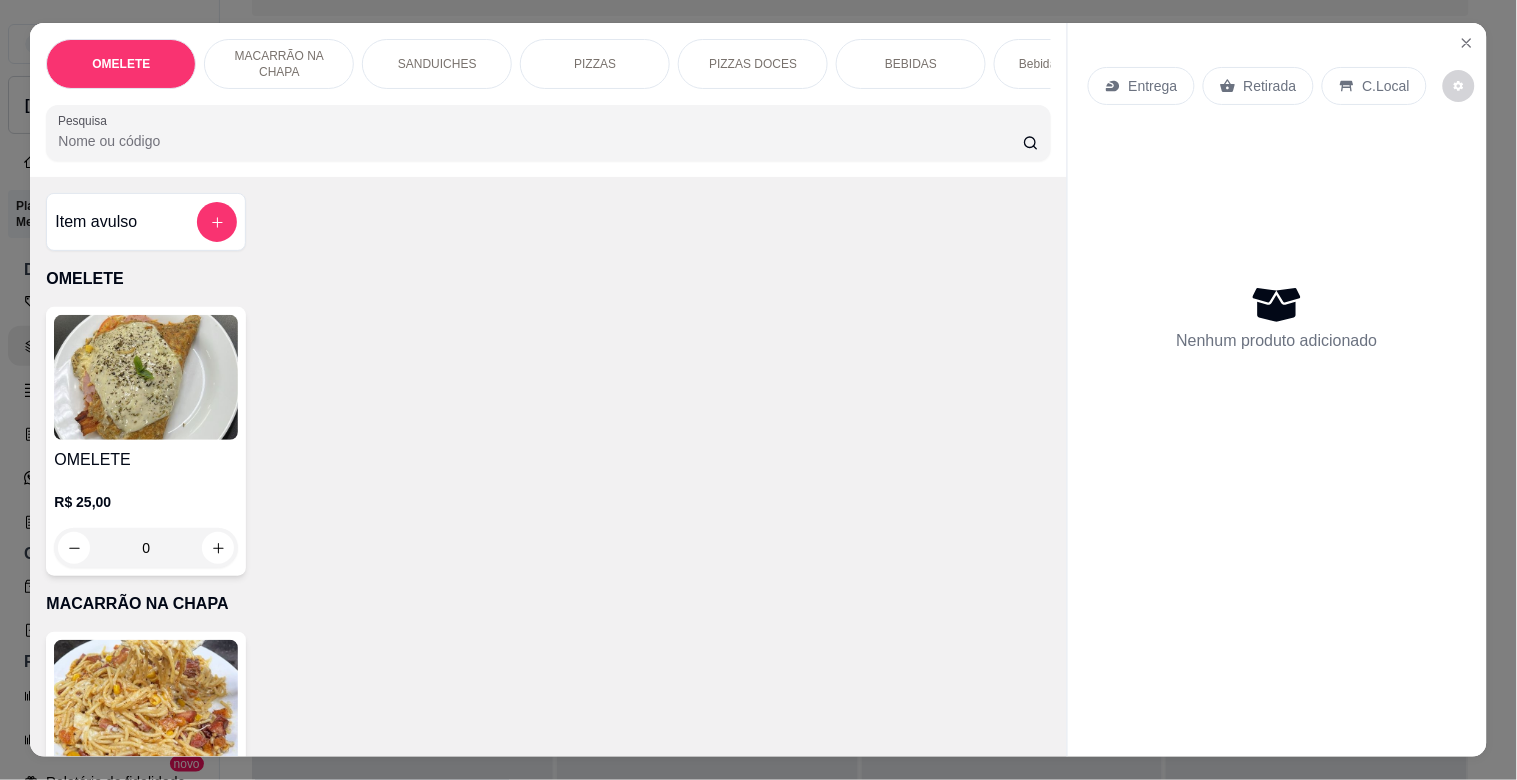 type on "2" 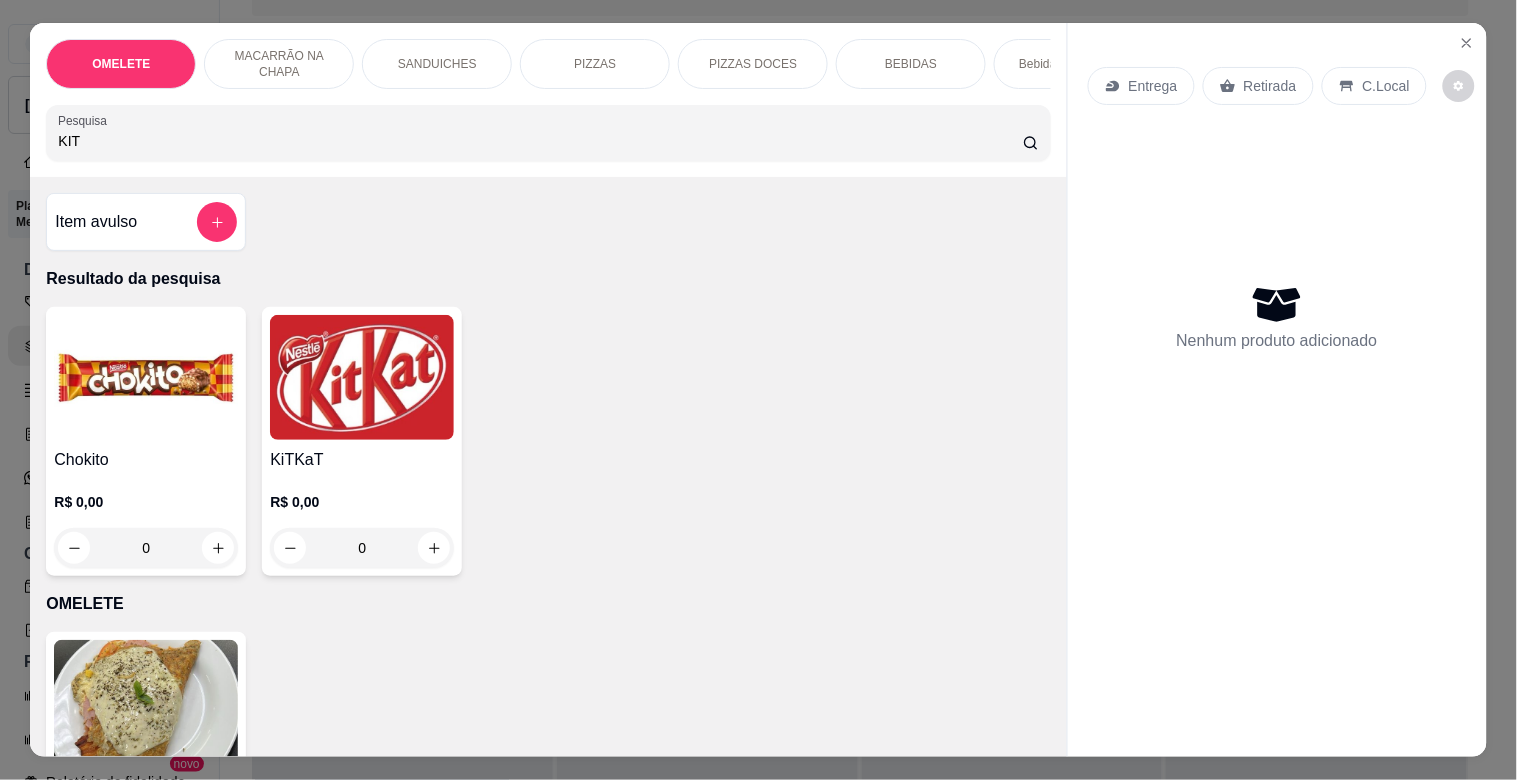 type on "KIT" 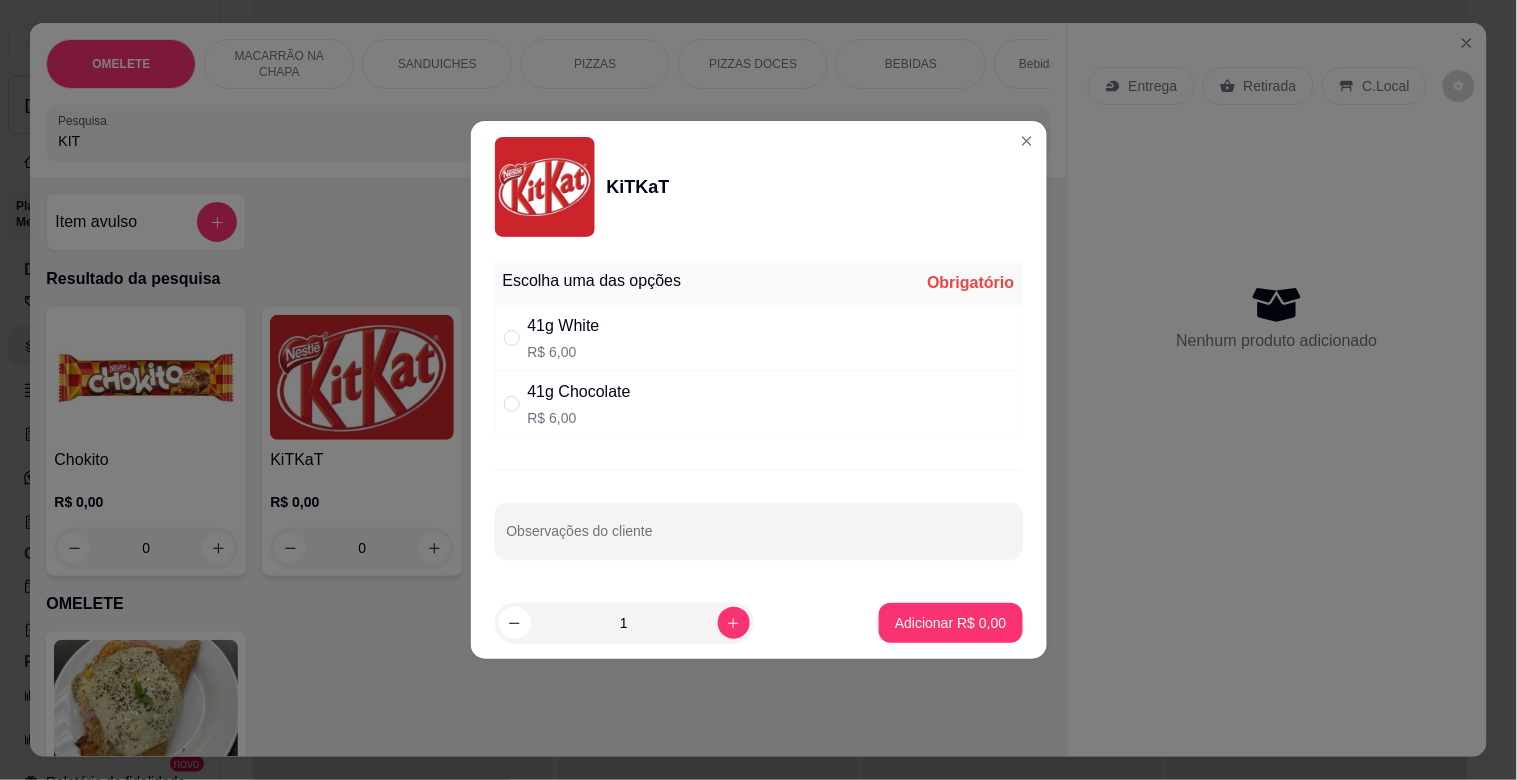 click on "41g White  R$ 6,00" at bounding box center (759, 338) 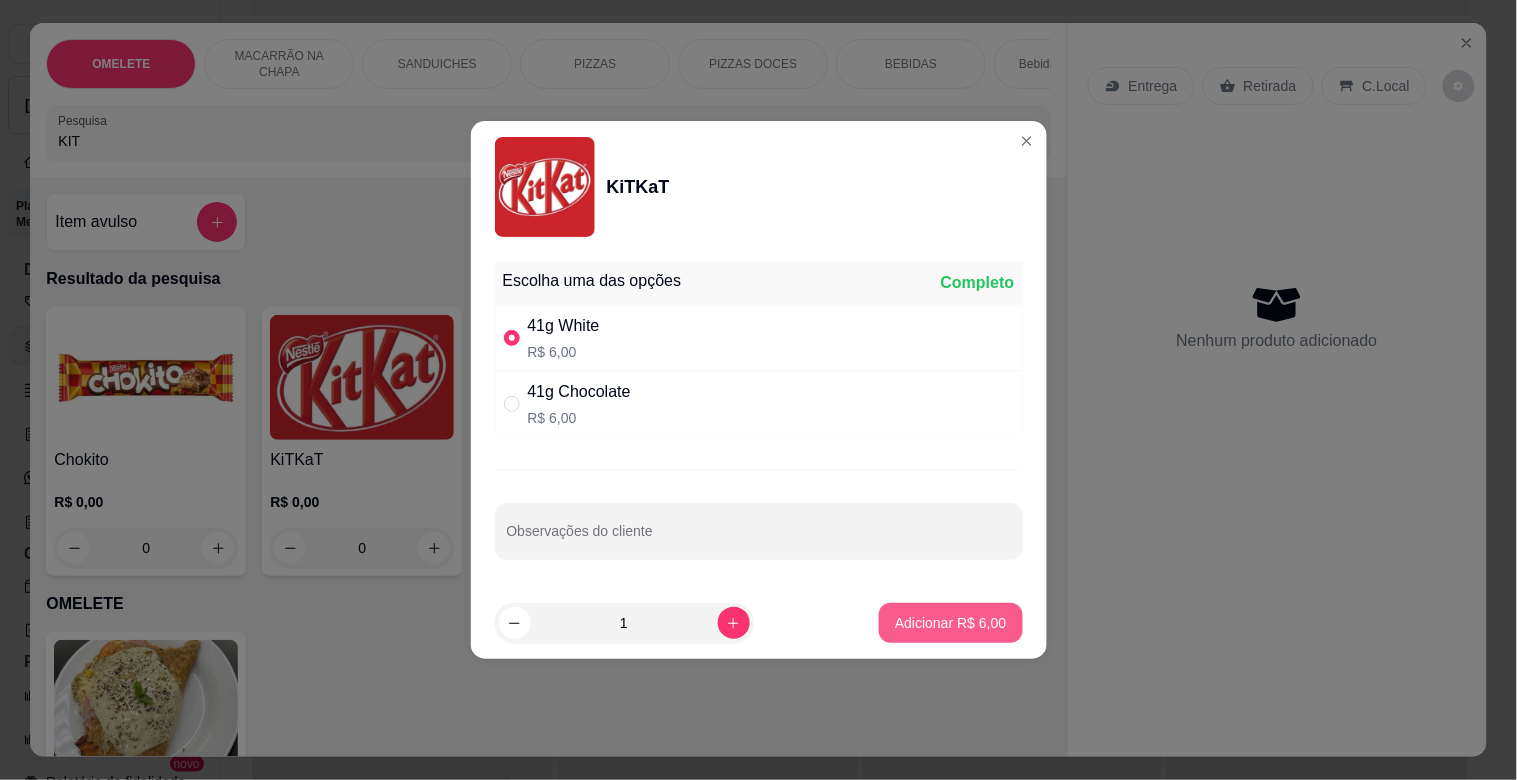 click on "Adicionar   R$ 6,00" at bounding box center (950, 623) 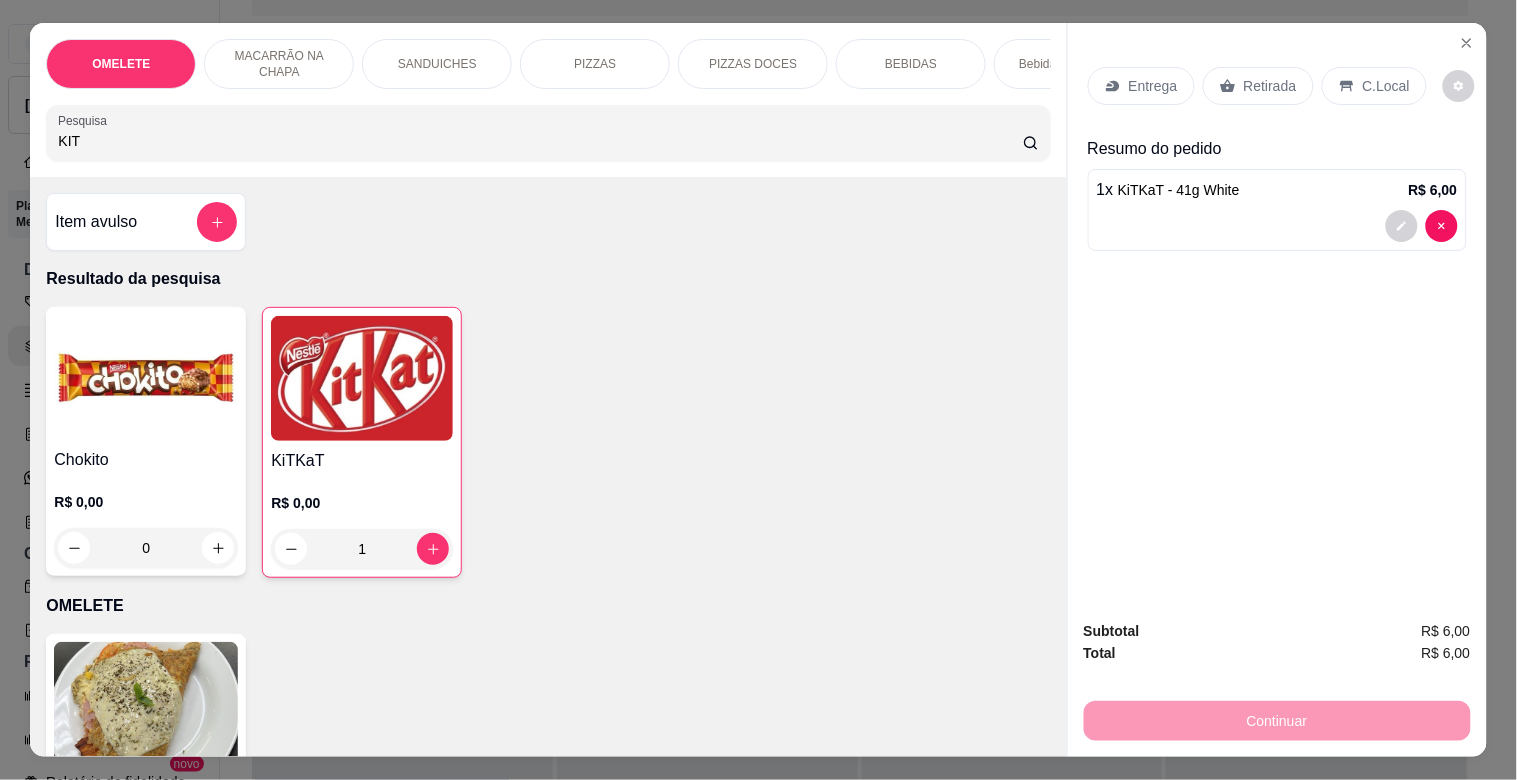 click at bounding box center (362, 378) 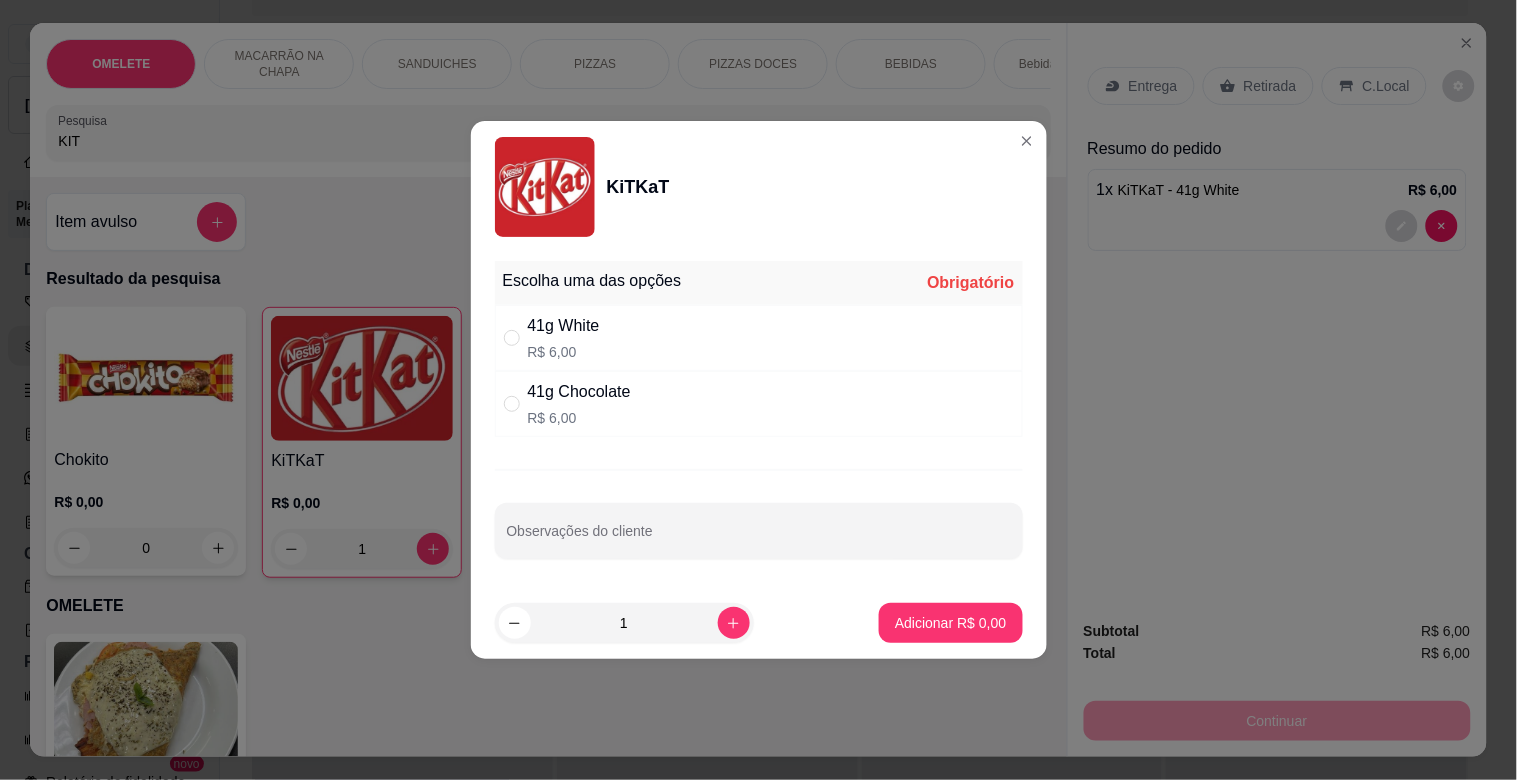 drag, startPoint x: 604, startPoint y: 392, endPoint x: 771, endPoint y: 484, distance: 190.66463 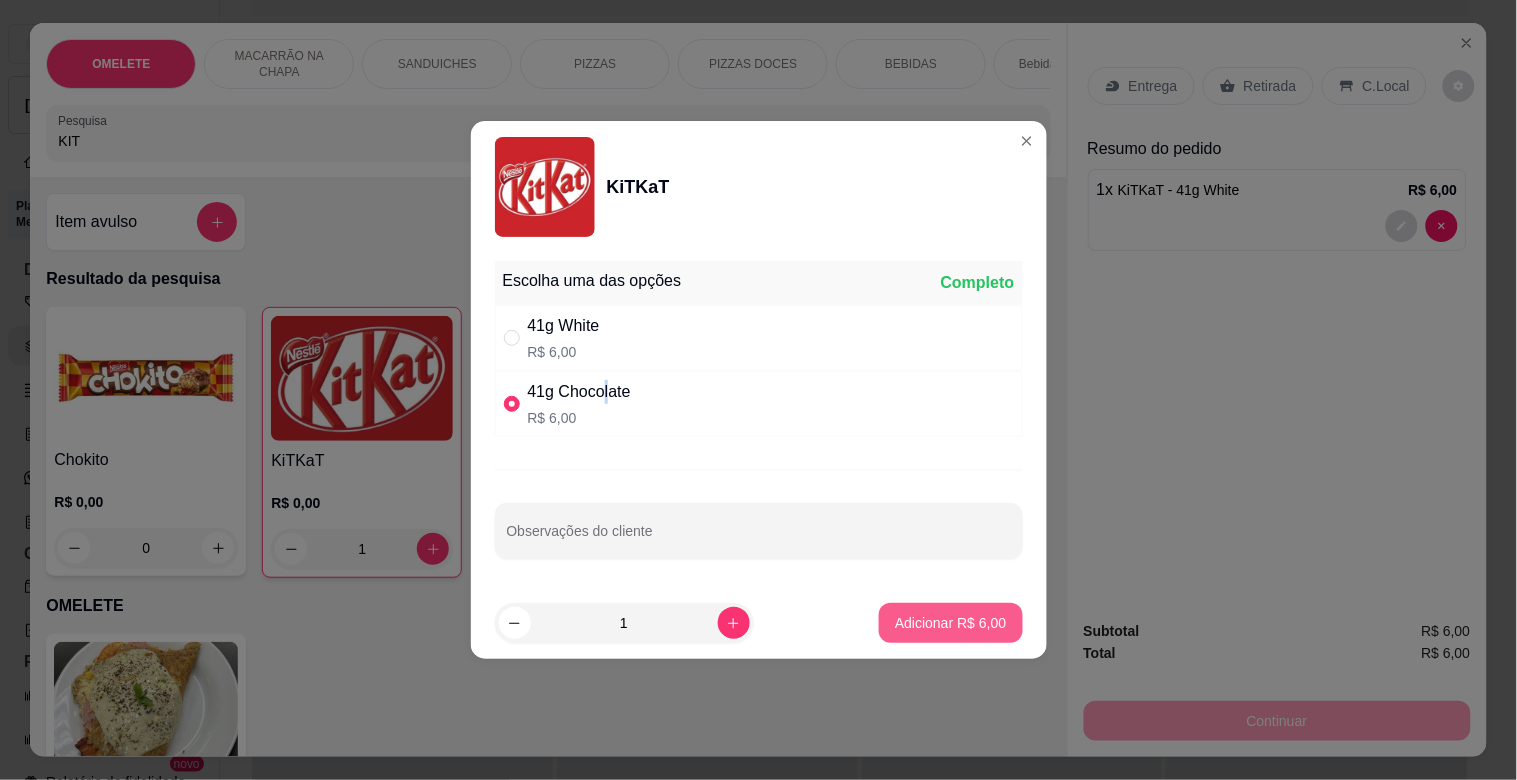 click on "Adicionar   R$ 6,00" at bounding box center (950, 623) 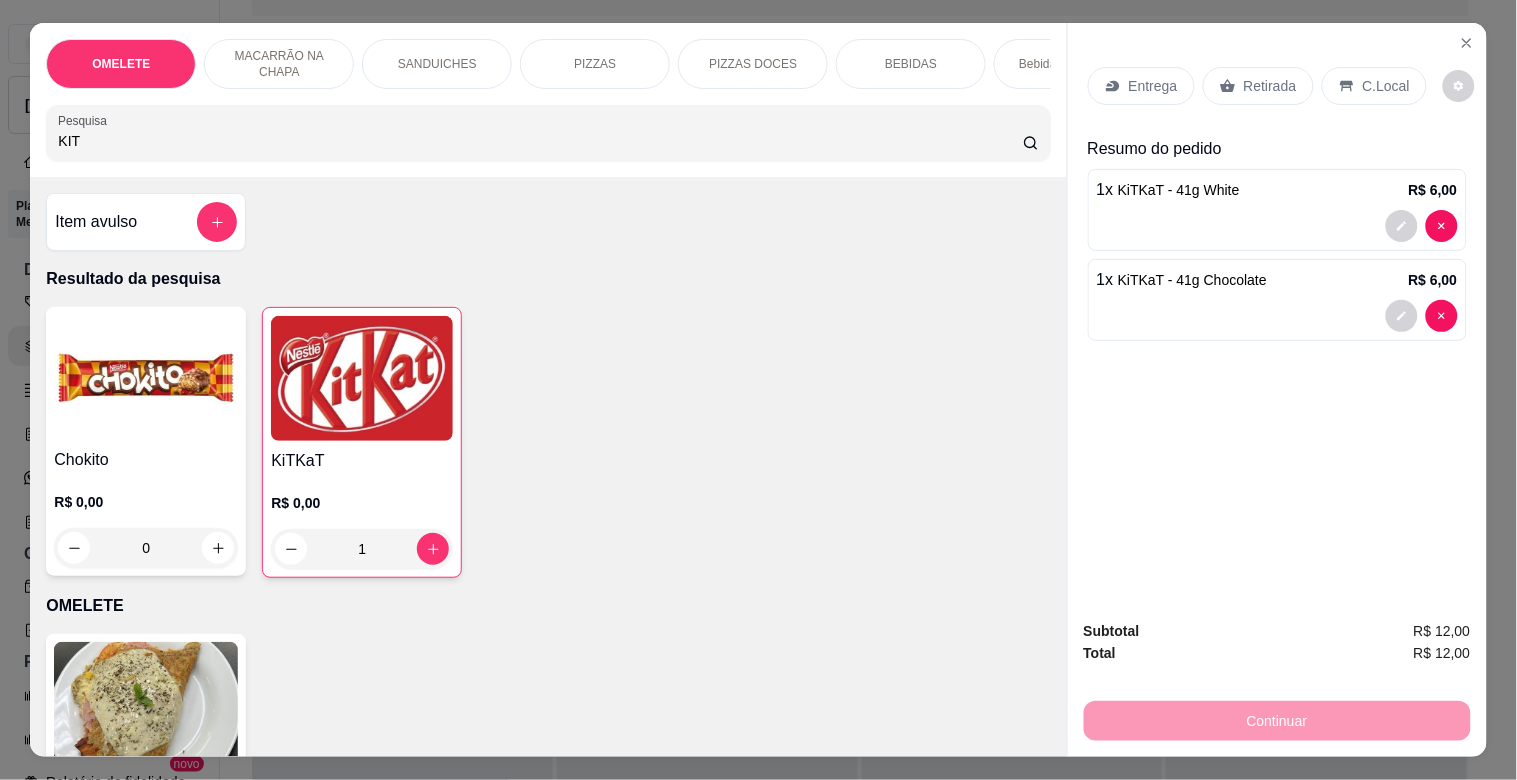 drag, startPoint x: 220, startPoint y: 143, endPoint x: 37, endPoint y: 176, distance: 185.9516 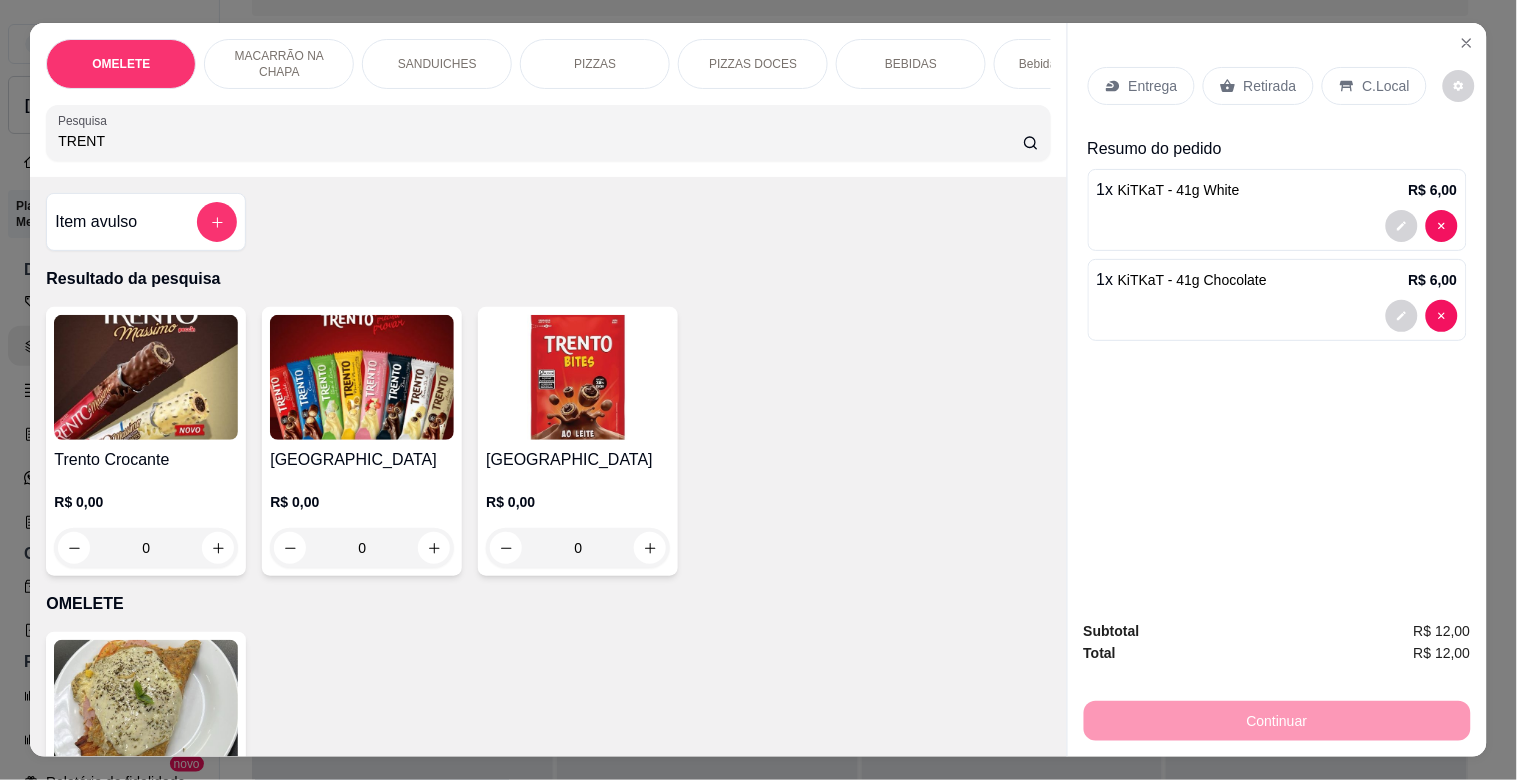type on "TRENT" 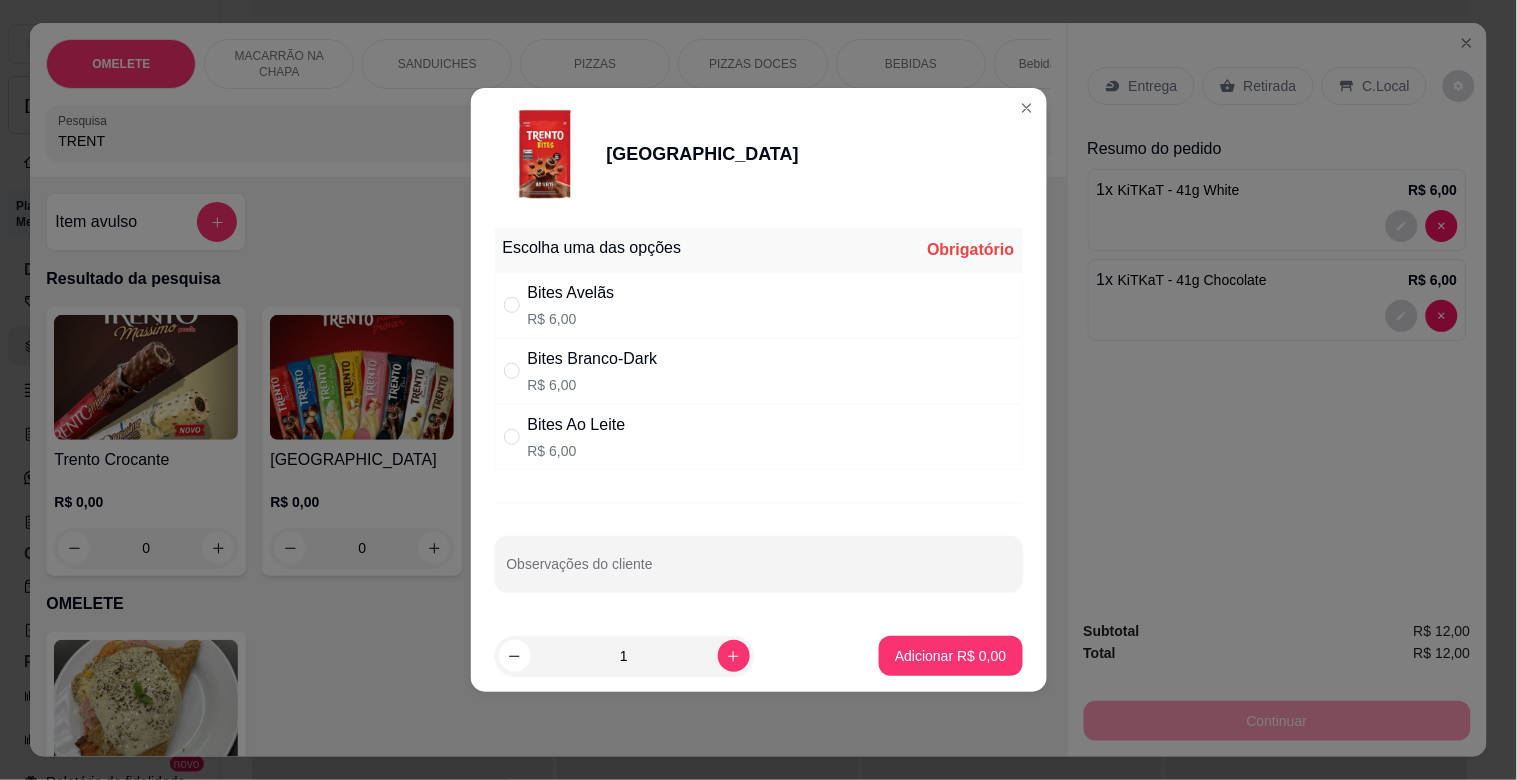 click on "Bites Branco-Dark" at bounding box center [593, 359] 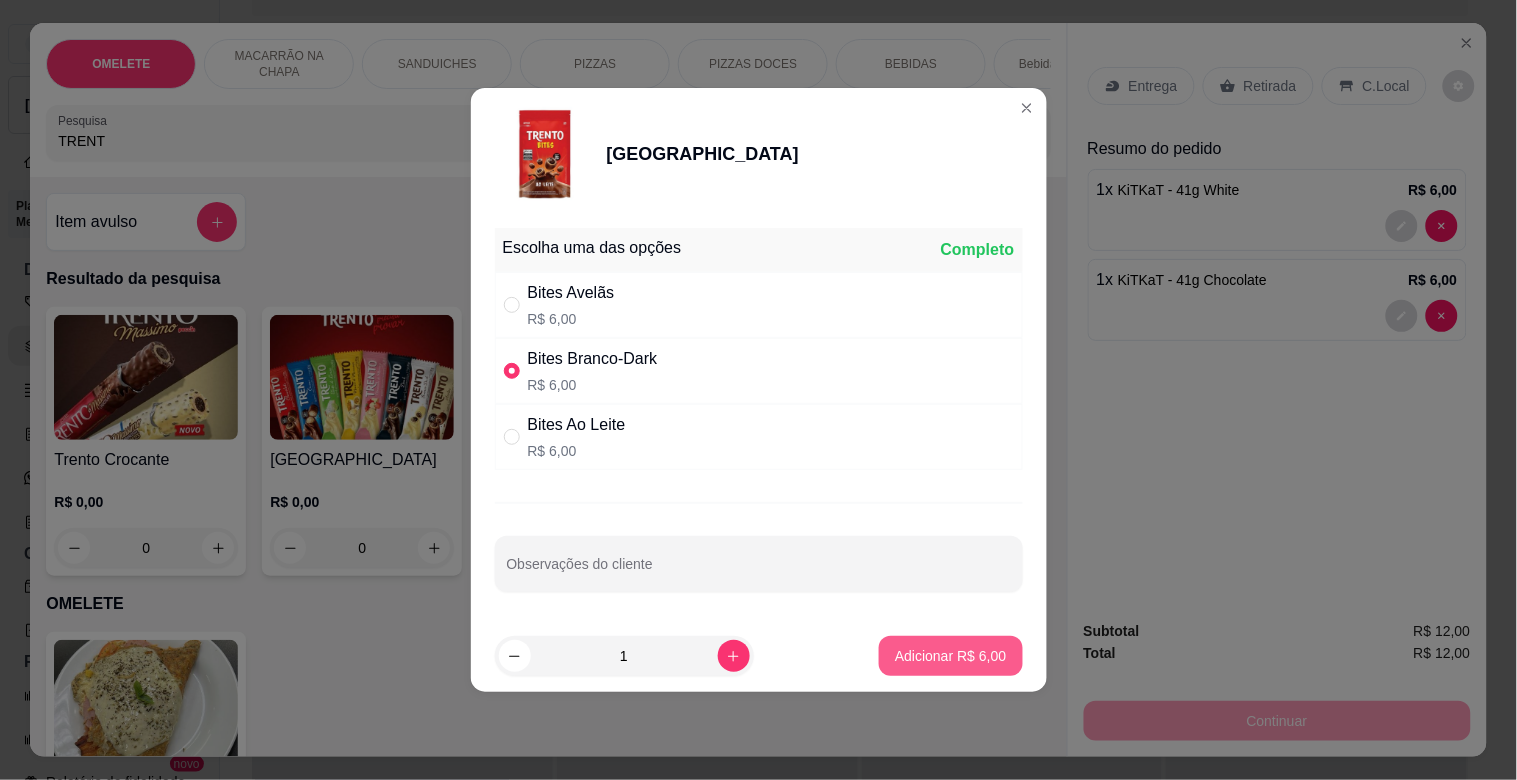 click on "Adicionar   R$ 6,00" at bounding box center (950, 656) 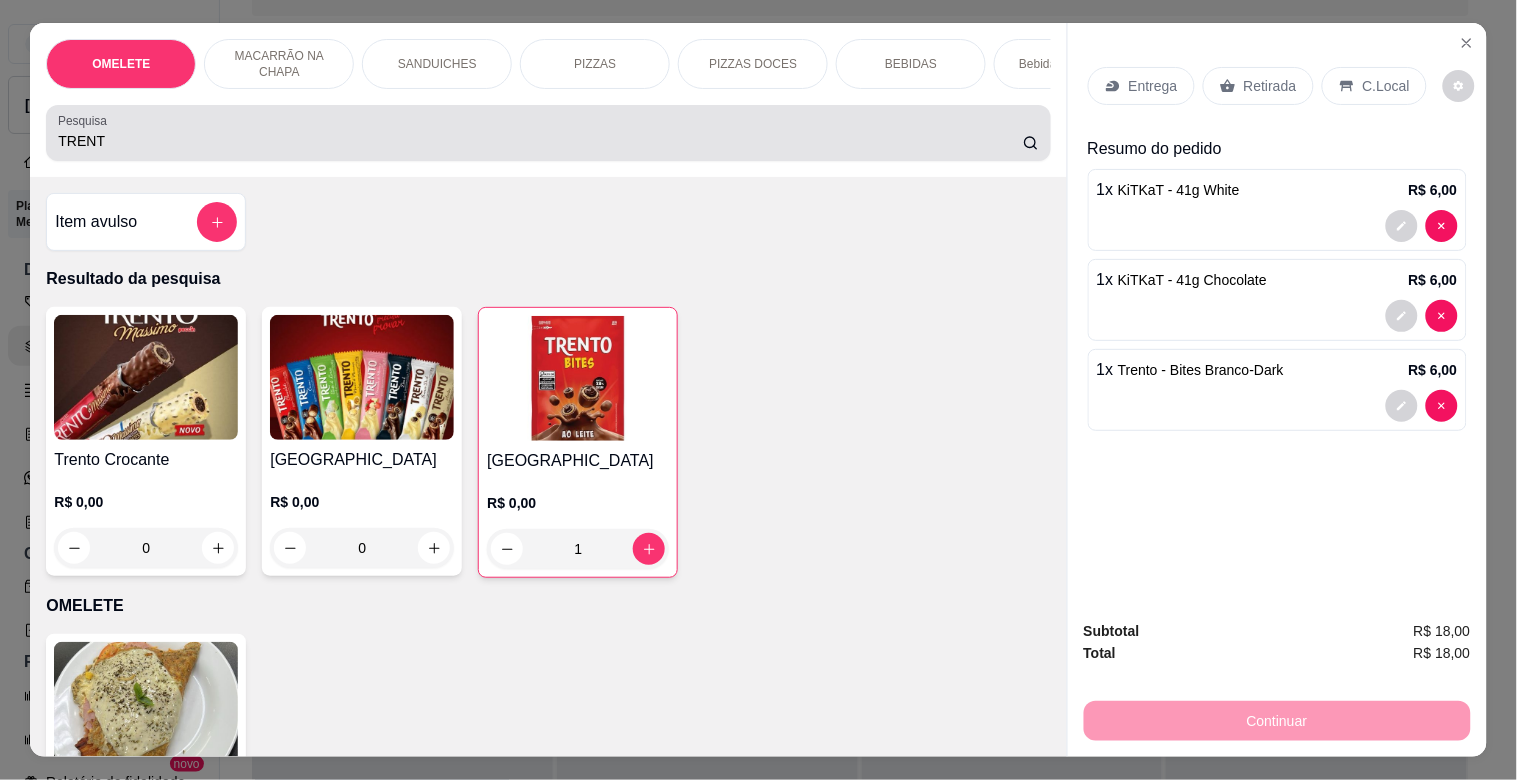 drag, startPoint x: 171, startPoint y: 134, endPoint x: 0, endPoint y: 164, distance: 173.61163 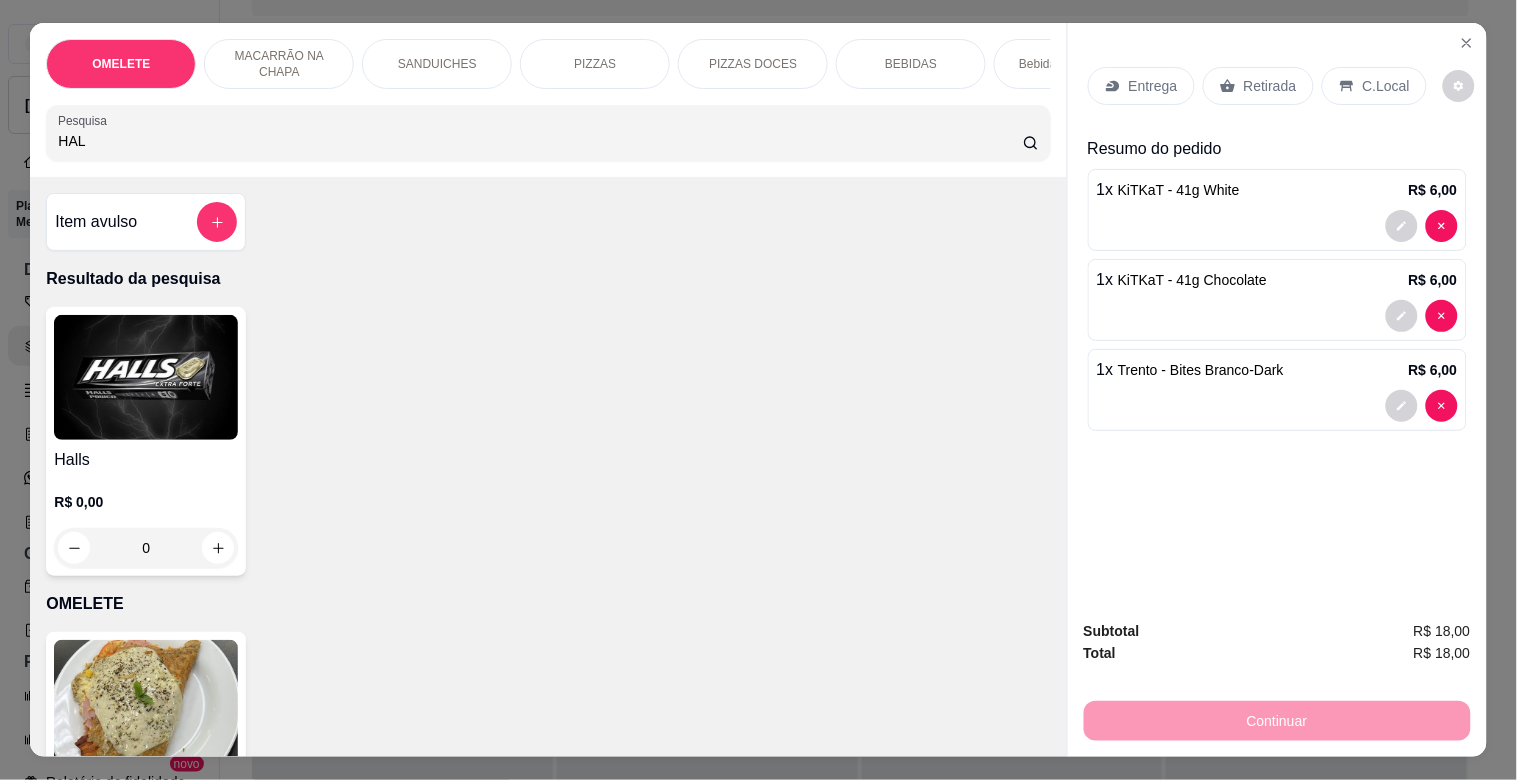 type on "HAL" 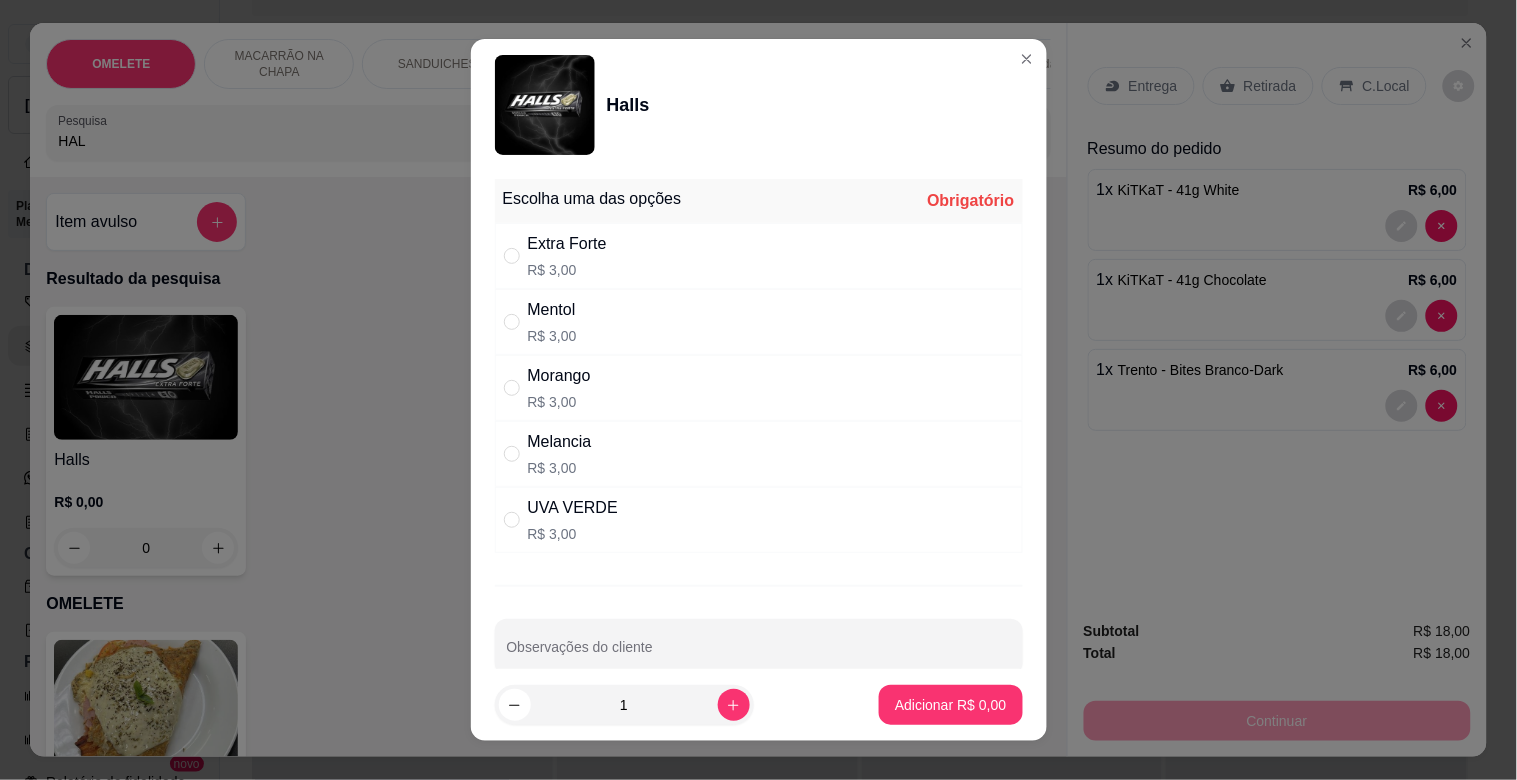 click on "Morango" at bounding box center [559, 376] 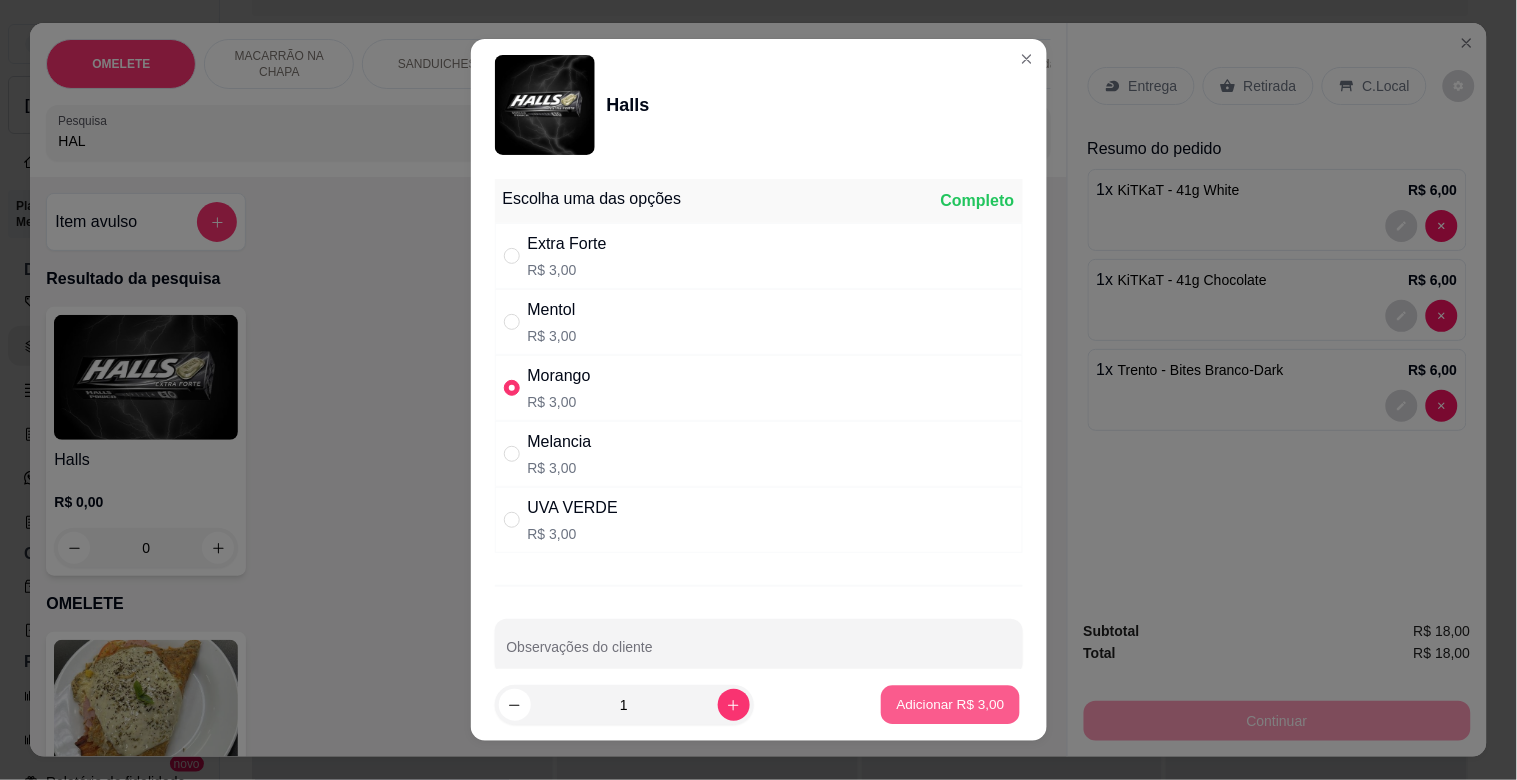 click on "Adicionar   R$ 3,00" at bounding box center [951, 704] 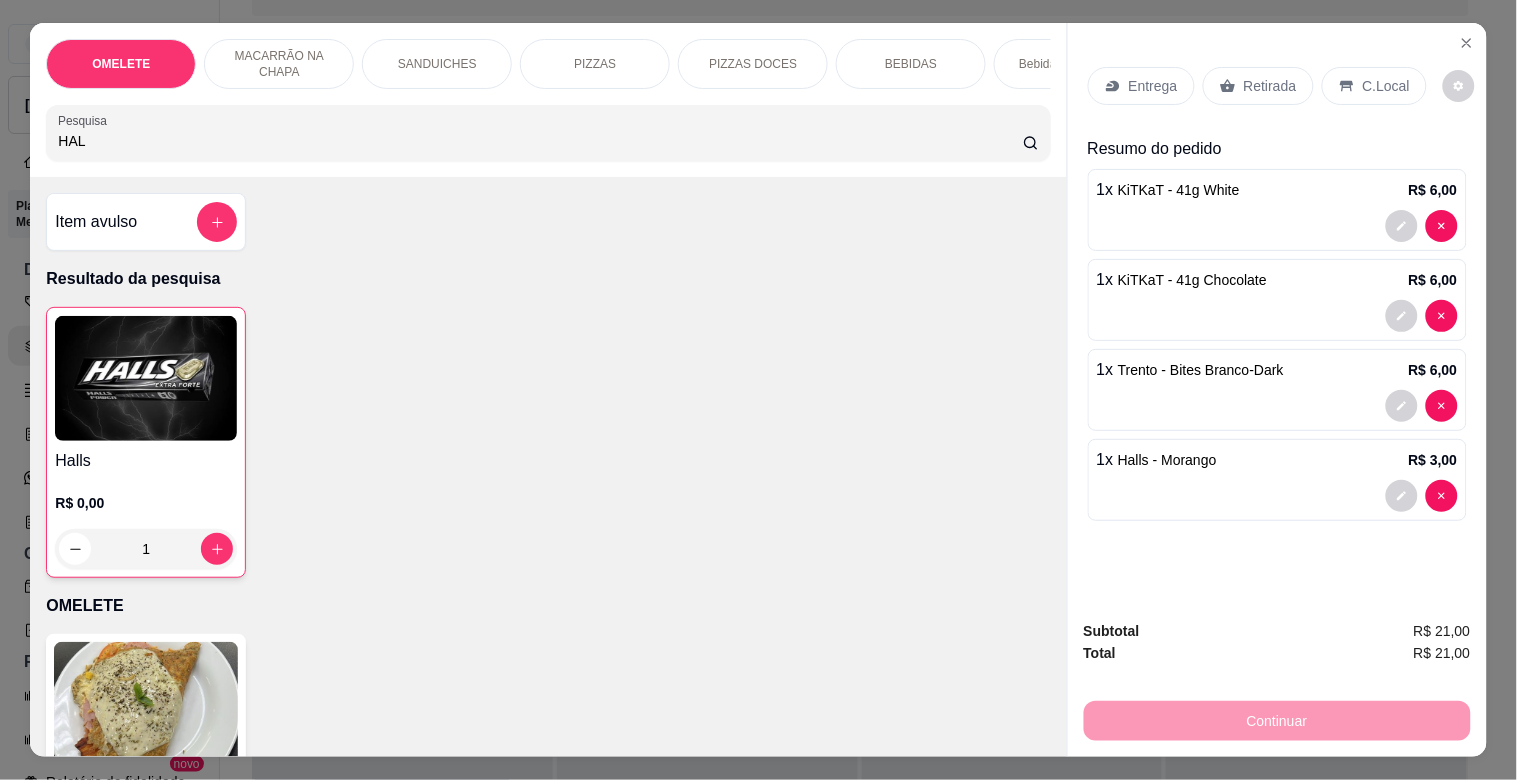 drag, startPoint x: 104, startPoint y: 160, endPoint x: 0, endPoint y: 165, distance: 104.120125 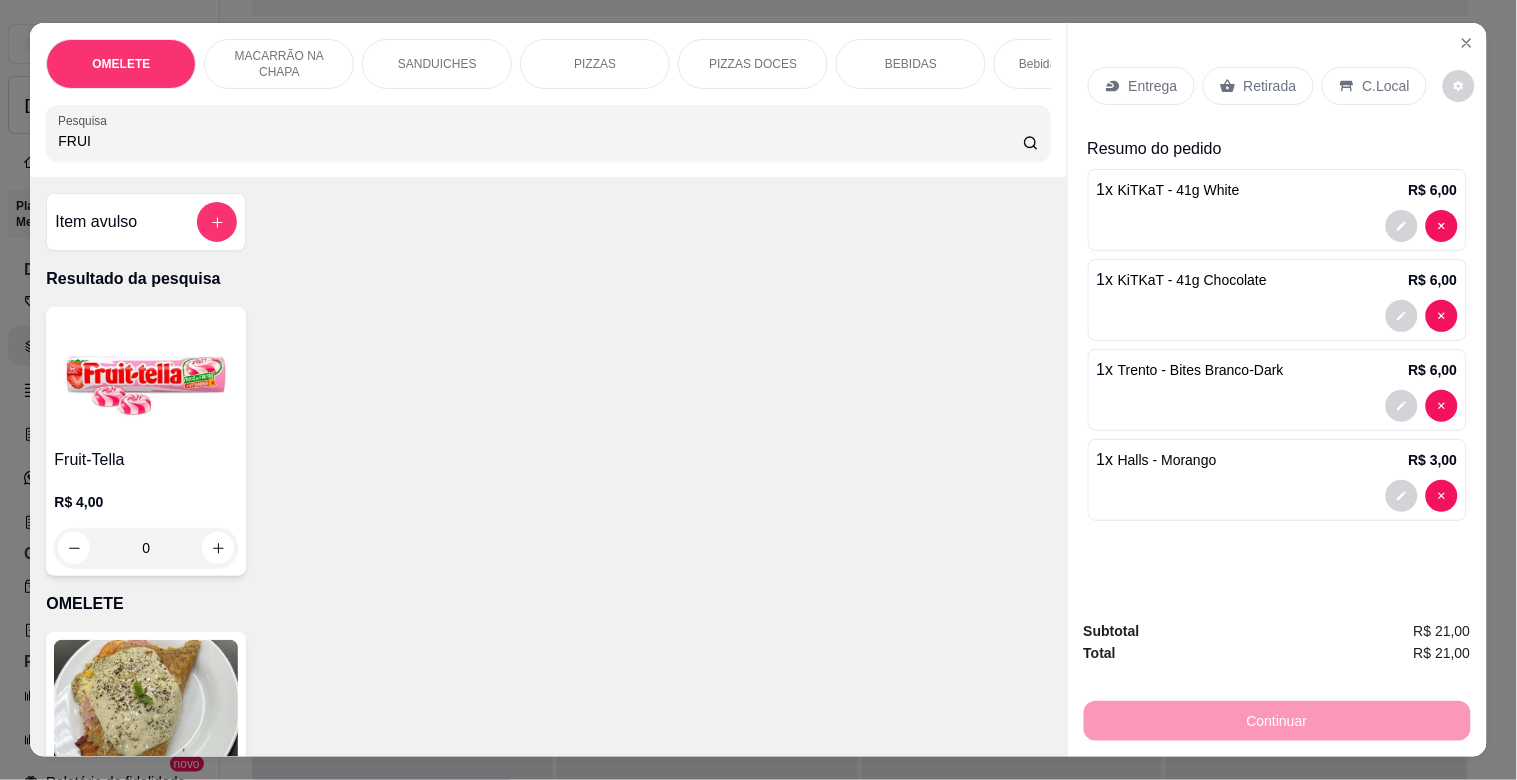 type 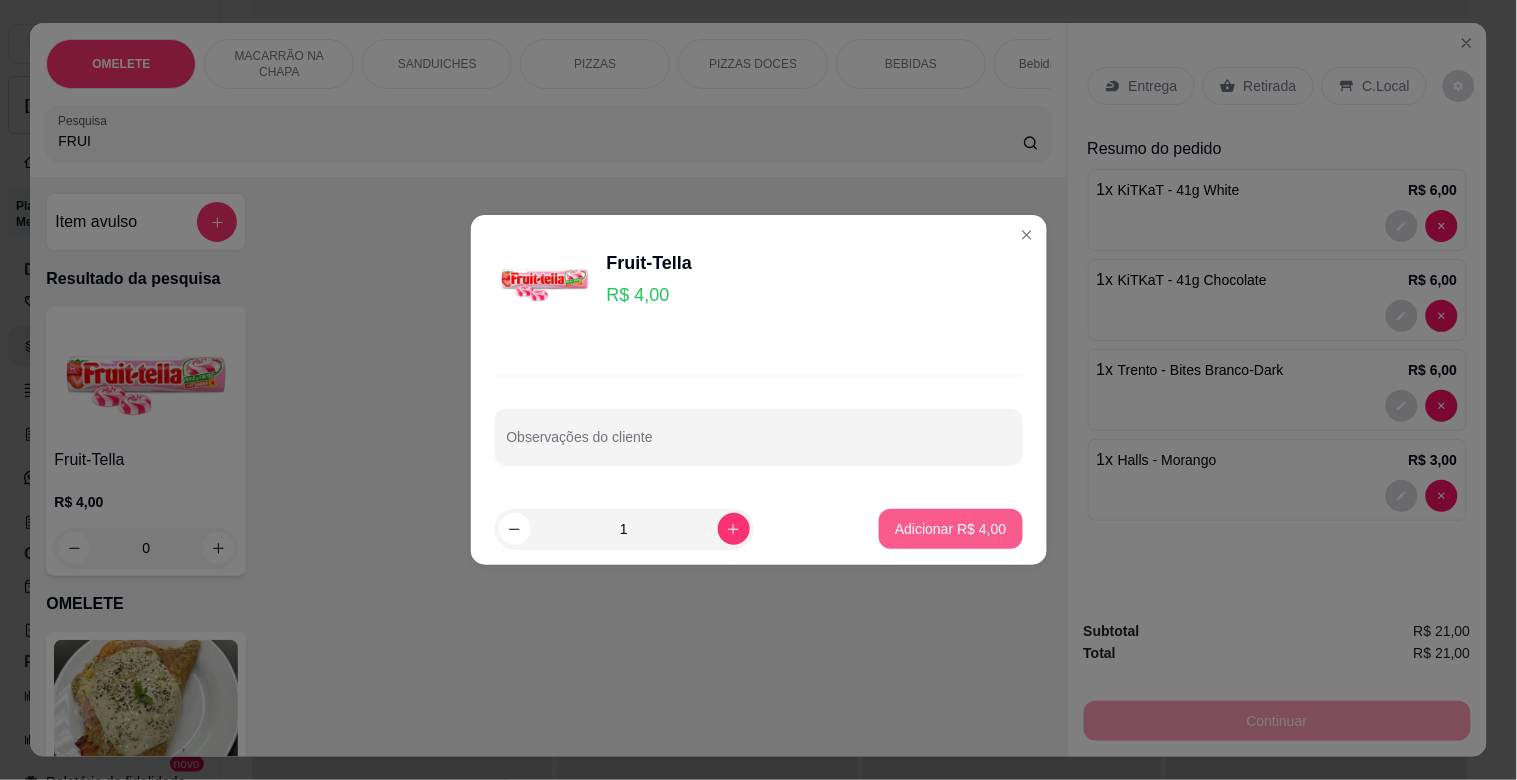 click on "Adicionar   R$ 4,00" at bounding box center [950, 529] 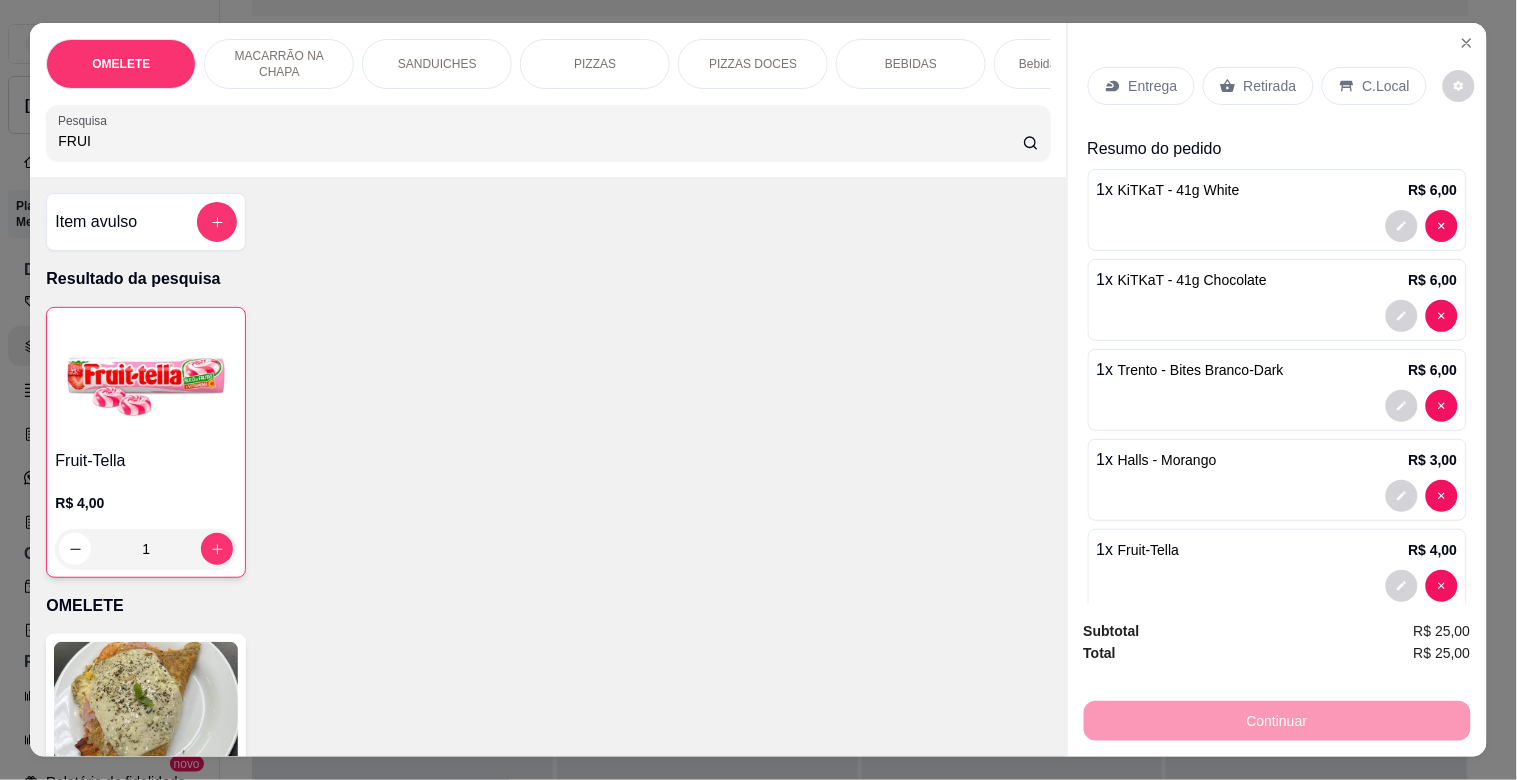 drag, startPoint x: 57, startPoint y: 154, endPoint x: 0, endPoint y: 155, distance: 57.00877 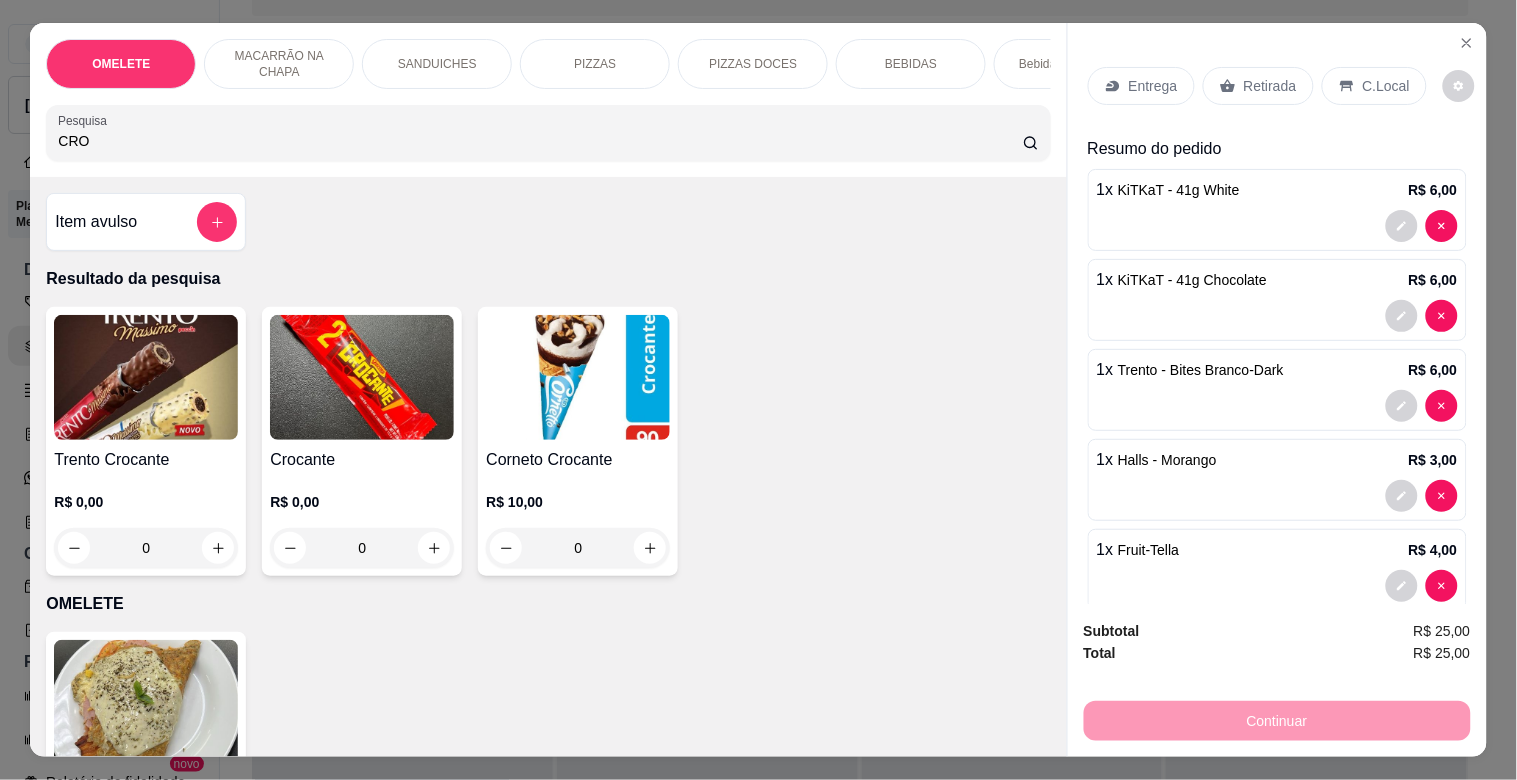 click at bounding box center [362, 377] 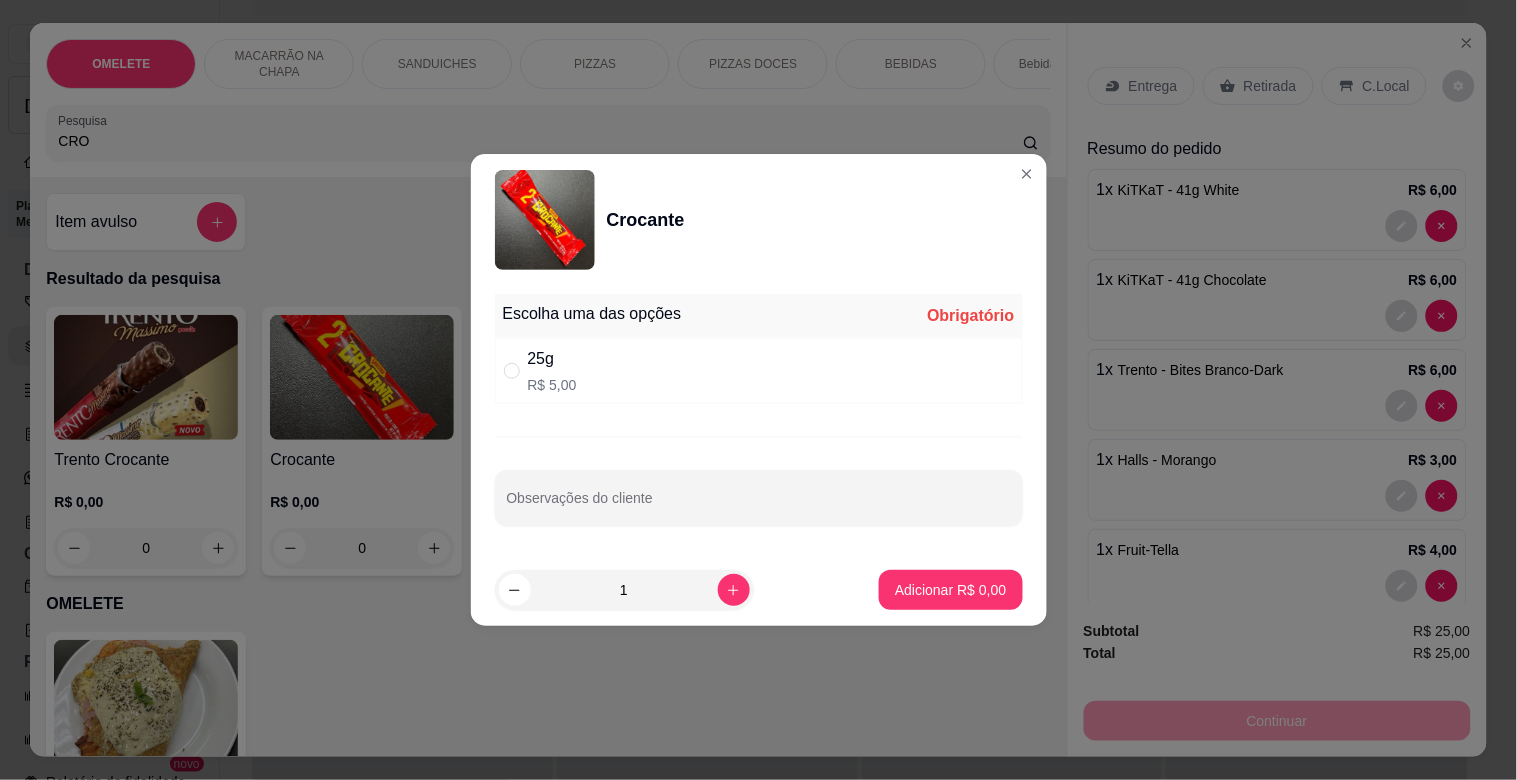 click on "25g R$ 5,00" at bounding box center (759, 371) 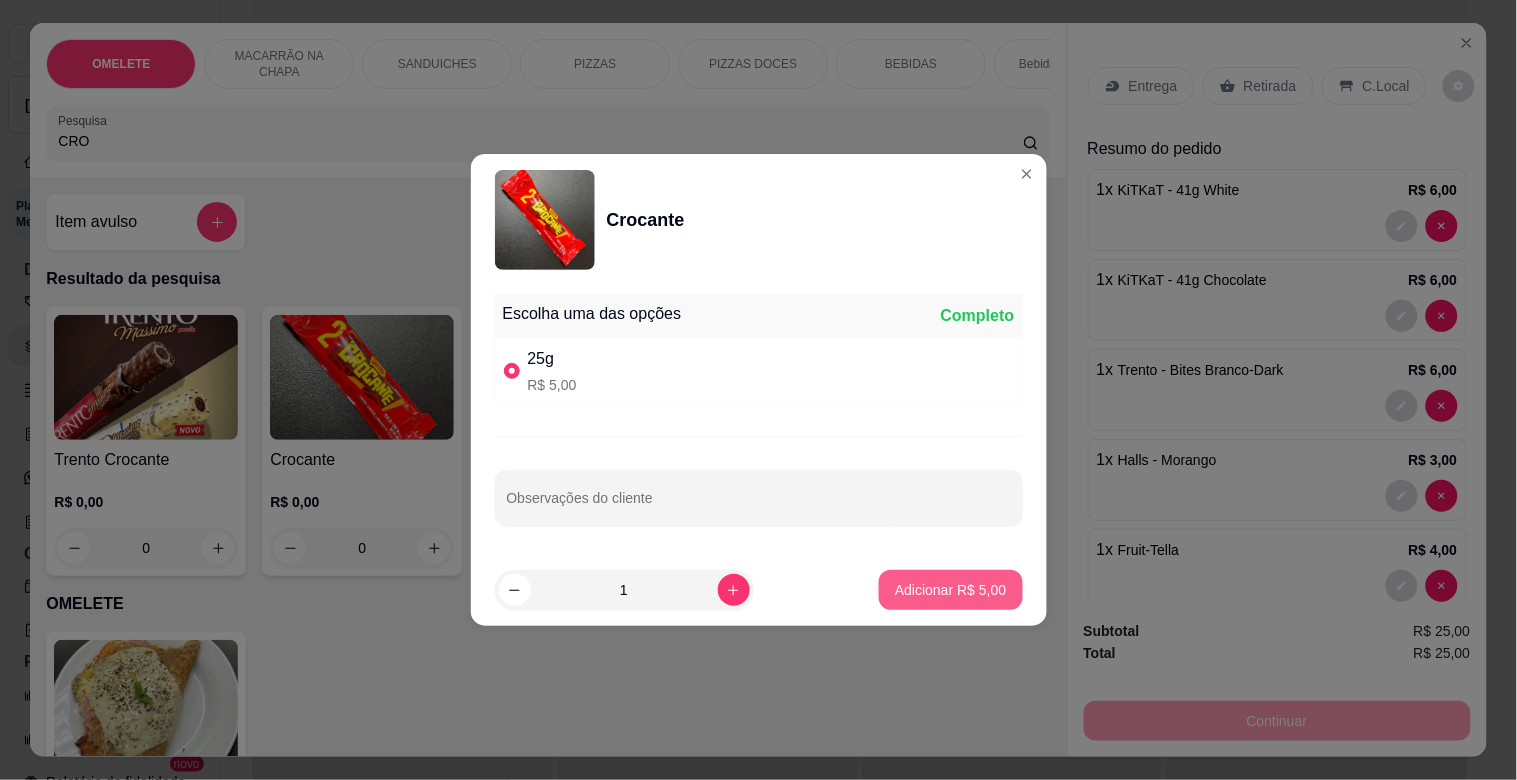 click on "Adicionar   R$ 5,00" at bounding box center [950, 590] 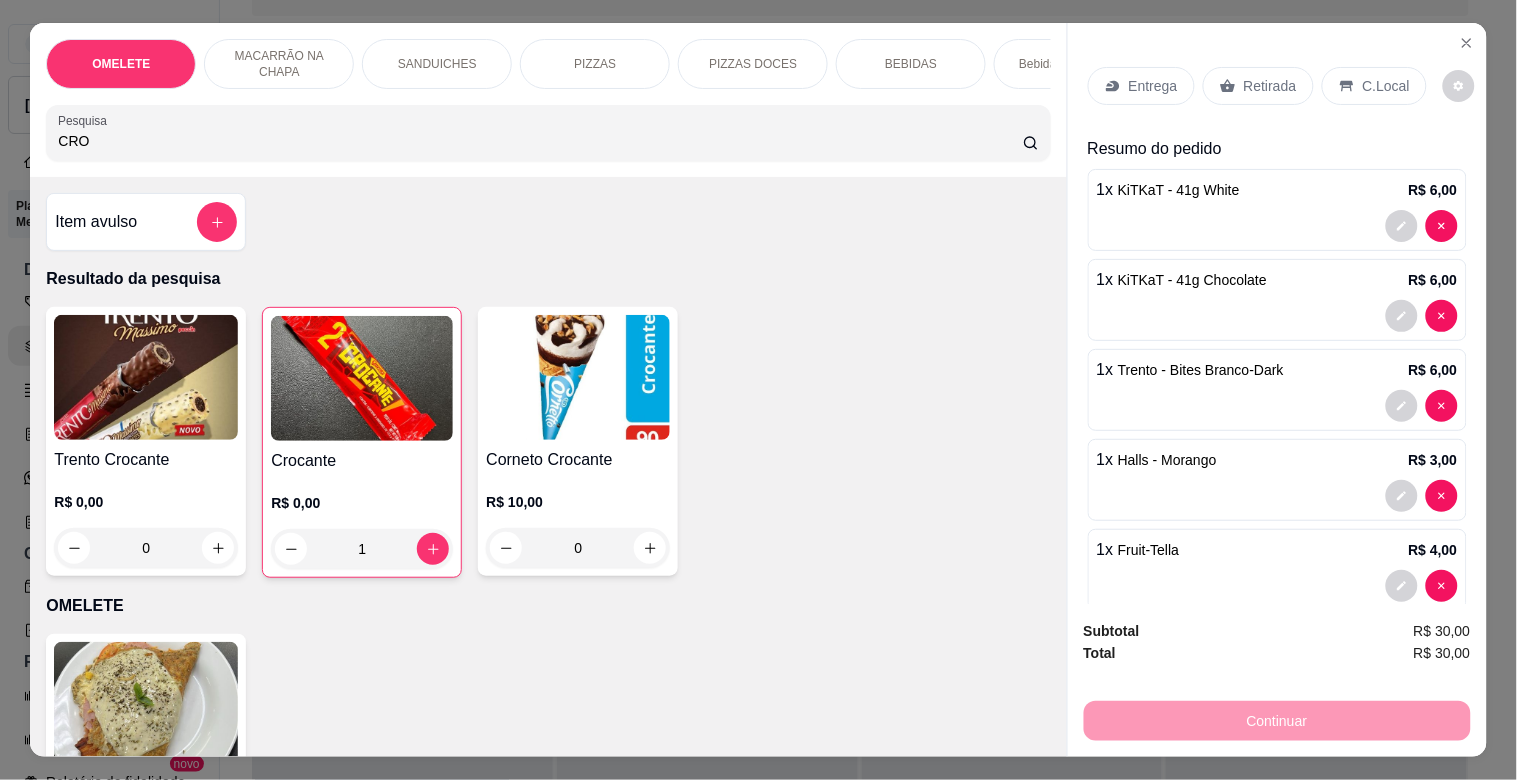 click on "Retirada" at bounding box center (1270, 86) 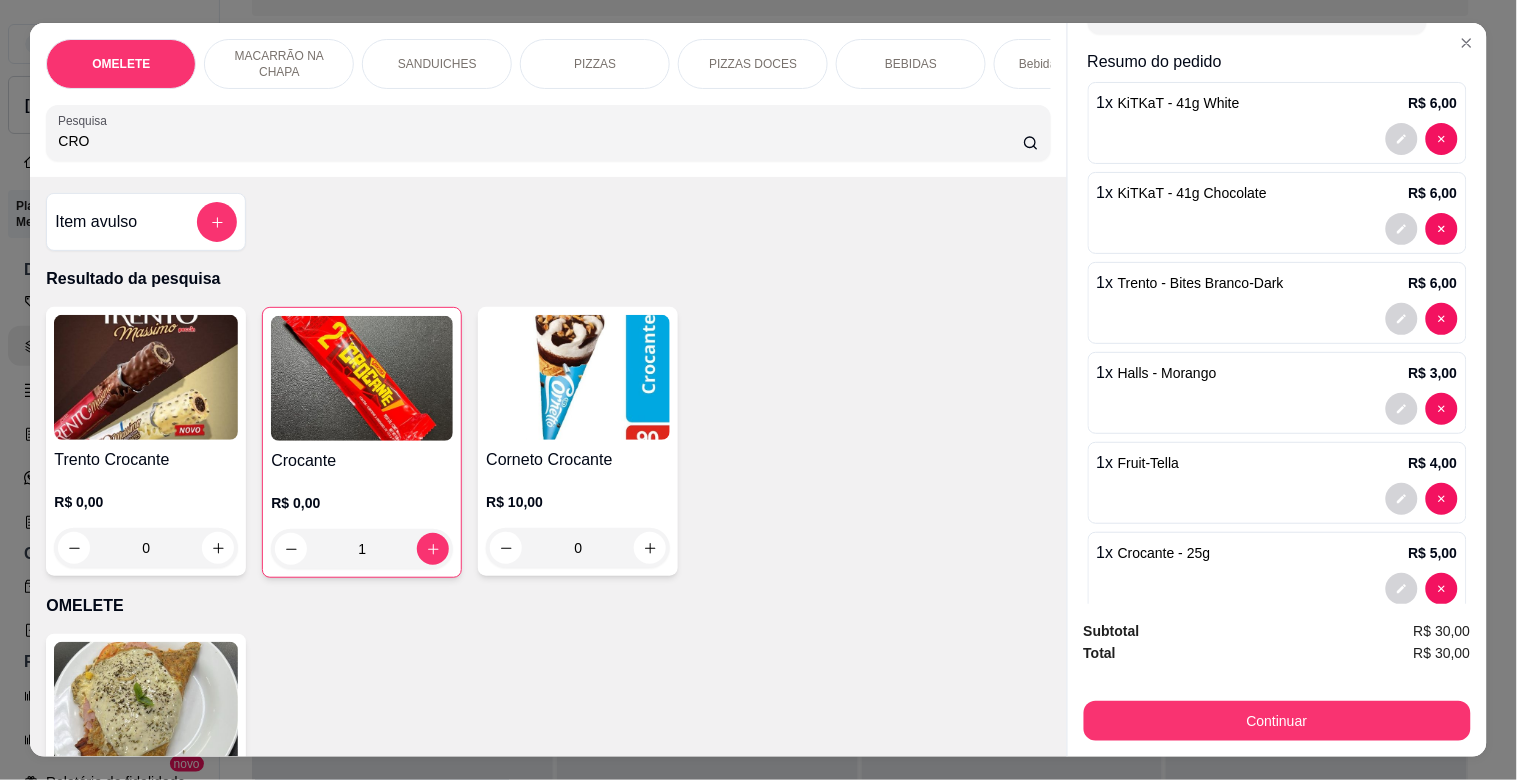 scroll, scrollTop: 182, scrollLeft: 0, axis: vertical 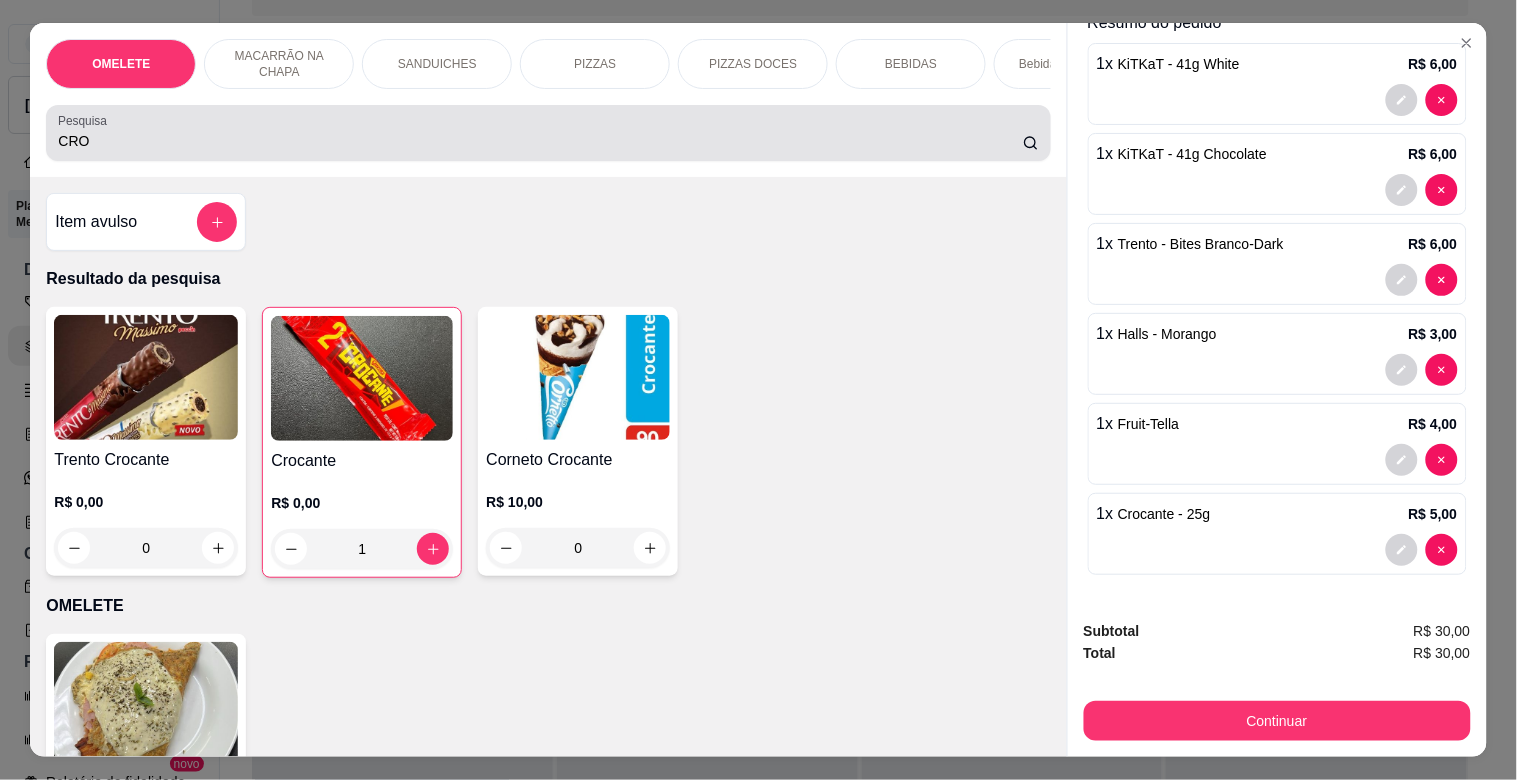 click on "OMELETE MACARRÃO NA CHAPA  SANDUICHES PIZZAS PIZZAS DOCES BEBIDAS  Bebidas Alcoólicas  Bebidas Não alcoólicas  Energético  ELMA CHIPS Salgados  BOMBONIERE  Chup chup Rose Gourmet  Chup chup Lets  KIBOM Gelo  Paieiro  Isqueiro BIC Grande  Seda ZOMO  Doceria [PERSON_NAME]  Pesquisa CRO Item avulso Resultado da pesquisa Trento Crocante    R$ 0,00 0 Crocante   R$ 0,00 1 Corneto Crocante    R$ 10,00 0 OMELETE OMELETE   R$ 25,00 0 MACARRÃO NA CHAPA  MACARRÃO NA CHAPA   R$ 25,00 0 SANDUICHES MISTO QUENTE   R$ 15,00 0 X- BURGUER   R$ 18,00 0 X - SALADA   R$ 21,00 0 X - FRANGO   R$ 21,00 0 X - FRANGO / BACON   R$ 28,00 0 X - EGG   R$ 23,00 0 X- BACON   R$ 26,00 0 X - BACON EGG   R$ 28,00 0 X - TUDO   R$ 33,00 0 PIZZAS PEQUENA a partir de     R$ 50,00 MEDIA  a partir de     R$ 60,00 Grande a partir de     R$ 70,00 PIZZAS DOCES BROTO  20cm a partir de     R$ 35,00 PEQUENA 25cm a partir de     R$ 45,00 MÉDIA 30cm a partir de     R$ 55,00 GRANDE 35cm a partir de     R$ 65,00 BEBIDAS    0" at bounding box center [758, 390] 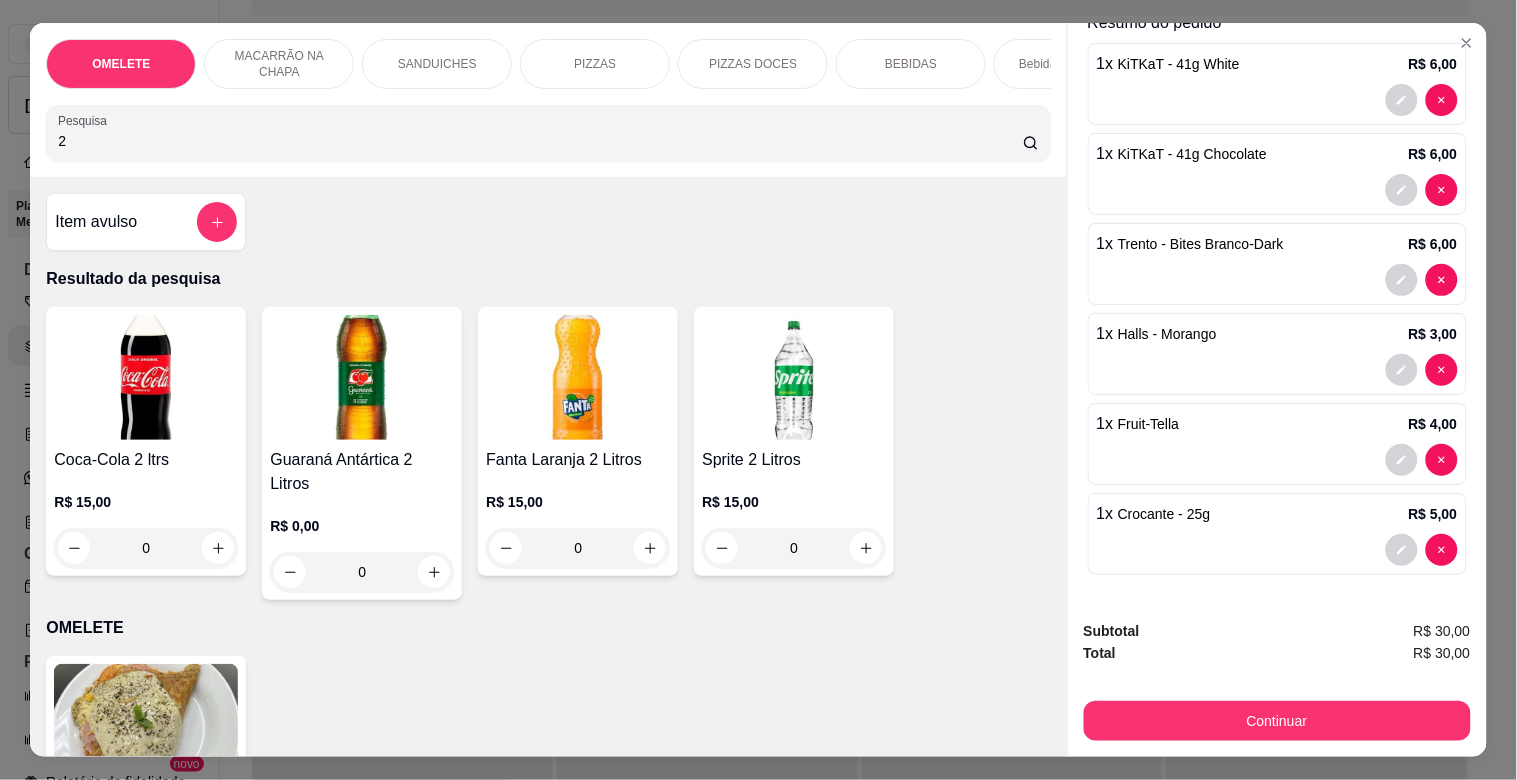 click on "Coca-Cola 2 ltrs" at bounding box center (146, 460) 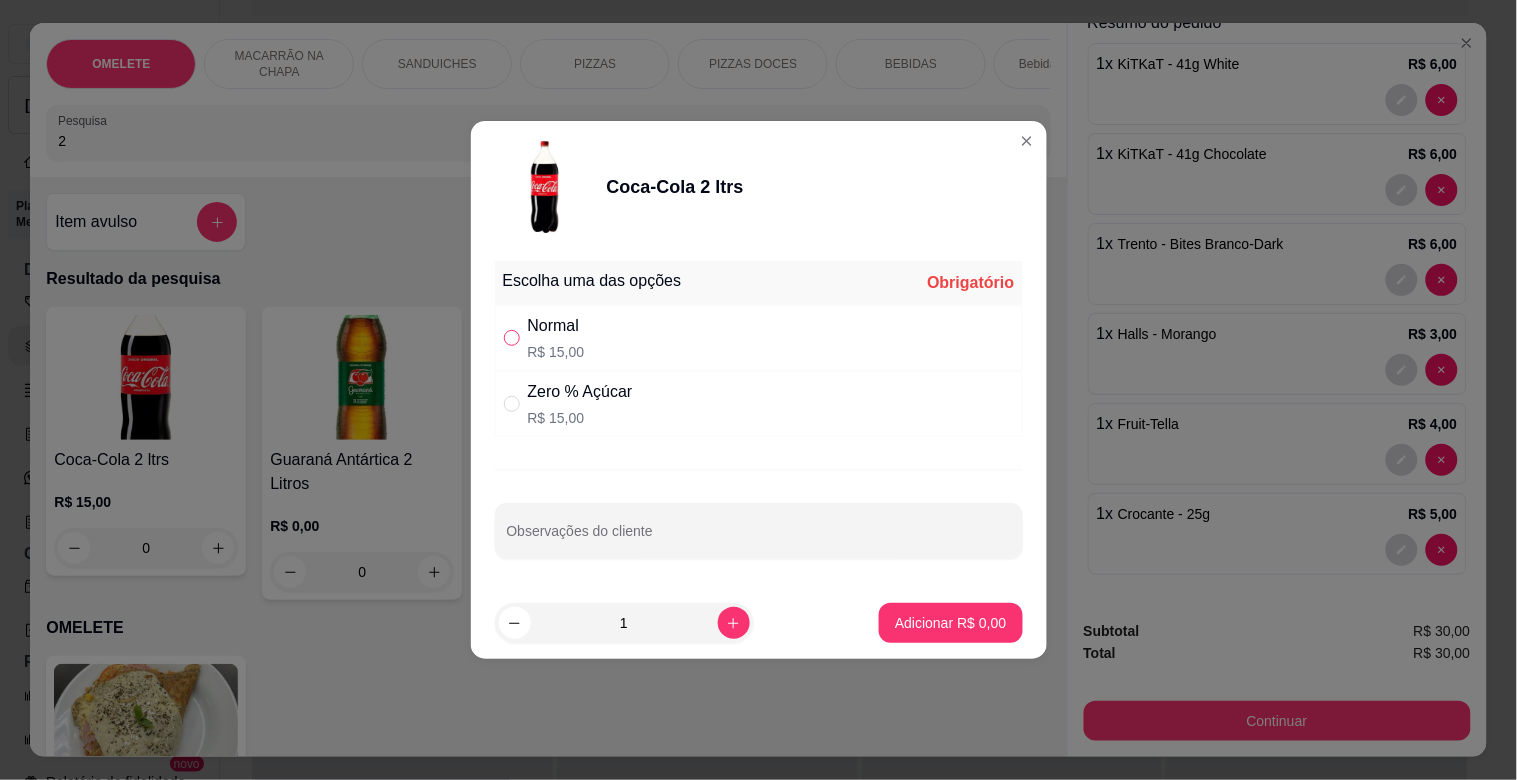 click at bounding box center [512, 338] 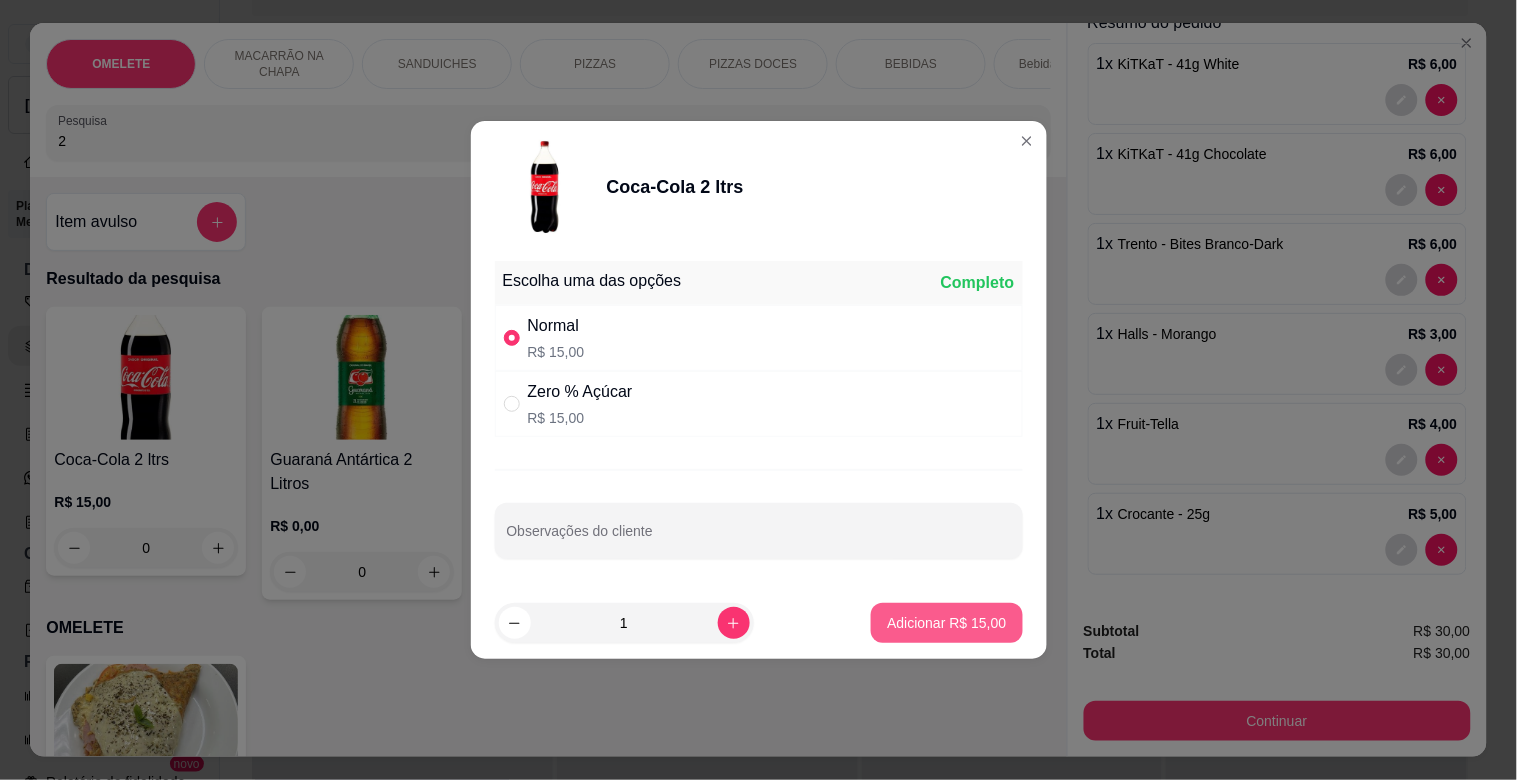 click on "Adicionar   R$ 15,00" at bounding box center [946, 623] 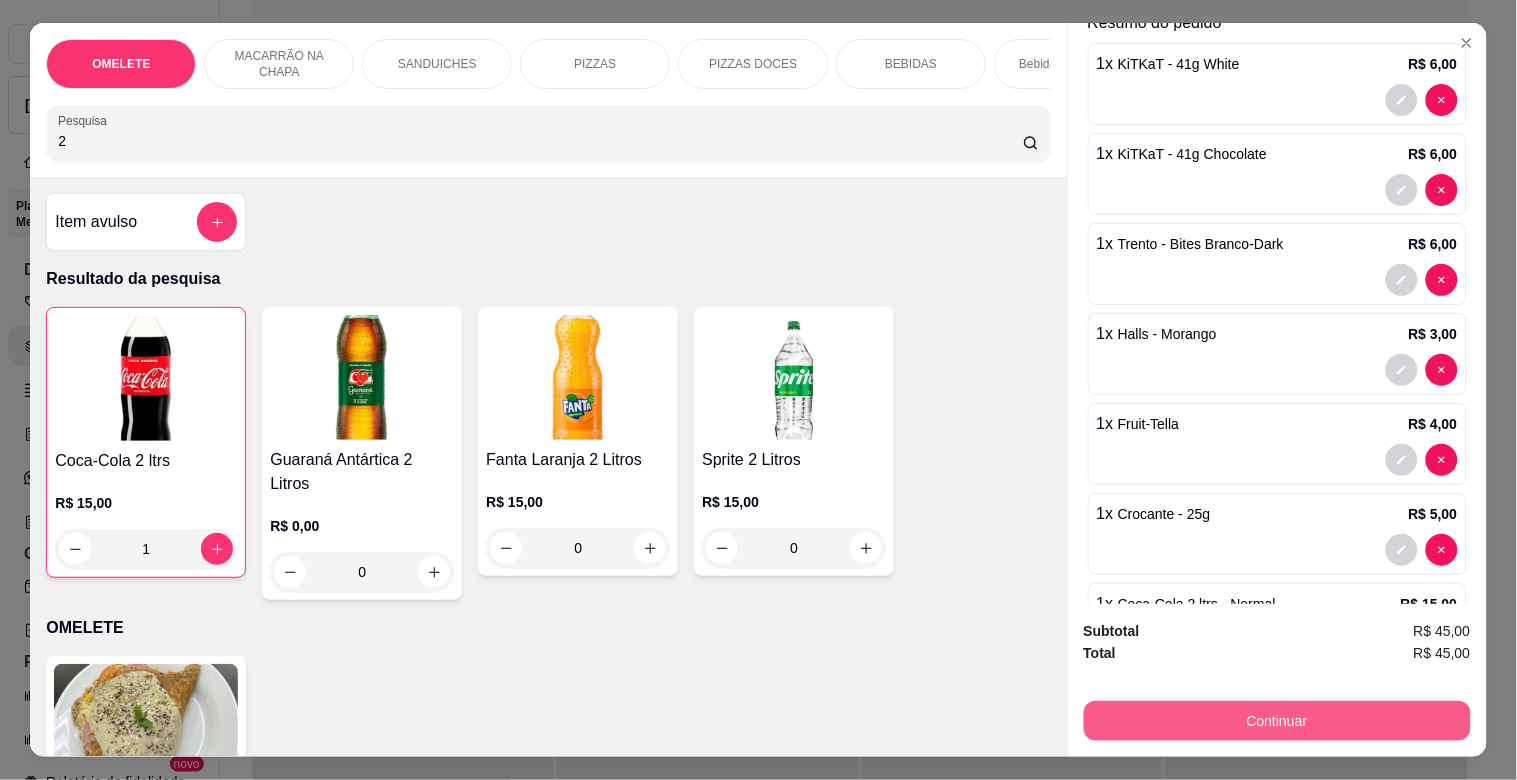 click on "Continuar" at bounding box center [1277, 721] 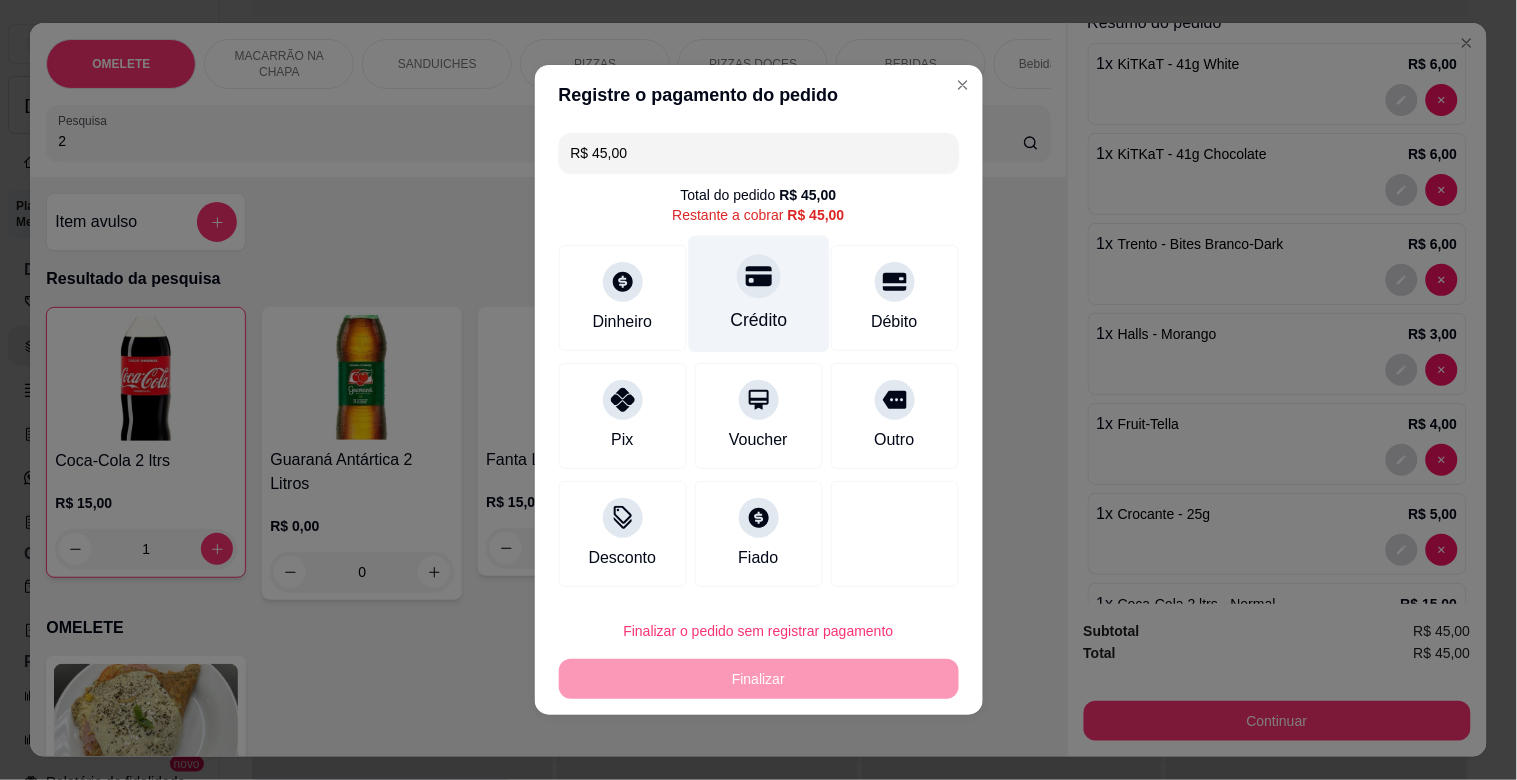 click on "Crédito" at bounding box center (758, 294) 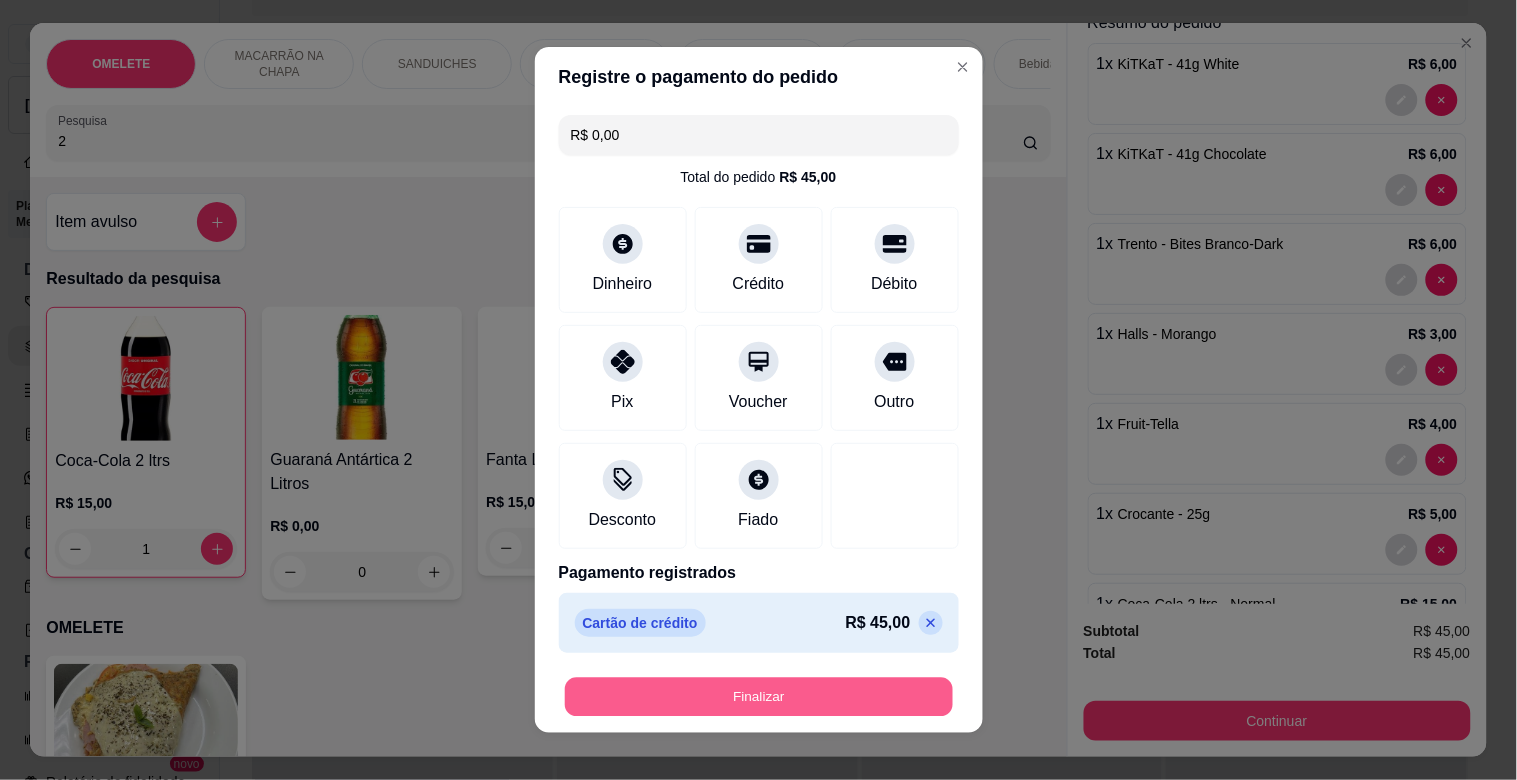 click on "Finalizar" at bounding box center (759, 697) 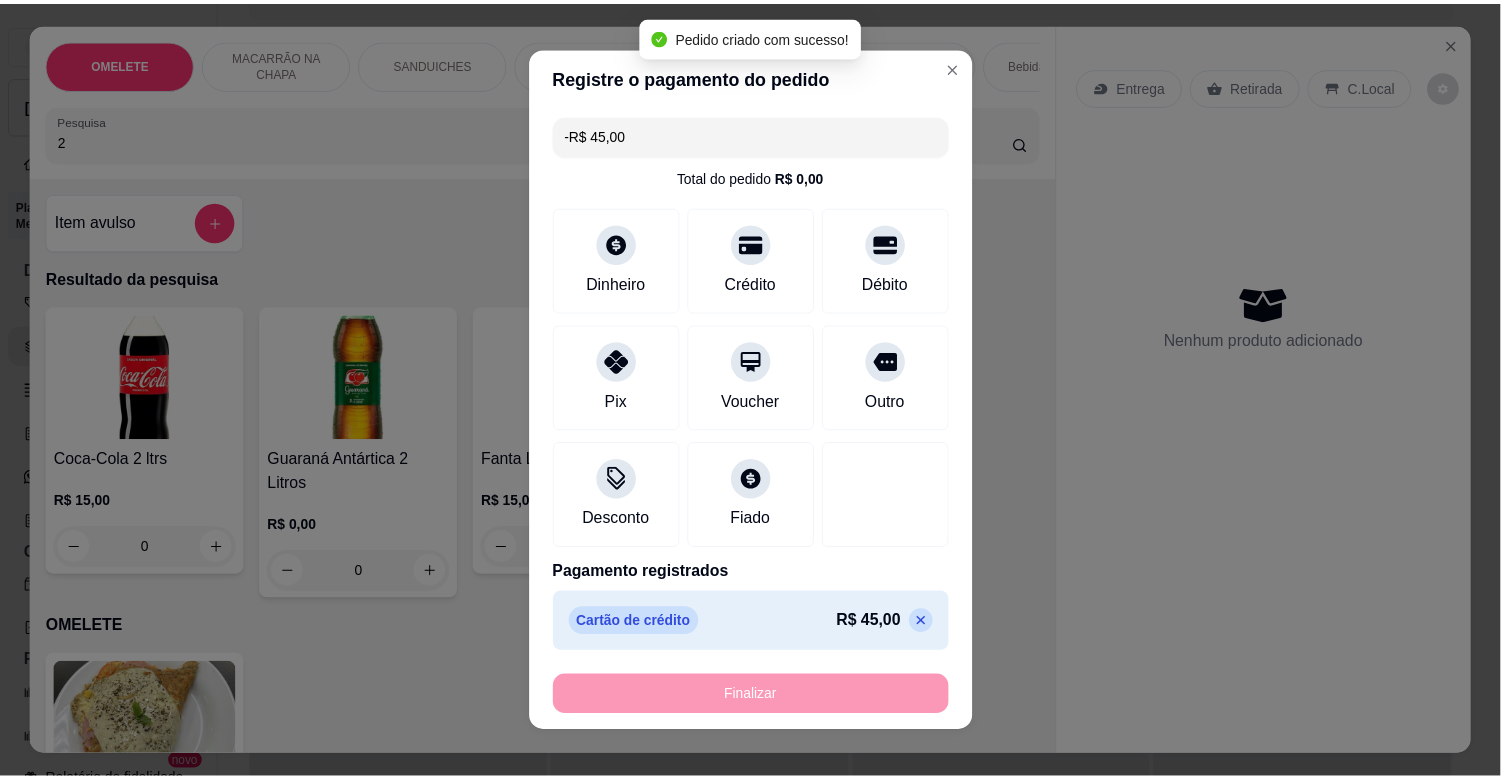 scroll, scrollTop: 0, scrollLeft: 0, axis: both 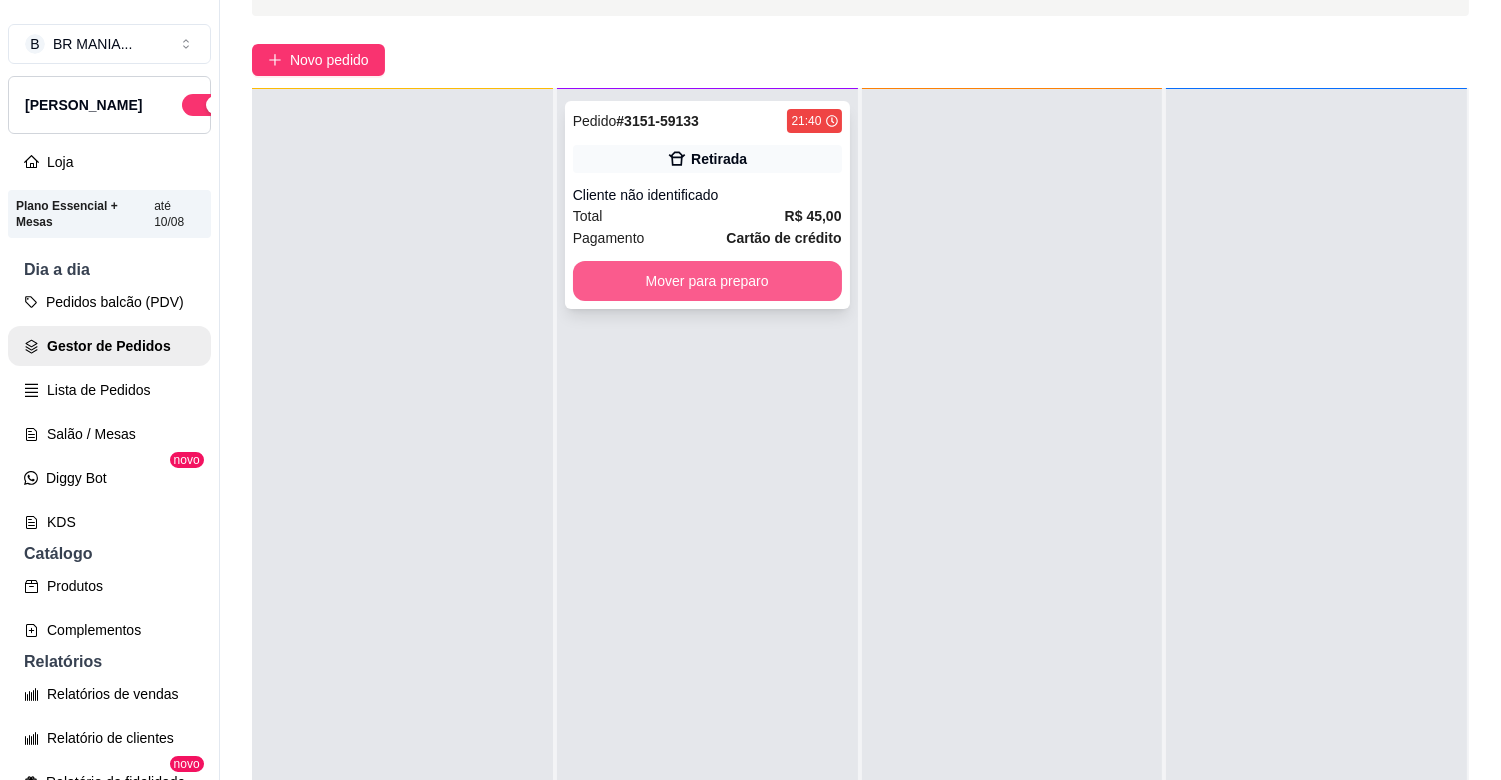 click on "Mover para preparo" at bounding box center [707, 281] 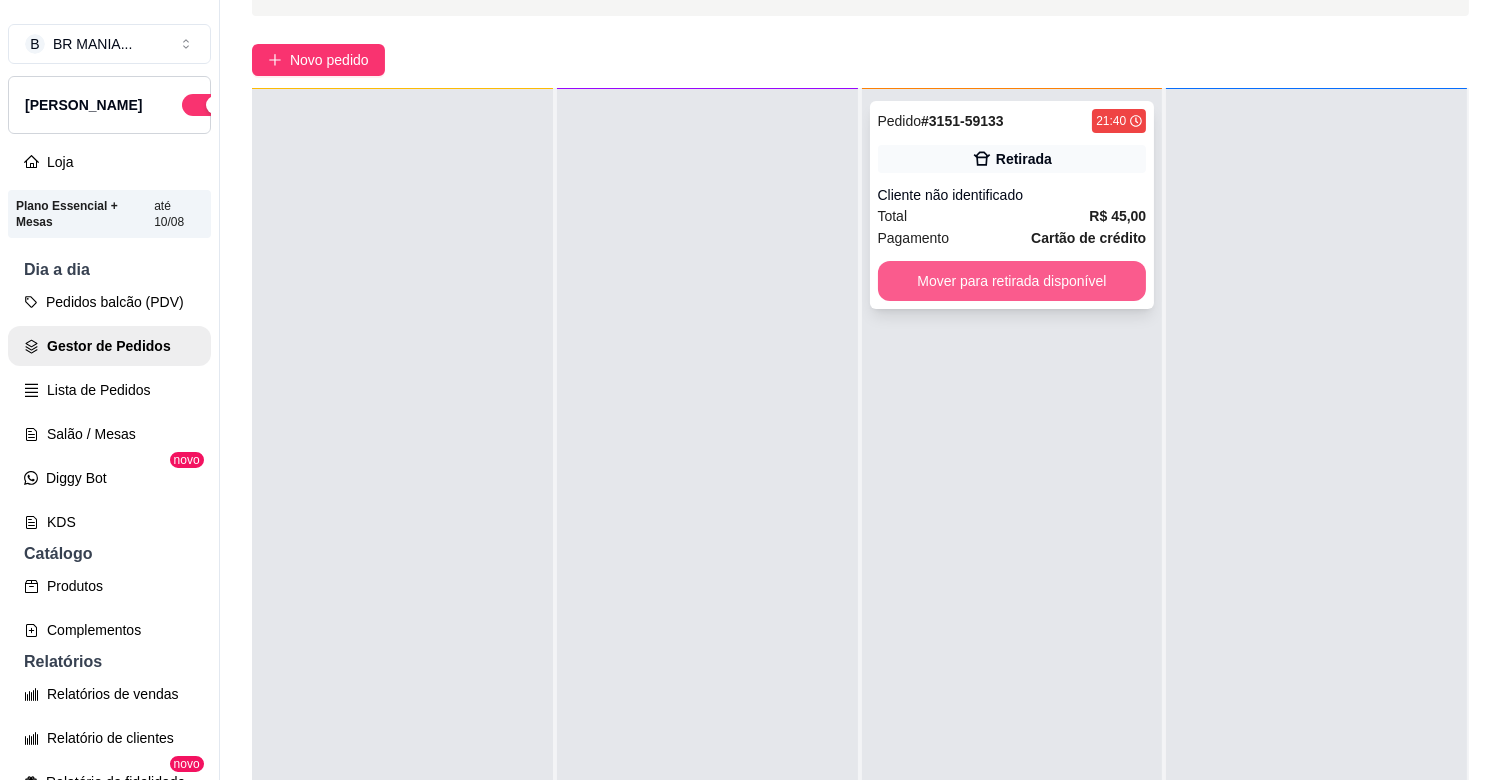 click on "Mover para retirada disponível" at bounding box center (1012, 281) 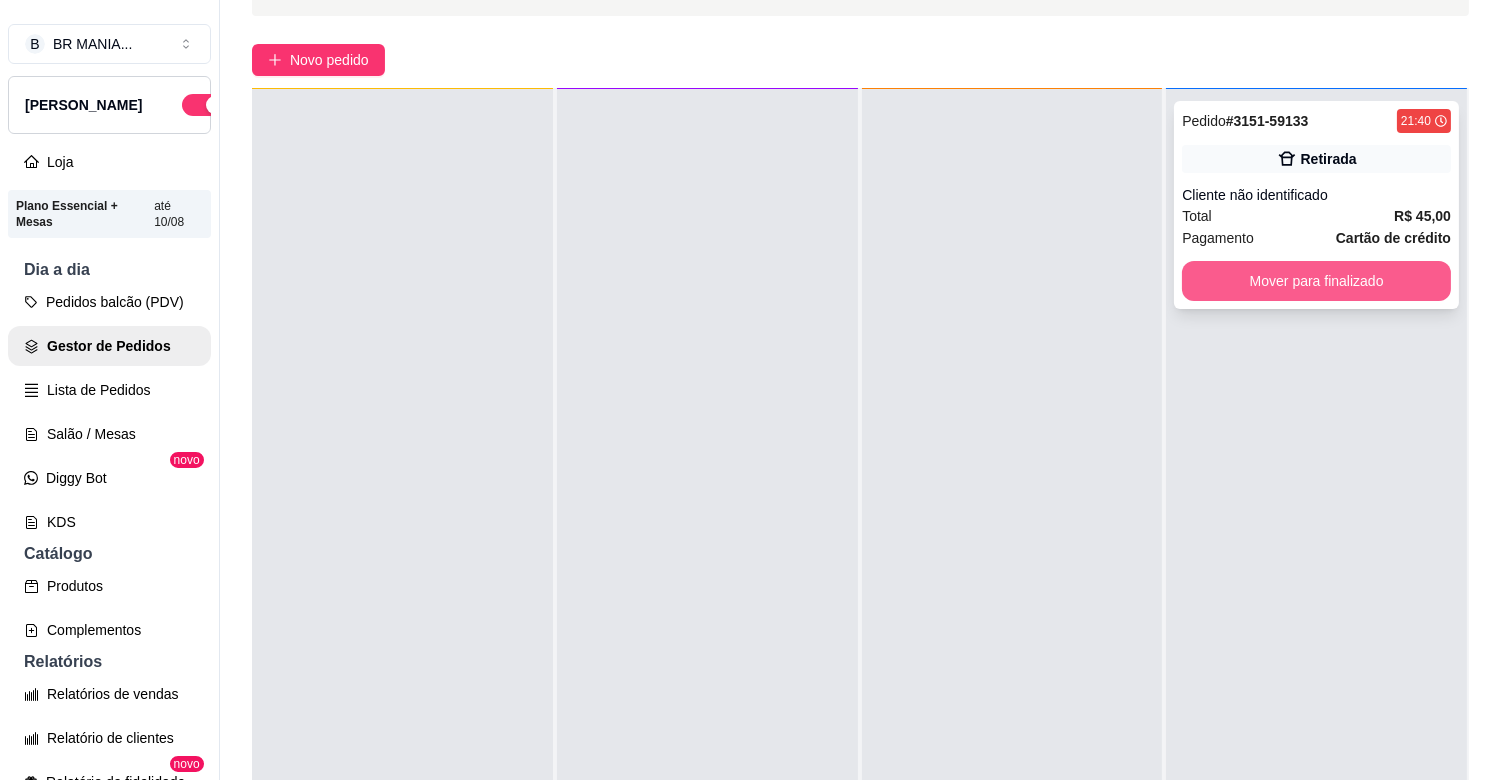 click on "Mover para finalizado" at bounding box center [1316, 281] 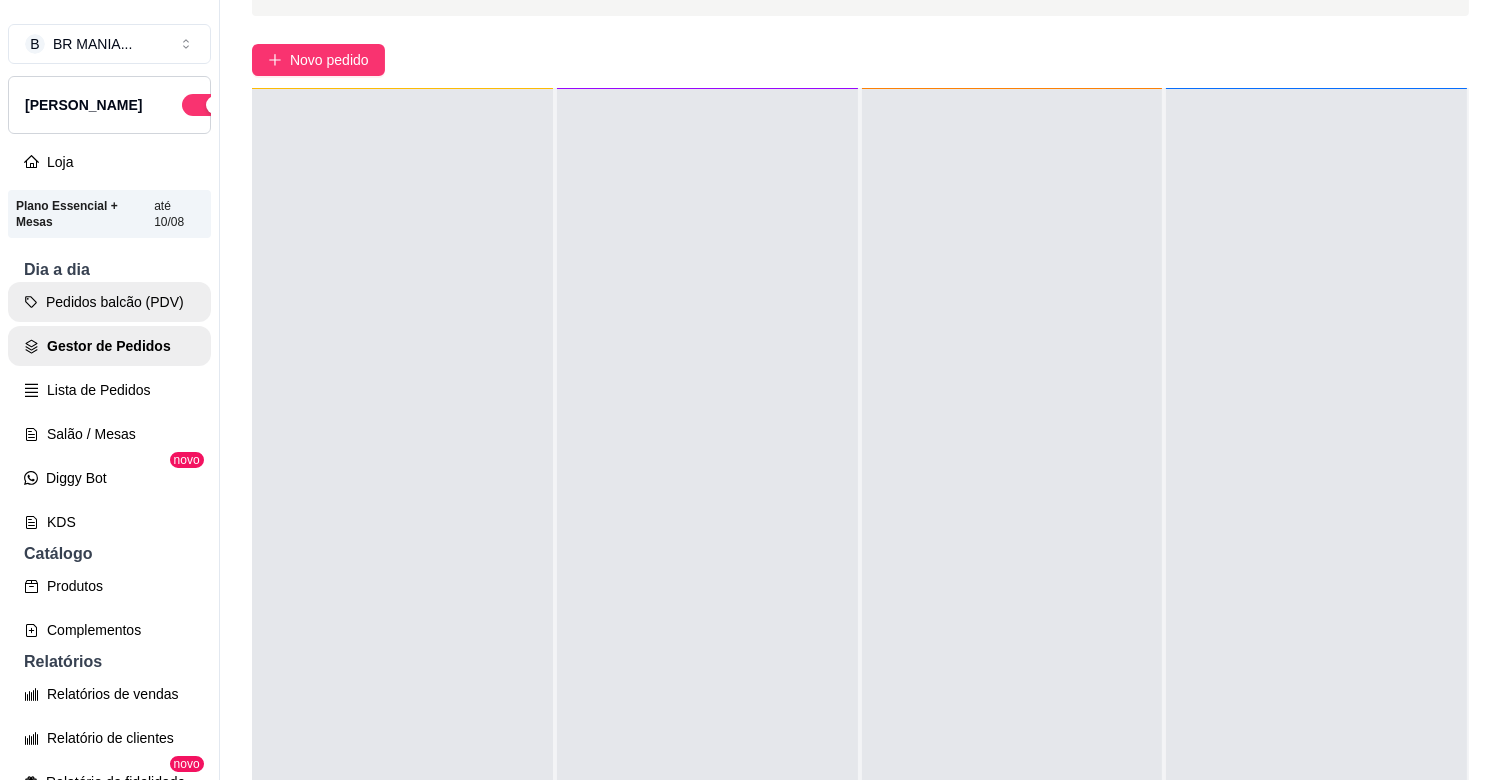 click on "Pedidos balcão (PDV)" at bounding box center [109, 302] 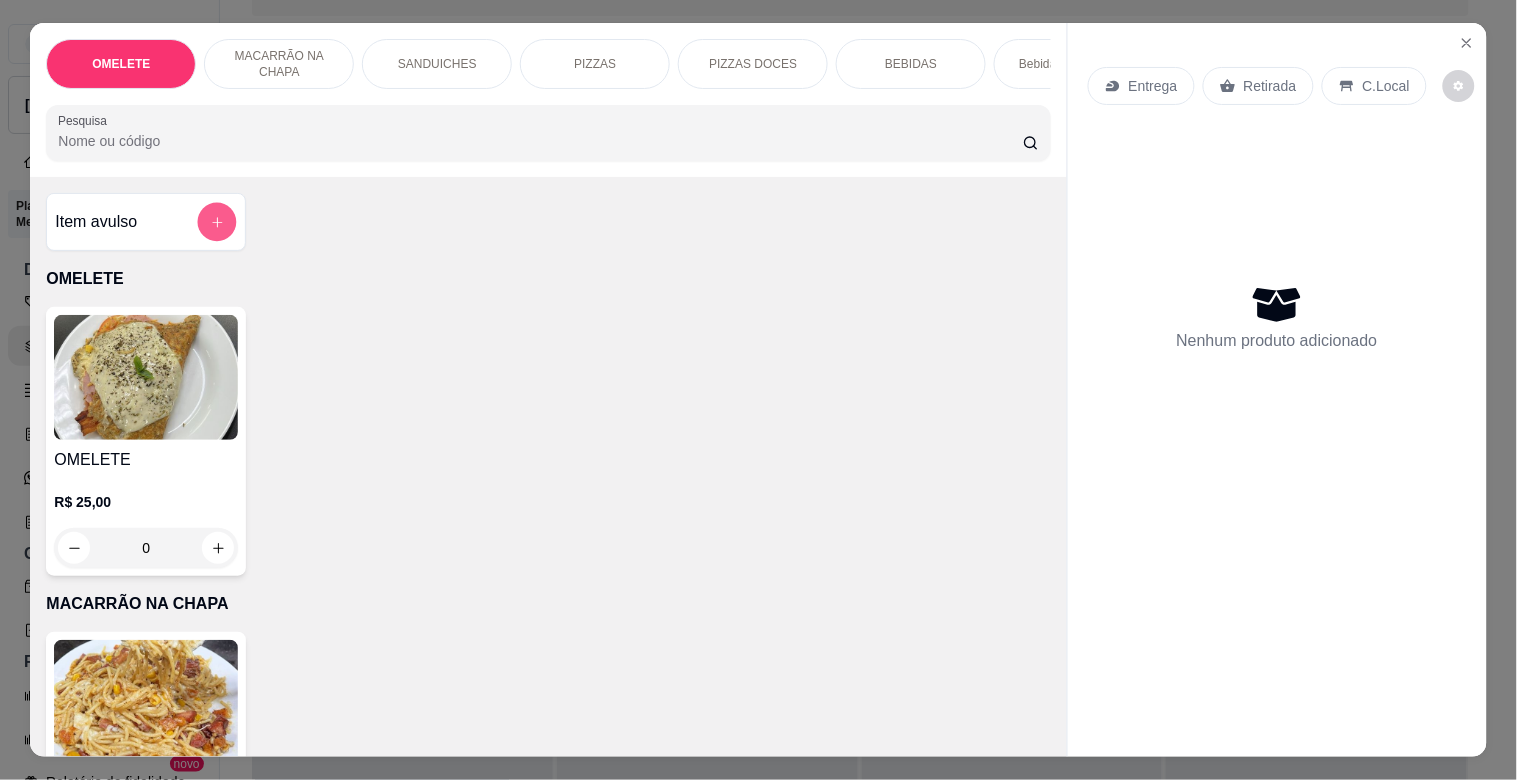click 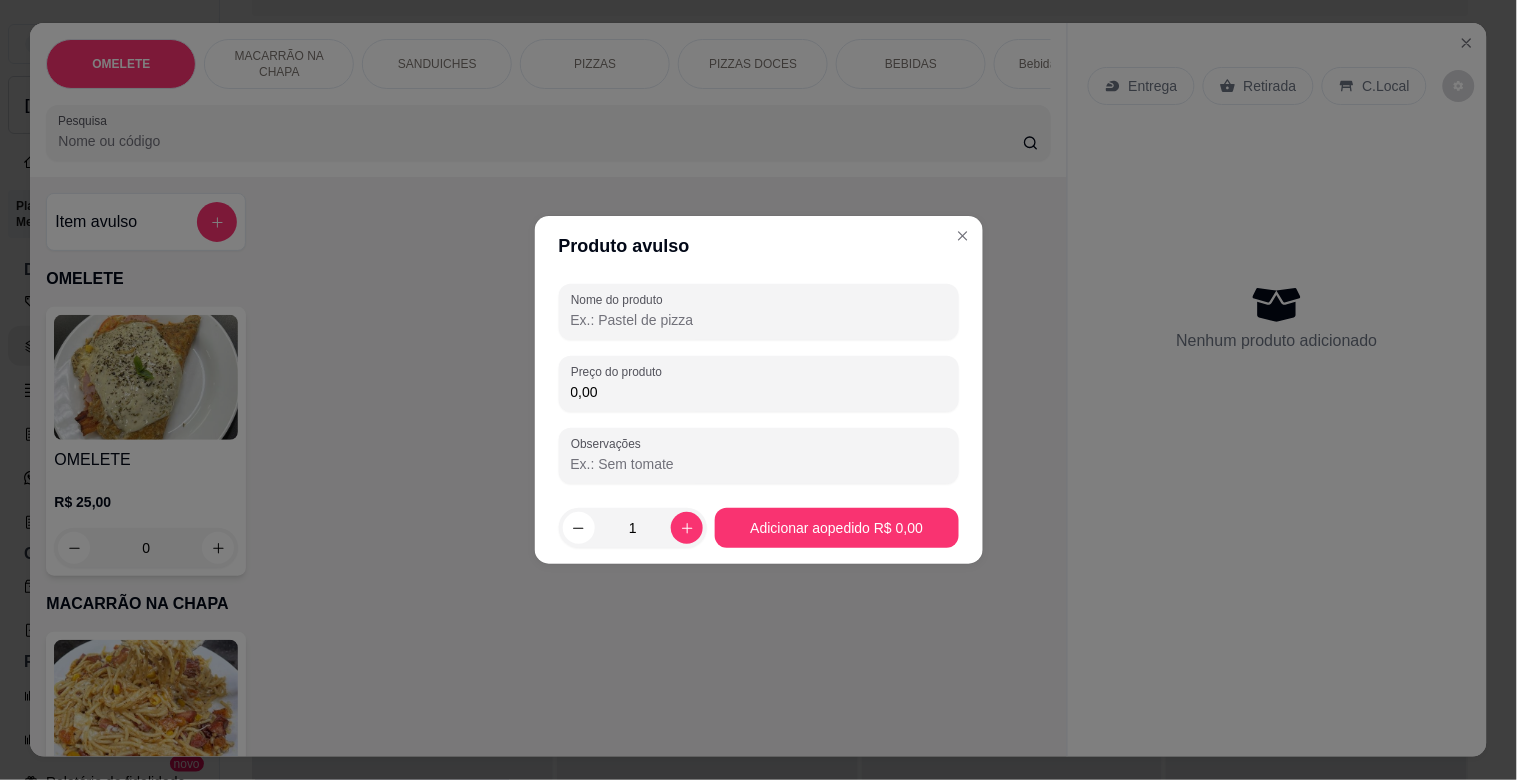 click on "Nome do produto" at bounding box center (759, 320) 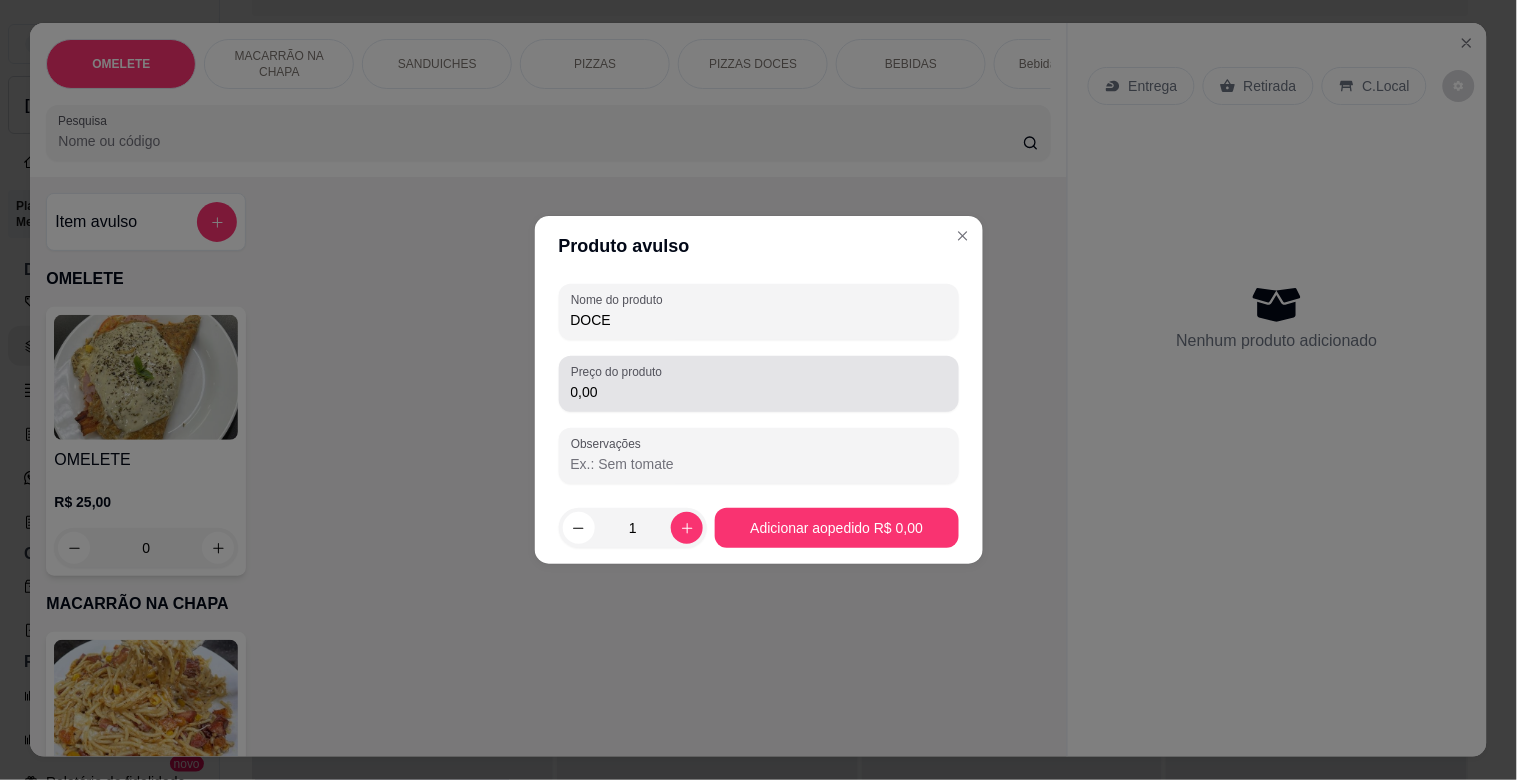 click on "0,00" at bounding box center [759, 392] 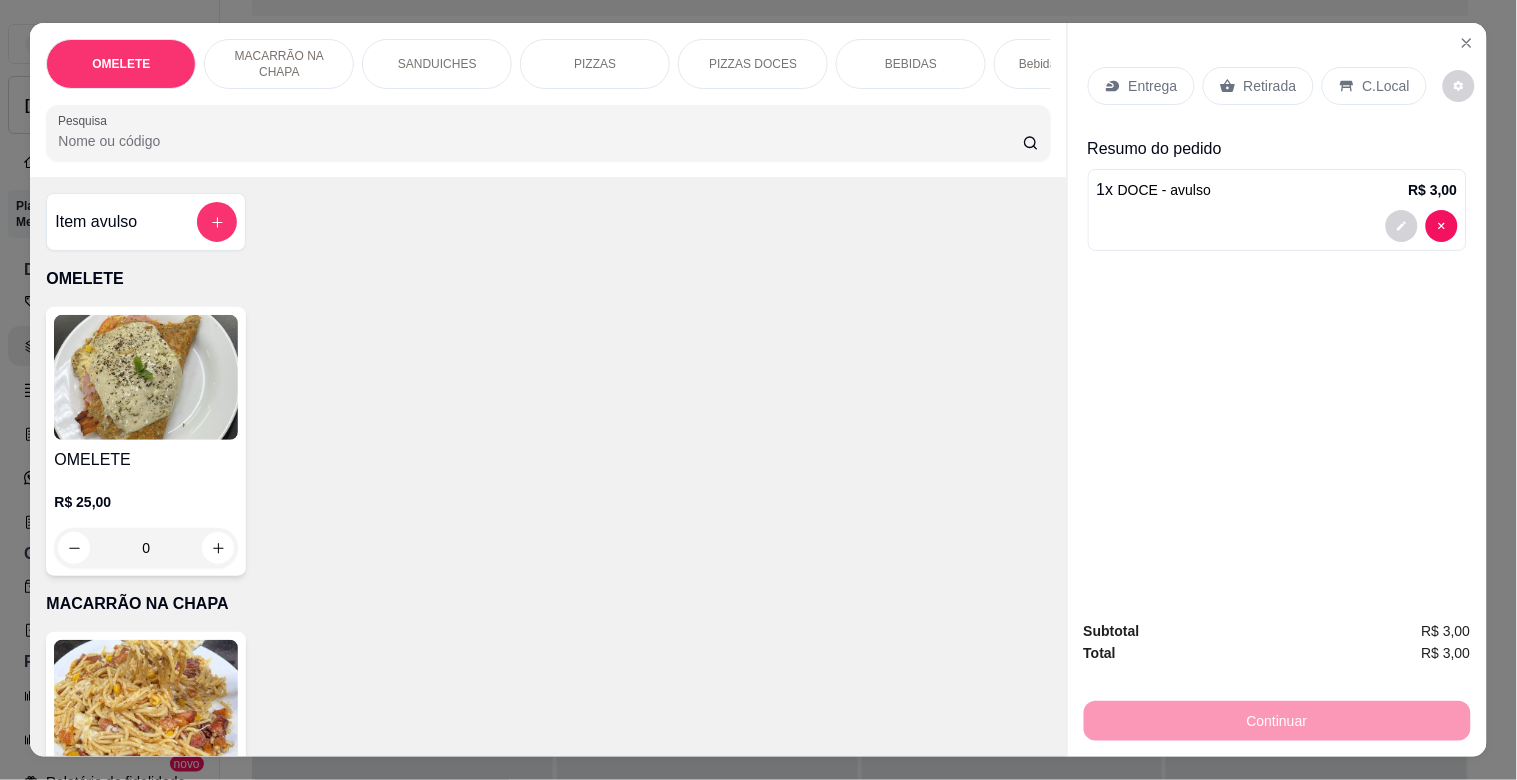 click on "Retirada" at bounding box center [1258, 86] 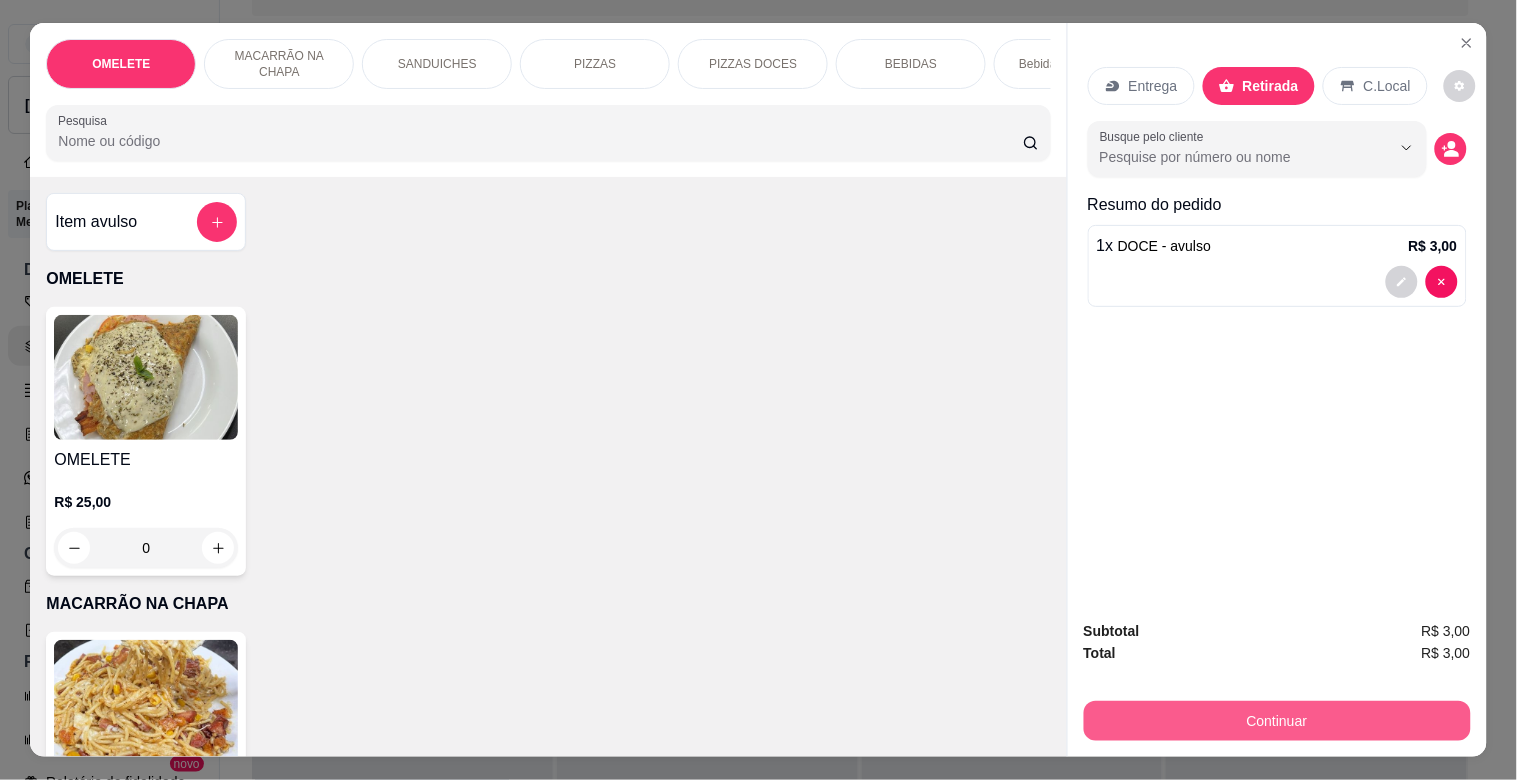 click on "Continuar" at bounding box center (1277, 721) 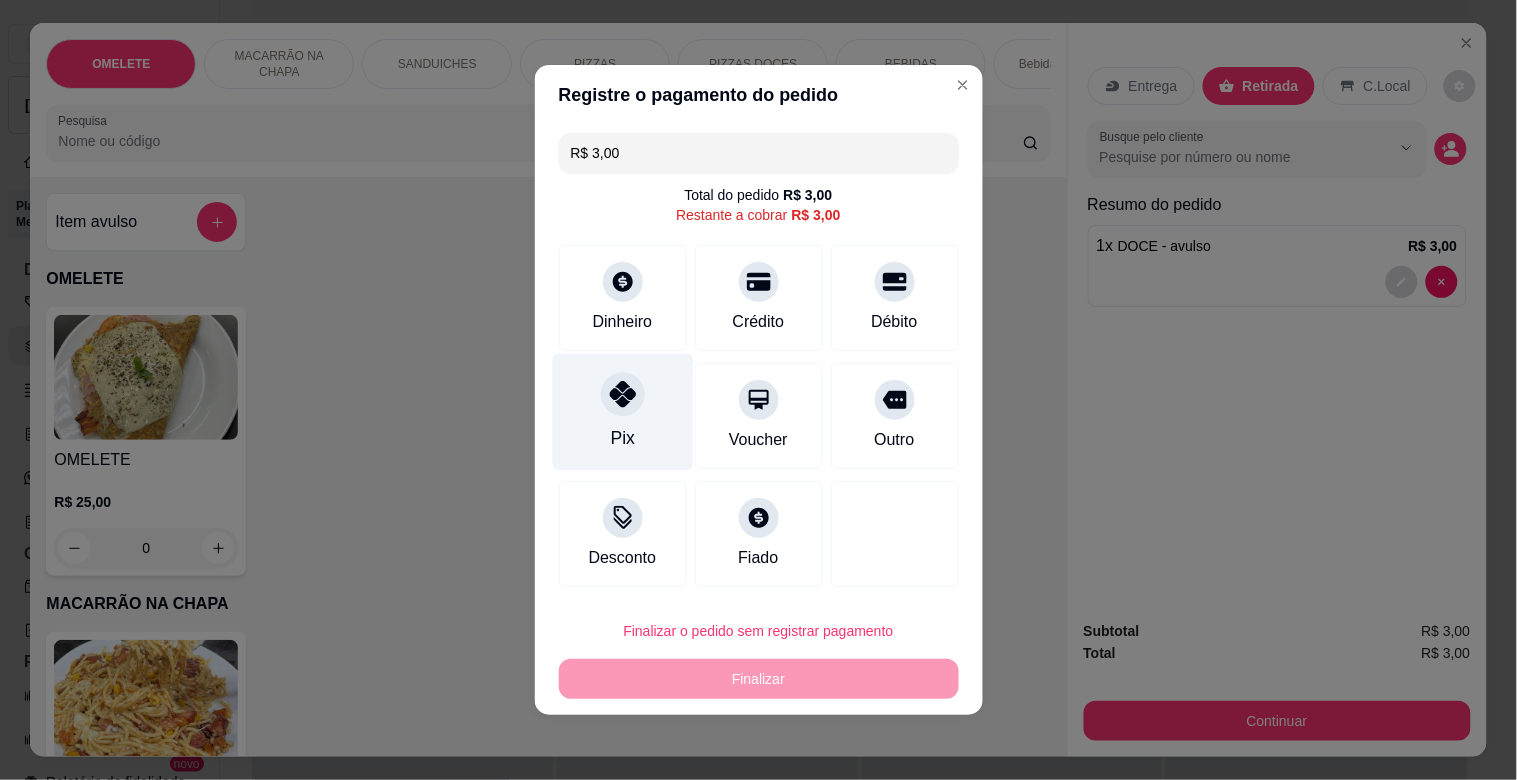 click at bounding box center (623, 394) 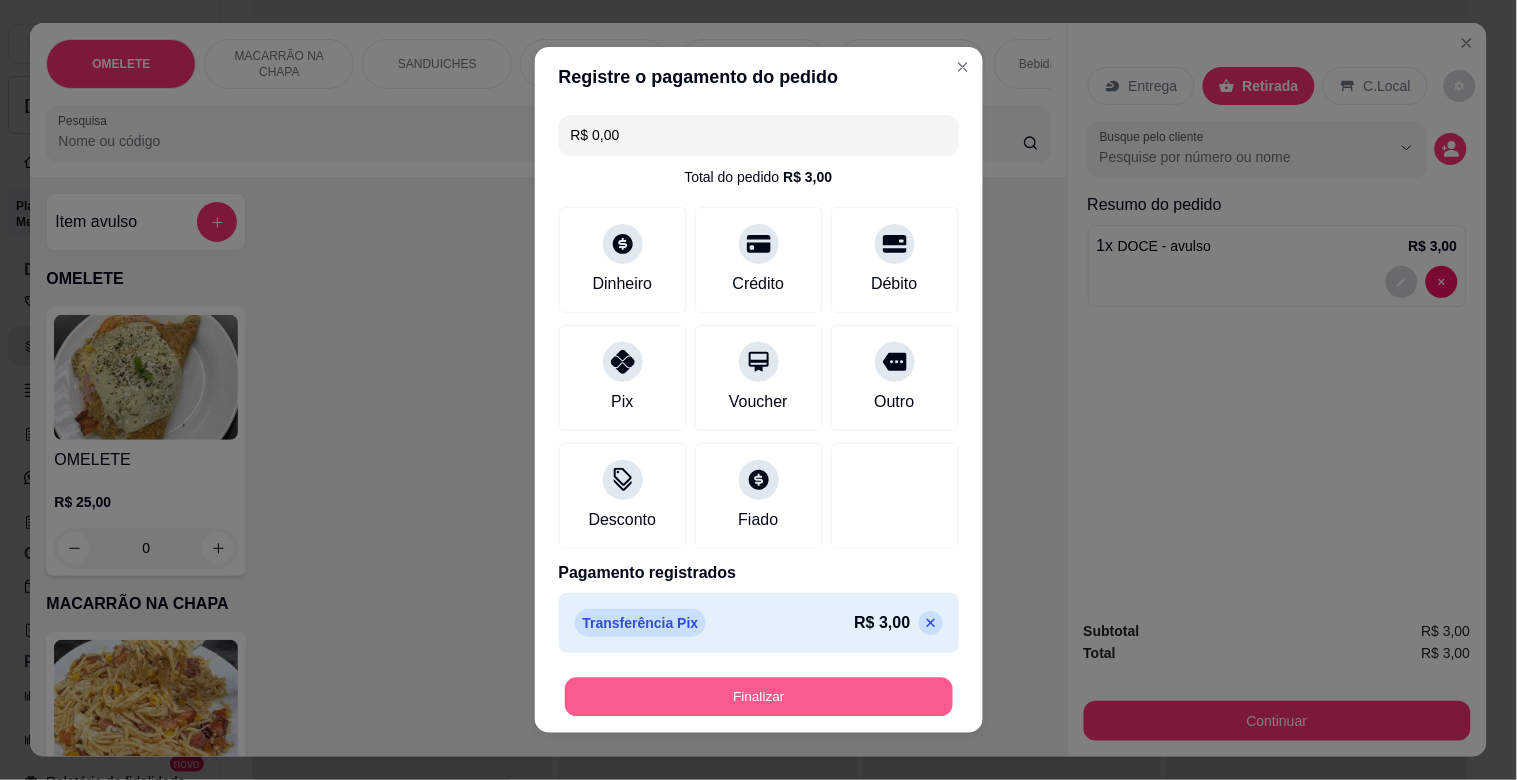 click on "Finalizar" at bounding box center (759, 697) 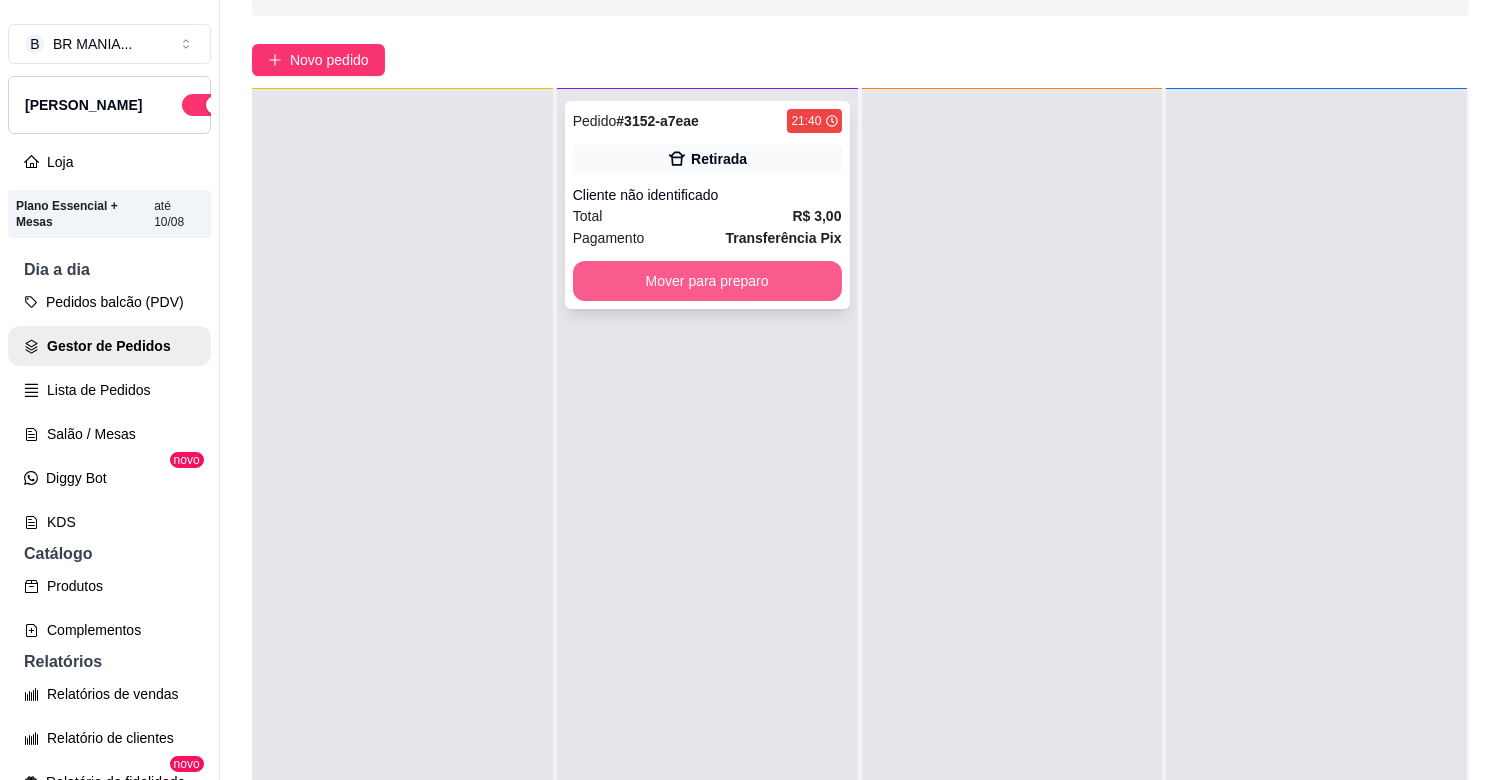 click on "Mover para preparo" at bounding box center (707, 281) 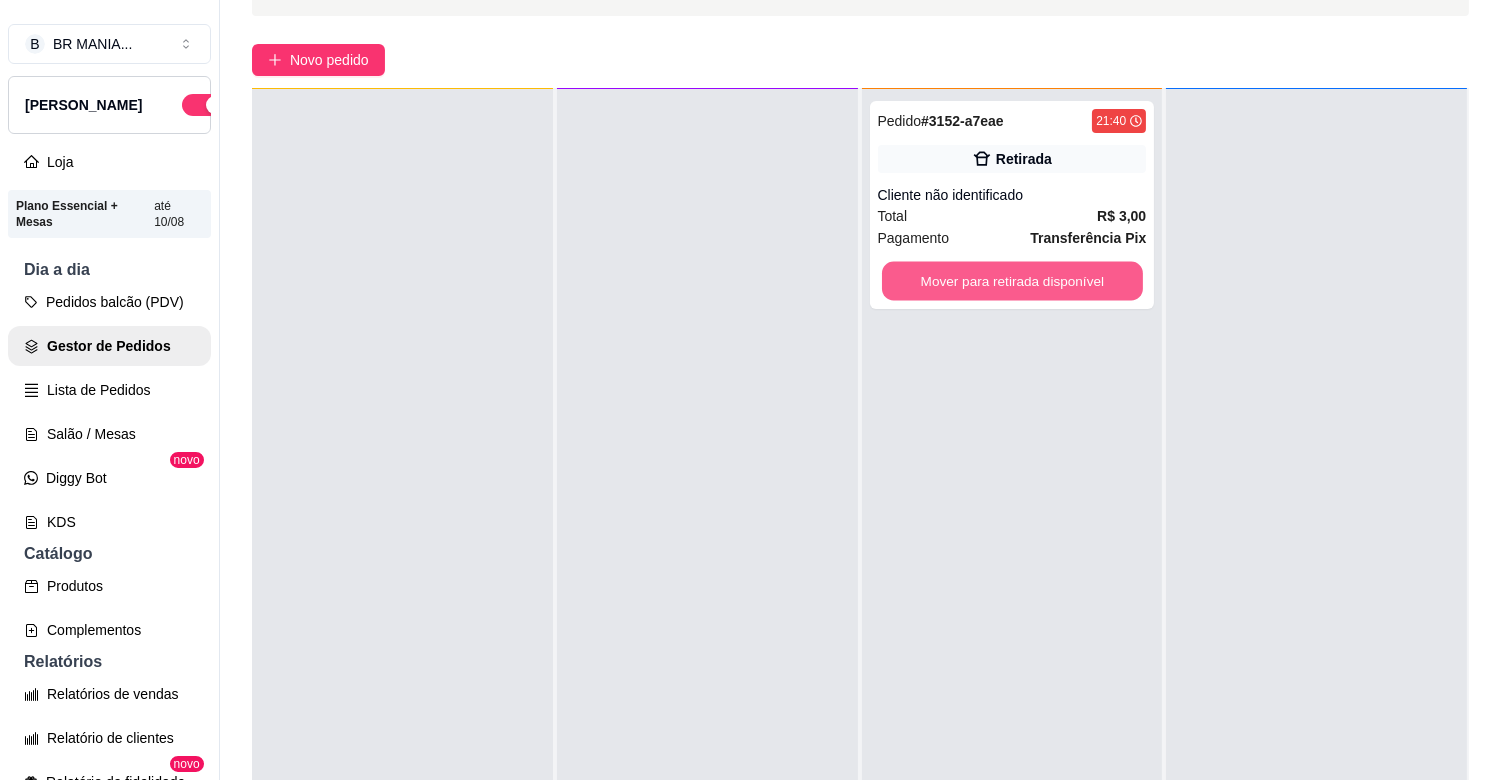 click on "Mover para retirada disponível" at bounding box center (1012, 281) 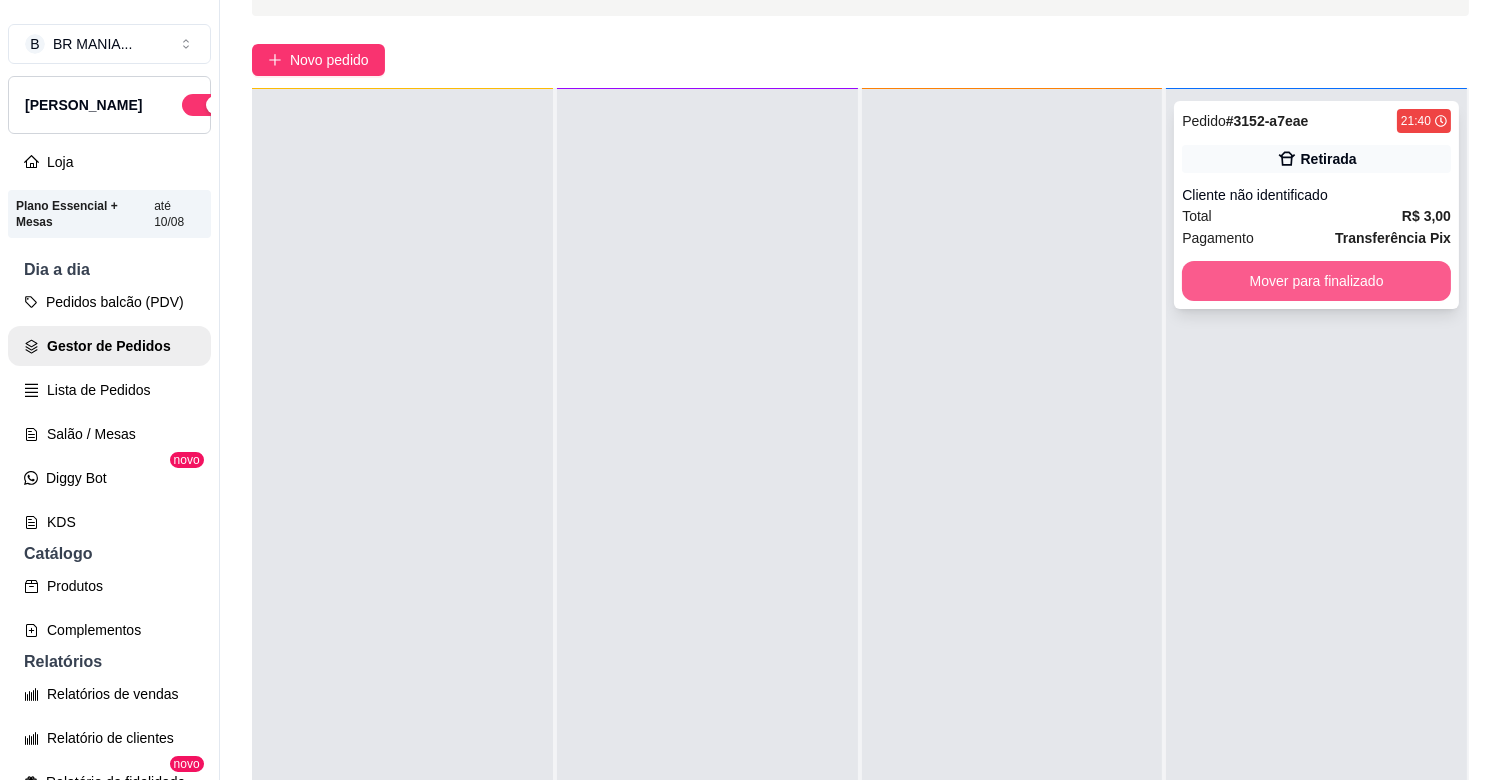 click on "Mover para finalizado" at bounding box center [1316, 281] 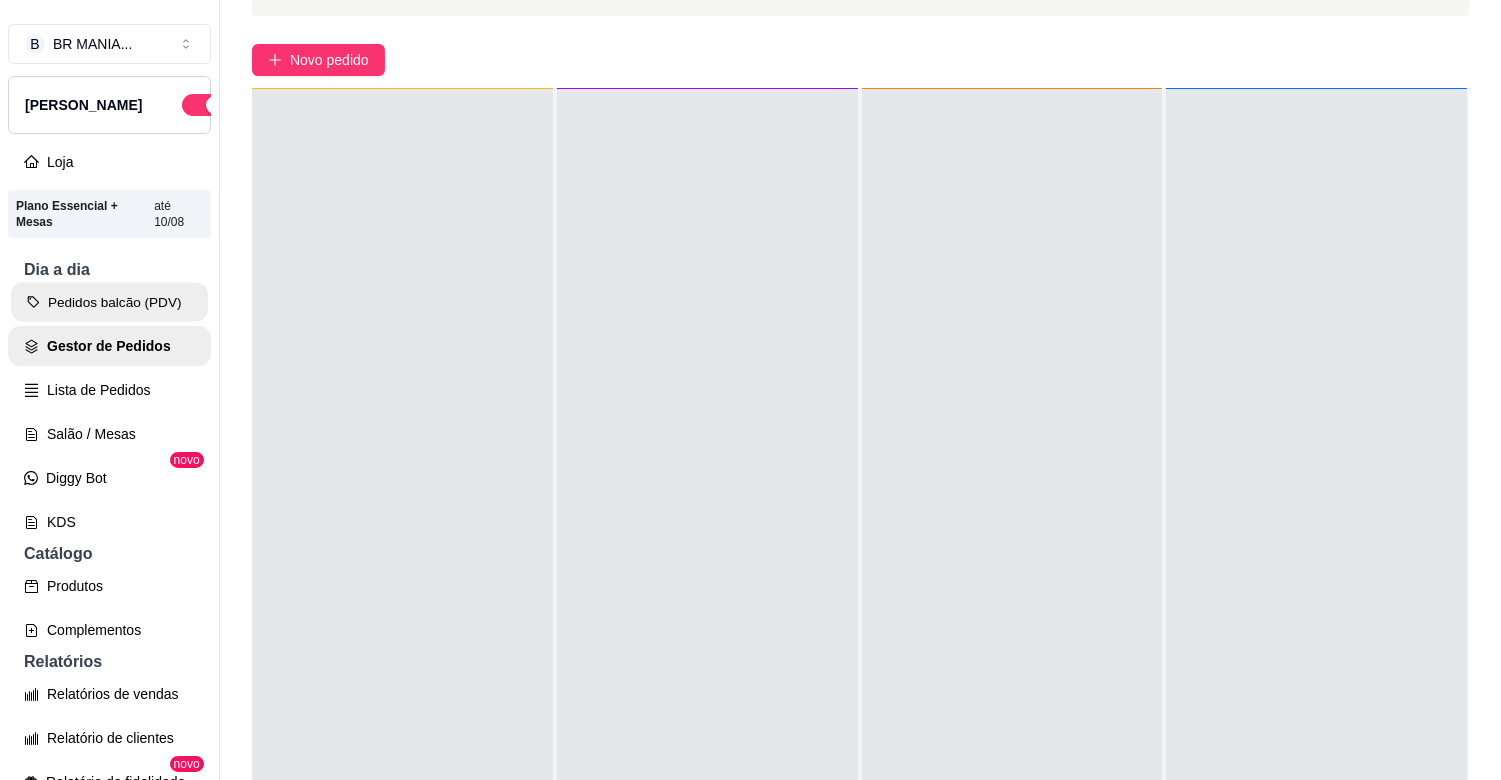 click on "Pedidos balcão (PDV)" at bounding box center (109, 302) 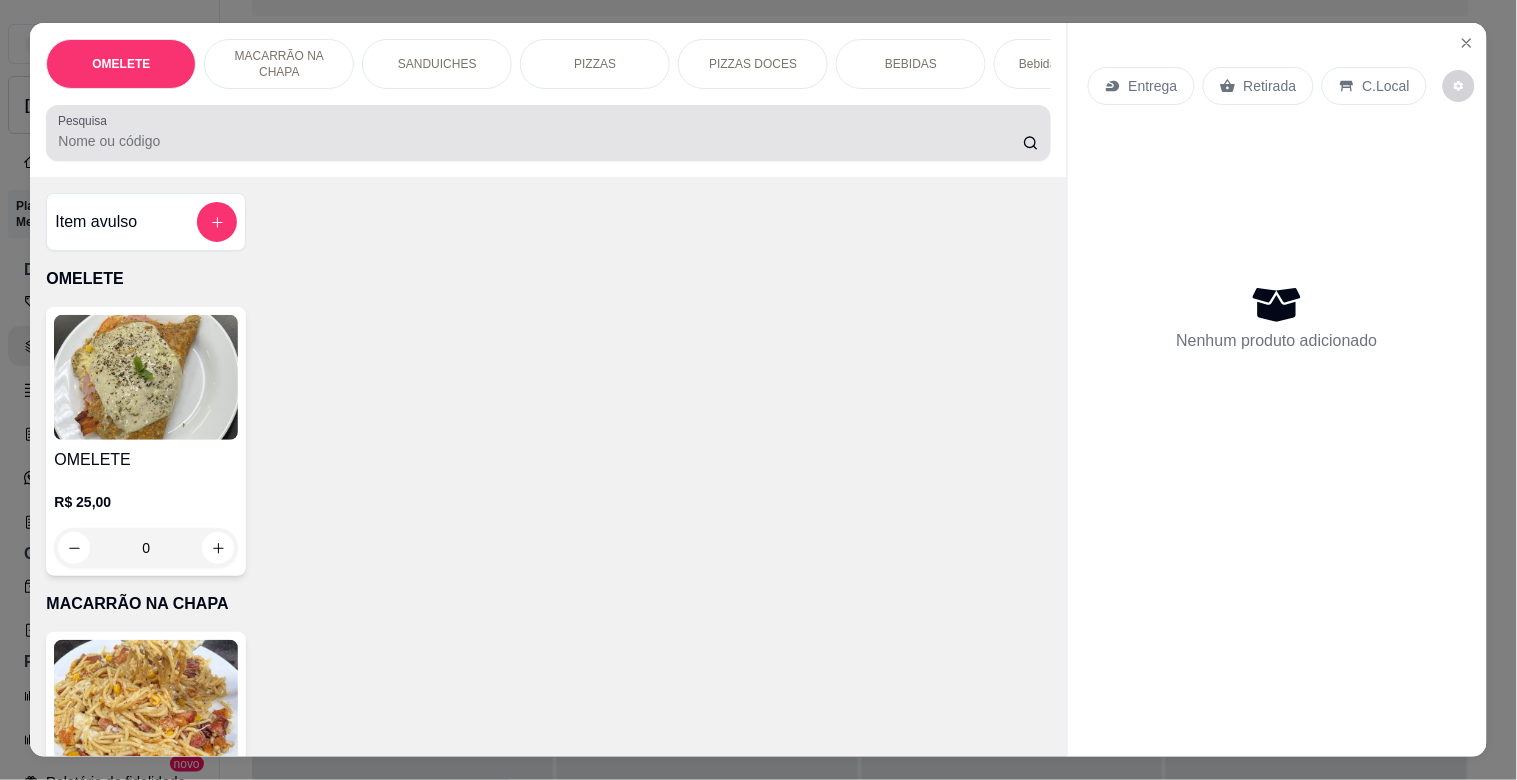 click on "Pesquisa" at bounding box center [548, 133] 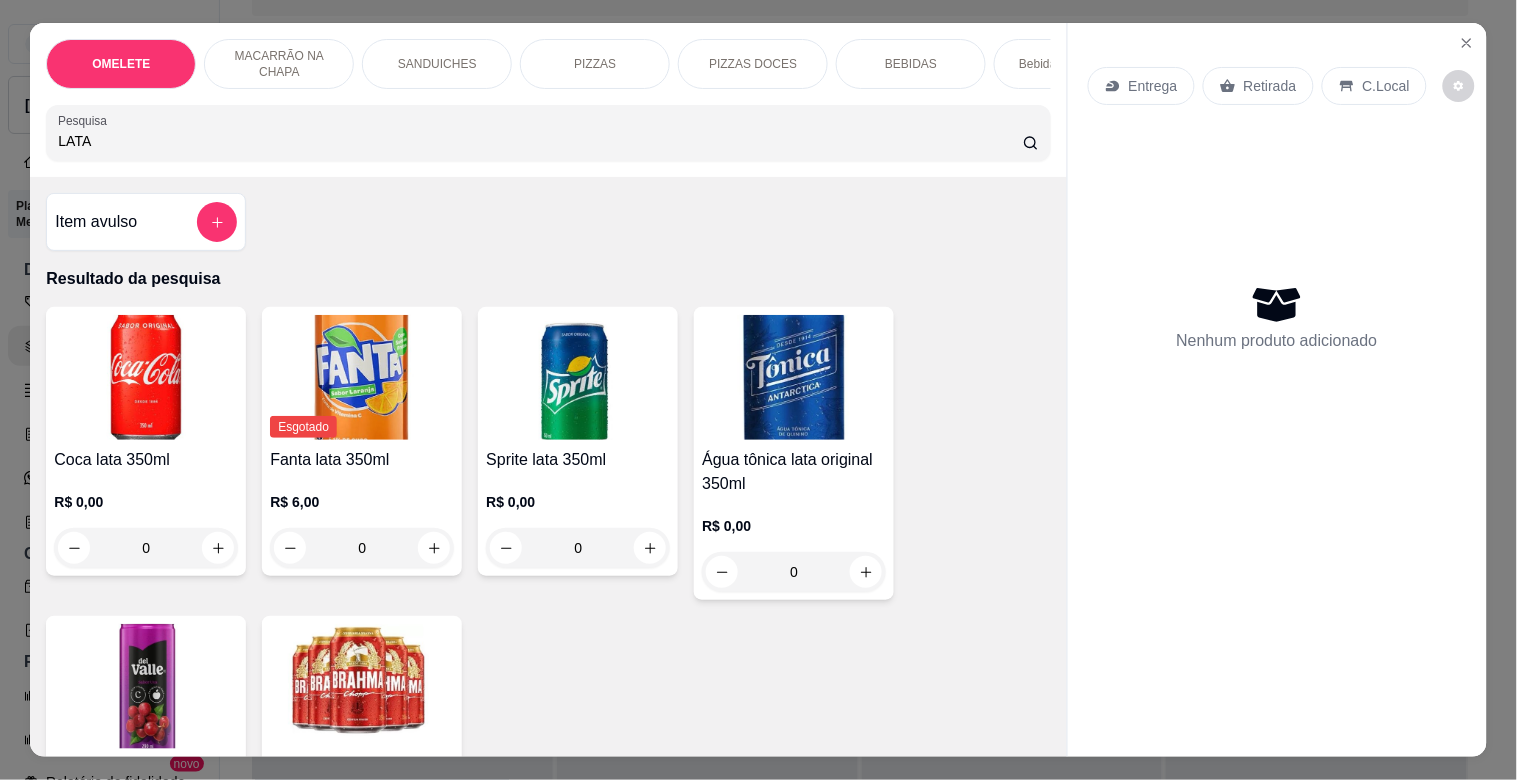 click at bounding box center [362, 686] 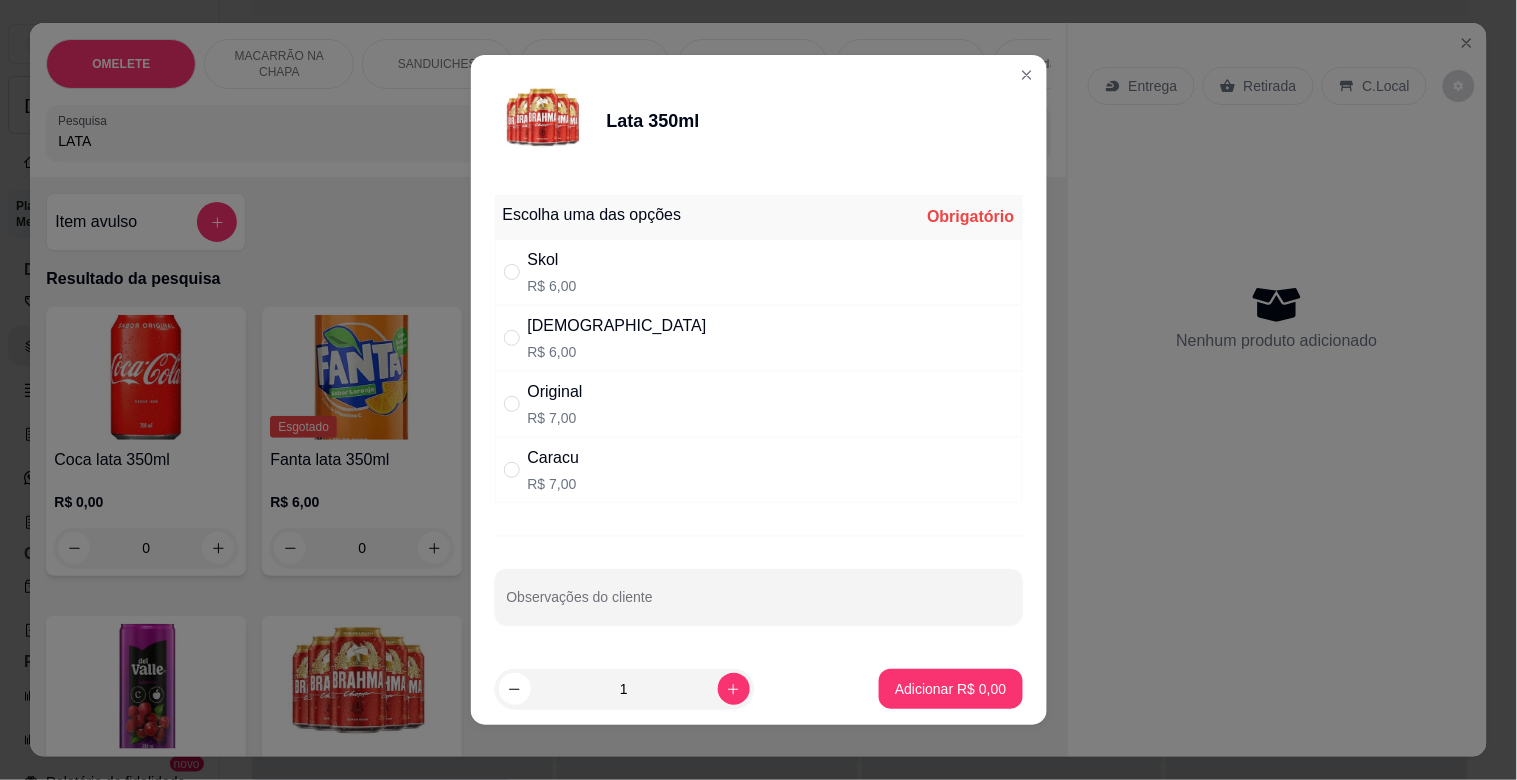 click on "Original  R$ 7,00" at bounding box center (759, 404) 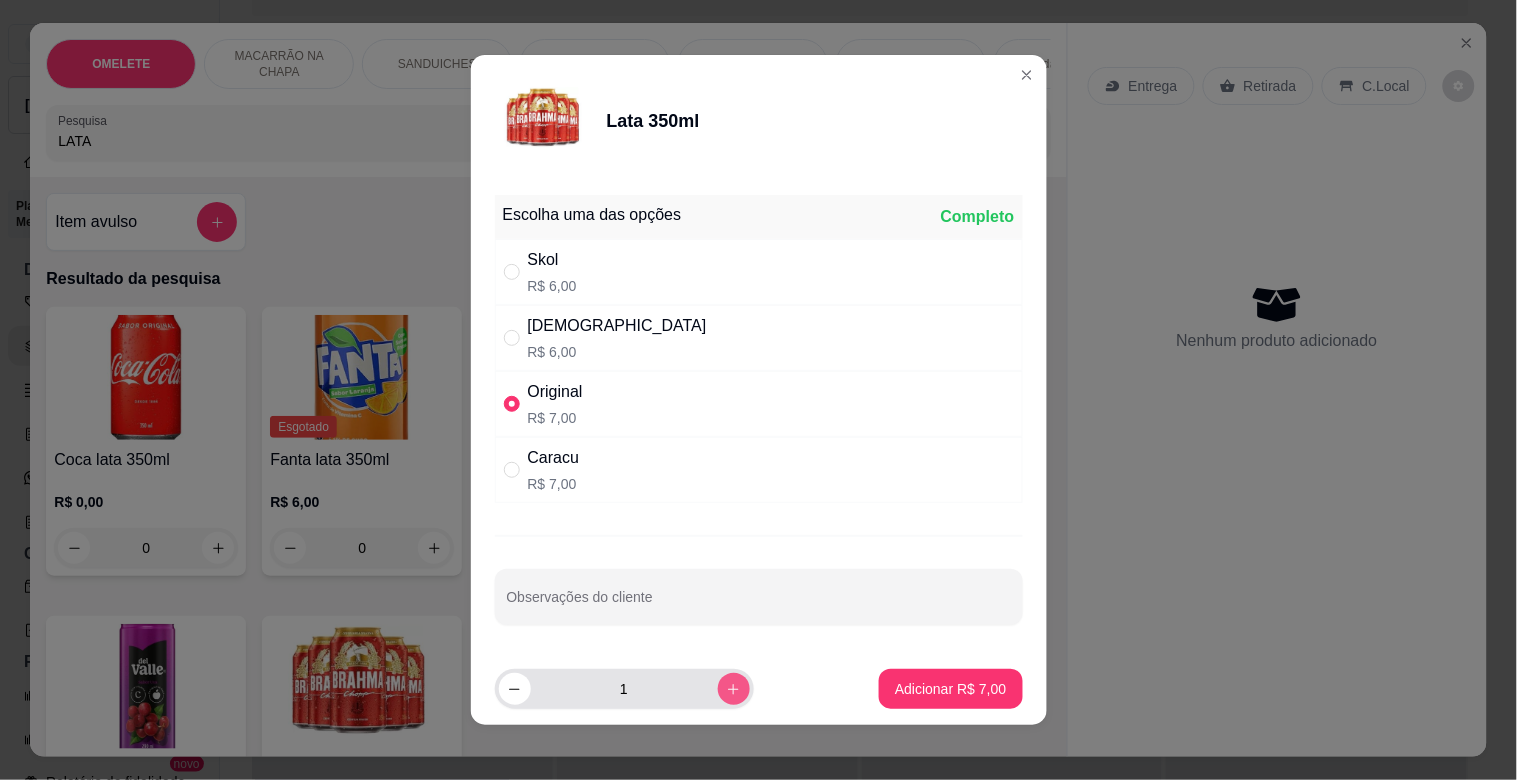 click 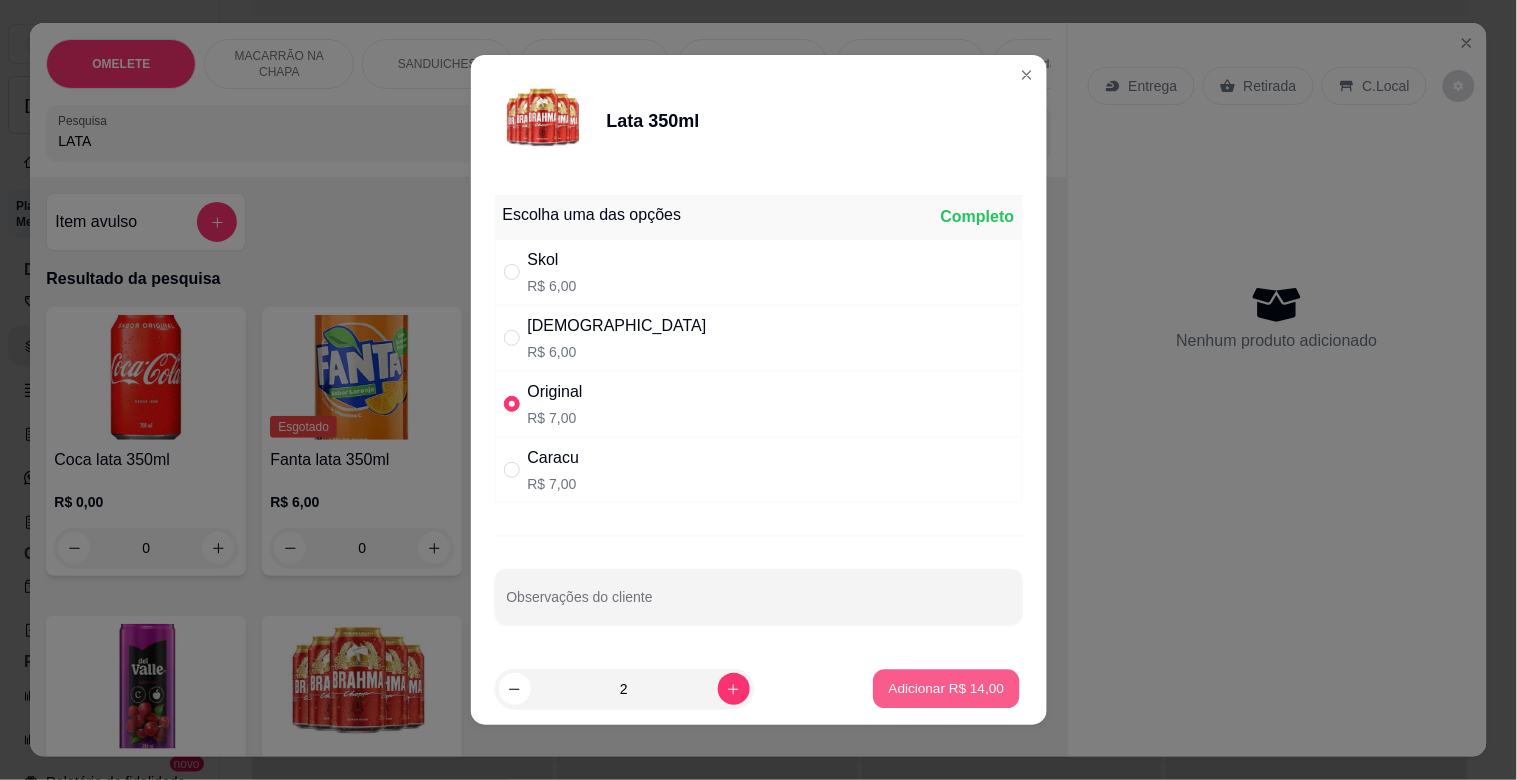 click on "Adicionar   R$ 14,00" at bounding box center [947, 688] 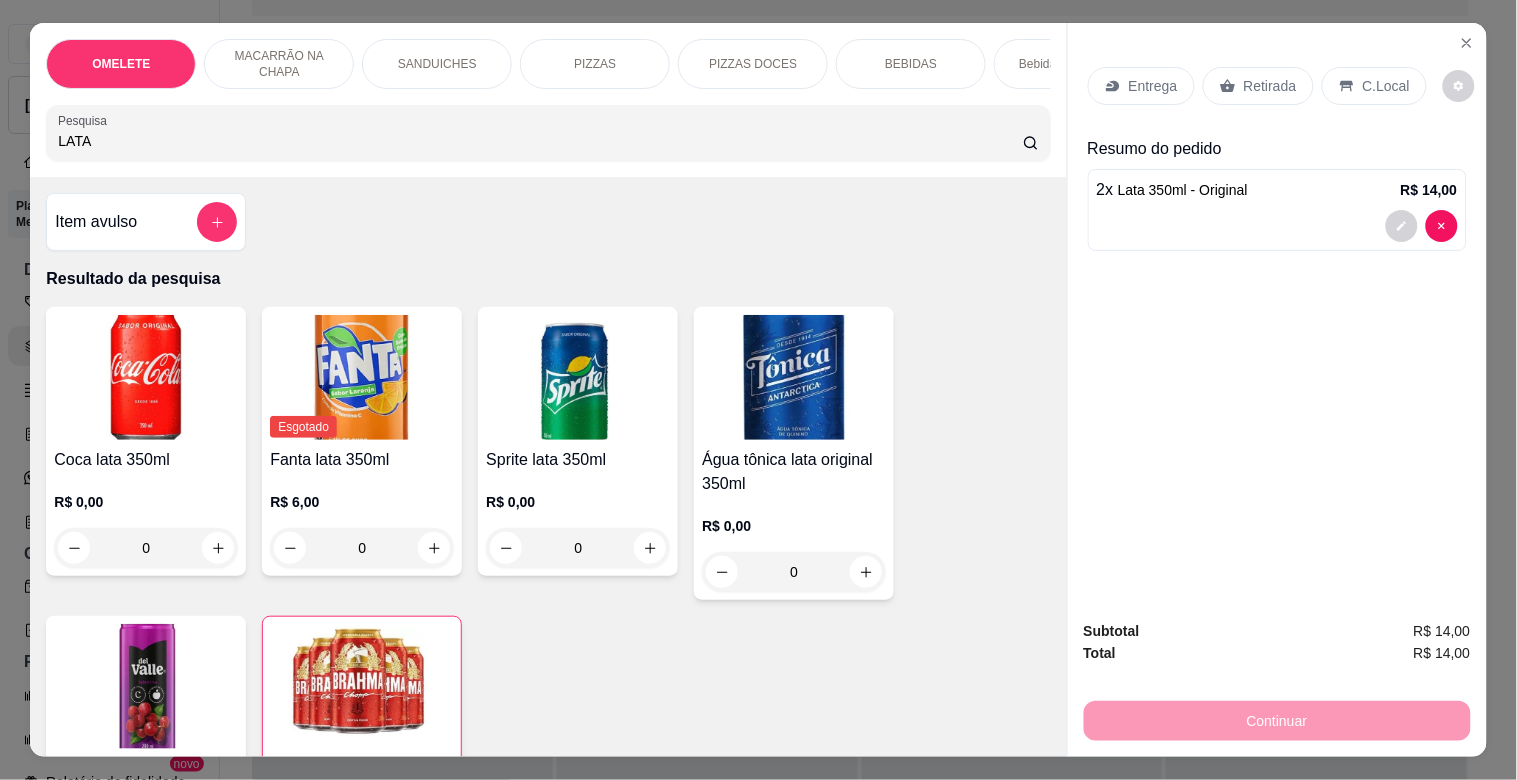 click on "Retirada" at bounding box center [1270, 86] 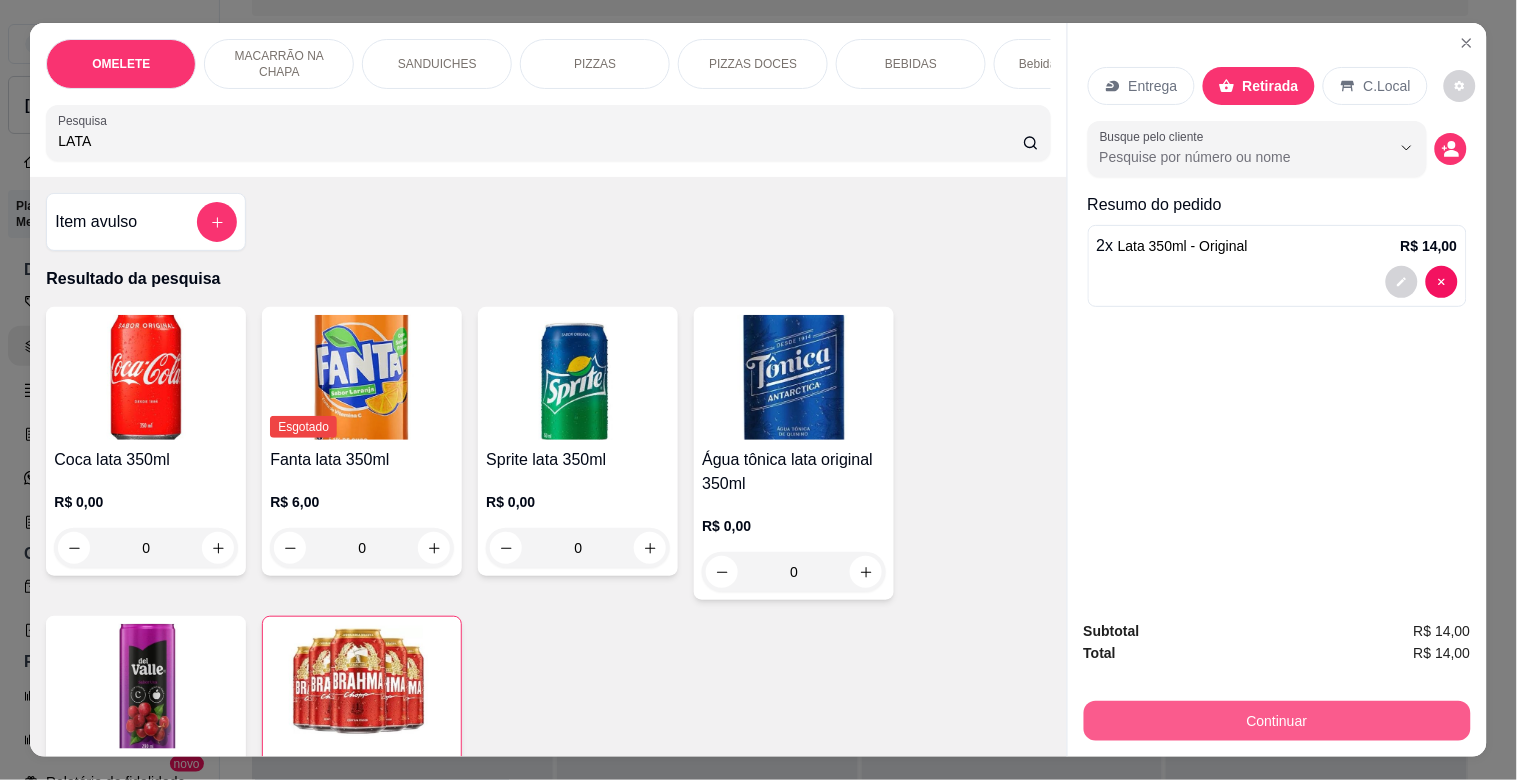click on "Continuar" at bounding box center [1277, 721] 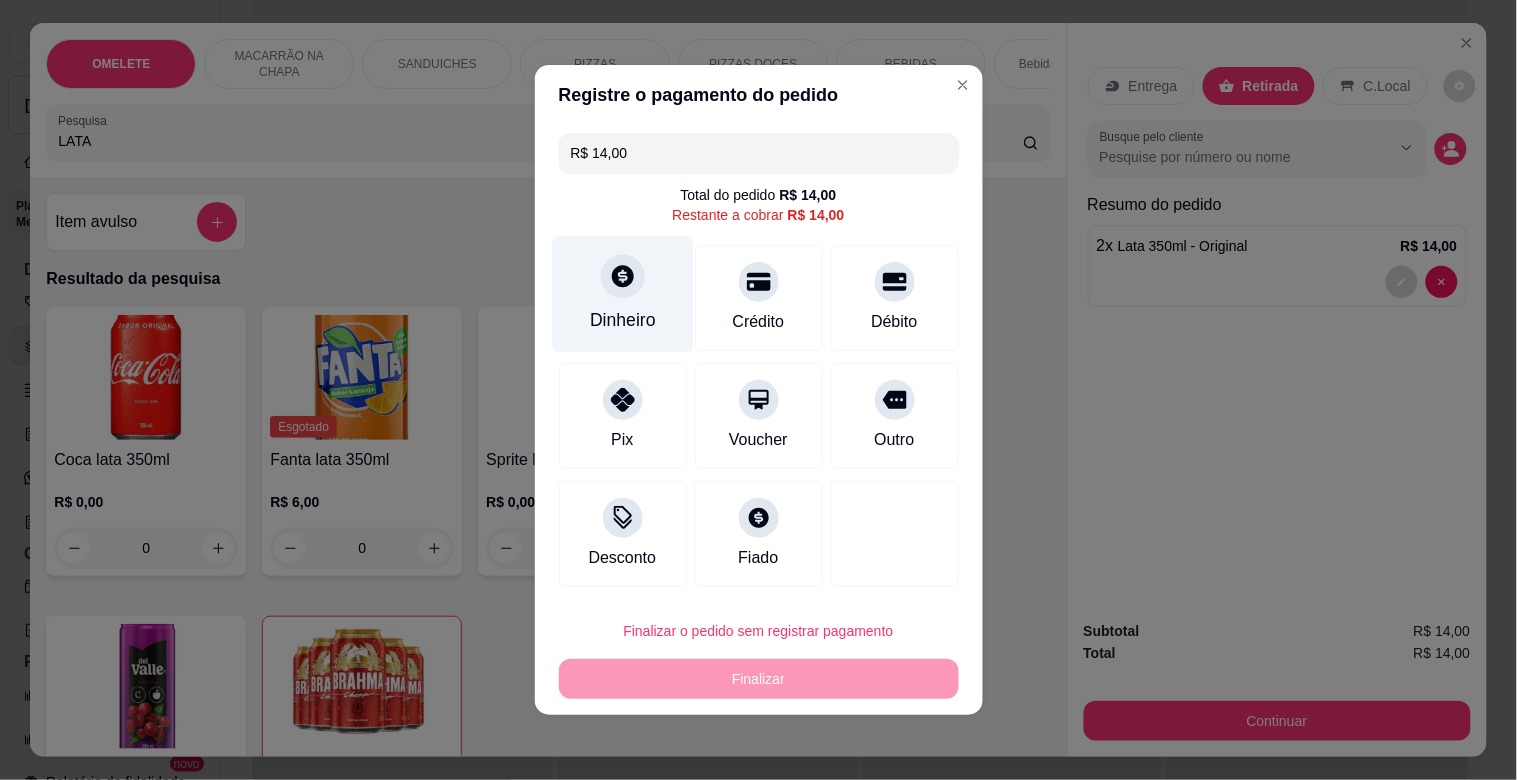 click 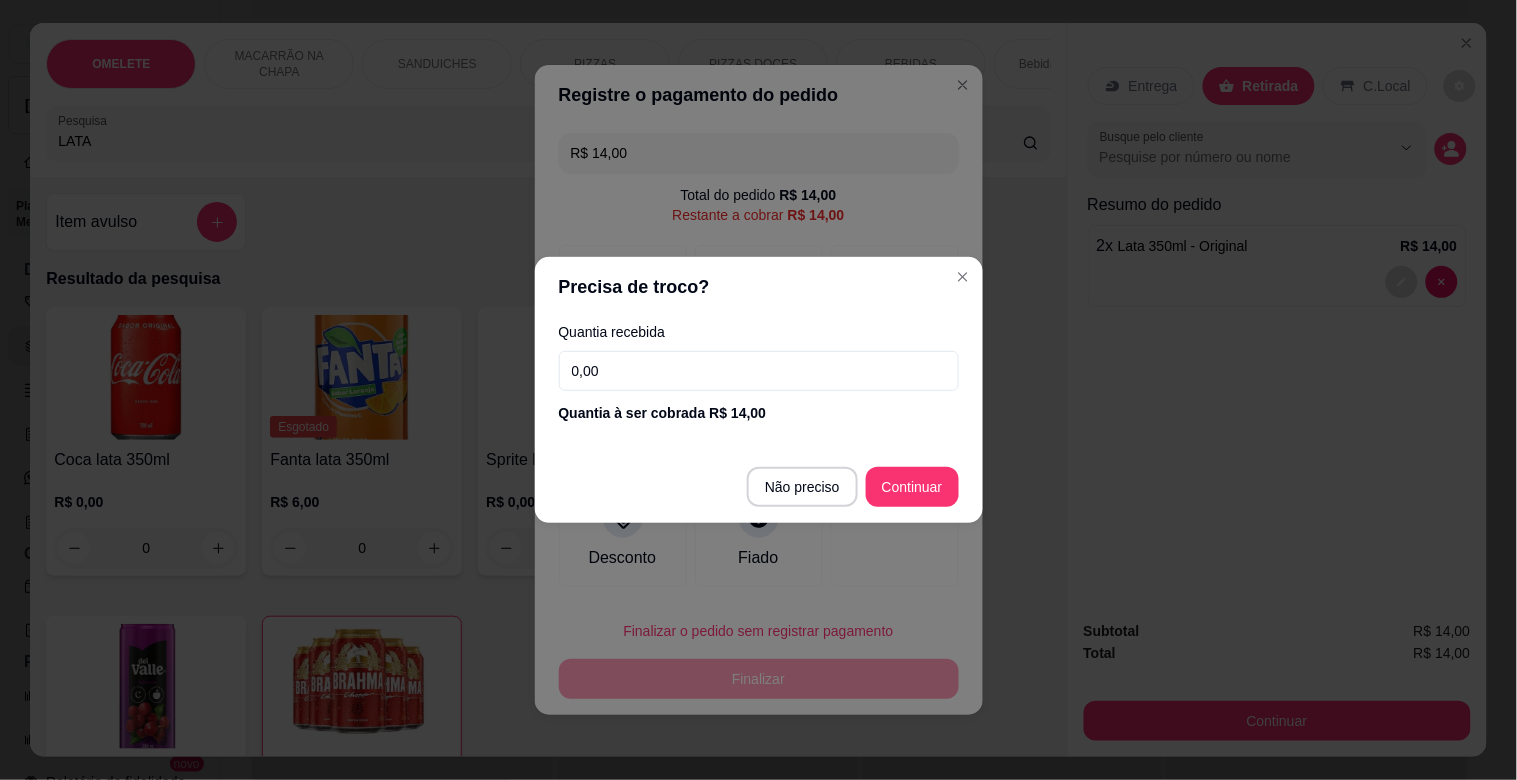 drag, startPoint x: 623, startPoint y: 372, endPoint x: 683, endPoint y: 368, distance: 60.133186 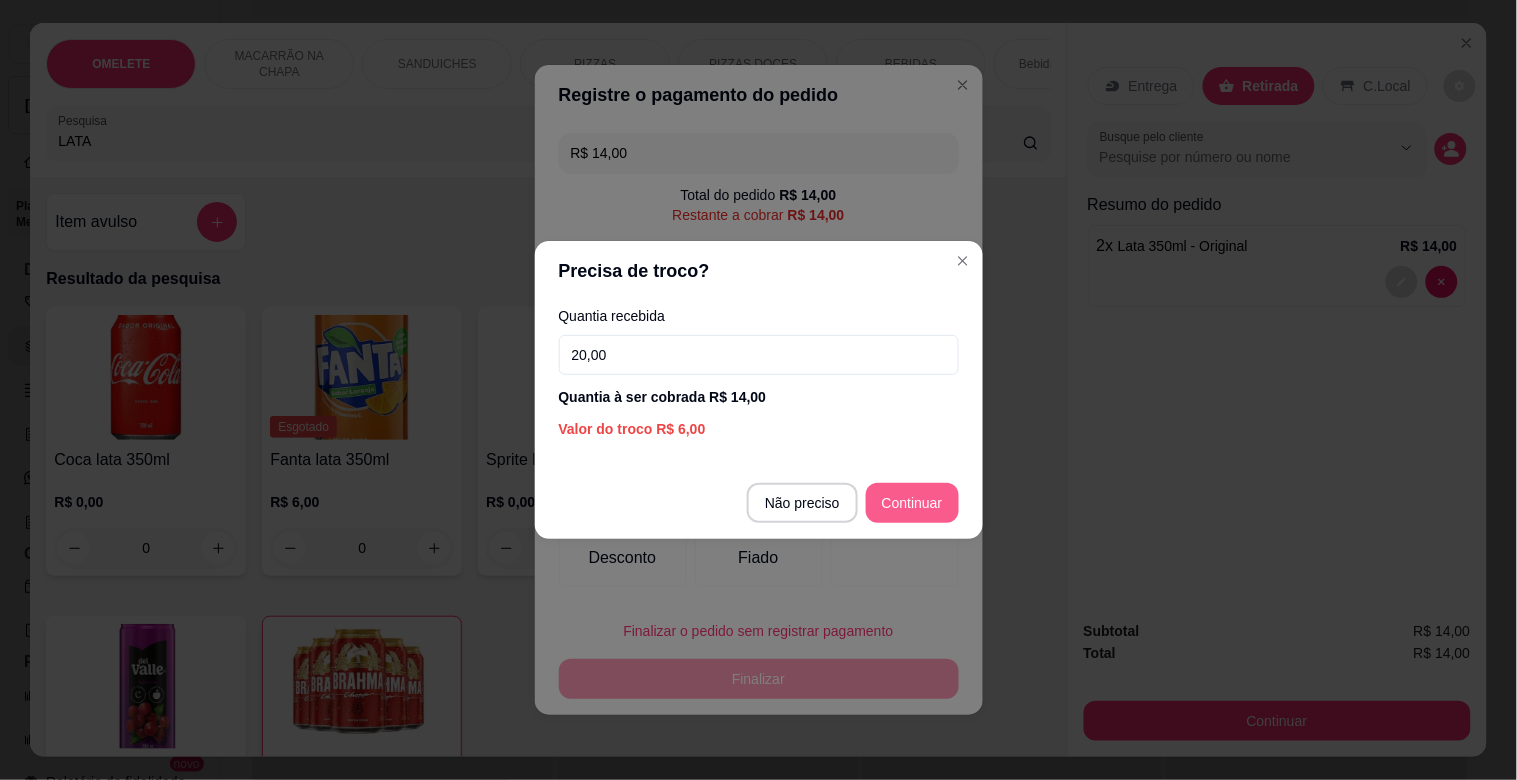 click at bounding box center (895, 534) 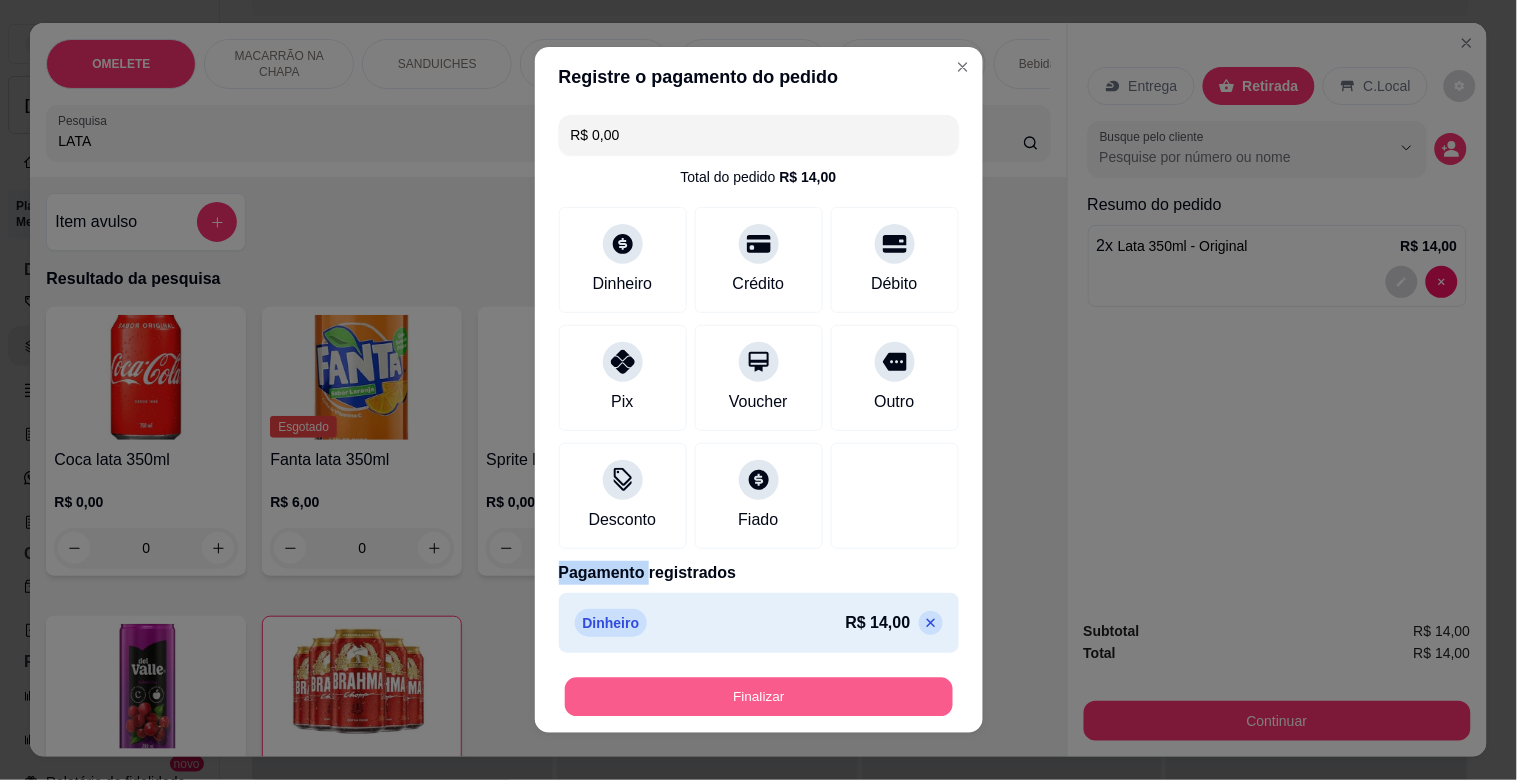 click on "Finalizar" at bounding box center (759, 697) 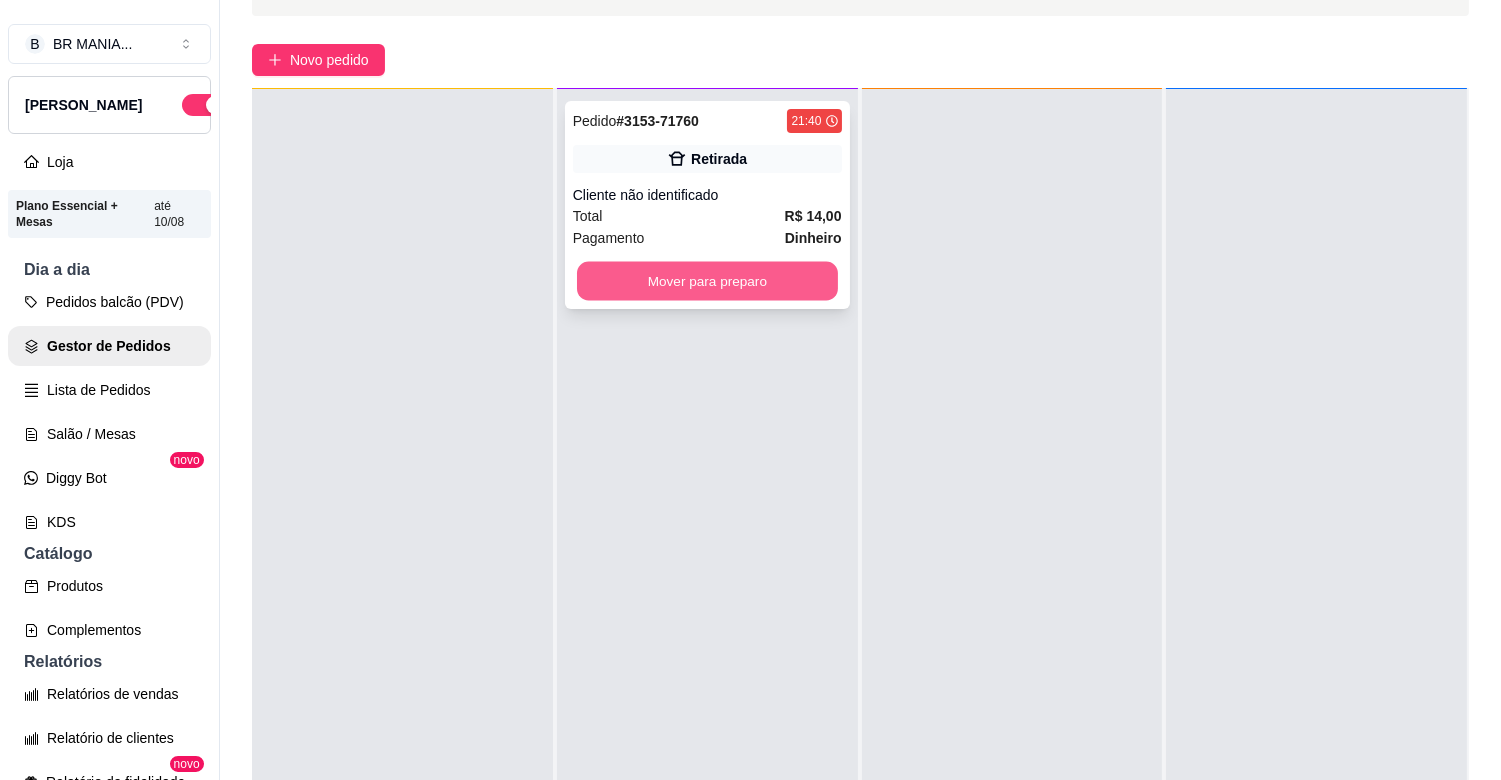 click on "Mover para preparo" at bounding box center [707, 281] 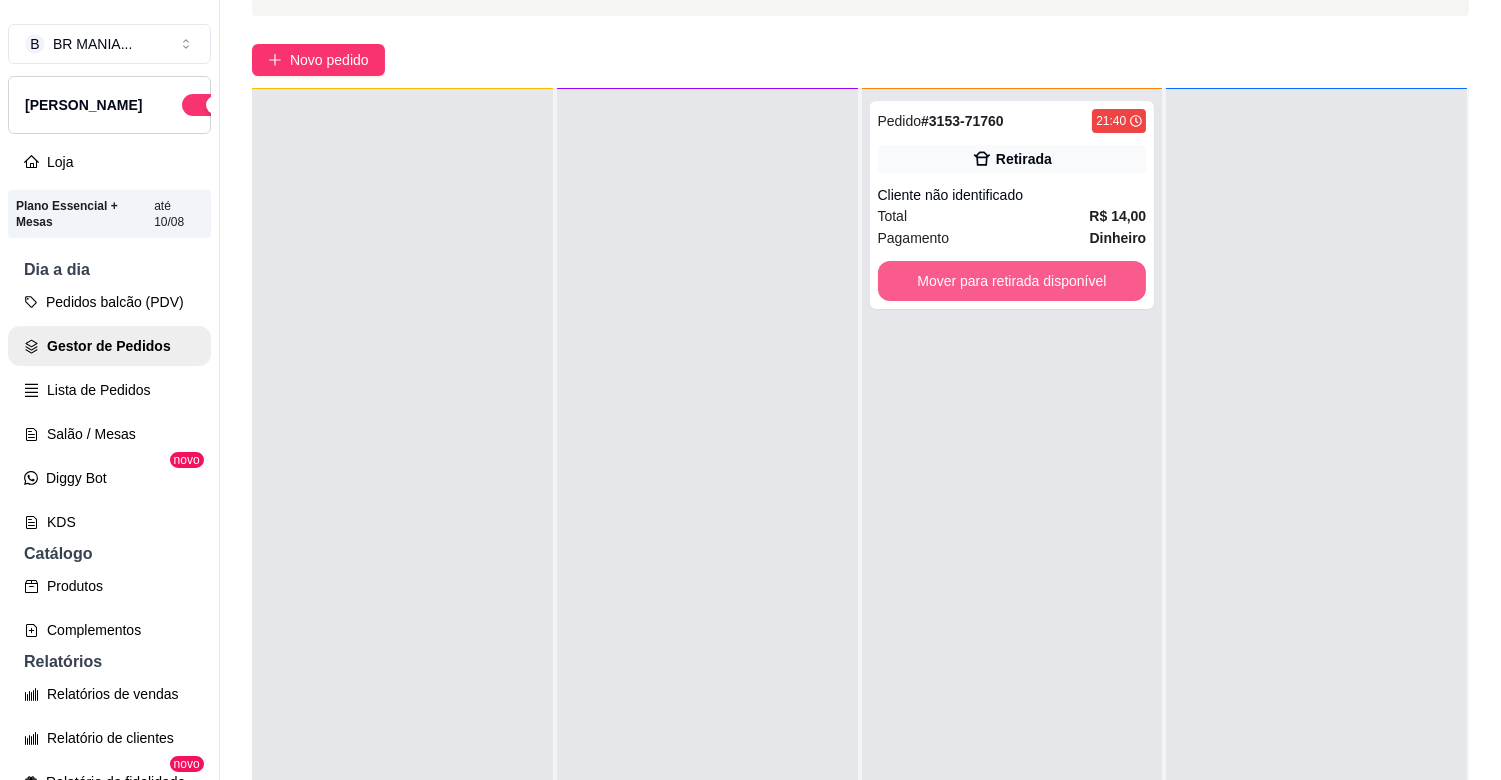 click on "Mover para retirada disponível" at bounding box center [1012, 281] 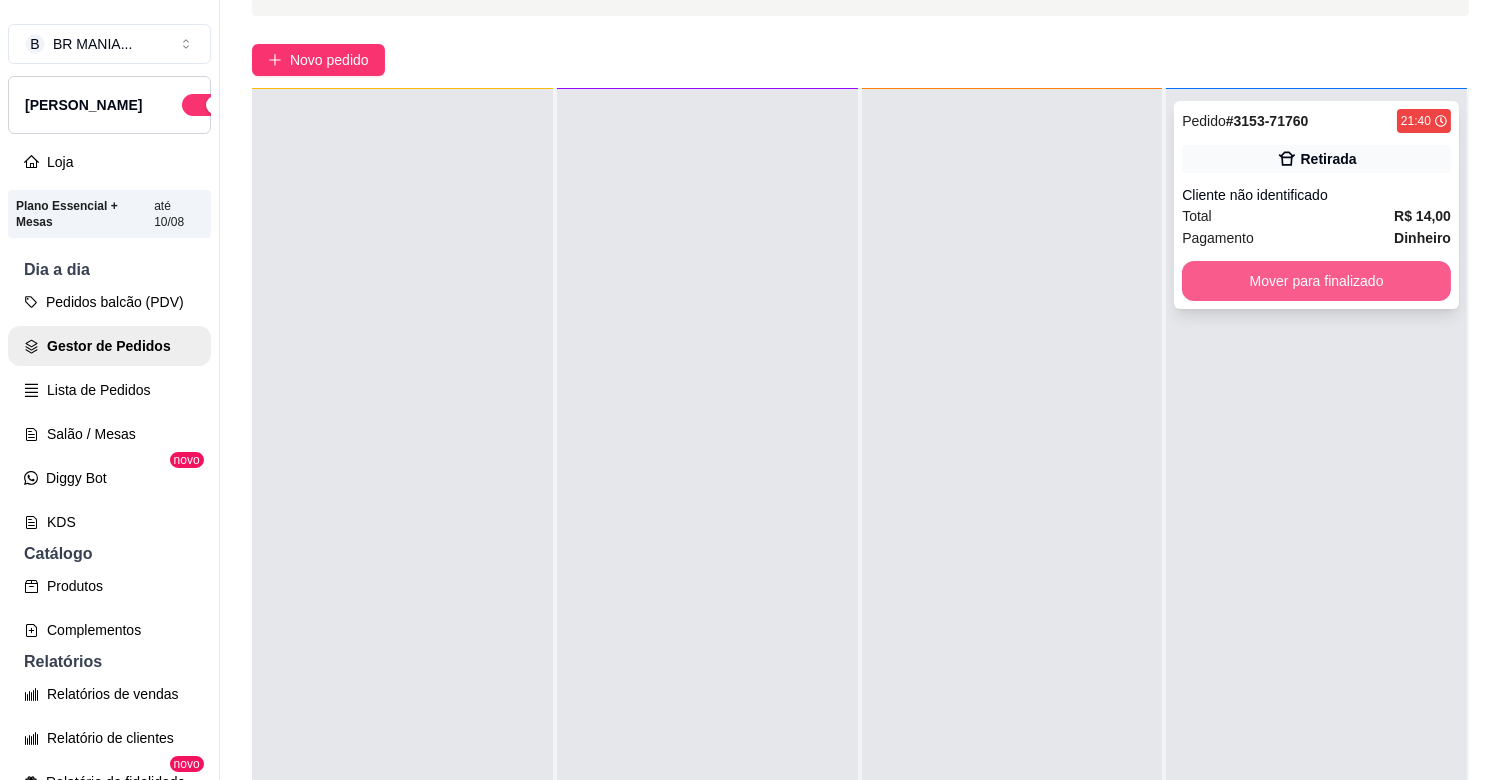 click on "Mover para finalizado" at bounding box center [1316, 281] 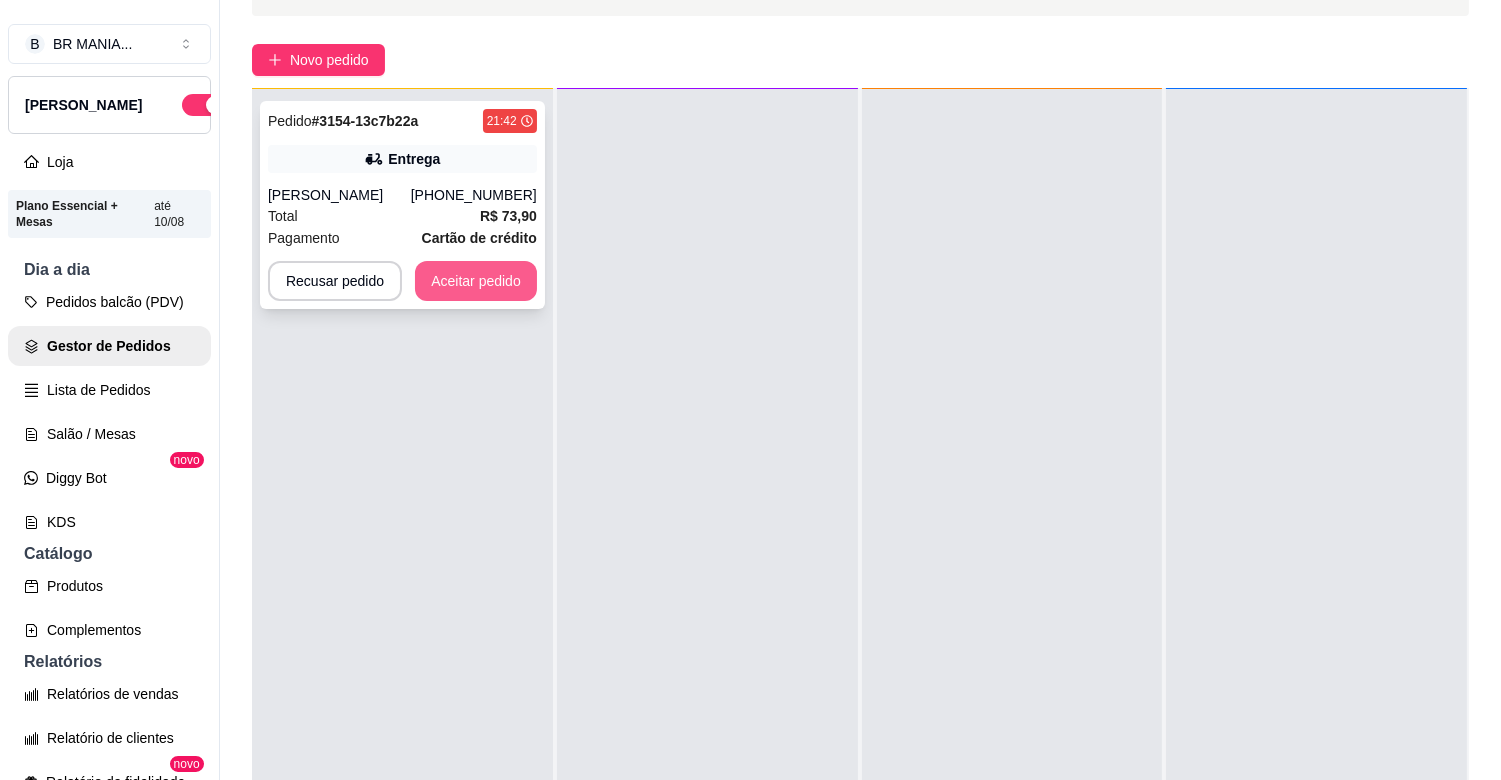 click on "Aceitar pedido" at bounding box center [476, 281] 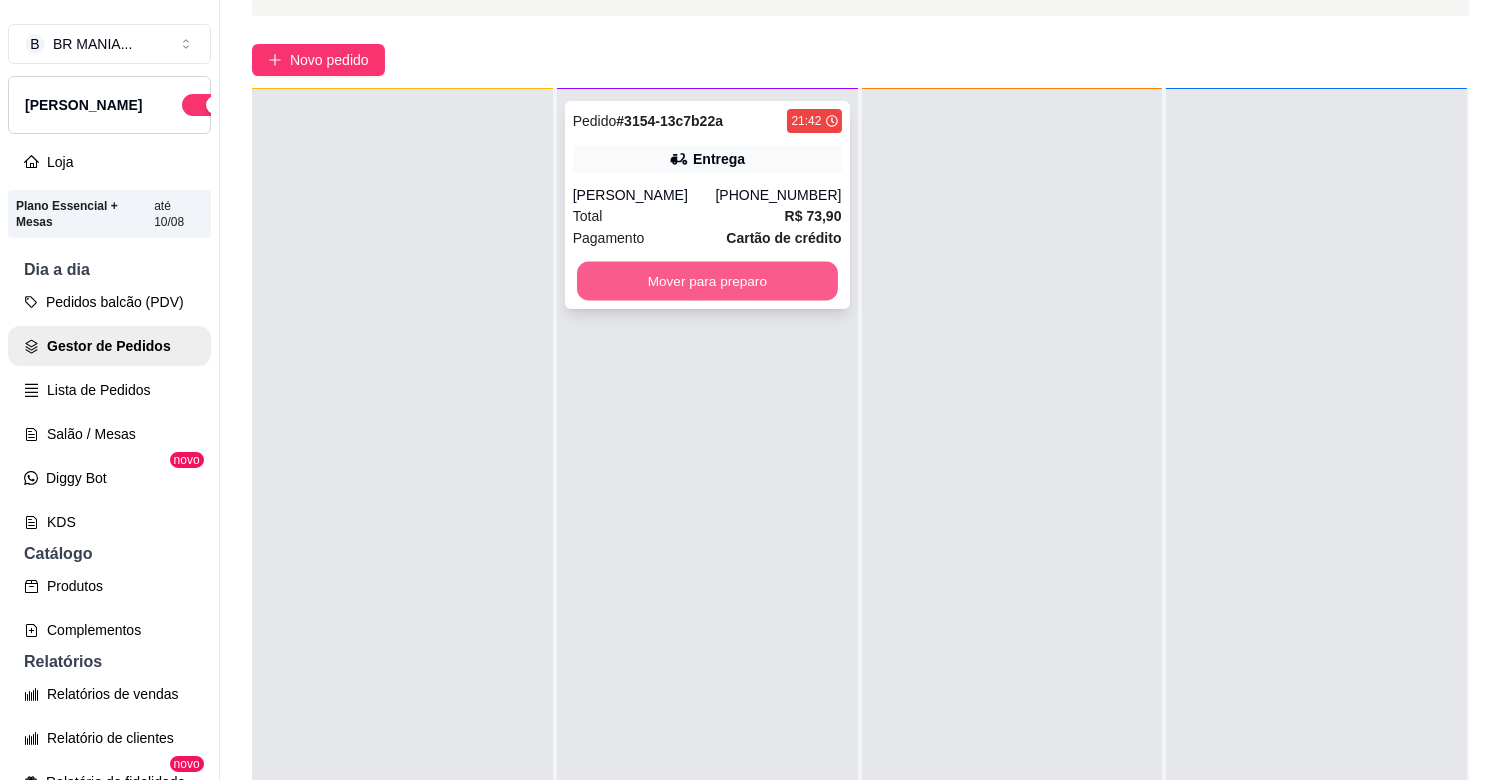 click on "Mover para preparo" at bounding box center (707, 281) 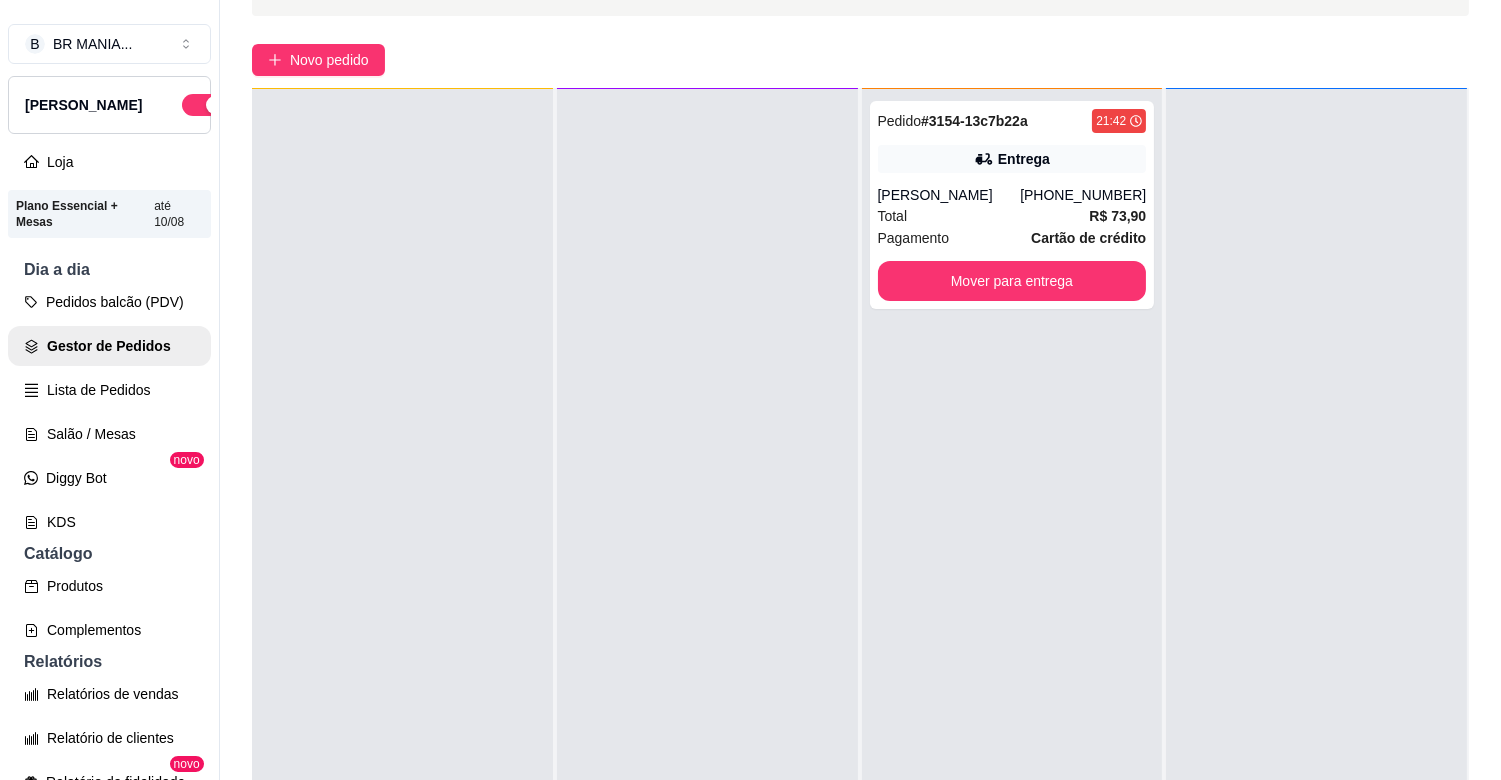 scroll, scrollTop: 0, scrollLeft: 0, axis: both 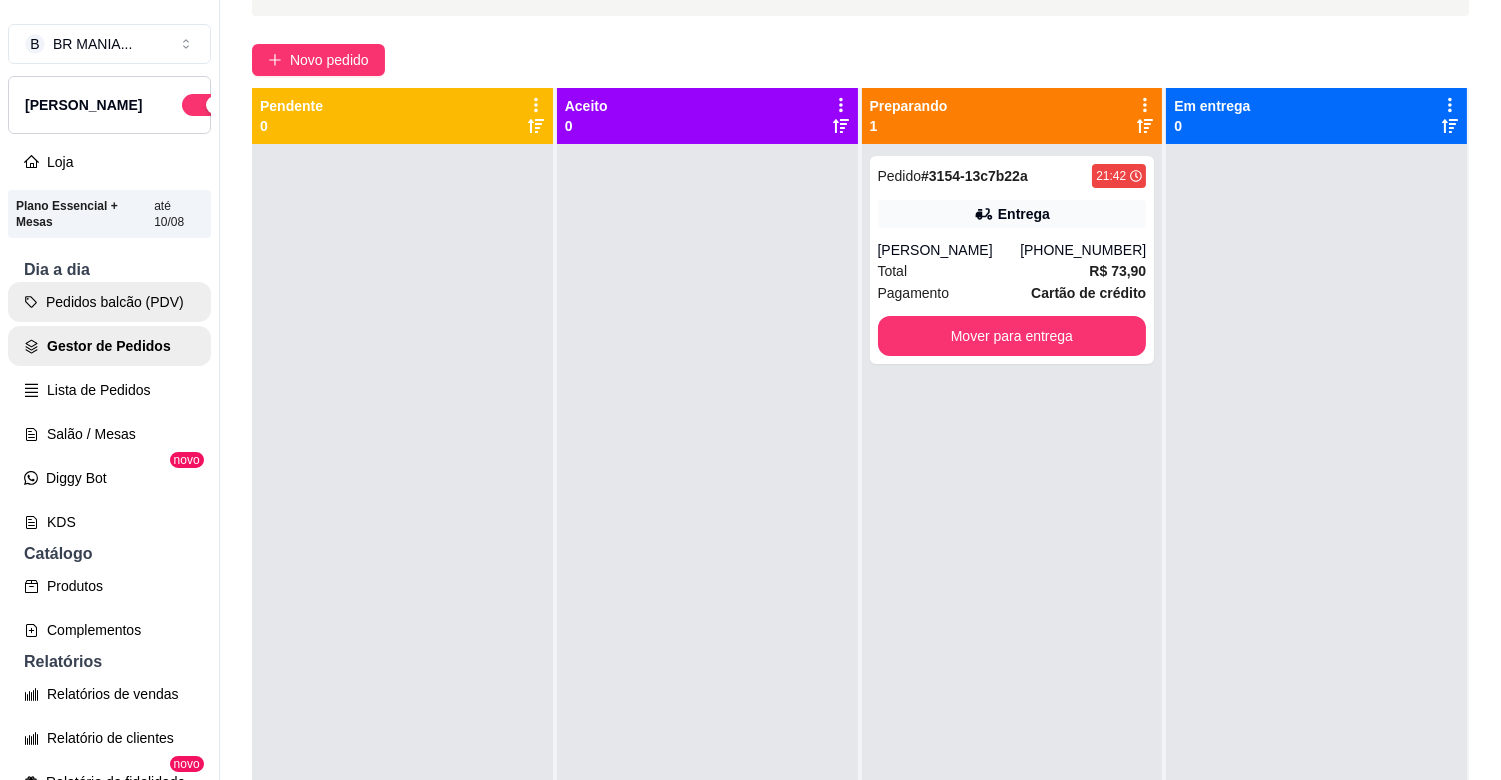 click on "Pedidos balcão (PDV)" at bounding box center [109, 302] 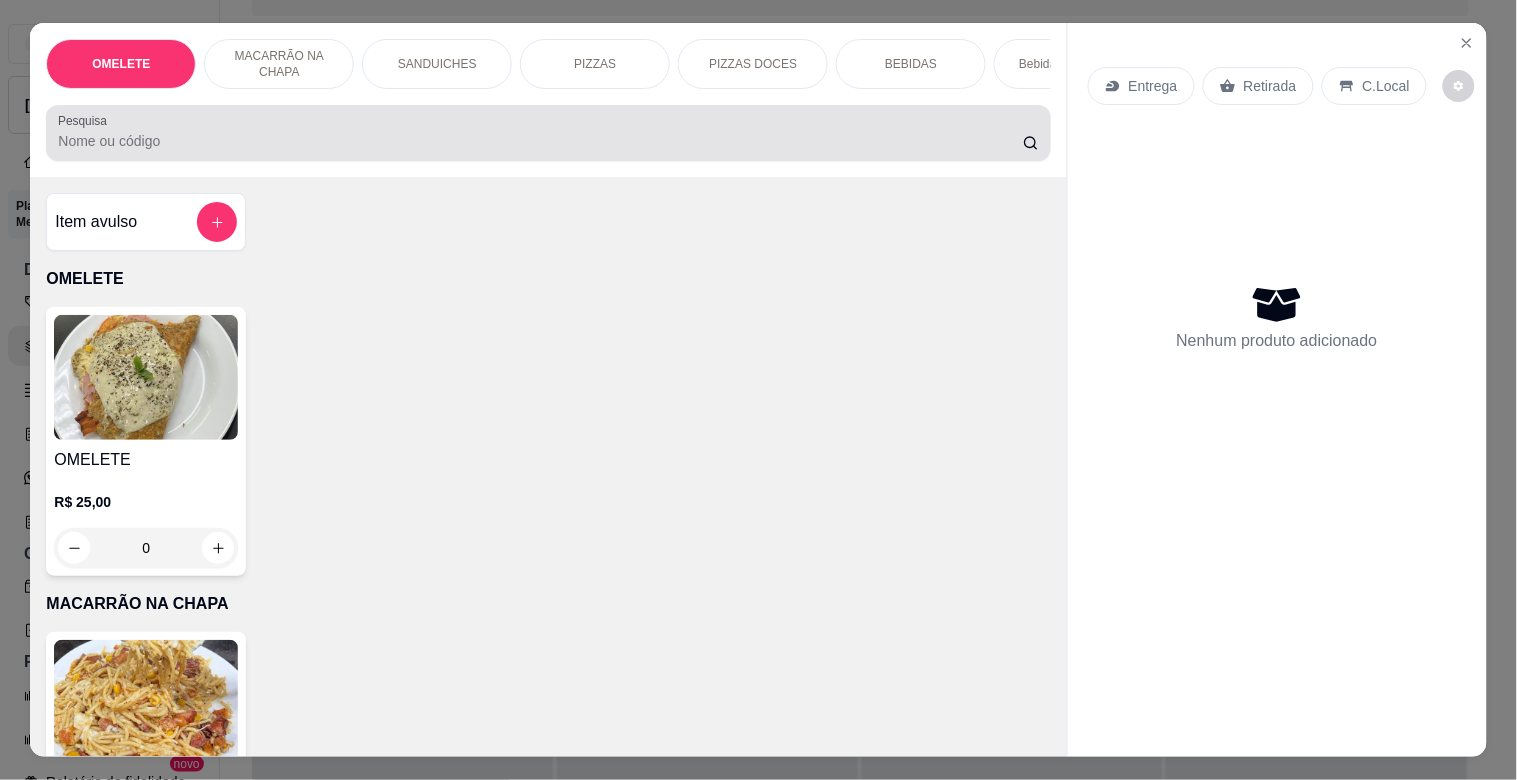 click on "Pesquisa" at bounding box center [540, 141] 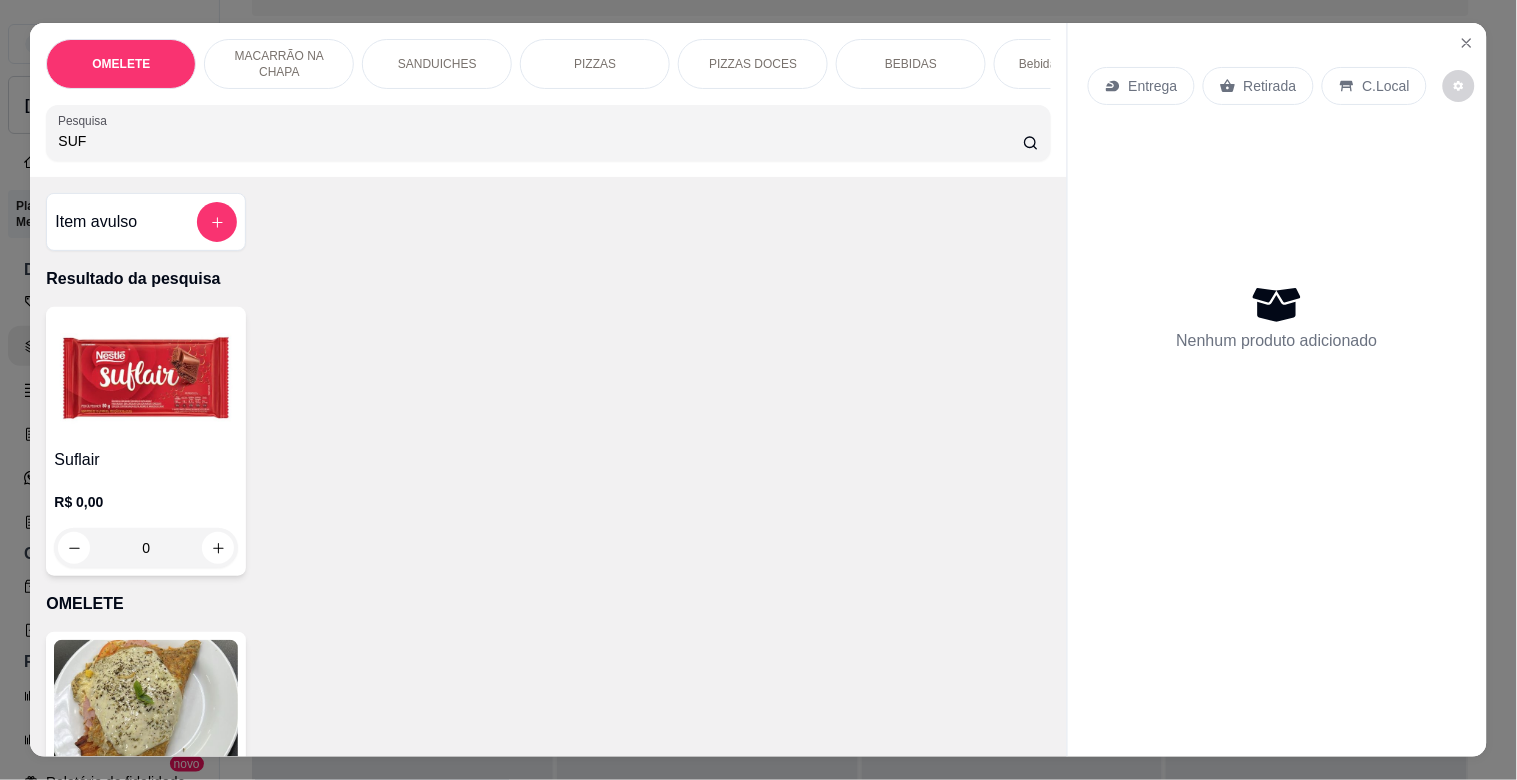 click at bounding box center (146, 377) 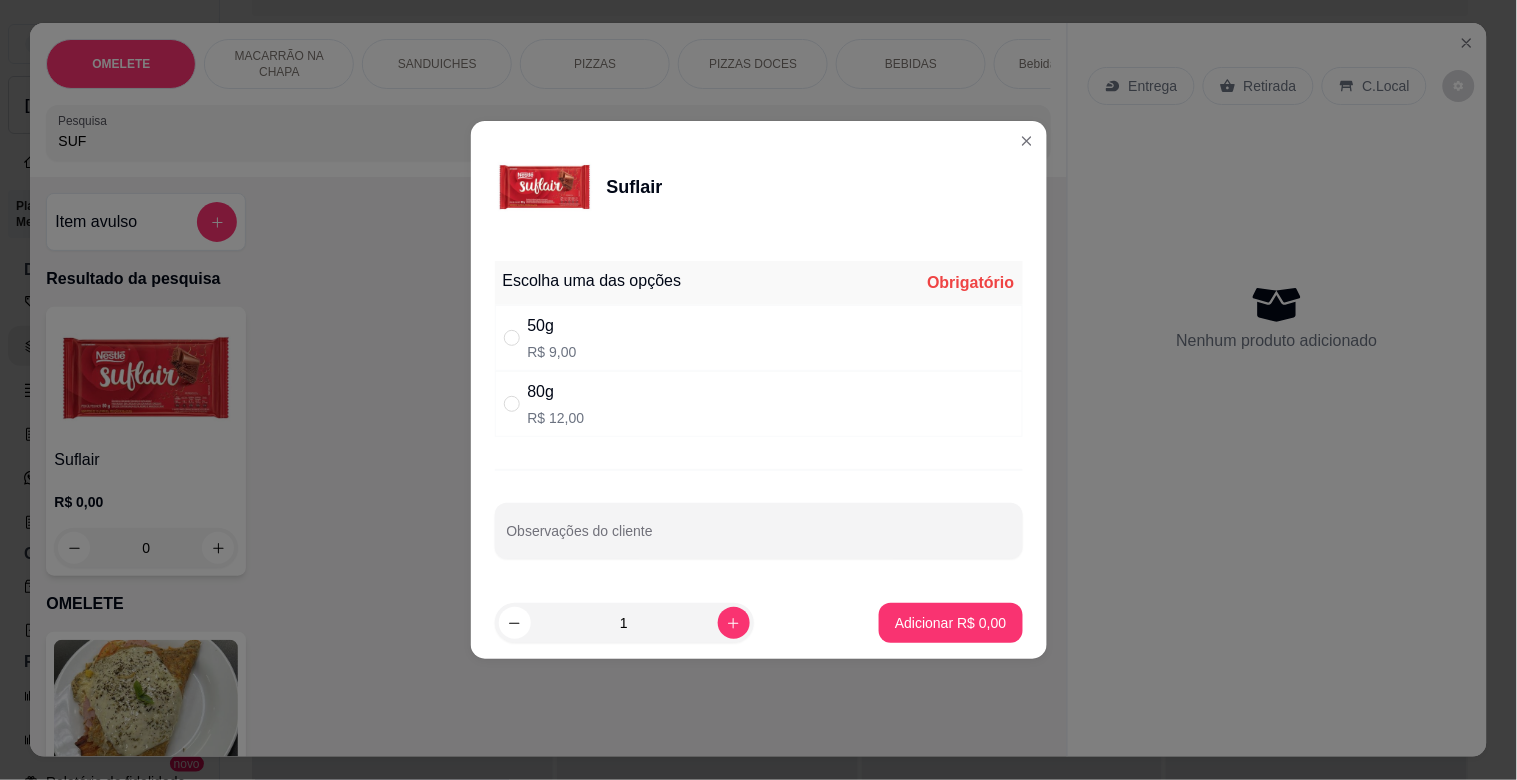 click on "50g R$ 9,00" at bounding box center (759, 338) 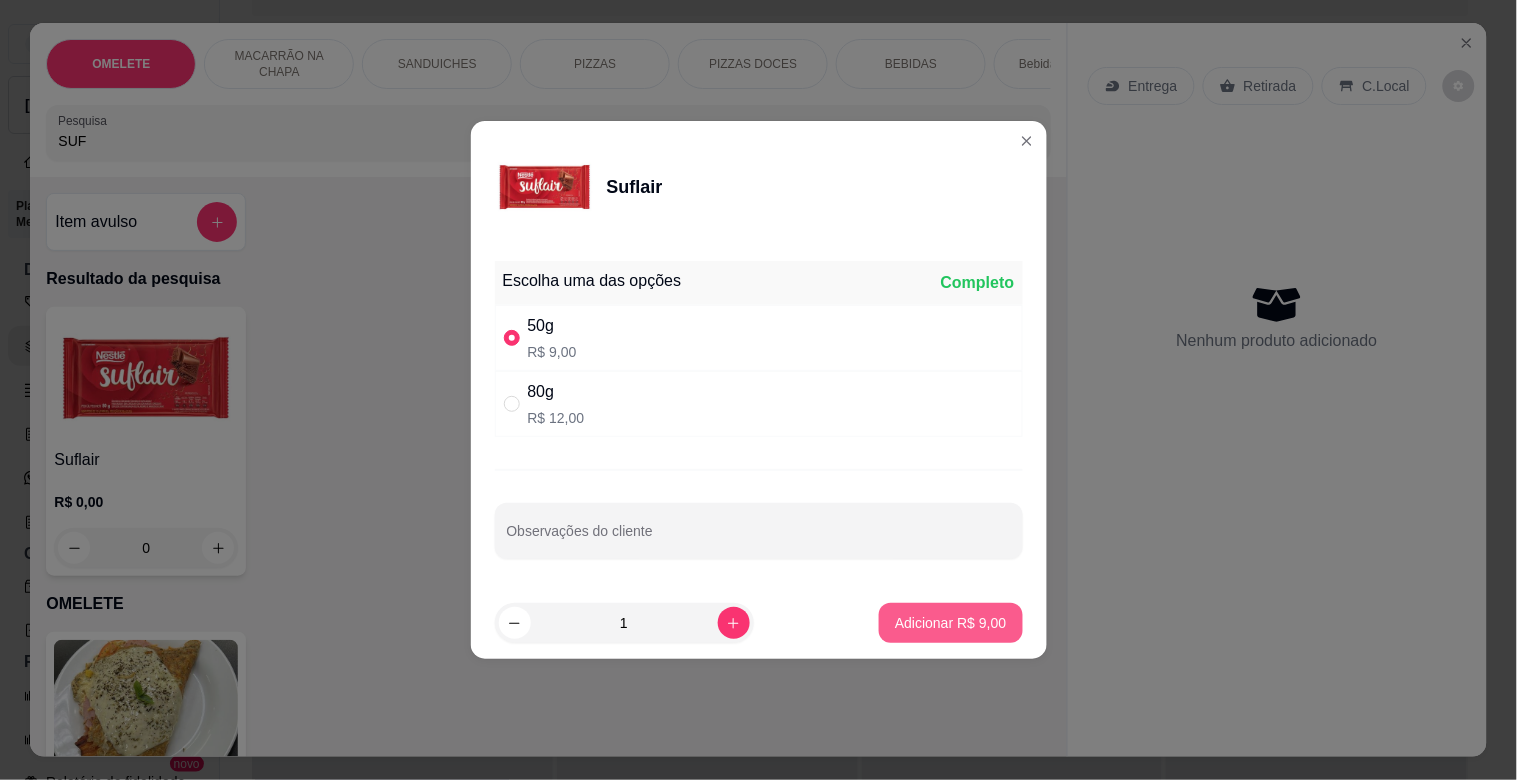 click on "Adicionar   R$ 9,00" at bounding box center (950, 623) 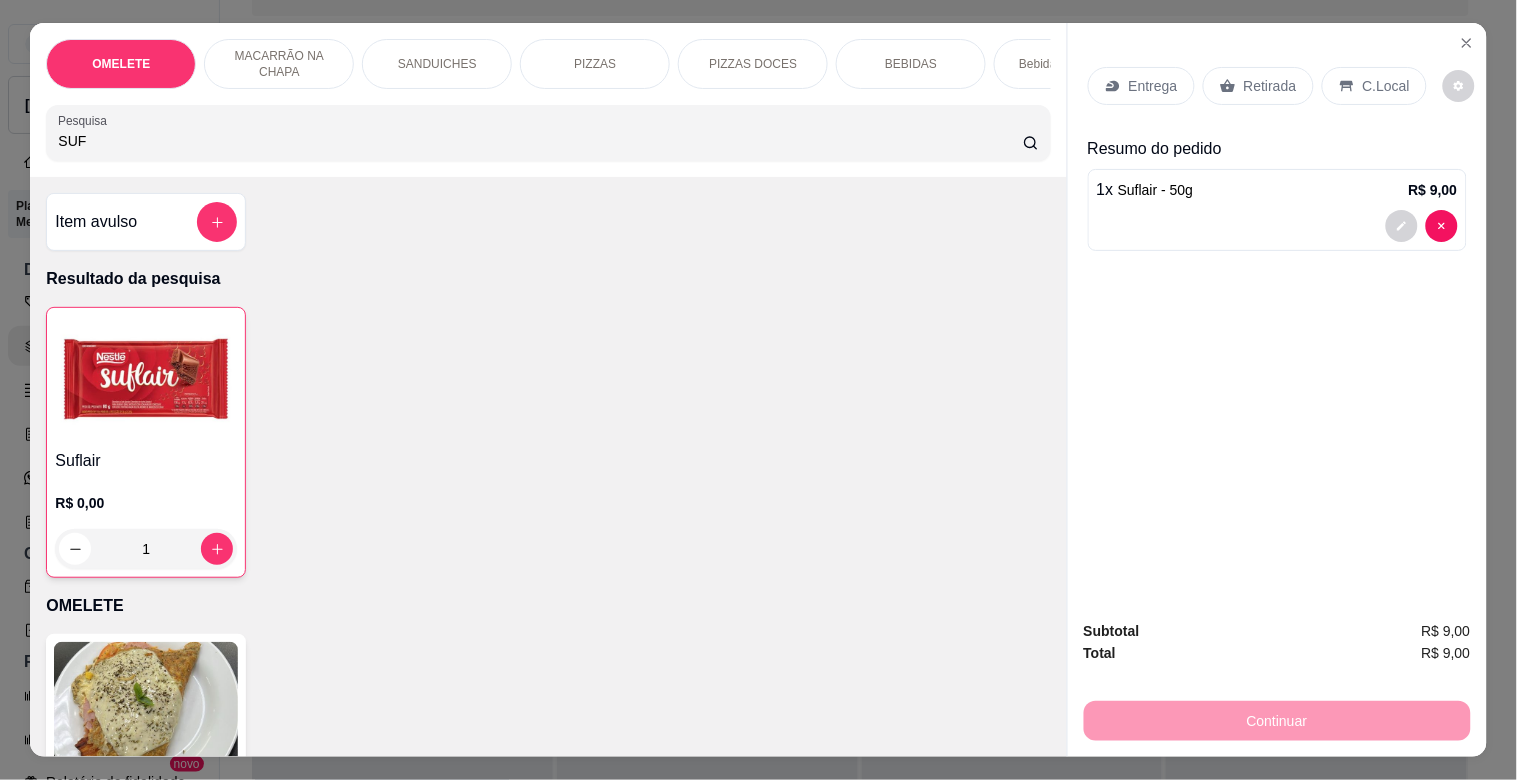 click on "Retirada" at bounding box center [1270, 86] 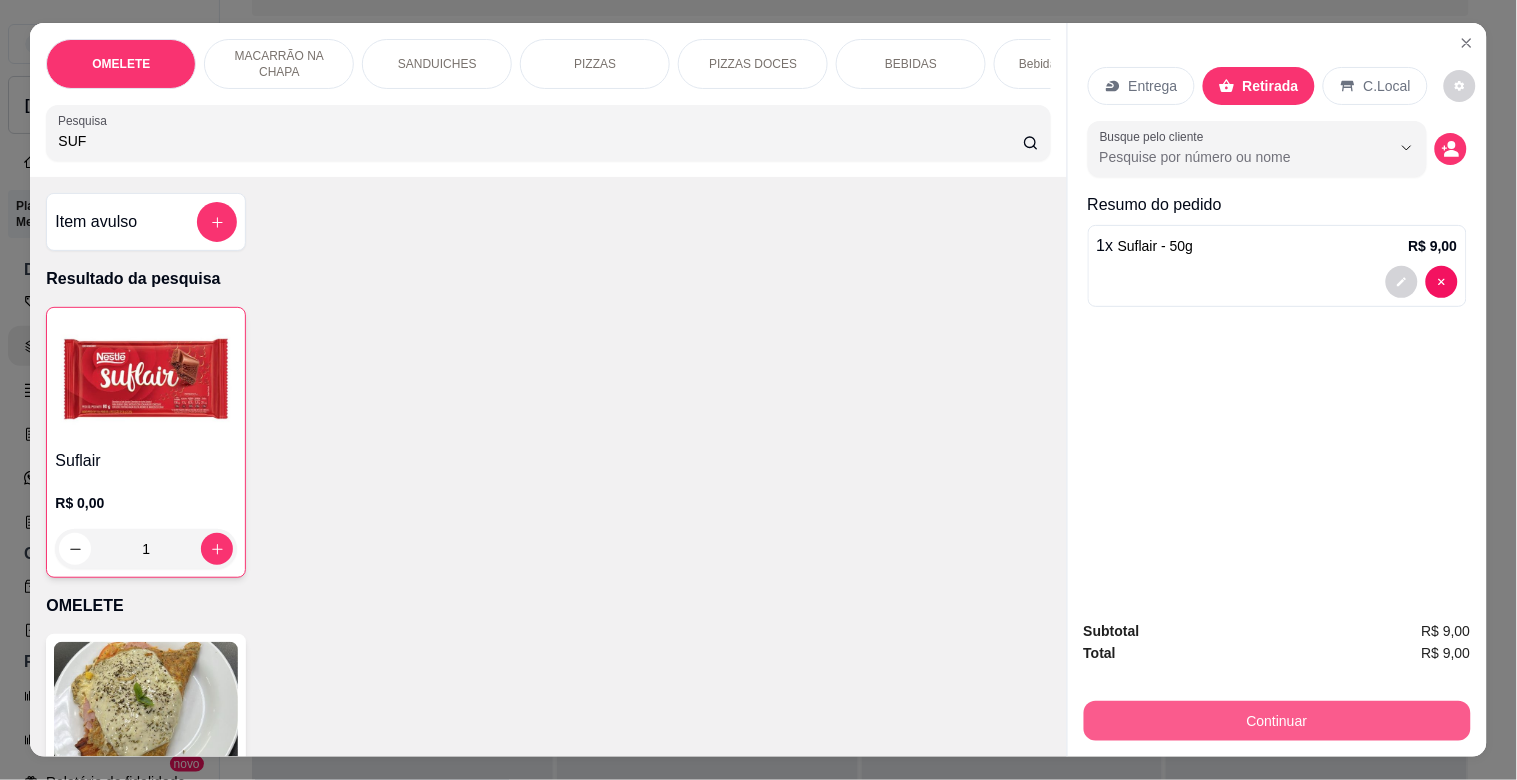 click on "Continuar" at bounding box center (1277, 721) 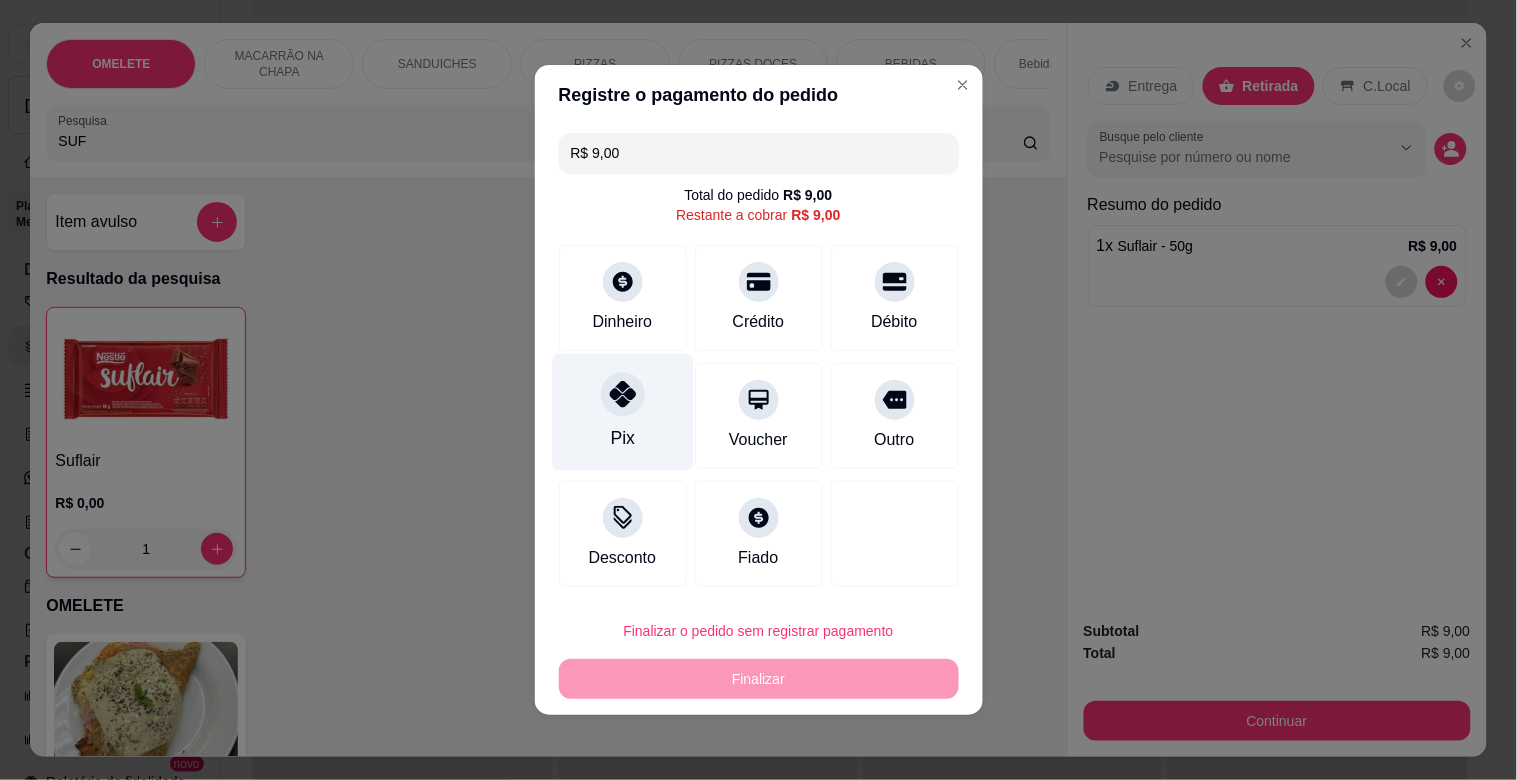 click 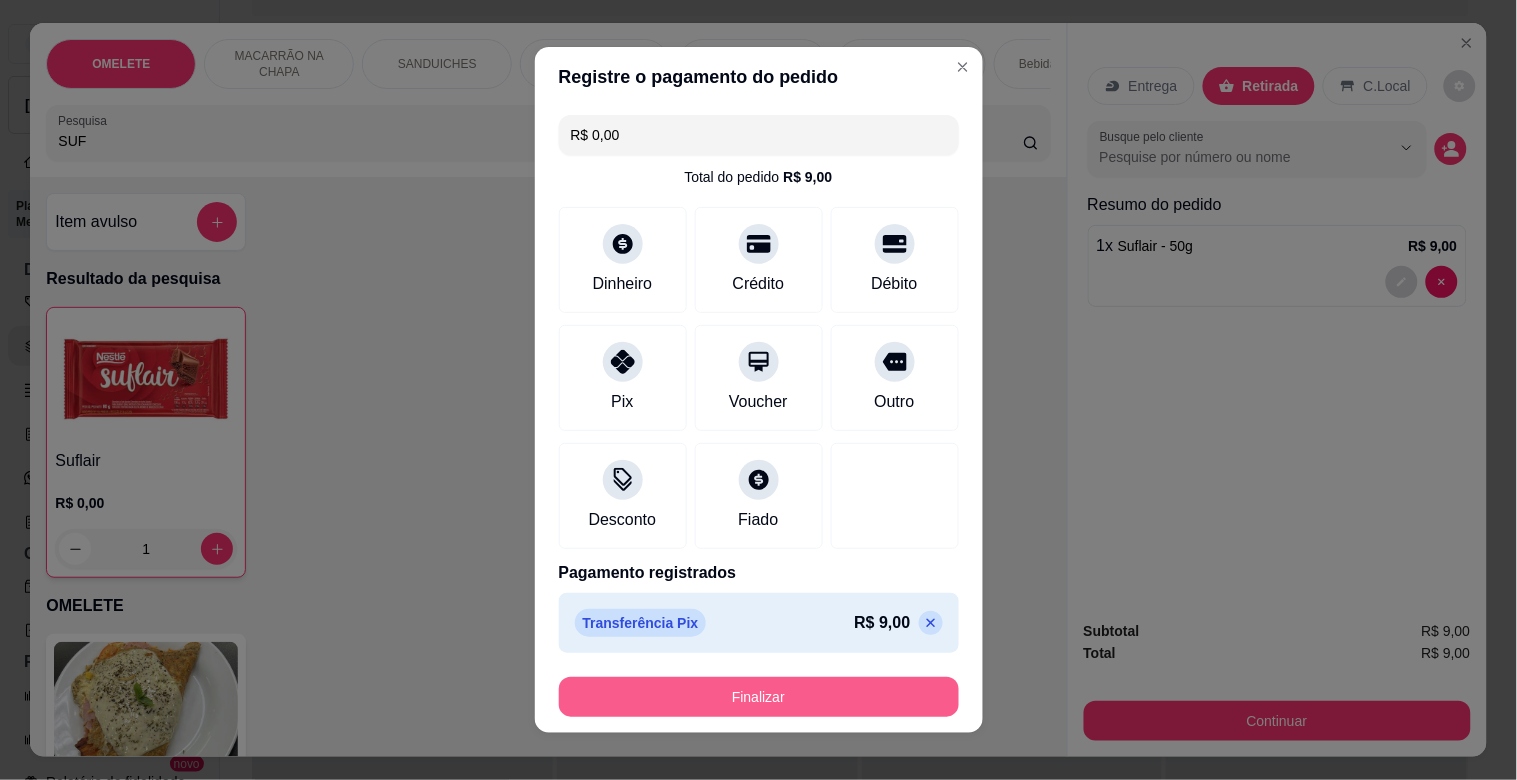 click on "Finalizar" at bounding box center [759, 697] 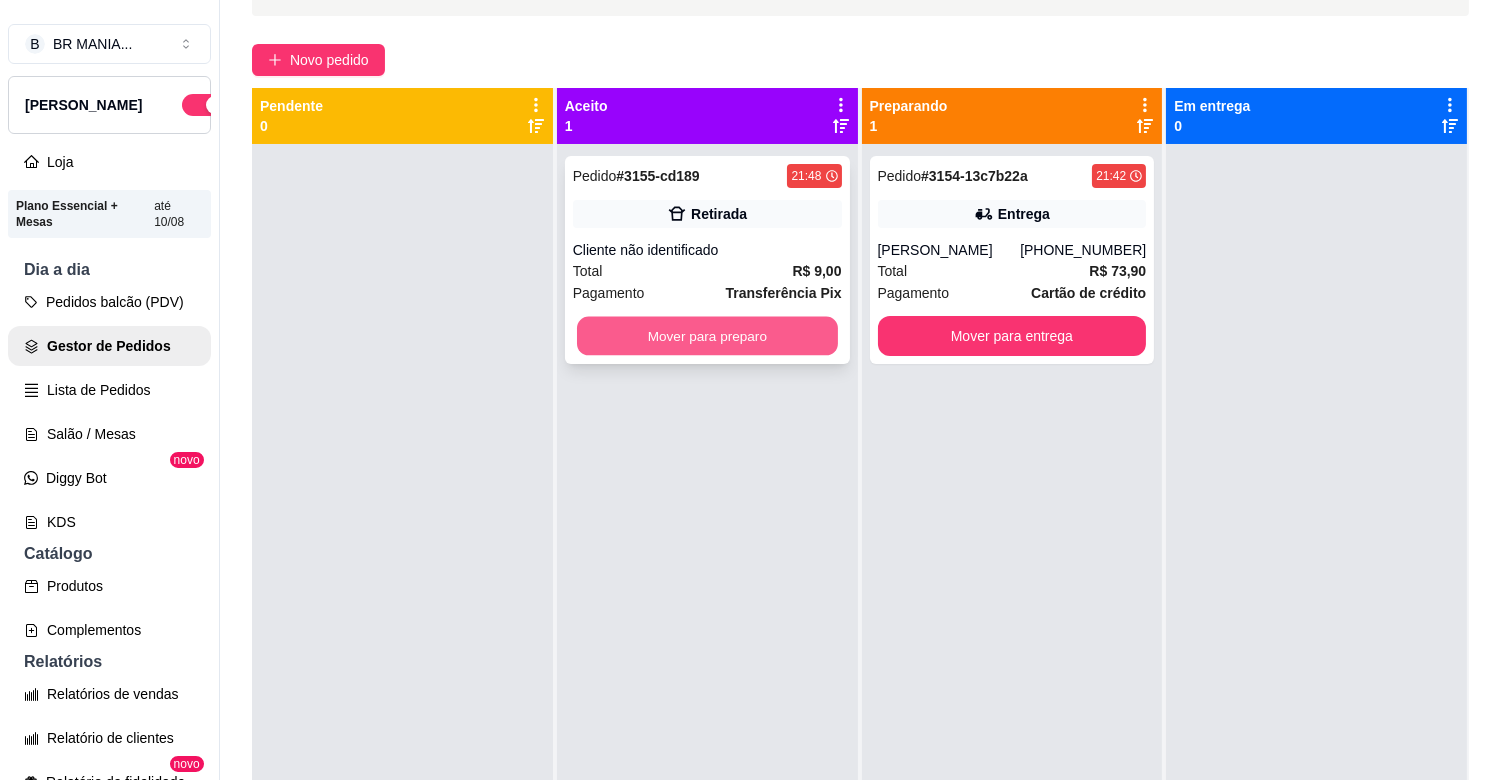 click on "Mover para preparo" at bounding box center [707, 336] 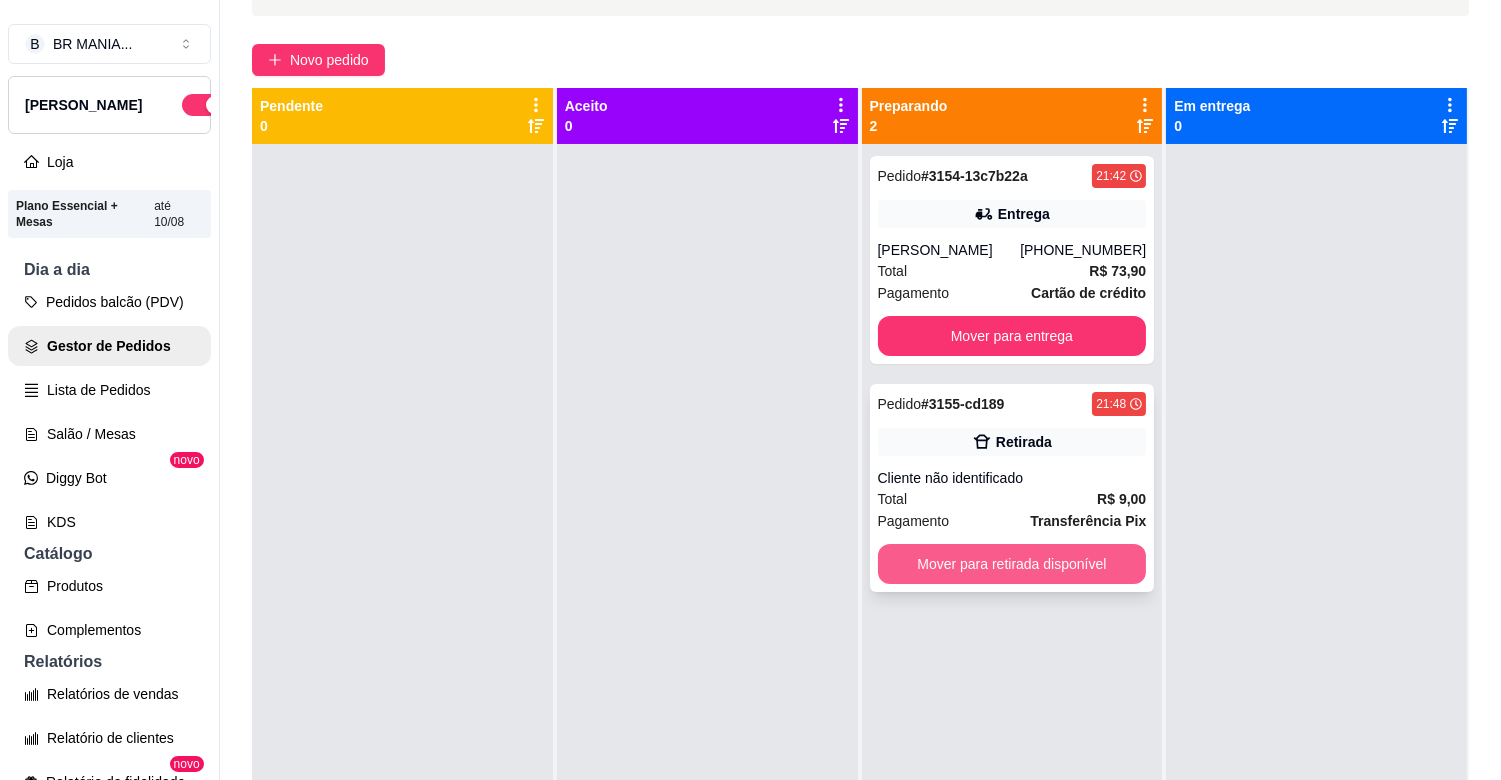 click on "Mover para retirada disponível" at bounding box center [1012, 564] 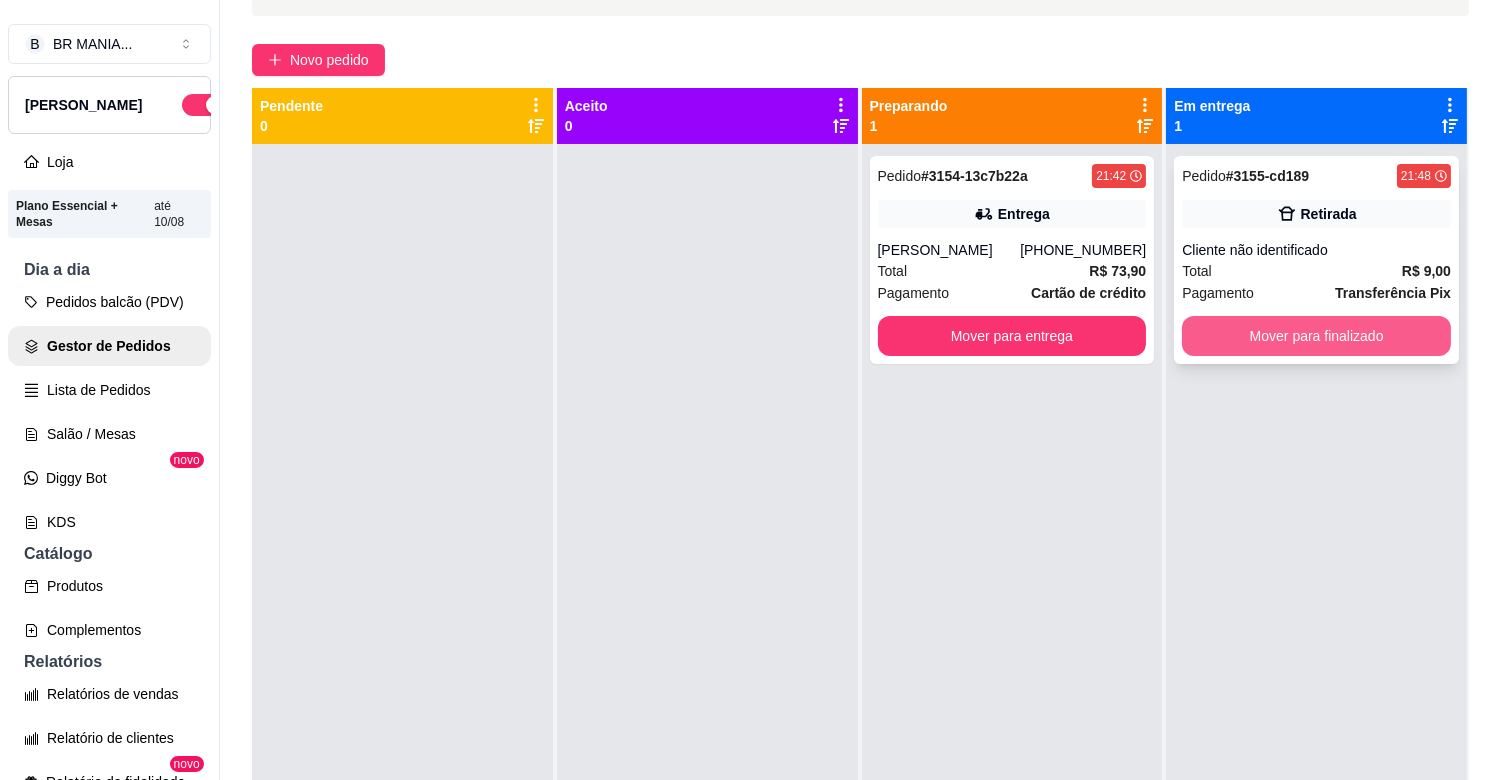 click on "Mover para finalizado" at bounding box center (1316, 336) 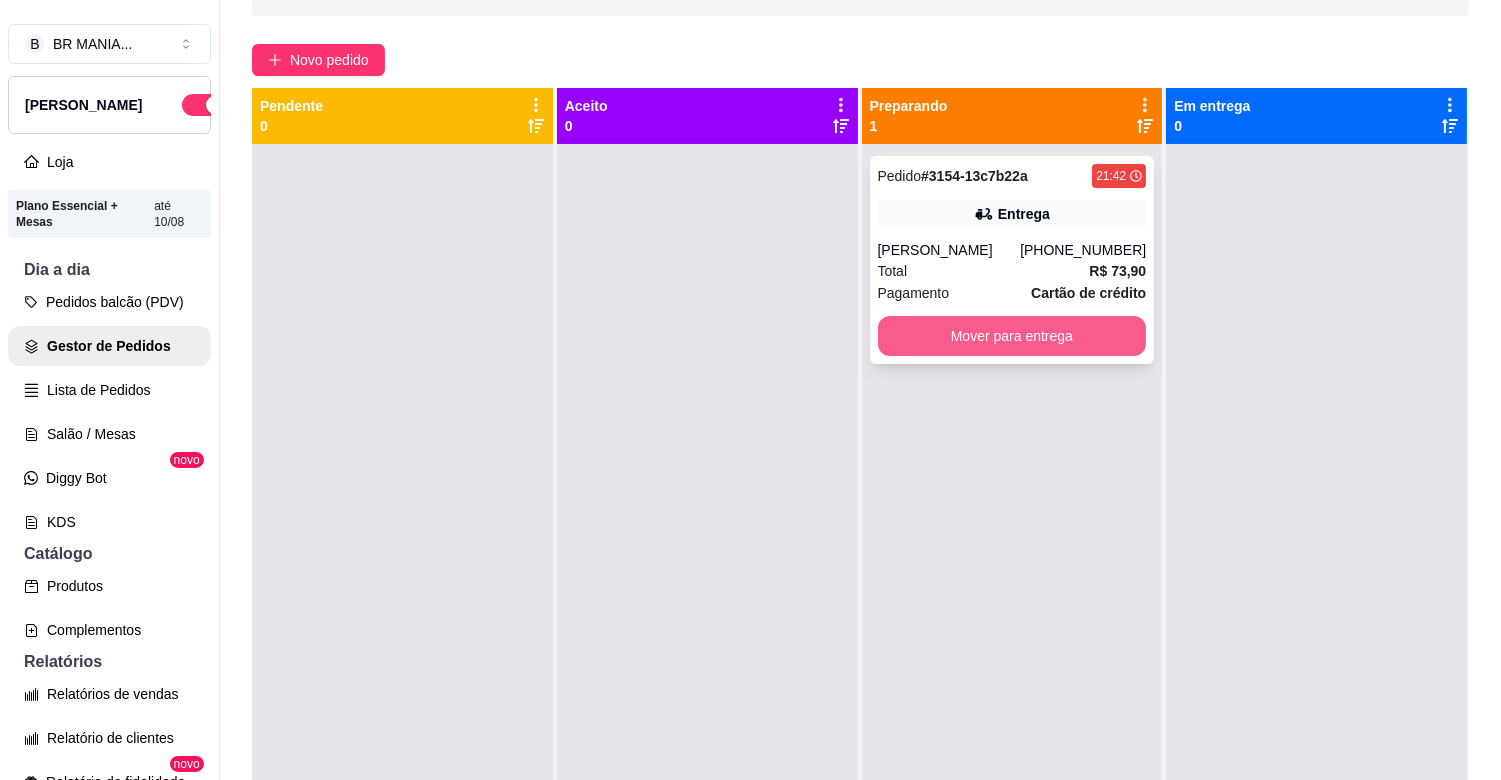 click on "Mover para entrega" at bounding box center (1012, 336) 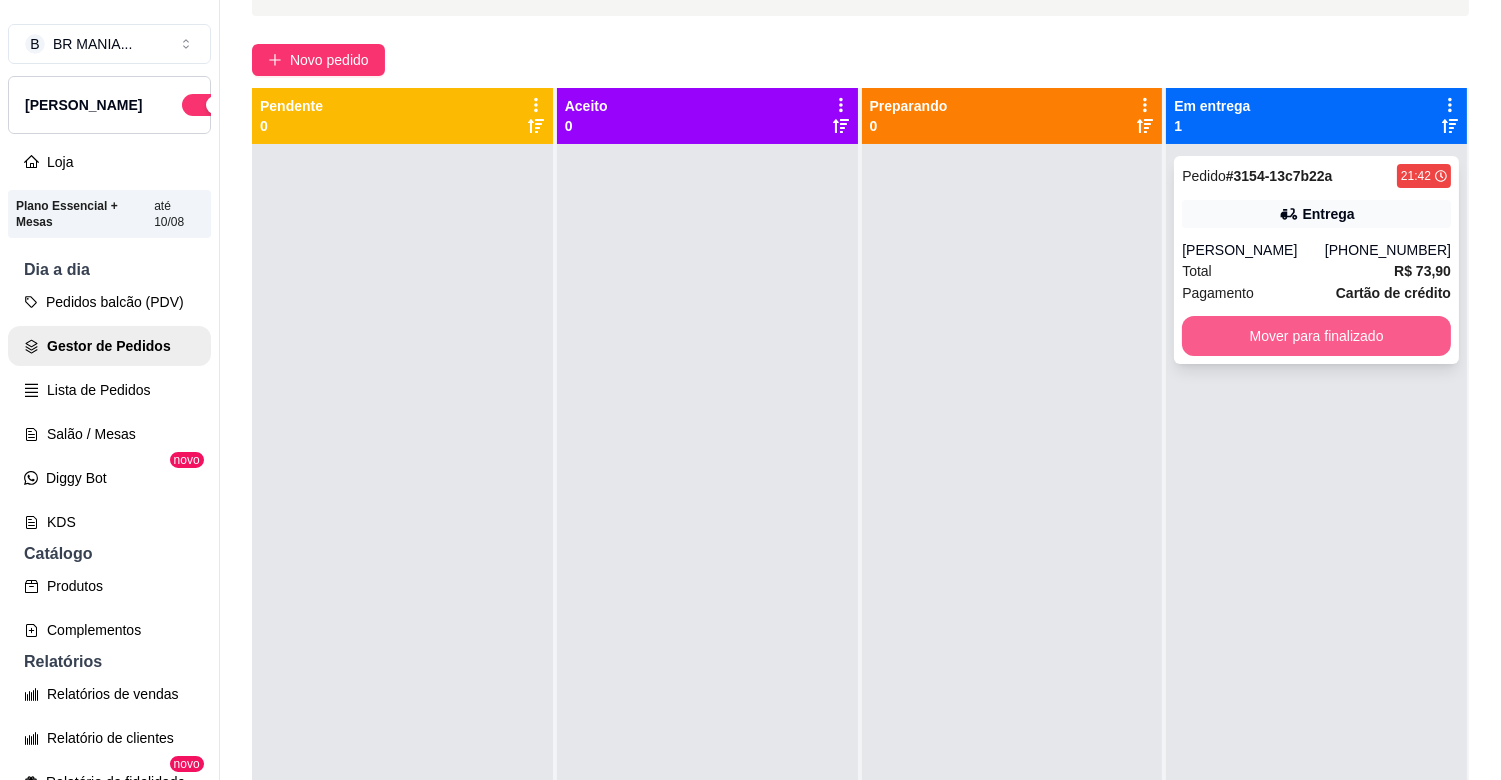 click on "Mover para finalizado" at bounding box center (1316, 336) 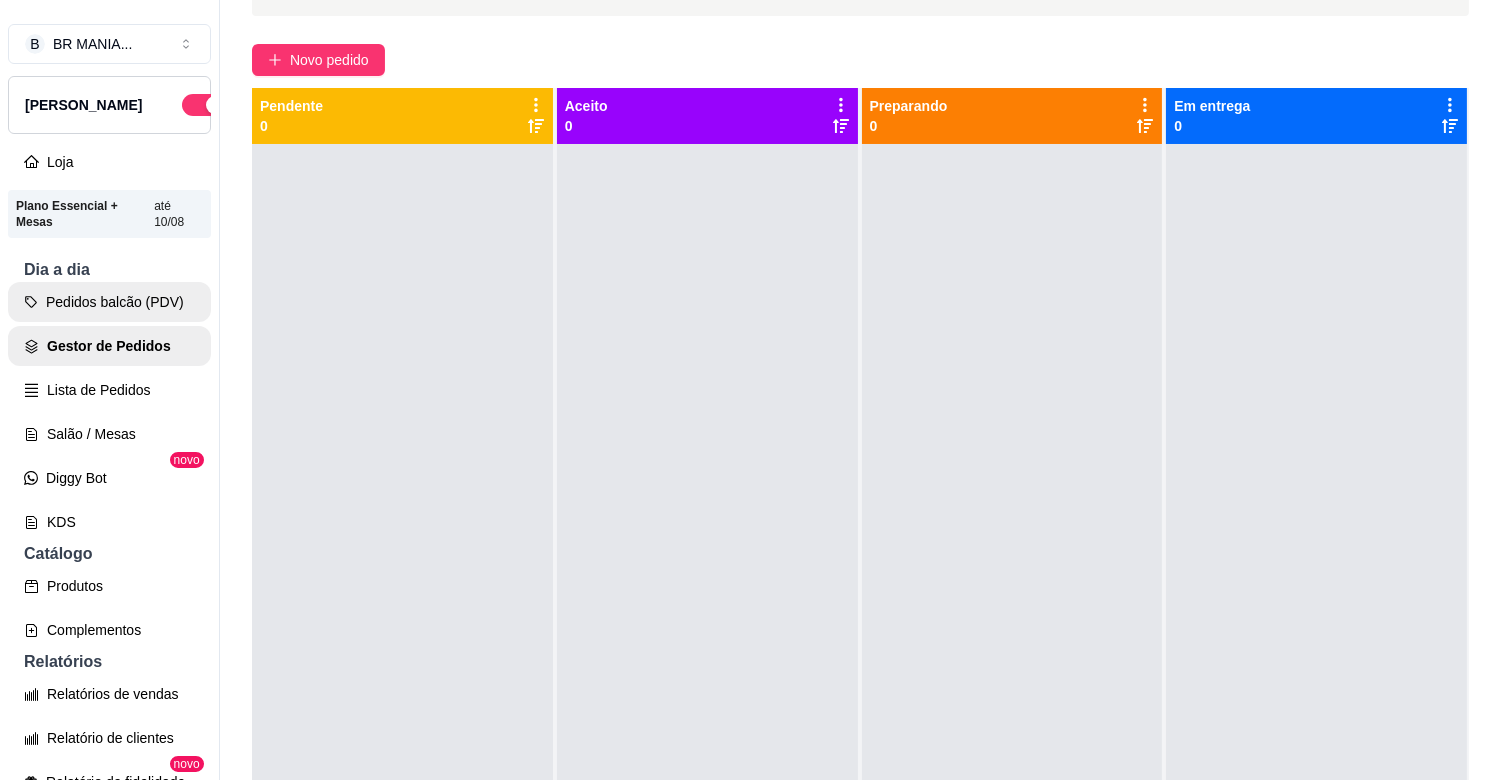 click on "Pedidos balcão (PDV)" at bounding box center [109, 302] 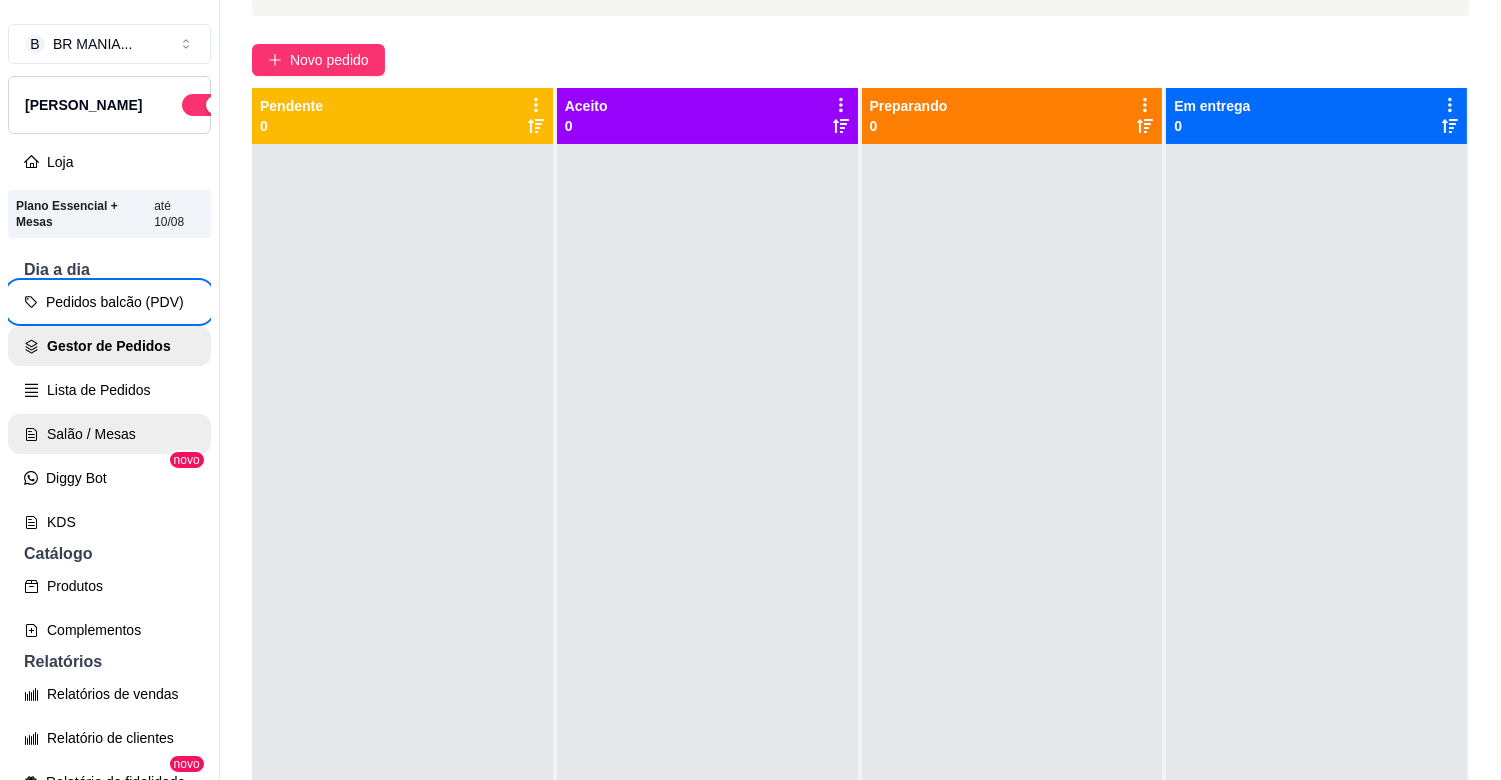 click on "Salão / Mesas" at bounding box center [109, 434] 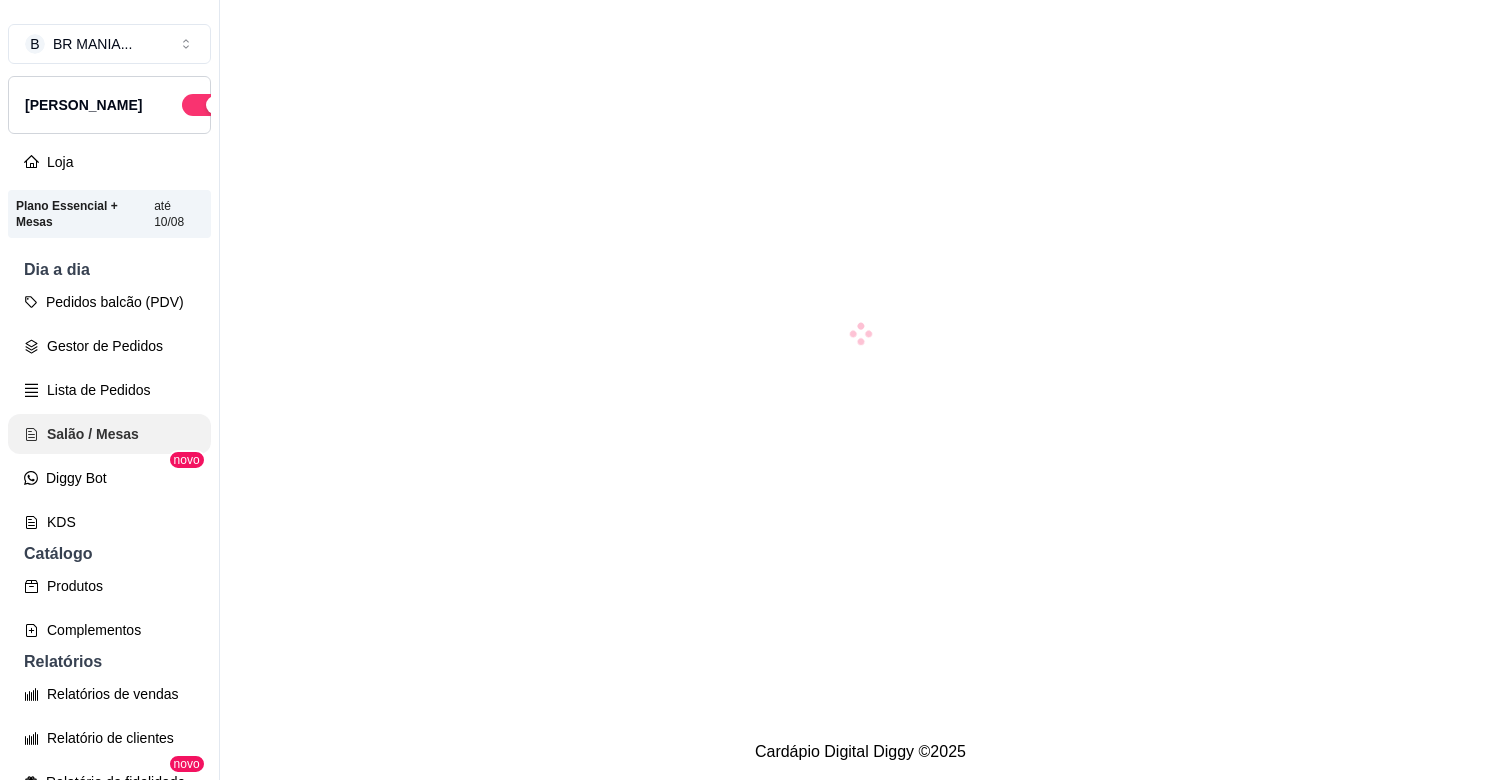 scroll, scrollTop: 0, scrollLeft: 0, axis: both 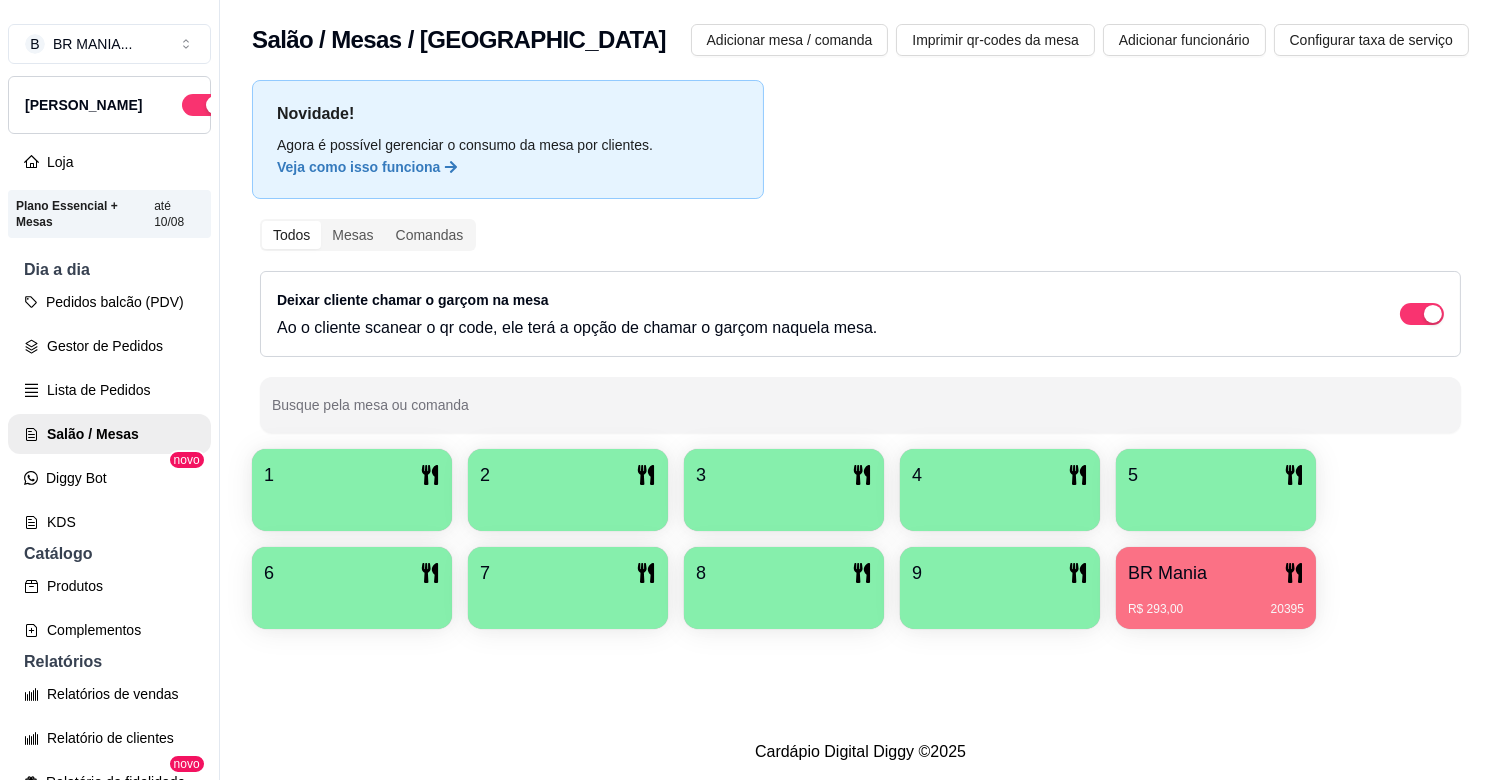 click on "1" at bounding box center (352, 475) 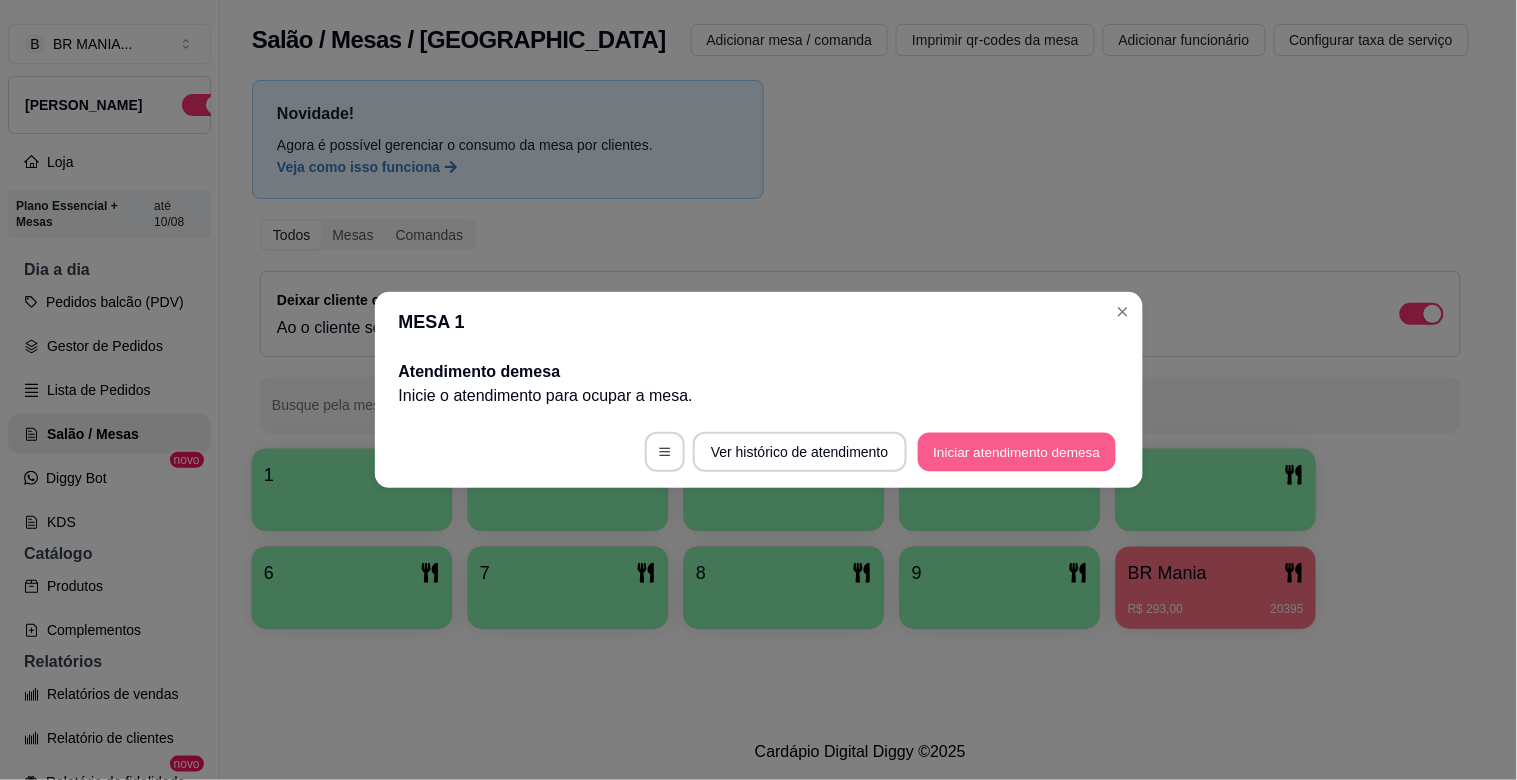 click on "Iniciar atendimento de  mesa" at bounding box center (1017, 452) 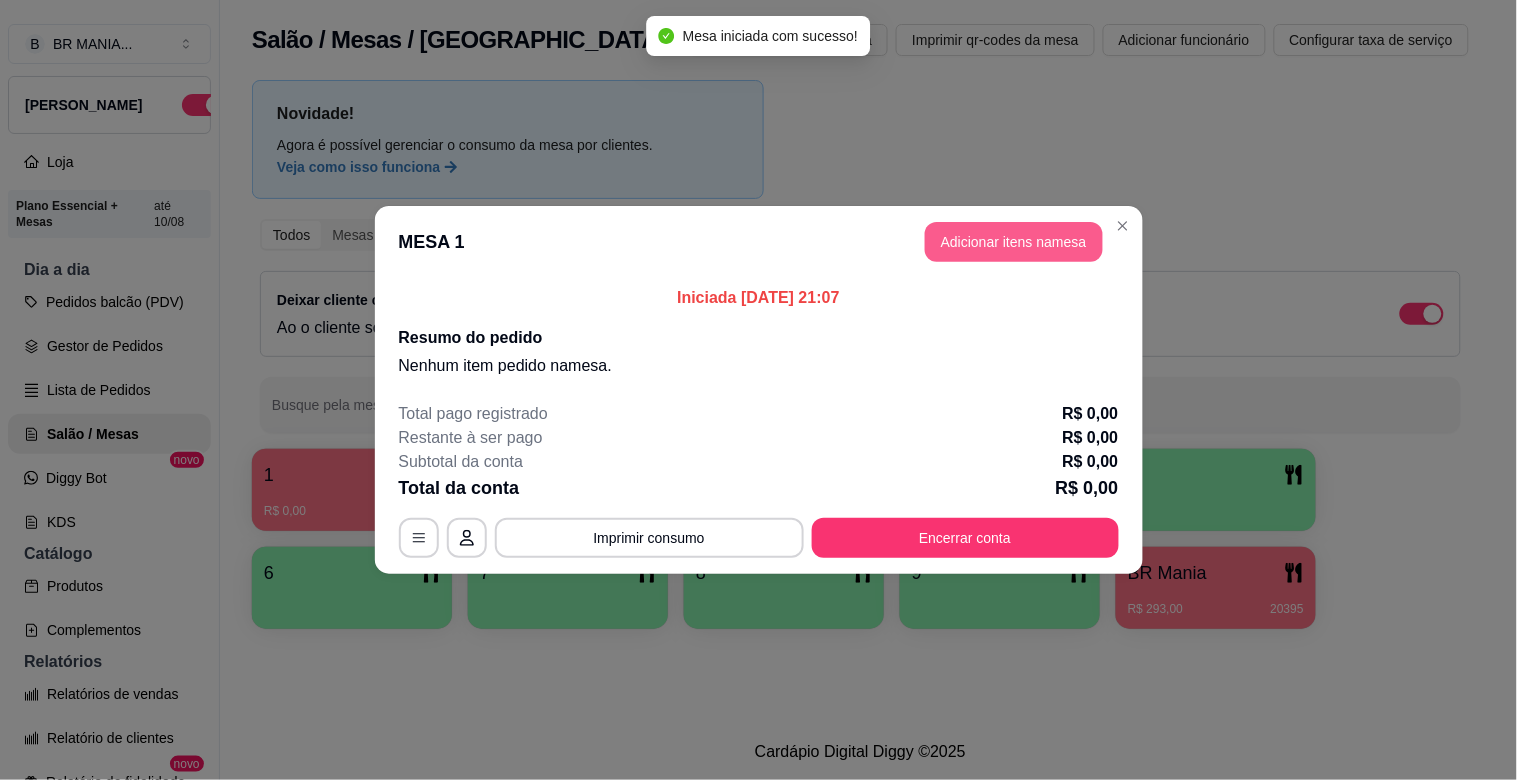 click on "Adicionar itens na  mesa" at bounding box center (1014, 242) 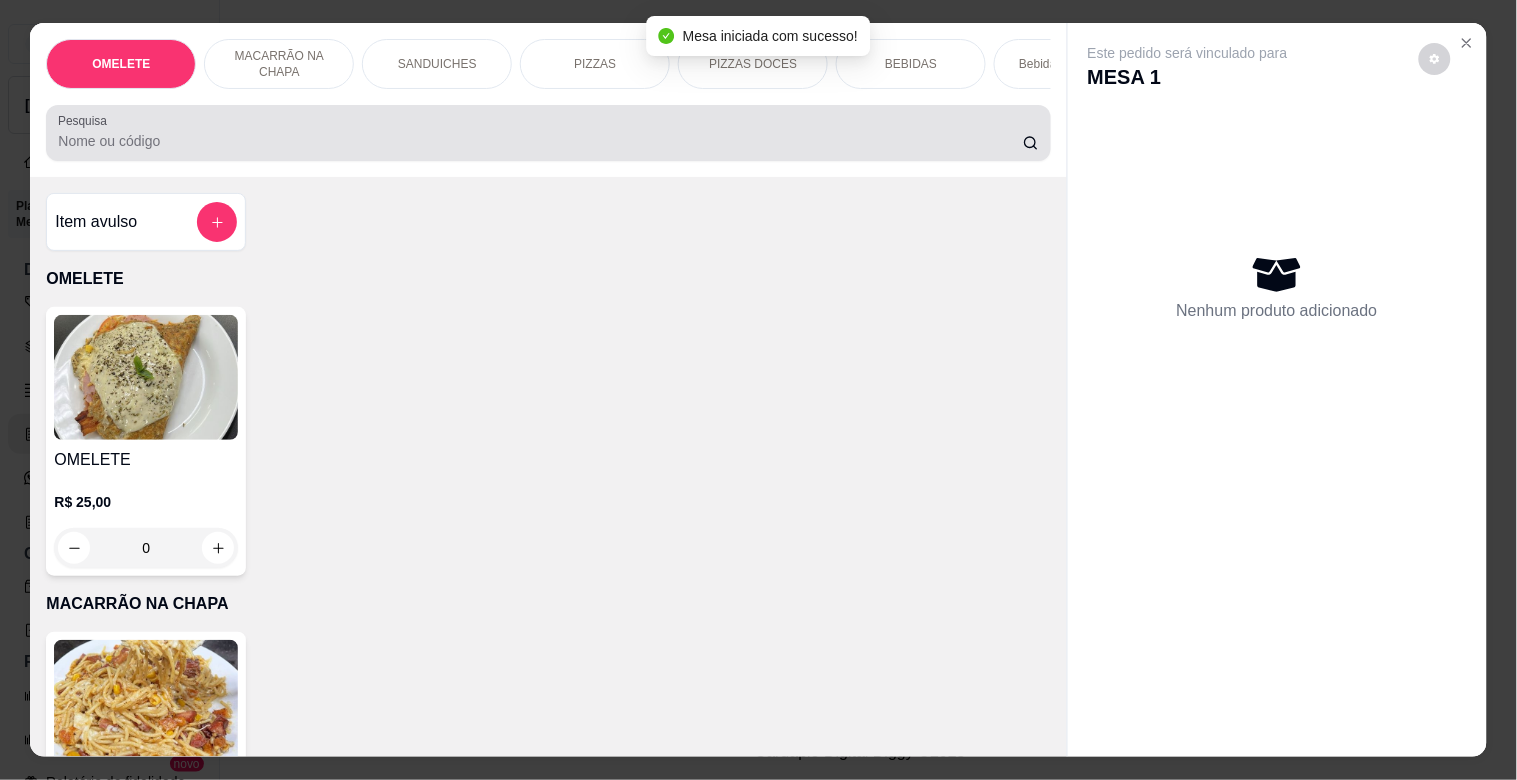 click on "Pesquisa" at bounding box center [540, 141] 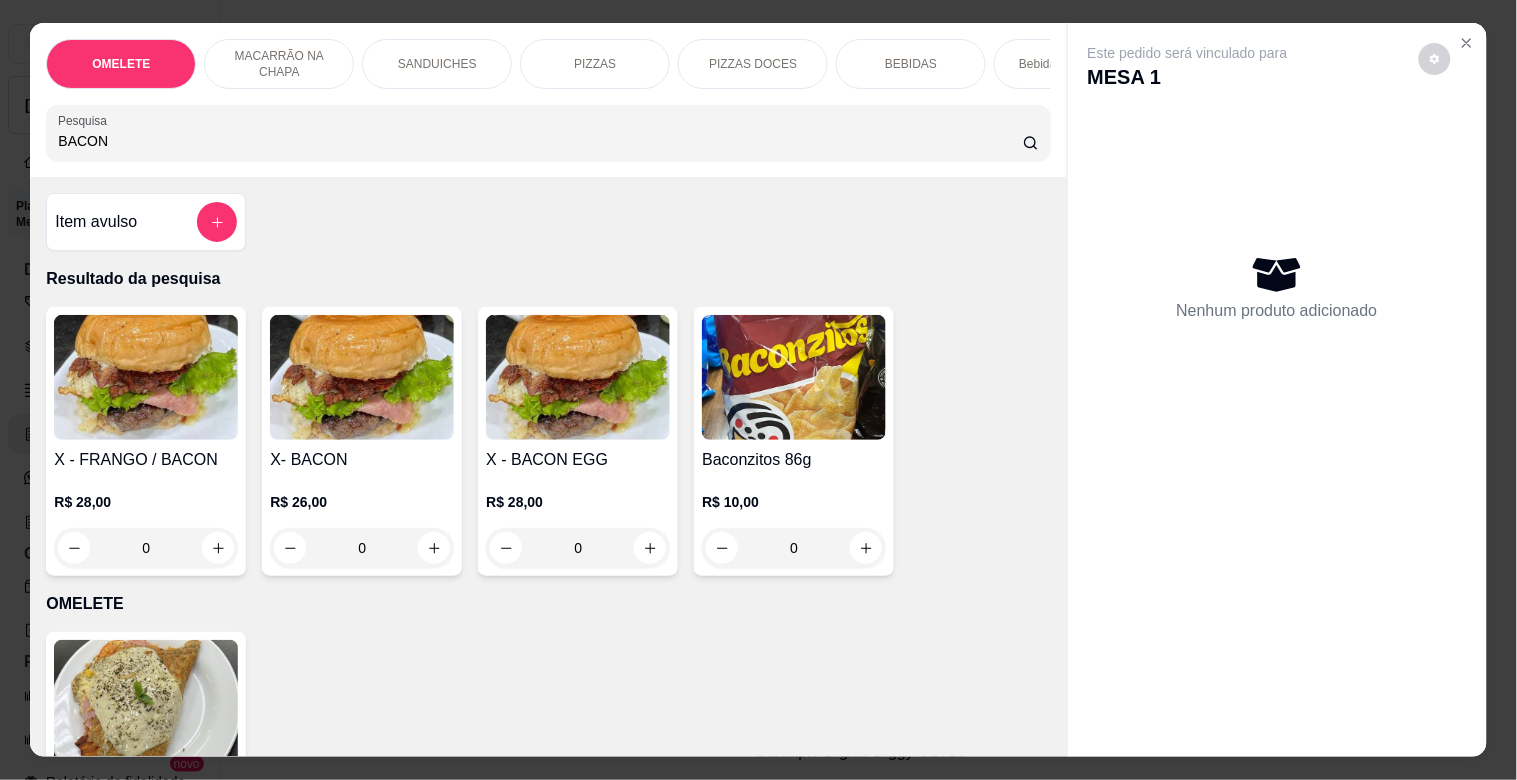 click at bounding box center [146, 377] 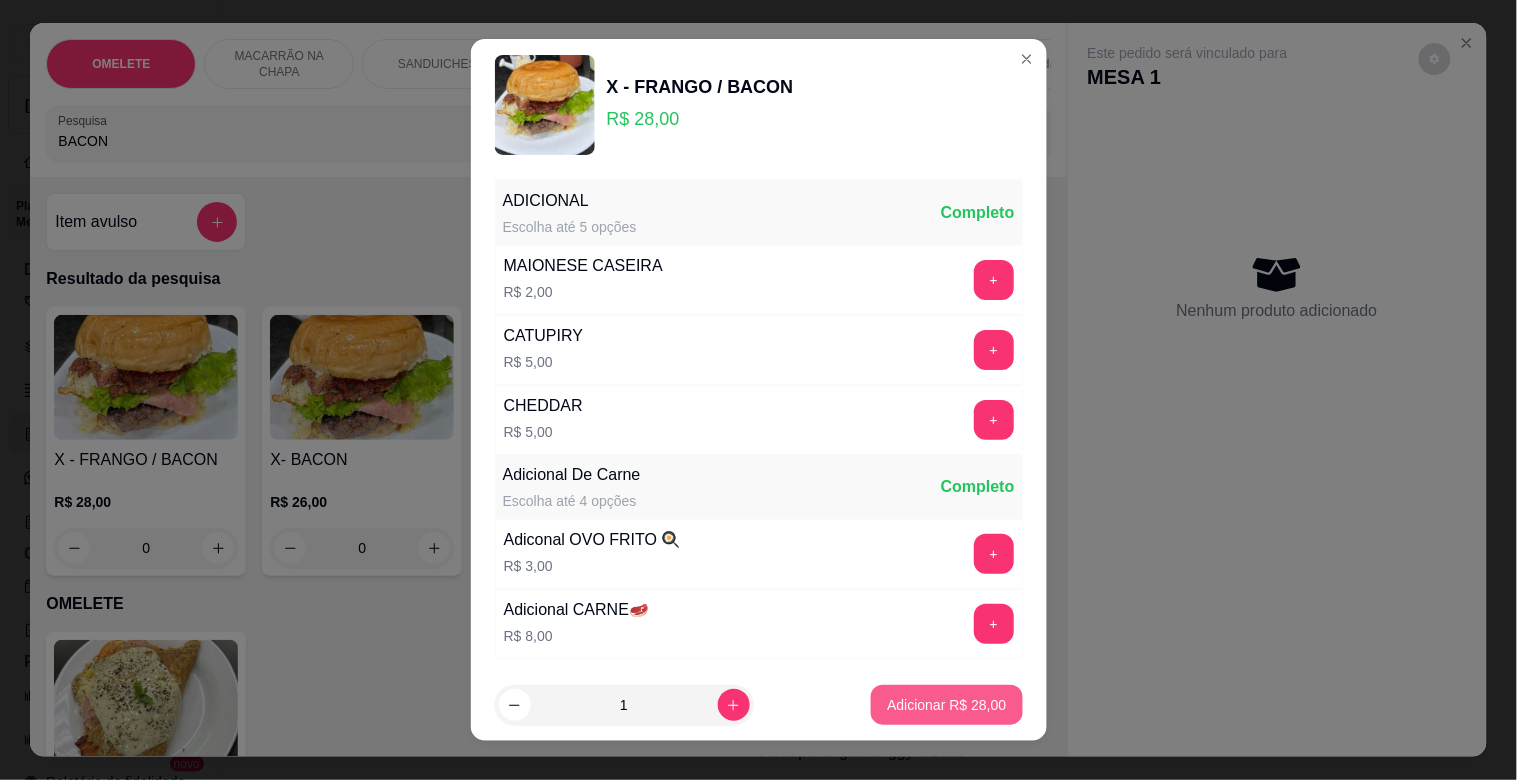 click on "Adicionar   R$ 28,00" at bounding box center (946, 705) 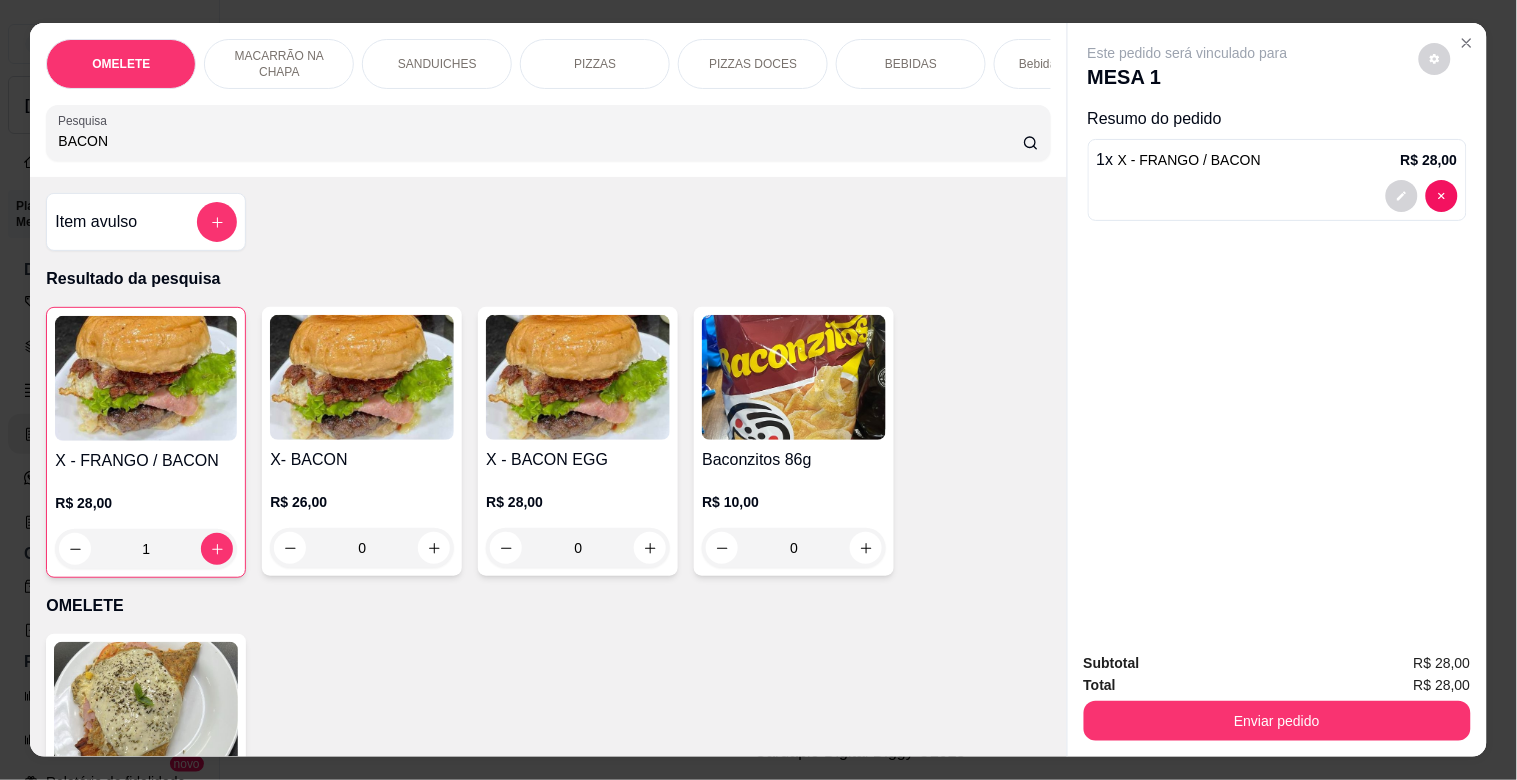drag, startPoint x: 130, startPoint y: 147, endPoint x: 0, endPoint y: 147, distance: 130 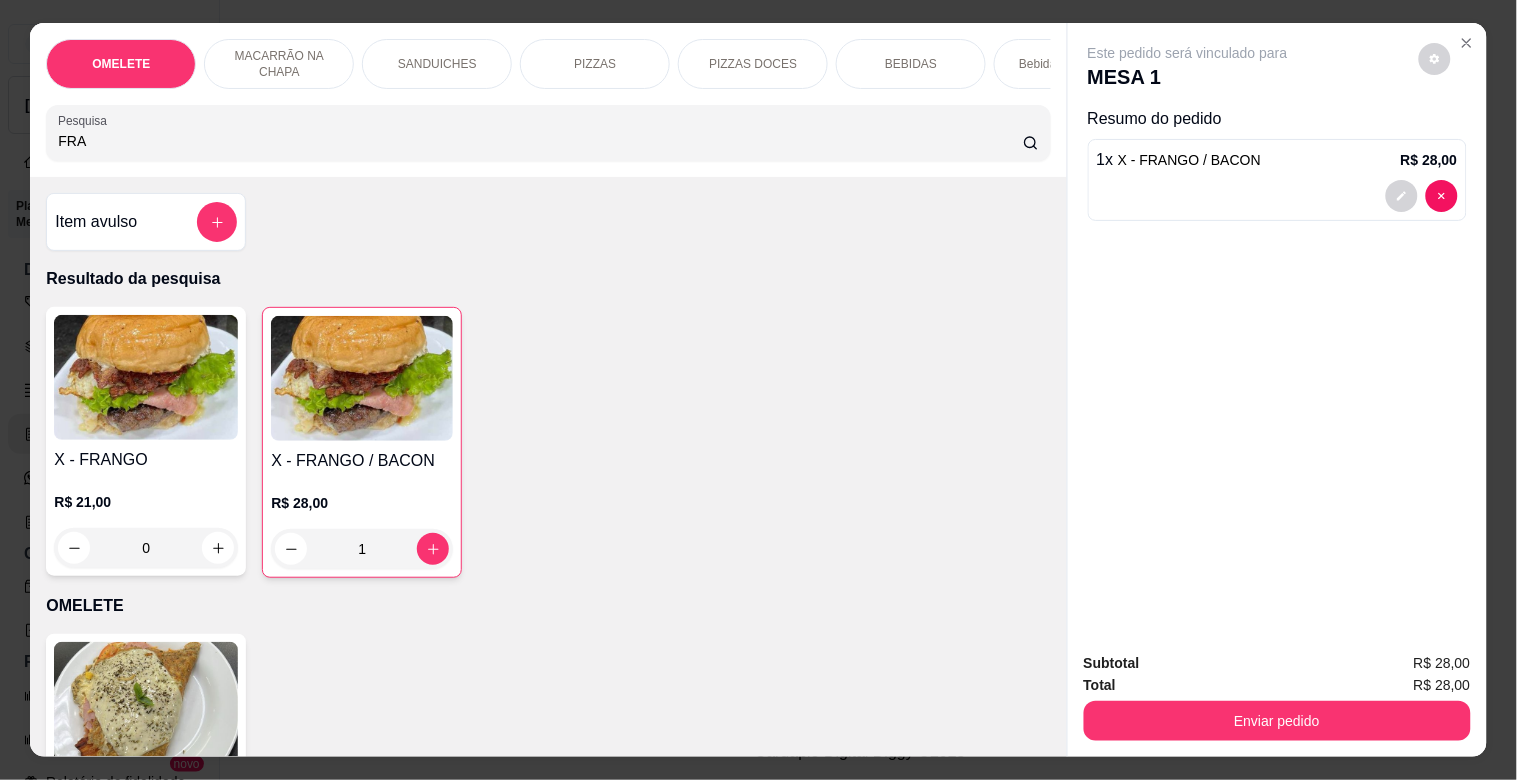 click on "X - FRANGO" at bounding box center [146, 460] 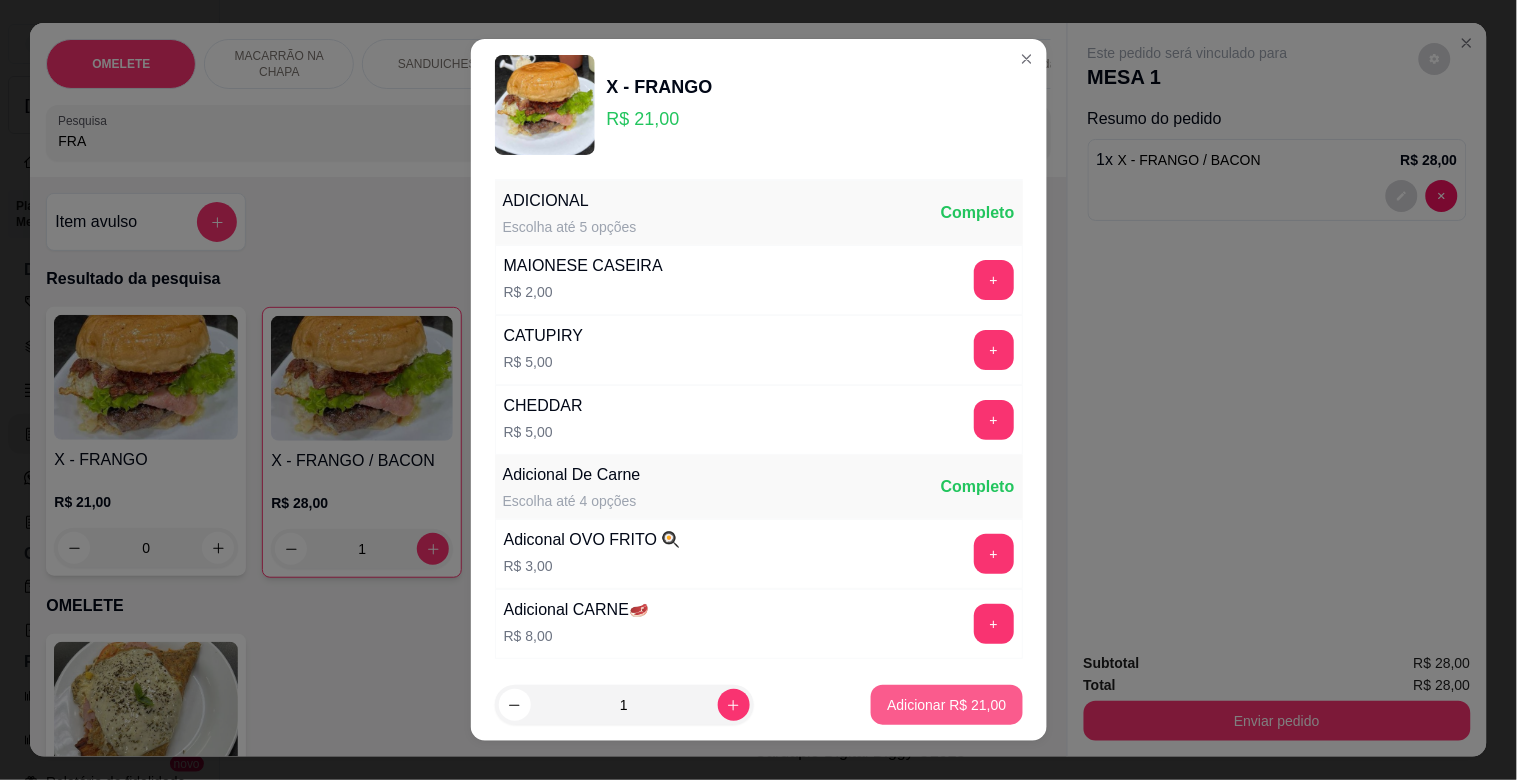 click on "Adicionar   R$ 21,00" at bounding box center [946, 705] 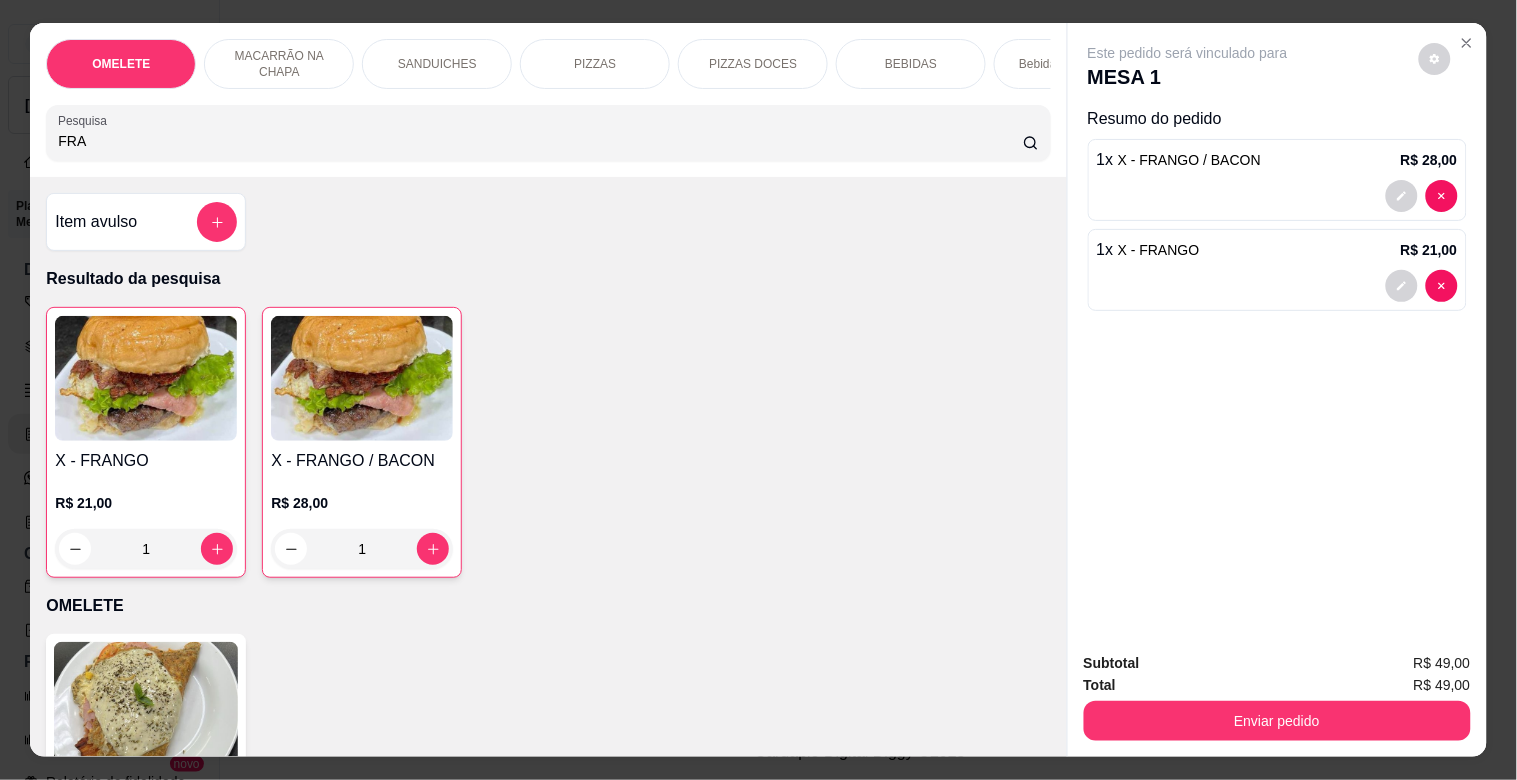 drag, startPoint x: 152, startPoint y: 163, endPoint x: 0, endPoint y: 162, distance: 152.0033 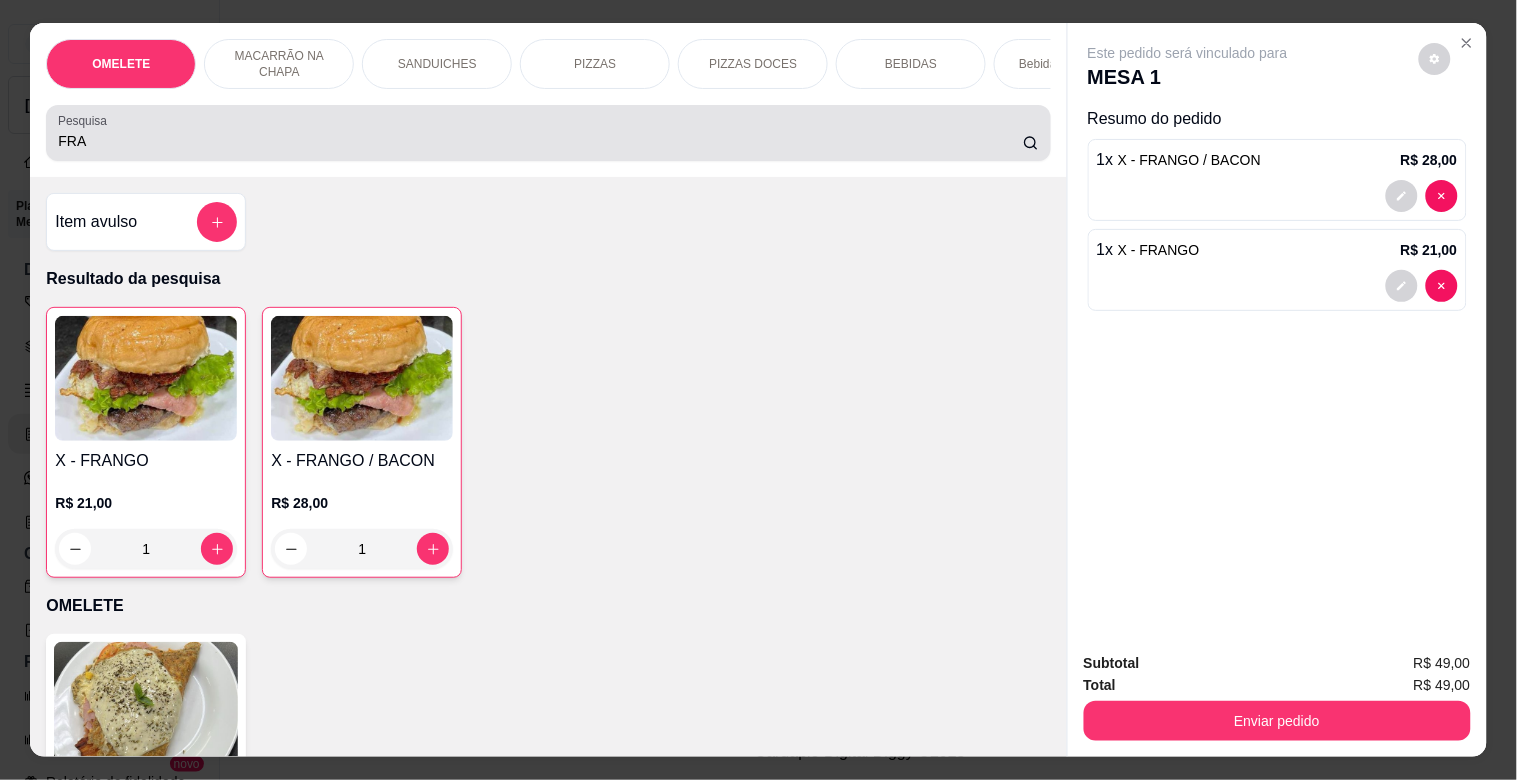drag, startPoint x: 106, startPoint y: 161, endPoint x: 0, endPoint y: 180, distance: 107.68937 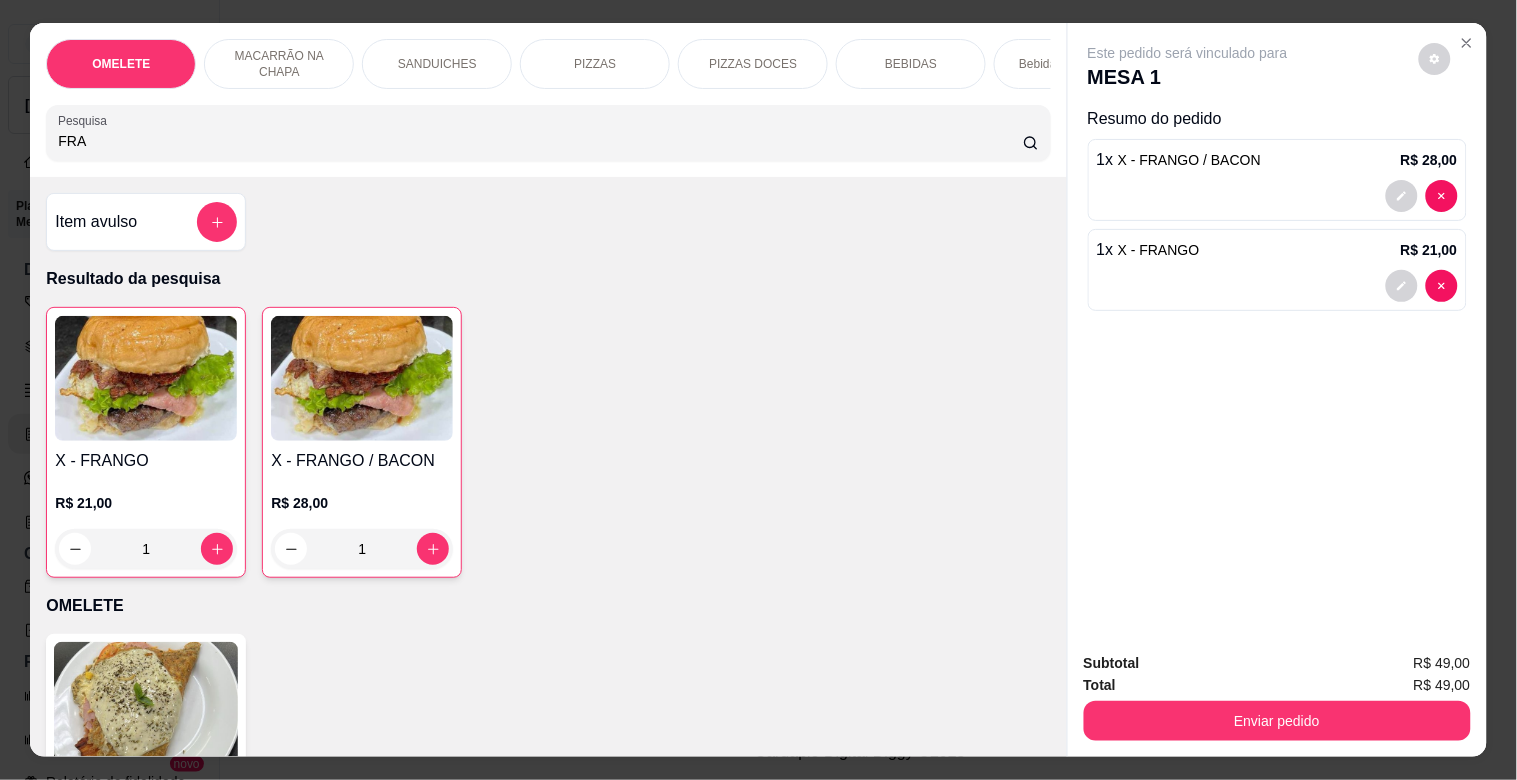 click on "OMELETE MACARRÃO NA CHAPA  SANDUICHES PIZZAS PIZZAS DOCES BEBIDAS  Bebidas Alcoólicas  Bebidas Não alcoólicas  Energético  ELMA CHIPS Salgados  BOMBONIERE  Chup chup Rose Gourmet  Chup chup Lets  KIBOM Gelo  Paieiro  Isqueiro BIC Grande  Seda ZOMO  Doceria [PERSON_NAME]  Pesquisa FRA" at bounding box center (548, 100) 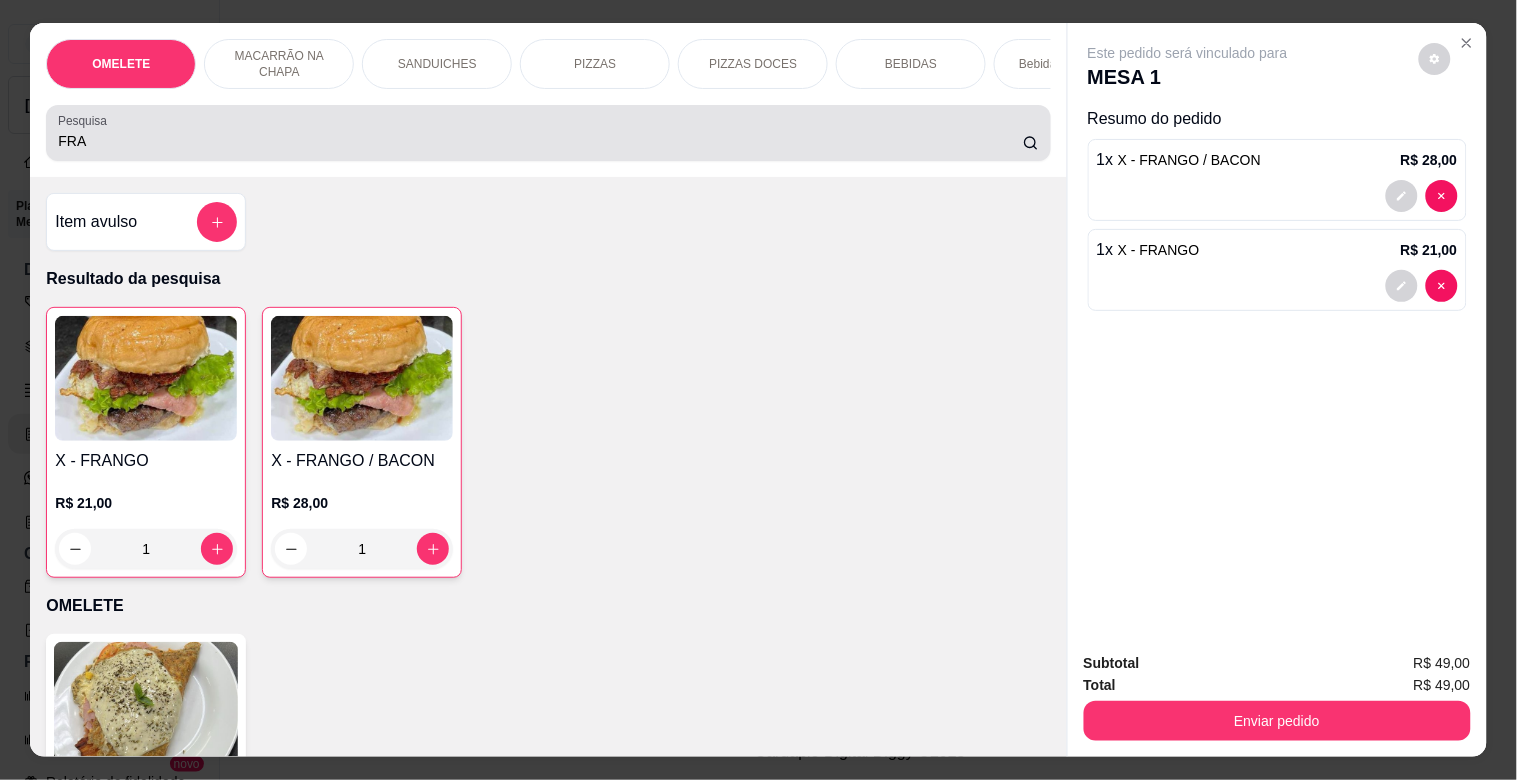 click on "Pesquisa FRA" at bounding box center [548, 133] 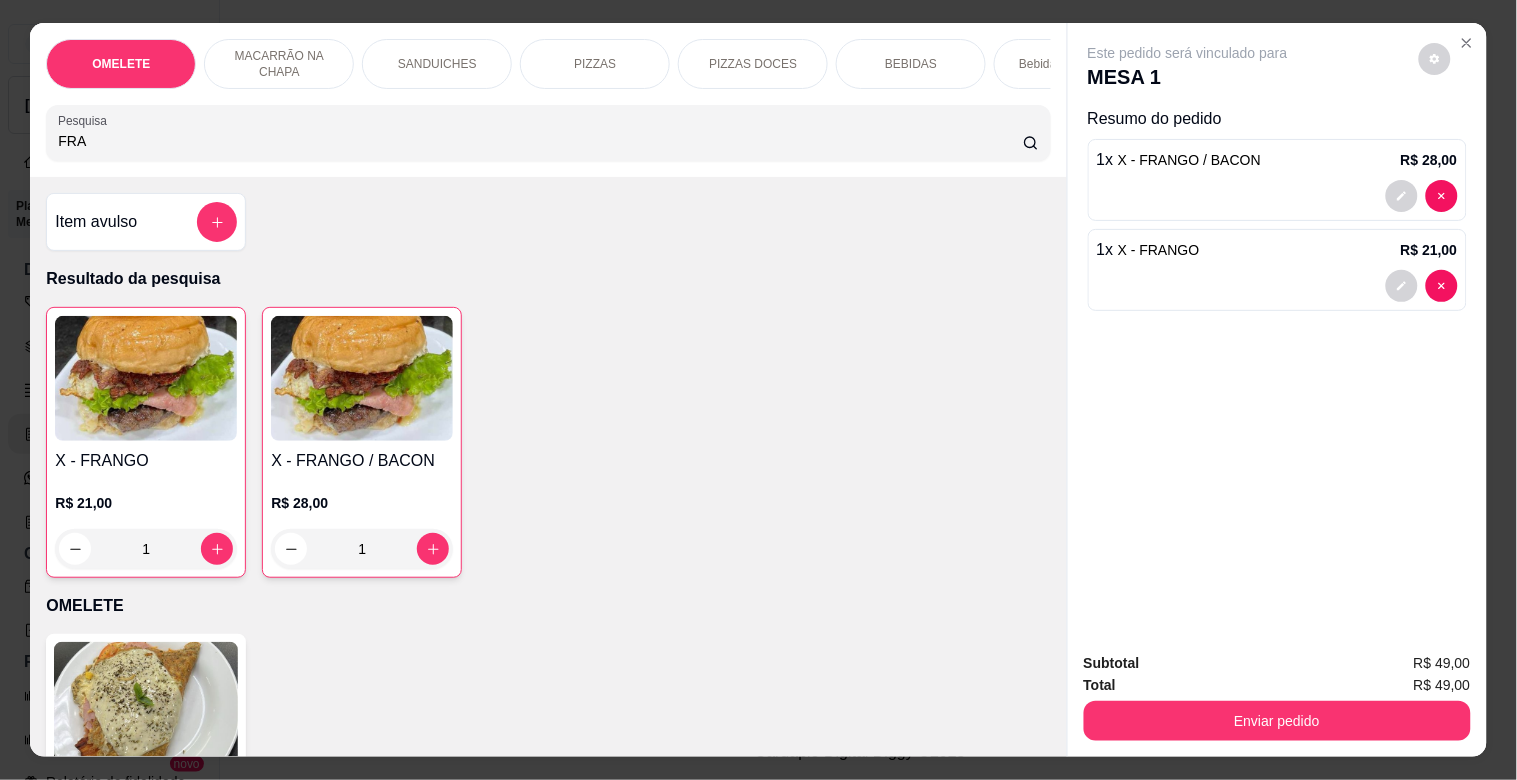 drag, startPoint x: 65, startPoint y: 152, endPoint x: 0, endPoint y: 152, distance: 65 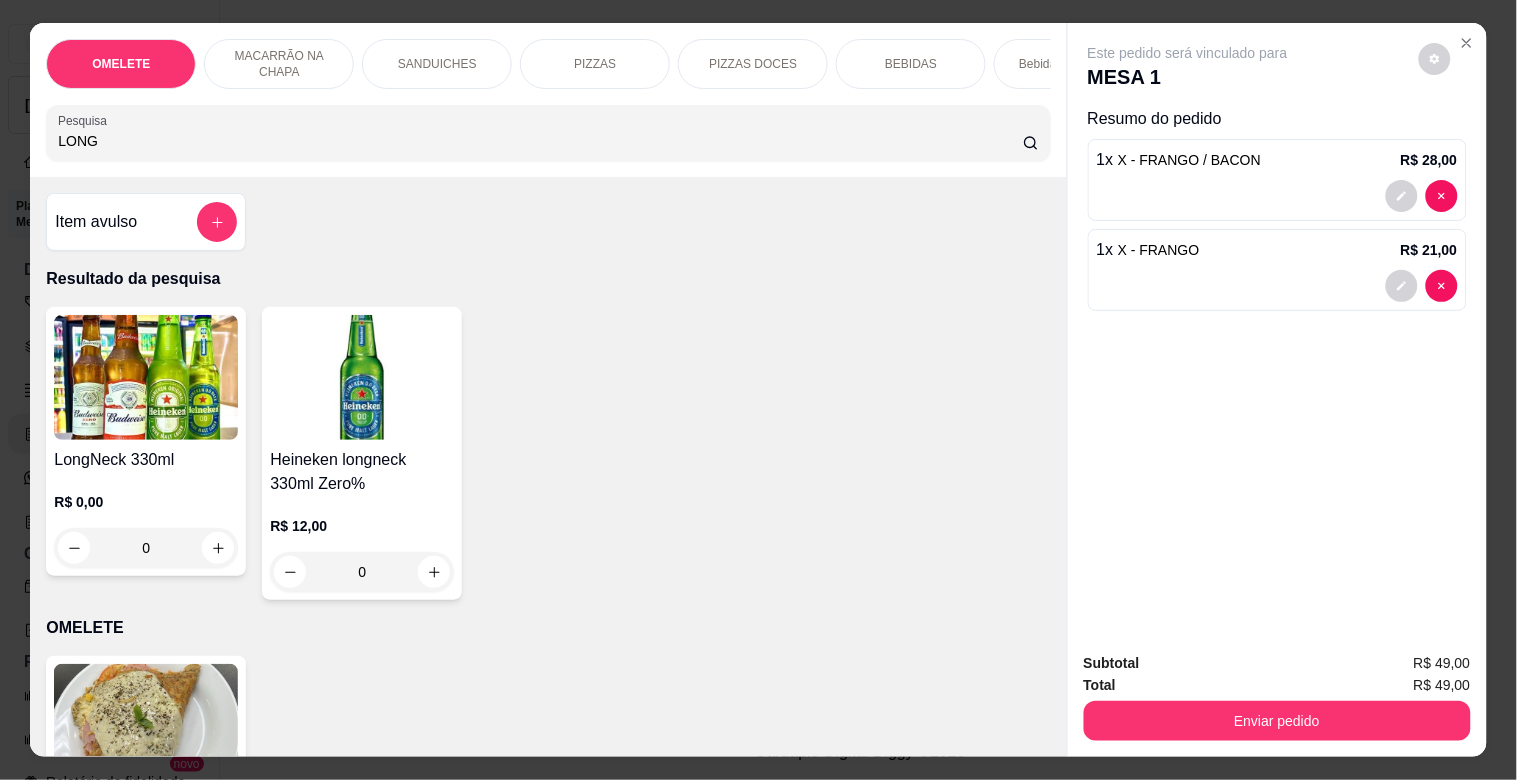 click on "LongNeck 330ml" at bounding box center (146, 460) 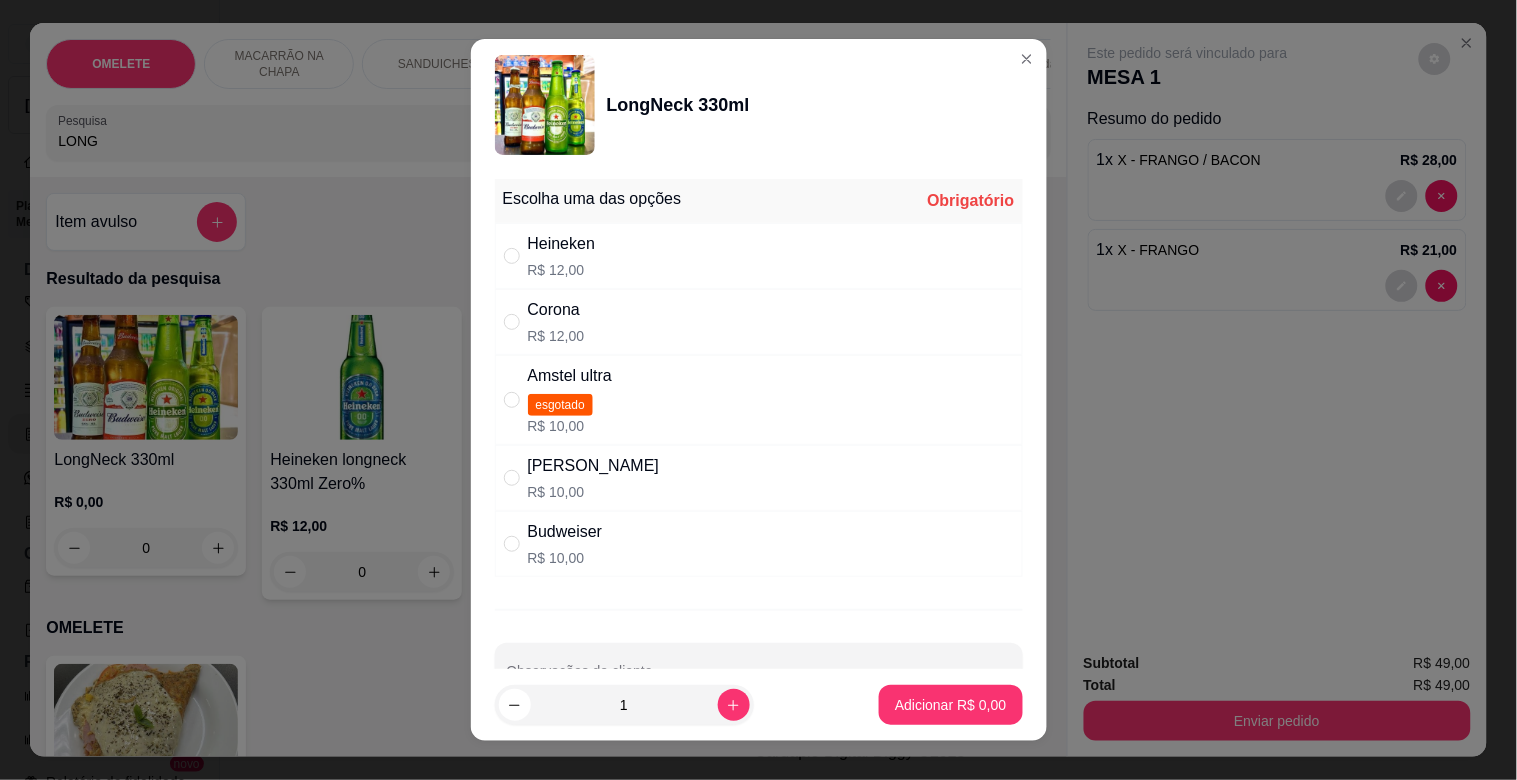 click on "R$ 10,00" at bounding box center [594, 492] 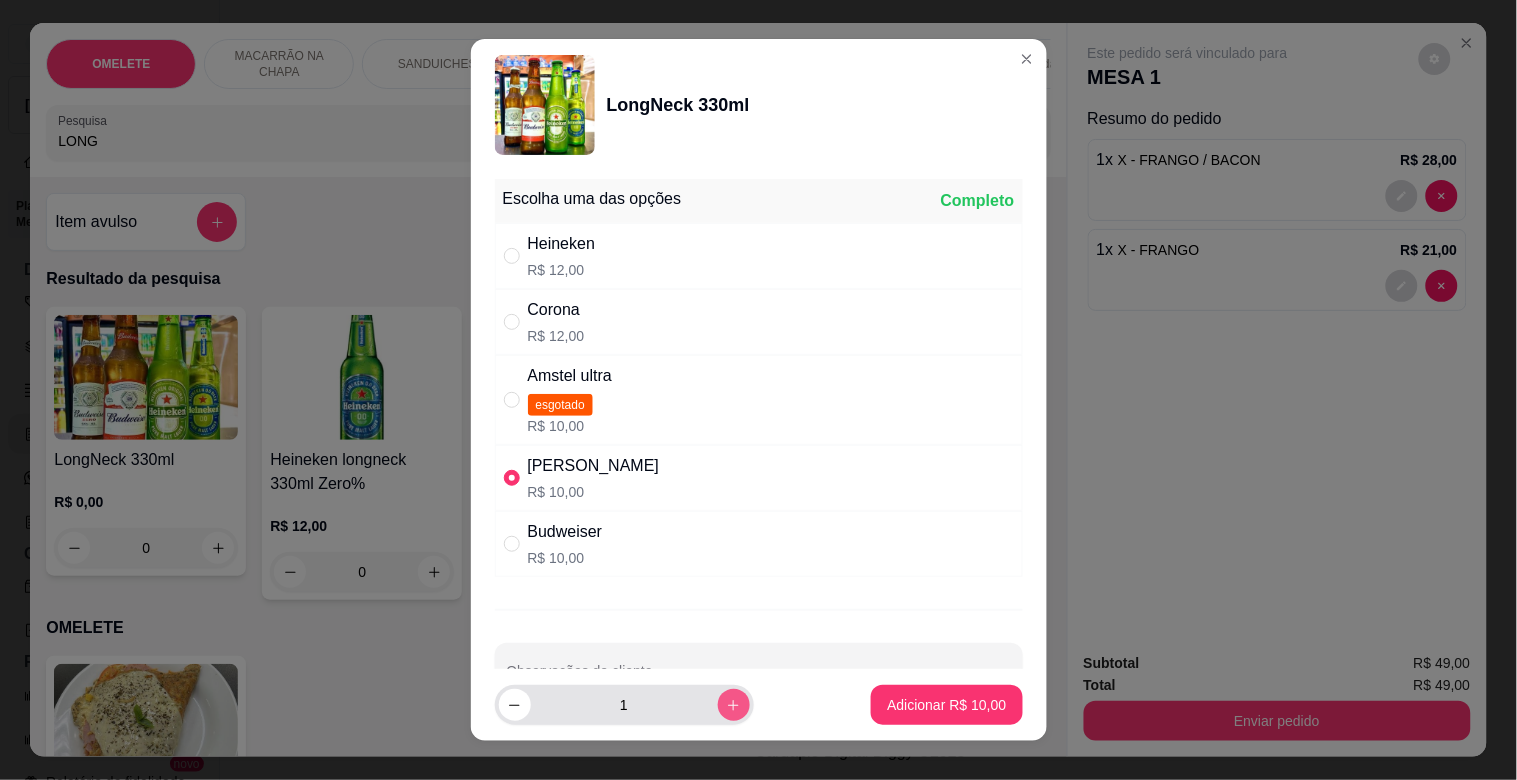 click at bounding box center (734, 705) 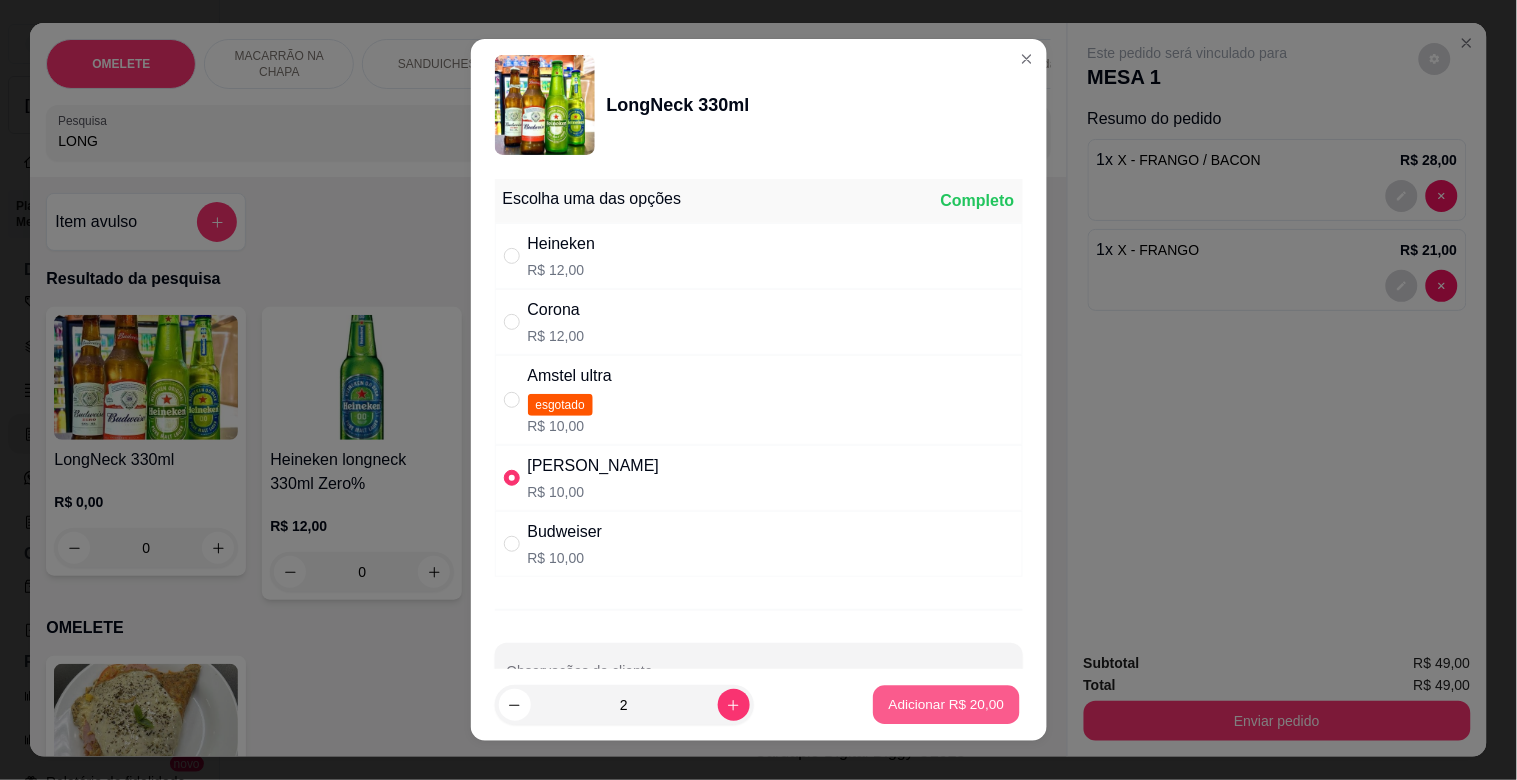 click on "Adicionar   R$ 20,00" at bounding box center (947, 704) 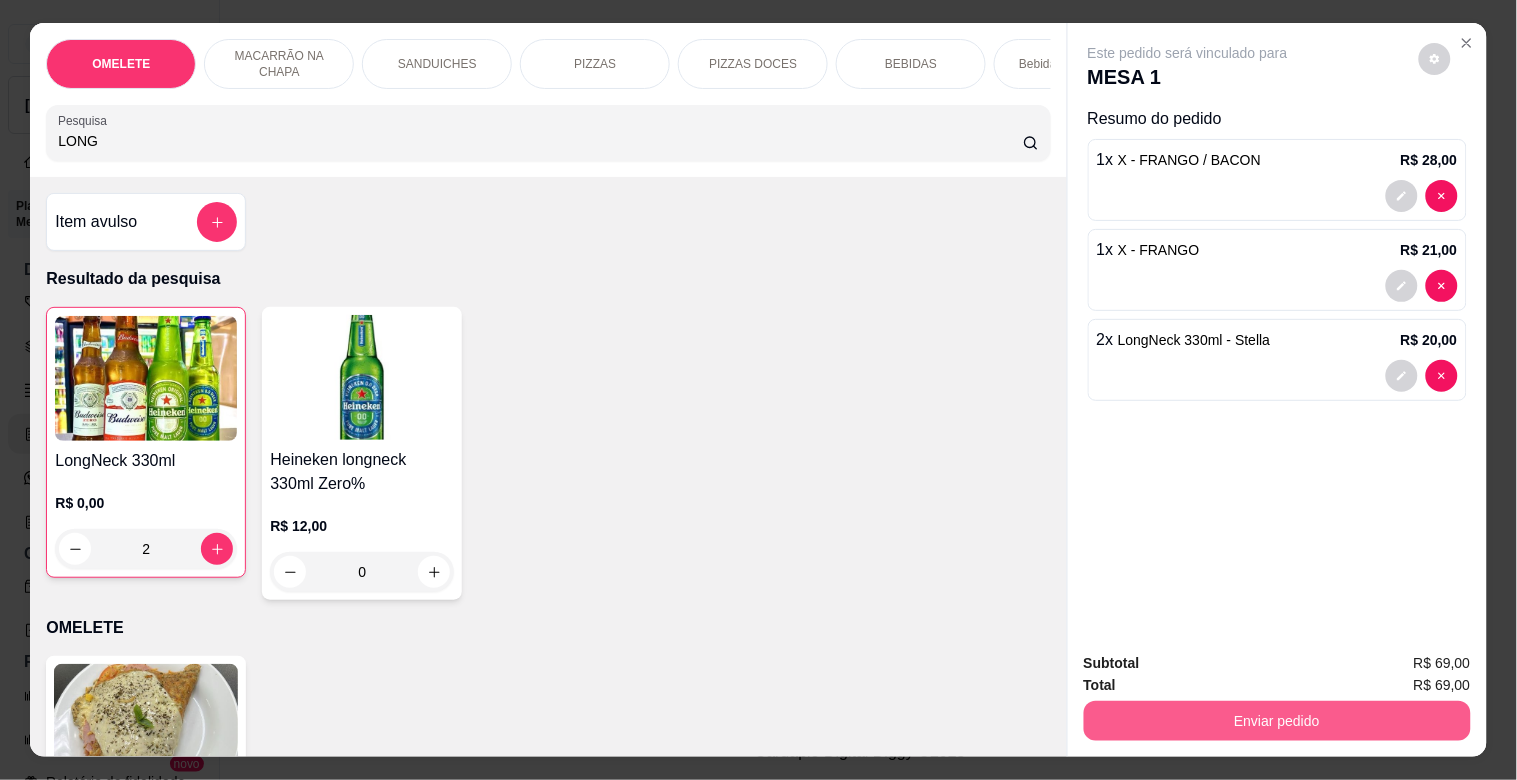 click on "Enviar pedido" at bounding box center (1277, 721) 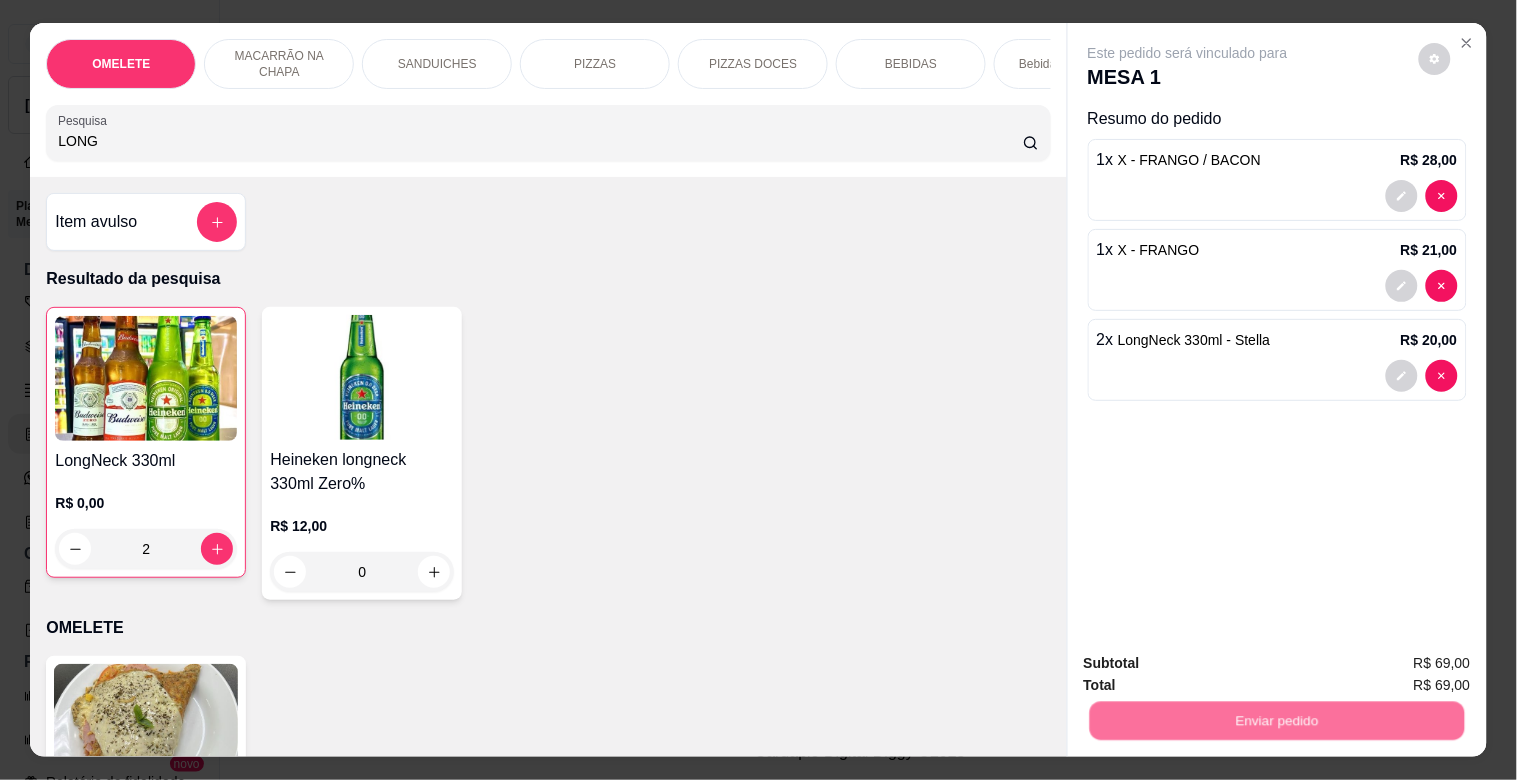 click on "Não registrar e enviar pedido" at bounding box center (1211, 663) 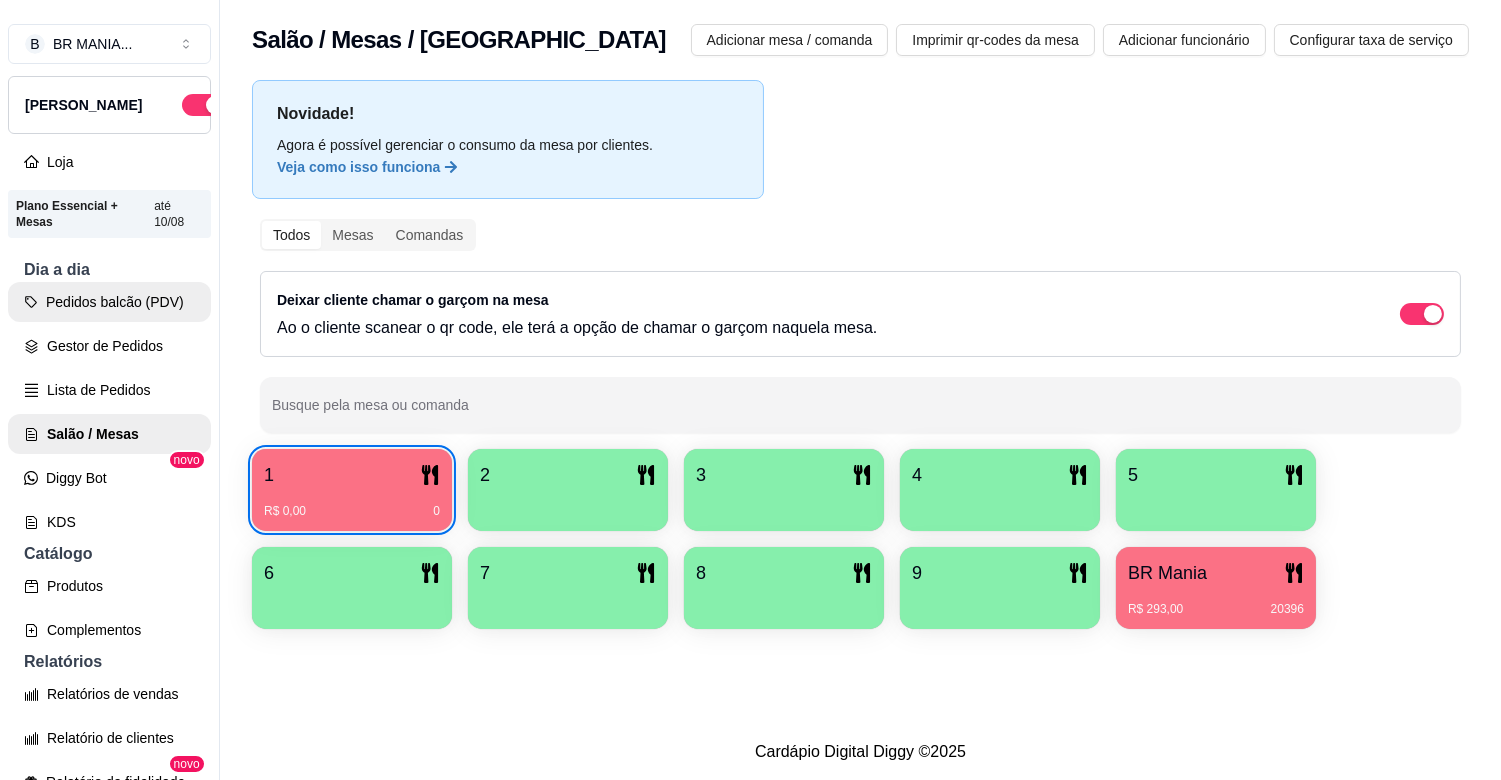 click on "Pedidos balcão (PDV)" at bounding box center [109, 302] 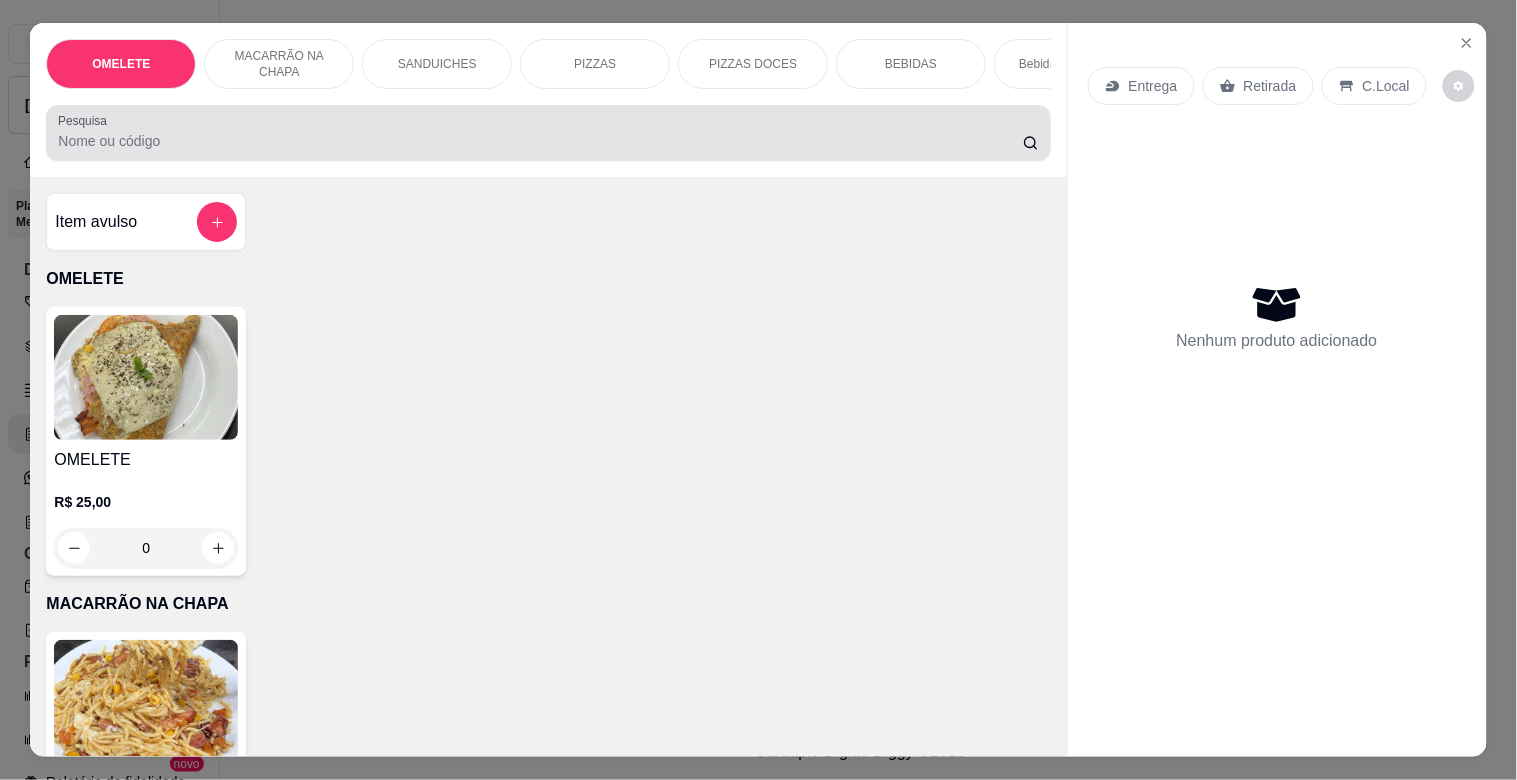 click on "Pesquisa" at bounding box center (540, 141) 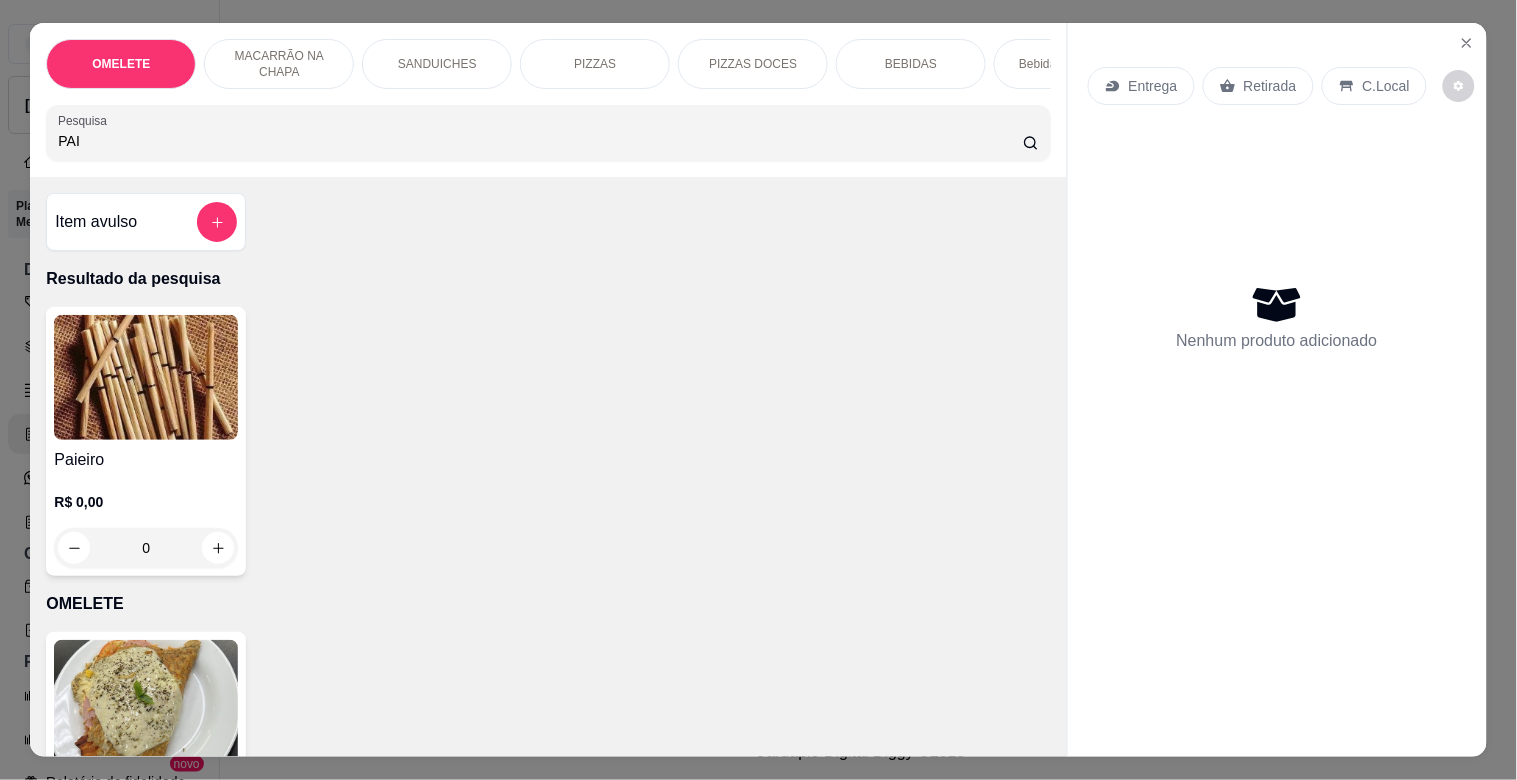 click at bounding box center (146, 377) 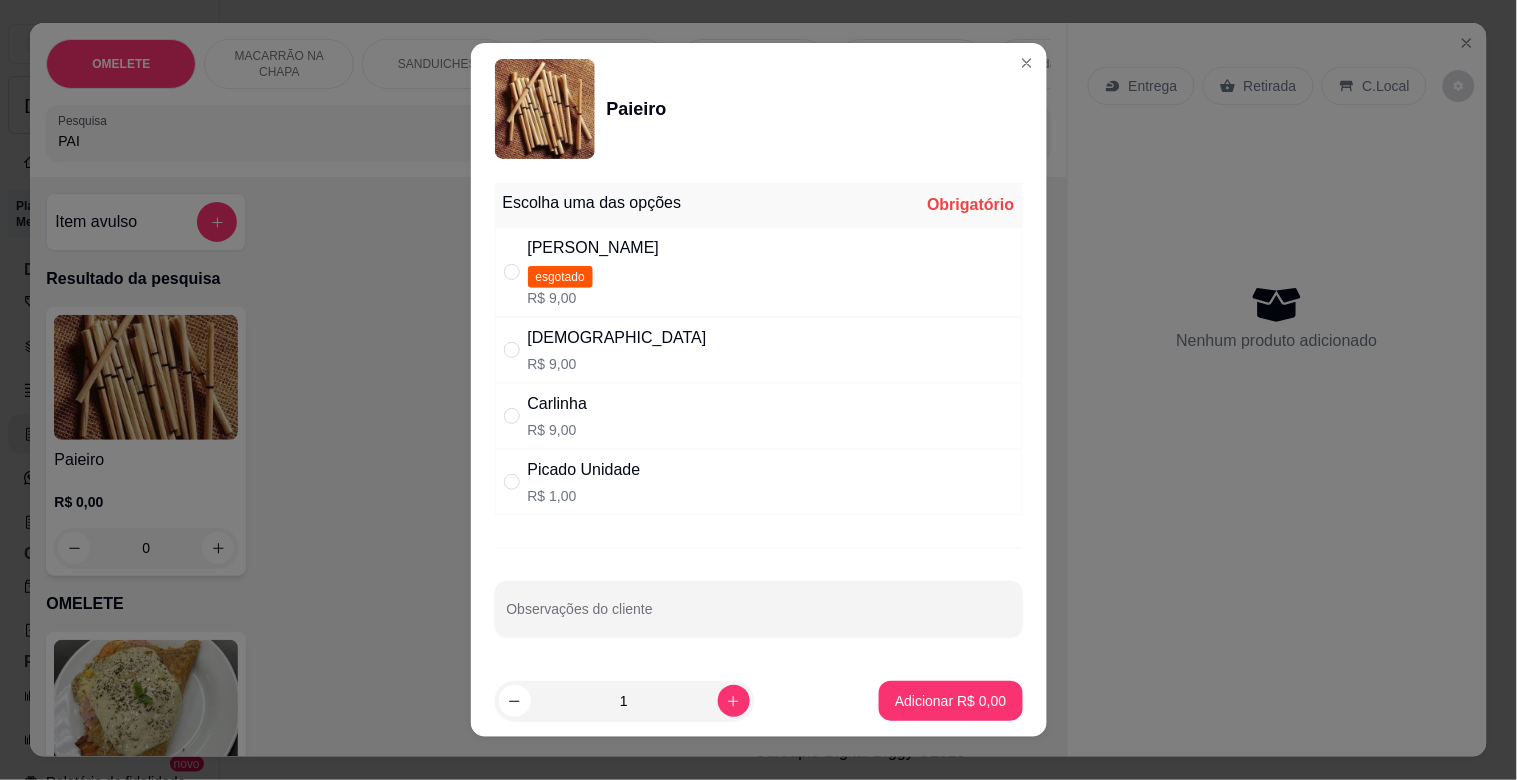 click on "Picado Unidade  R$ 1,00" at bounding box center [584, 482] 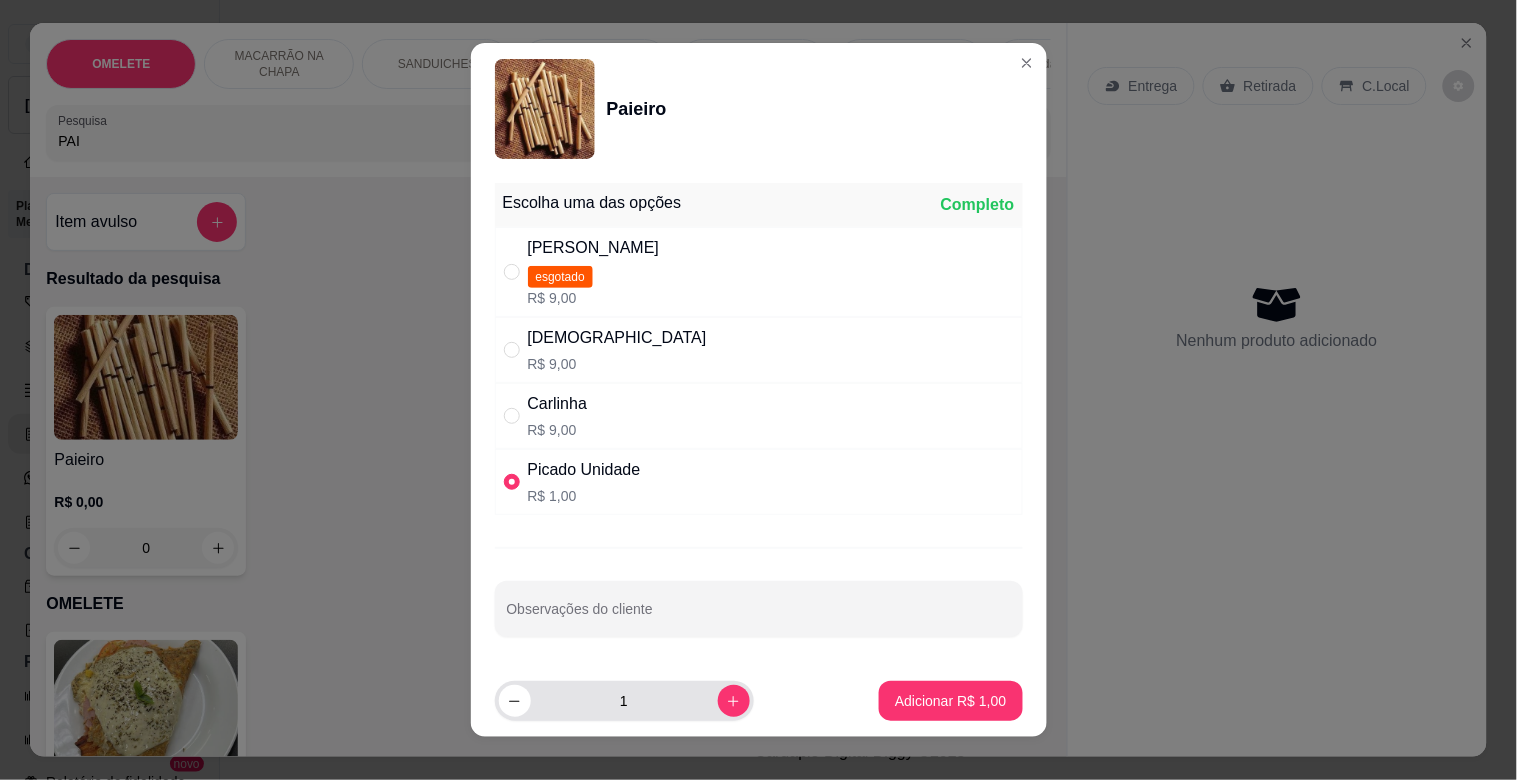click at bounding box center [734, 701] 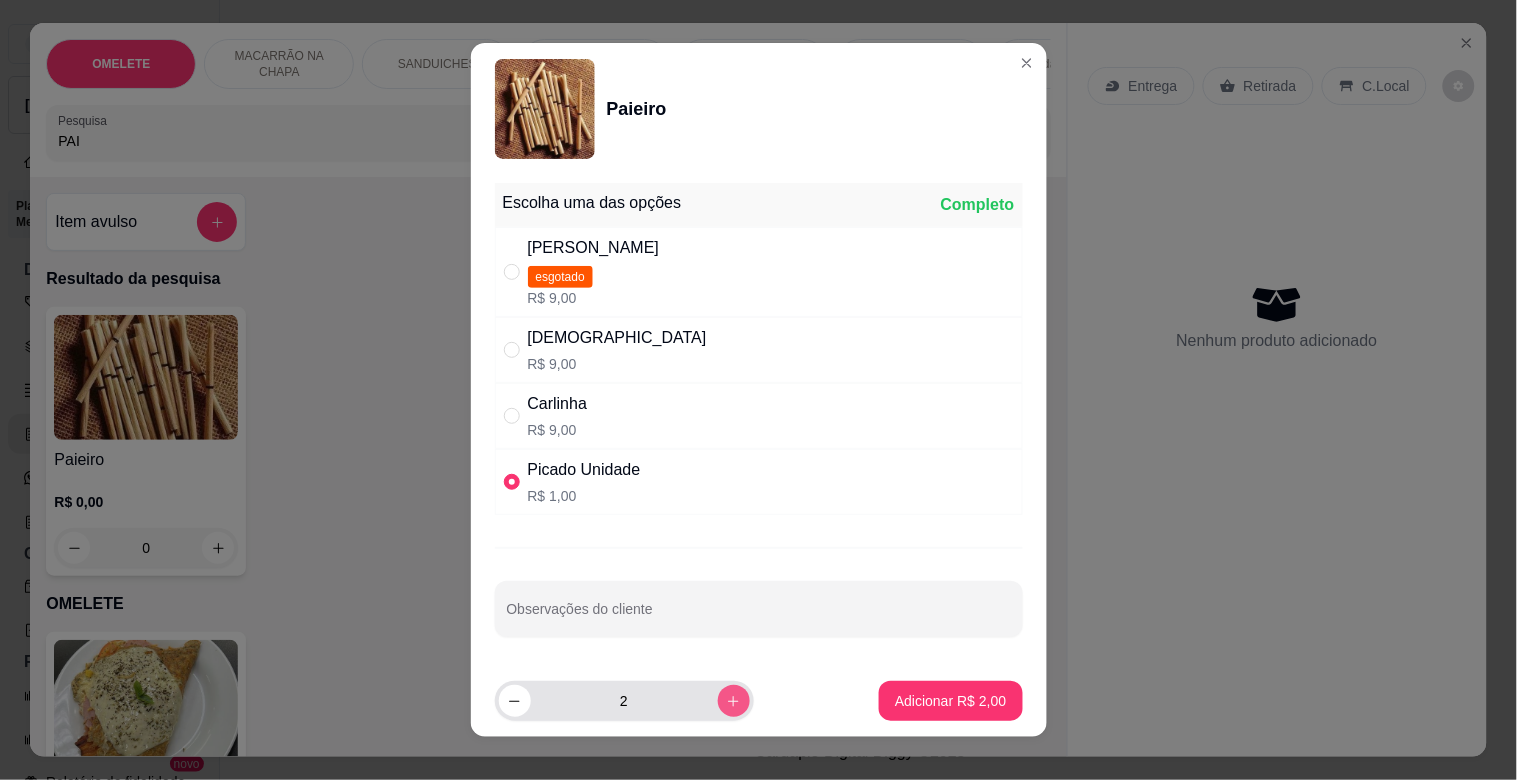 click at bounding box center (734, 701) 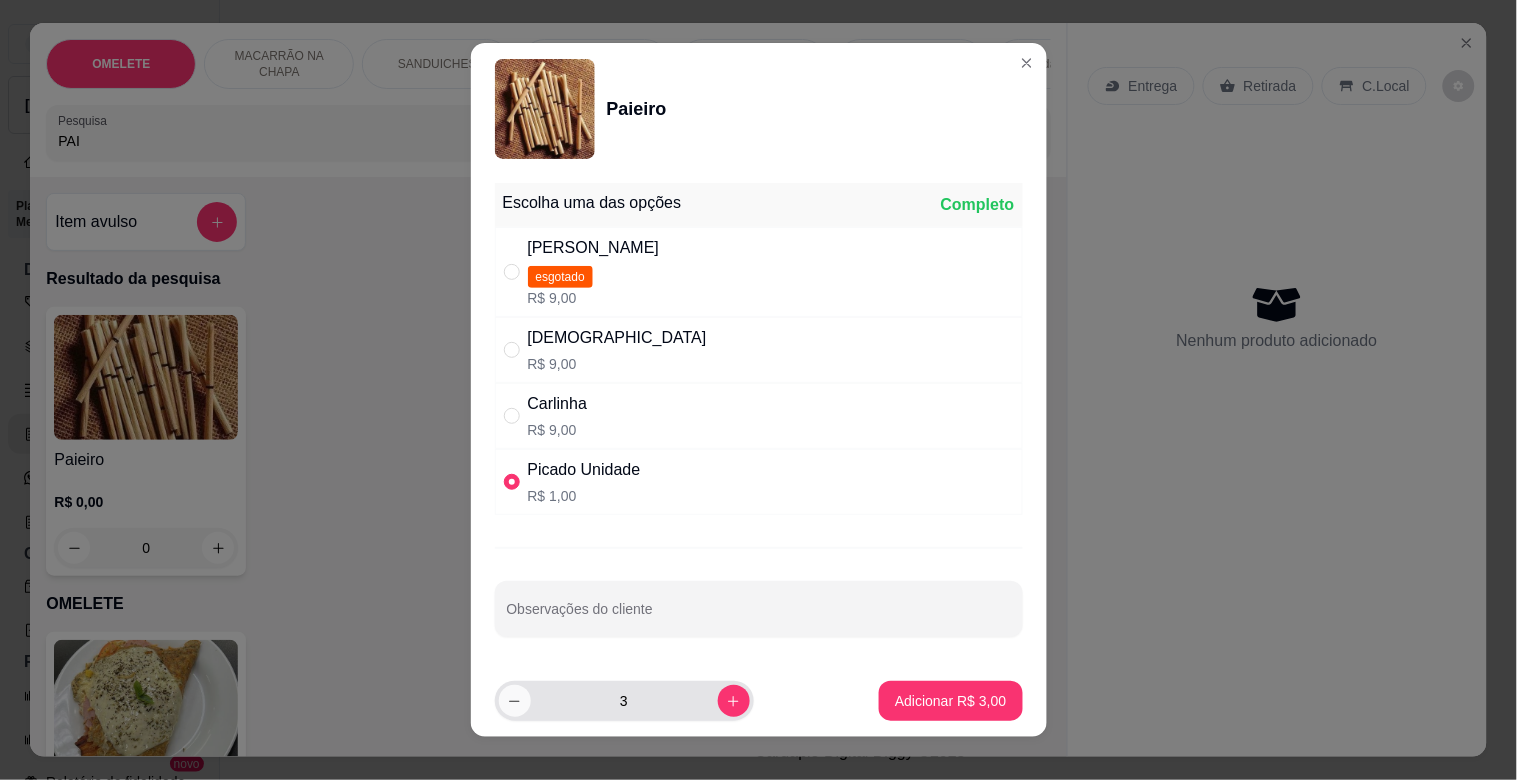 click 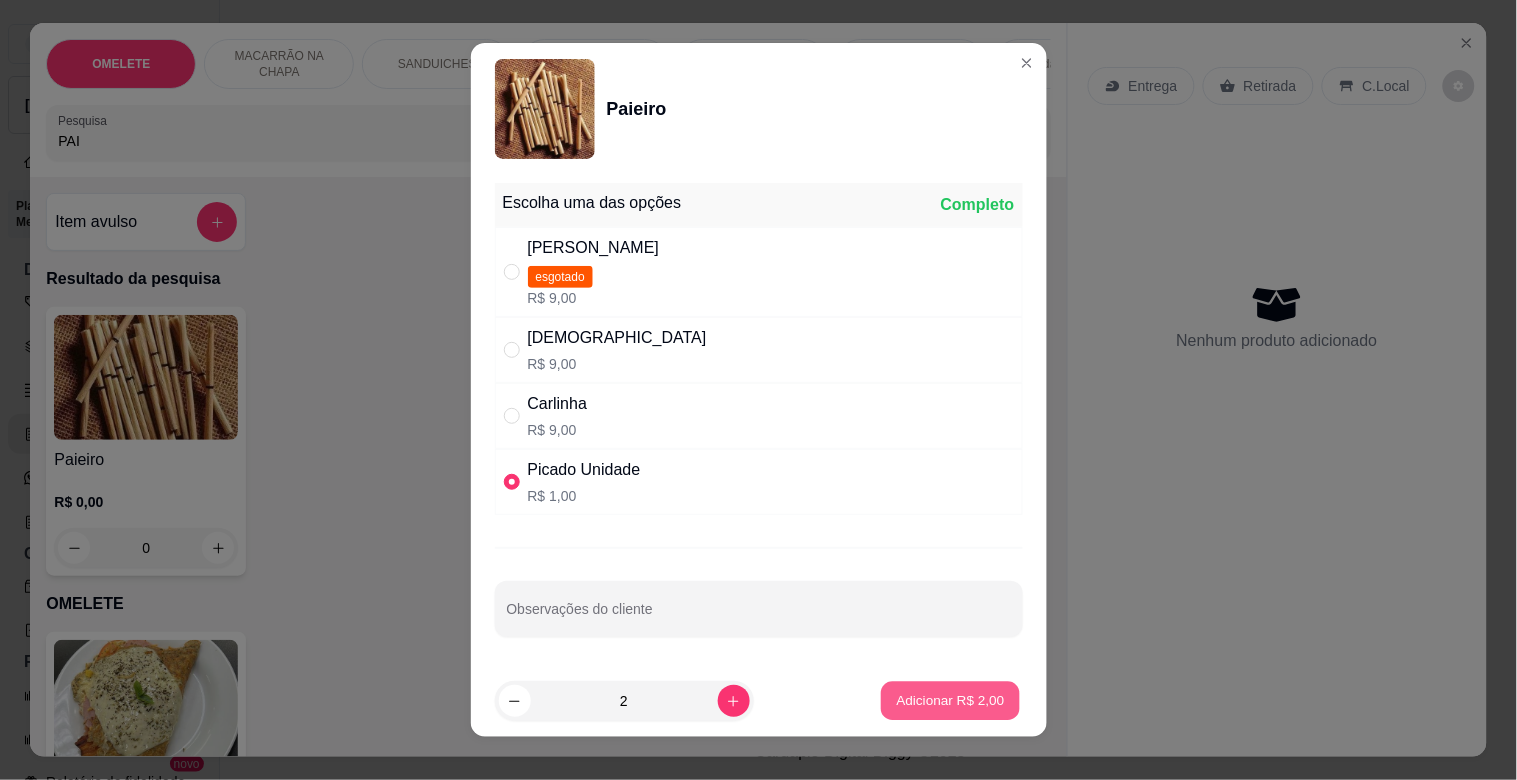 click on "Adicionar   R$ 2,00" at bounding box center [951, 700] 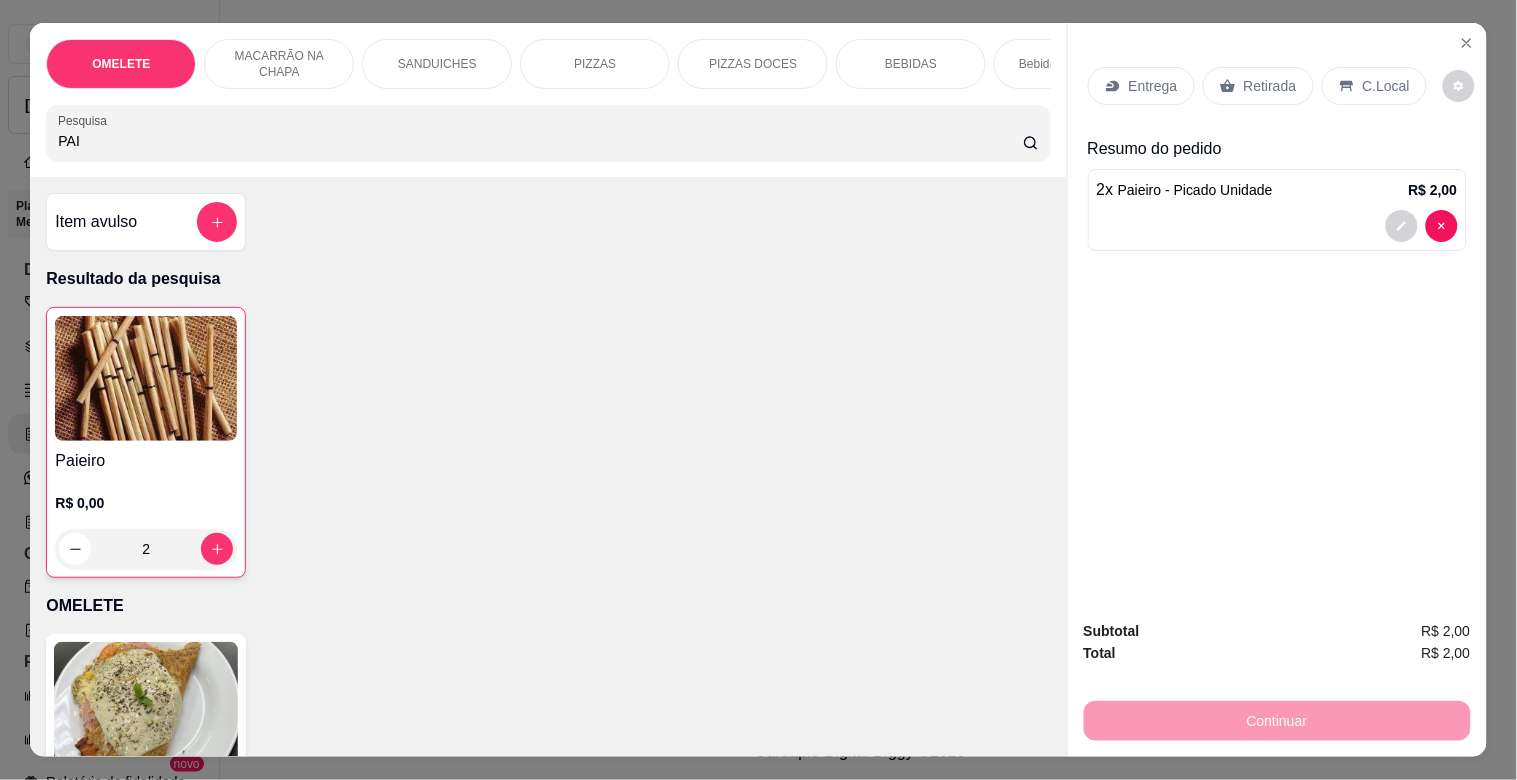 click on "Retirada" at bounding box center [1270, 86] 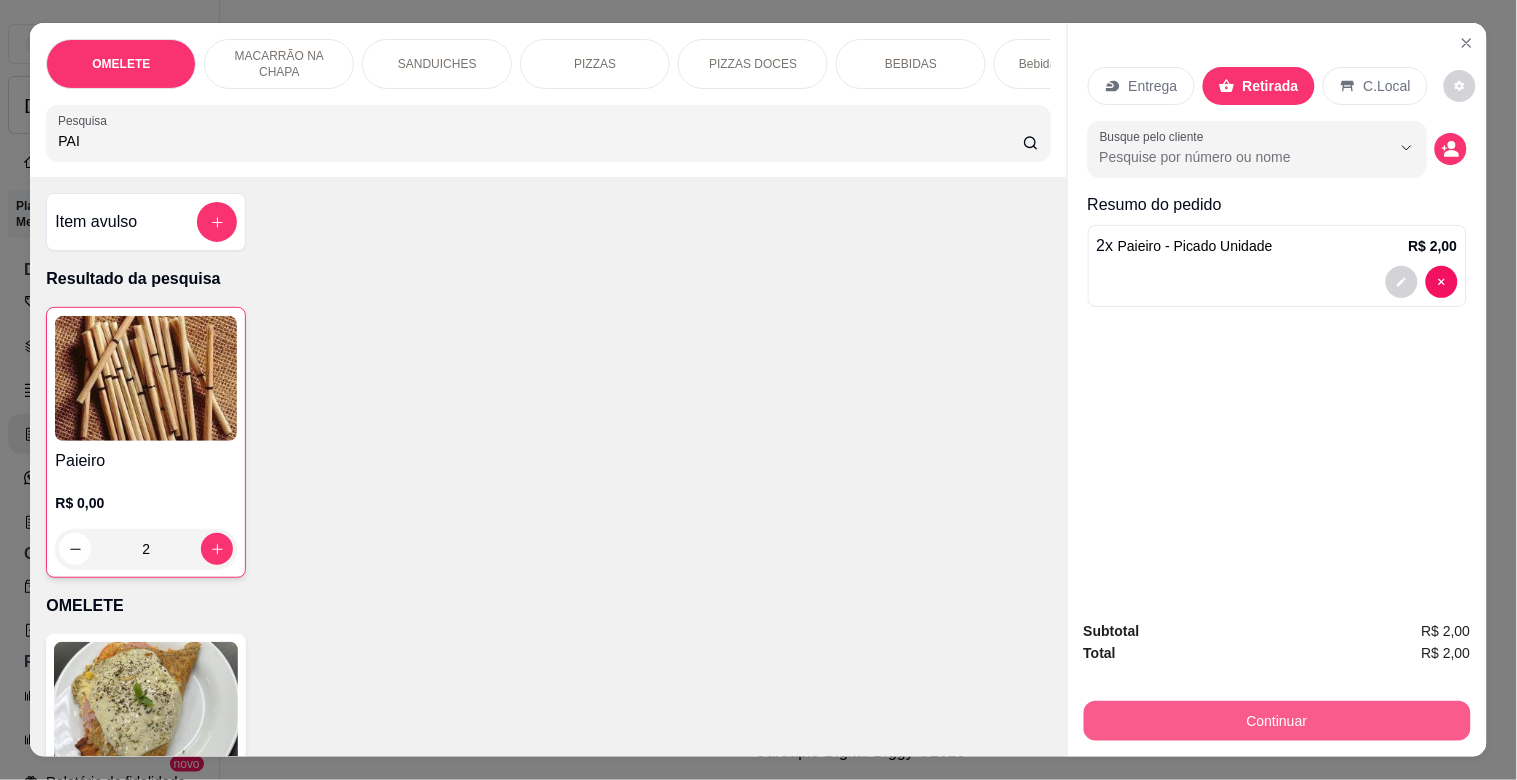 click on "Continuar" at bounding box center (1277, 721) 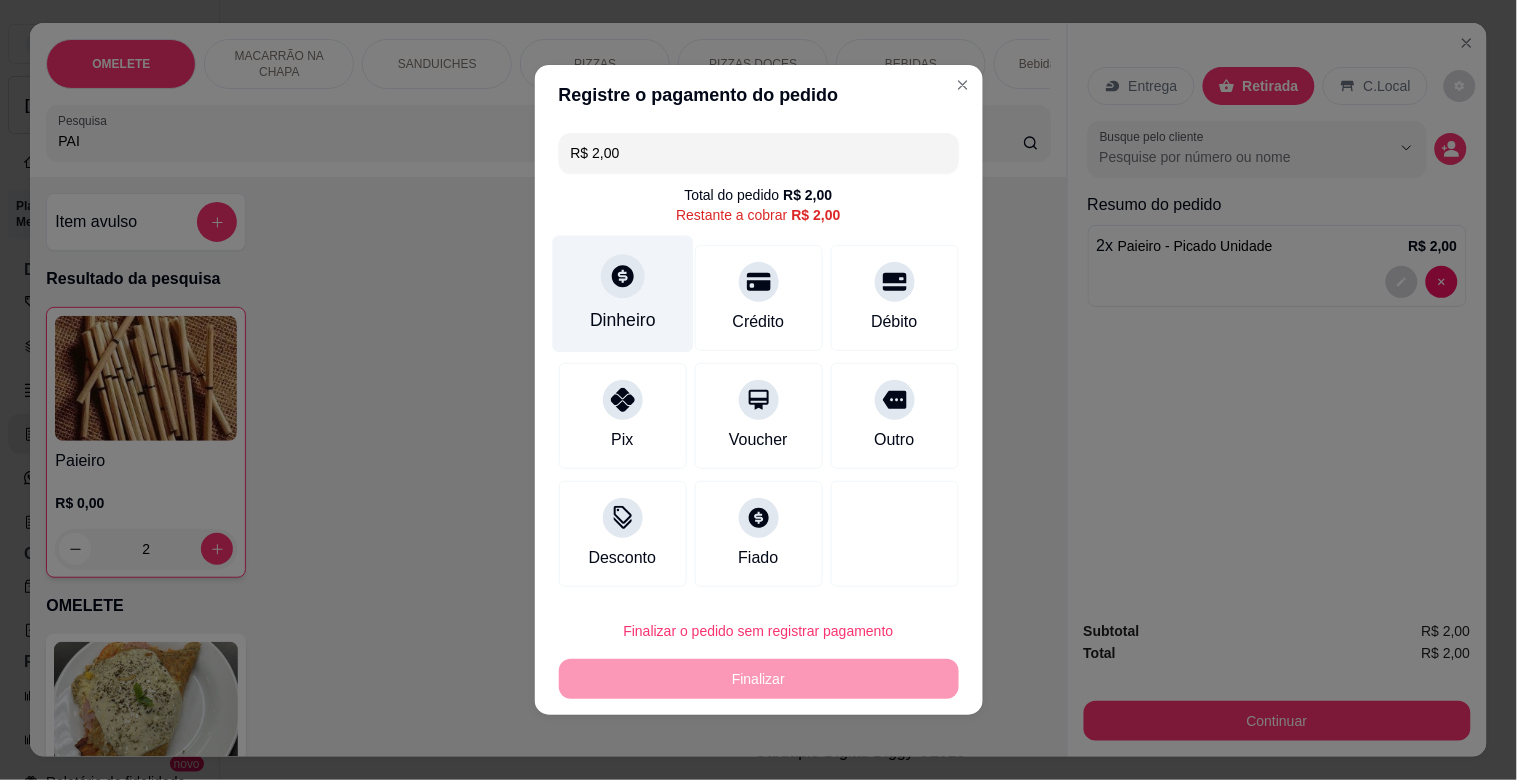 click on "Dinheiro" at bounding box center (623, 320) 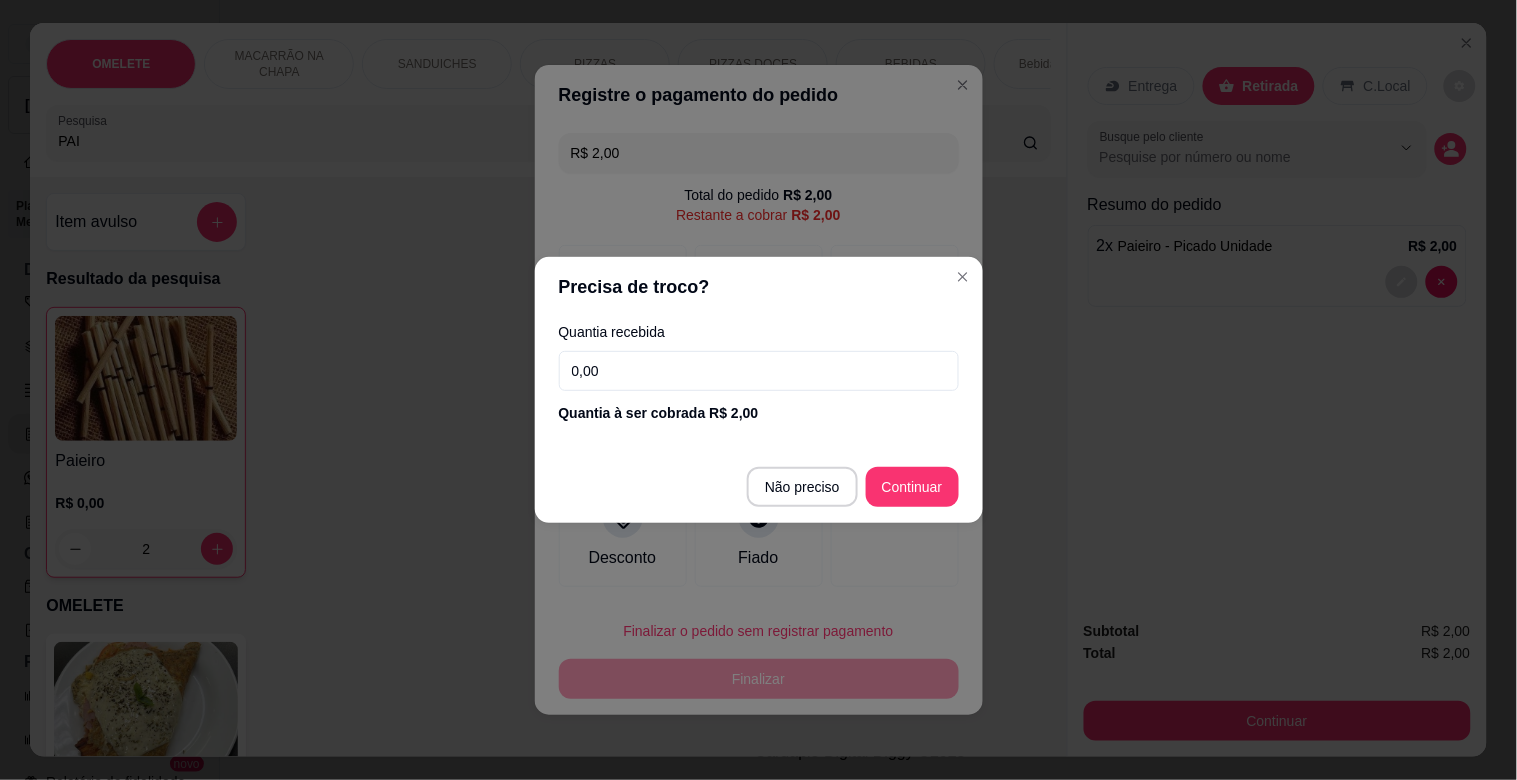 click on "0,00" at bounding box center (759, 371) 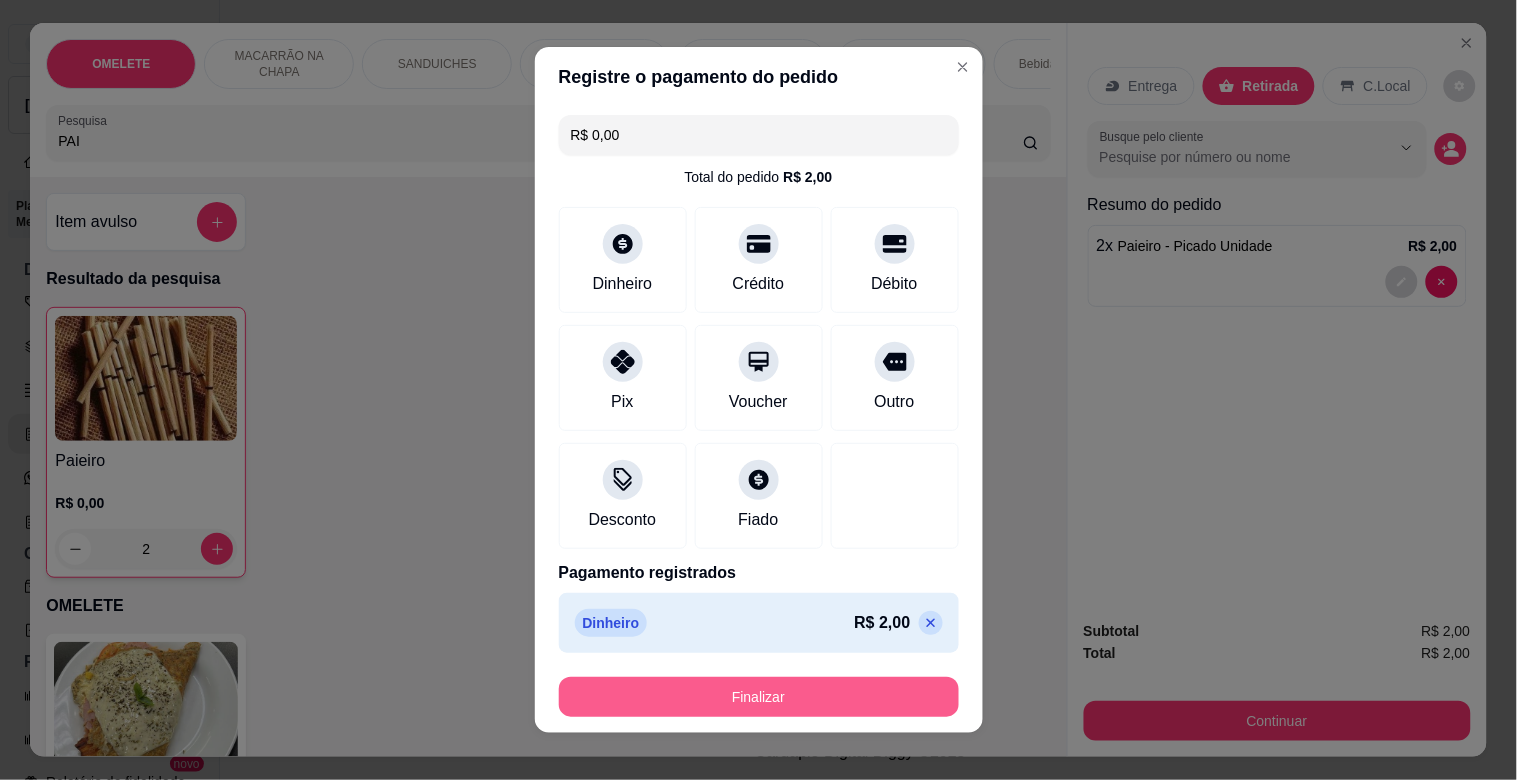 click on "Finalizar" at bounding box center (759, 697) 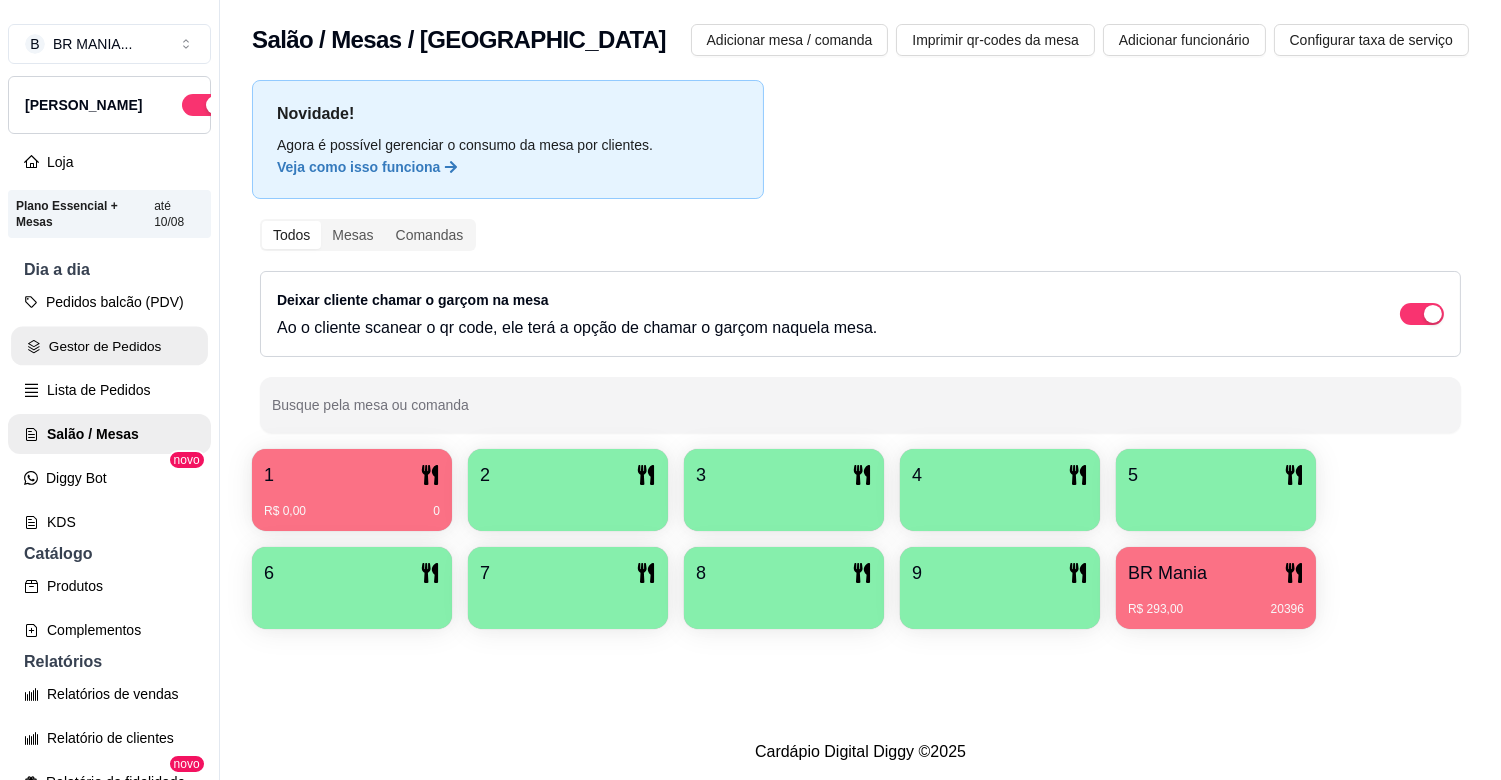 click on "Gestor de Pedidos" at bounding box center (109, 346) 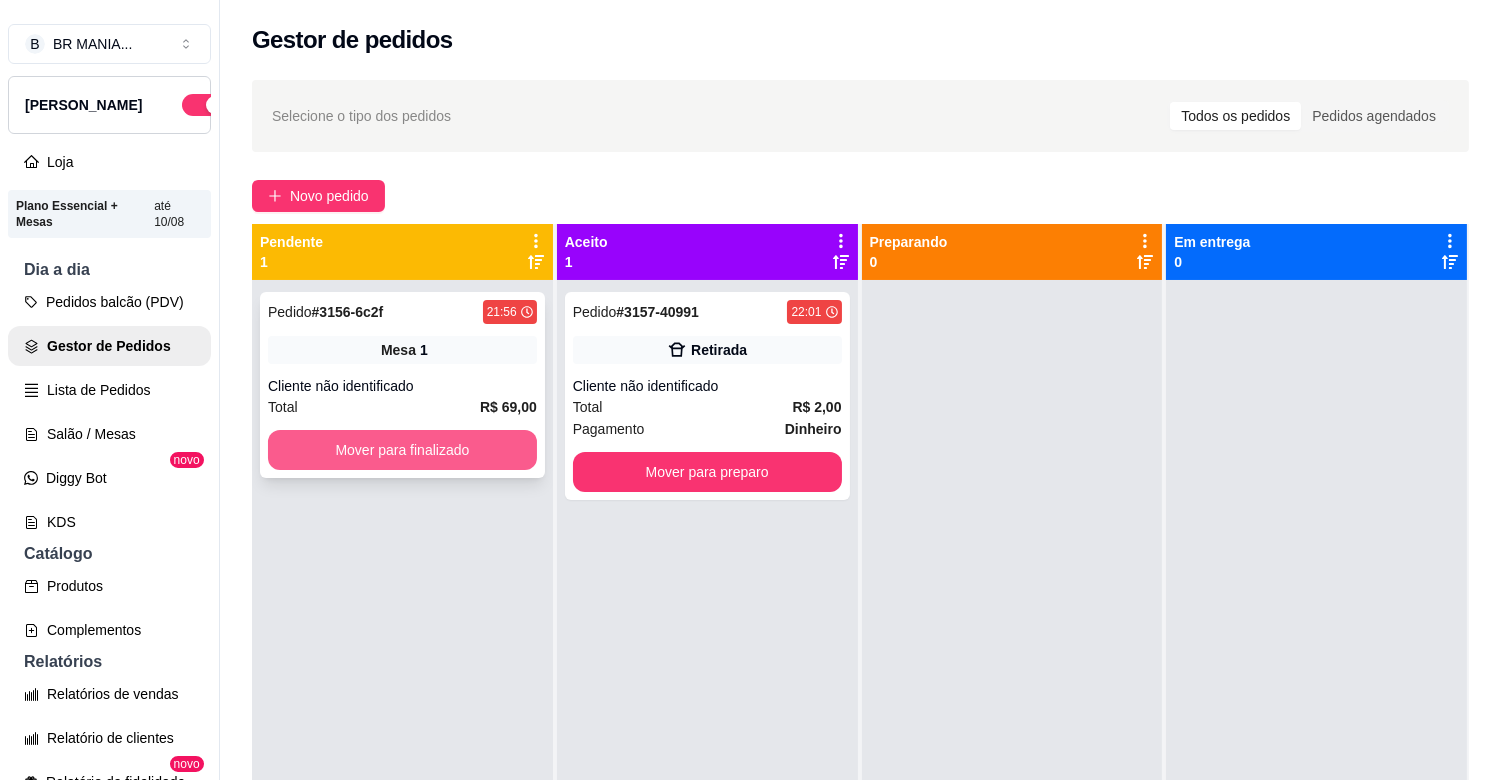 click on "Mover para finalizado" at bounding box center (402, 450) 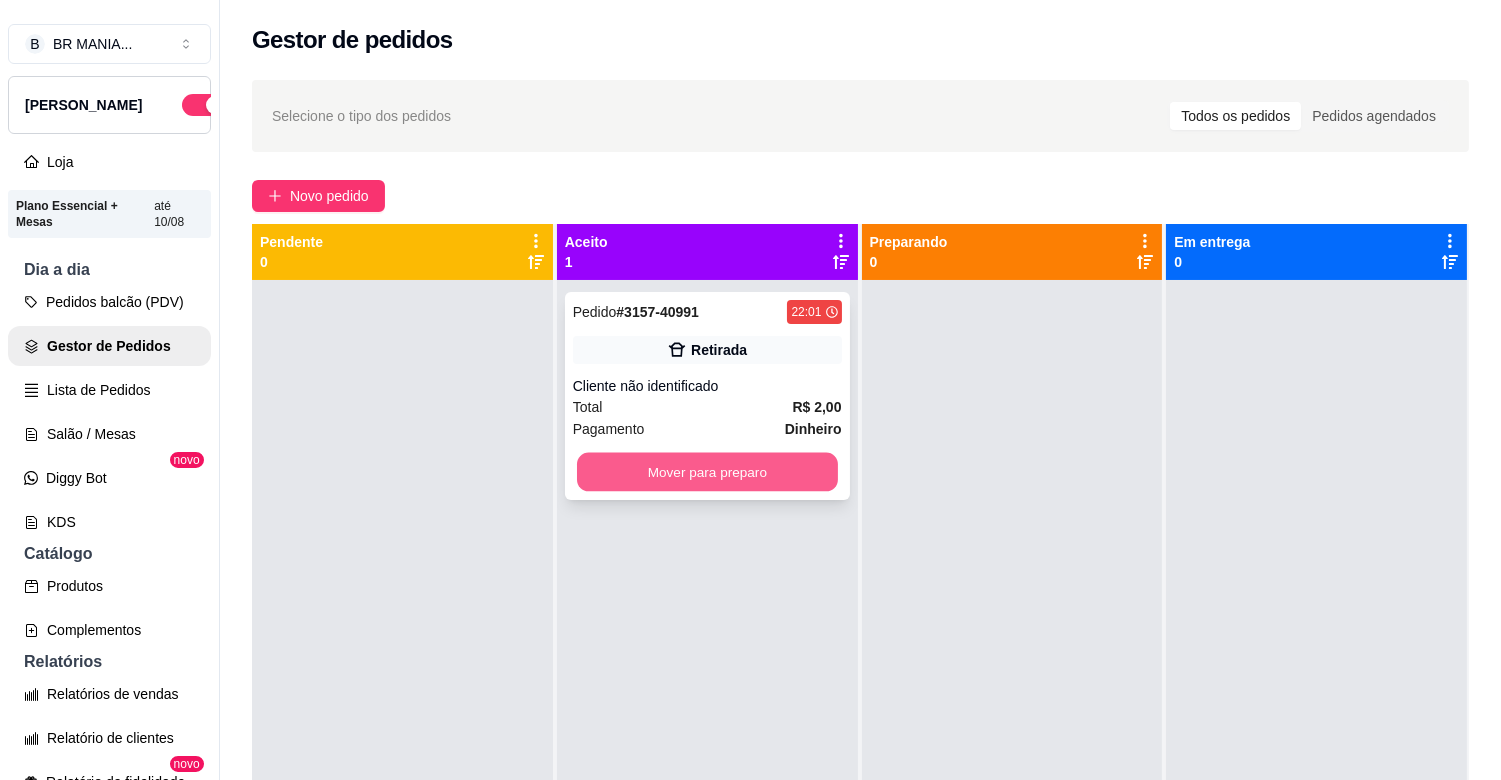 click on "Mover para preparo" at bounding box center [707, 472] 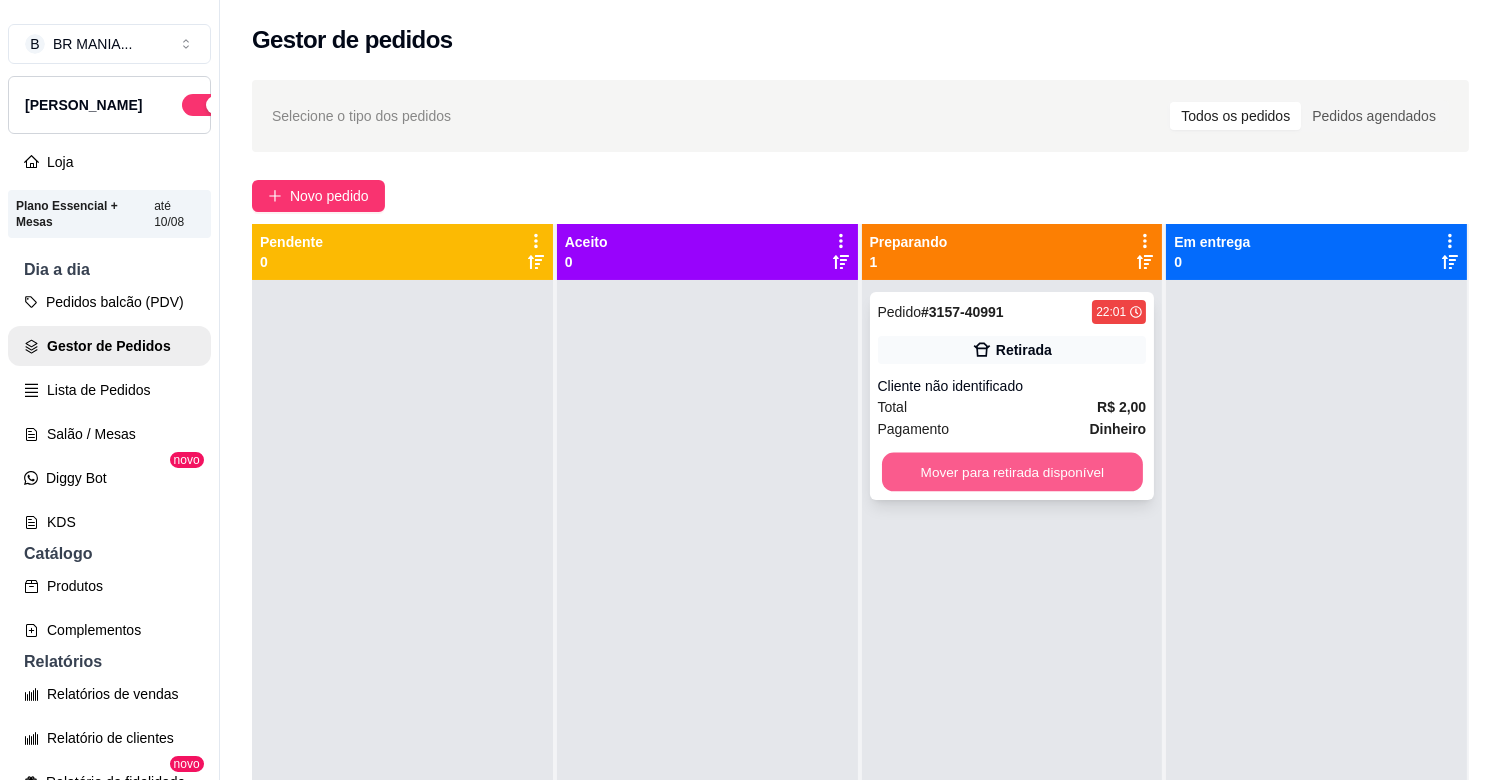 click on "Mover para retirada disponível" at bounding box center [1012, 472] 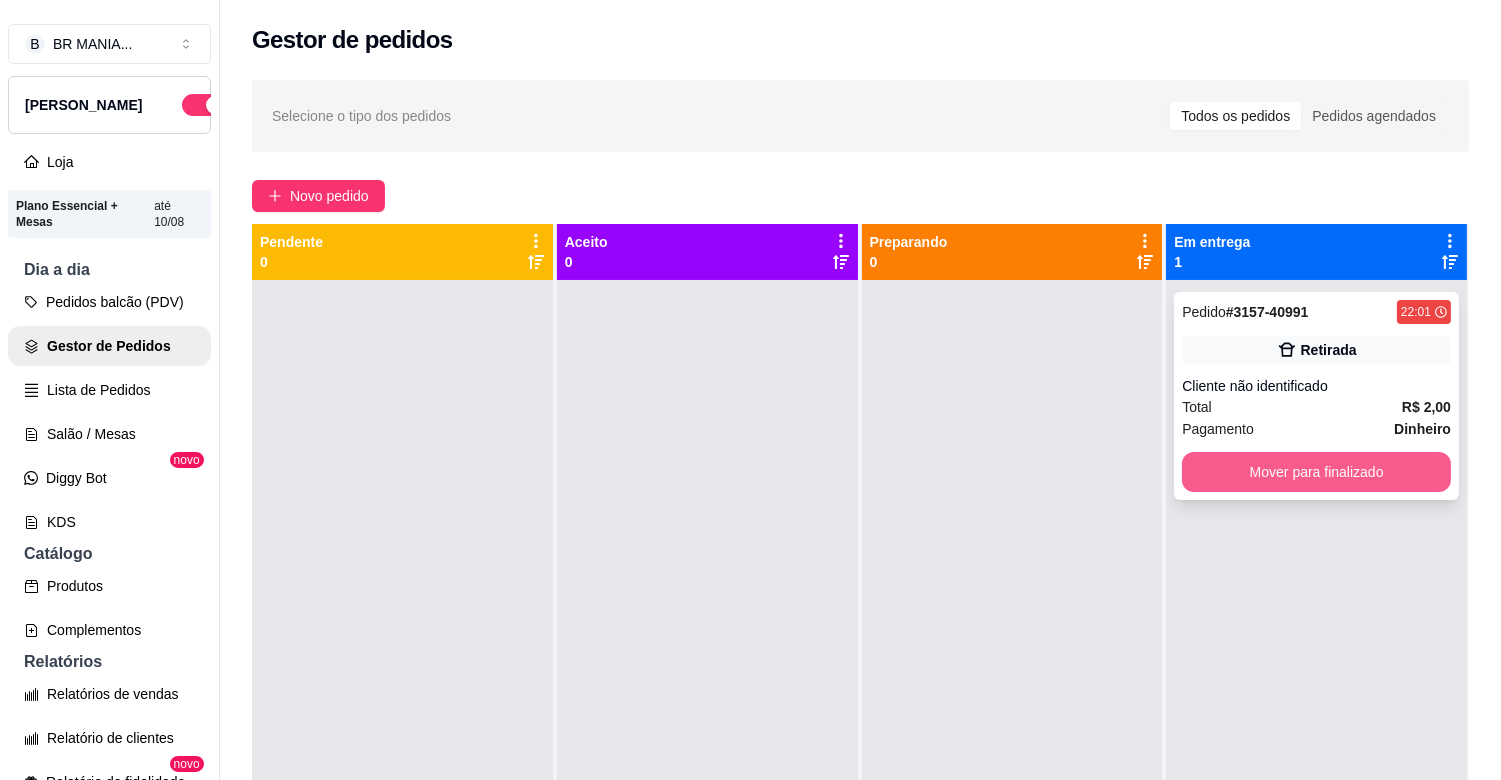 click on "Mover para finalizado" at bounding box center (1316, 472) 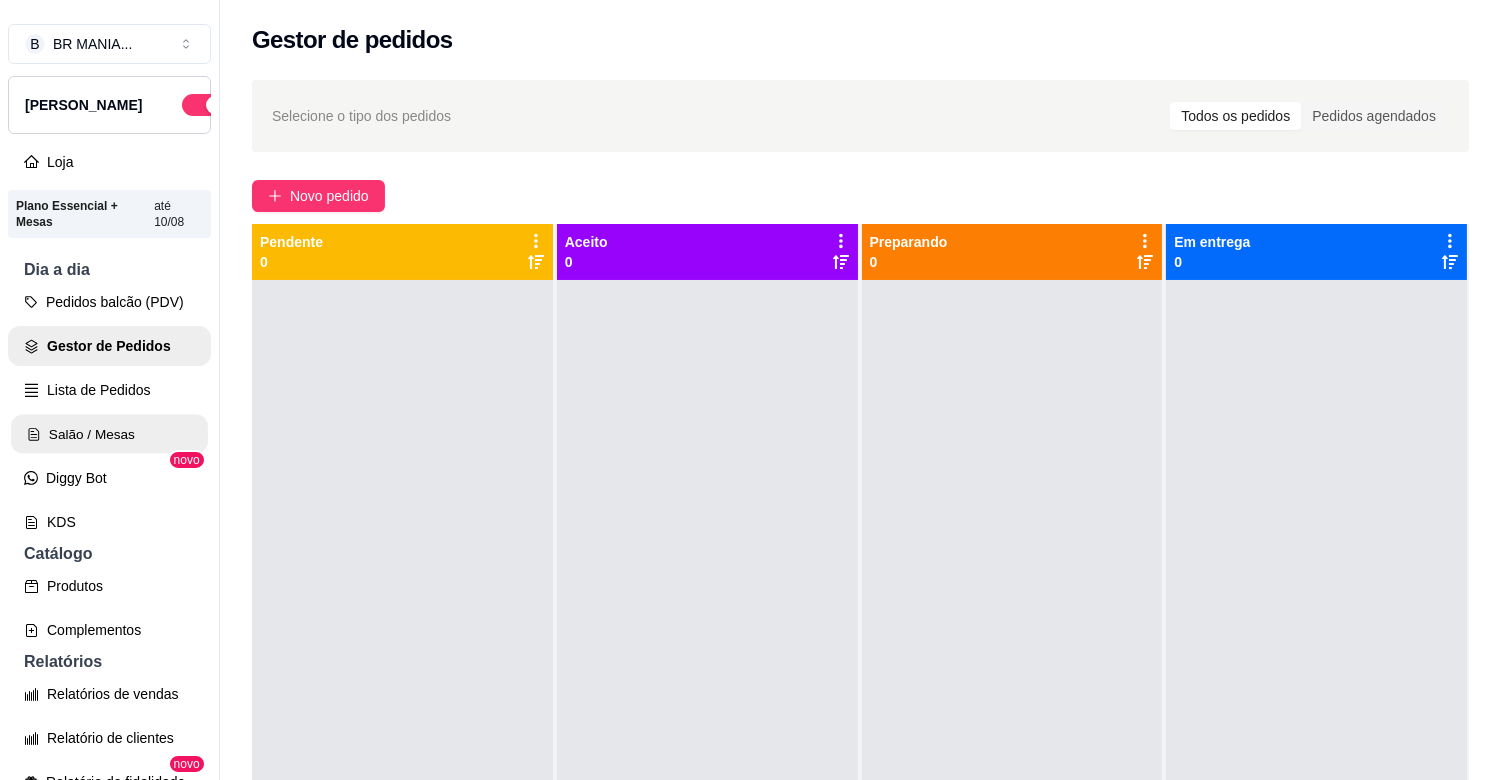 click on "Salão / Mesas" at bounding box center (109, 434) 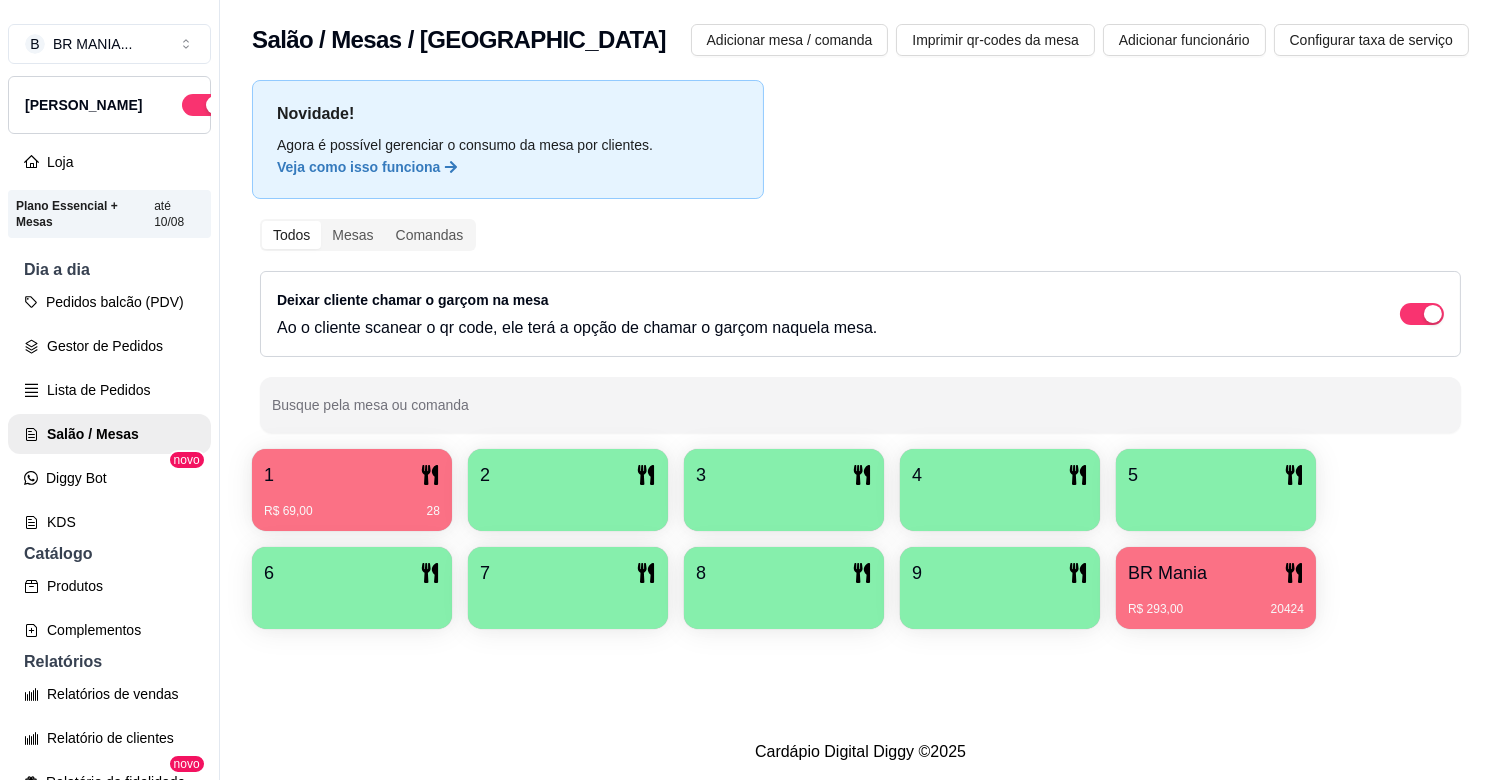 click on "1" at bounding box center (352, 475) 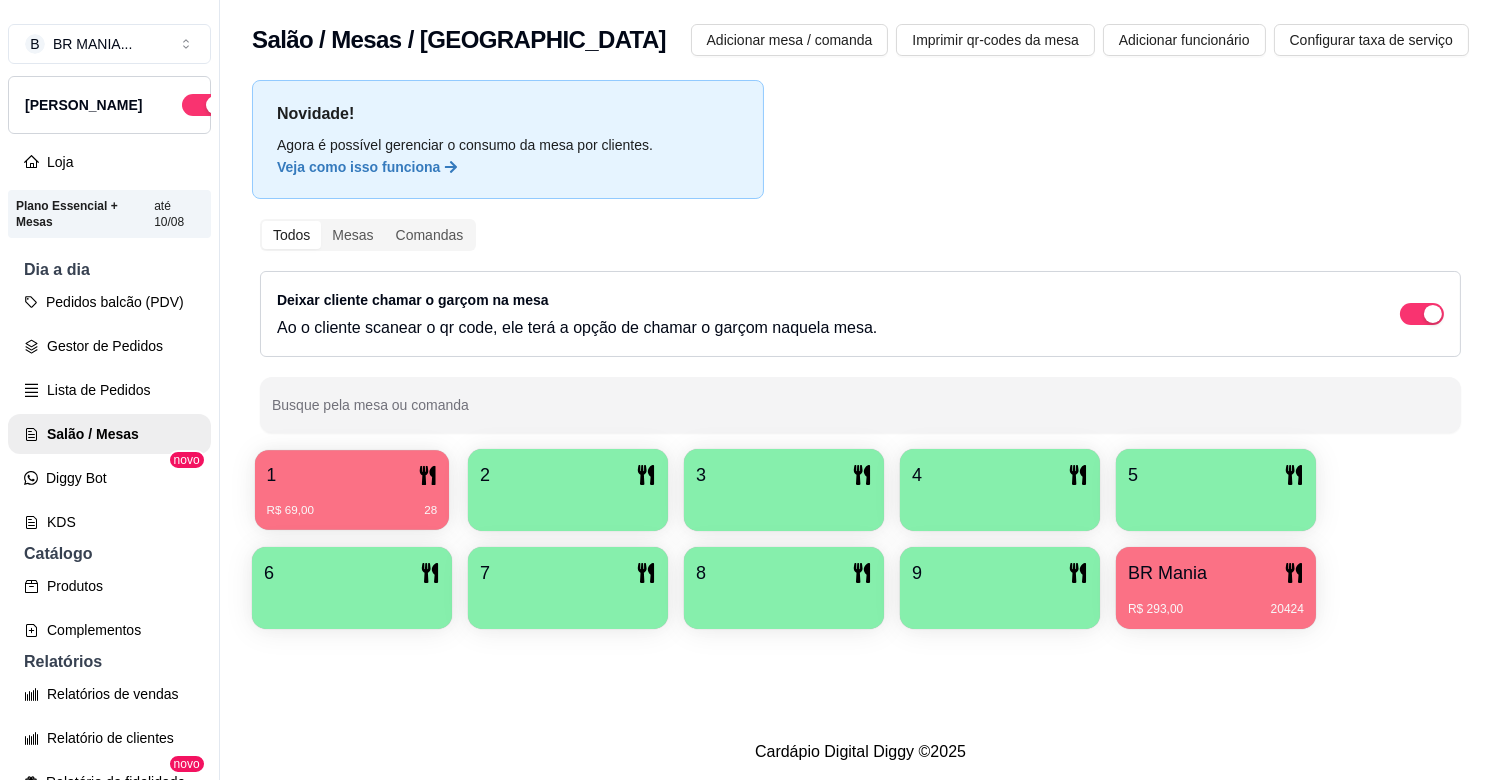 click on "1" at bounding box center (352, 475) 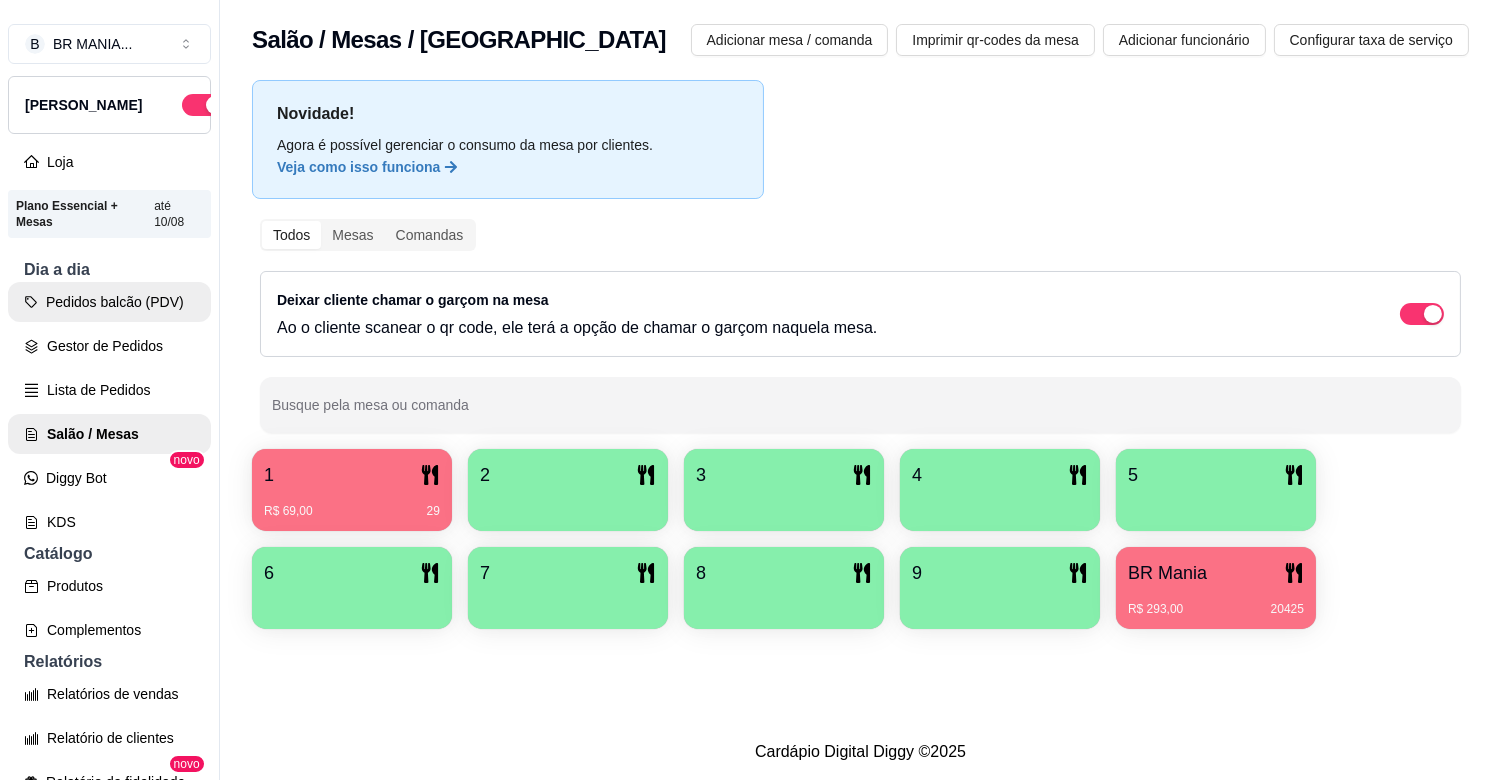 click on "Pedidos balcão (PDV)" at bounding box center [109, 302] 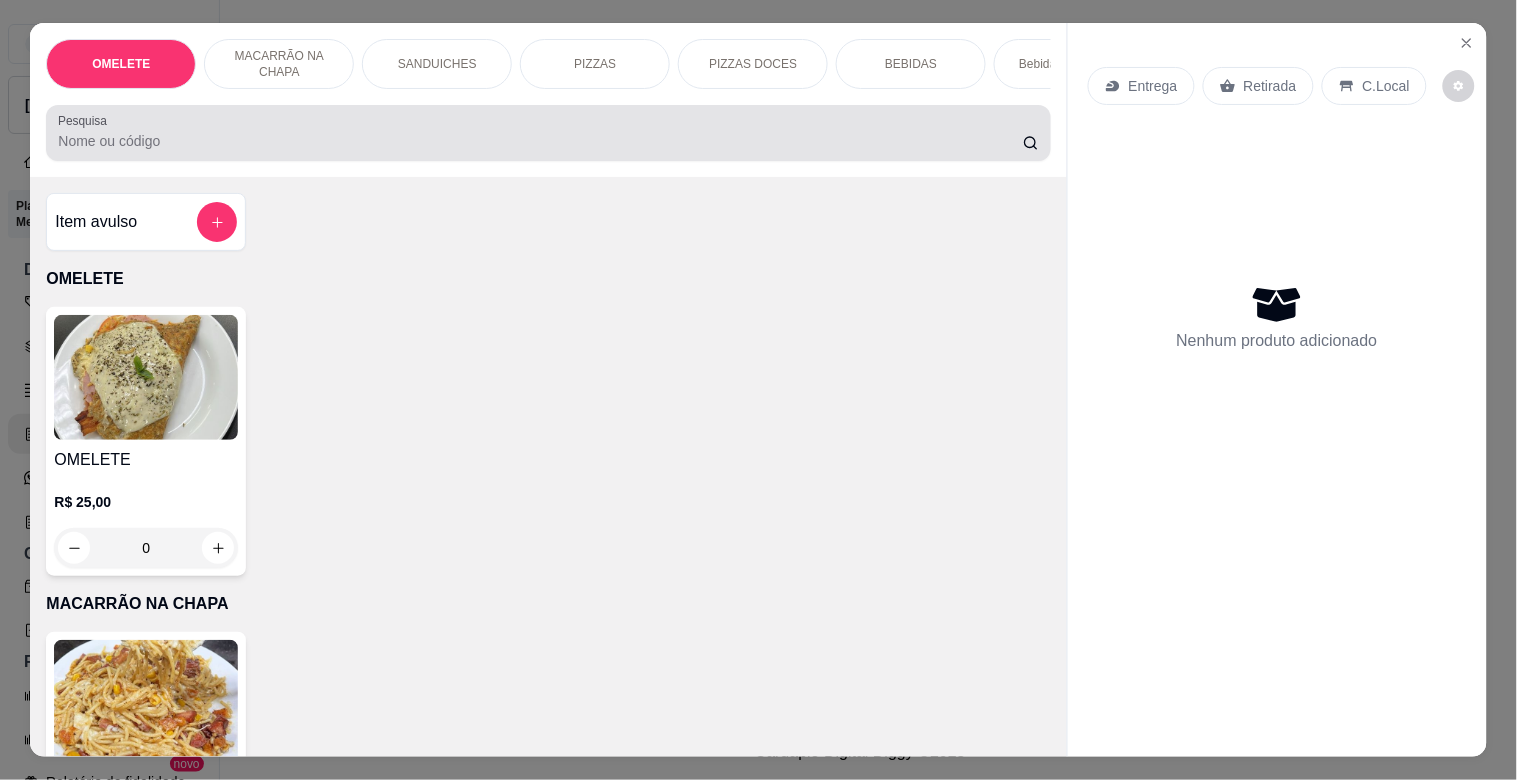 click on "Pesquisa" at bounding box center [540, 141] 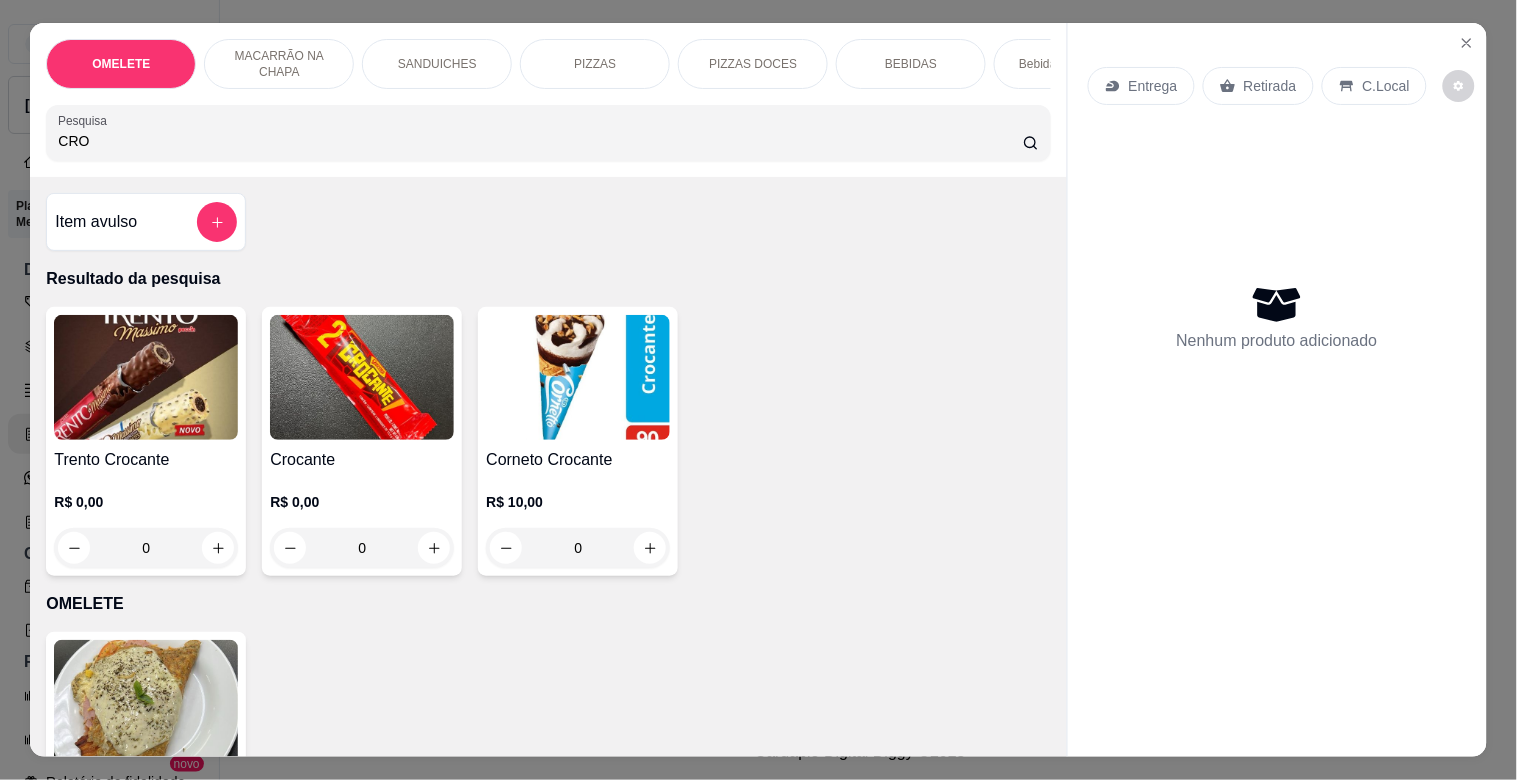 click at bounding box center [362, 377] 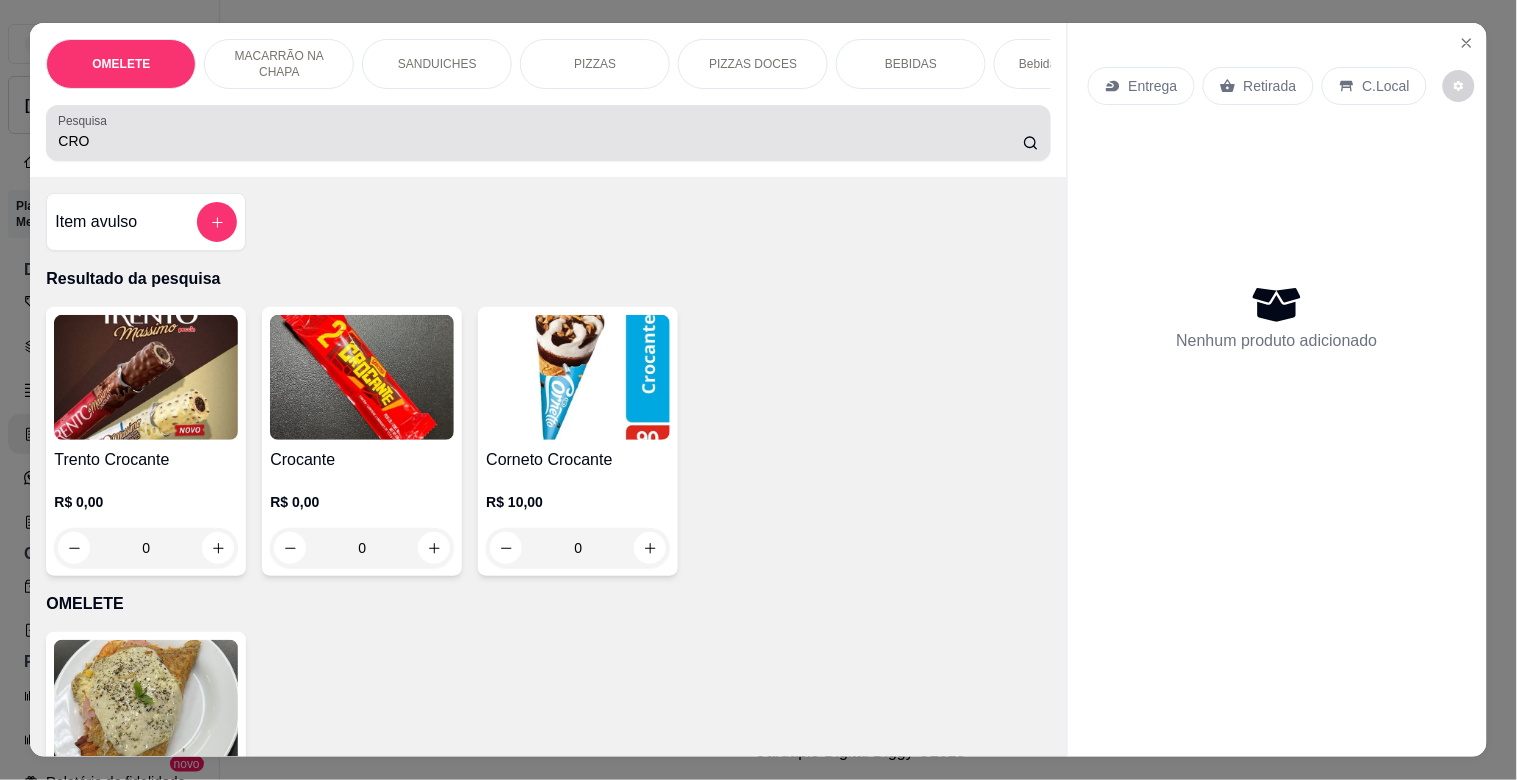 click on "CRO" at bounding box center [540, 141] 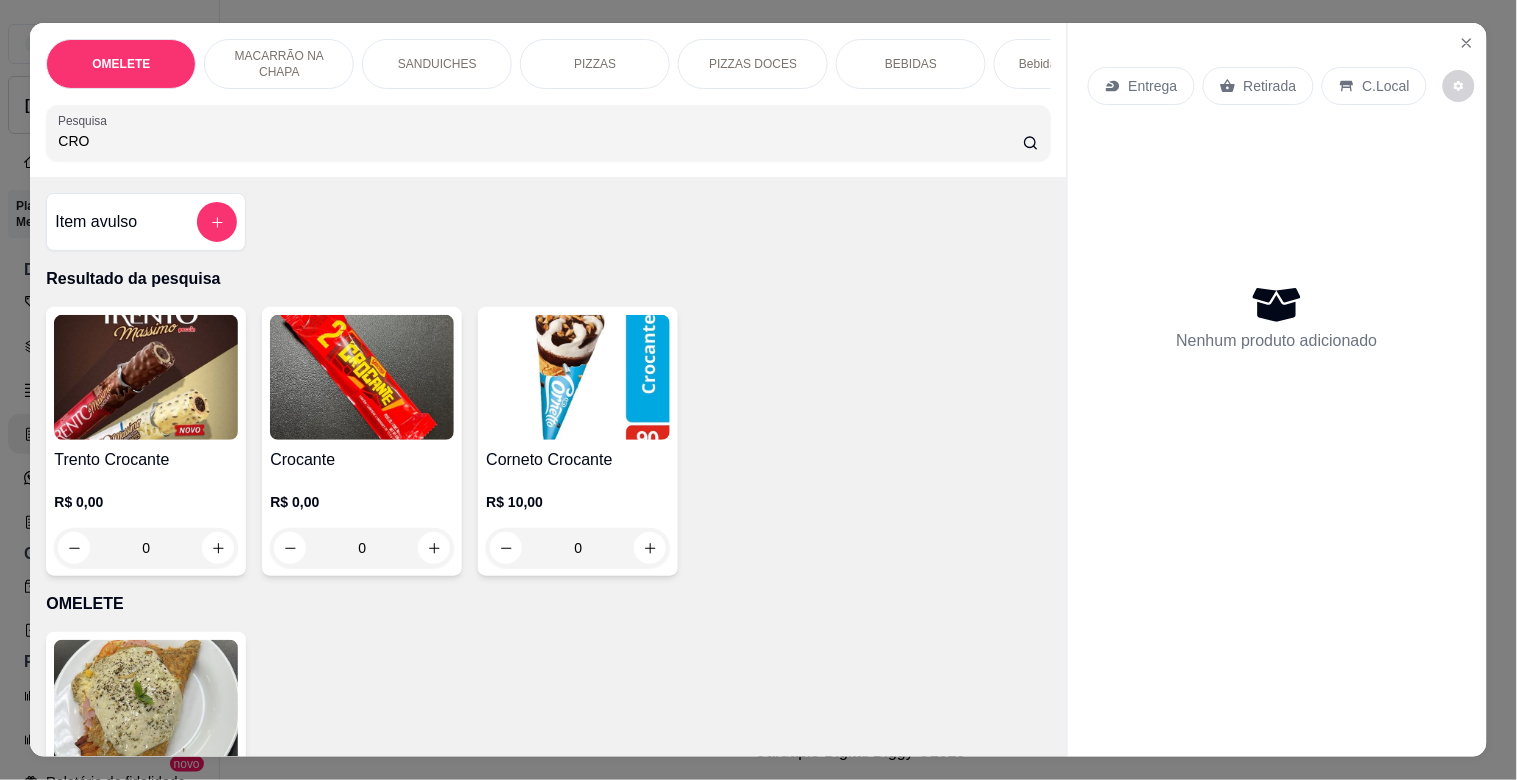 click on "CRO" at bounding box center [540, 141] 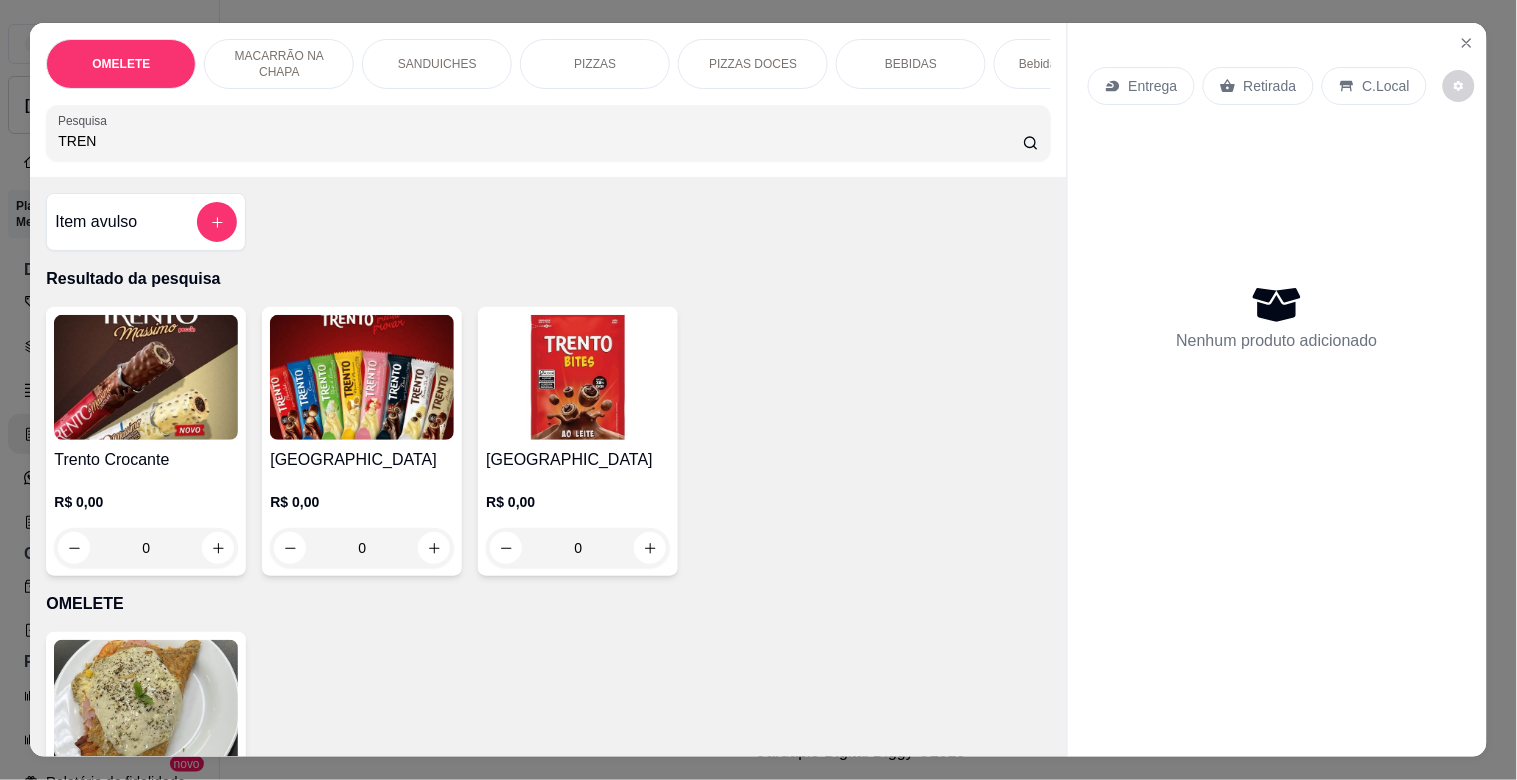 click at bounding box center [362, 377] 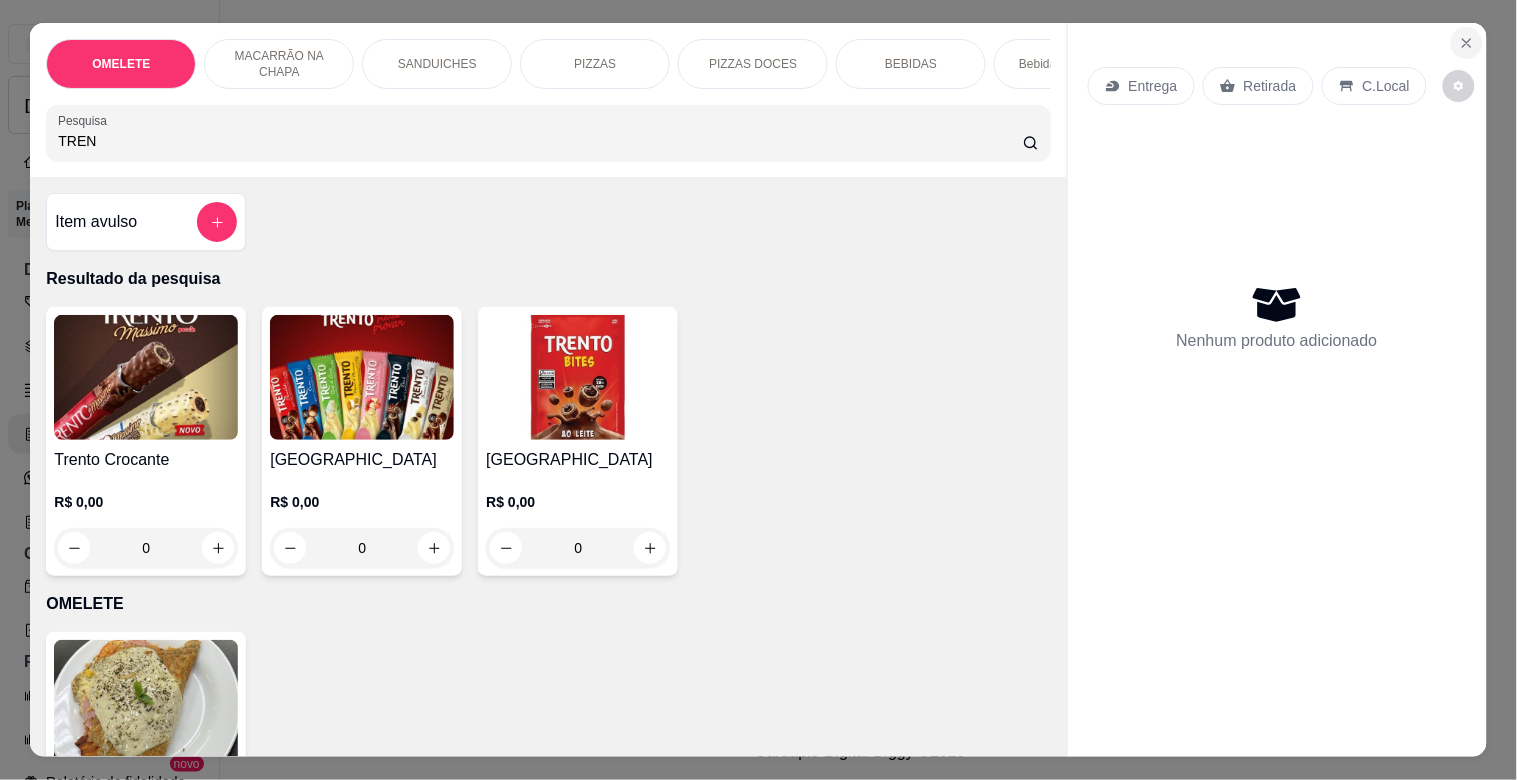 click 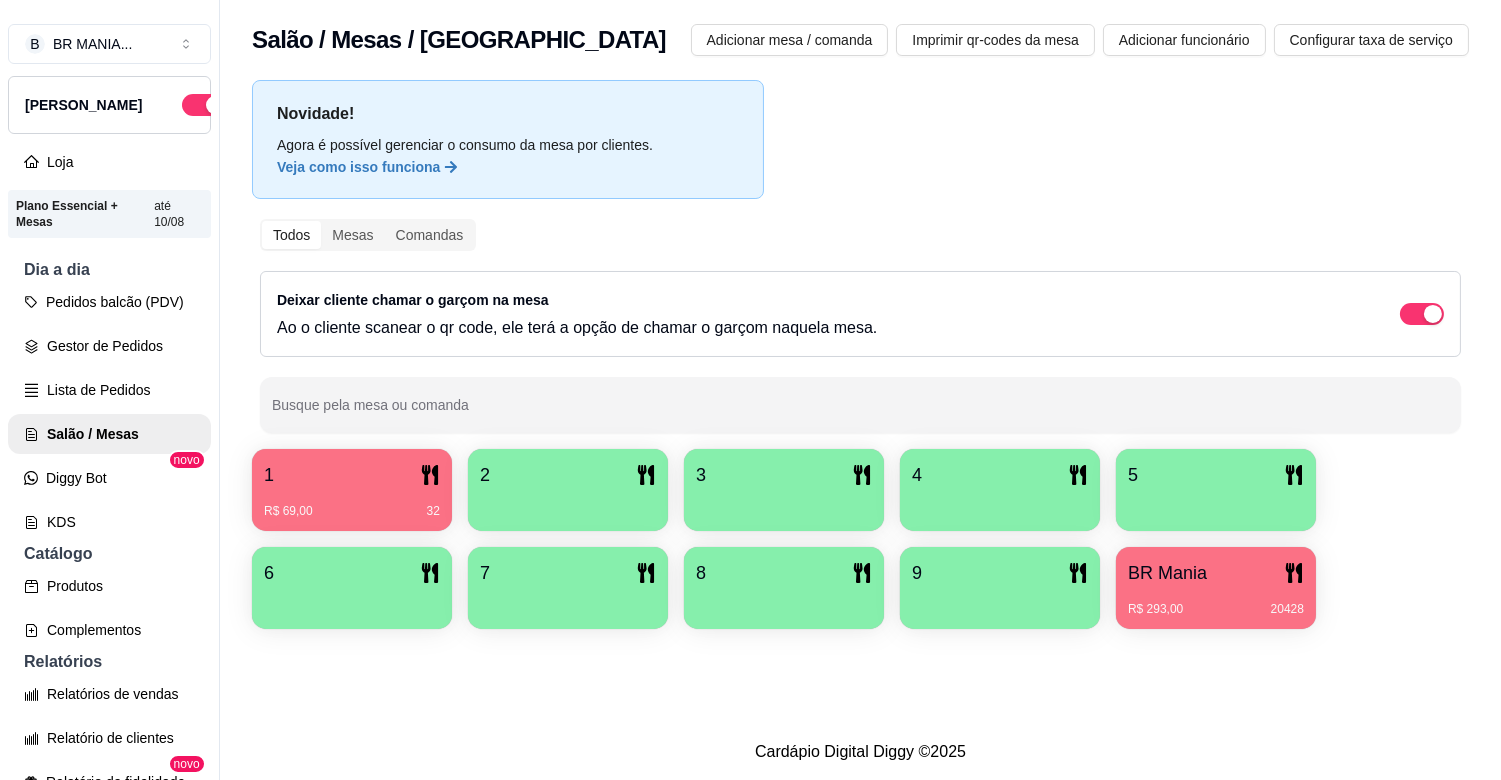 click on "R$ 69,00 32" at bounding box center [352, 511] 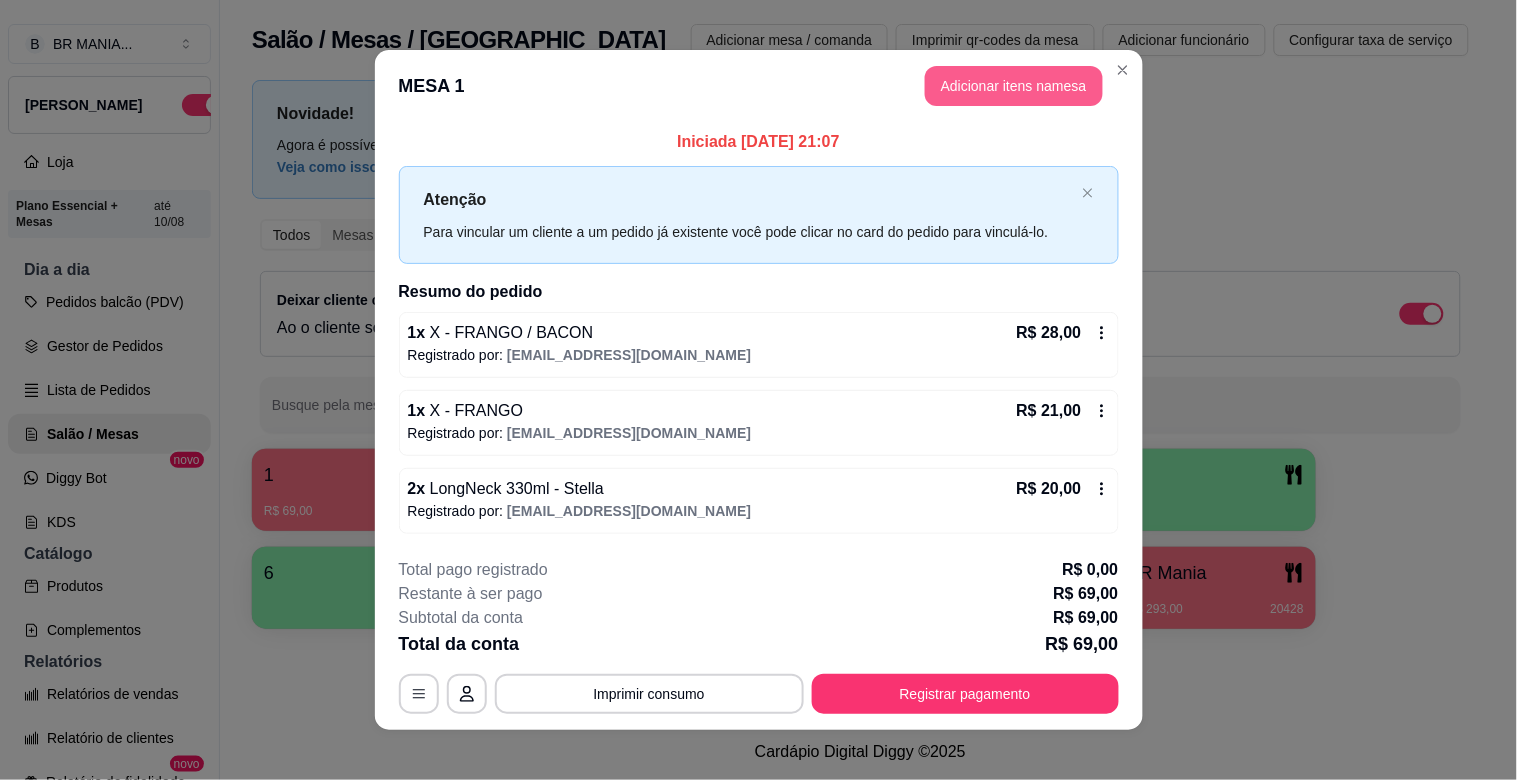 click on "Adicionar itens na  mesa" at bounding box center (1014, 86) 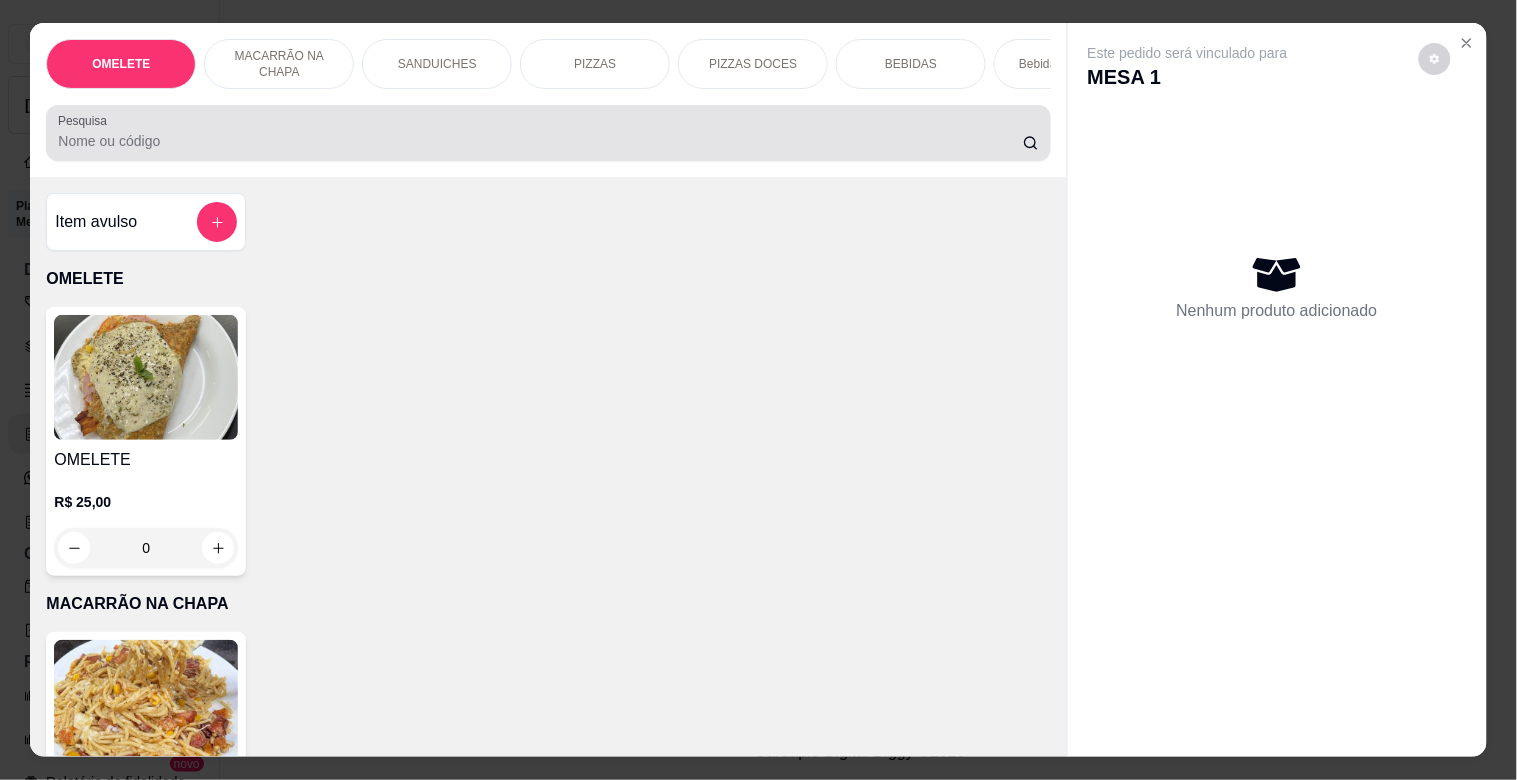 click at bounding box center [548, 133] 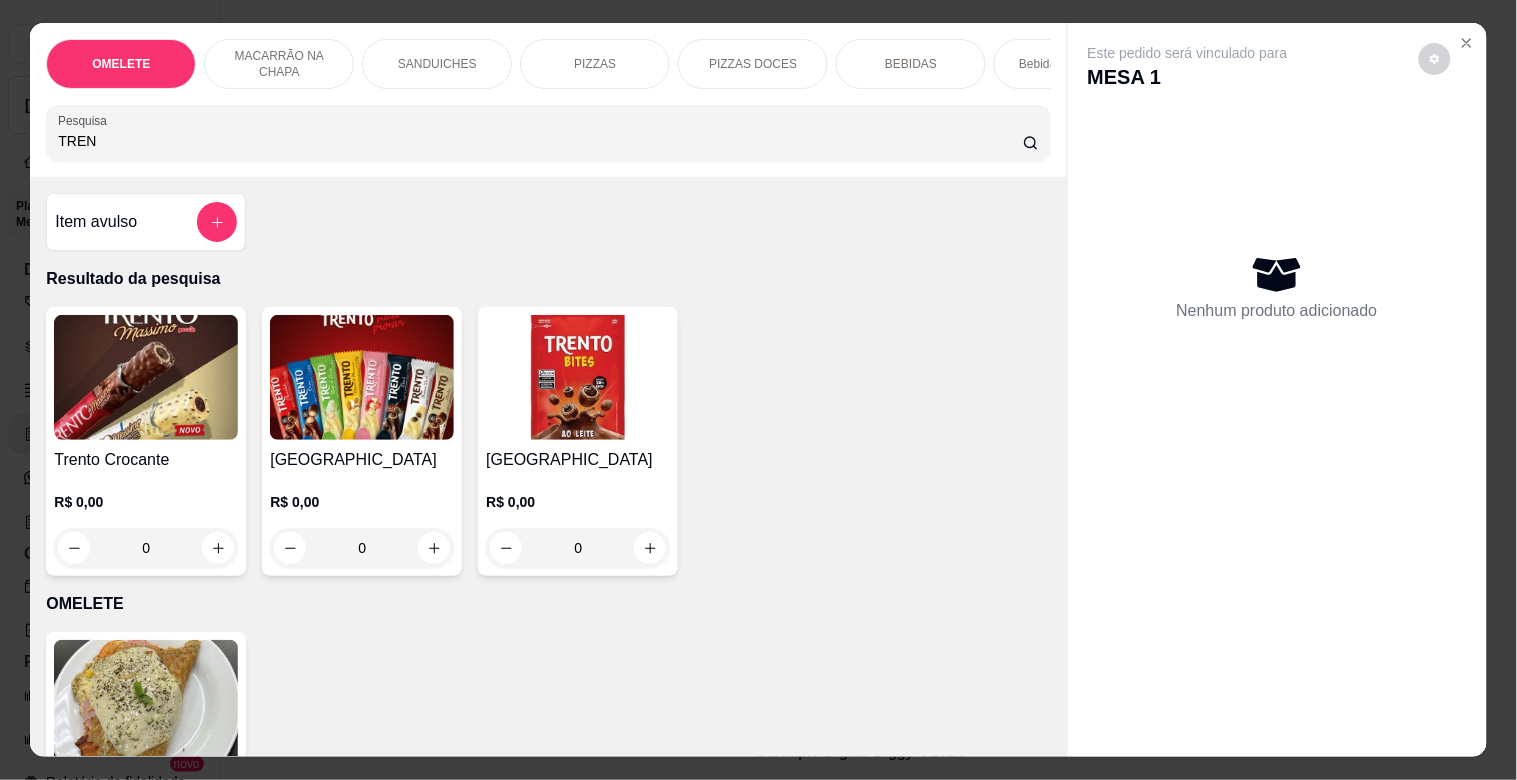 click at bounding box center (362, 377) 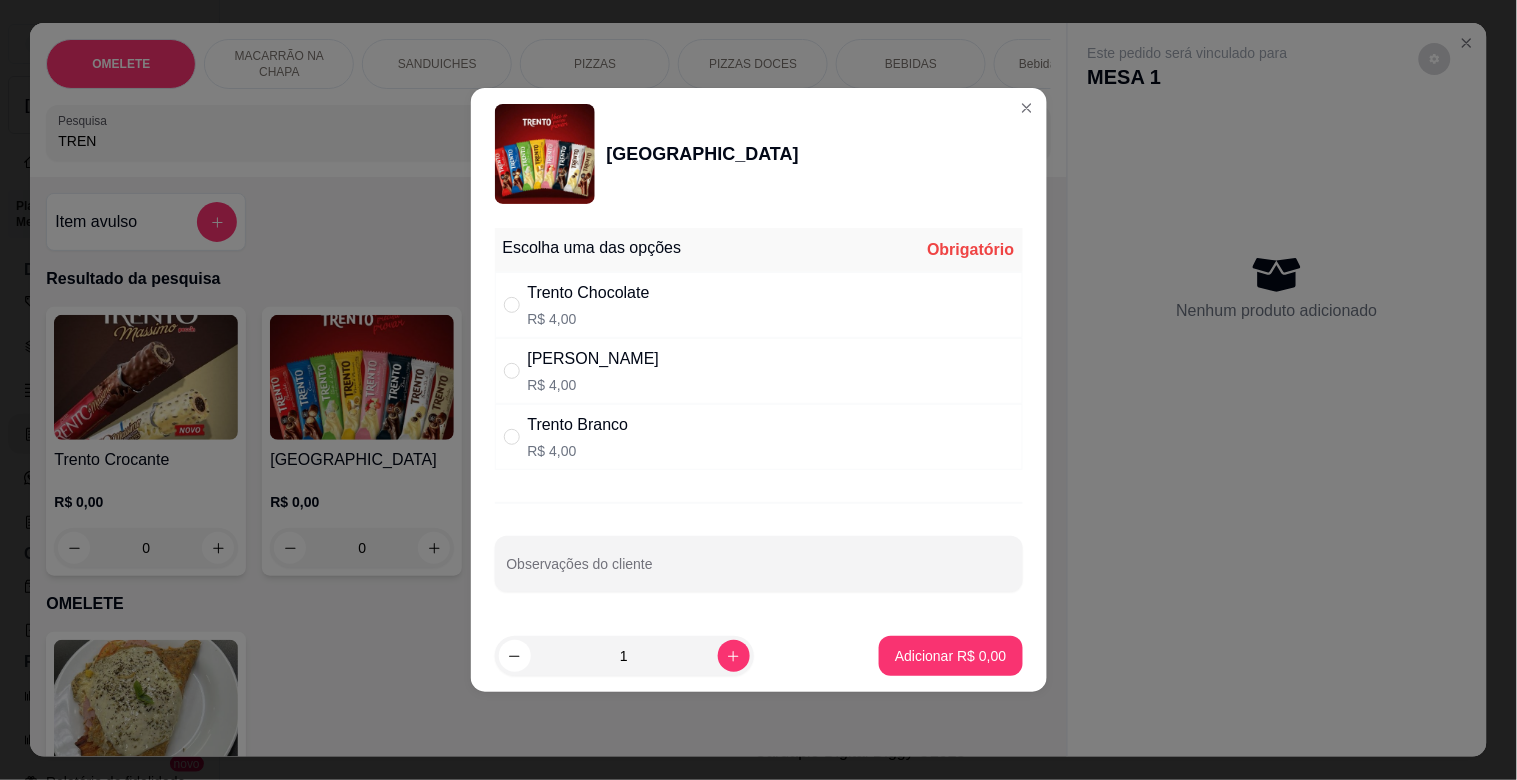 click on "[PERSON_NAME]  R$ 4,00" at bounding box center (759, 371) 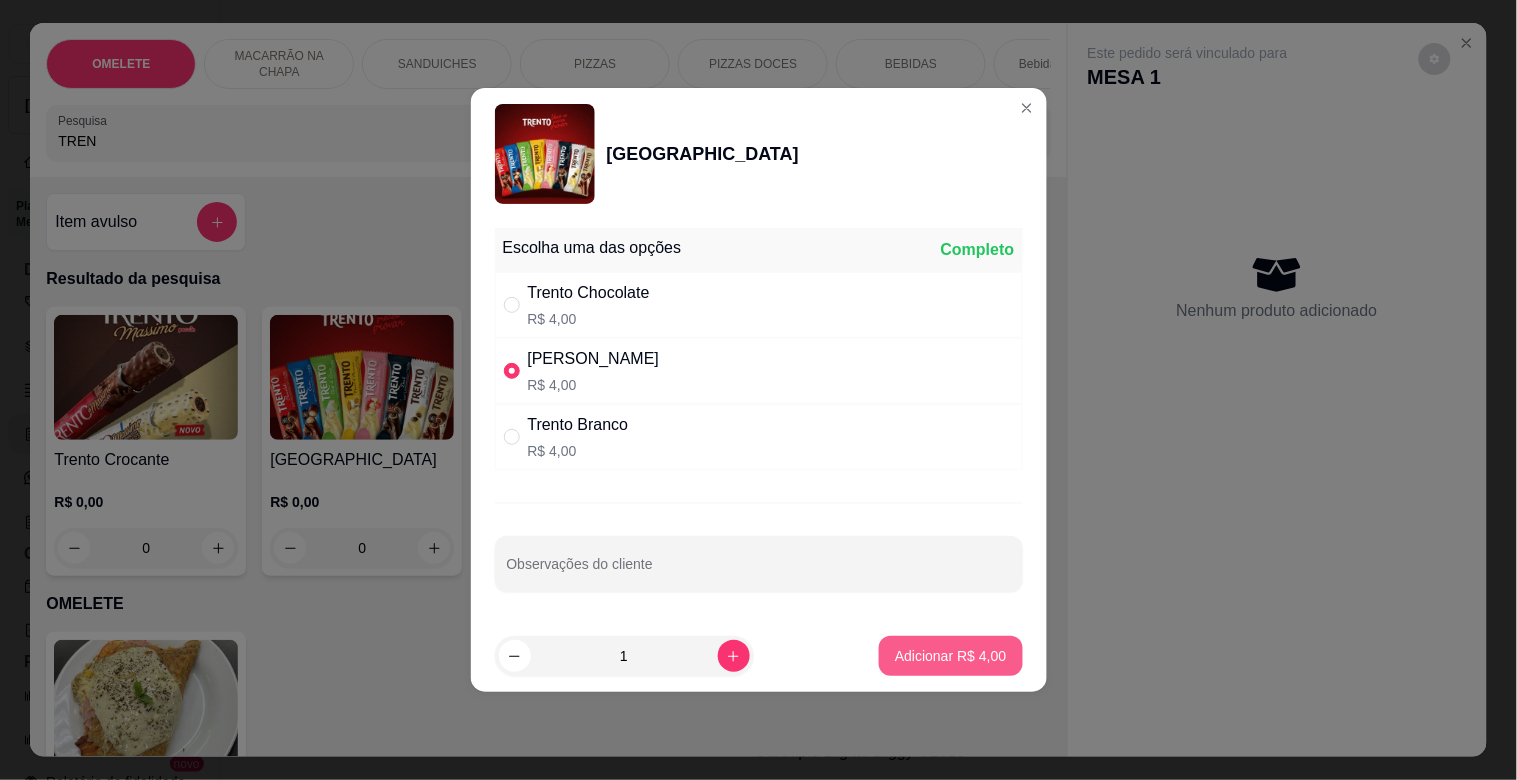 click on "Adicionar   R$ 4,00" at bounding box center (950, 656) 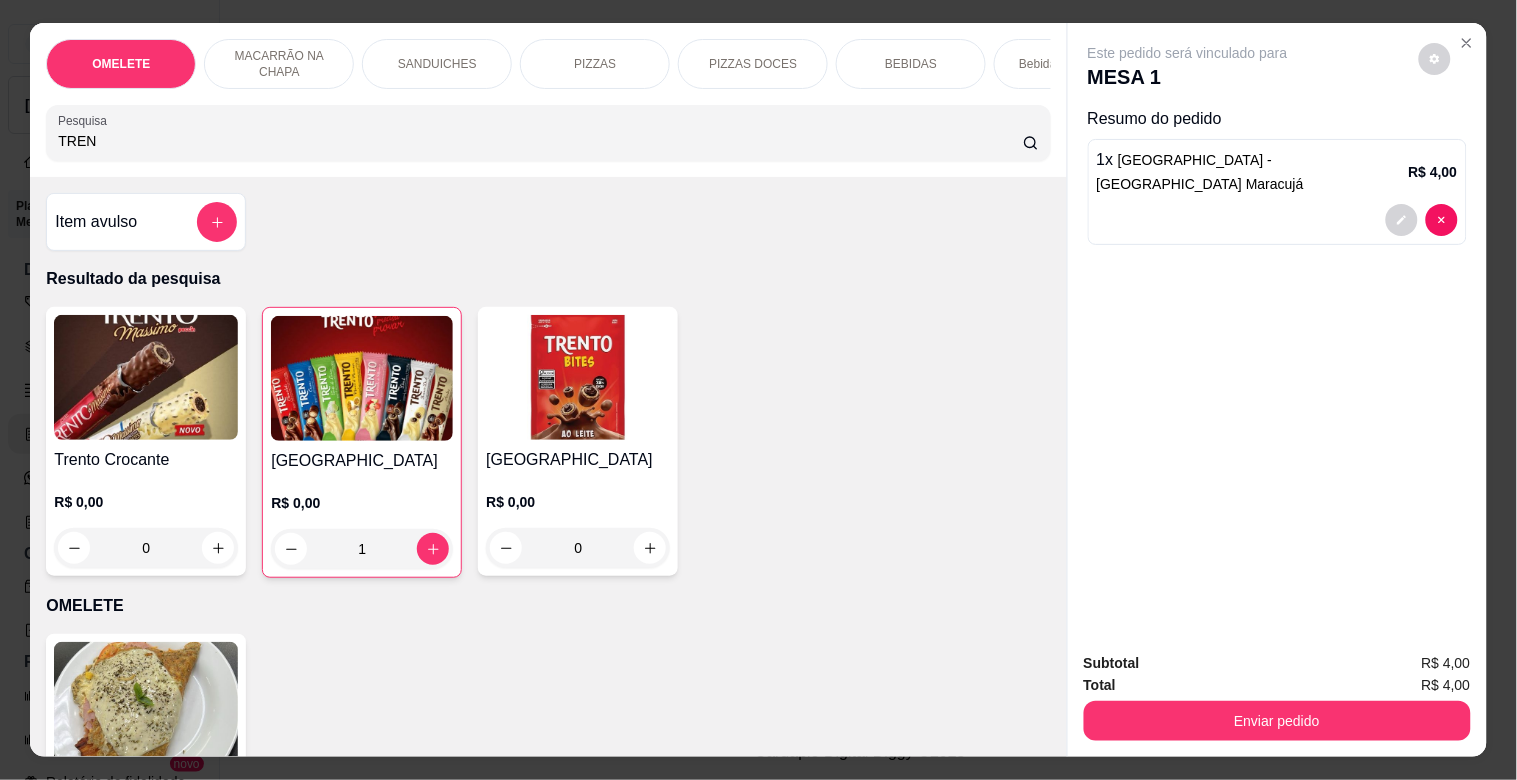 click on "Pesquisa TREN" at bounding box center (548, 133) 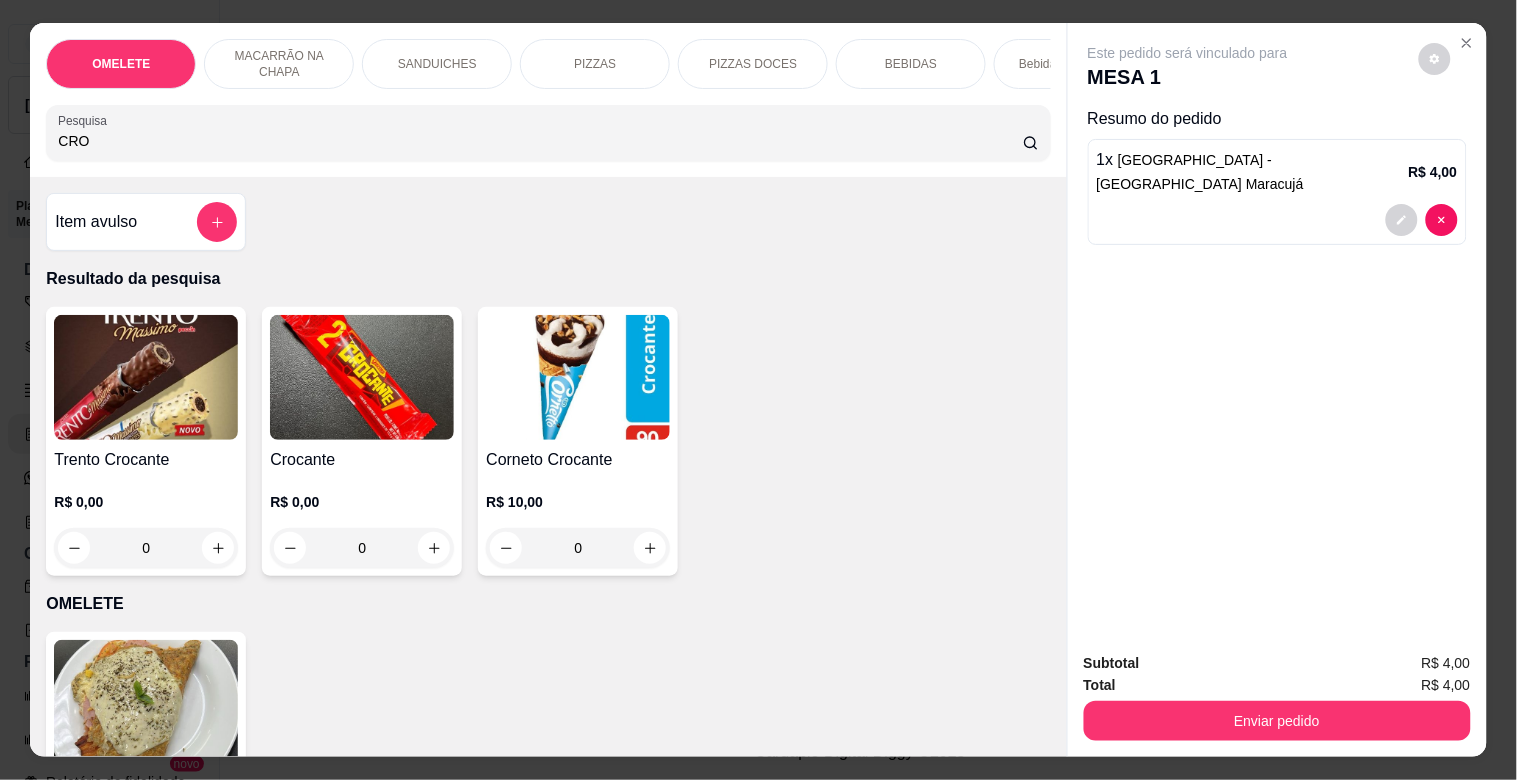 click at bounding box center [362, 377] 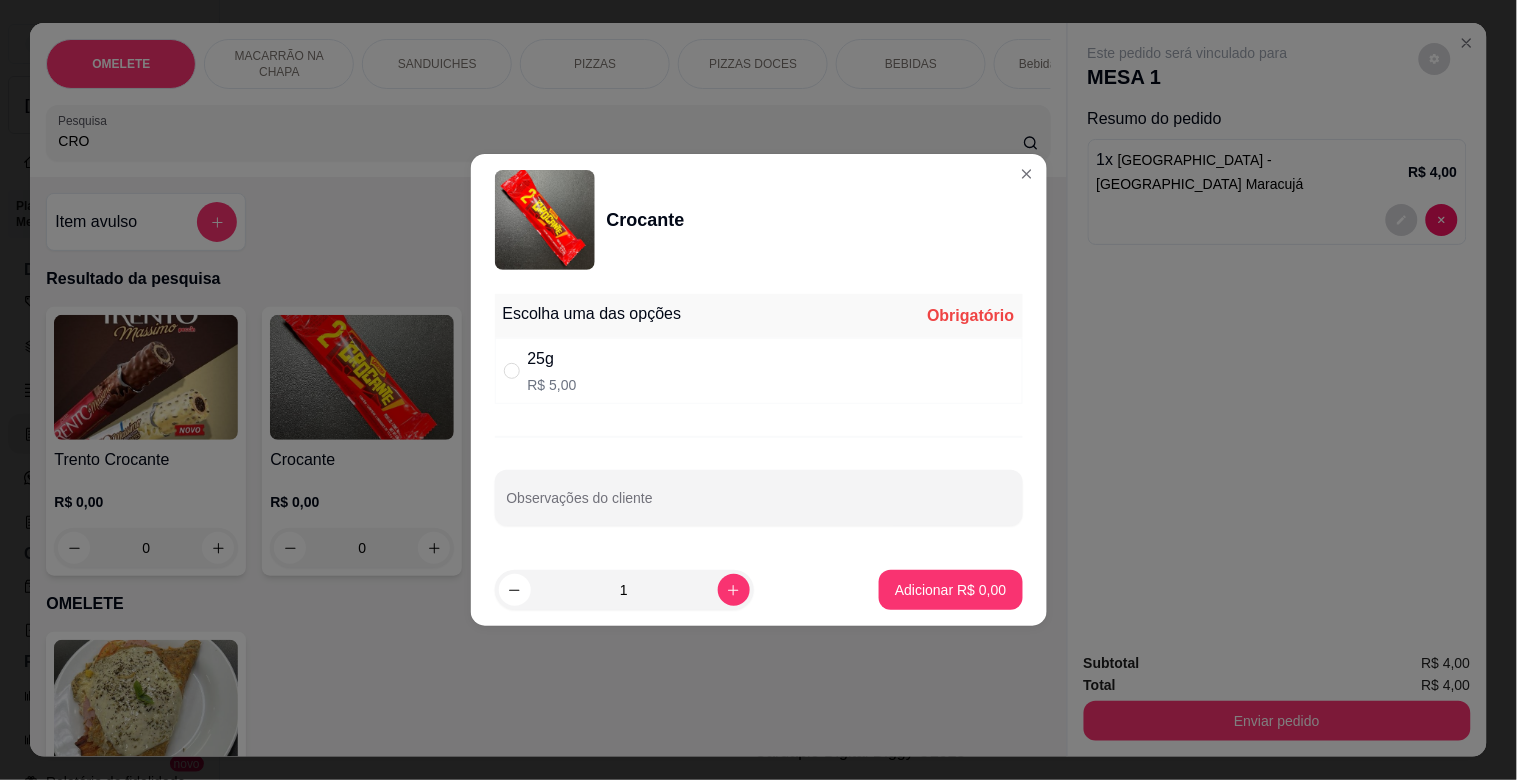 click on "25g R$ 5,00" at bounding box center (759, 371) 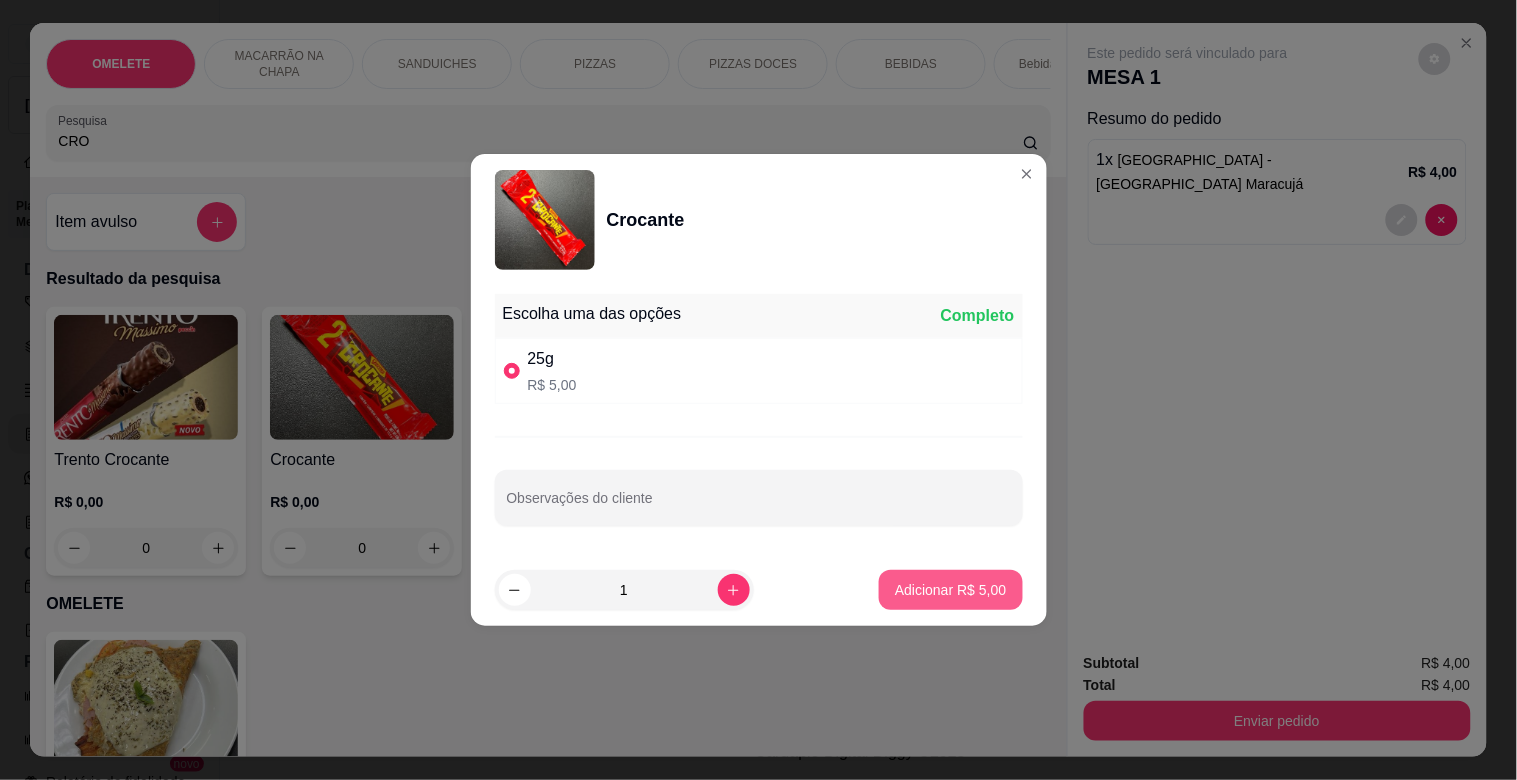 click on "Adicionar   R$ 5,00" at bounding box center (950, 590) 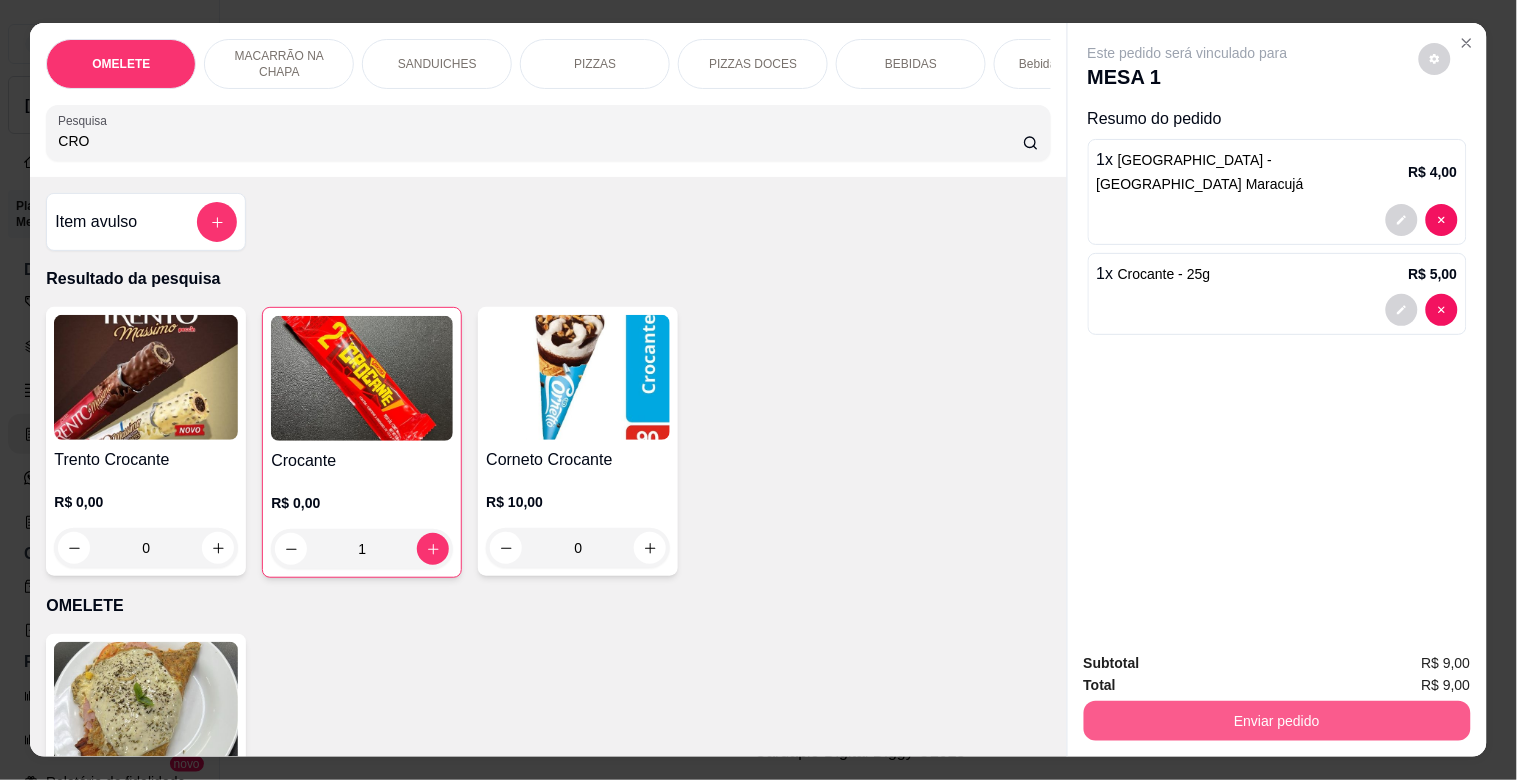 click on "Enviar pedido" at bounding box center (1277, 721) 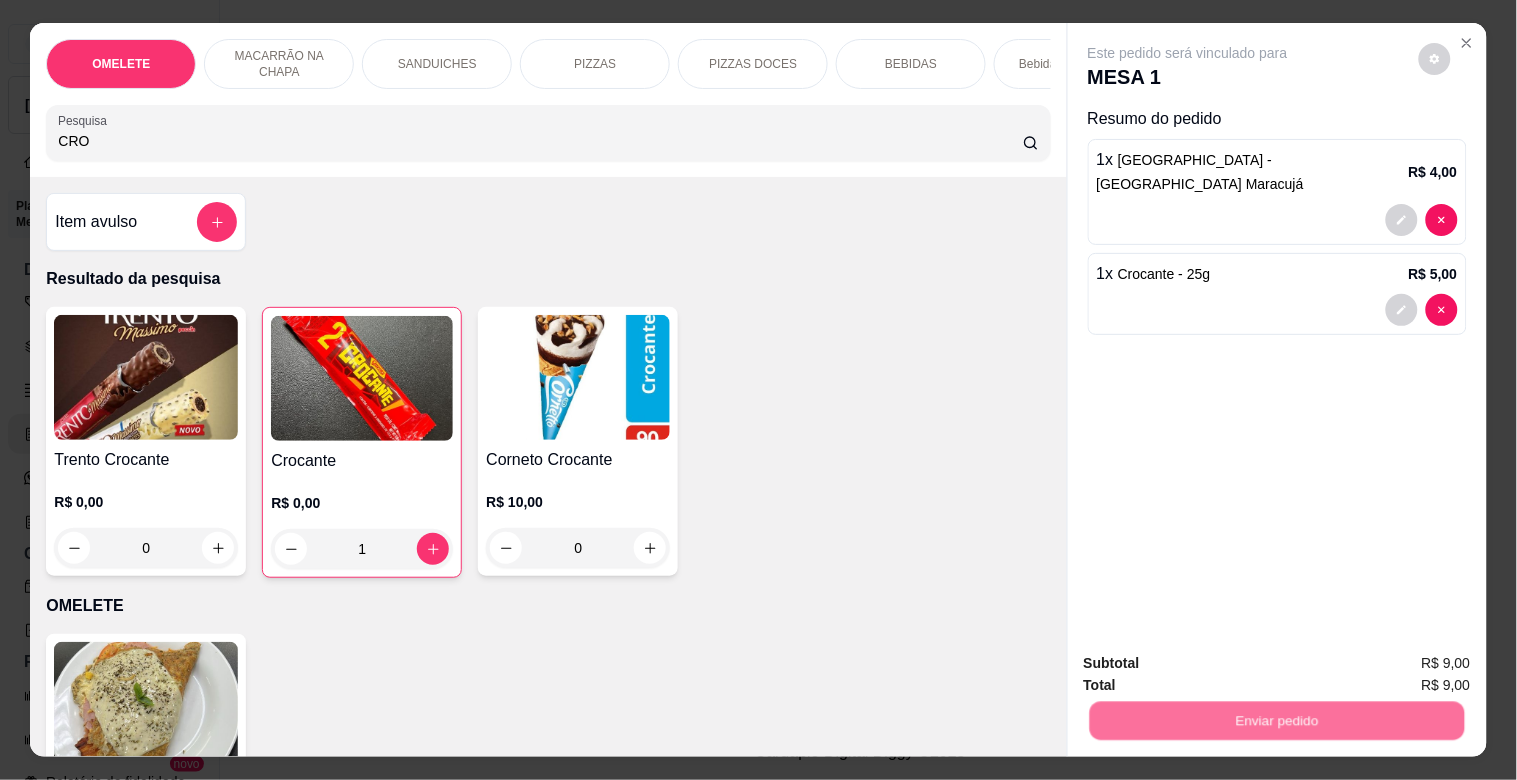 click on "Não registrar e enviar pedido" at bounding box center [1211, 663] 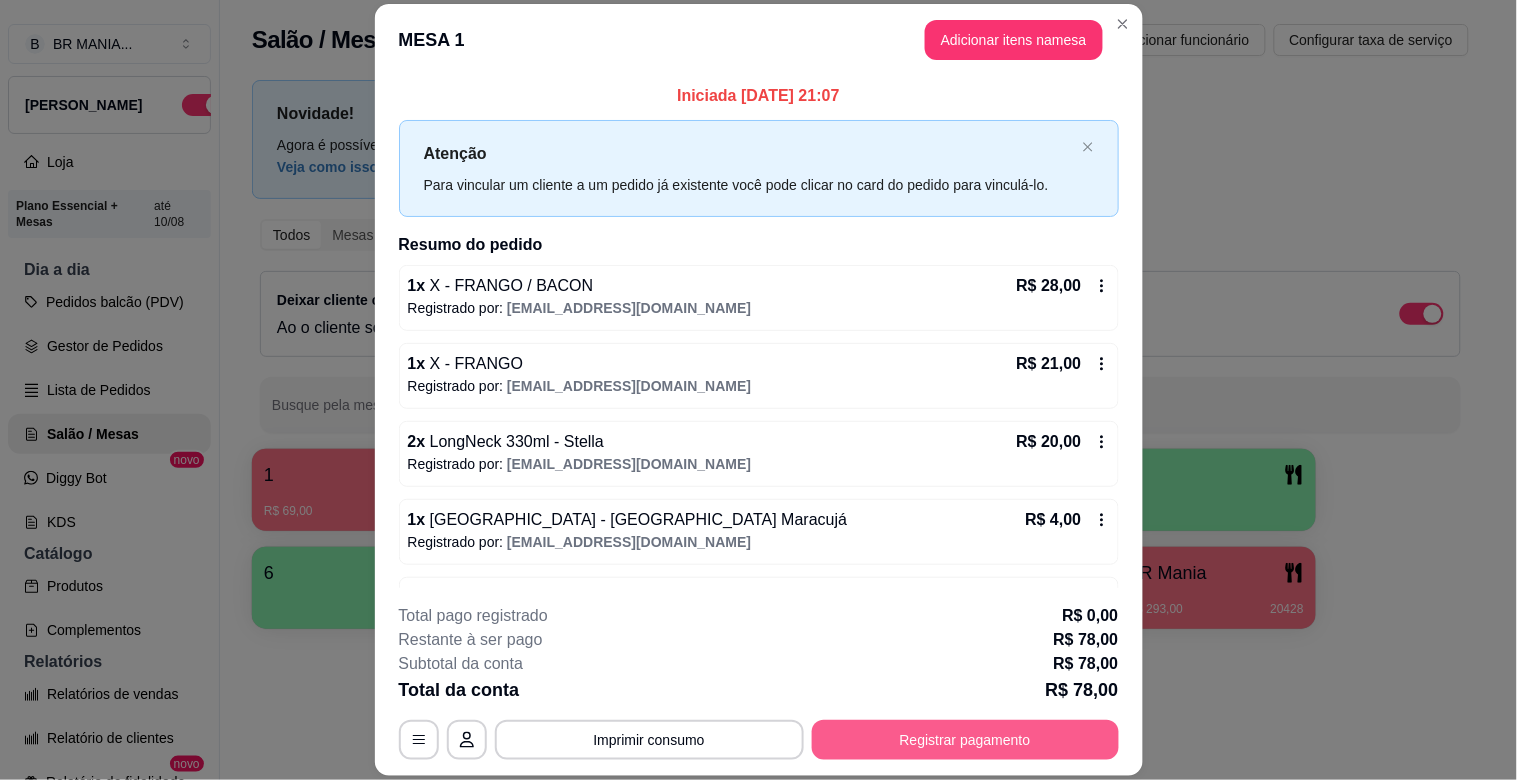 click on "Registrar pagamento" at bounding box center (965, 740) 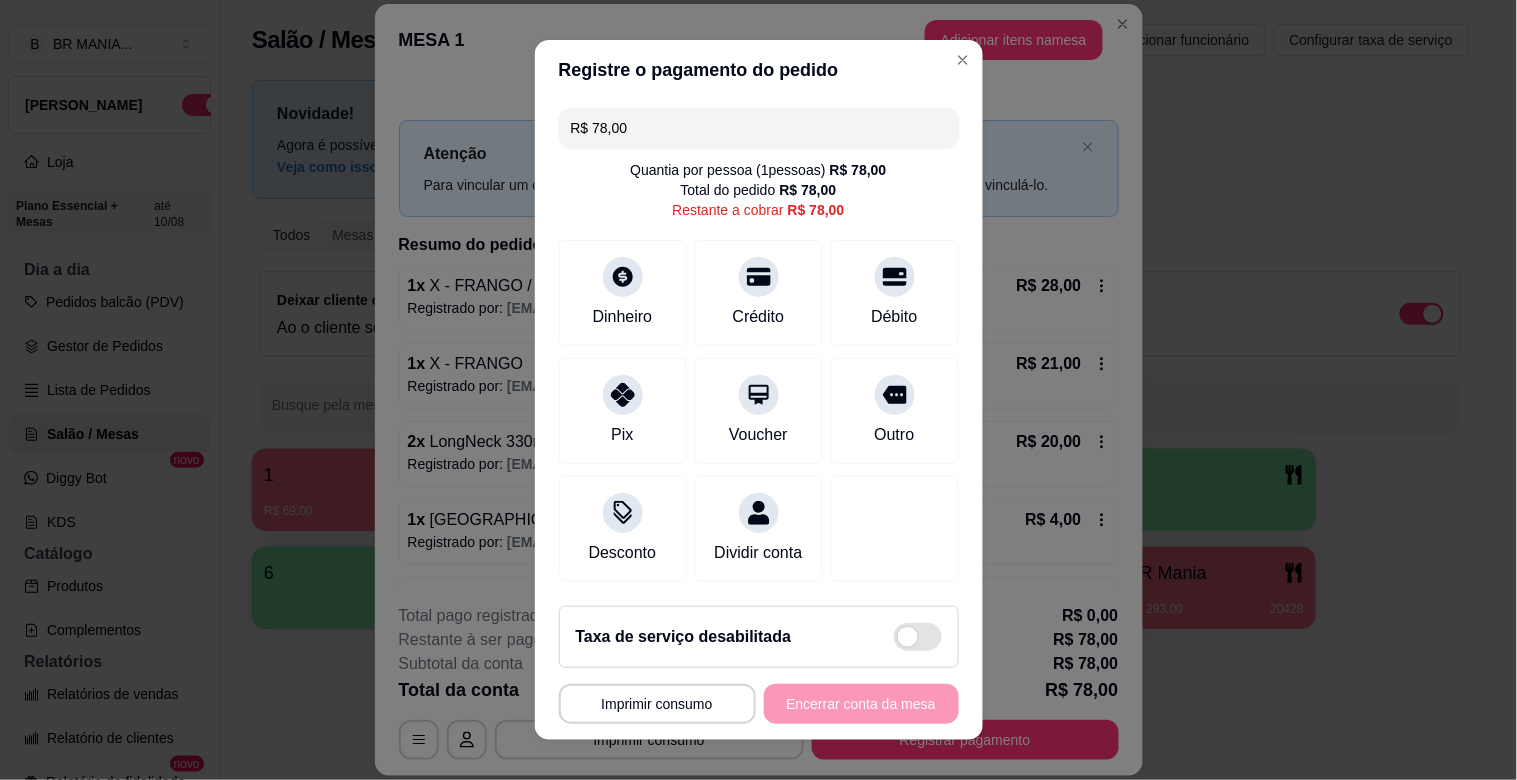 click on "R$ 78,00" at bounding box center (759, 128) 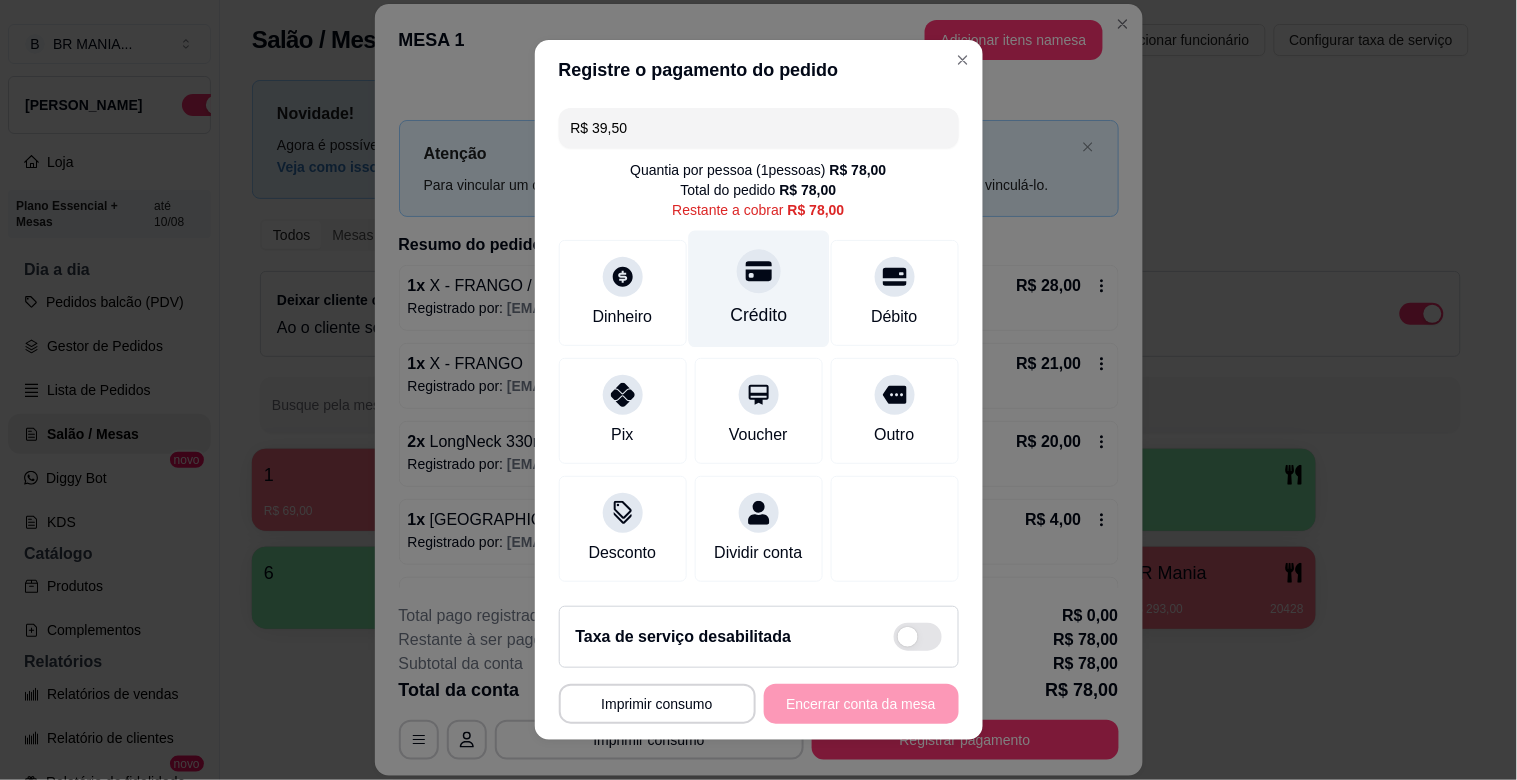 click 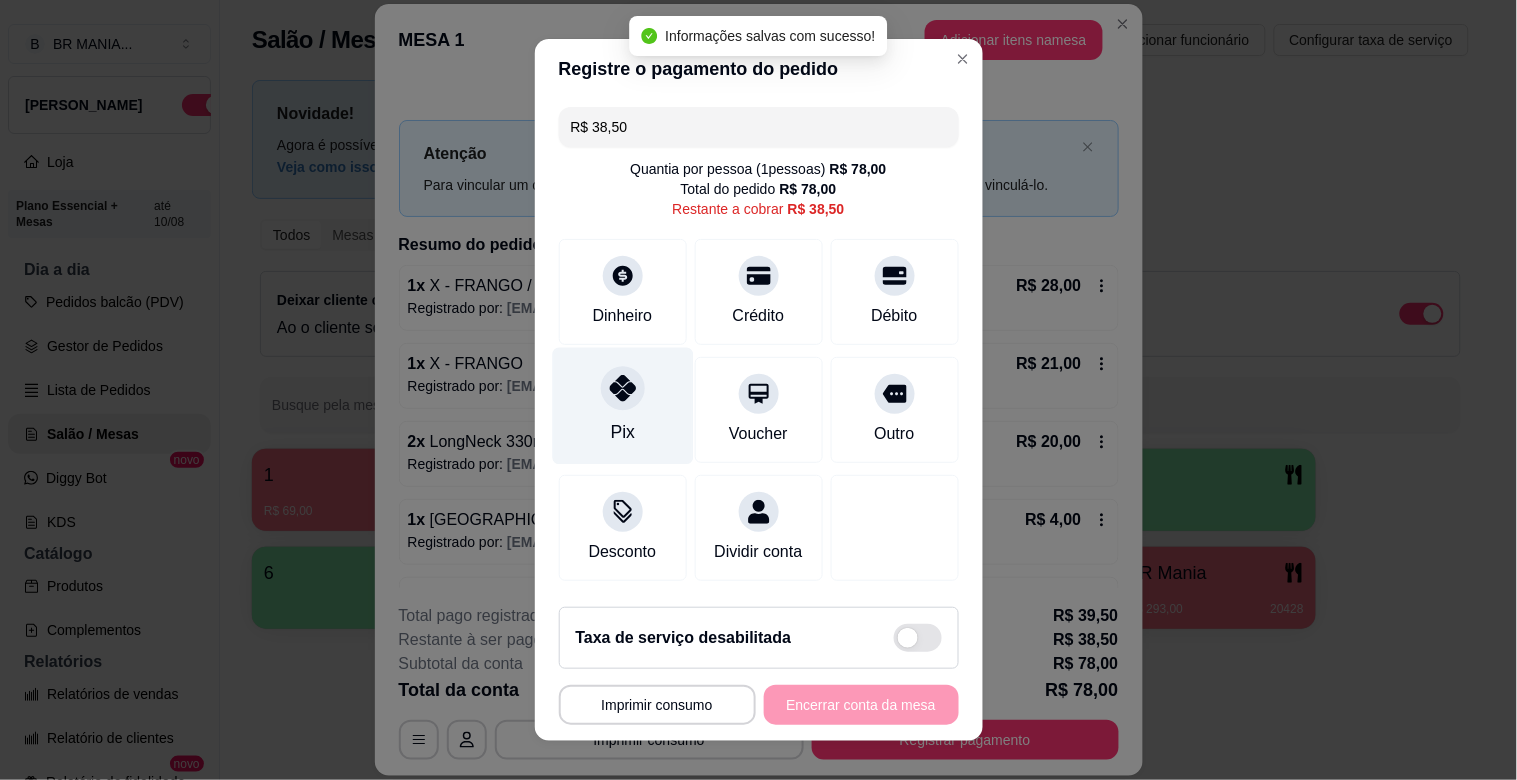 click on "Pix" at bounding box center [622, 406] 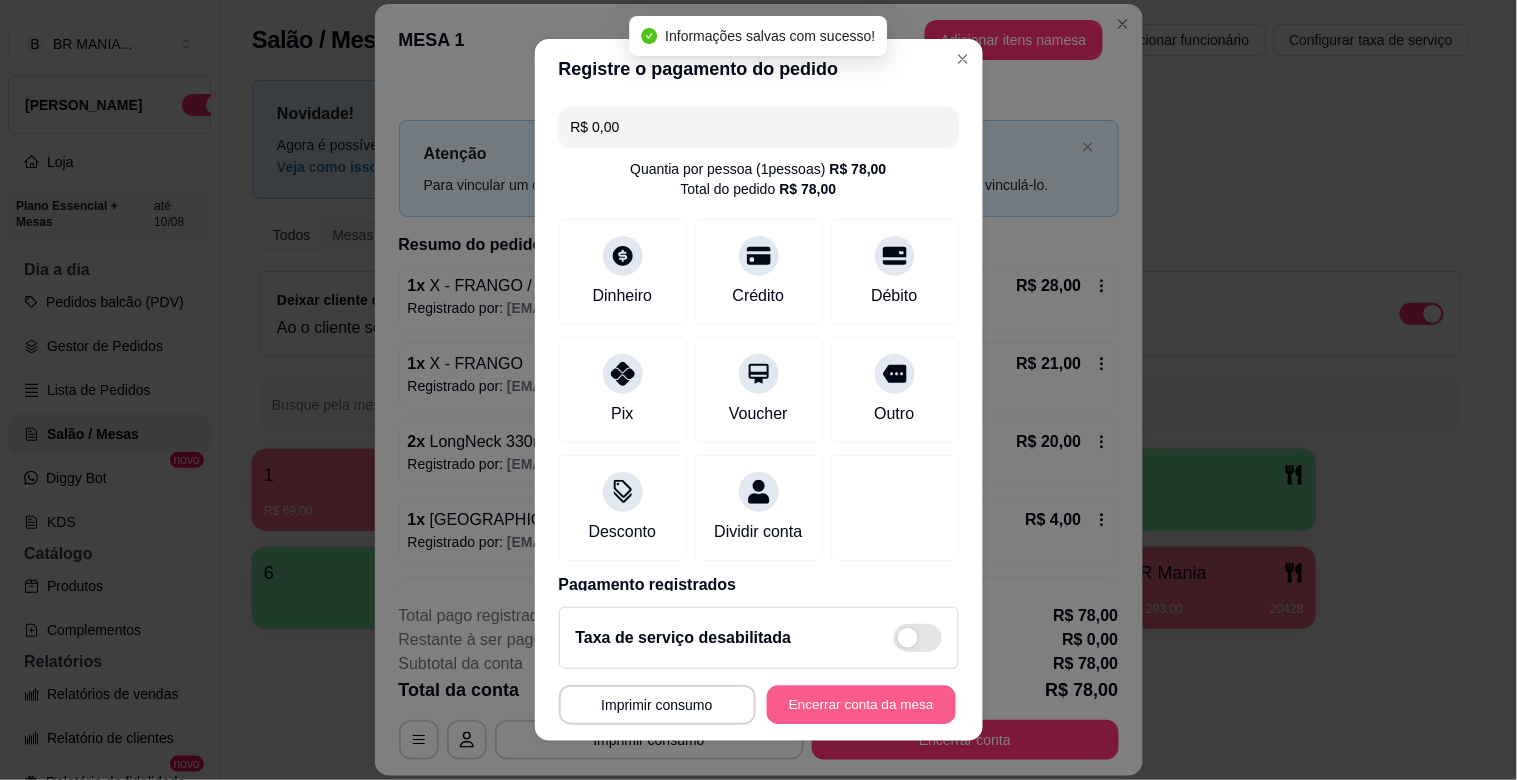 click on "Encerrar conta da mesa" at bounding box center (861, 705) 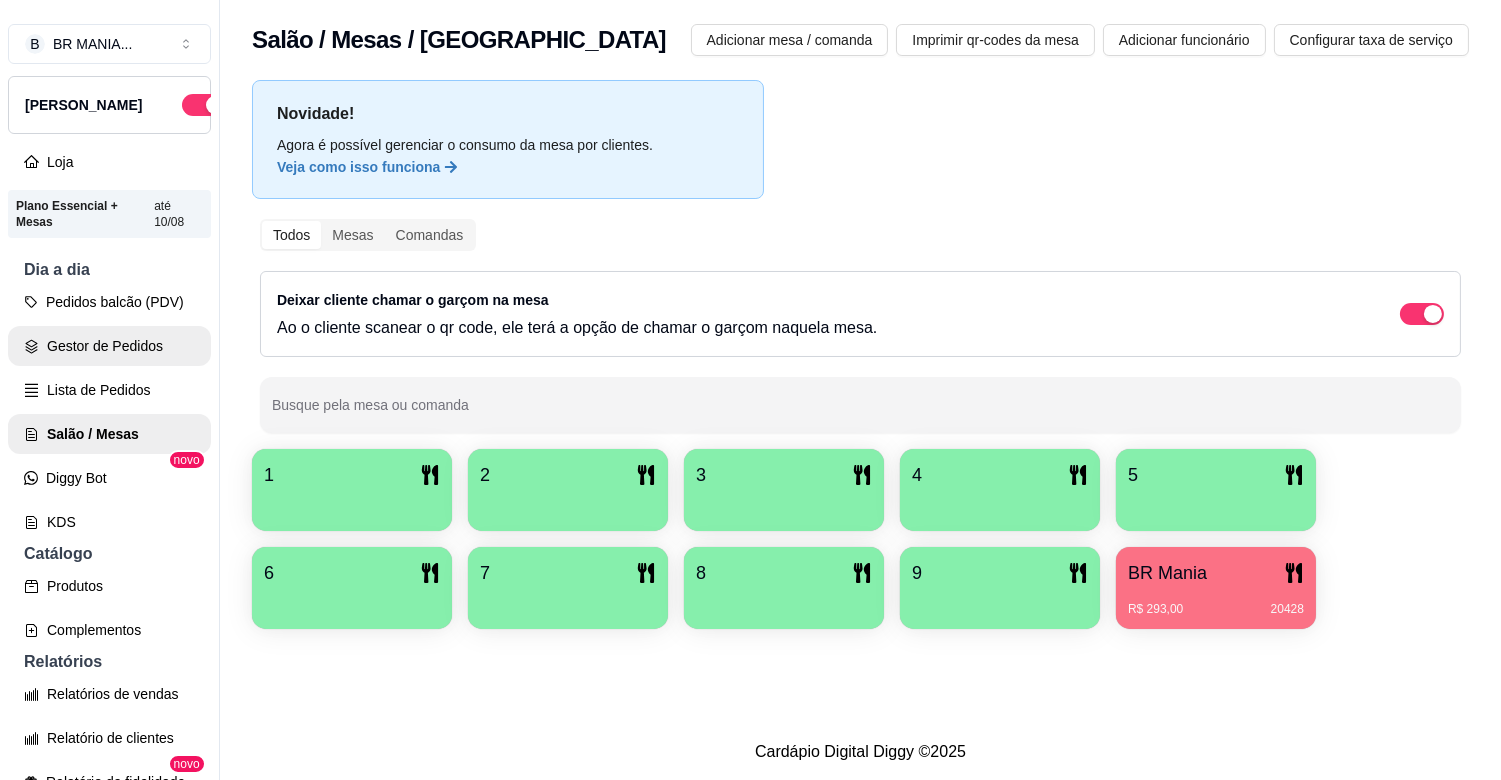 click on "Gestor de Pedidos" at bounding box center (109, 346) 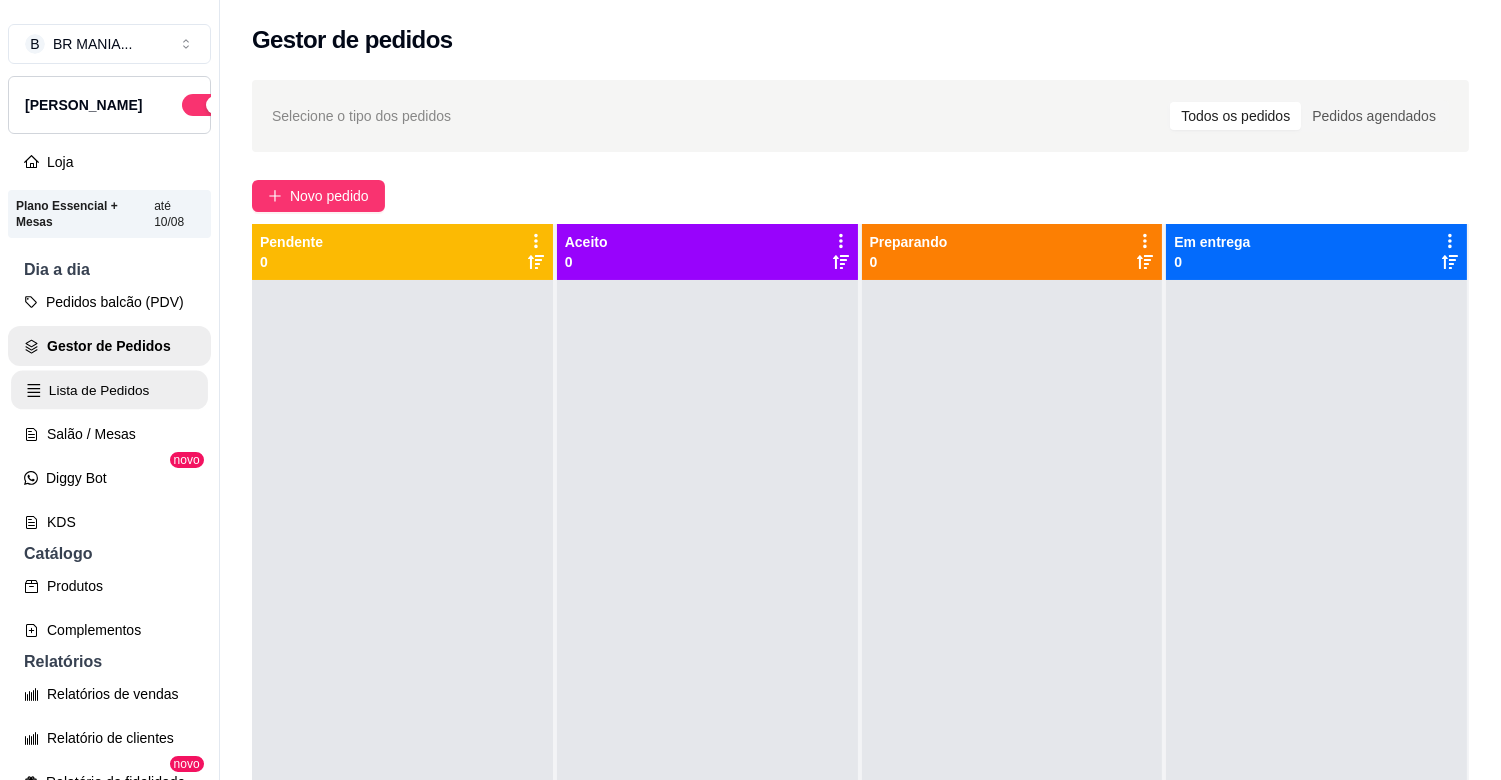 click on "Lista de Pedidos" at bounding box center [109, 390] 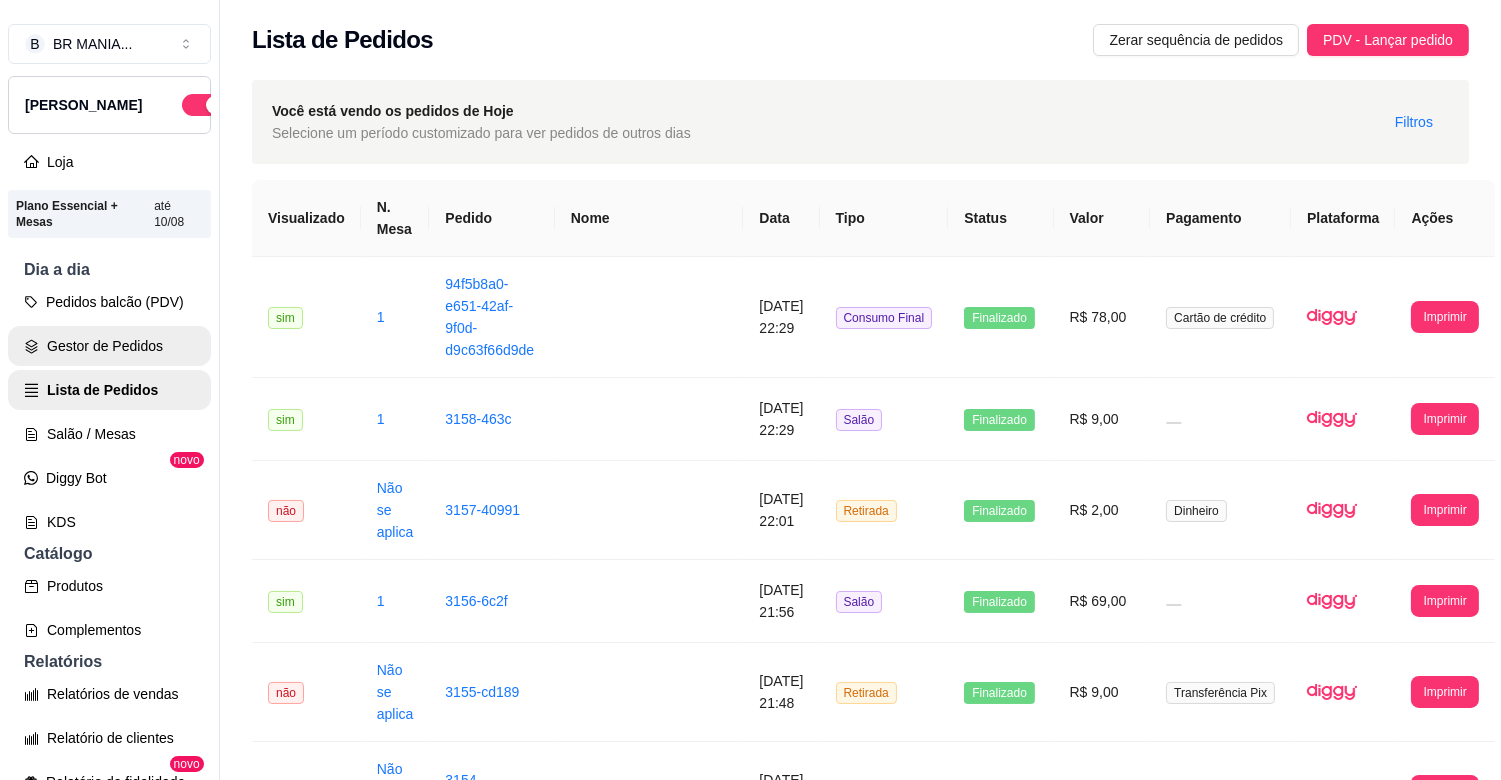 click on "Gestor de Pedidos" at bounding box center (109, 346) 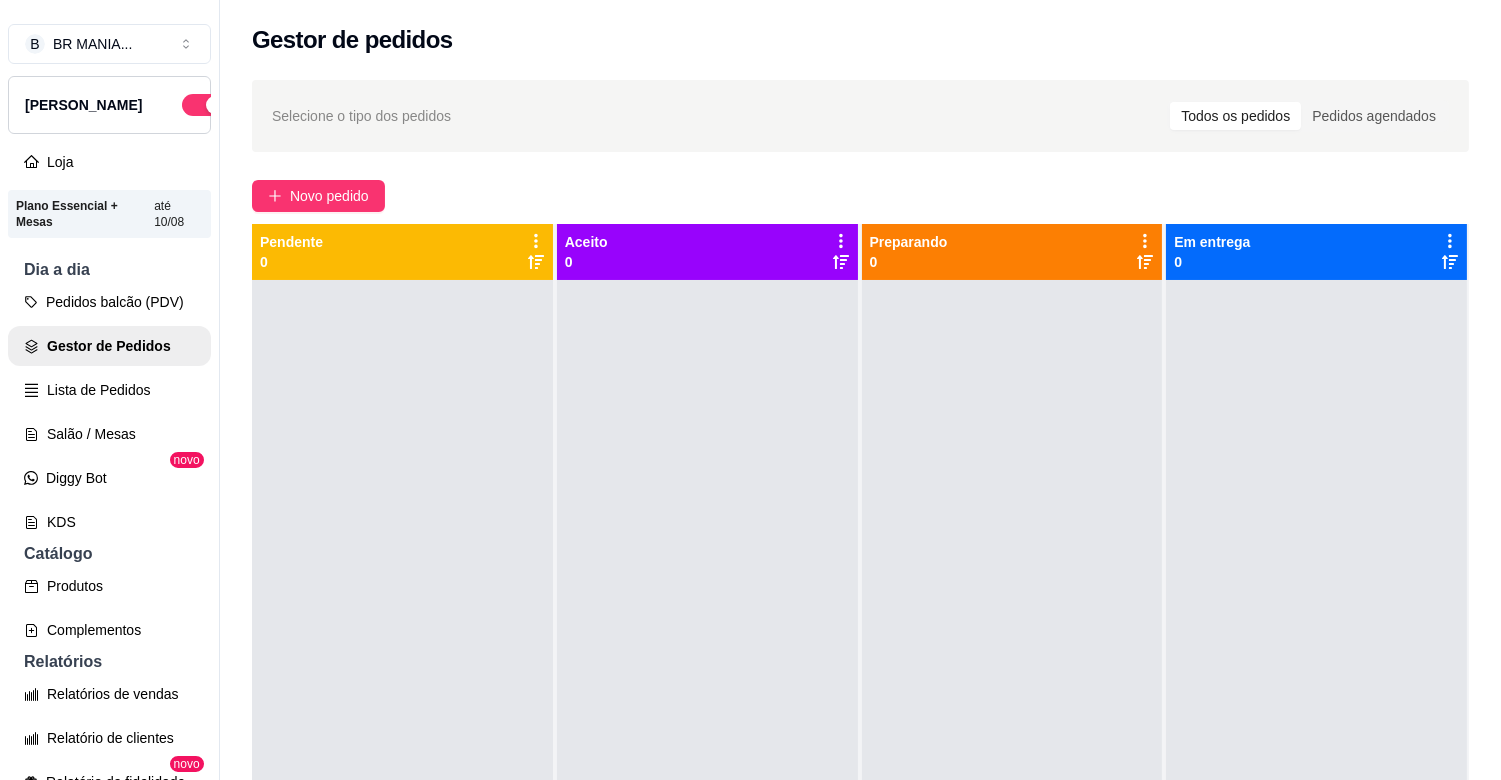 scroll, scrollTop: 16, scrollLeft: 0, axis: vertical 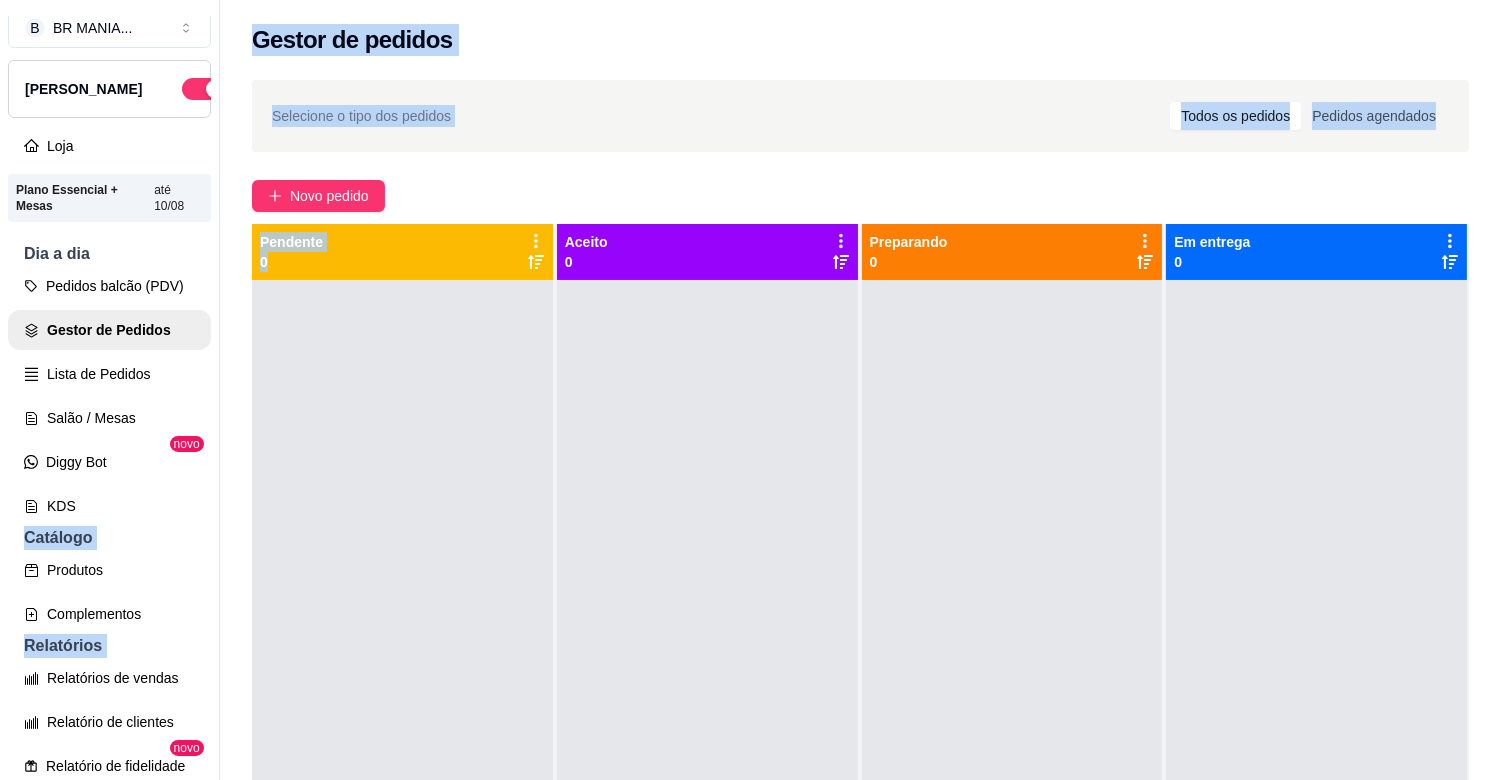 drag, startPoint x: 211, startPoint y: 427, endPoint x: 225, endPoint y: 511, distance: 85.158676 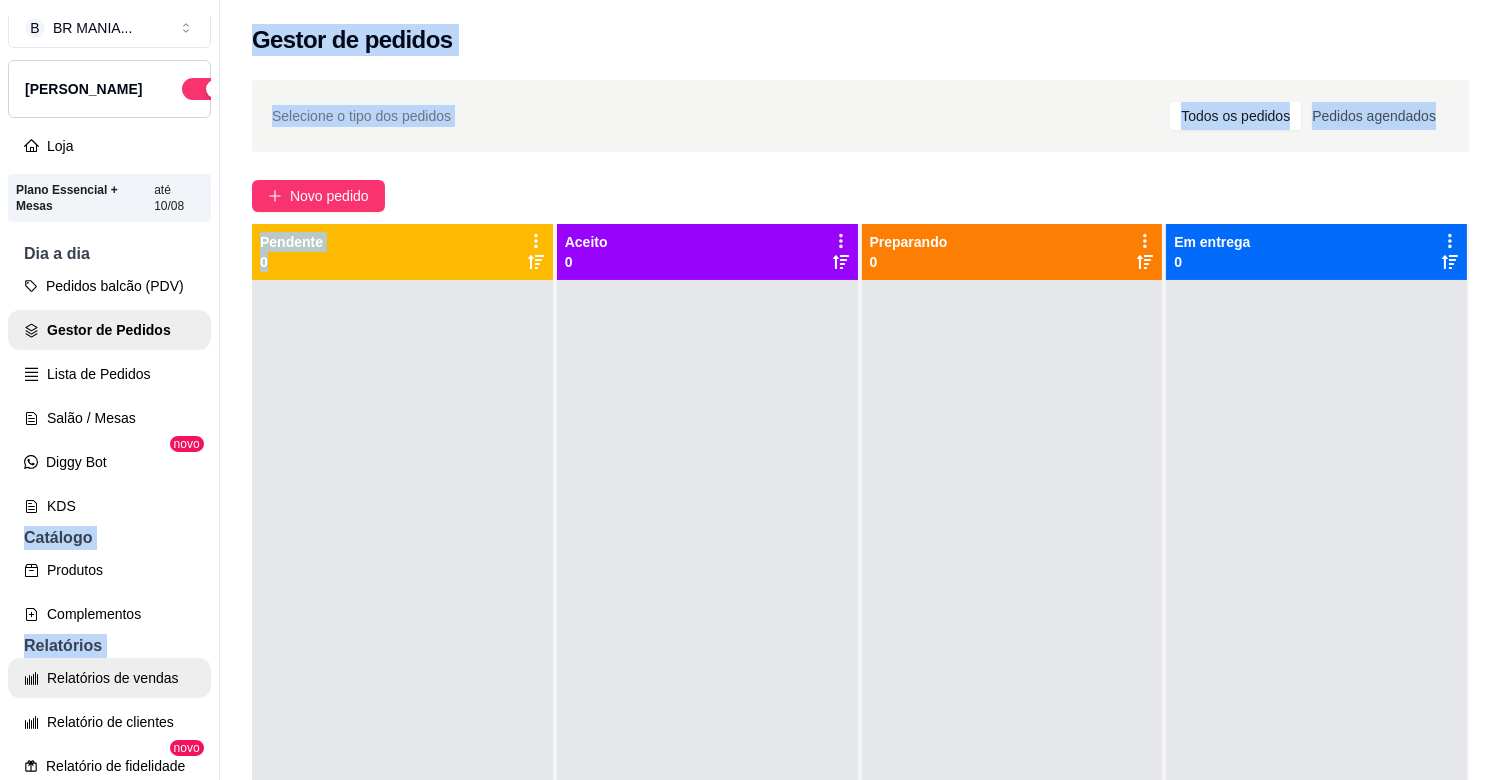 click on "Relatórios de vendas" at bounding box center (109, 678) 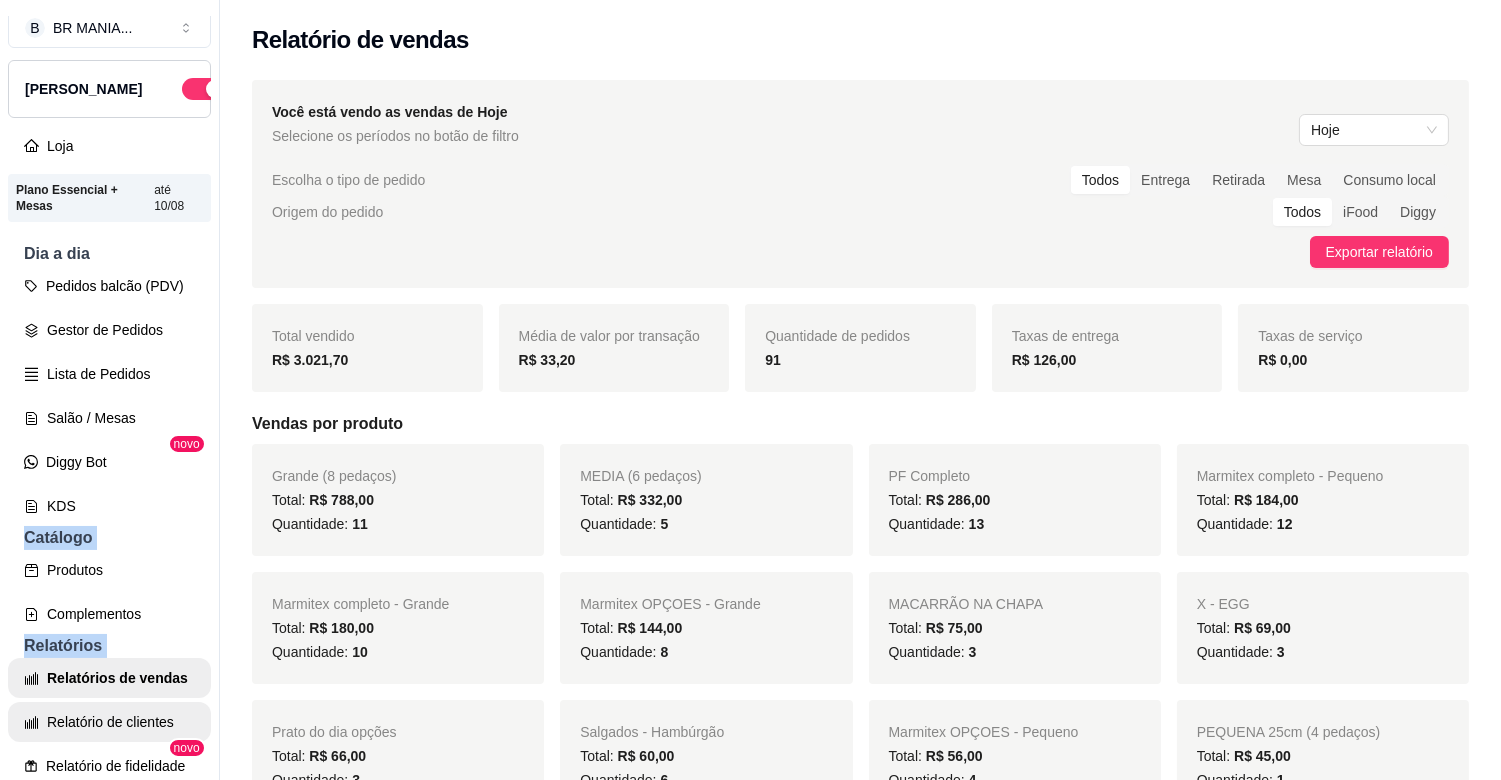 click on "Relatório de clientes" at bounding box center [109, 722] 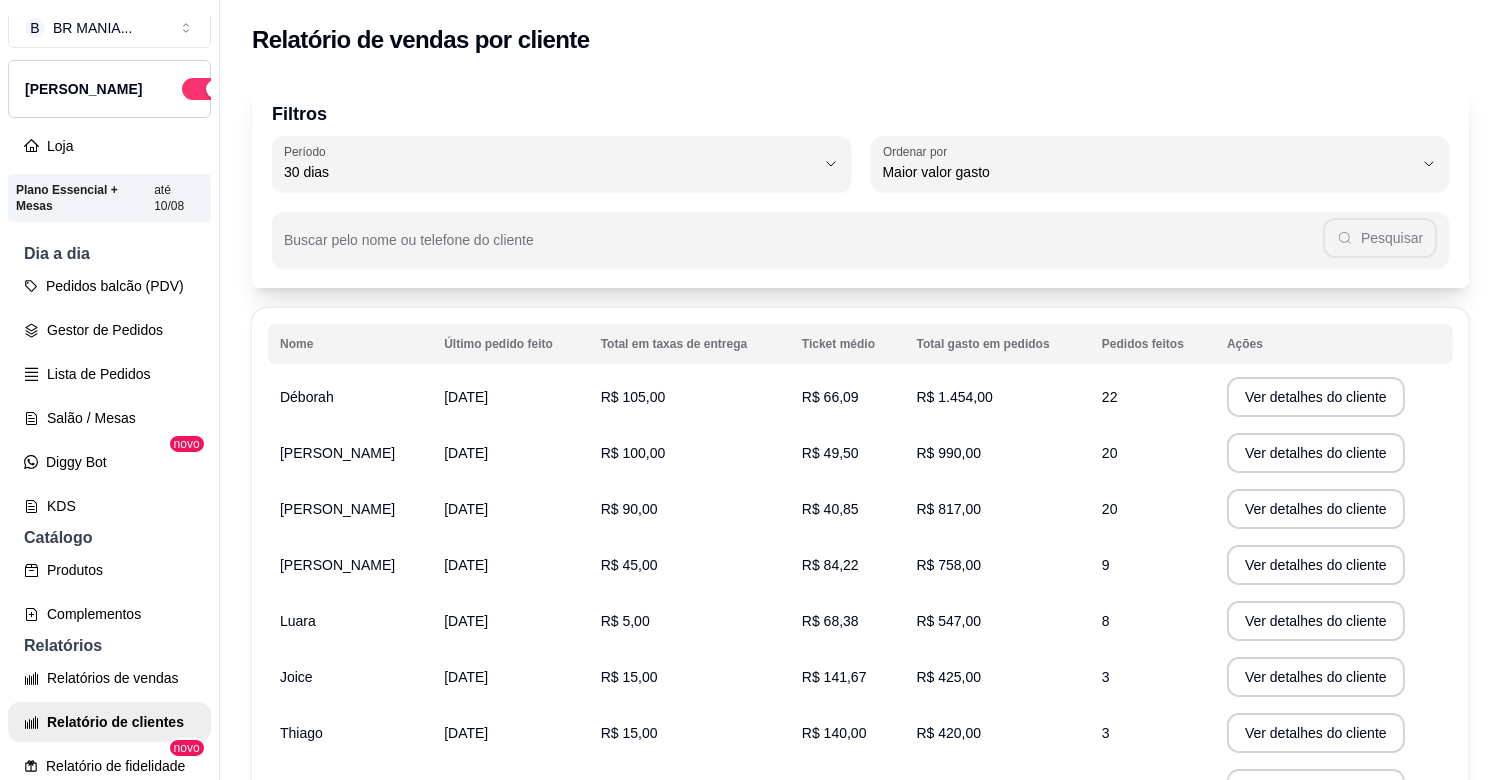 drag, startPoint x: 212, startPoint y: 254, endPoint x: 201, endPoint y: 364, distance: 110.54863 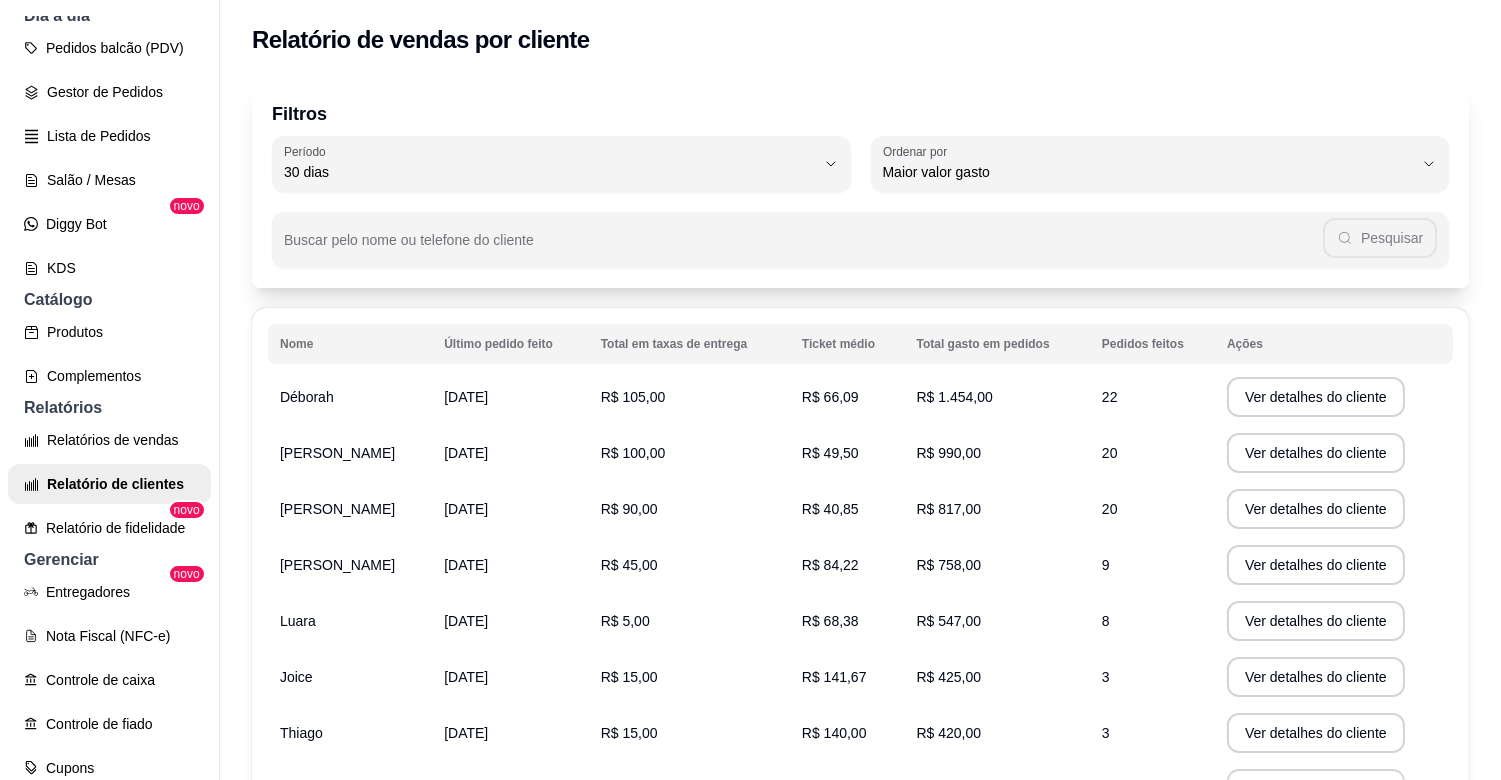 scroll, scrollTop: 262, scrollLeft: 0, axis: vertical 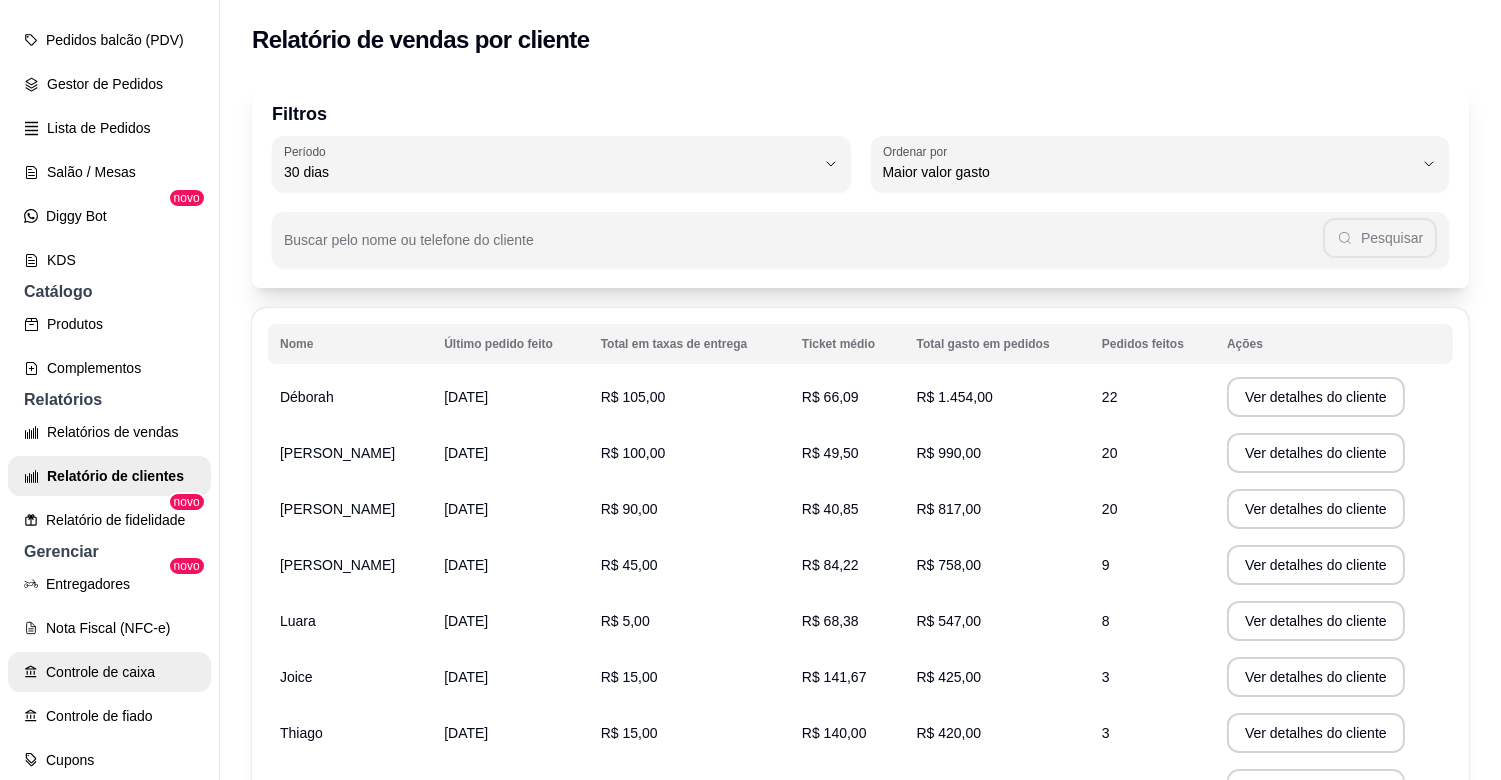click on "Controle de caixa" at bounding box center (109, 672) 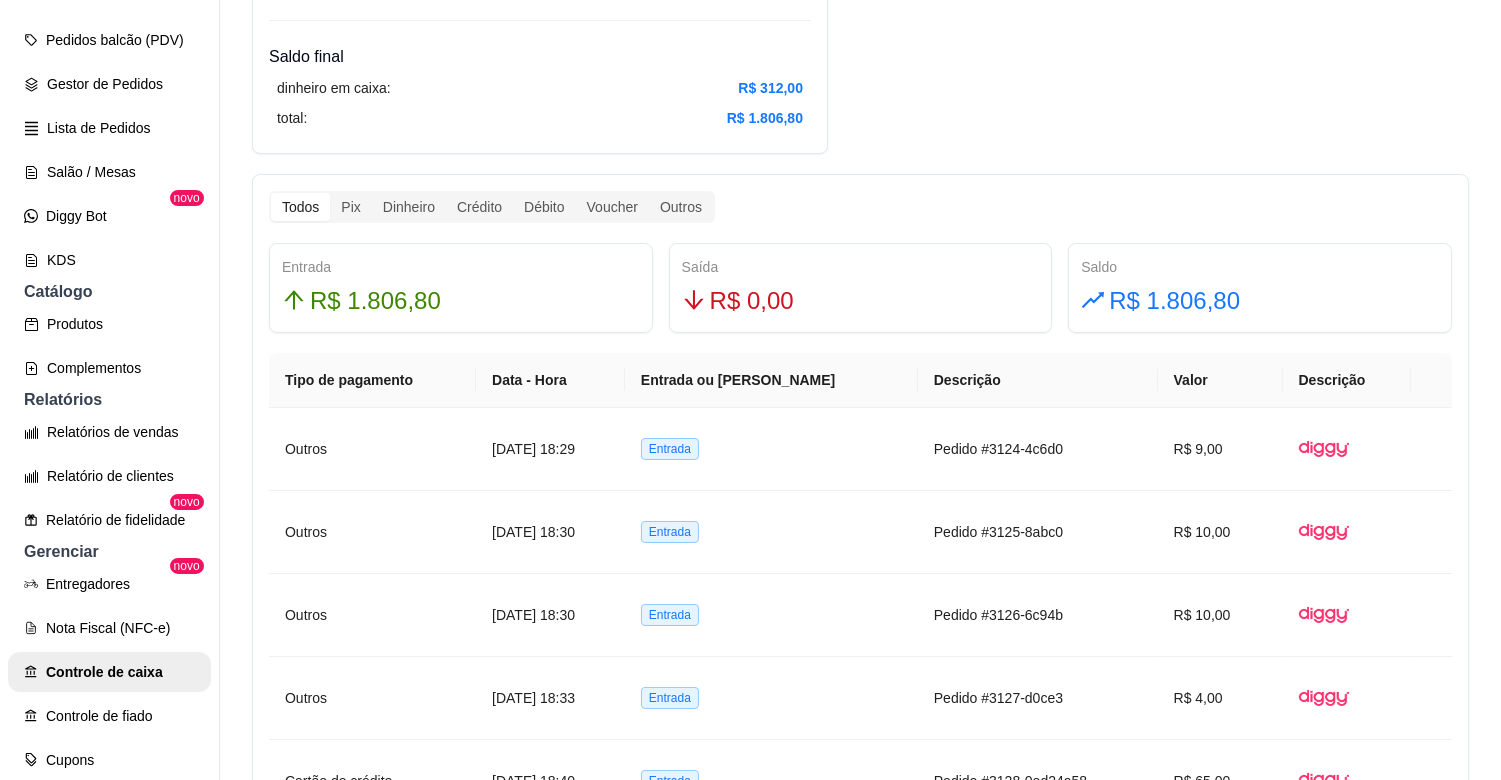 scroll, scrollTop: 1098, scrollLeft: 0, axis: vertical 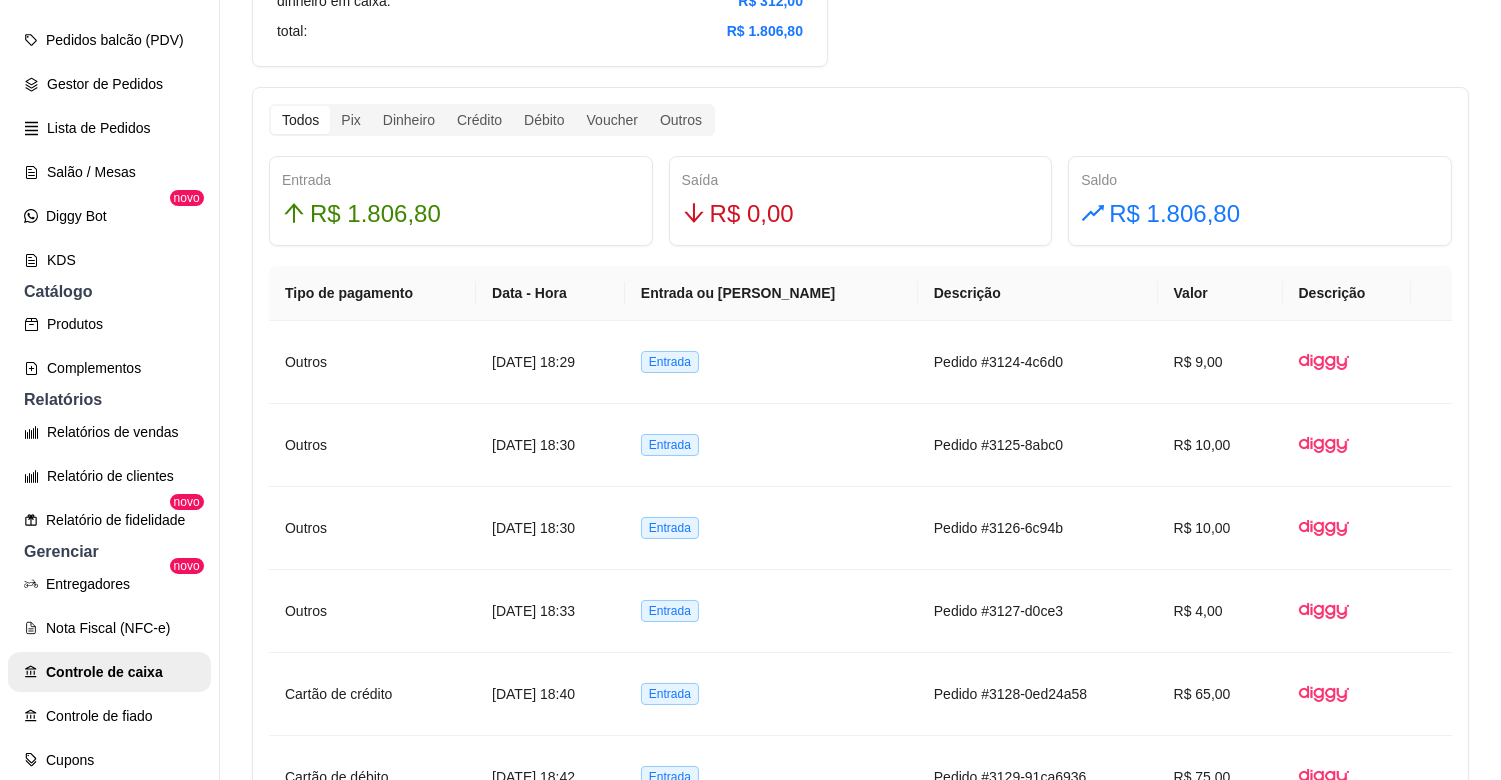 drag, startPoint x: 1436, startPoint y: 420, endPoint x: 1447, endPoint y: 455, distance: 36.687874 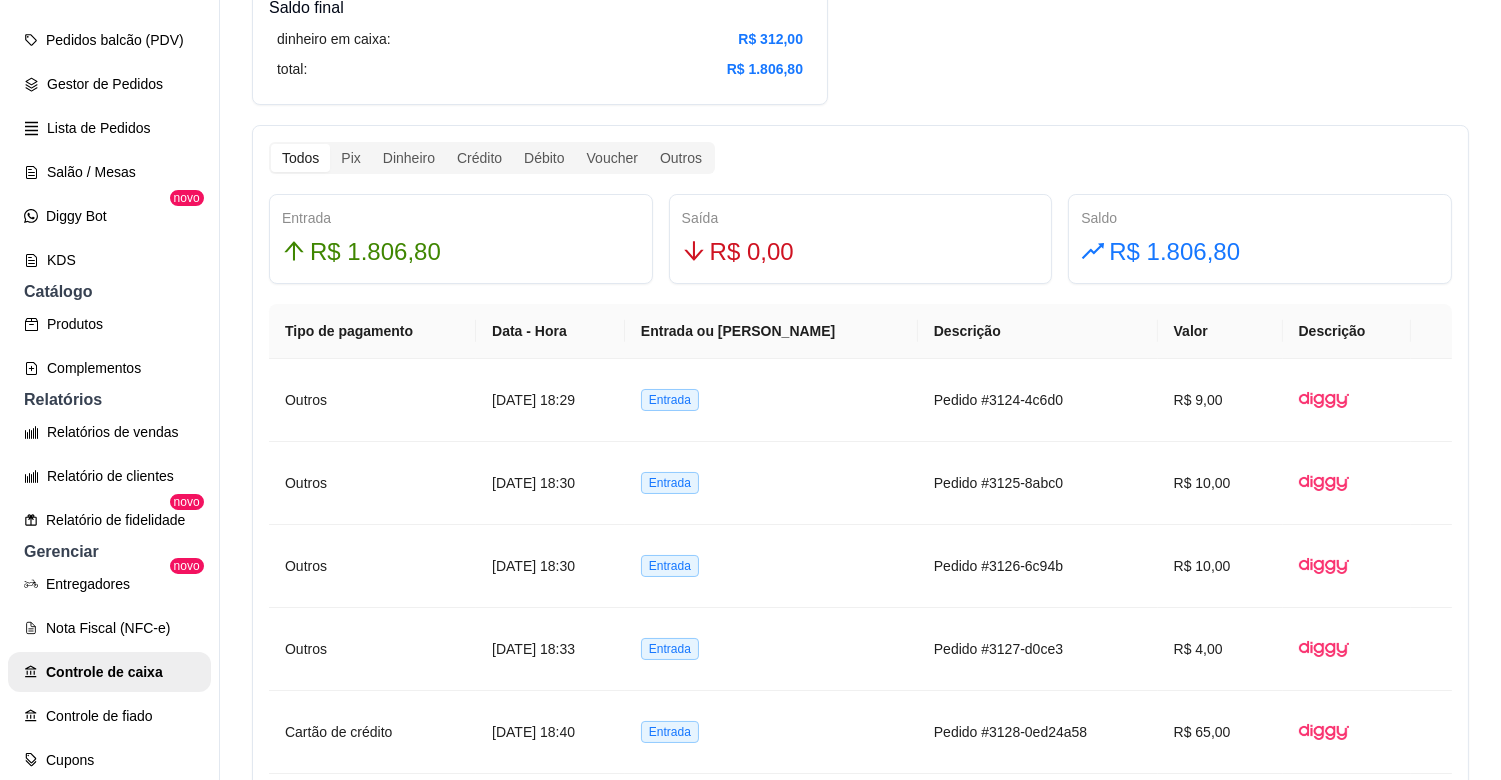 scroll, scrollTop: 1055, scrollLeft: 0, axis: vertical 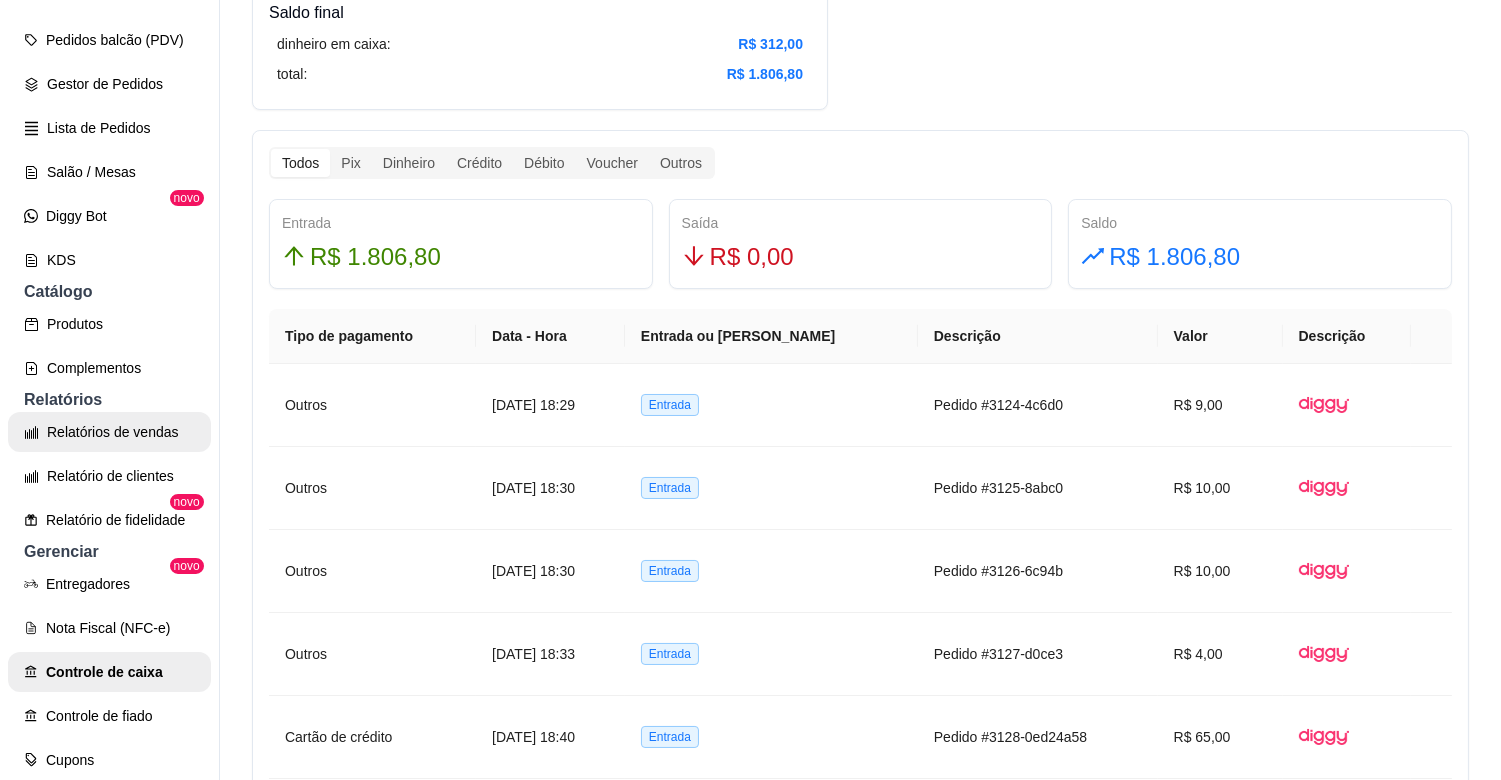 click on "Relatórios de vendas" at bounding box center (109, 432) 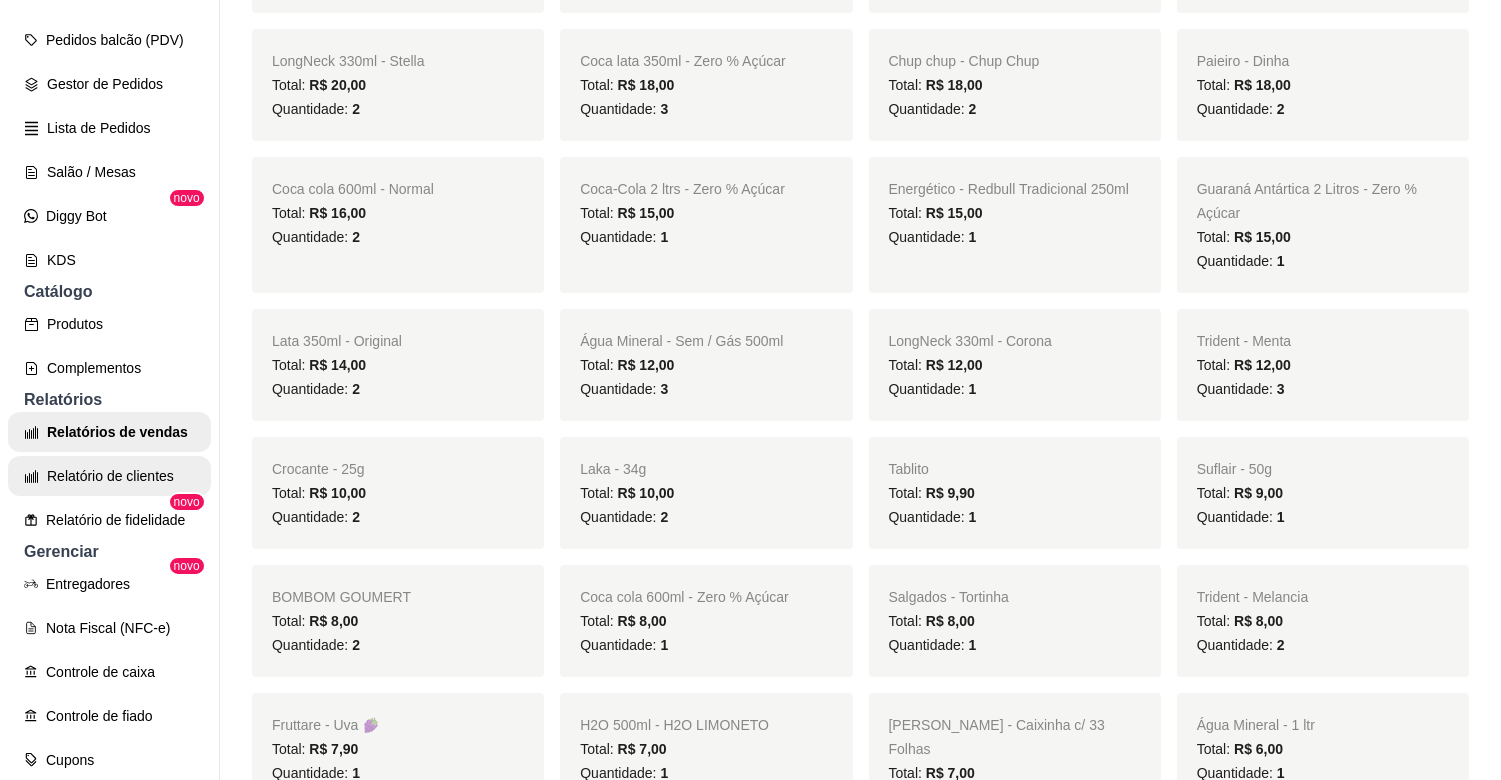 scroll, scrollTop: 0, scrollLeft: 0, axis: both 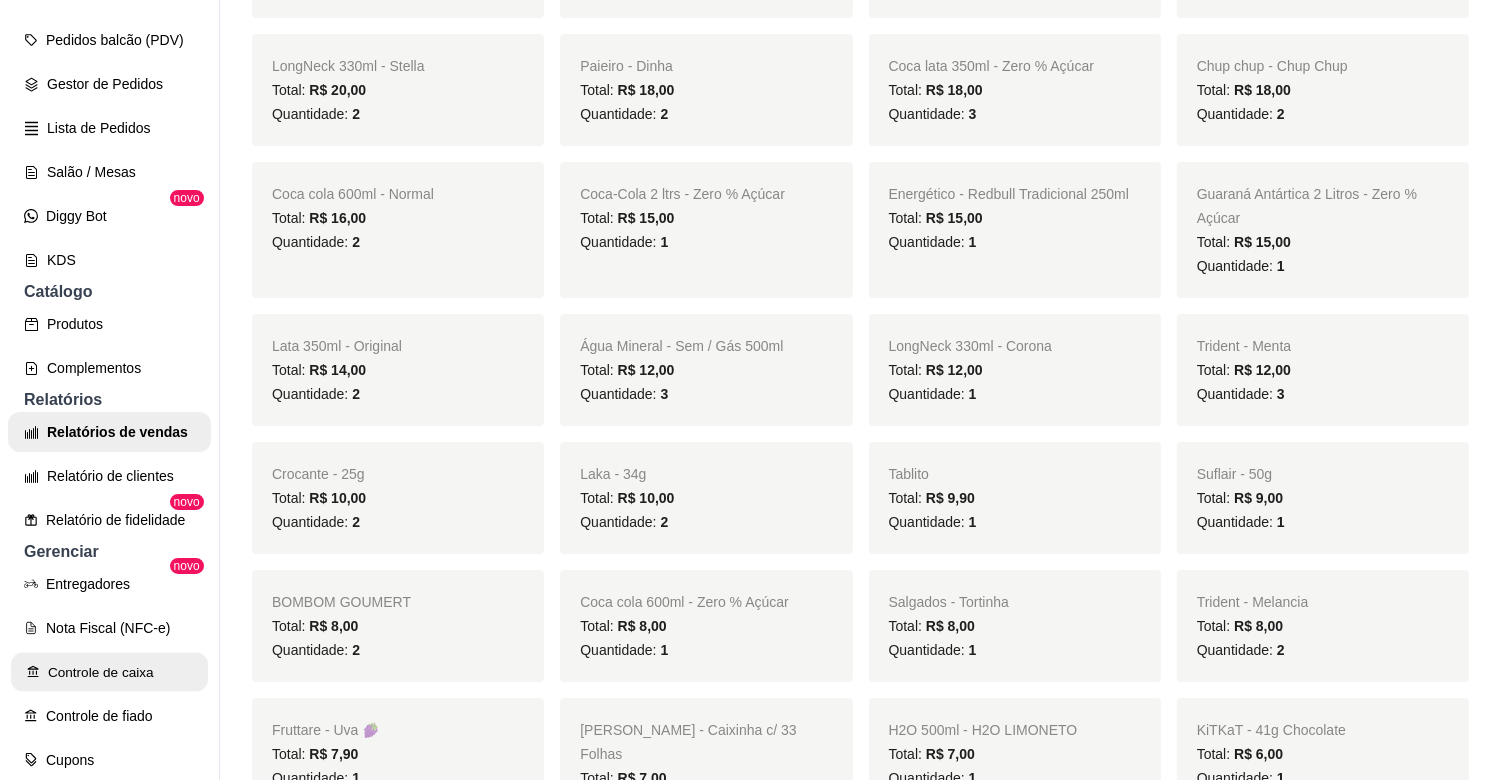 click on "Controle de caixa" at bounding box center (109, 672) 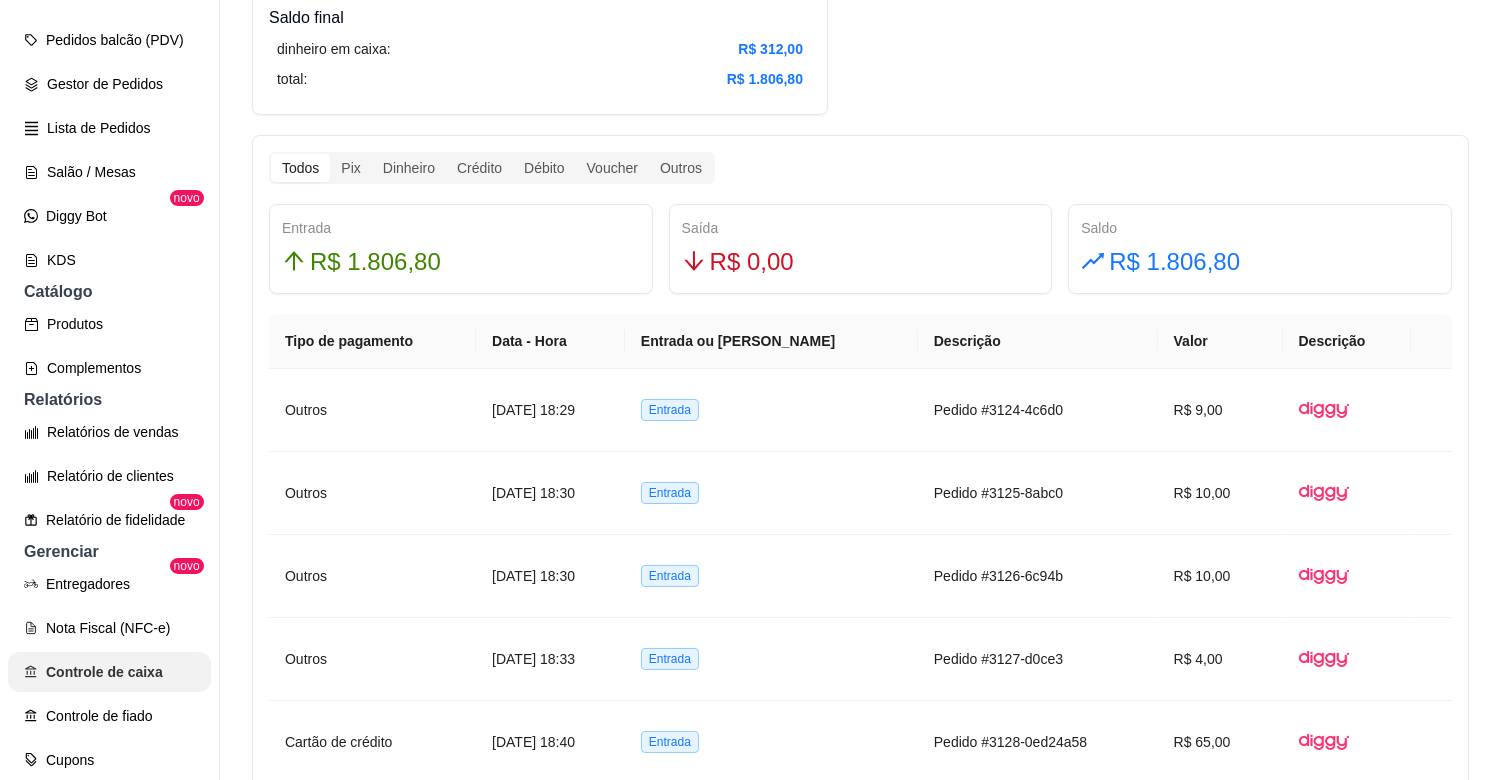 scroll, scrollTop: 0, scrollLeft: 0, axis: both 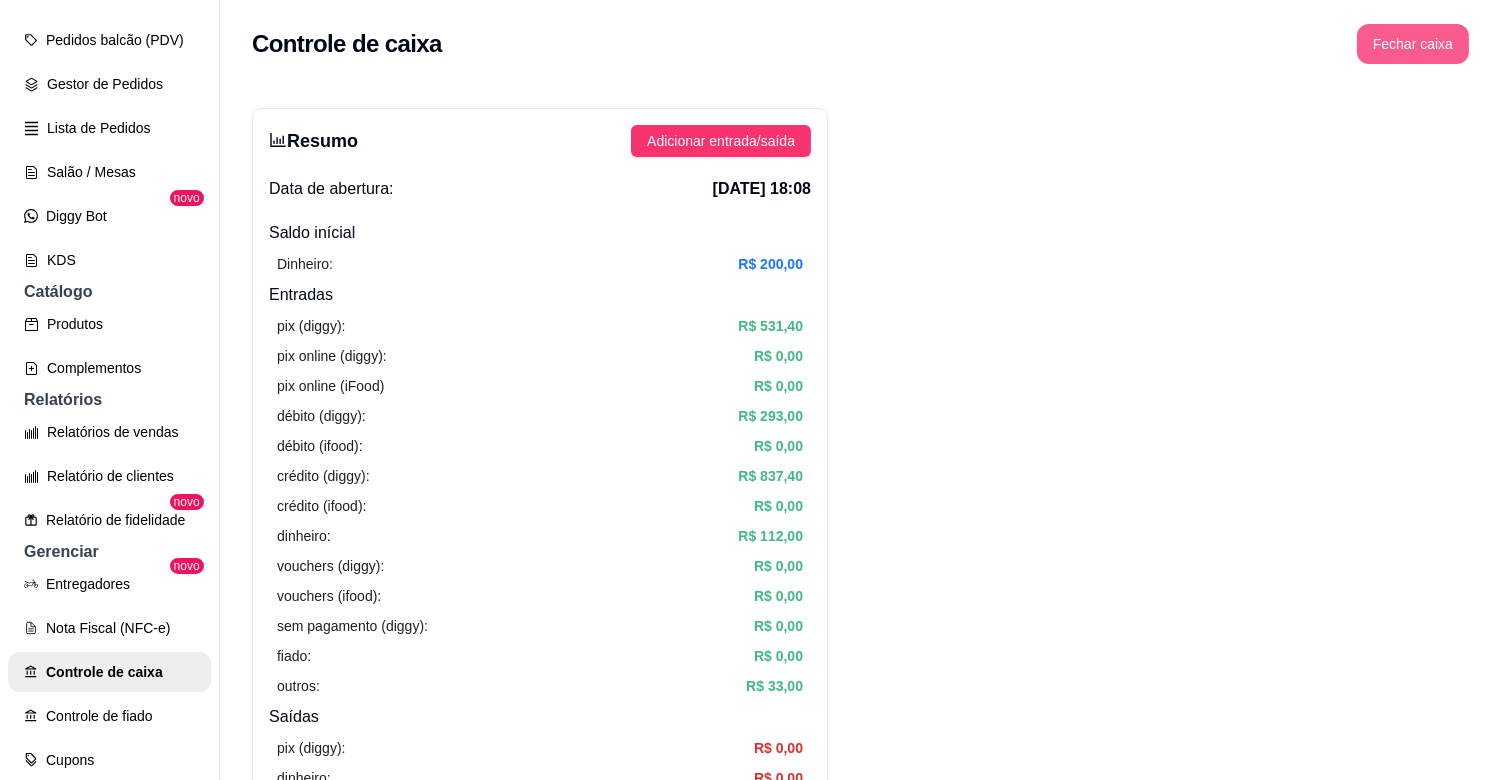 click on "Fechar caixa" at bounding box center [1413, 44] 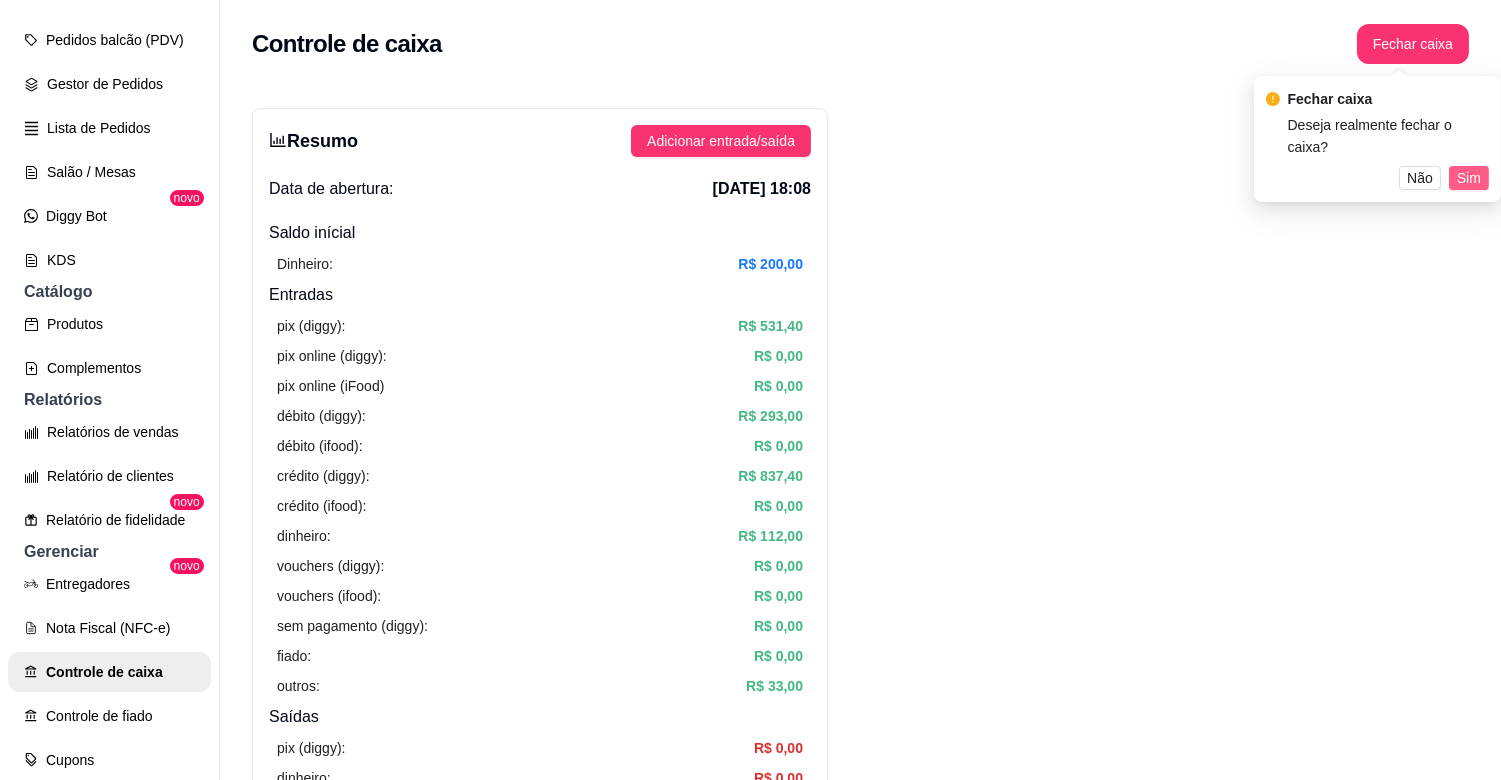 click on "Sim" at bounding box center (1469, 178) 